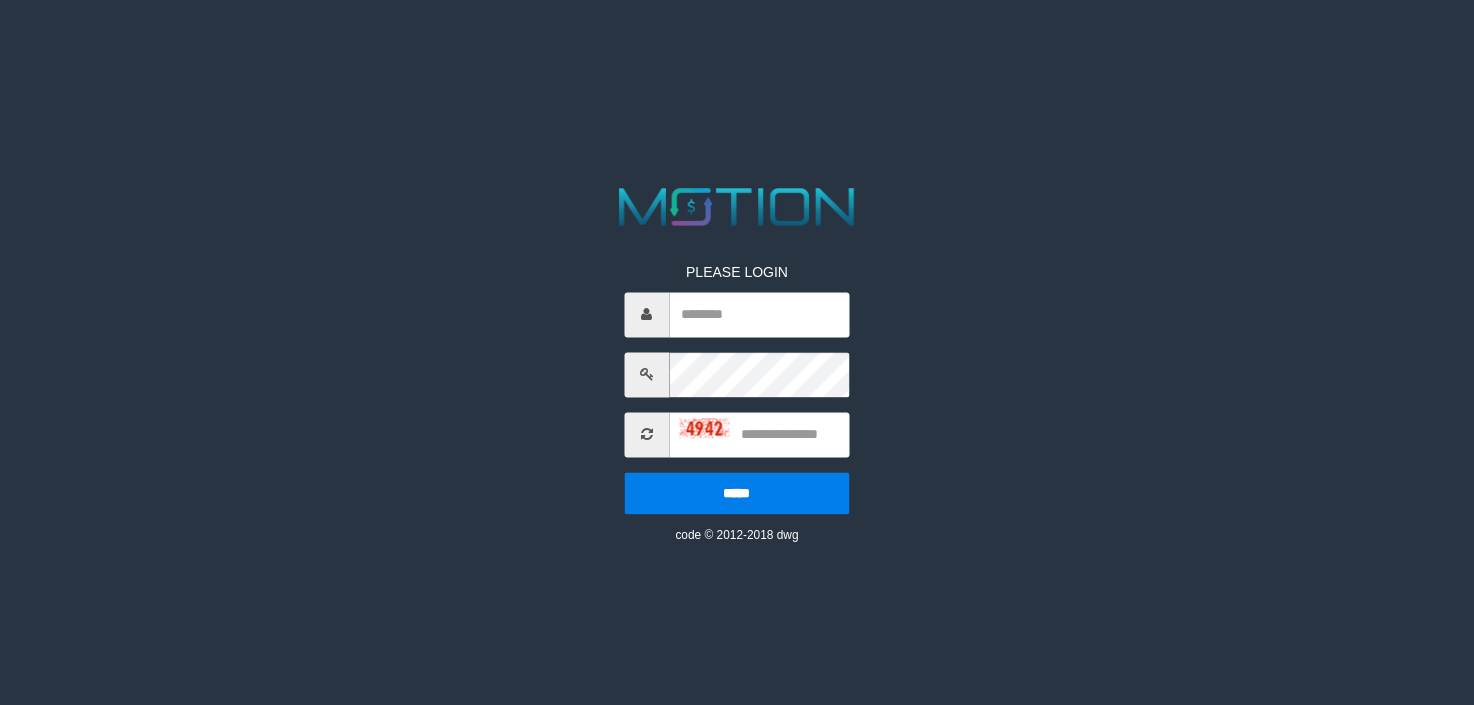 scroll, scrollTop: 0, scrollLeft: 0, axis: both 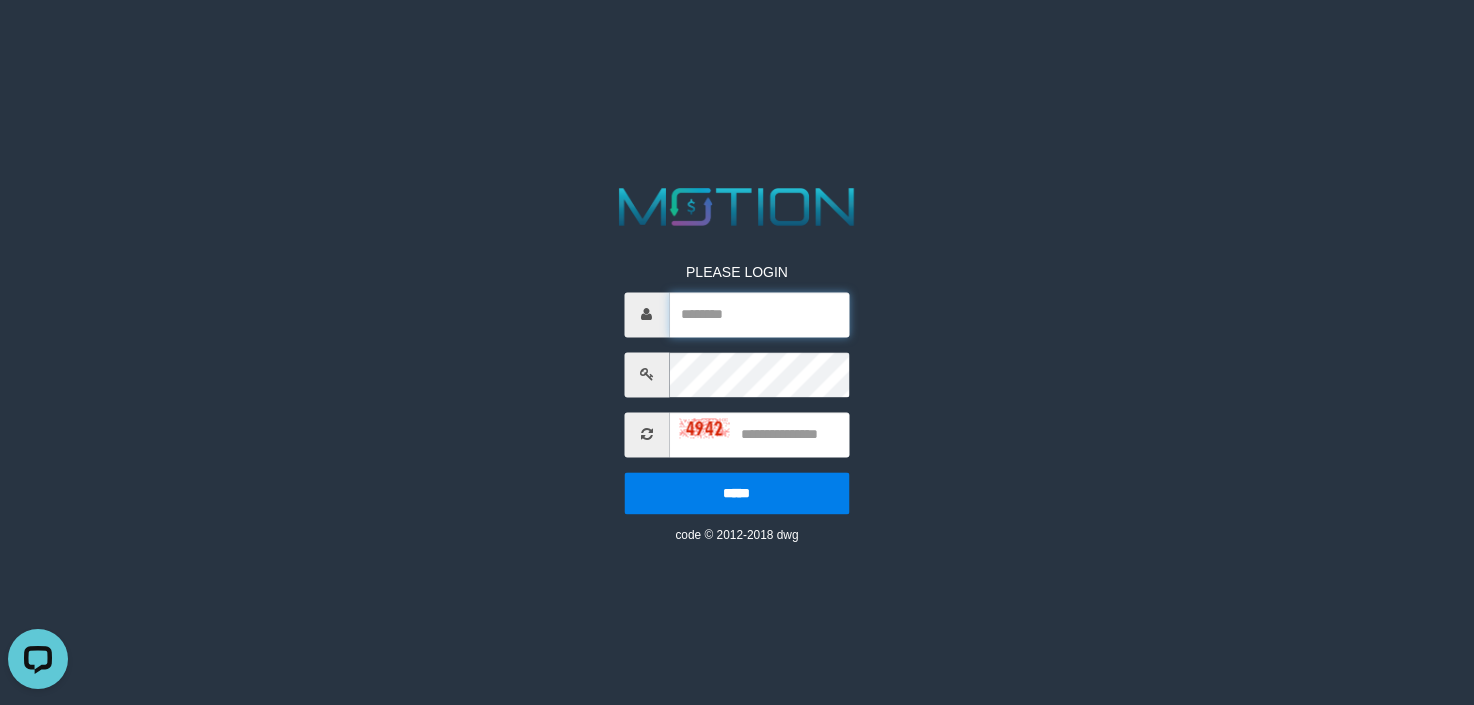 click at bounding box center (759, 314) 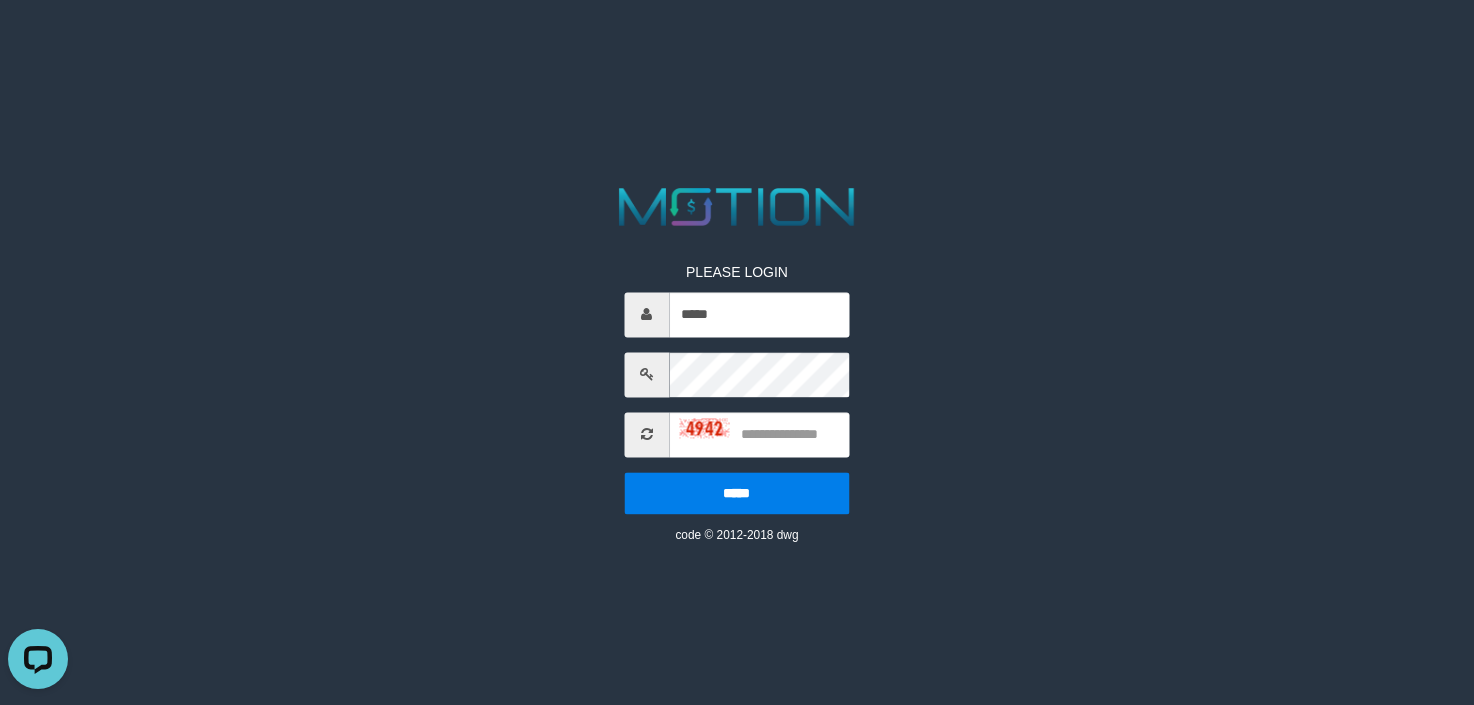 type on "*****" 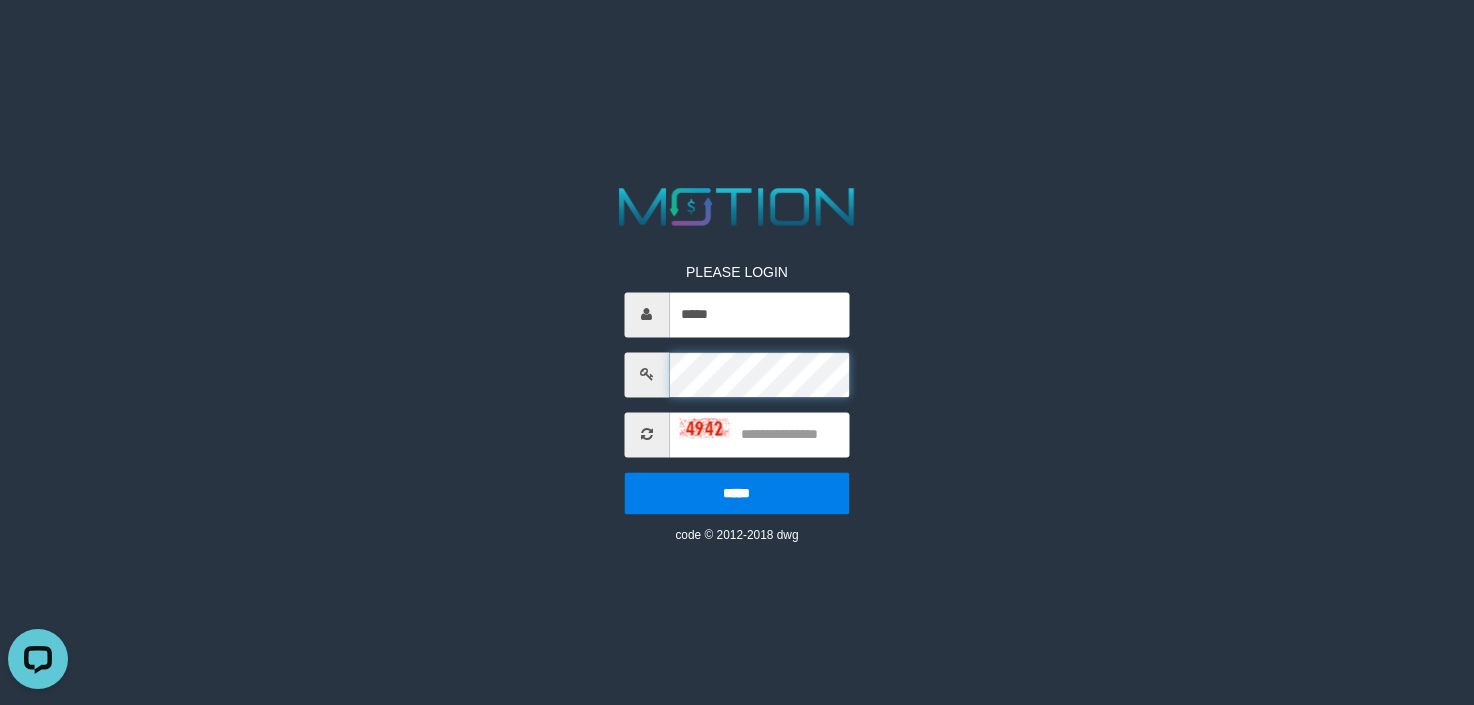 click on "PLEASE LOGIN
[PASSWORD]
[PASSWORD]
code © [YEAR]-[YEAR] dwg" at bounding box center [737, 25] 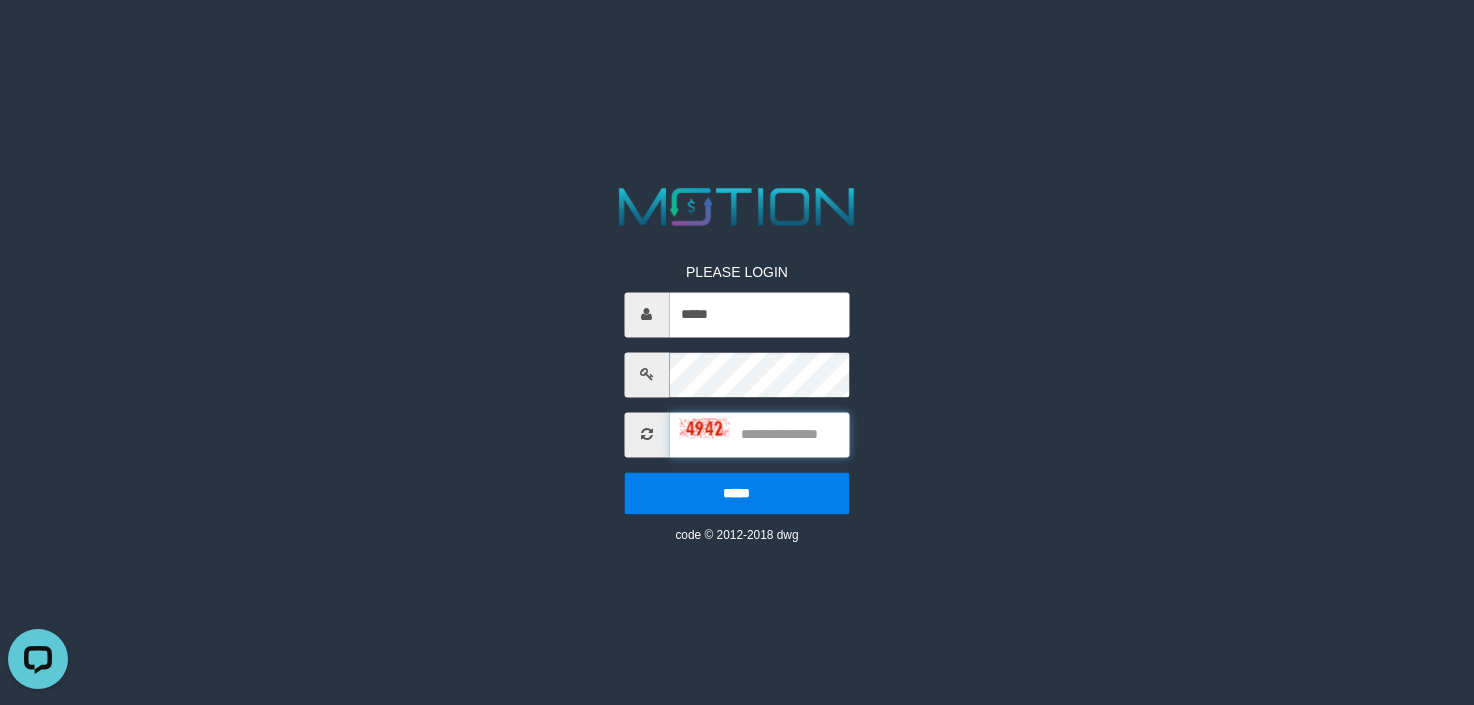 click at bounding box center (759, 434) 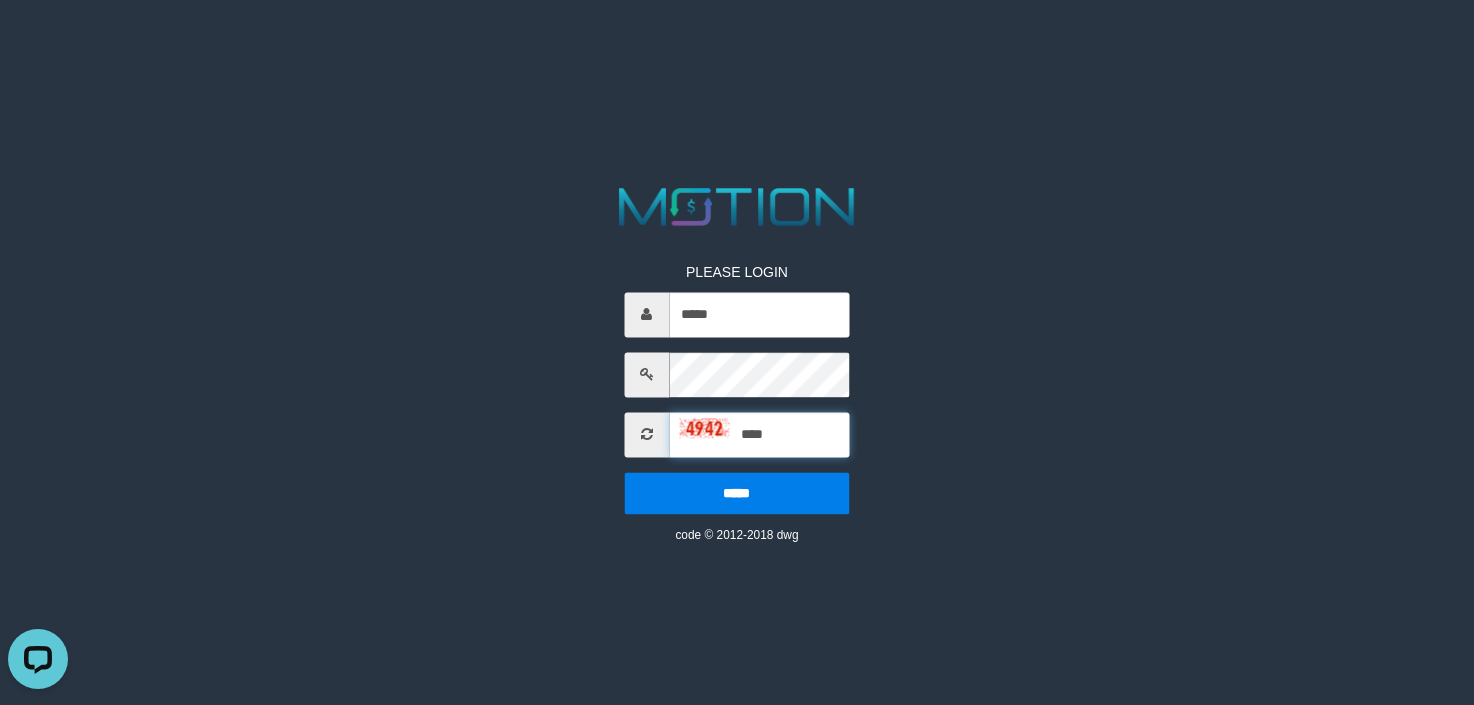 type on "****" 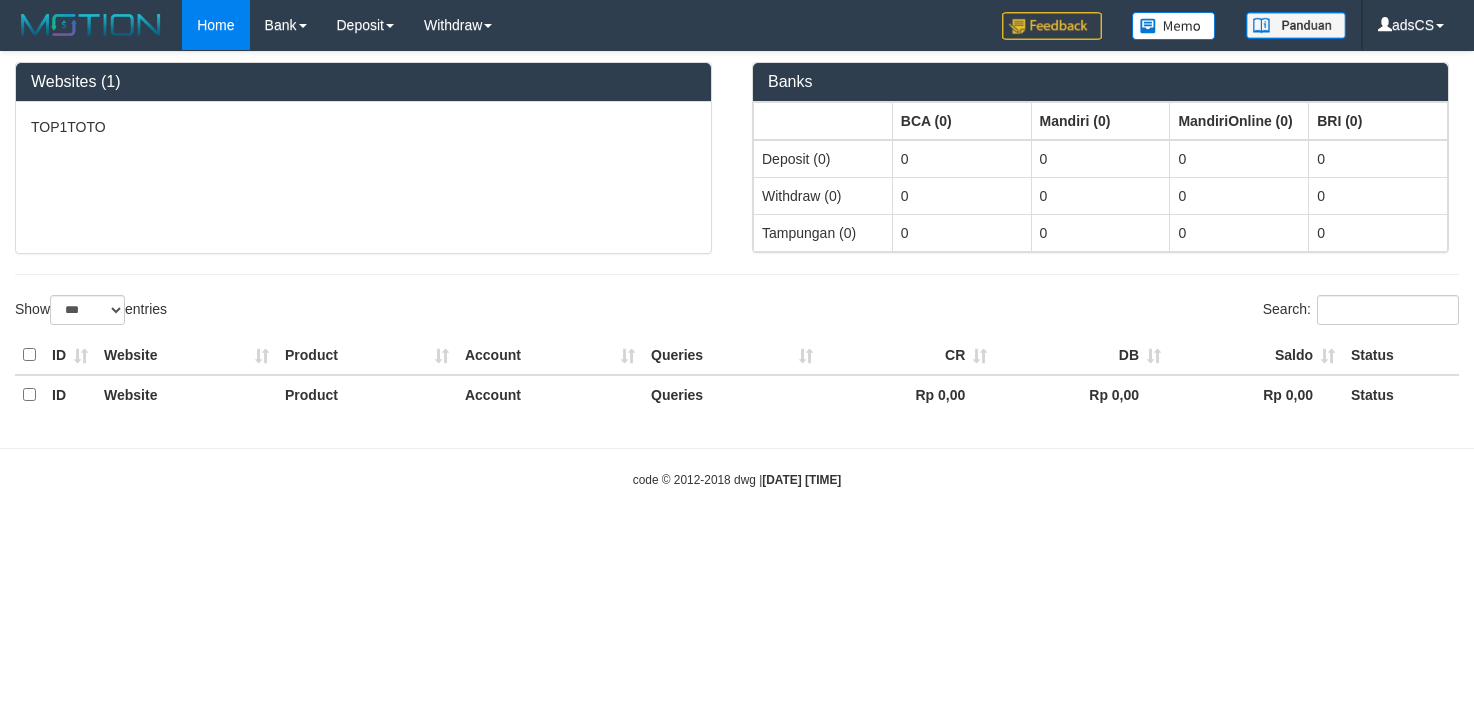 select on "***" 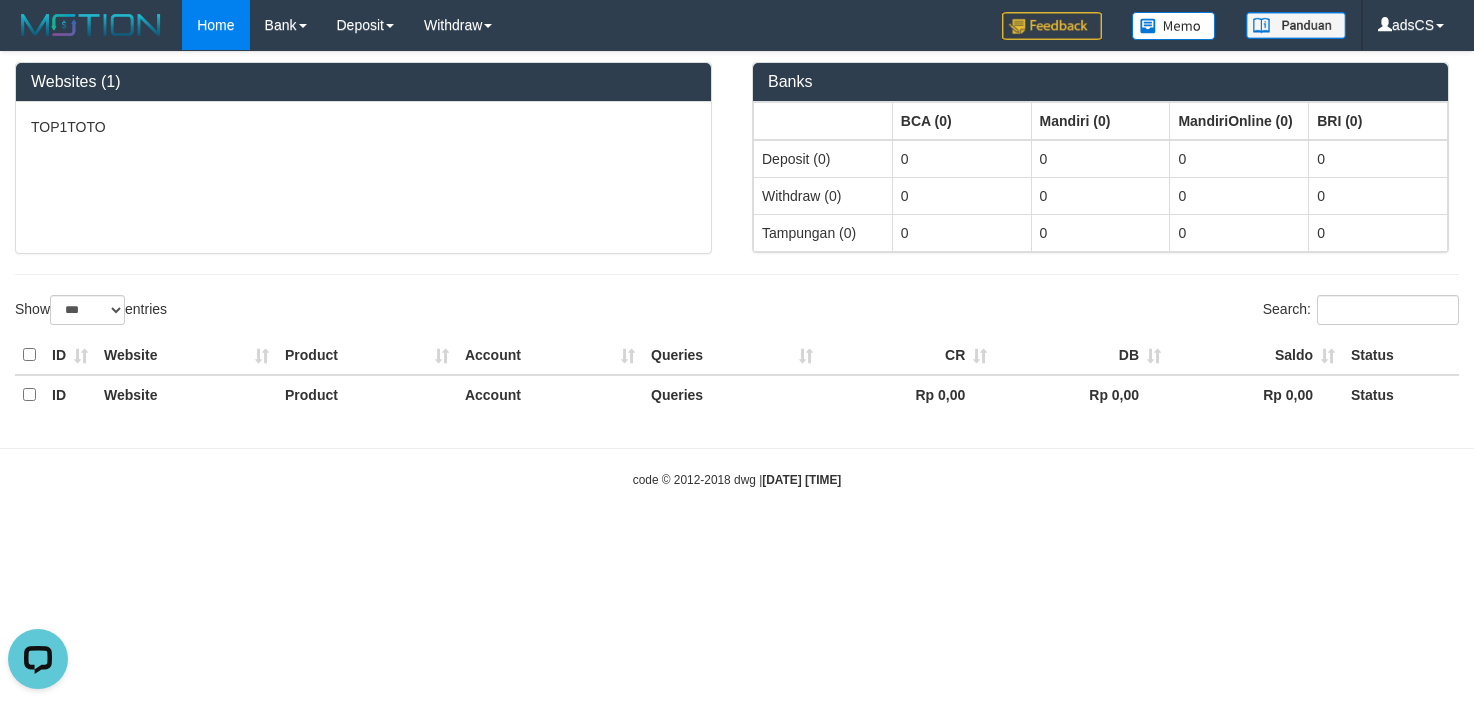 scroll, scrollTop: 0, scrollLeft: 0, axis: both 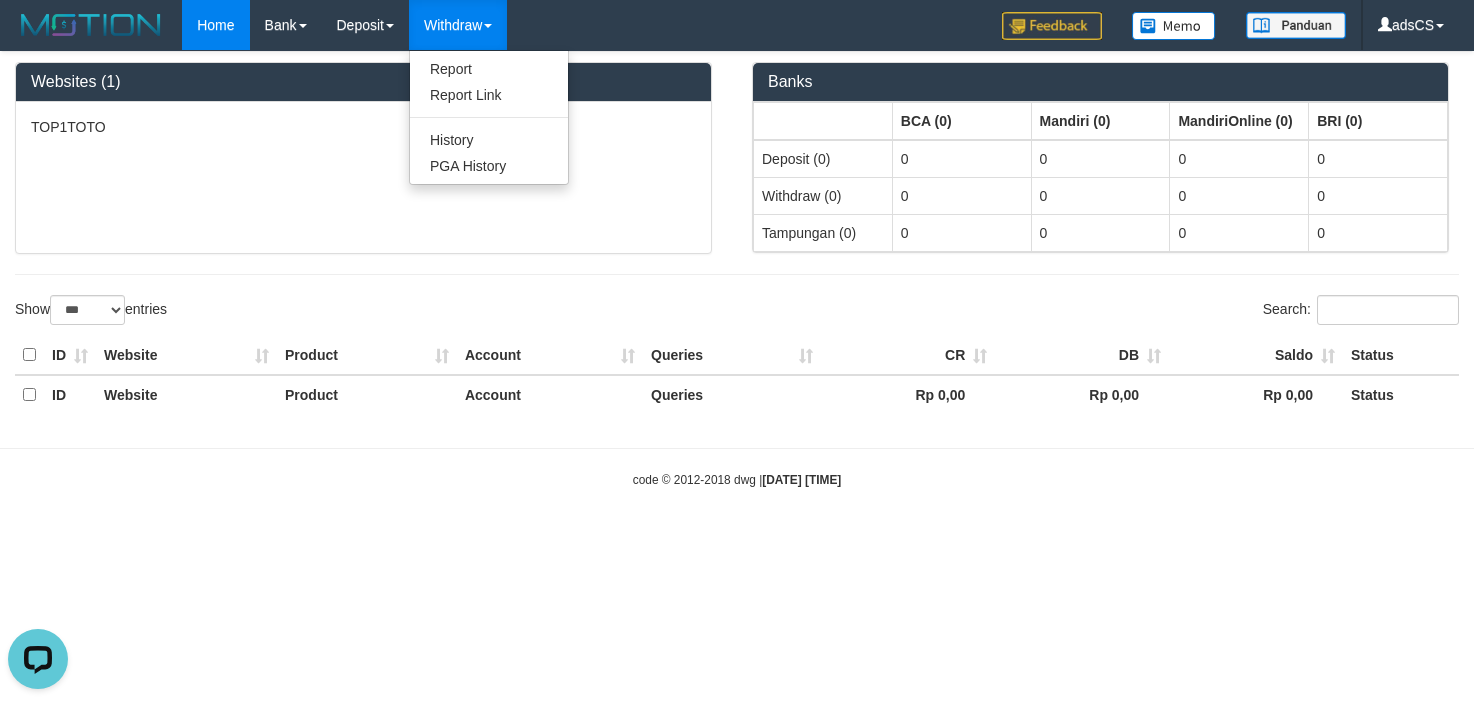 click on "Withdraw" at bounding box center [458, 25] 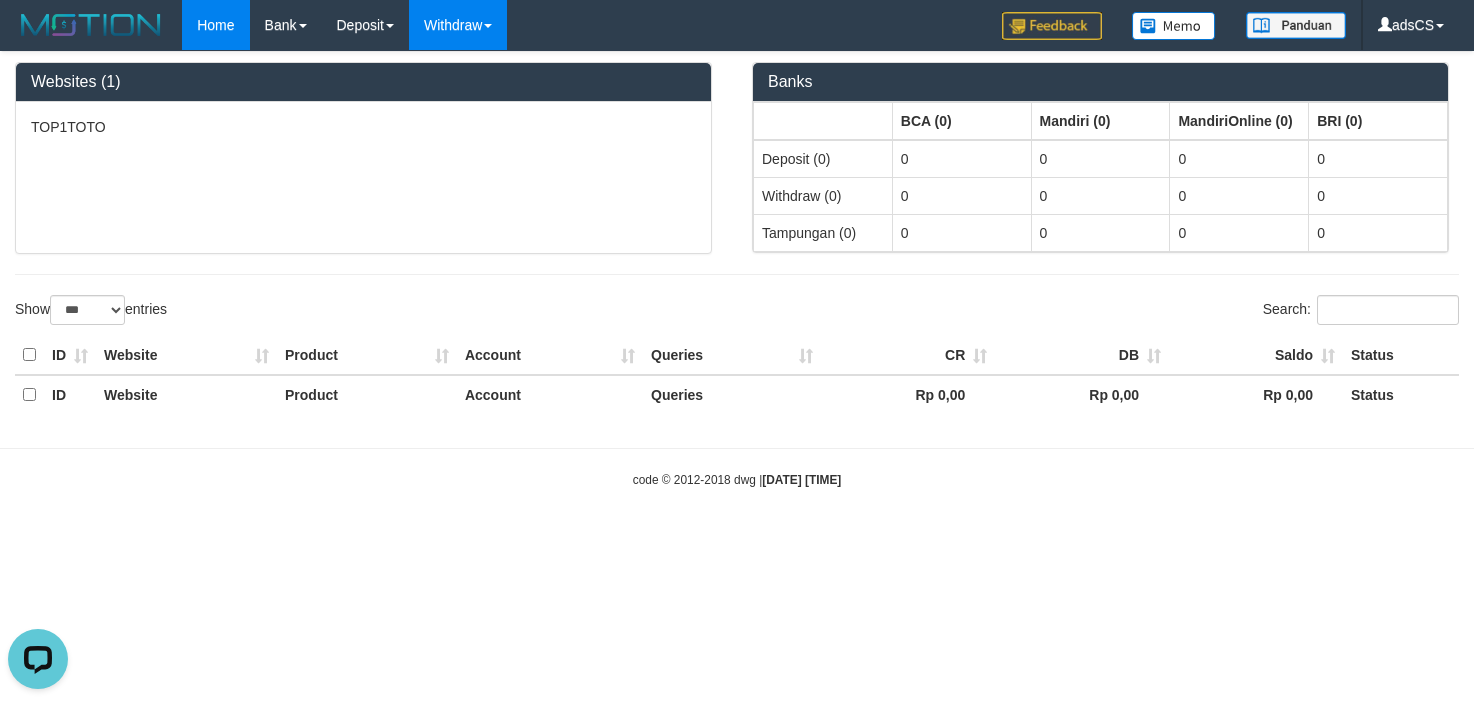 click on "Withdraw" at bounding box center [458, 25] 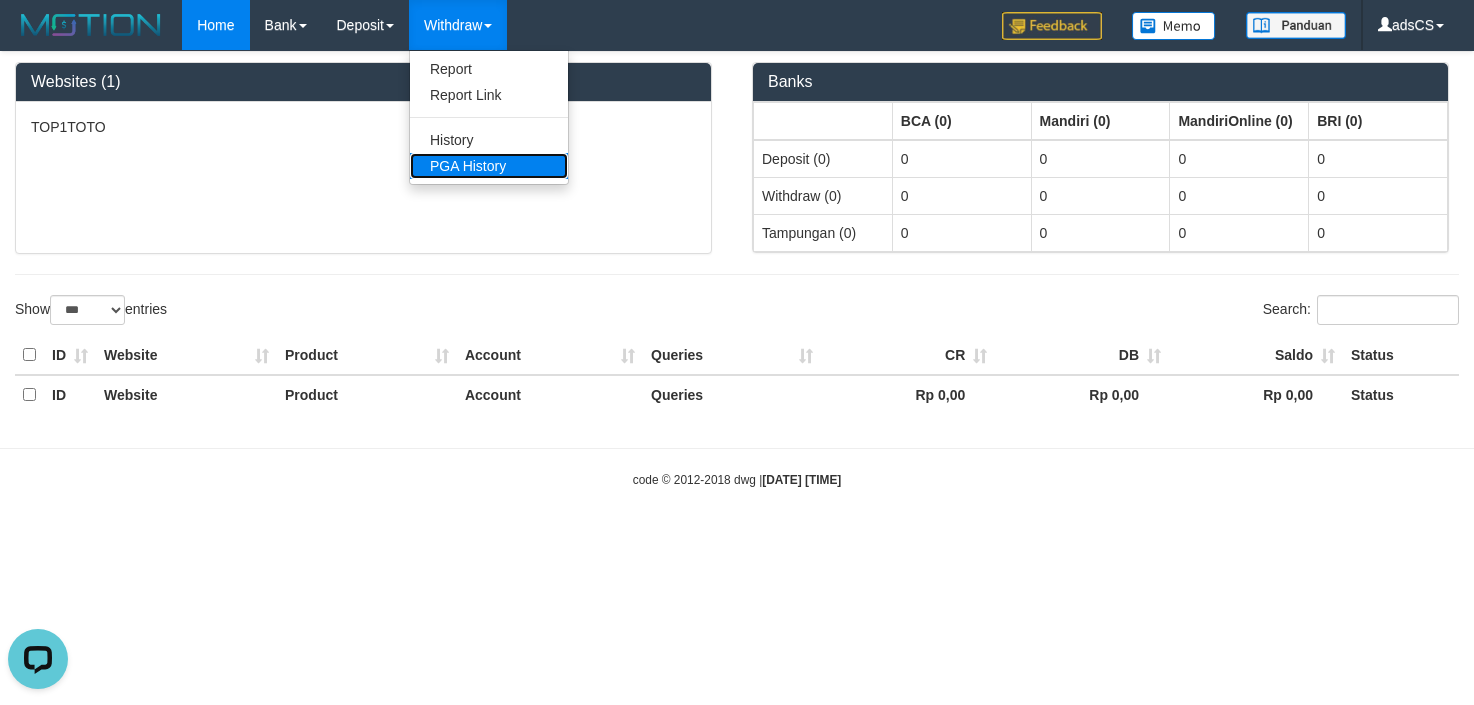 click on "PGA History" at bounding box center [489, 166] 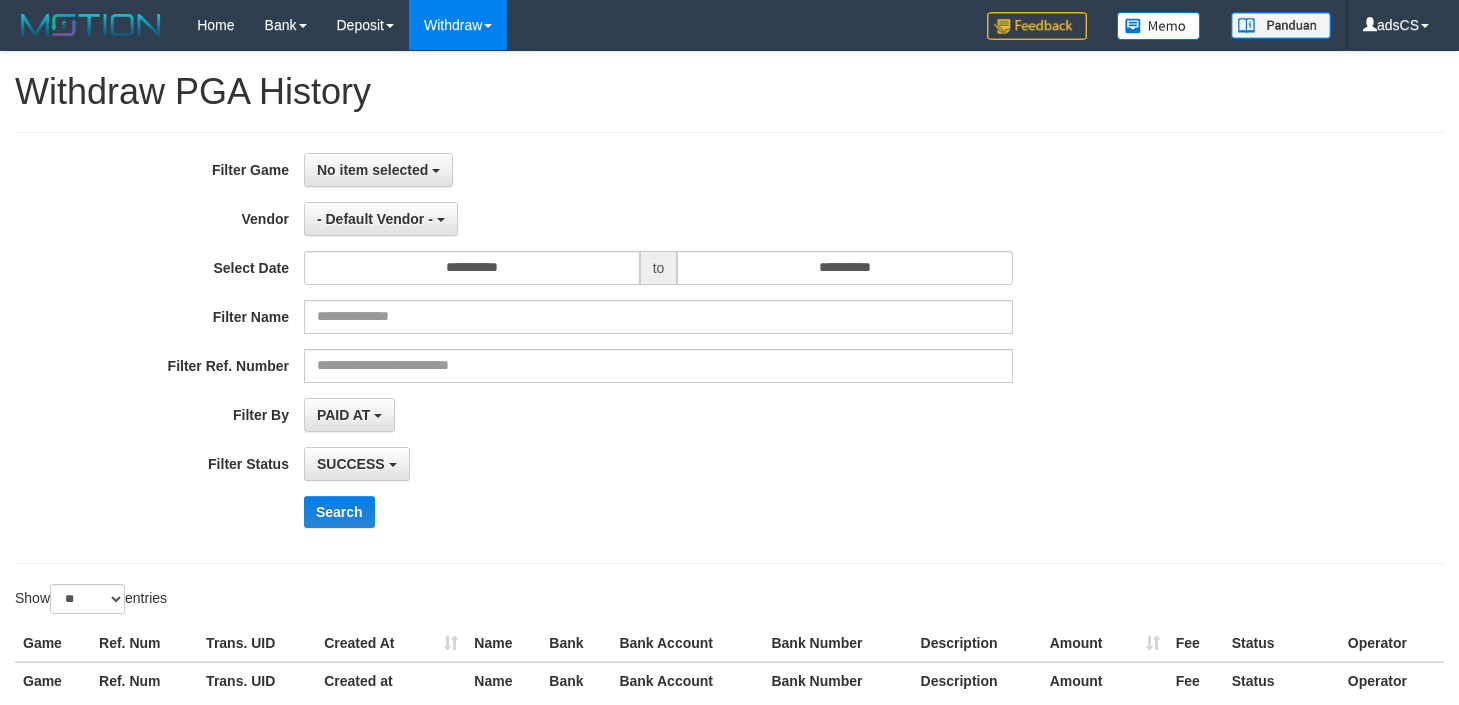 select 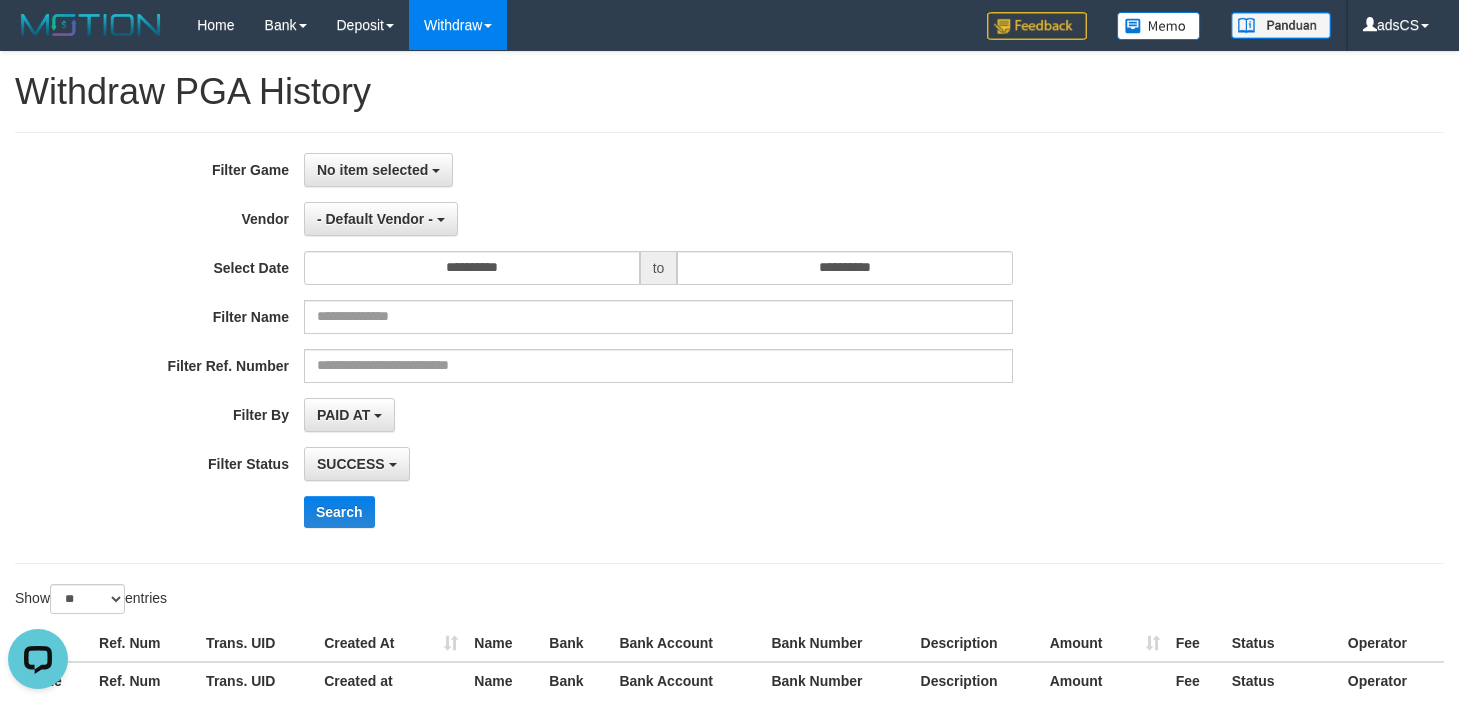 scroll, scrollTop: 0, scrollLeft: 0, axis: both 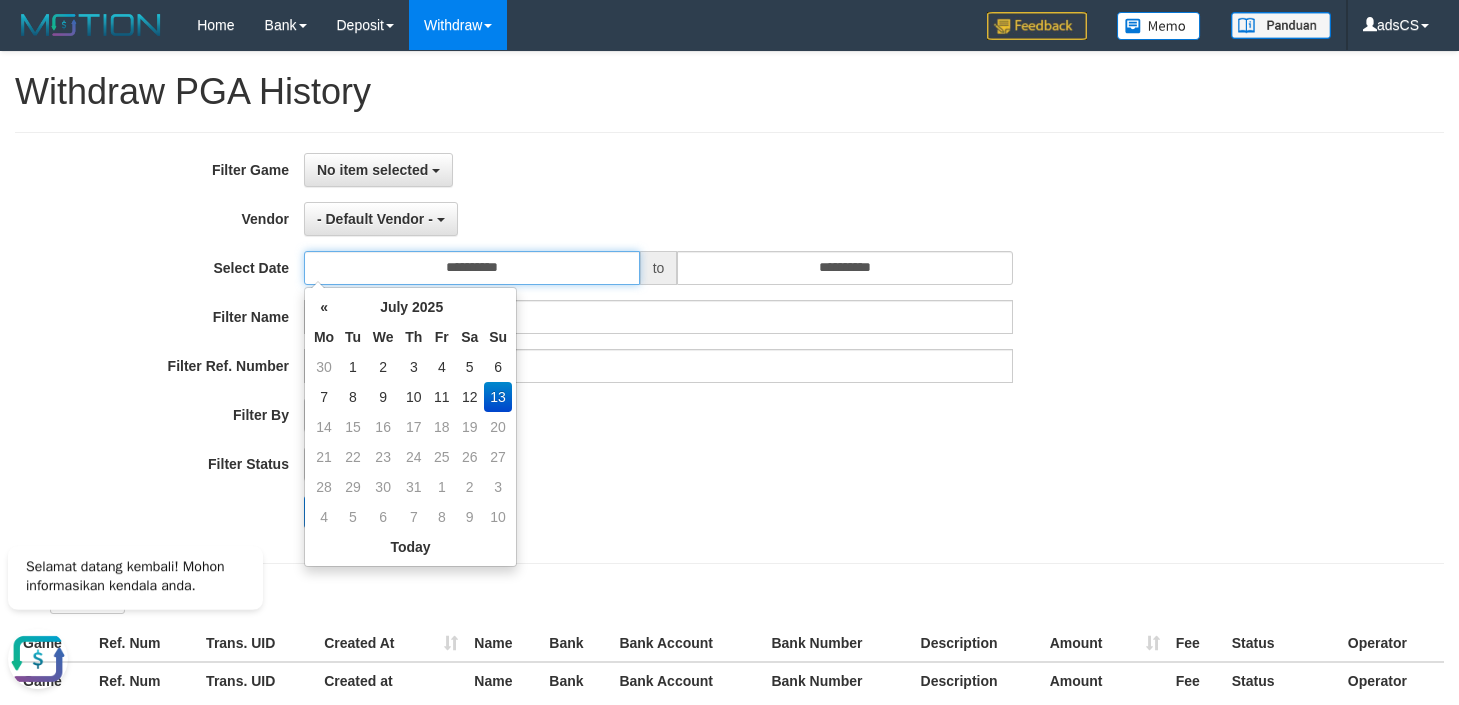 drag, startPoint x: 525, startPoint y: 271, endPoint x: 526, endPoint y: 295, distance: 24.020824 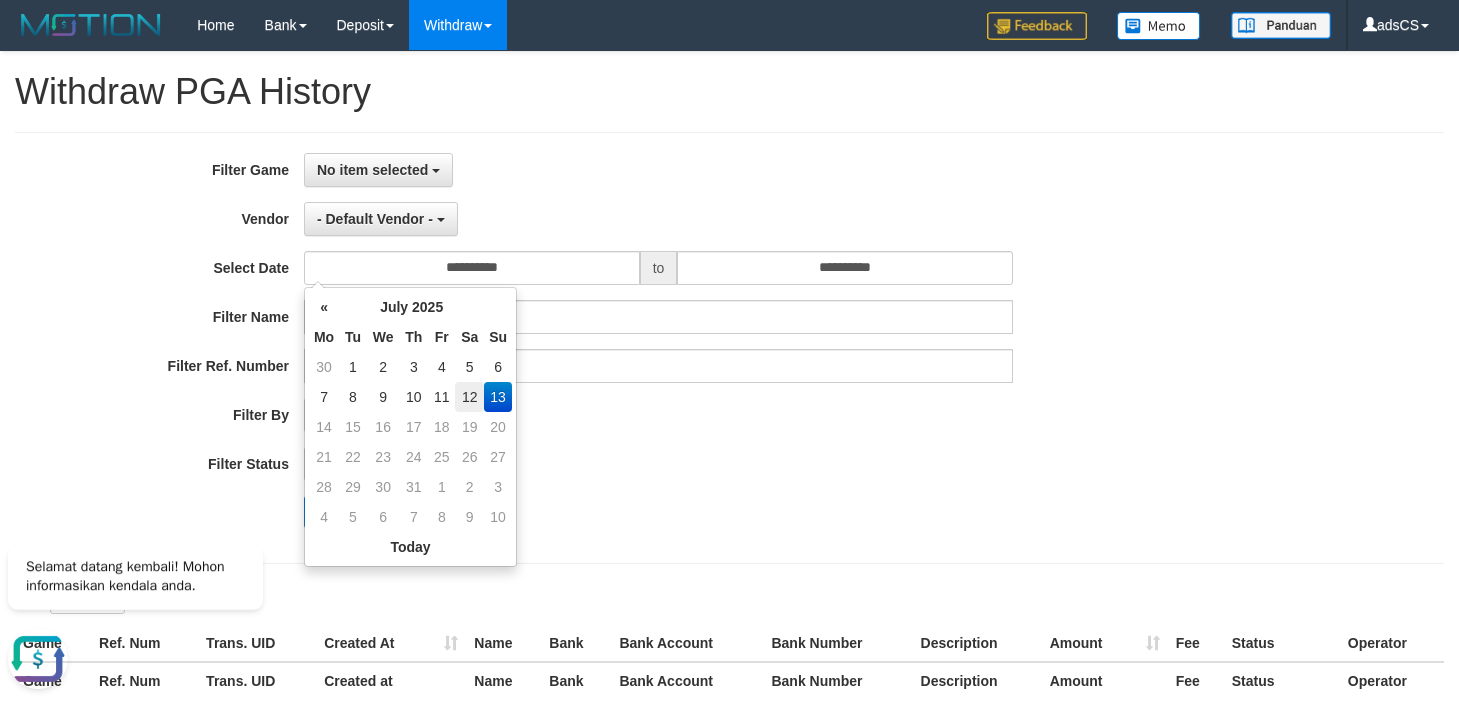 click on "12" at bounding box center (469, 397) 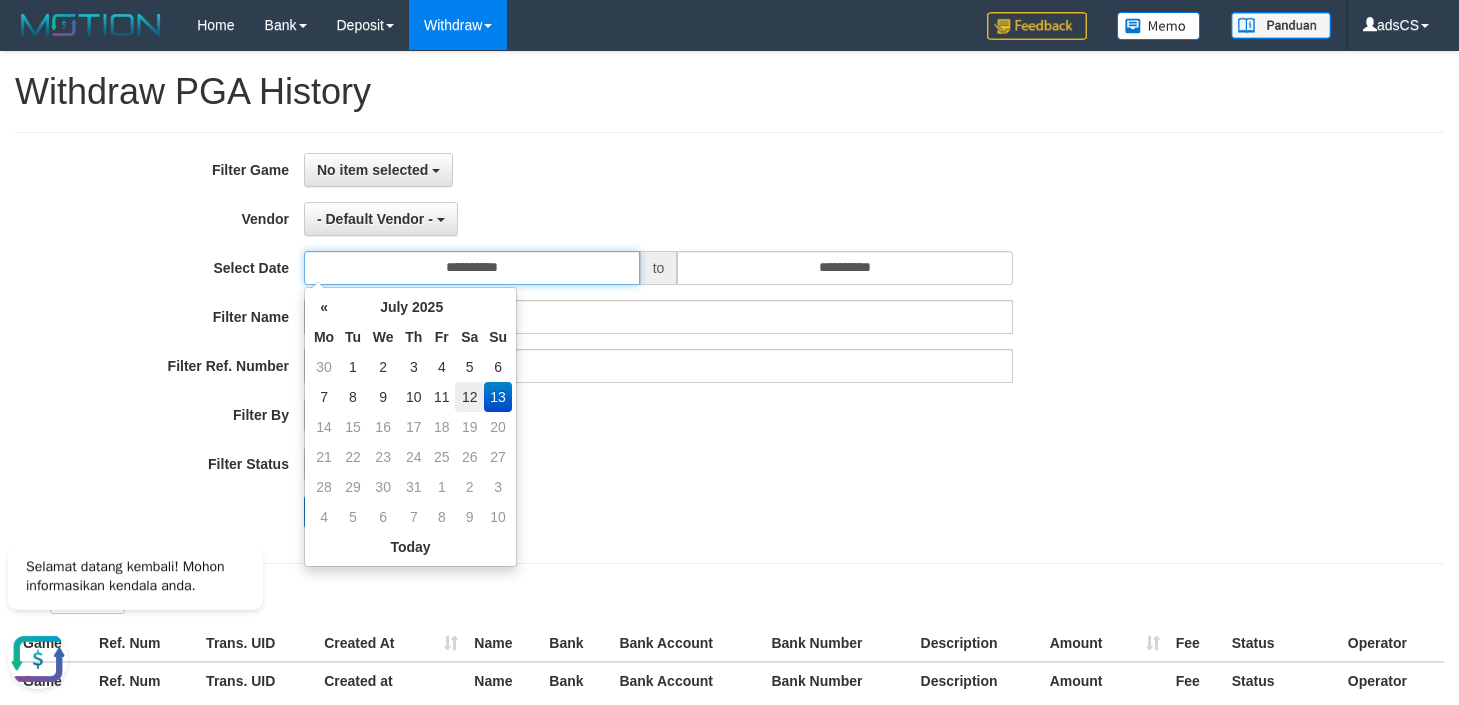 type on "**********" 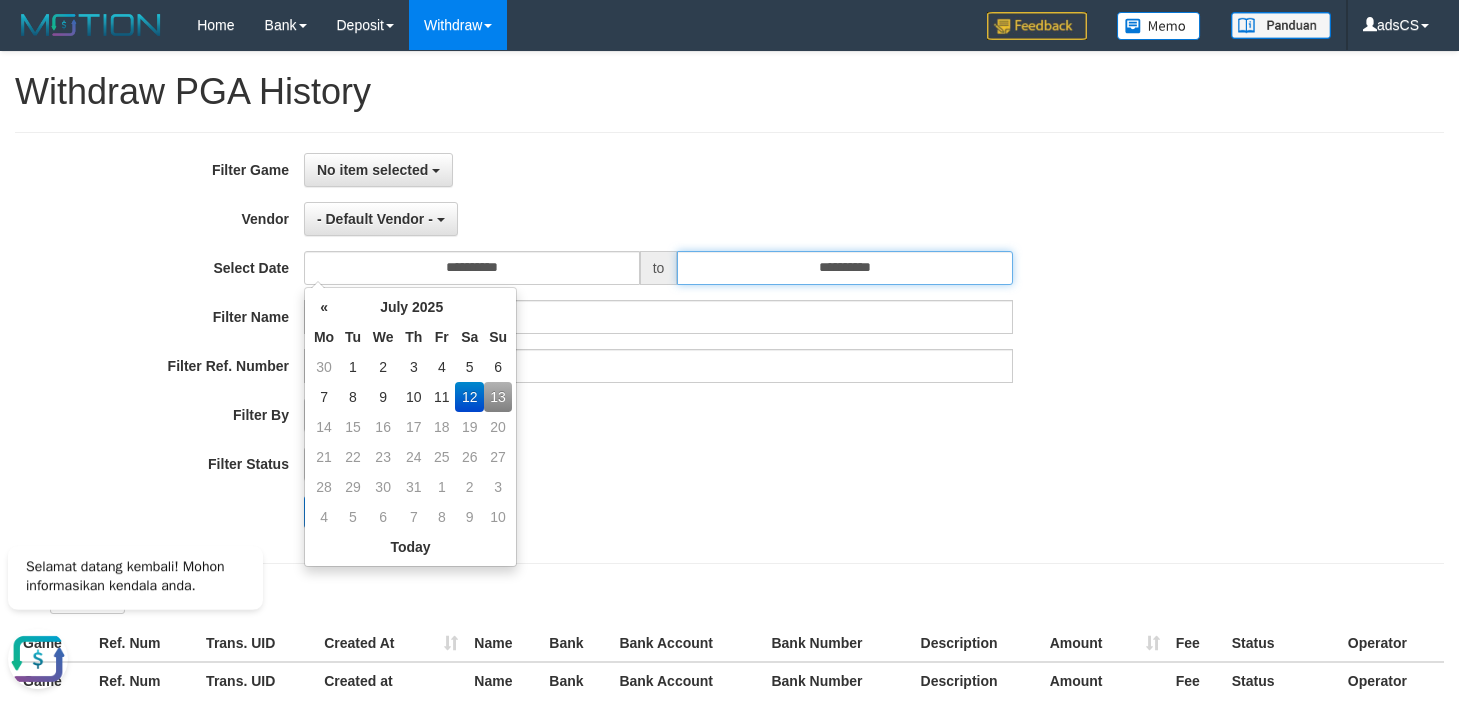 click on "**********" at bounding box center (845, 268) 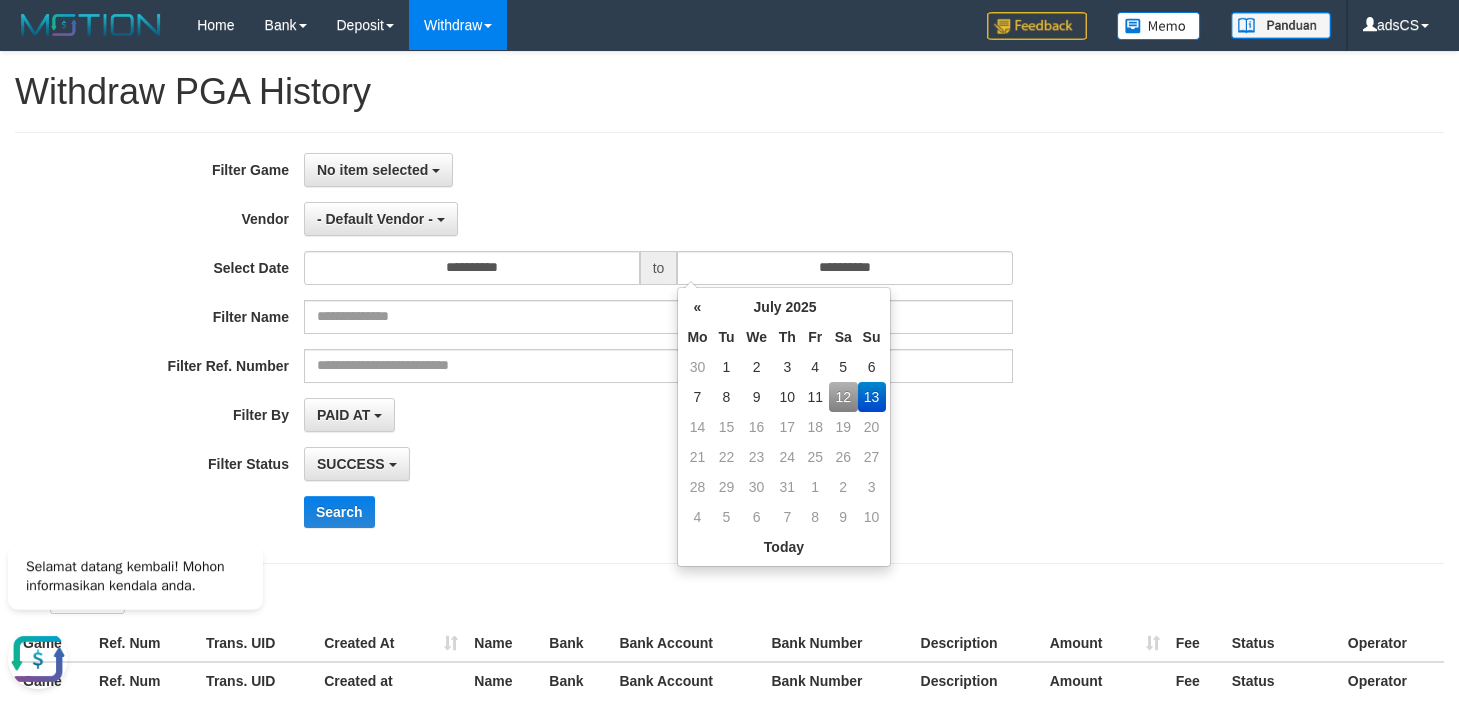 click on "12" at bounding box center (843, 397) 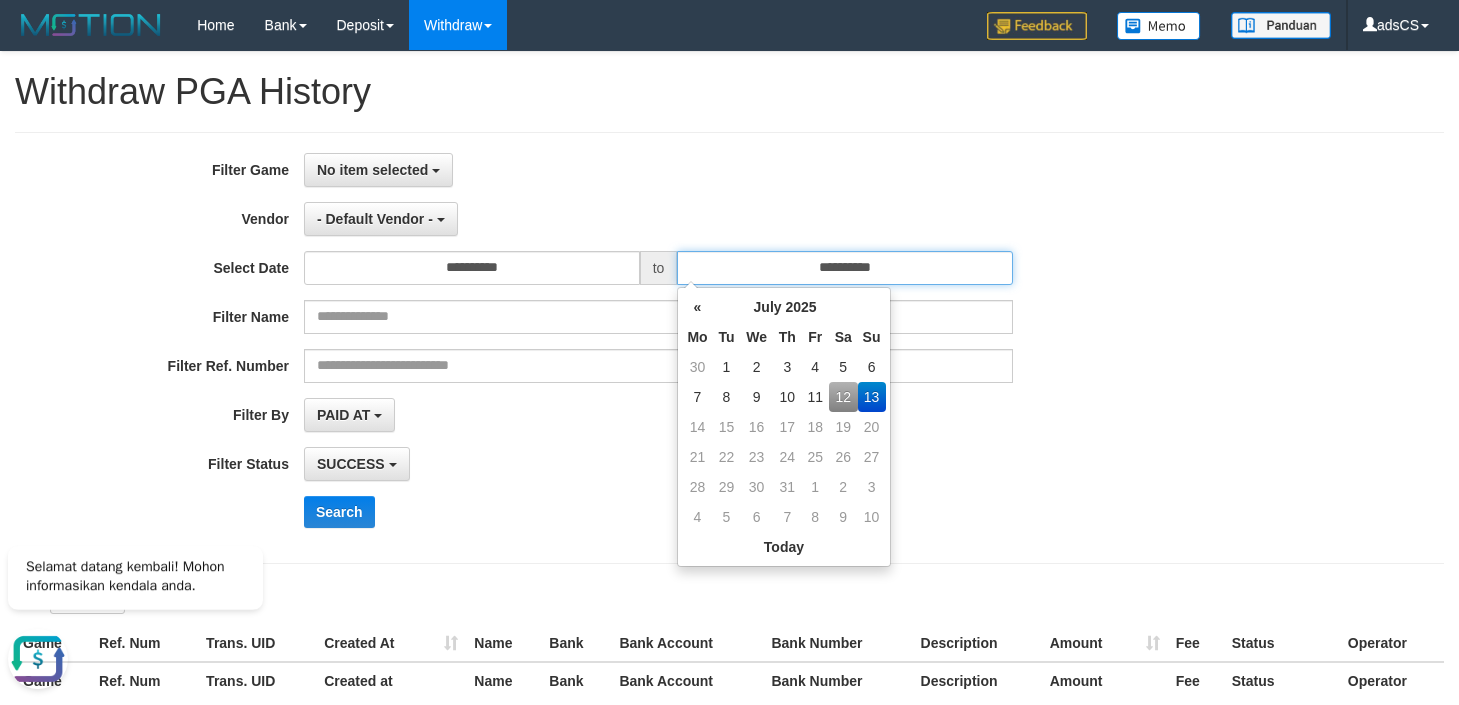 type on "**********" 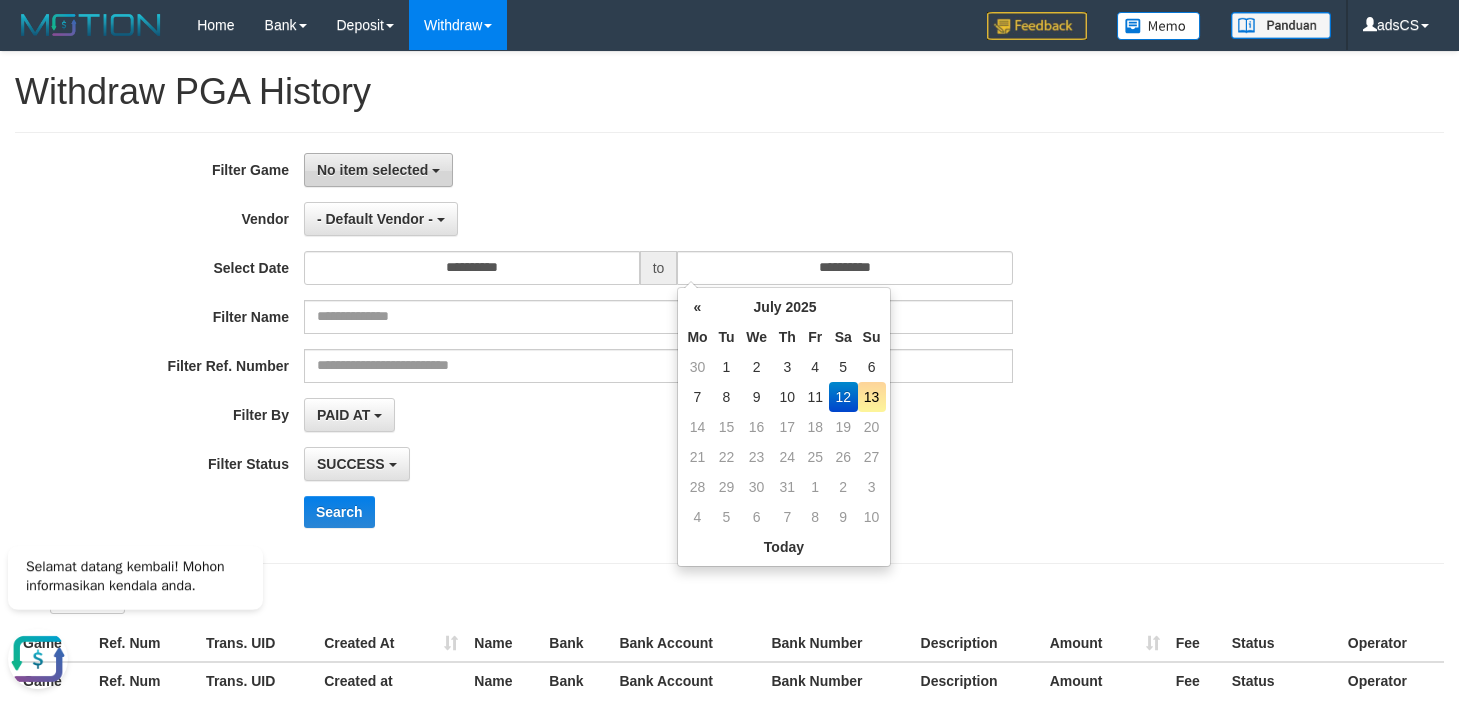 click on "No item selected" at bounding box center (372, 170) 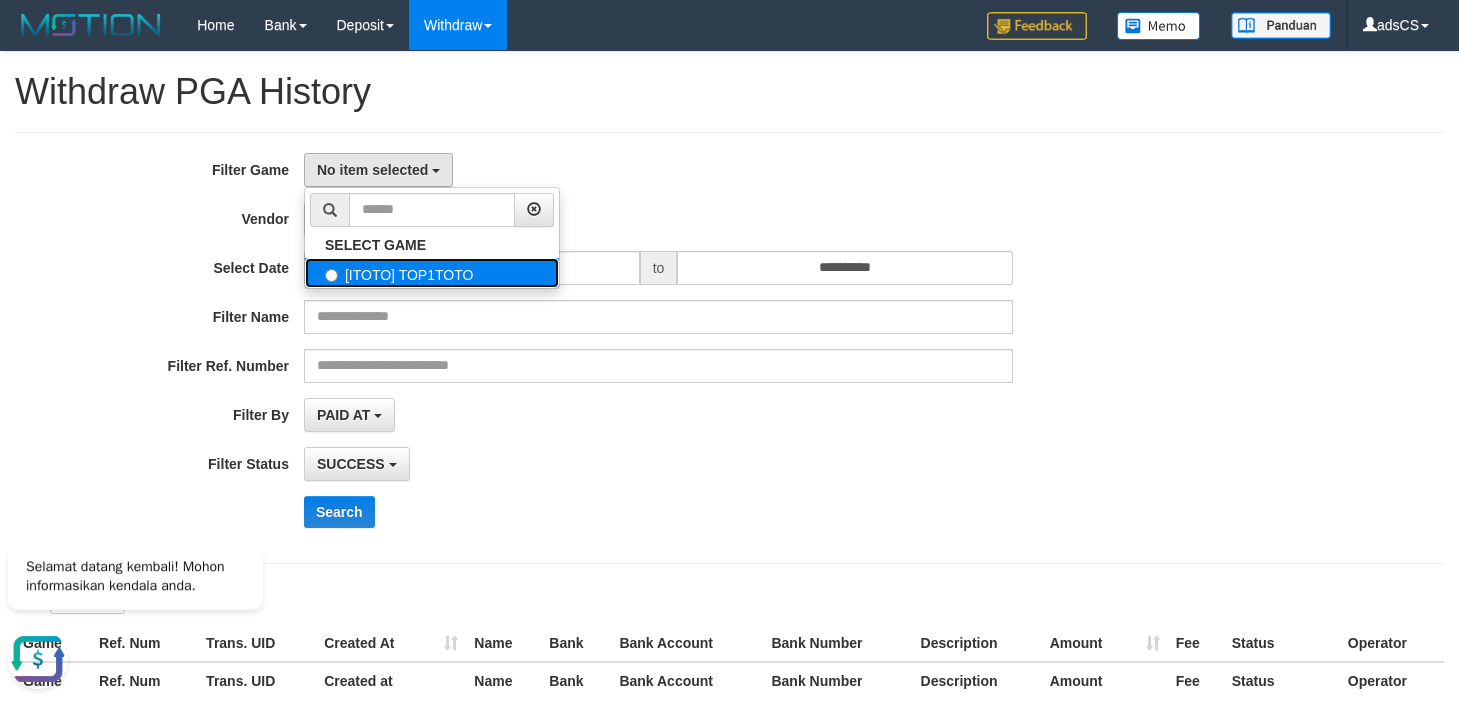 click on "[ITOTO] TOP1TOTO" at bounding box center (432, 273) 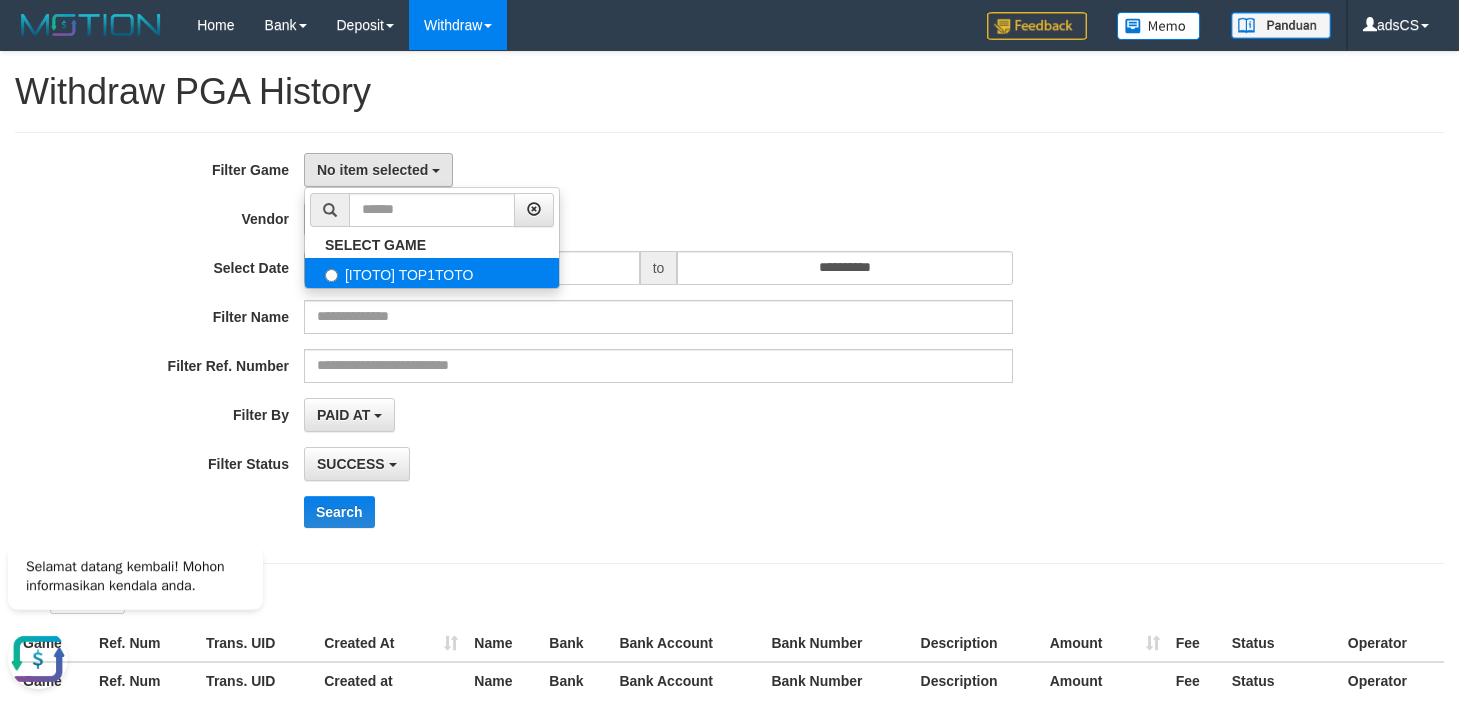 select on "***" 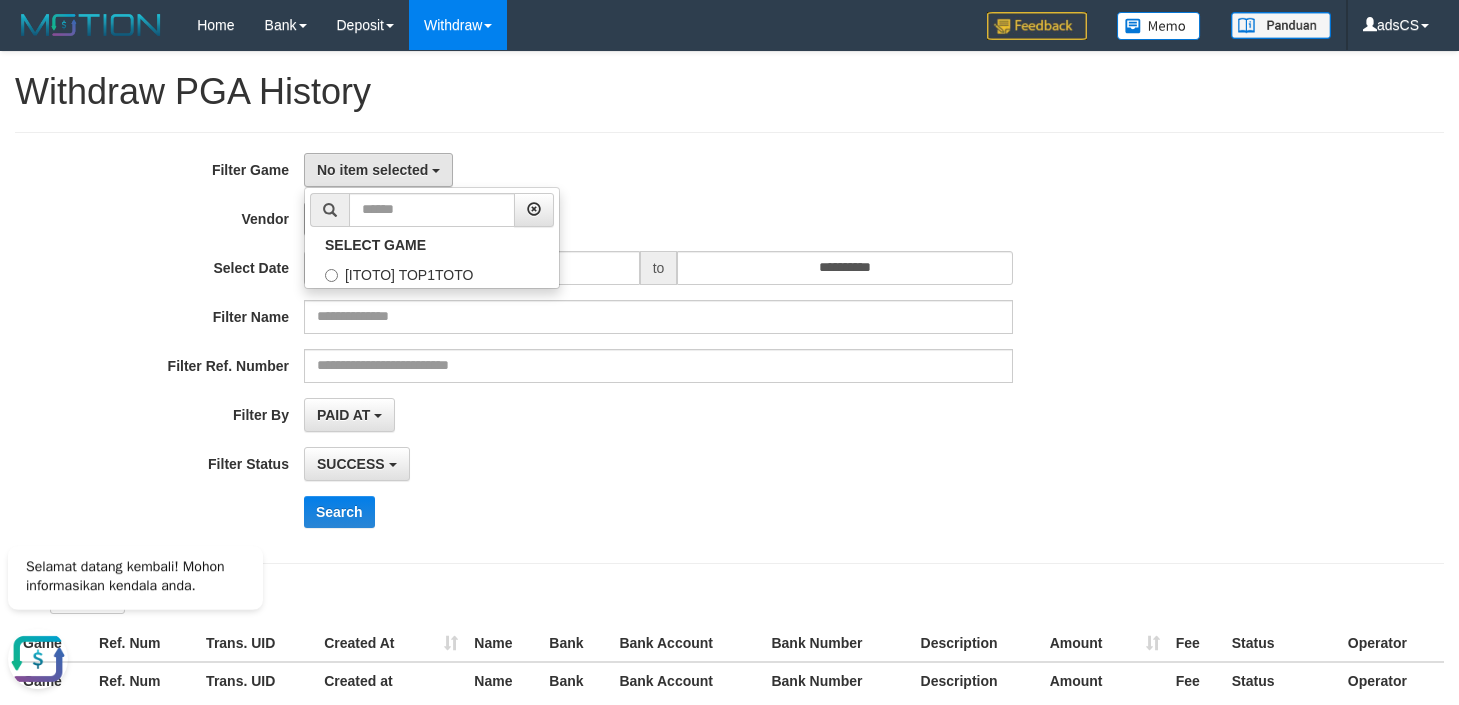 scroll, scrollTop: 18, scrollLeft: 0, axis: vertical 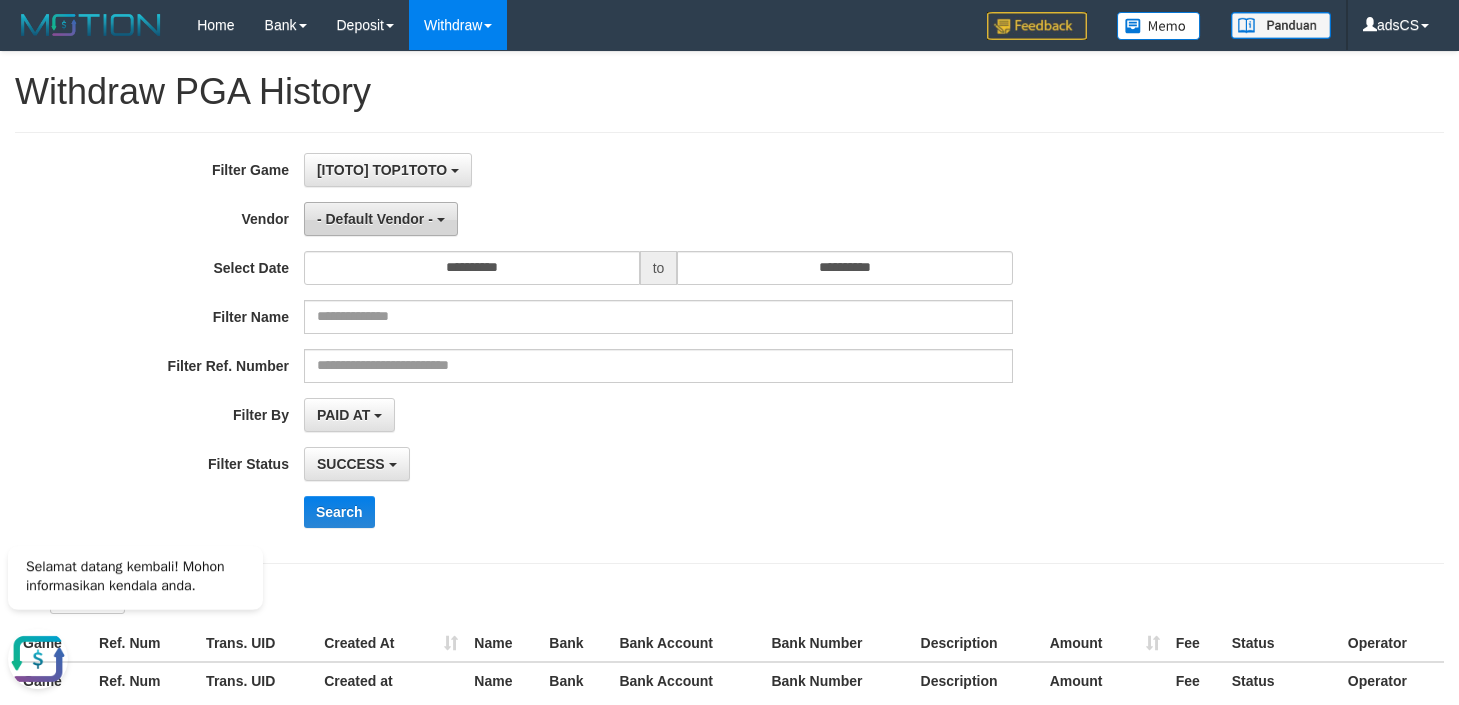 click on "- Default Vendor -" at bounding box center [381, 219] 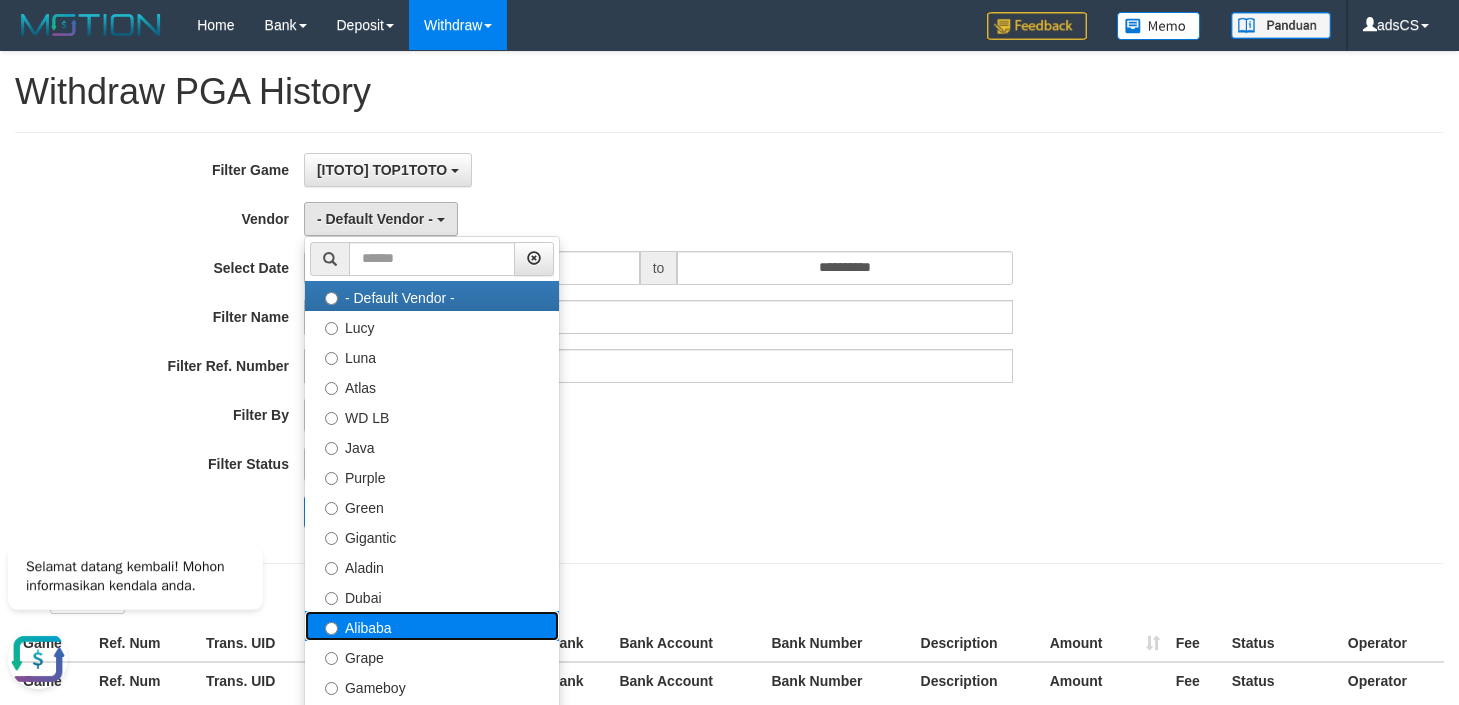 click on "Alibaba" at bounding box center [432, 626] 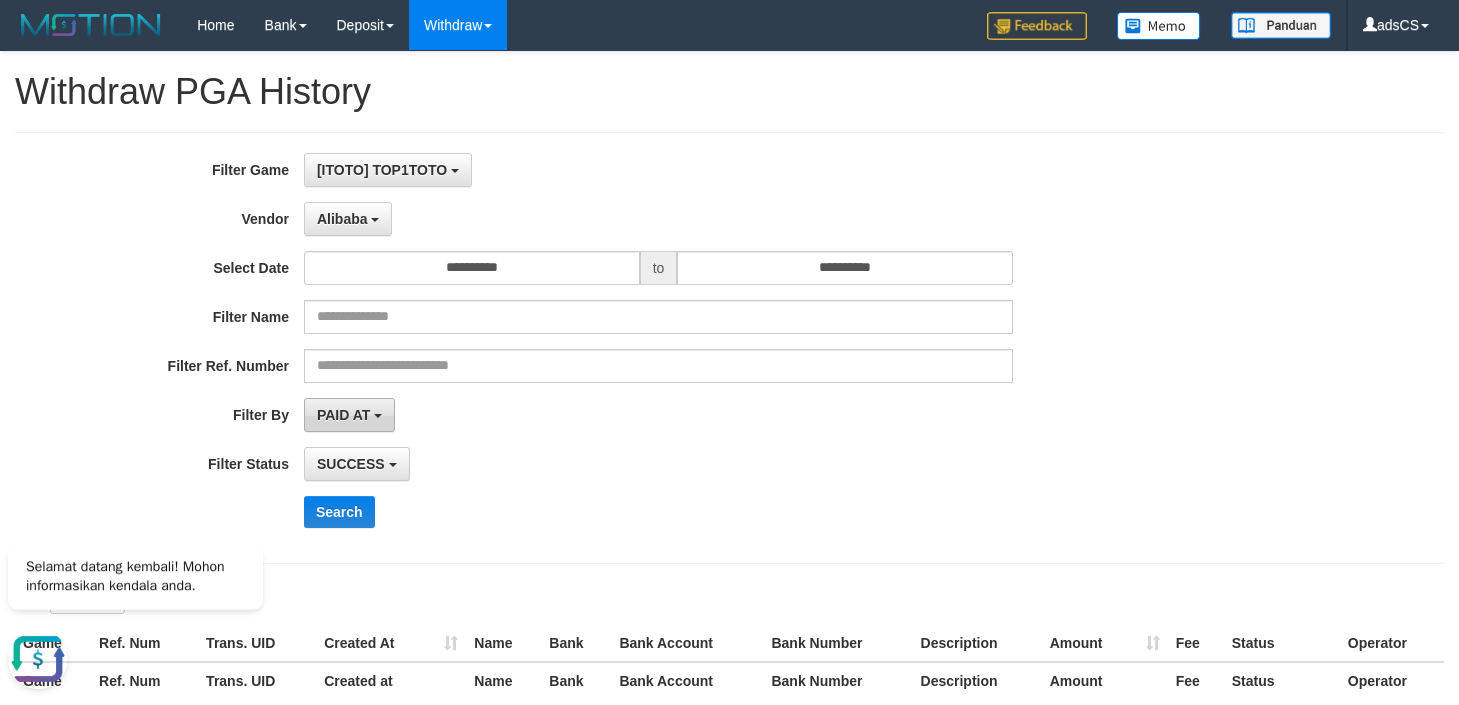 click on "PAID AT" at bounding box center (343, 415) 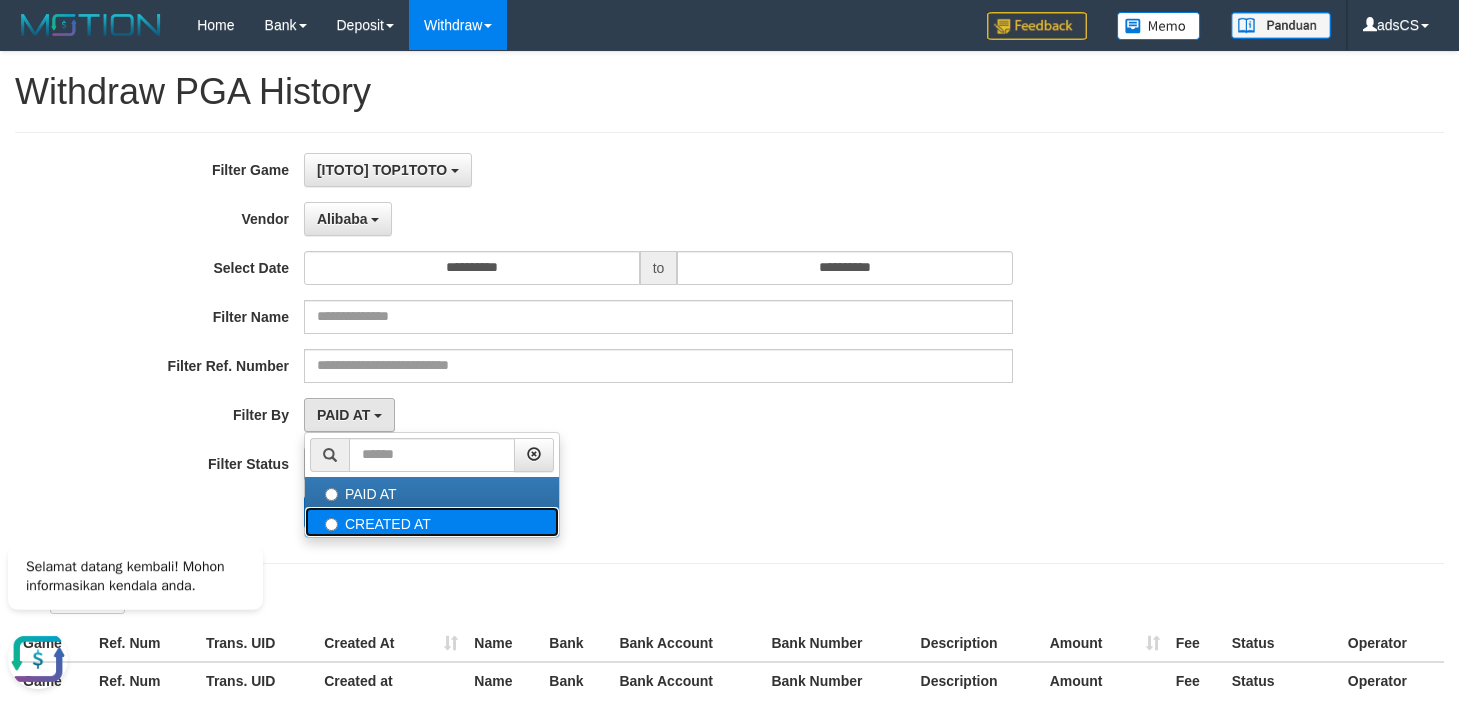 click on "CREATED AT" at bounding box center (432, 522) 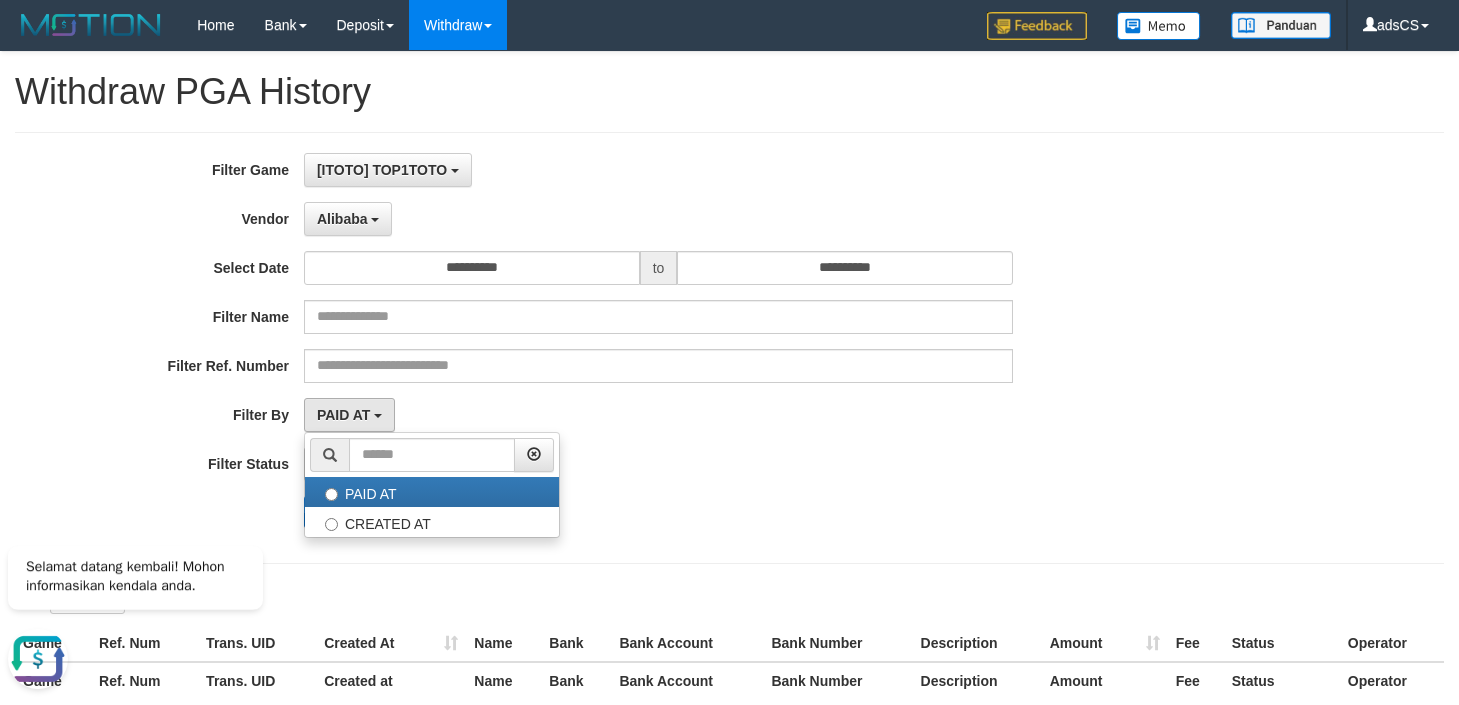 select on "*" 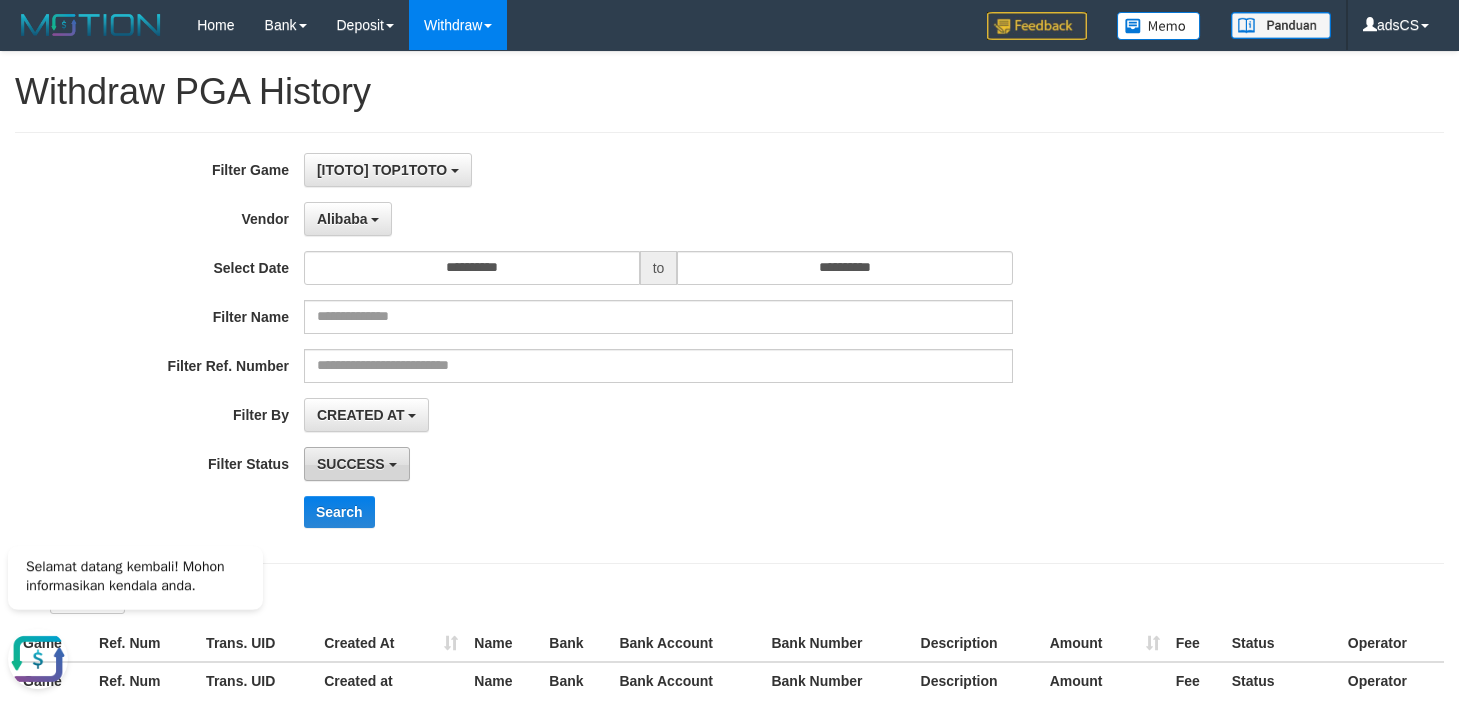 click on "SUCCESS" at bounding box center (351, 464) 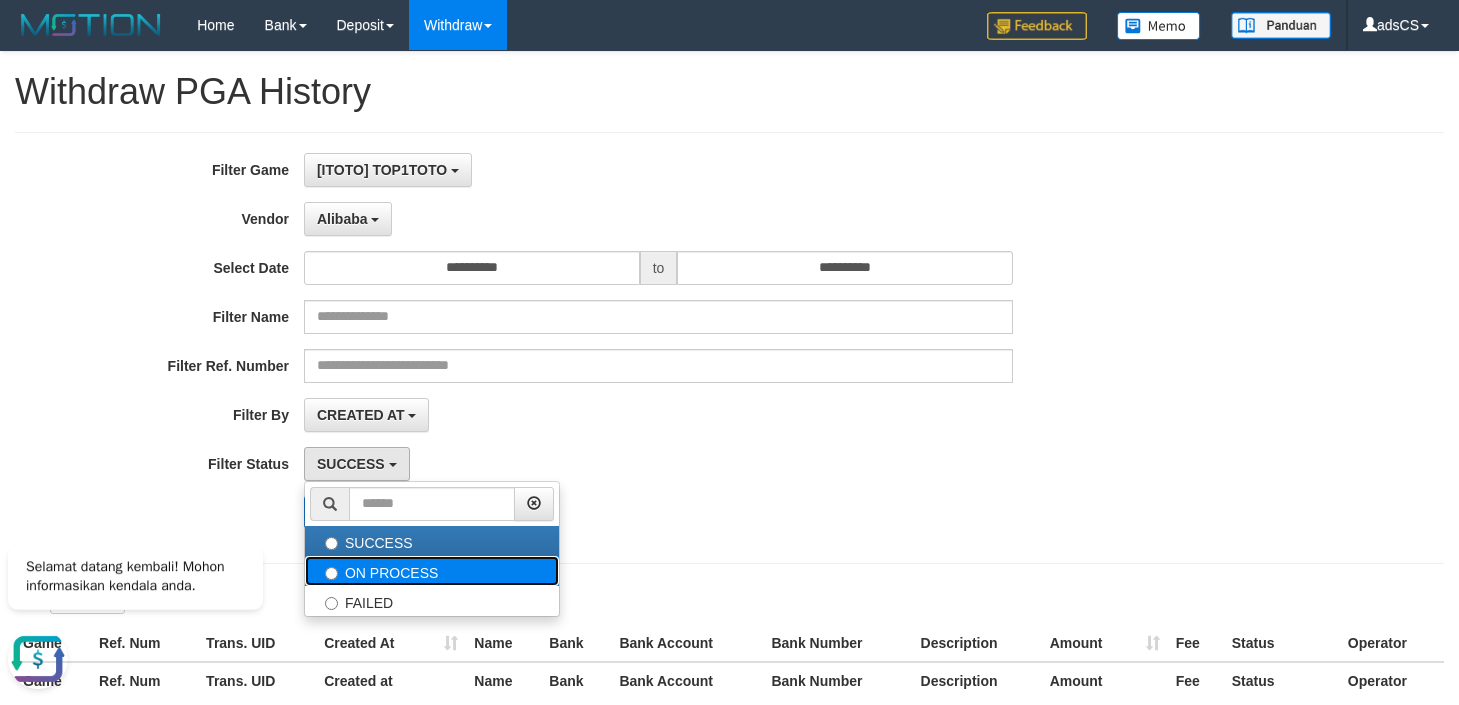 click on "ON PROCESS" at bounding box center [432, 571] 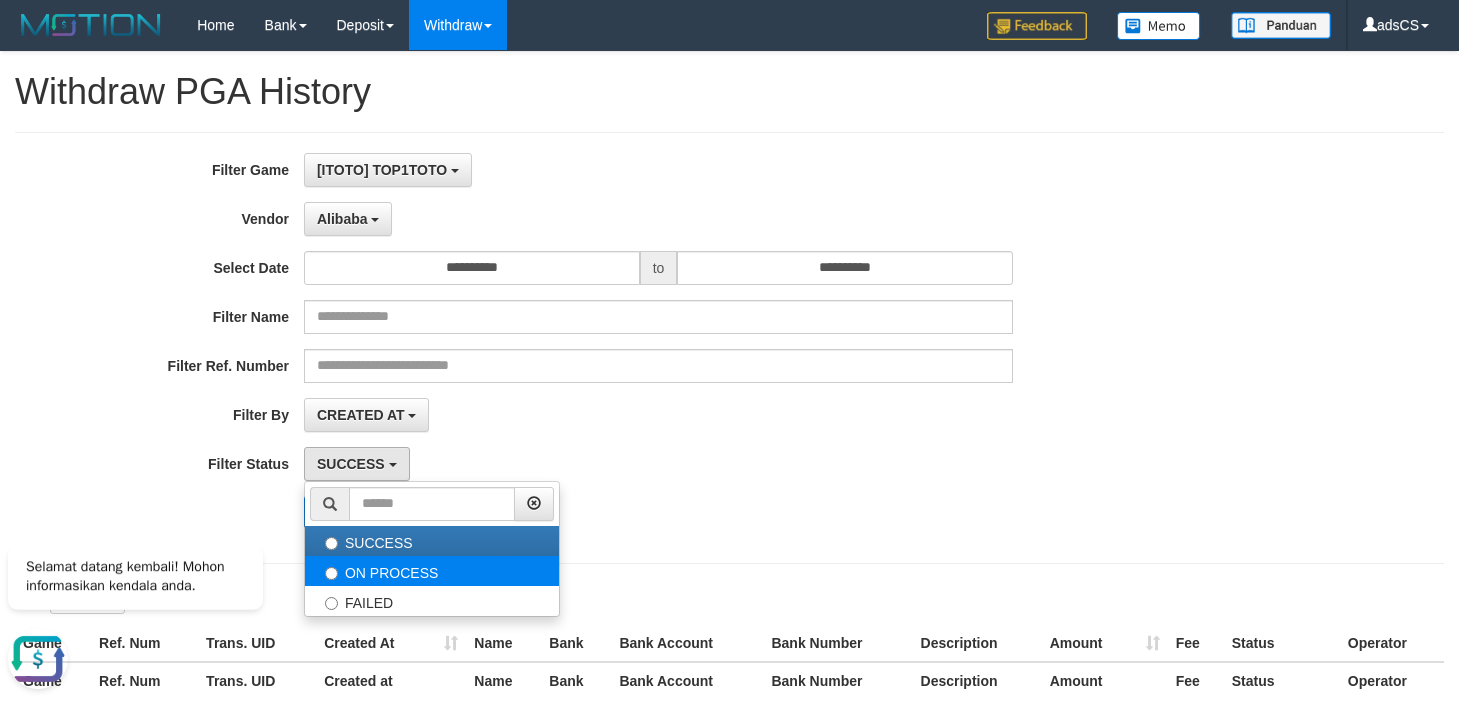 select on "*" 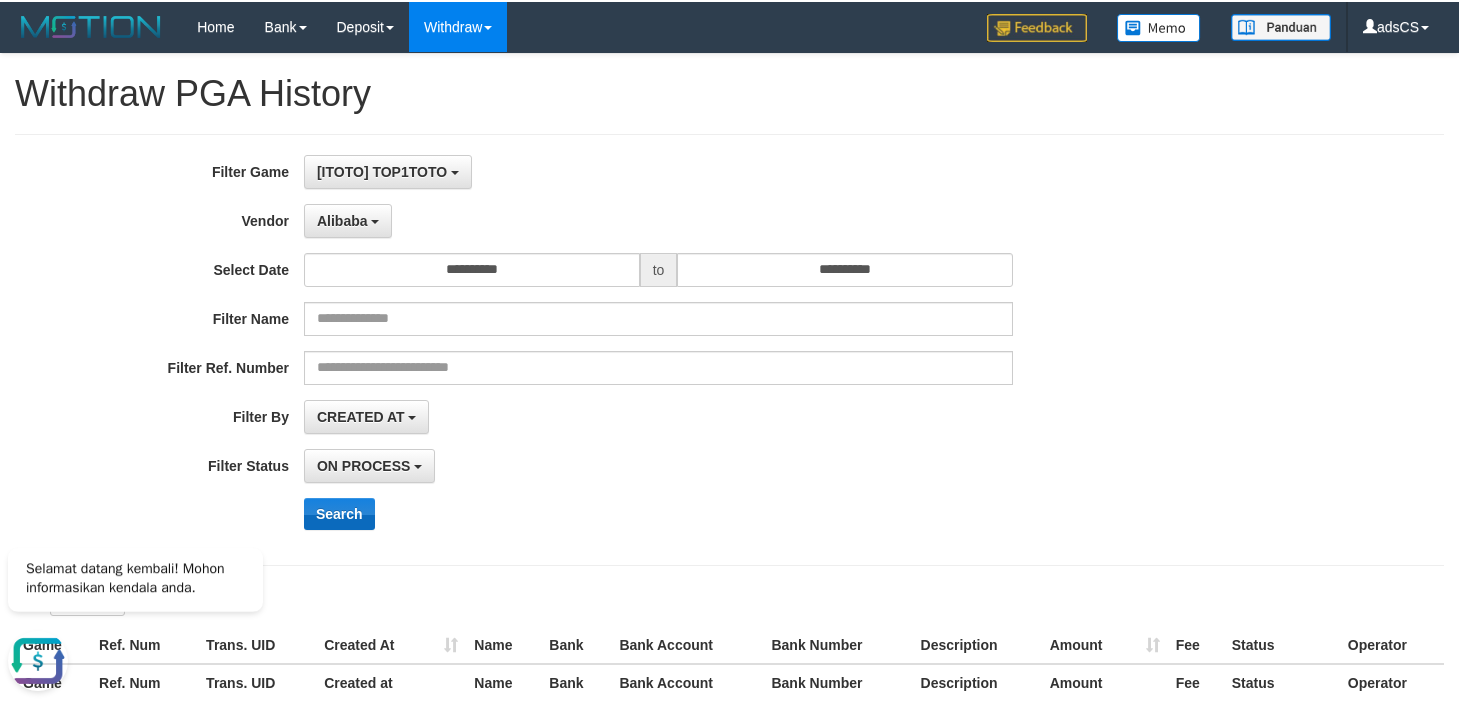 scroll, scrollTop: 176, scrollLeft: 0, axis: vertical 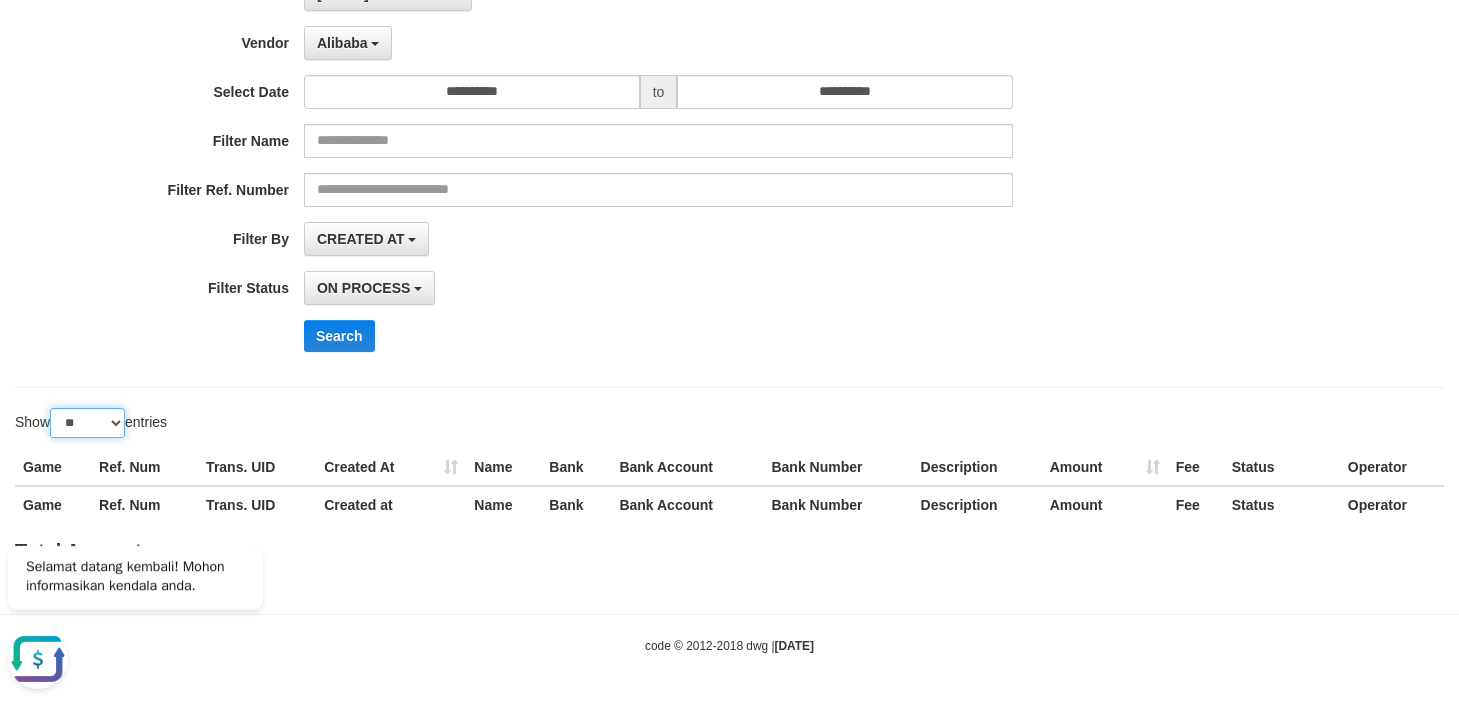 click on "** ** ** ***" at bounding box center (87, 423) 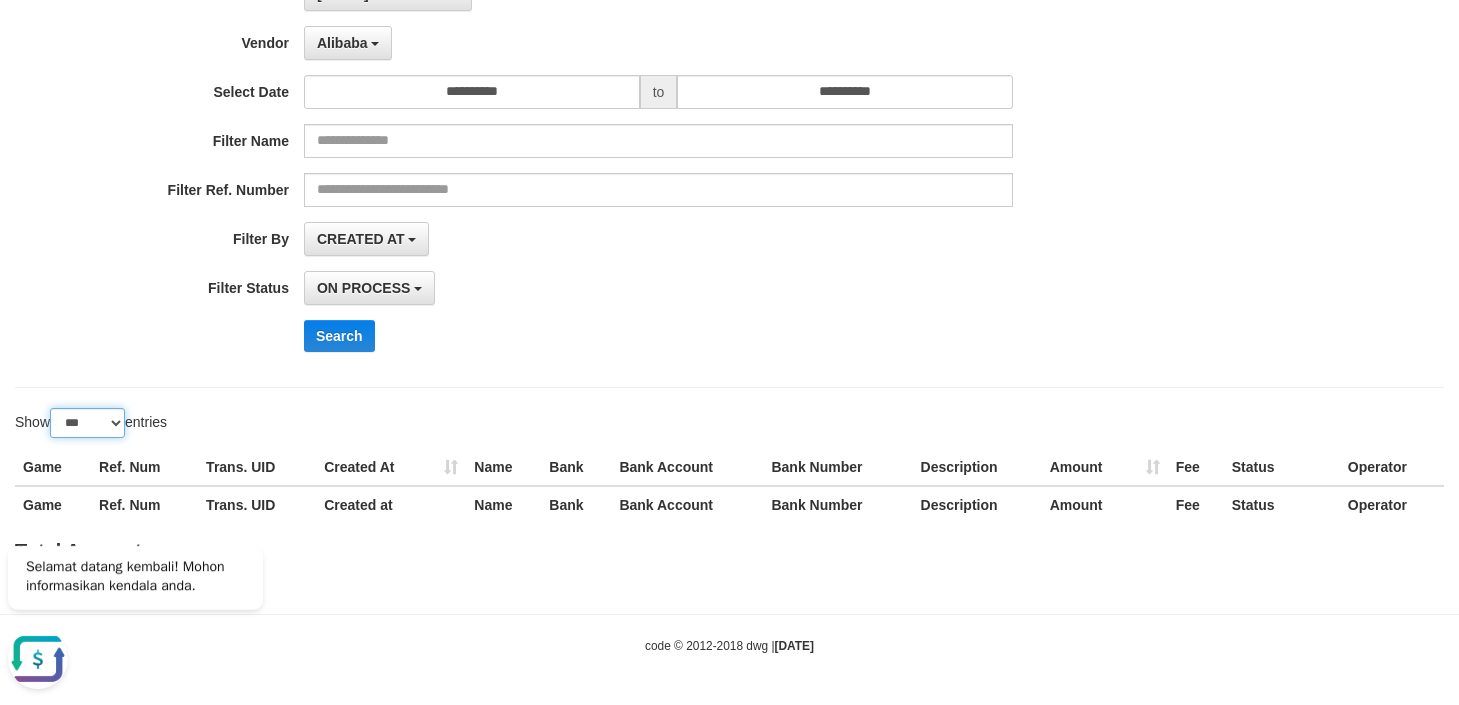 click on "** ** ** ***" at bounding box center (87, 423) 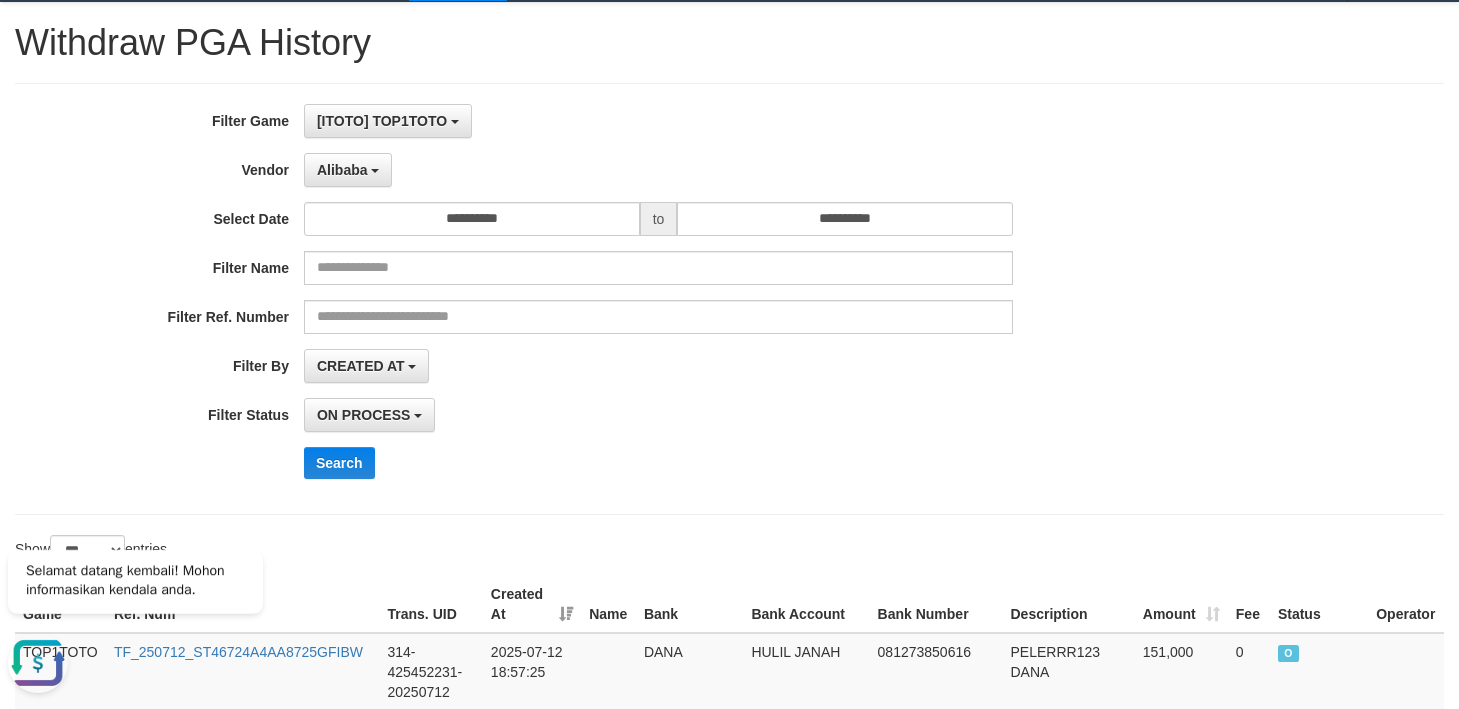 scroll, scrollTop: 0, scrollLeft: 0, axis: both 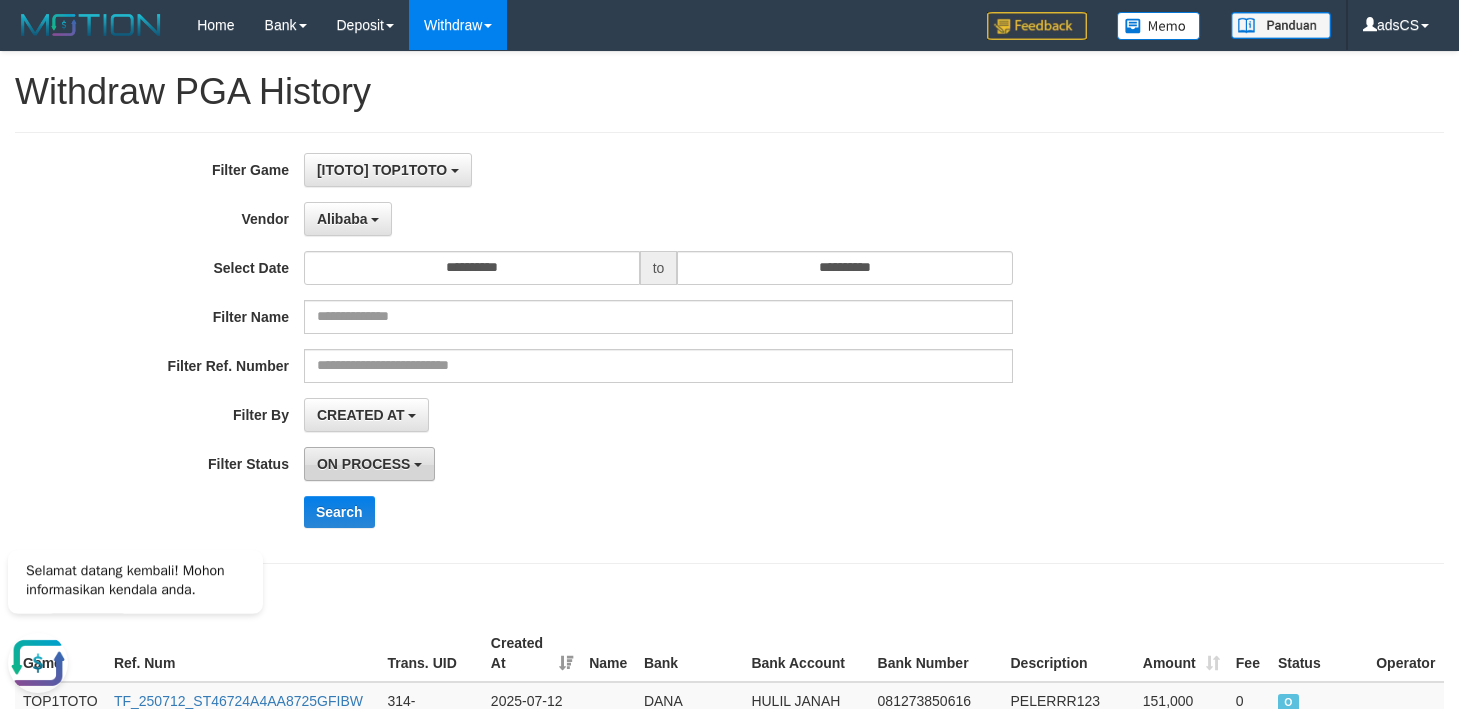 click on "ON PROCESS" at bounding box center (363, 464) 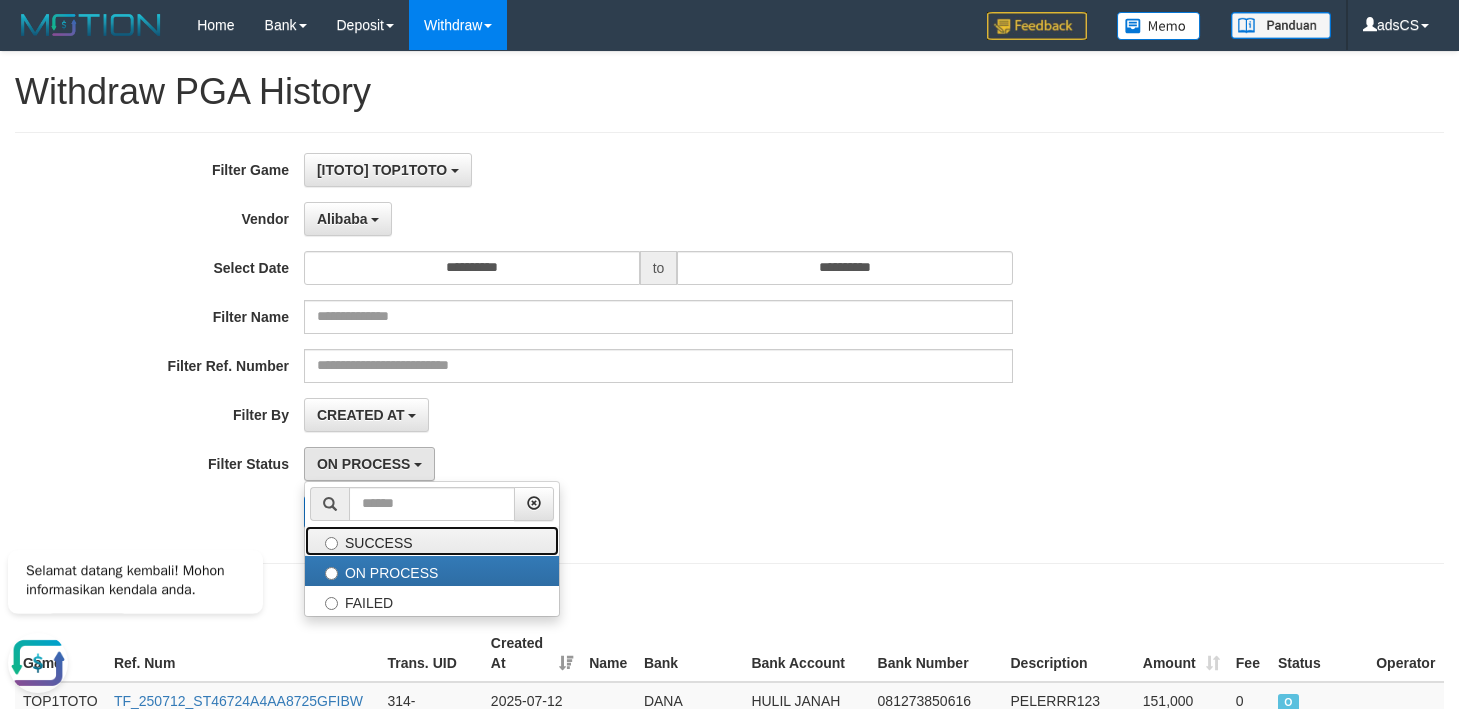 click on "SUCCESS" at bounding box center (432, 541) 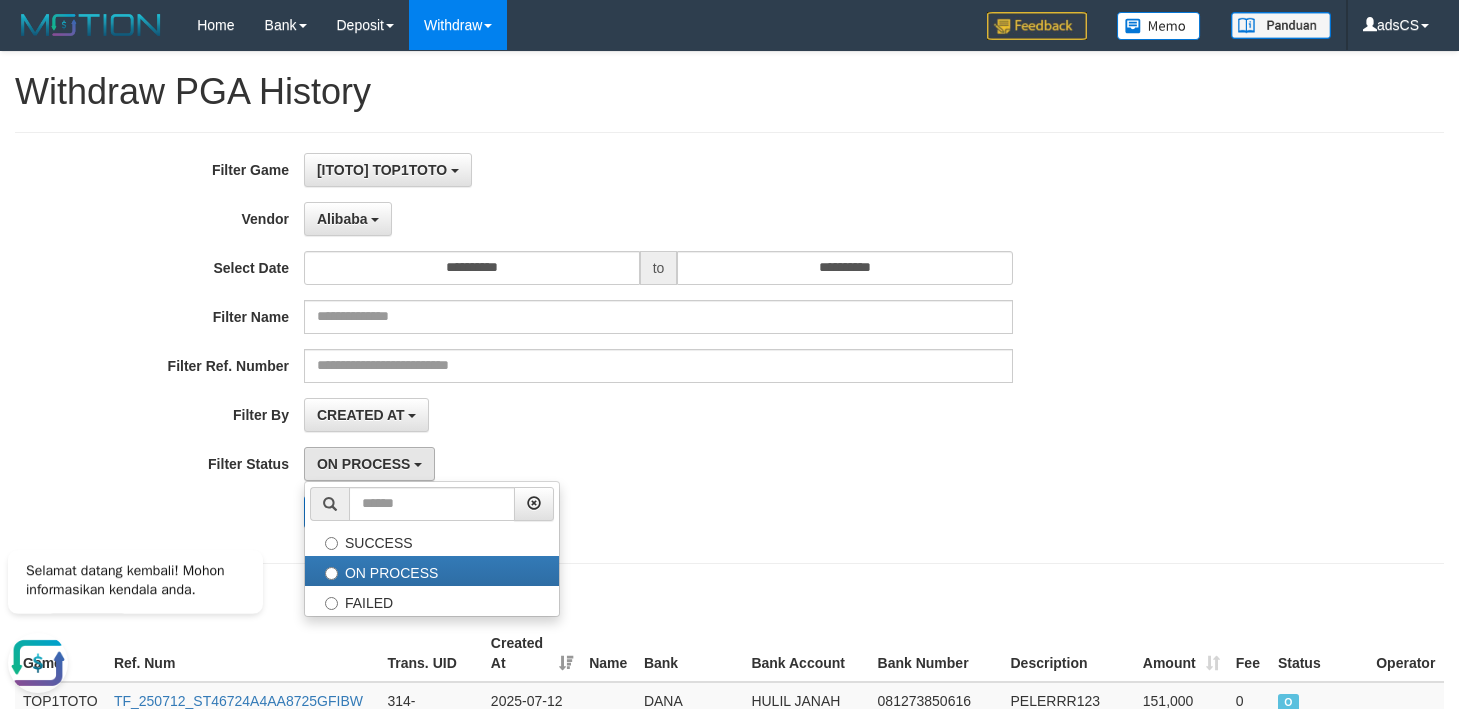 select on "*" 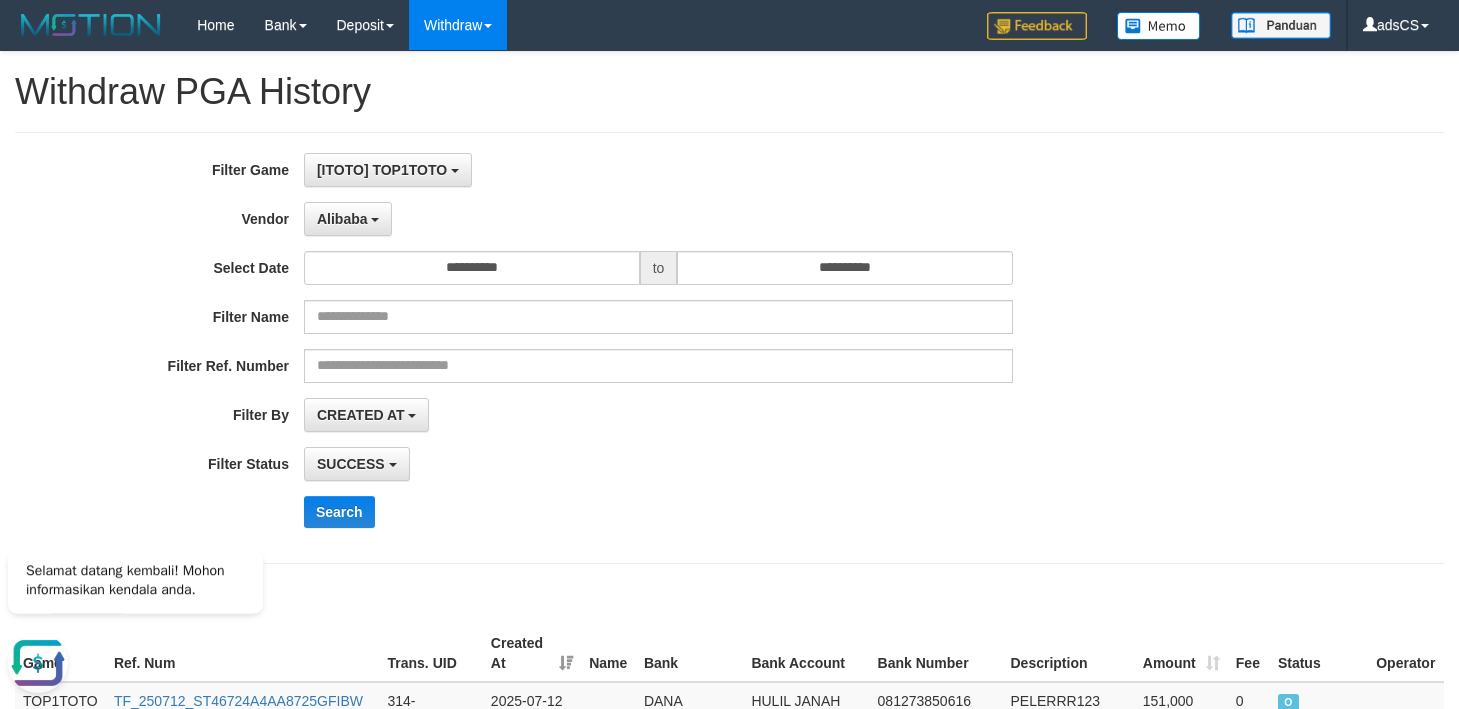click on "SUCCESS
SUCCESS
ON PROCESS
FAILED" at bounding box center (658, 464) 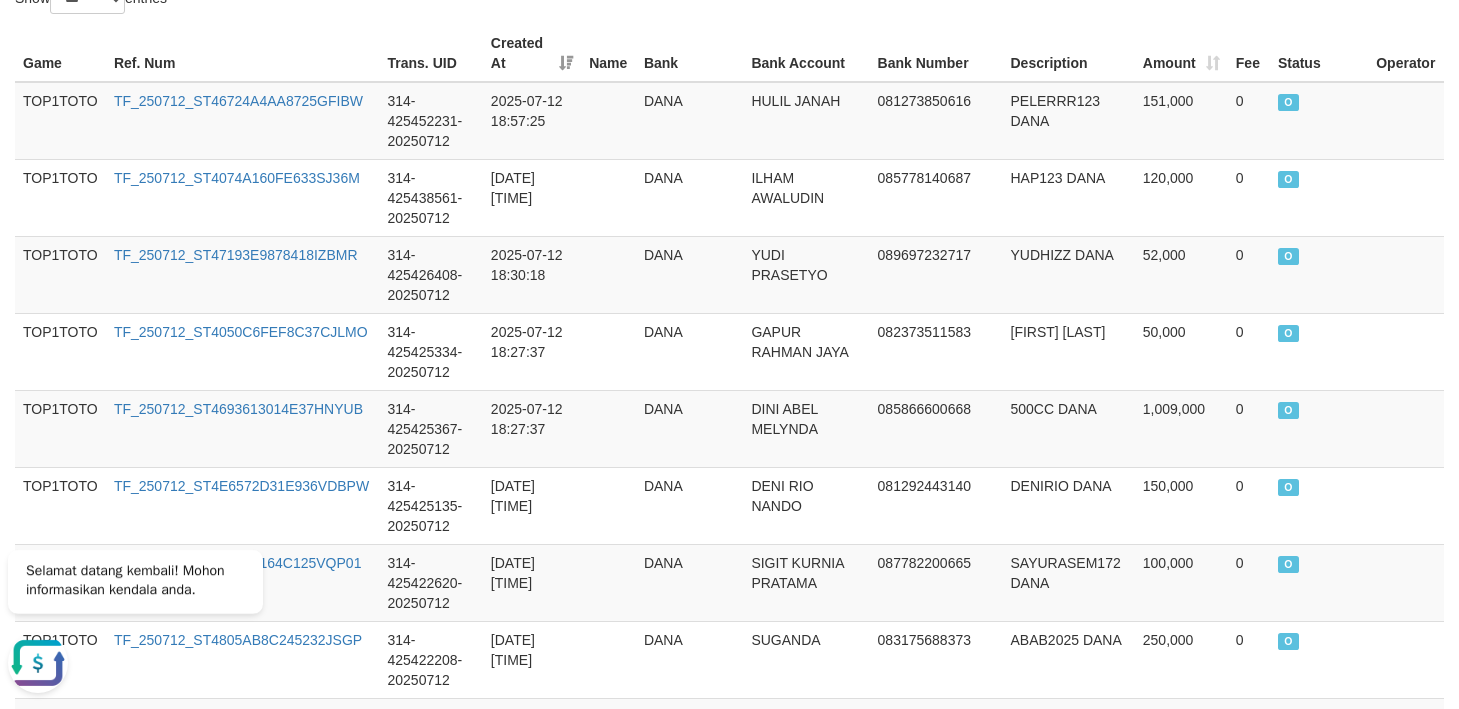 scroll, scrollTop: 0, scrollLeft: 0, axis: both 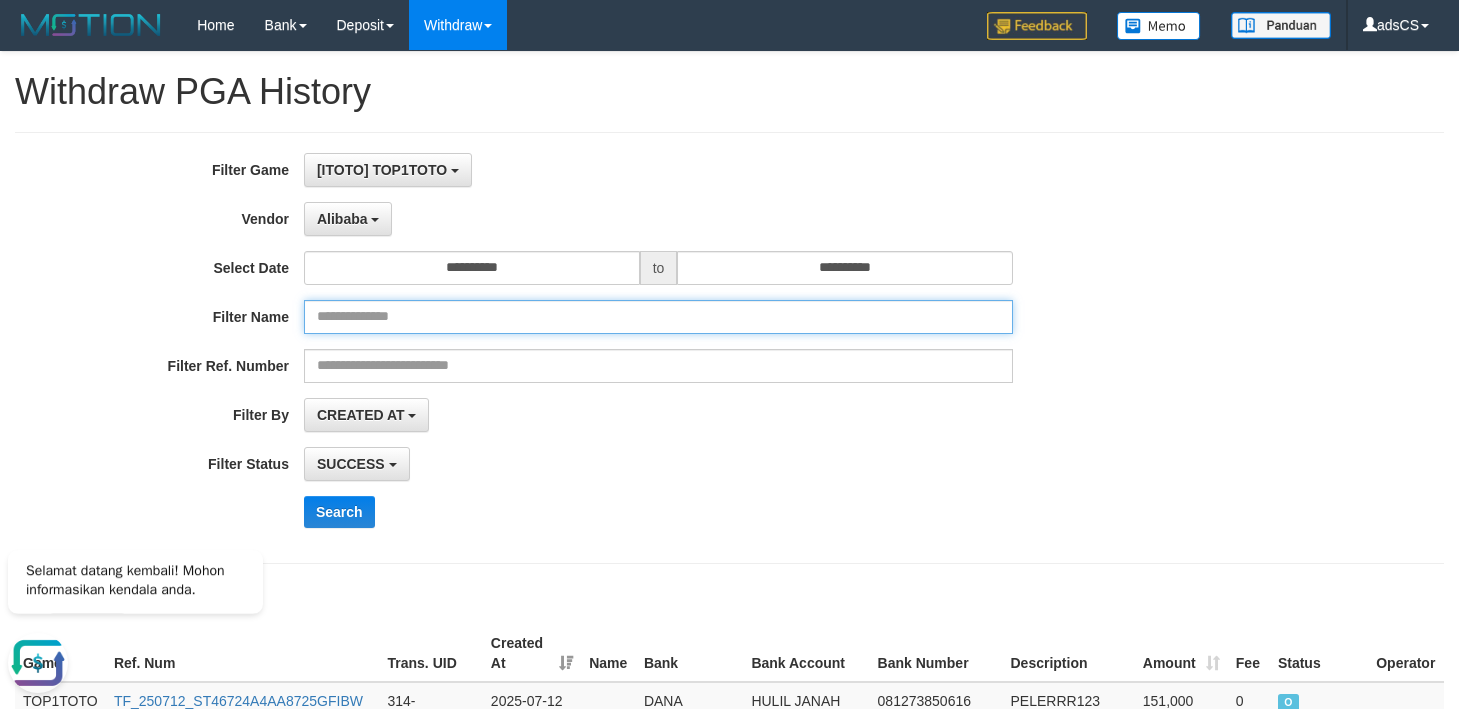 click at bounding box center (658, 317) 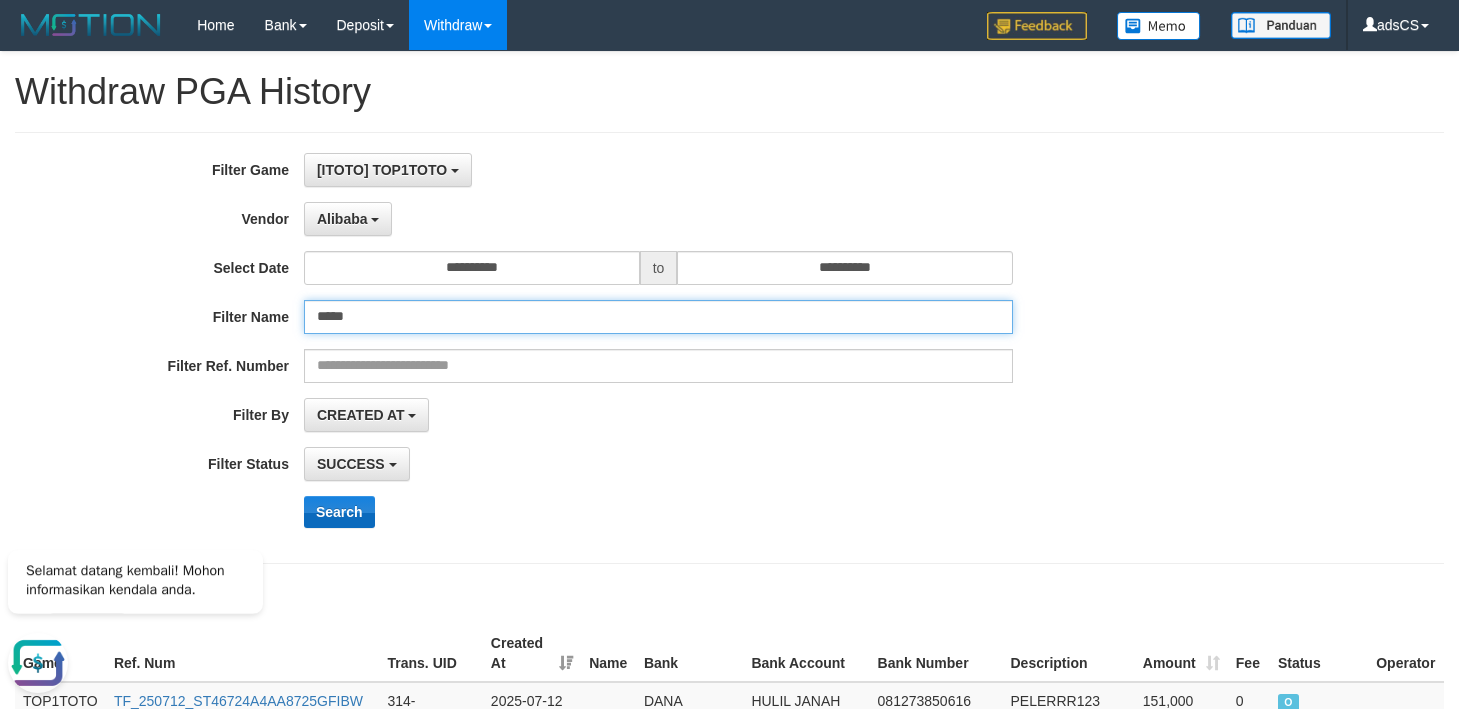 type on "*****" 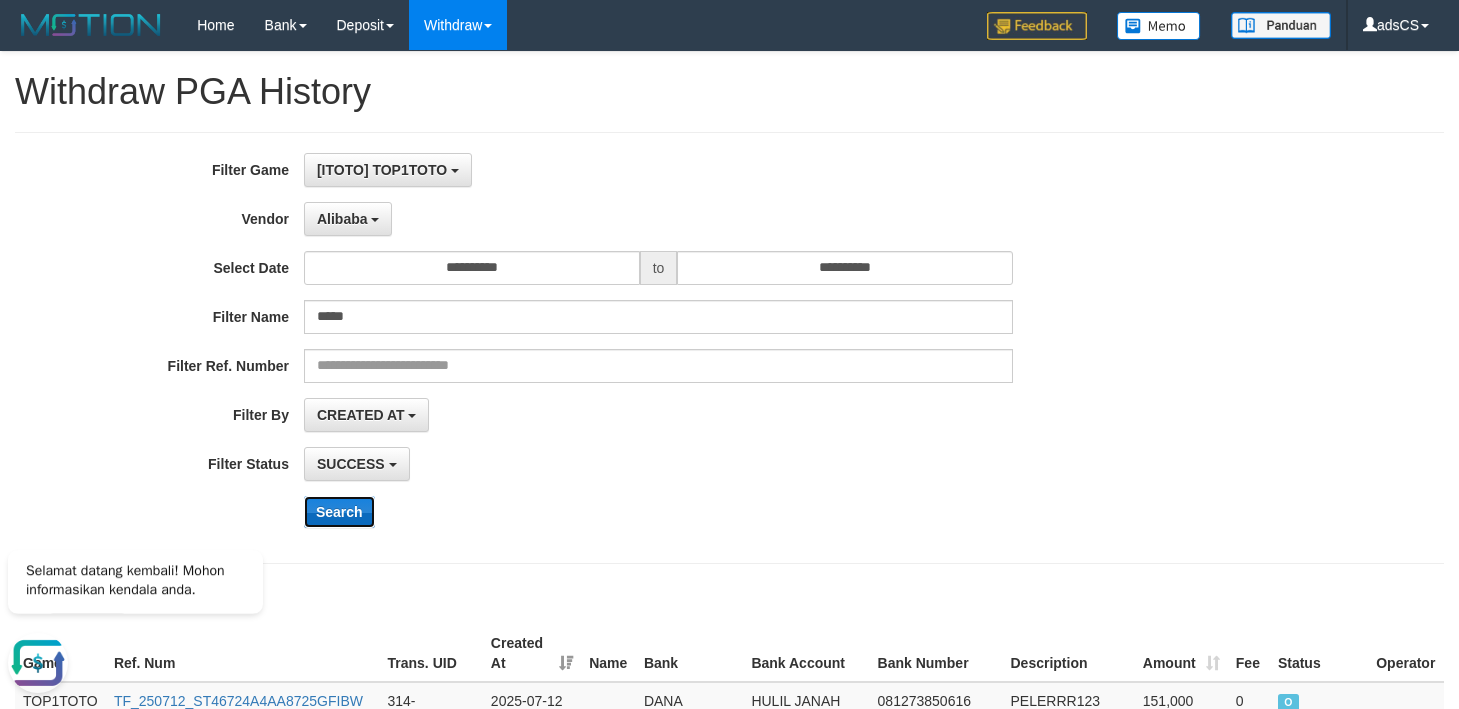 click on "Search" at bounding box center (339, 512) 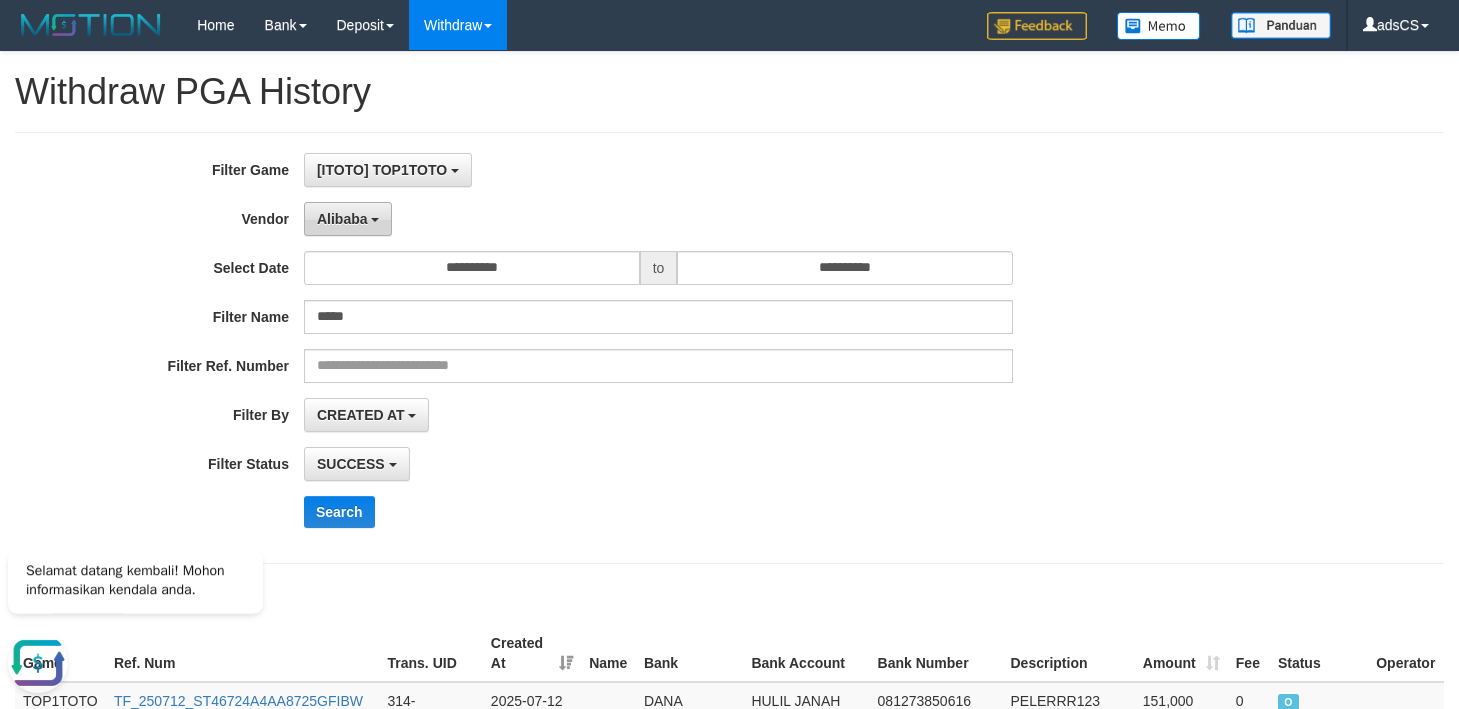 click on "Alibaba" at bounding box center [342, 219] 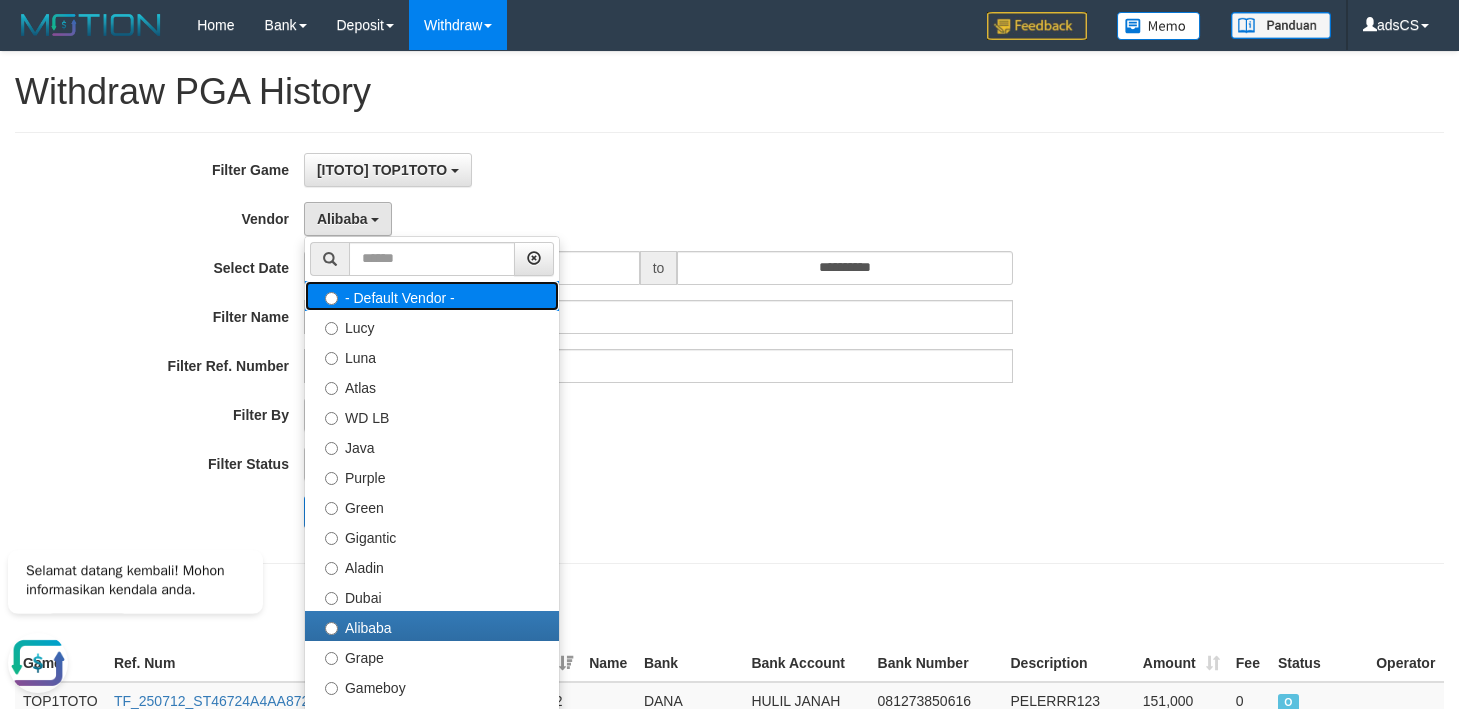 click on "- Default Vendor -" at bounding box center (432, 296) 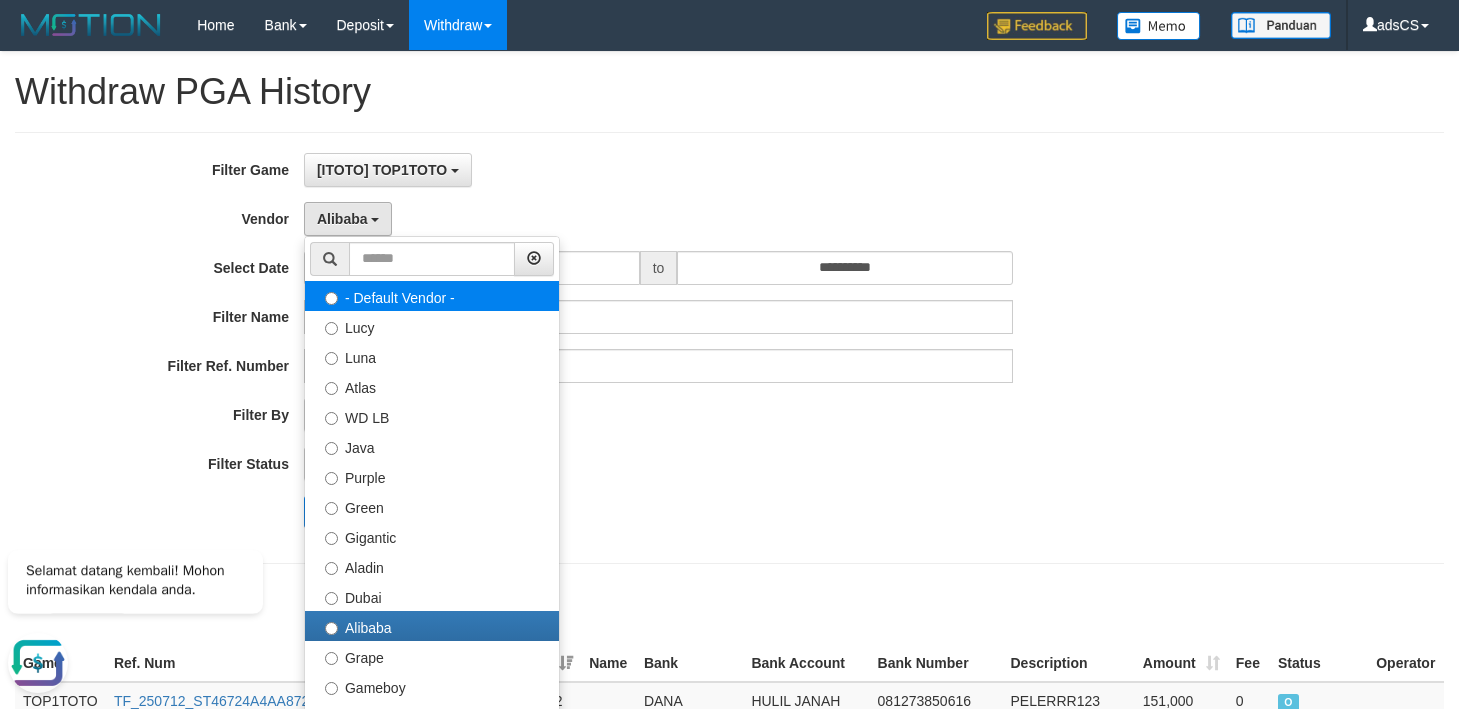 select 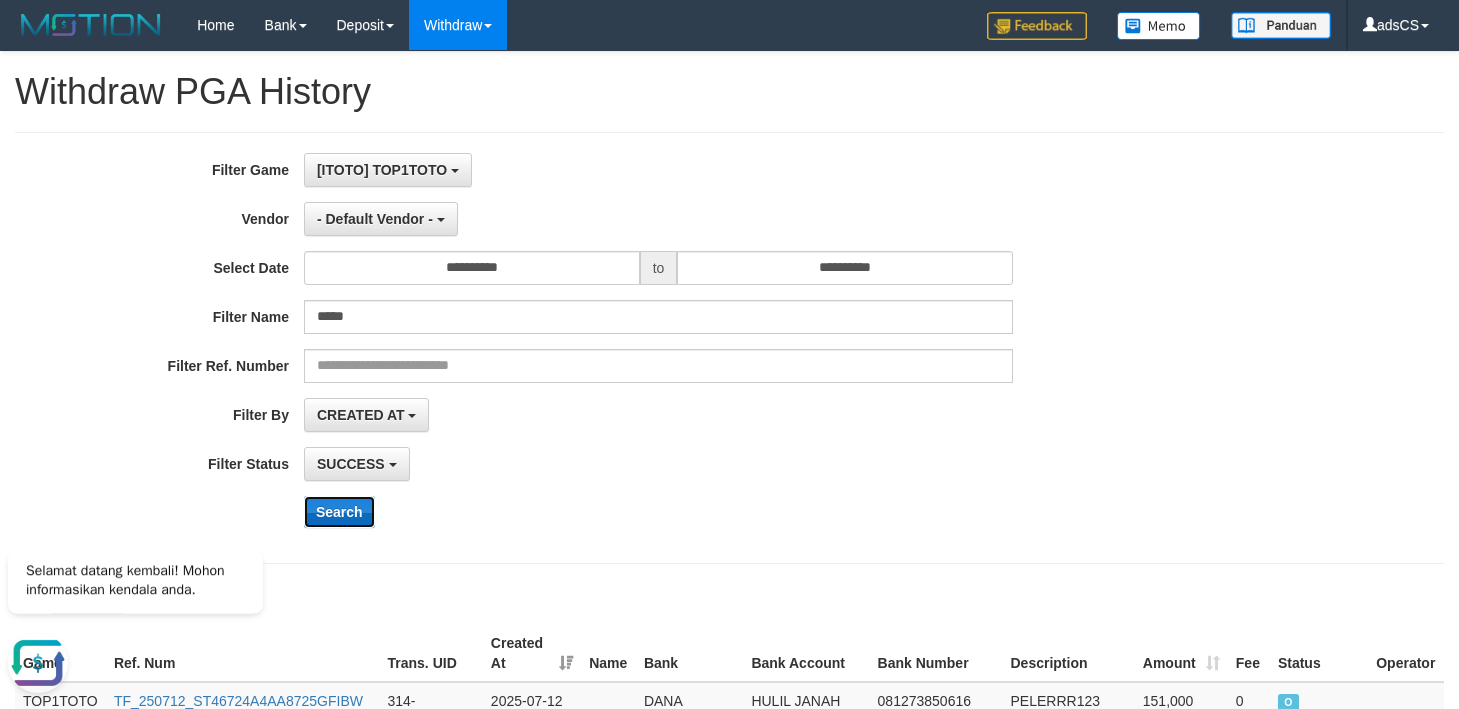click on "Search" at bounding box center (339, 512) 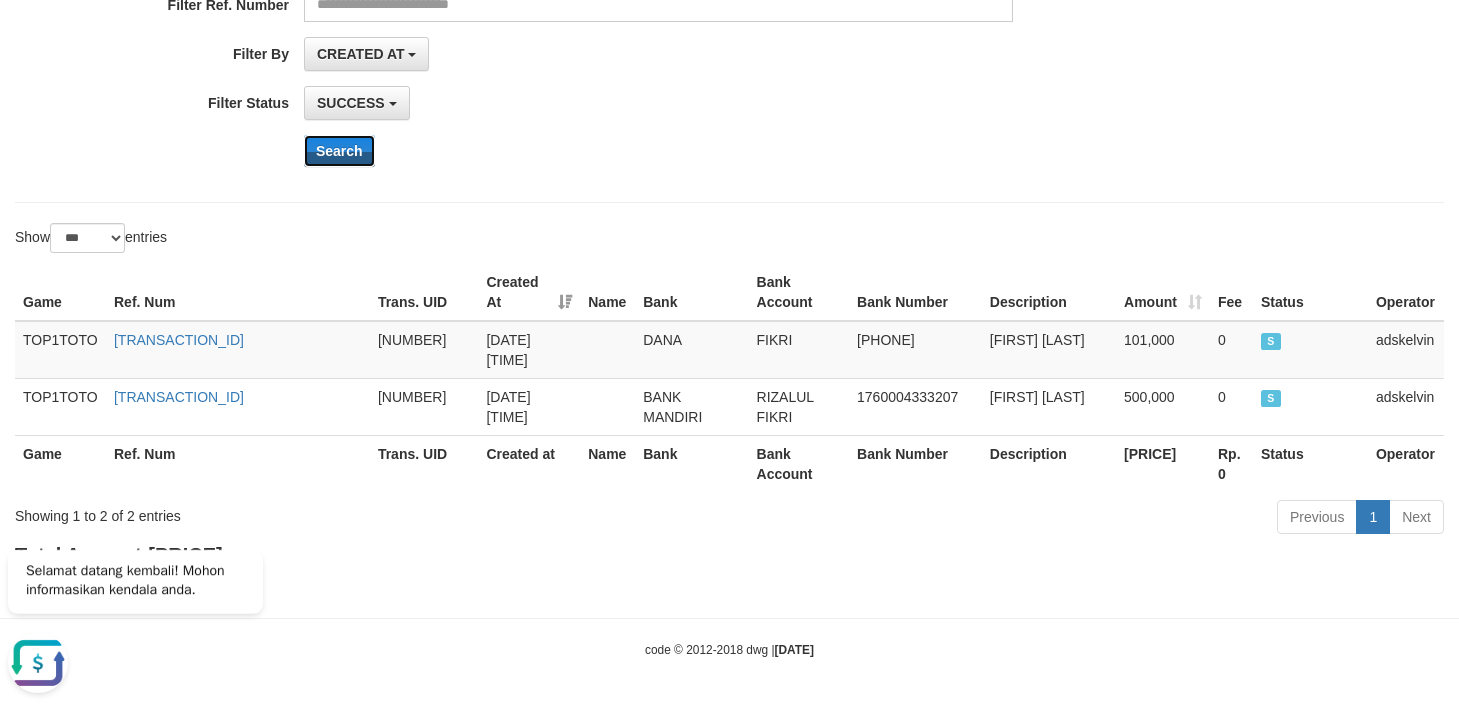 scroll, scrollTop: 401, scrollLeft: 0, axis: vertical 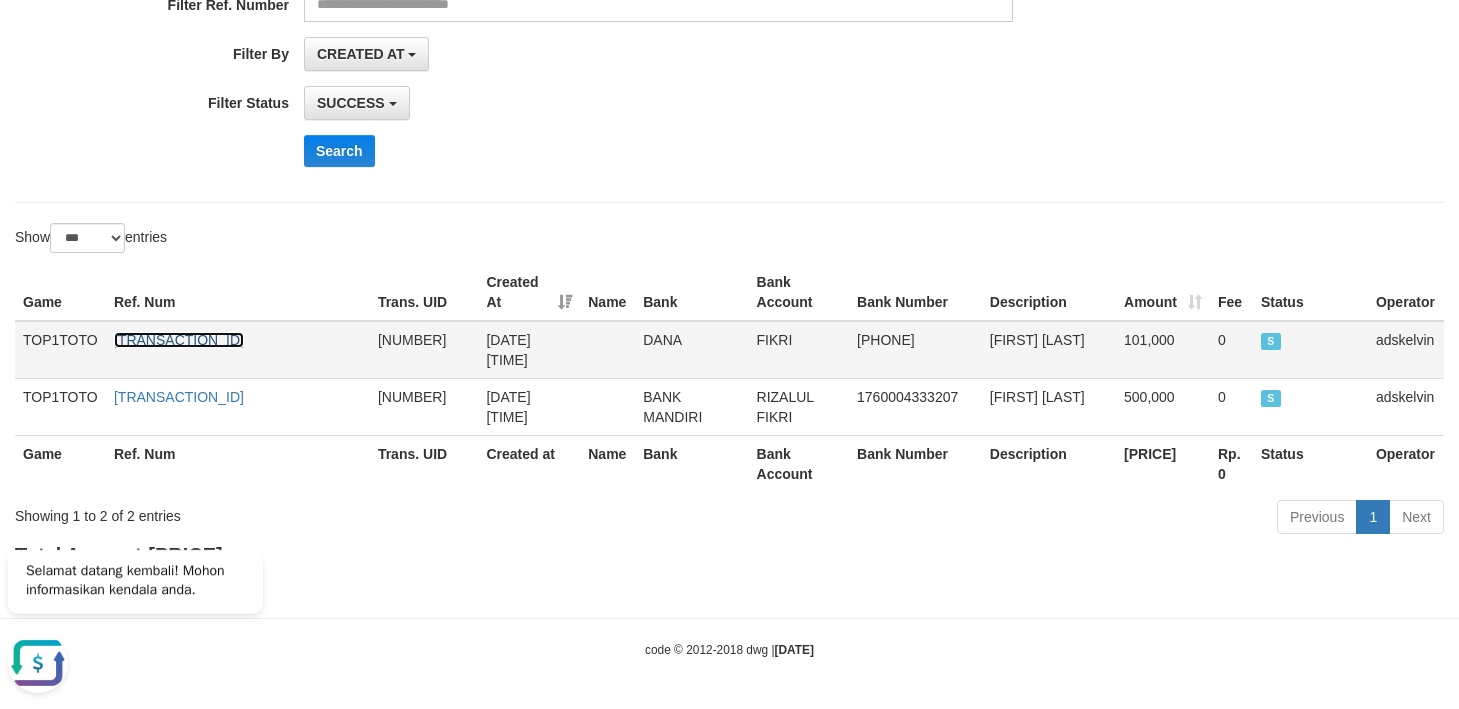 click on "TF_250712_ST47B6442E9EF17H7ELG" at bounding box center [179, 340] 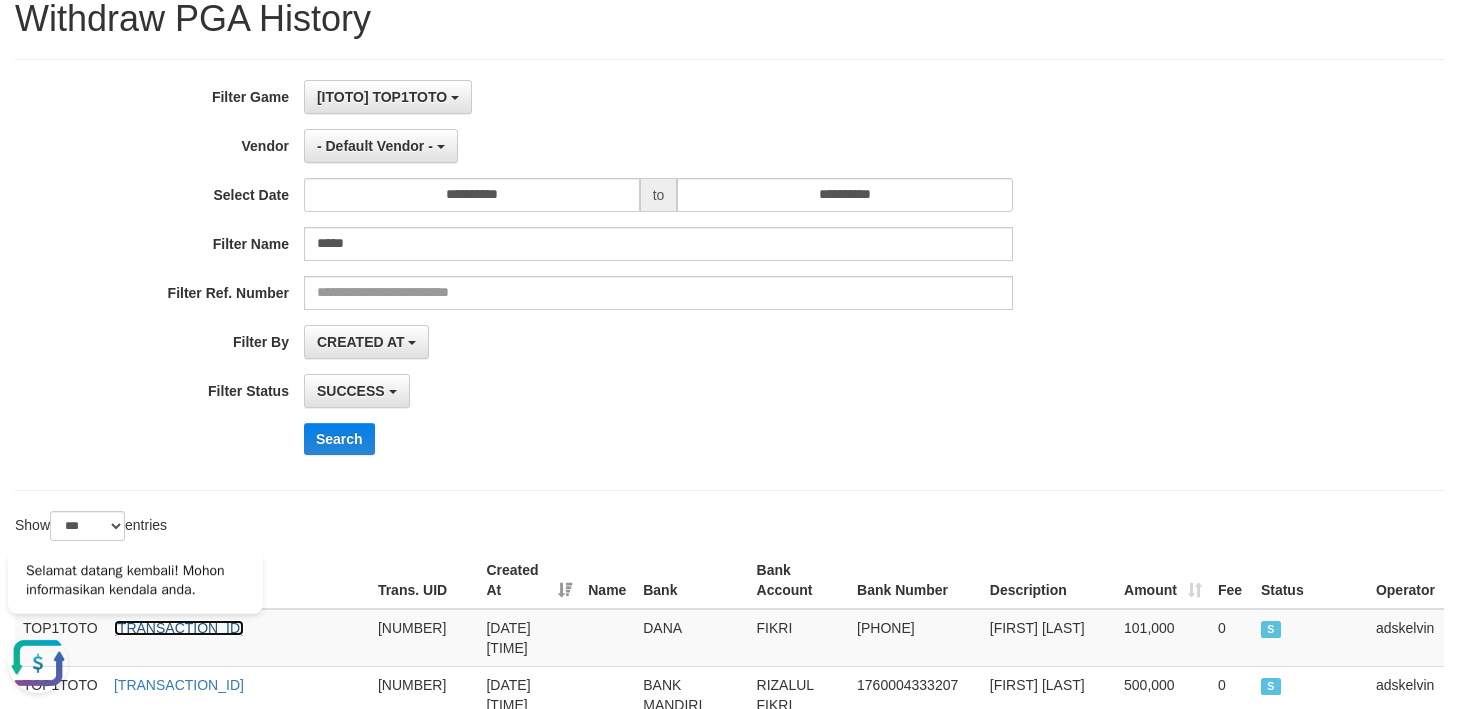 scroll, scrollTop: 0, scrollLeft: 0, axis: both 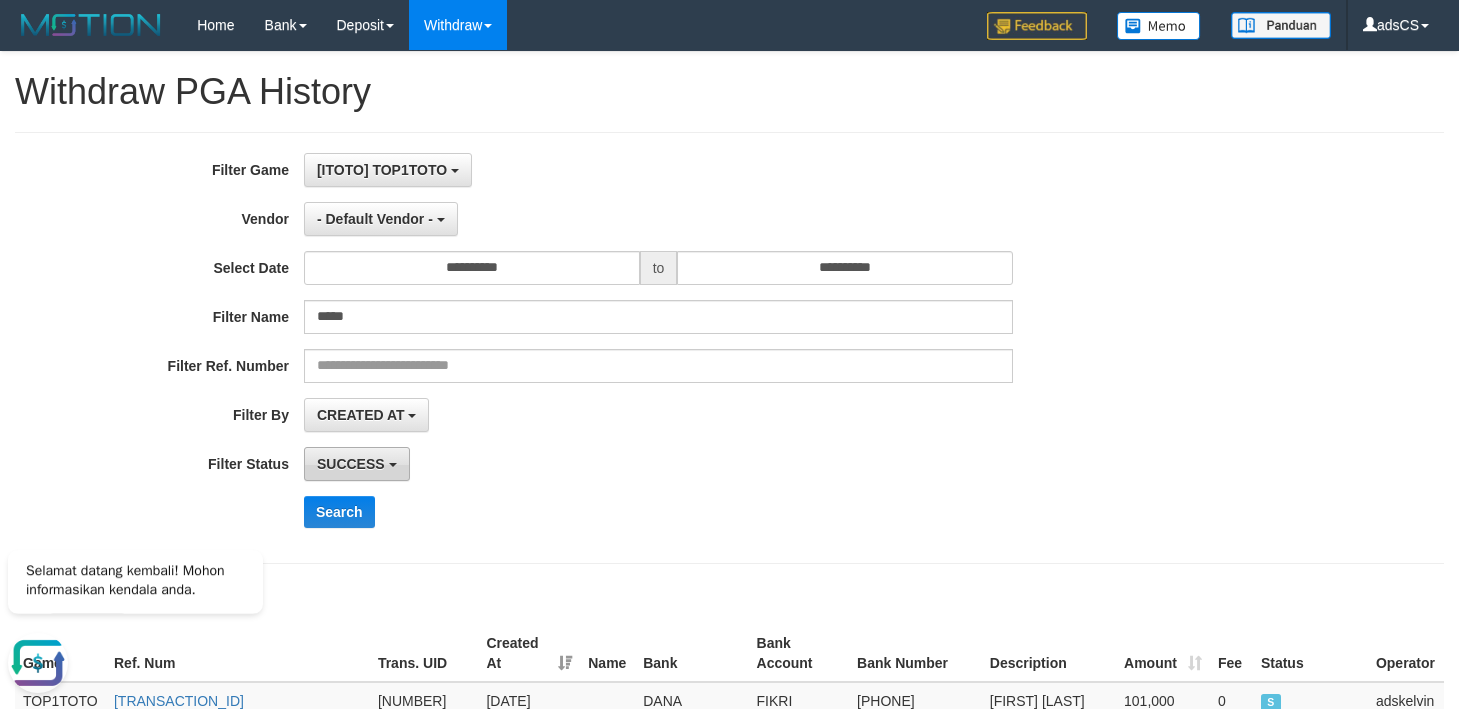 click on "SUCCESS" at bounding box center (351, 464) 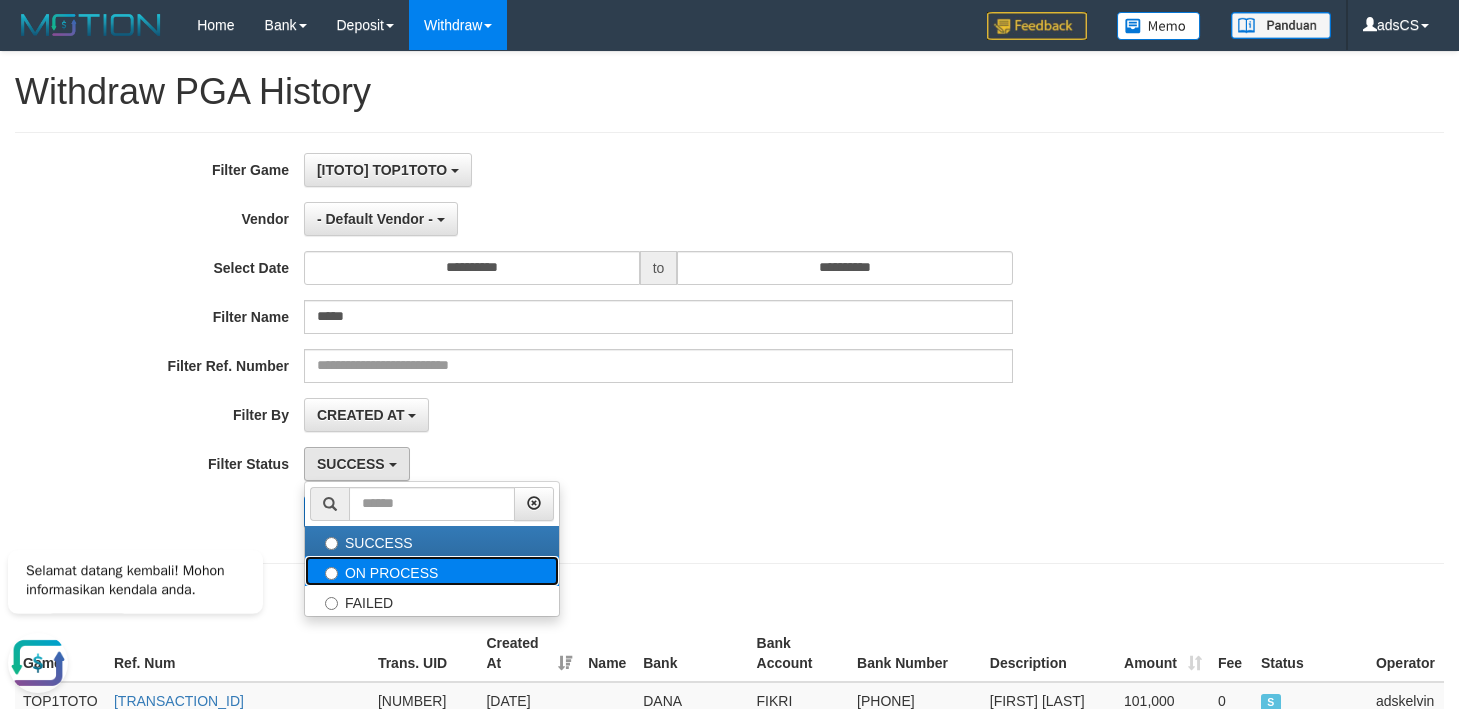 click on "ON PROCESS" at bounding box center (432, 571) 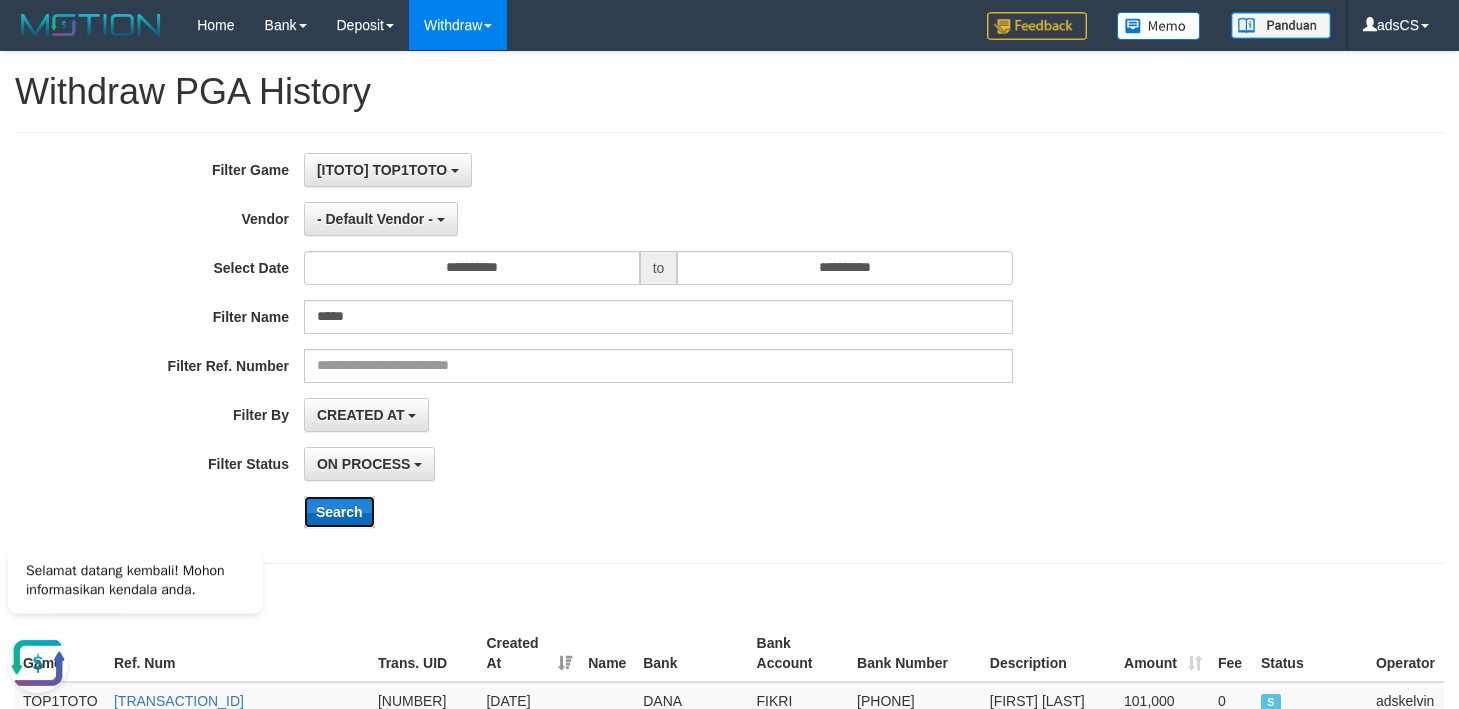 click on "Search" at bounding box center (339, 512) 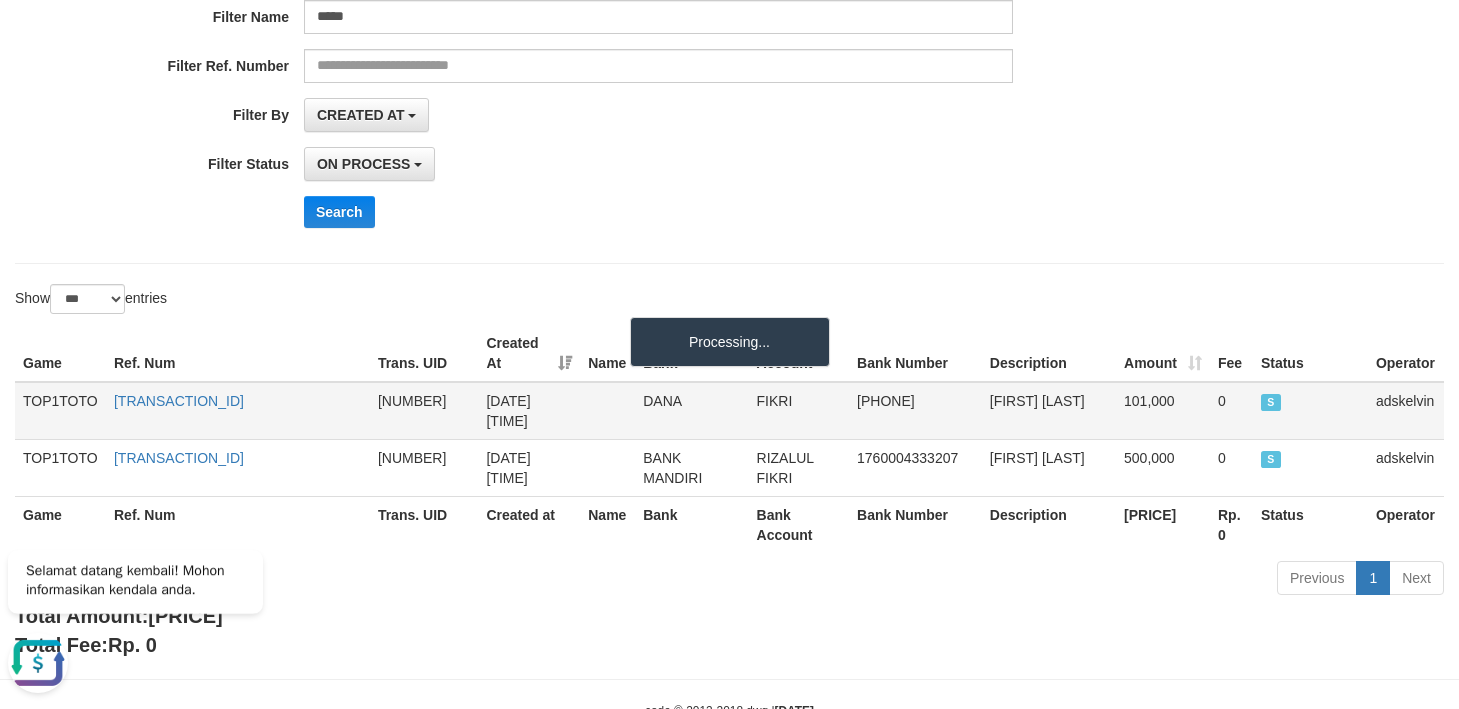 scroll, scrollTop: 284, scrollLeft: 0, axis: vertical 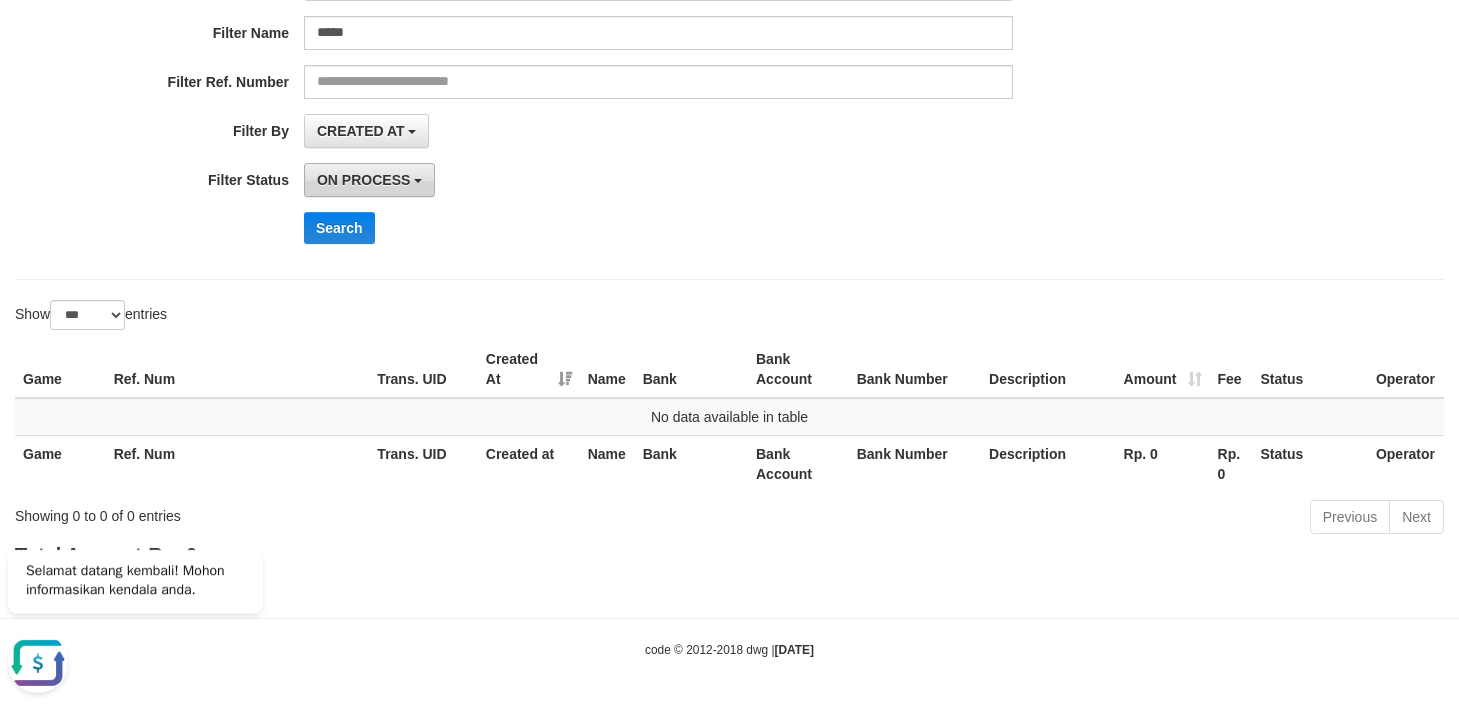 click on "ON PROCESS" at bounding box center [363, 180] 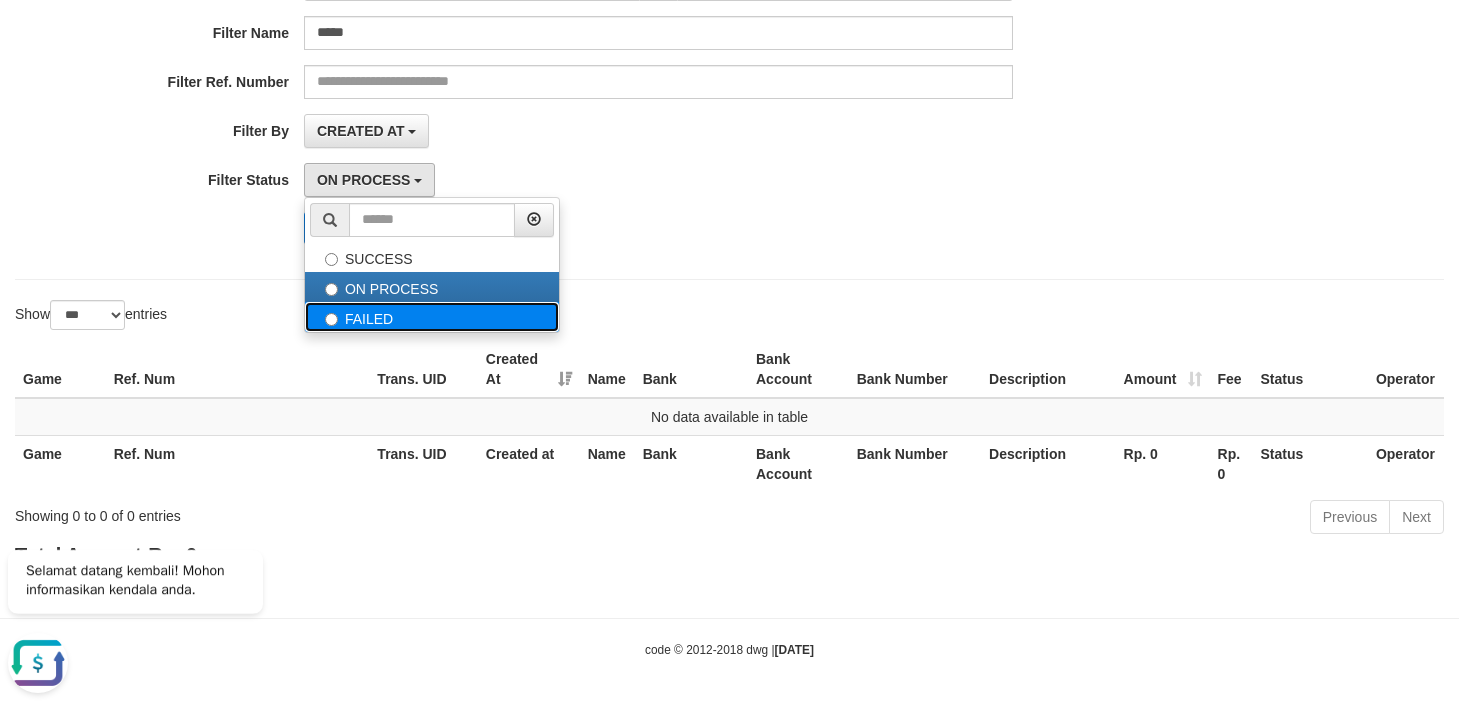 click on "FAILED" at bounding box center [432, 317] 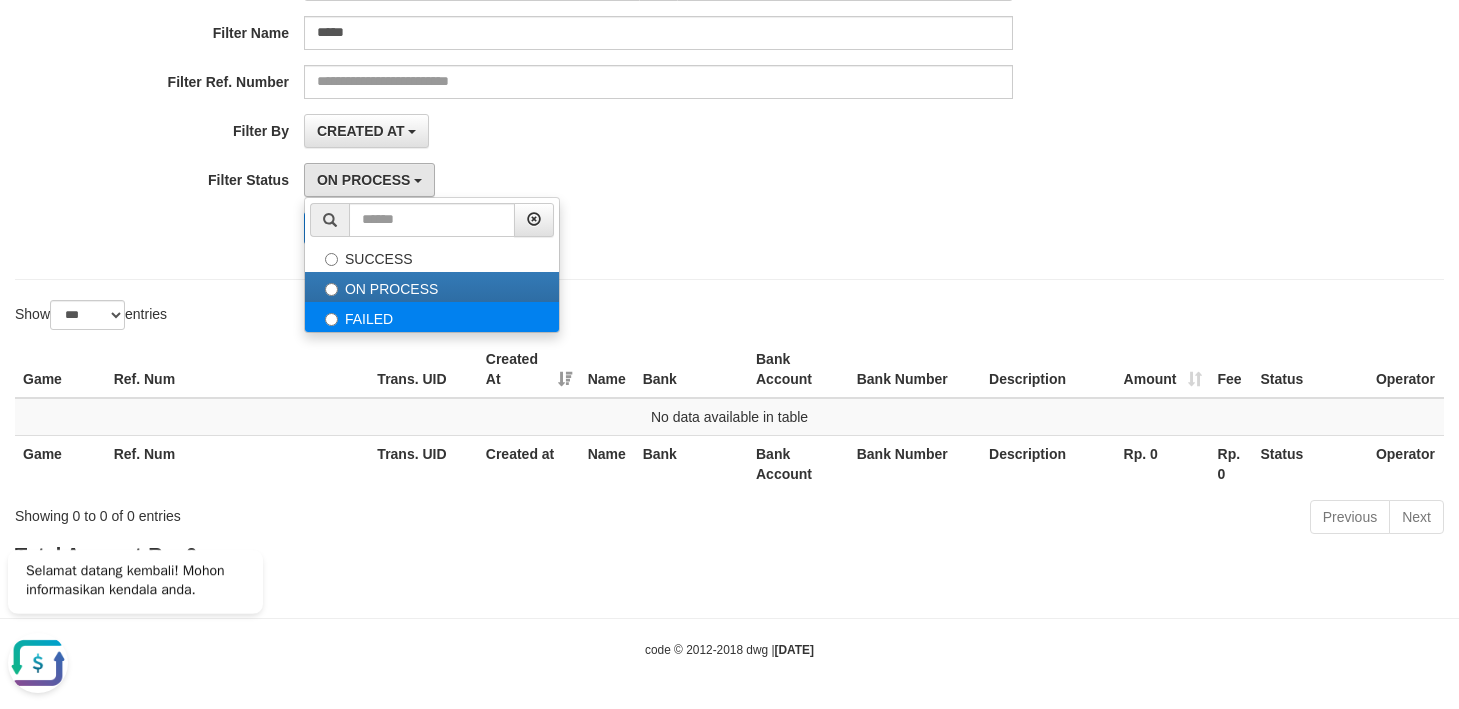 select on "*" 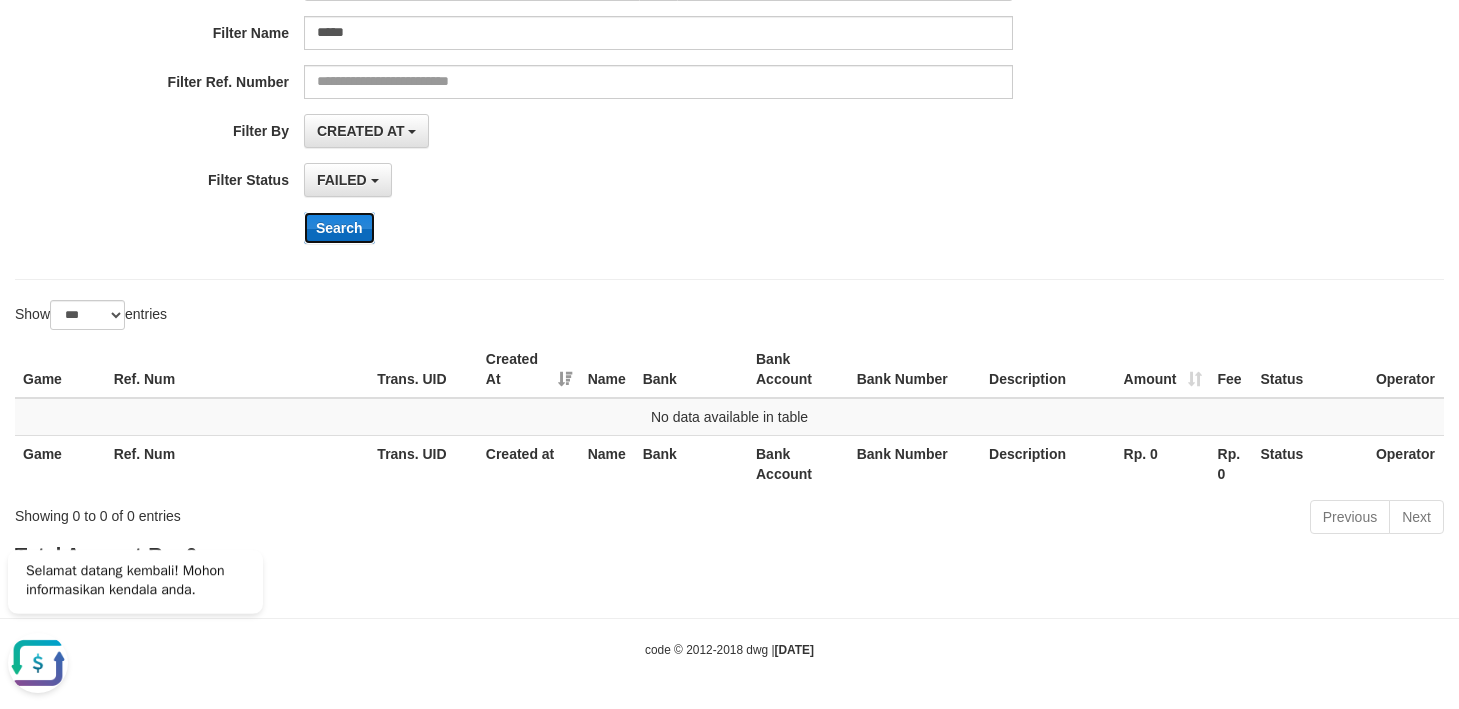 click on "Search" at bounding box center (339, 228) 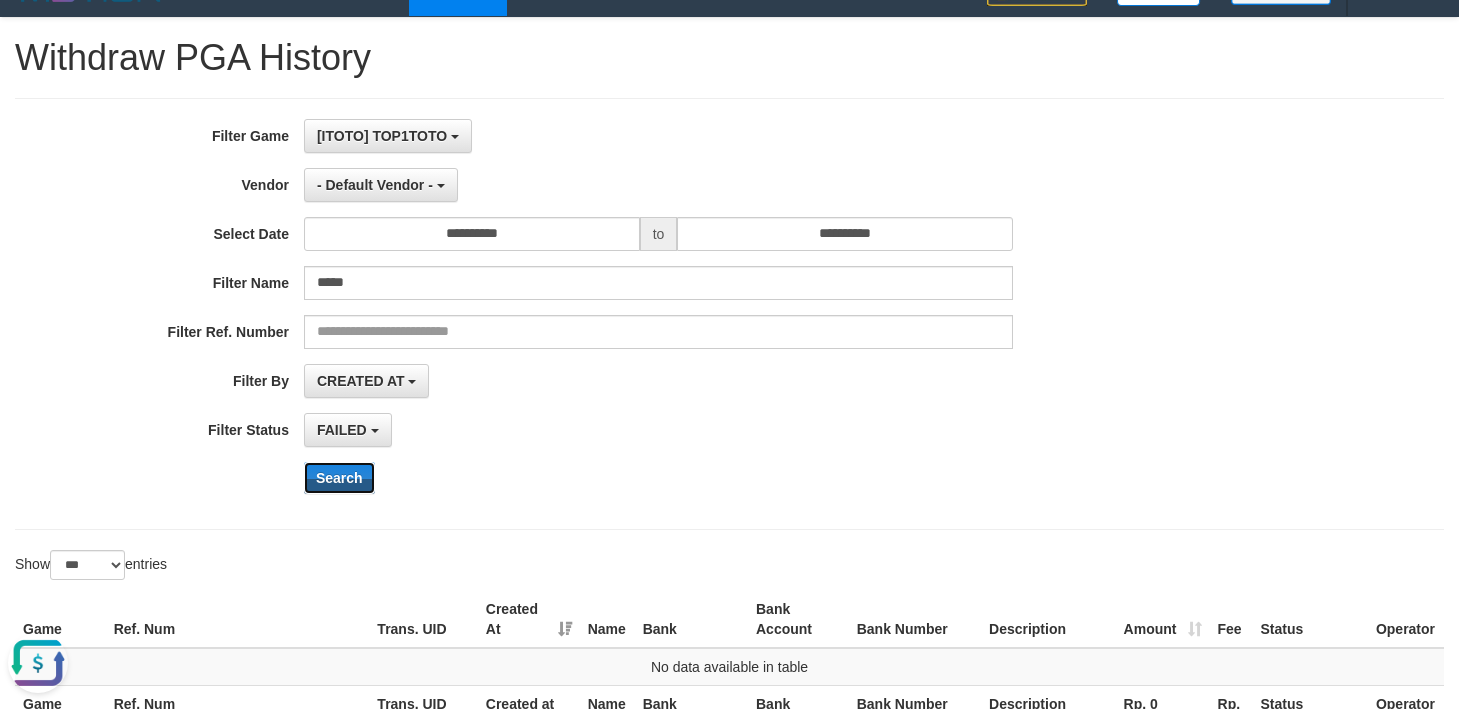 scroll, scrollTop: 0, scrollLeft: 0, axis: both 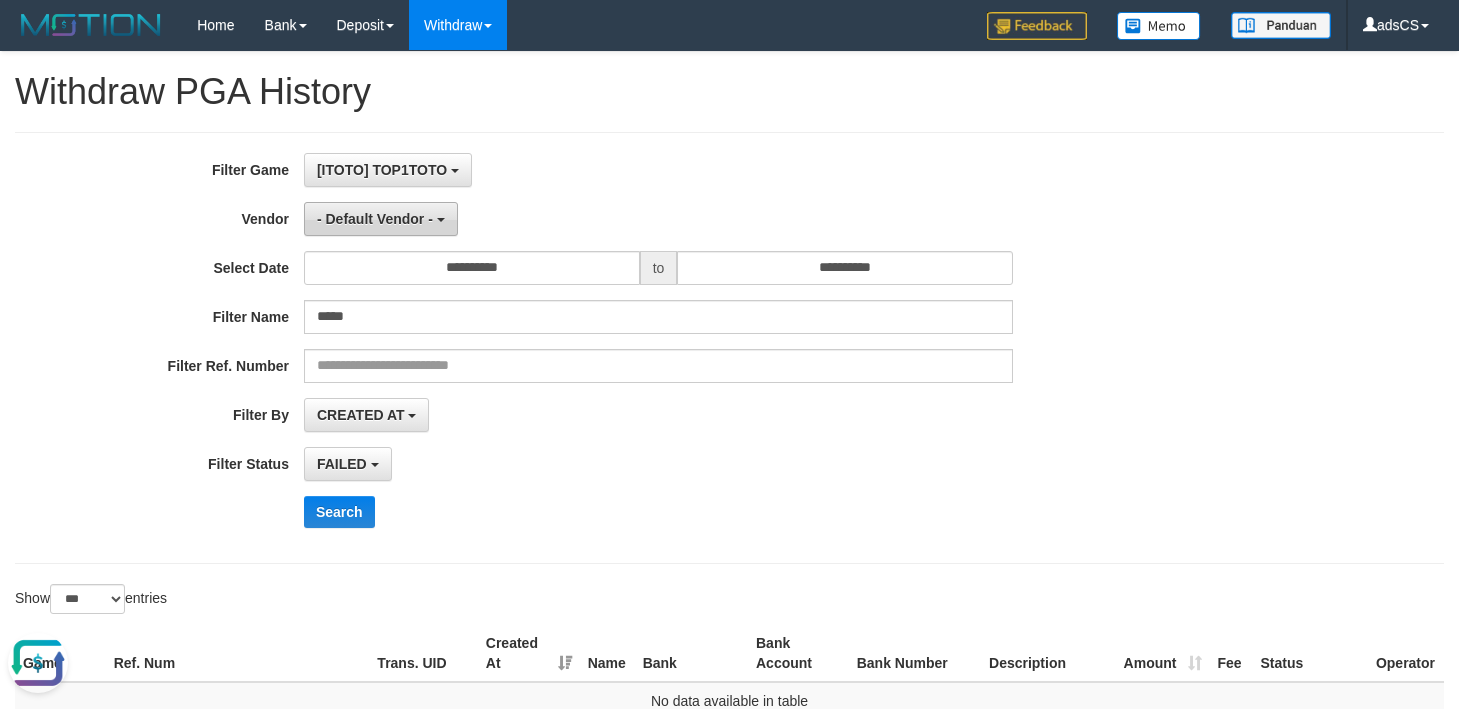 click on "- Default Vendor -" at bounding box center (375, 219) 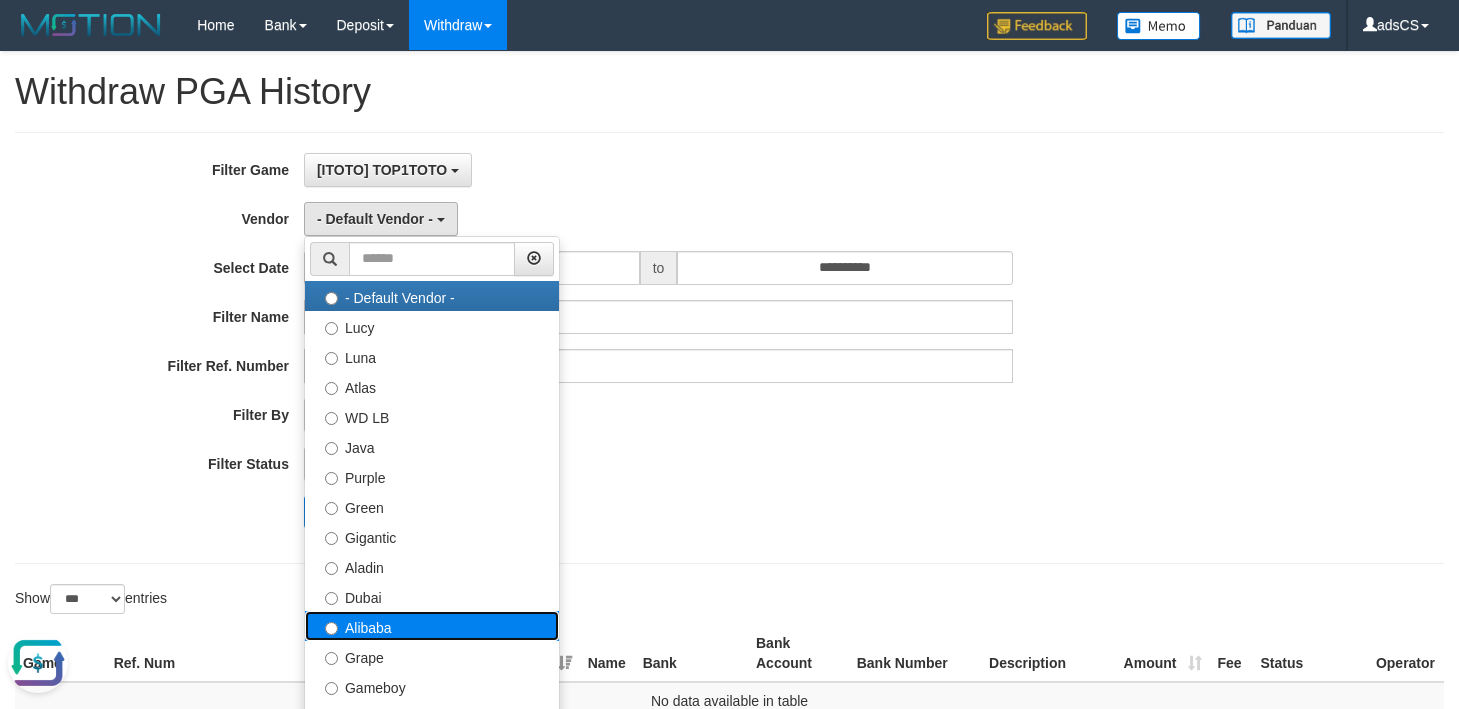 click on "Alibaba" at bounding box center (432, 626) 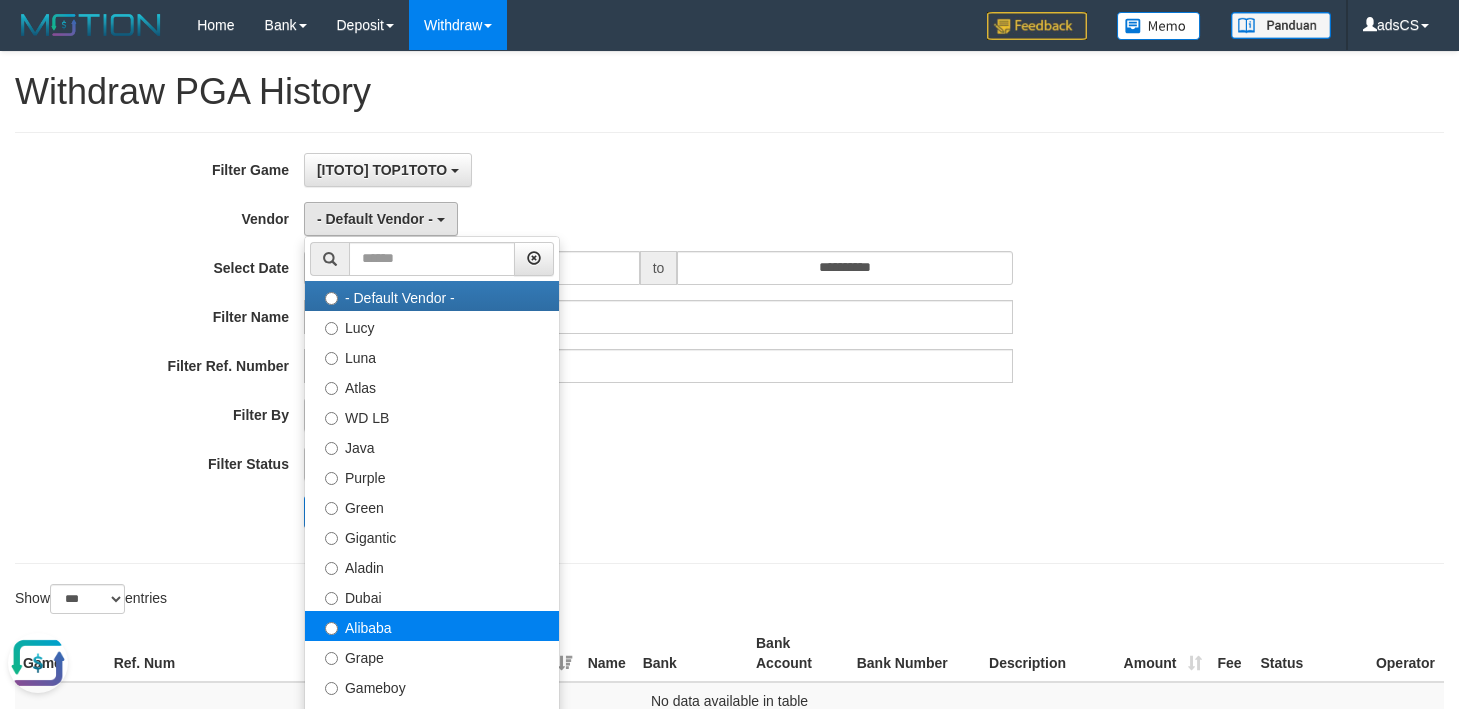 select on "**********" 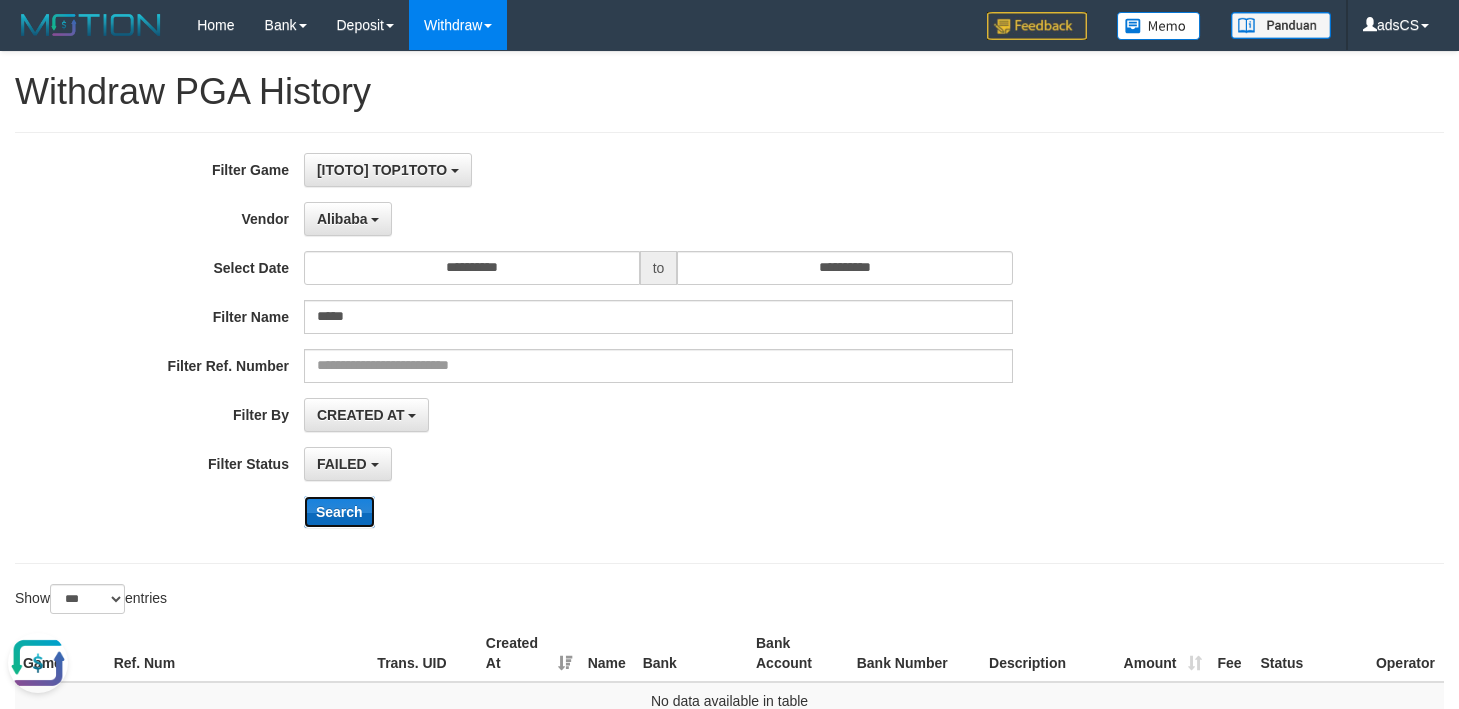 click on "Search" at bounding box center [339, 512] 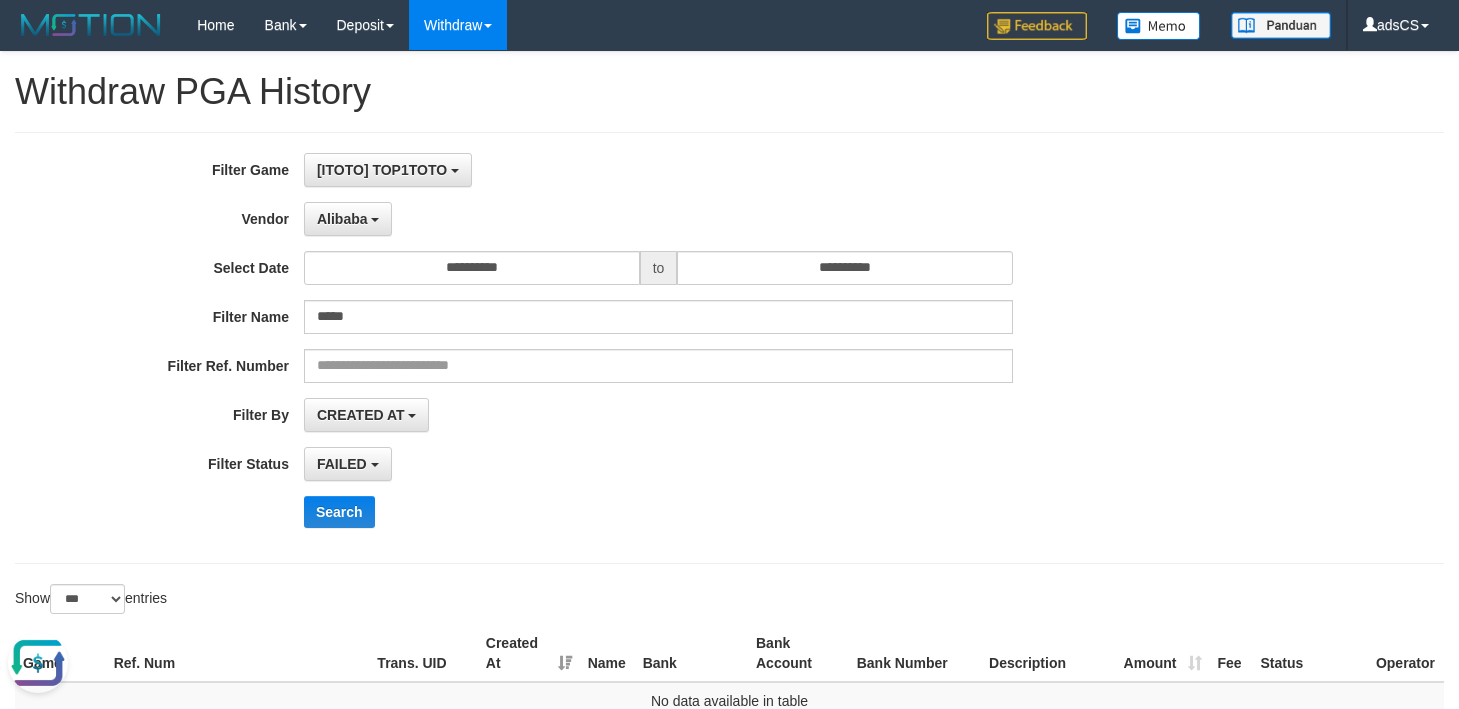 drag, startPoint x: 1280, startPoint y: 385, endPoint x: 1179, endPoint y: 346, distance: 108.26819 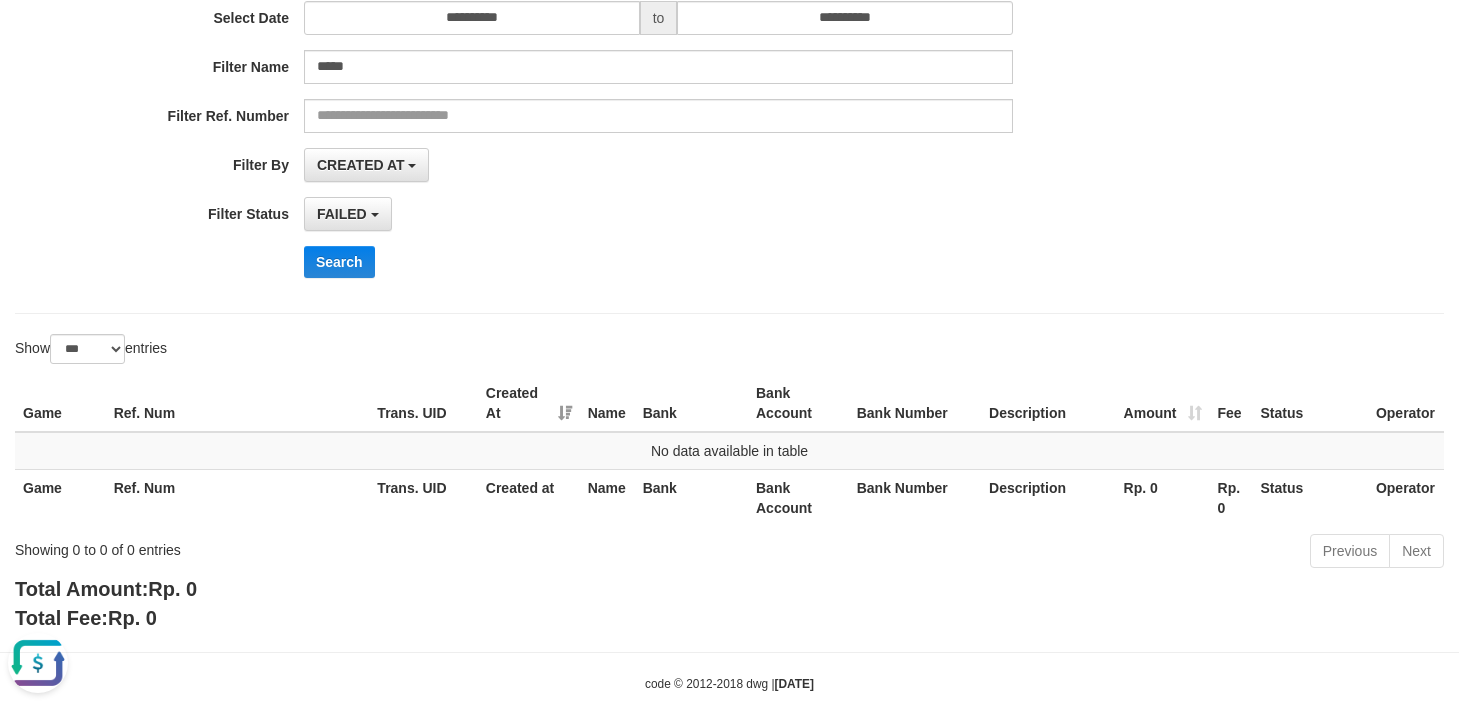 scroll, scrollTop: 284, scrollLeft: 0, axis: vertical 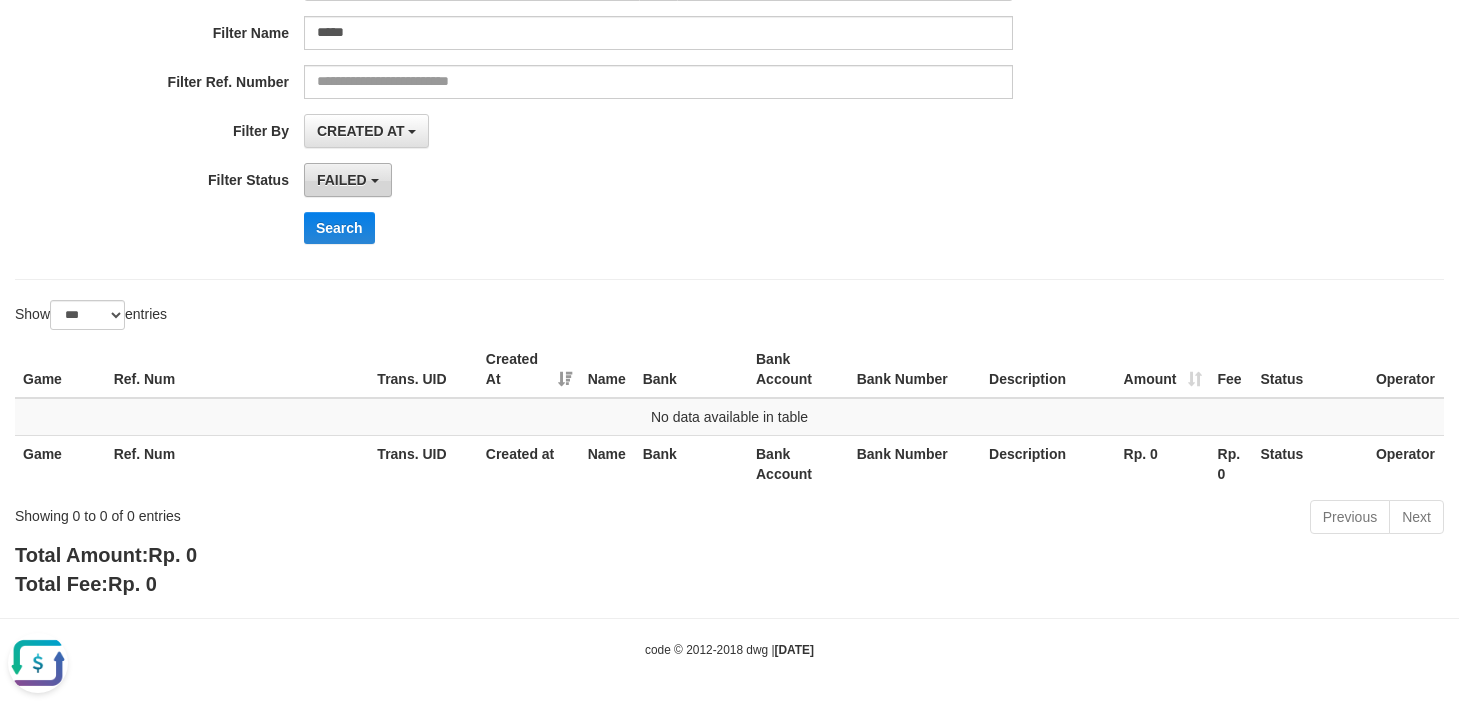 click on "FAILED" at bounding box center [348, 180] 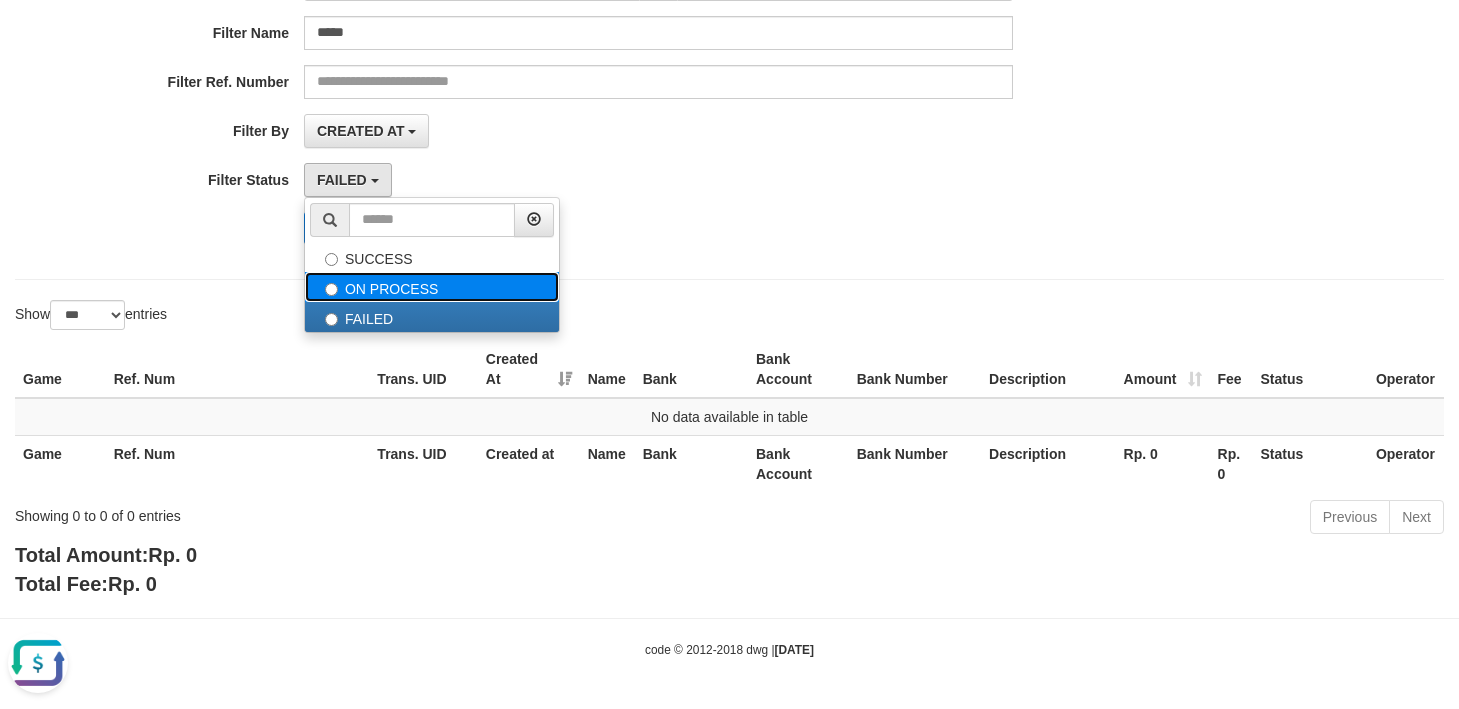 click on "ON PROCESS" at bounding box center [432, 287] 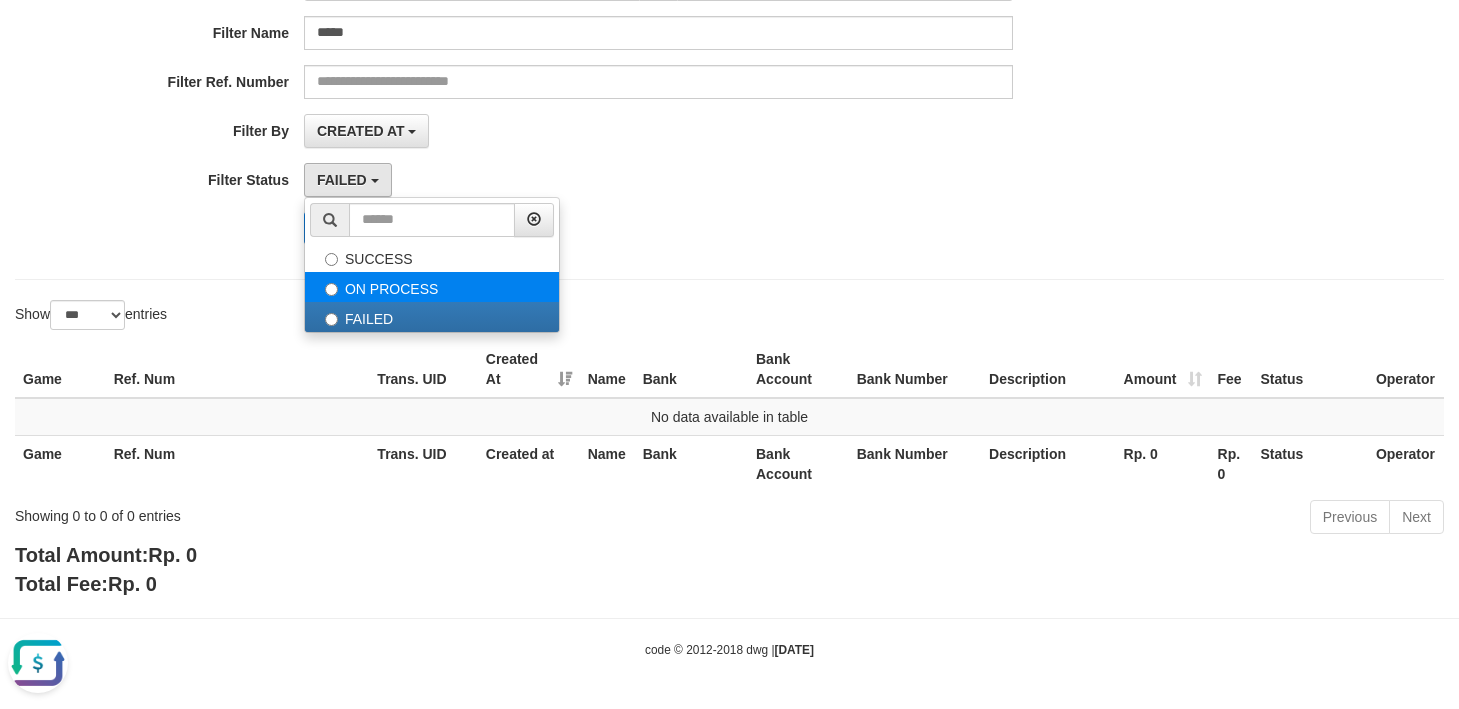 select on "*" 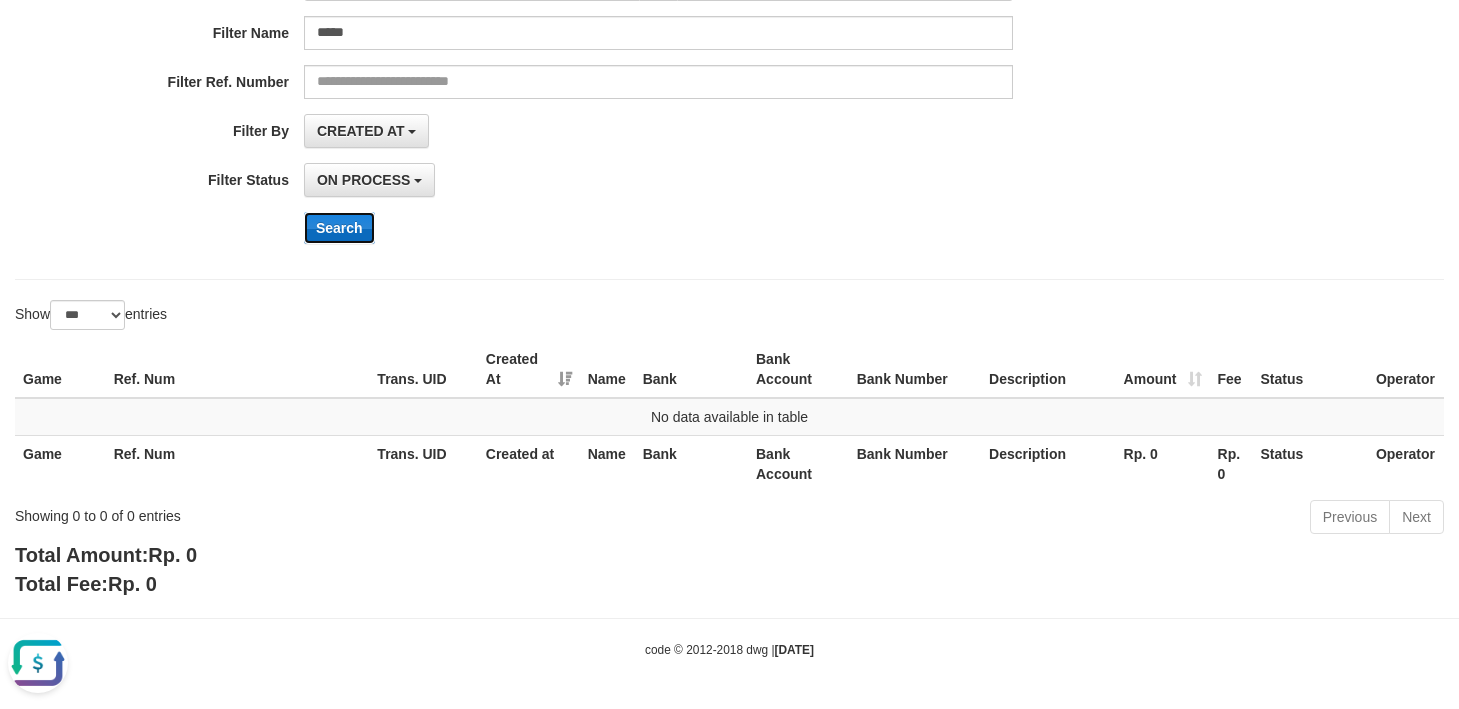 click on "Search" at bounding box center (339, 228) 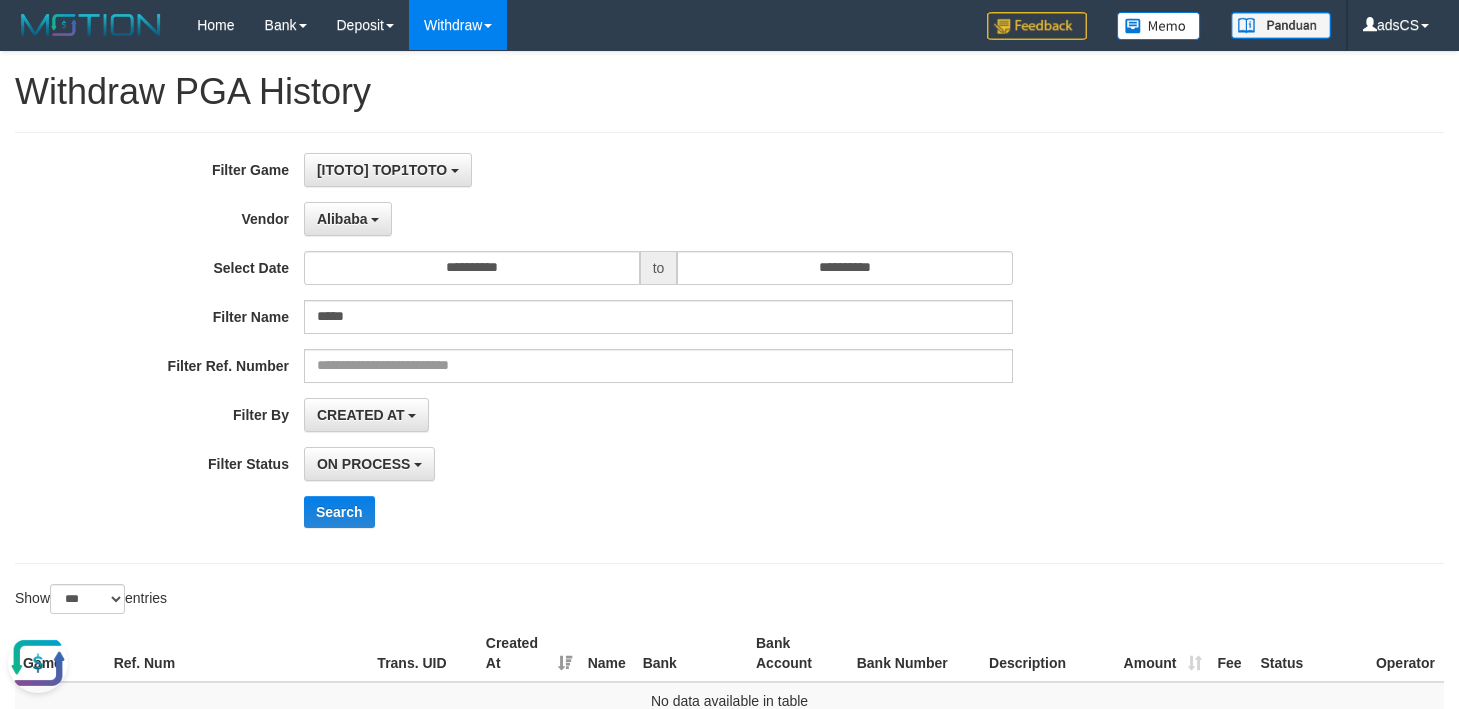 scroll, scrollTop: 284, scrollLeft: 0, axis: vertical 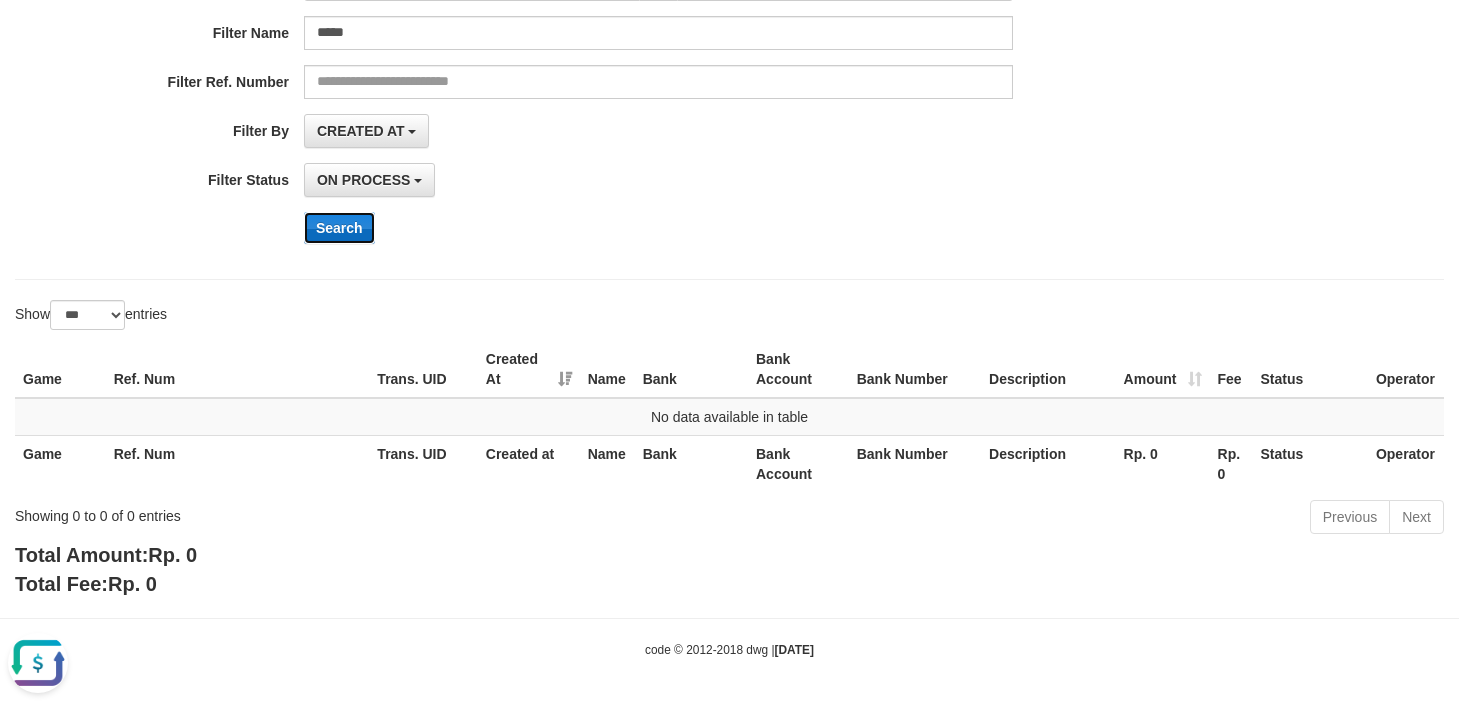 click on "Search" at bounding box center (339, 228) 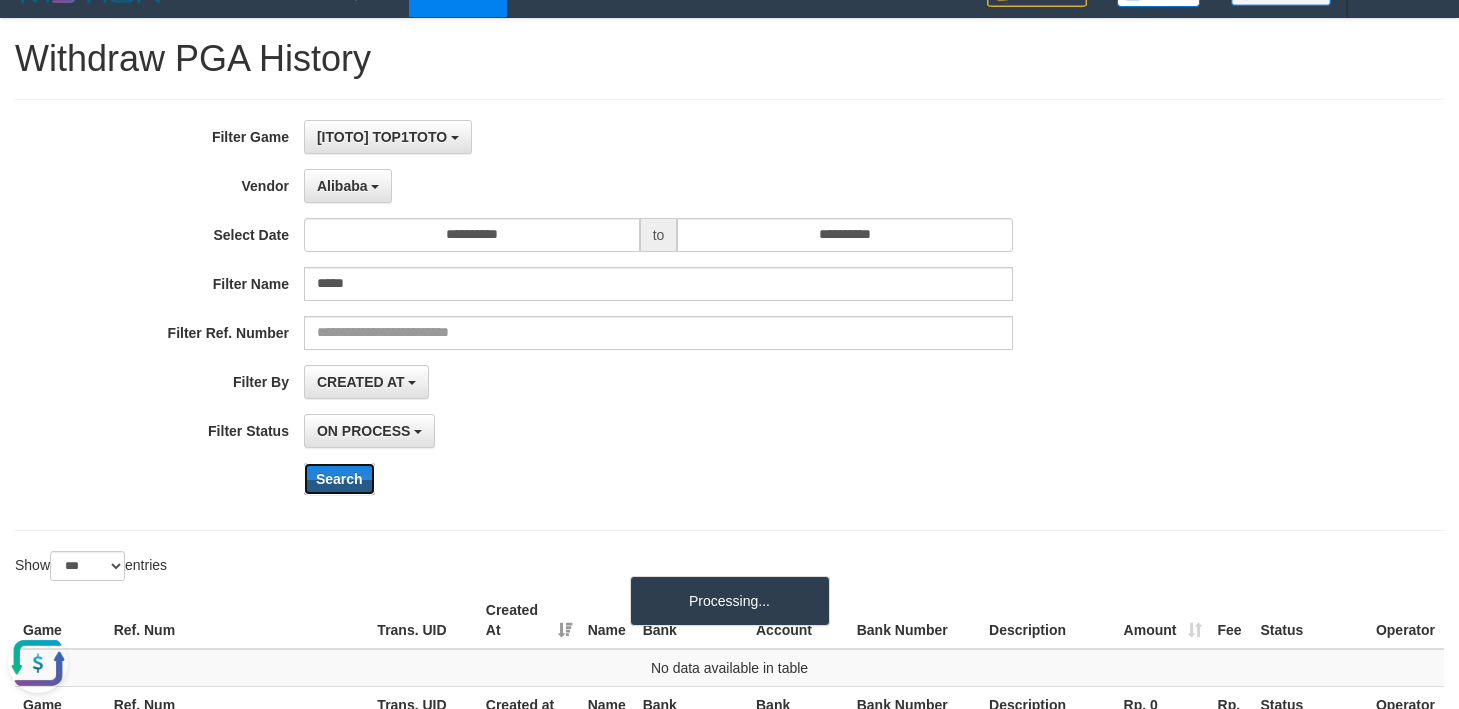 scroll, scrollTop: 0, scrollLeft: 0, axis: both 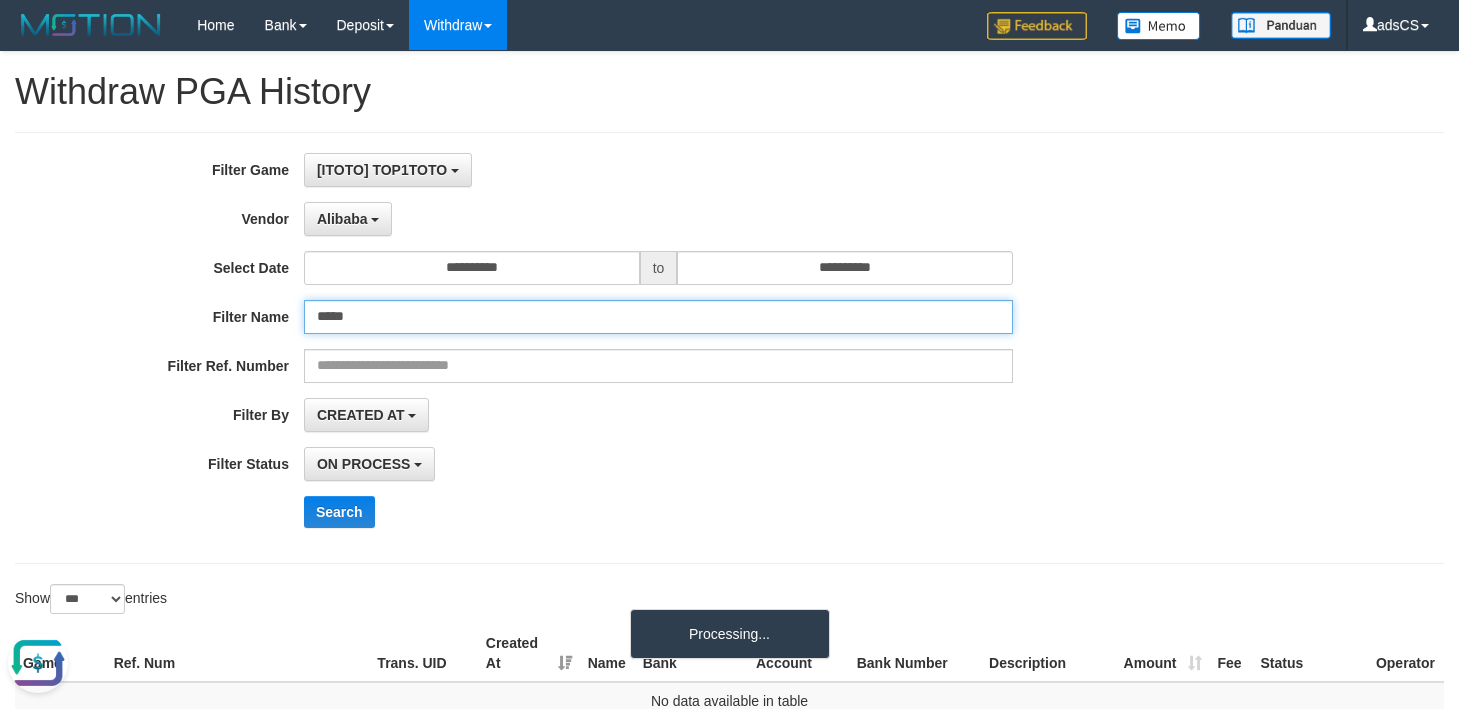 drag, startPoint x: 391, startPoint y: 321, endPoint x: 6, endPoint y: 321, distance: 385 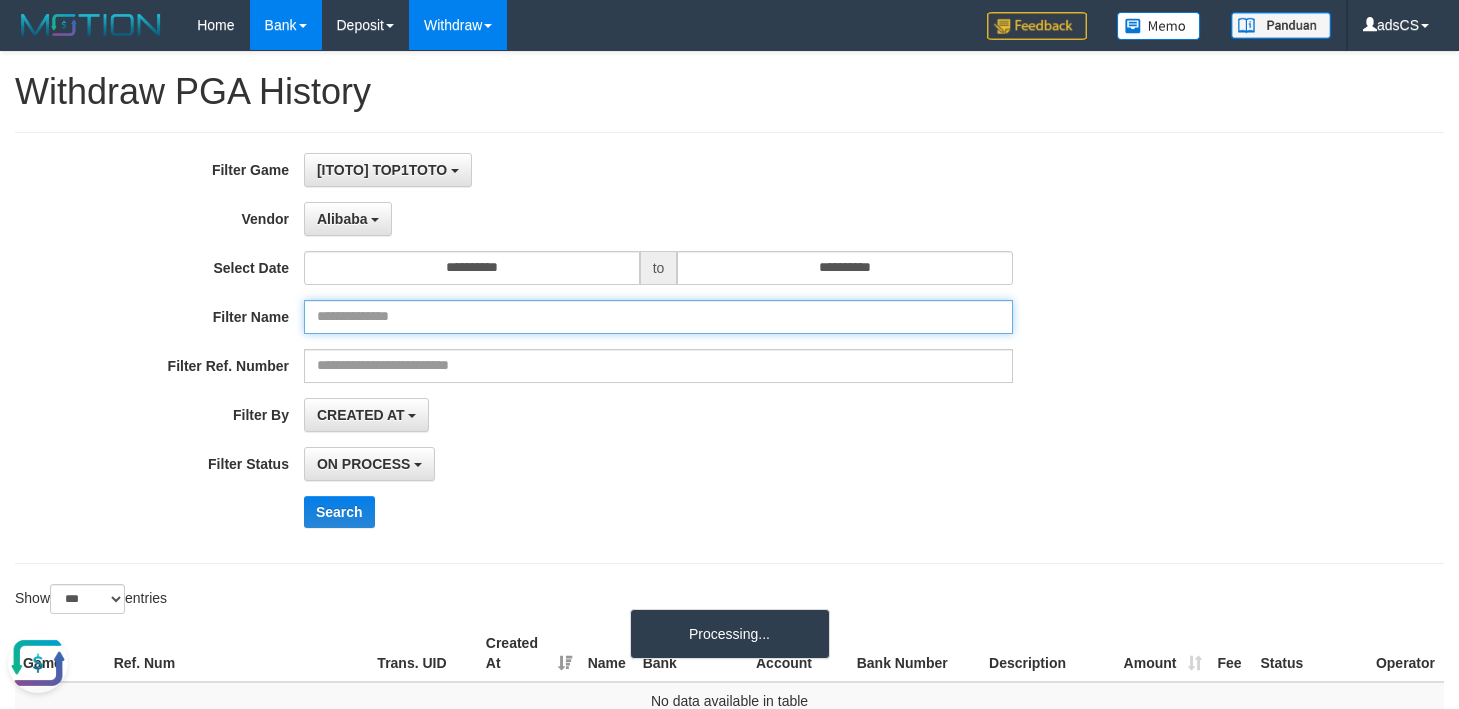 type 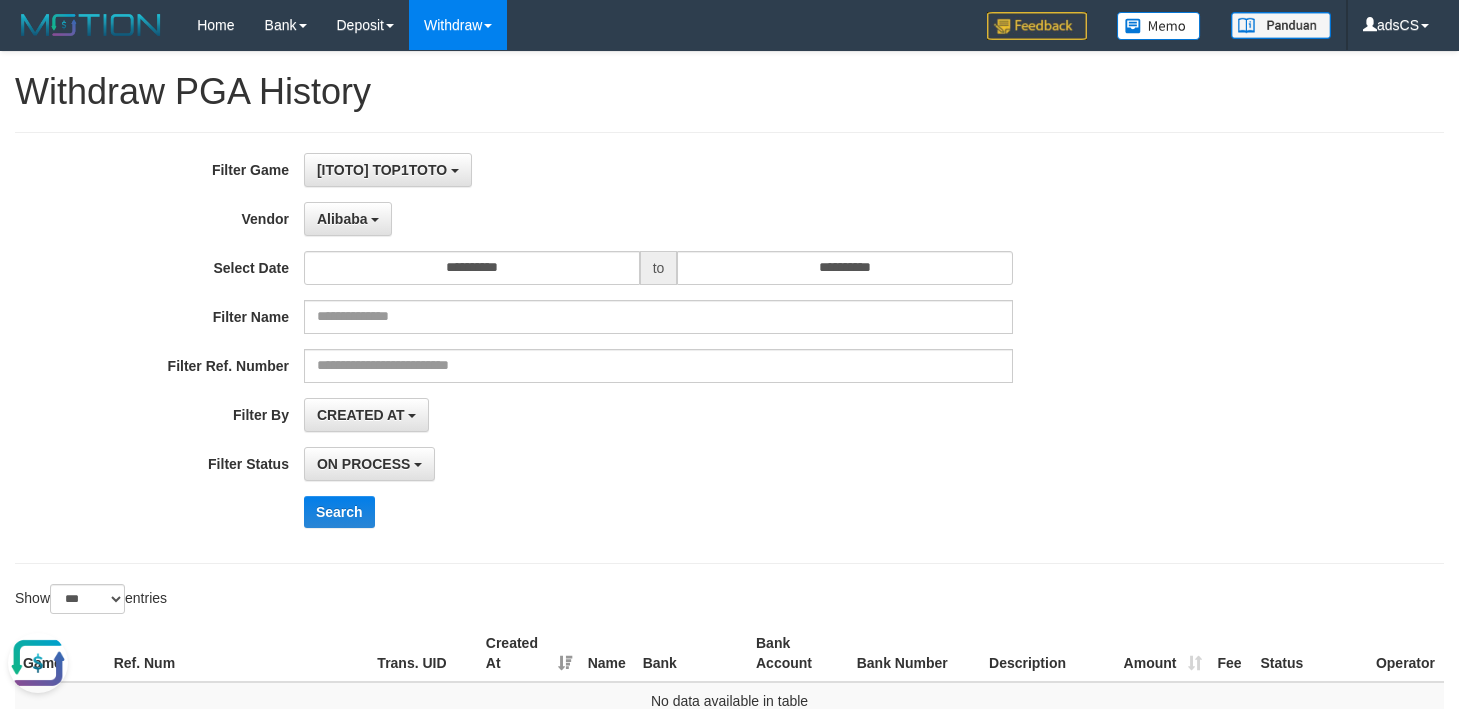drag, startPoint x: 1292, startPoint y: 468, endPoint x: 1237, endPoint y: 437, distance: 63.134777 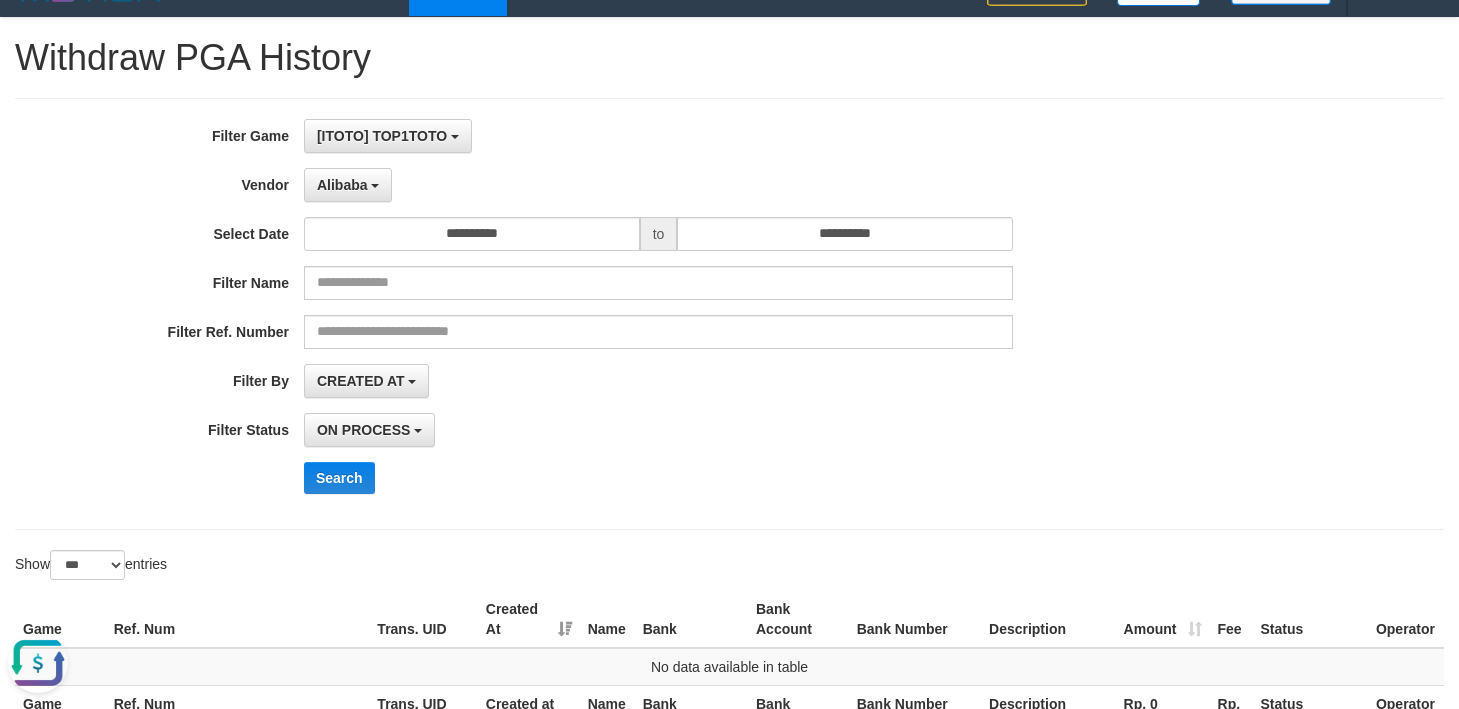 scroll, scrollTop: 0, scrollLeft: 0, axis: both 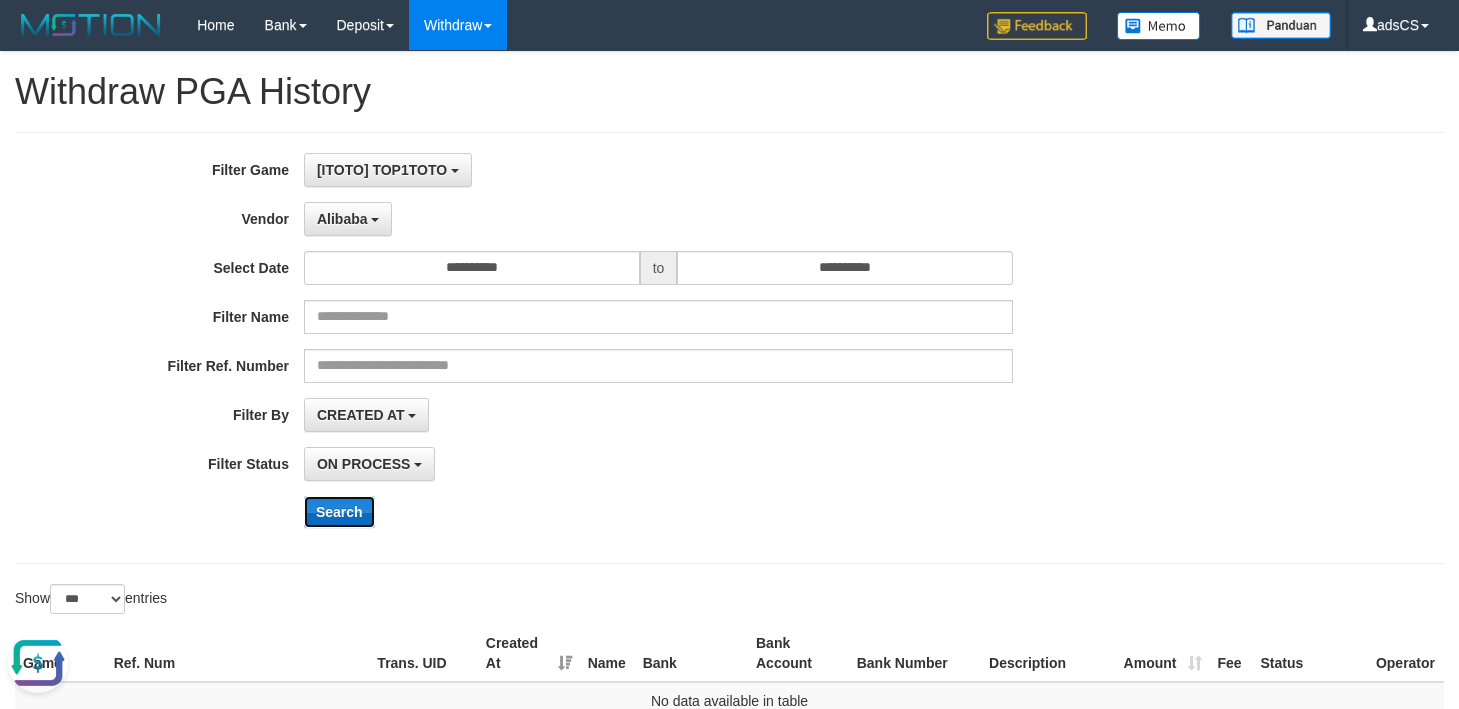 click on "Search" at bounding box center [339, 512] 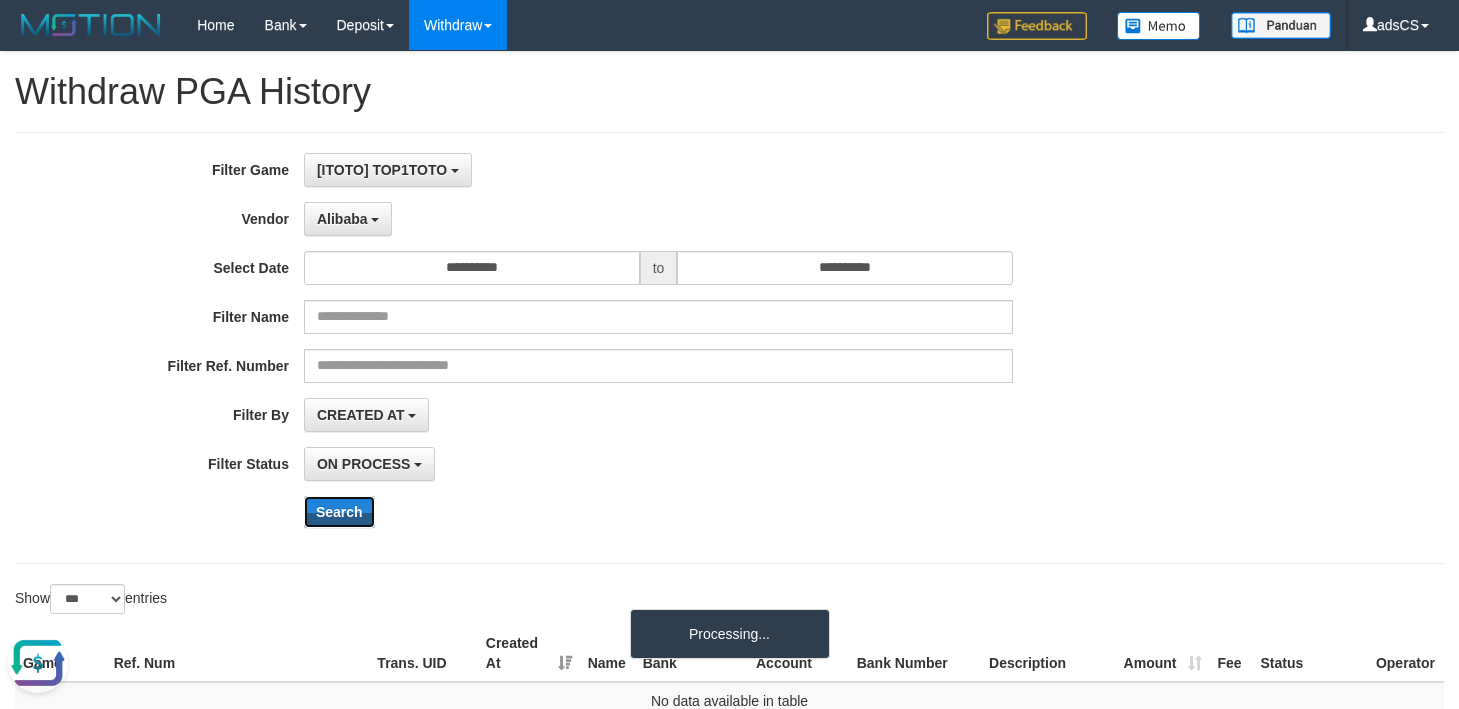 scroll, scrollTop: 284, scrollLeft: 0, axis: vertical 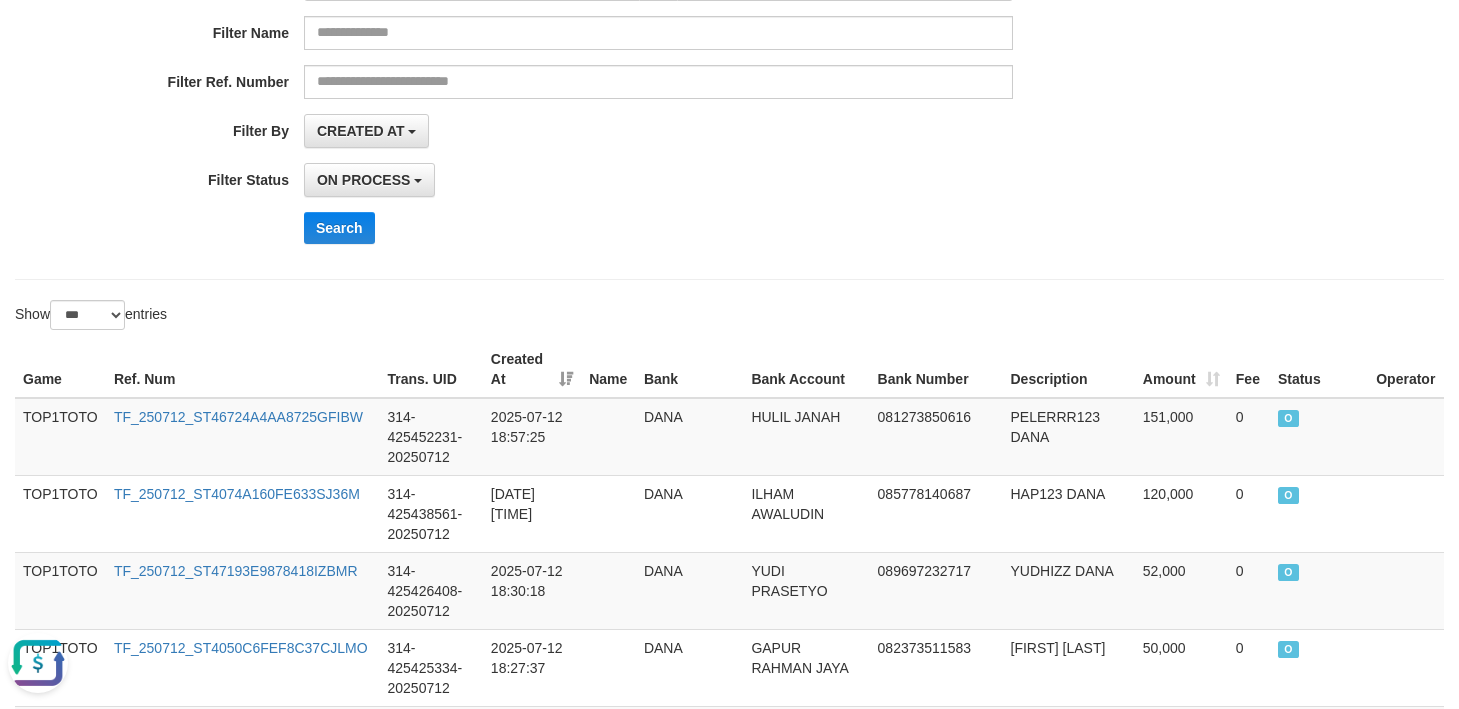 drag, startPoint x: 1342, startPoint y: 257, endPoint x: 1269, endPoint y: 294, distance: 81.84131 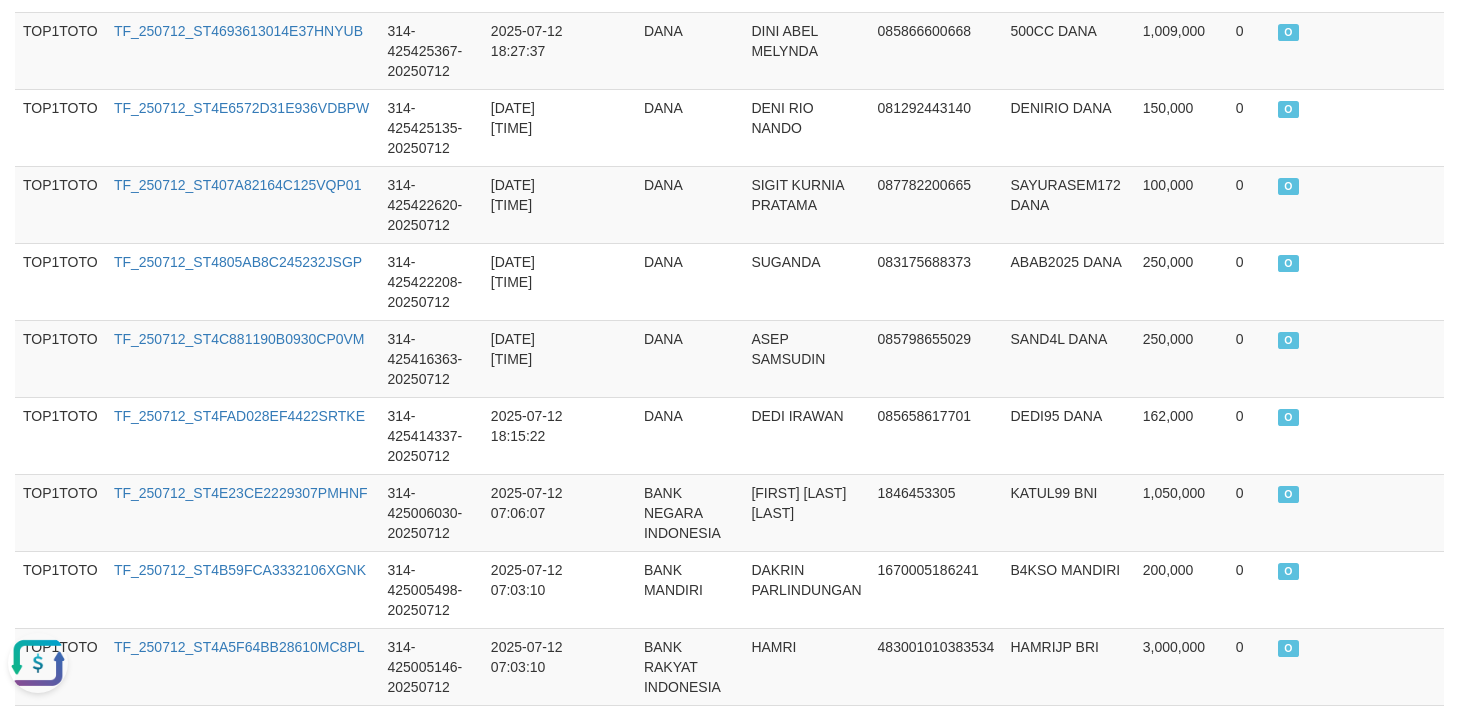 scroll, scrollTop: 78, scrollLeft: 0, axis: vertical 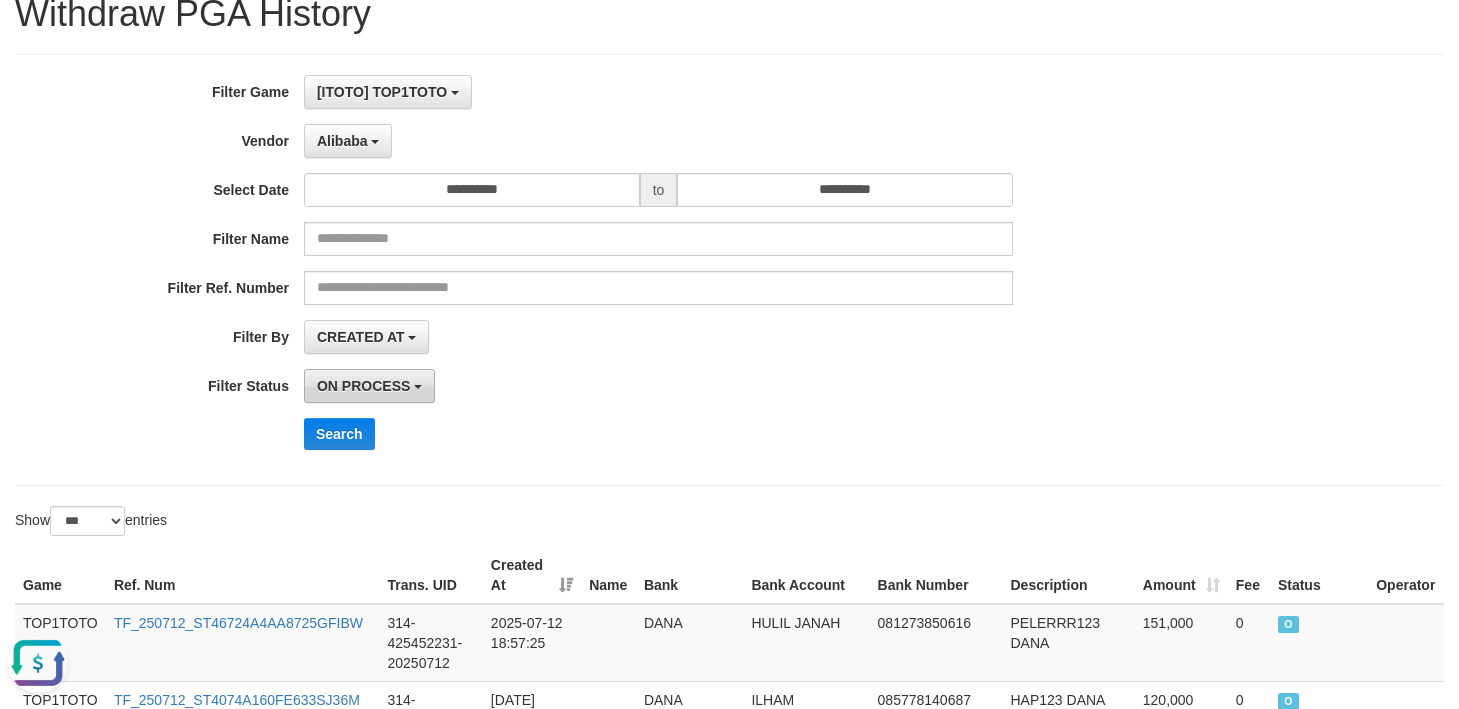 click on "ON PROCESS" at bounding box center [363, 386] 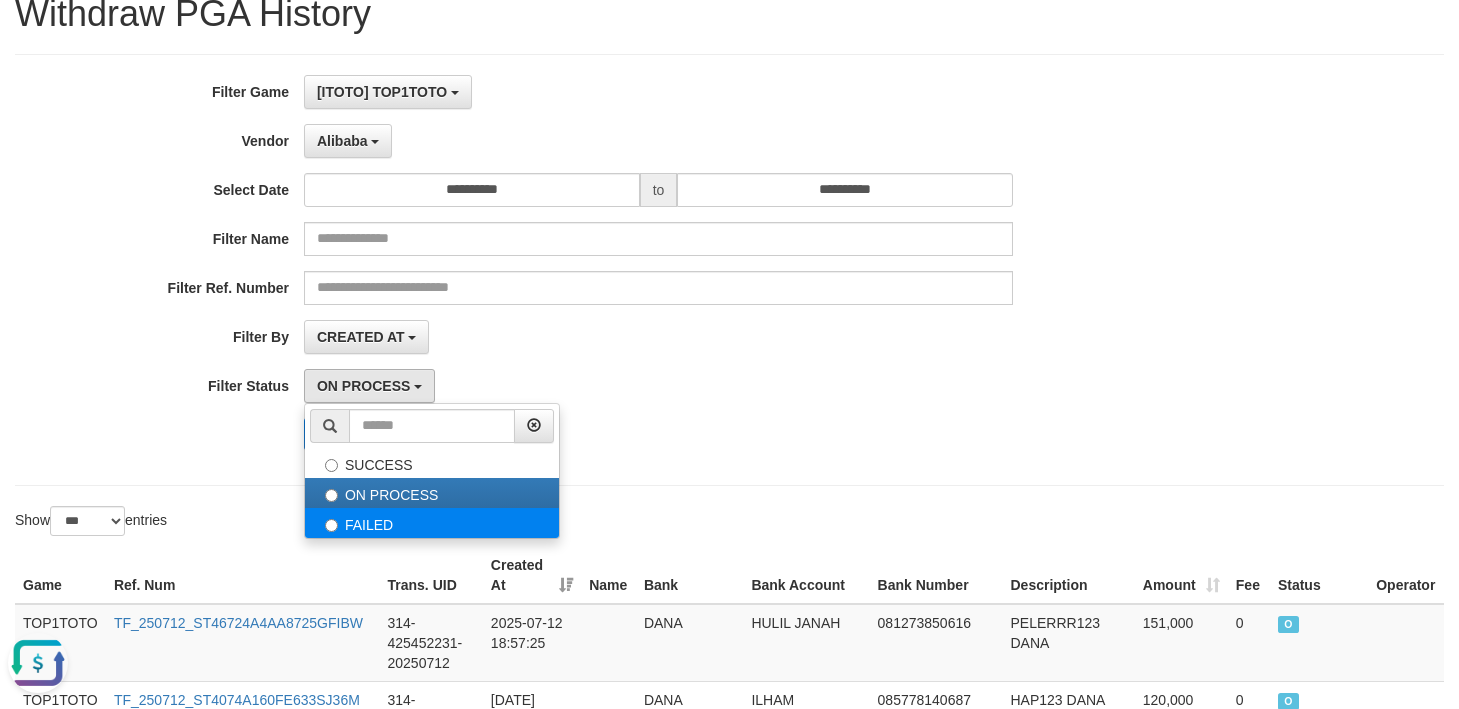 select on "*" 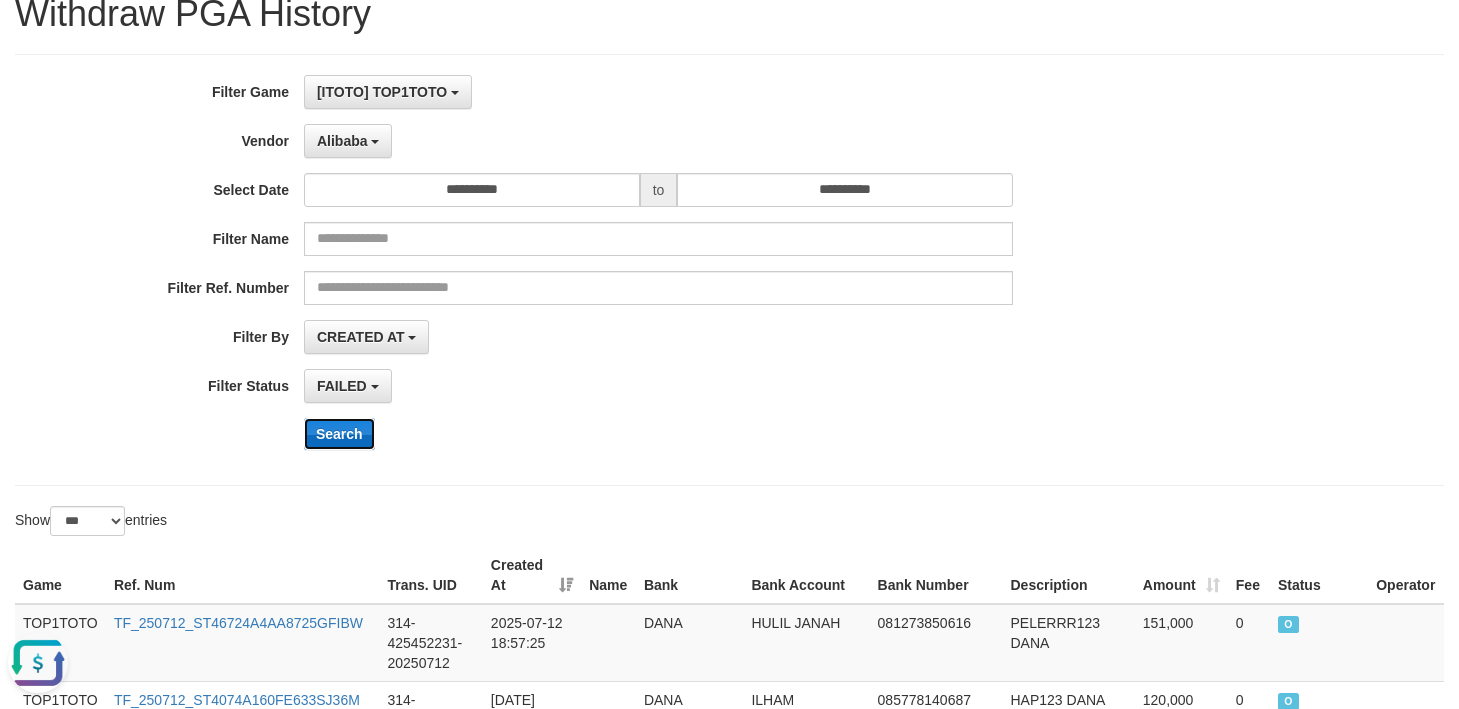 click on "Search" at bounding box center (339, 434) 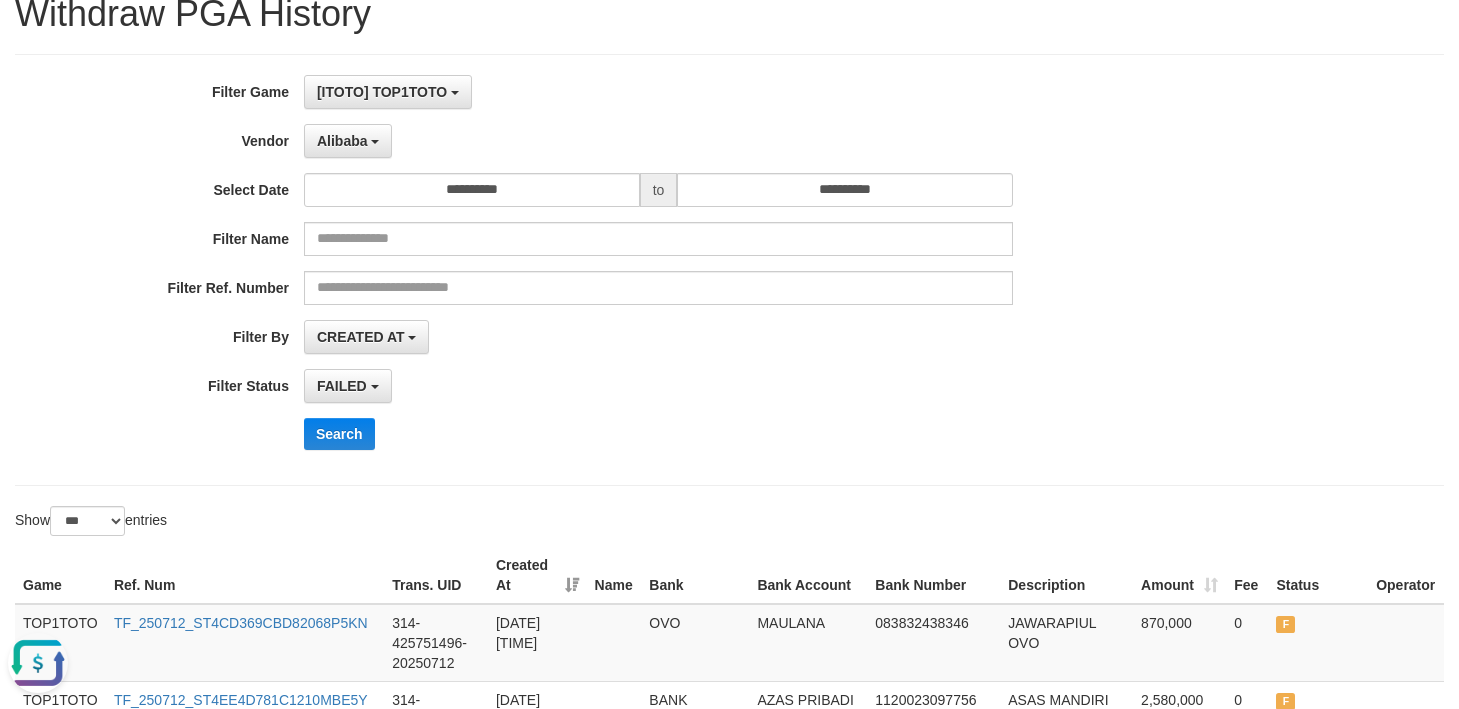 click on "FAILED
SUCCESS
ON PROCESS
FAILED" at bounding box center (658, 386) 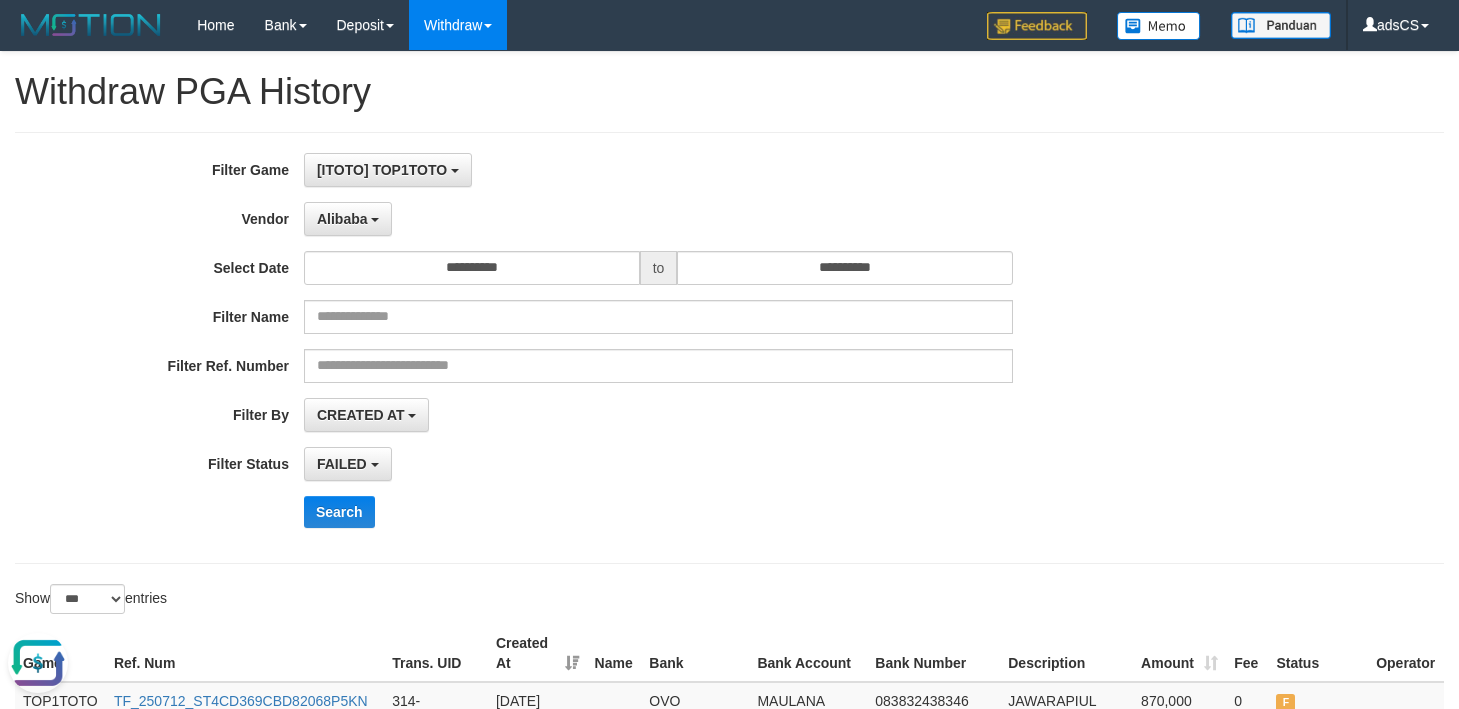 scroll, scrollTop: 300, scrollLeft: 0, axis: vertical 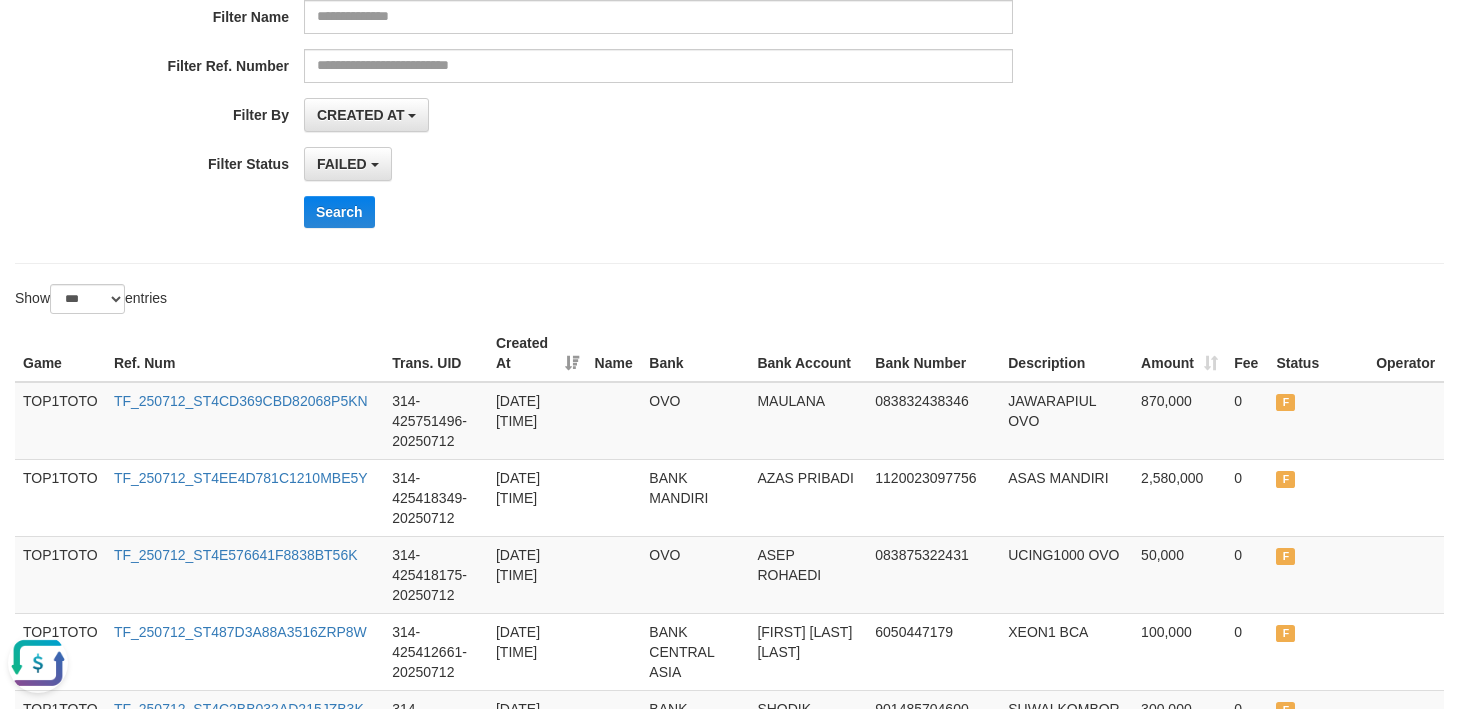 click on "**********" at bounding box center [729, 48] 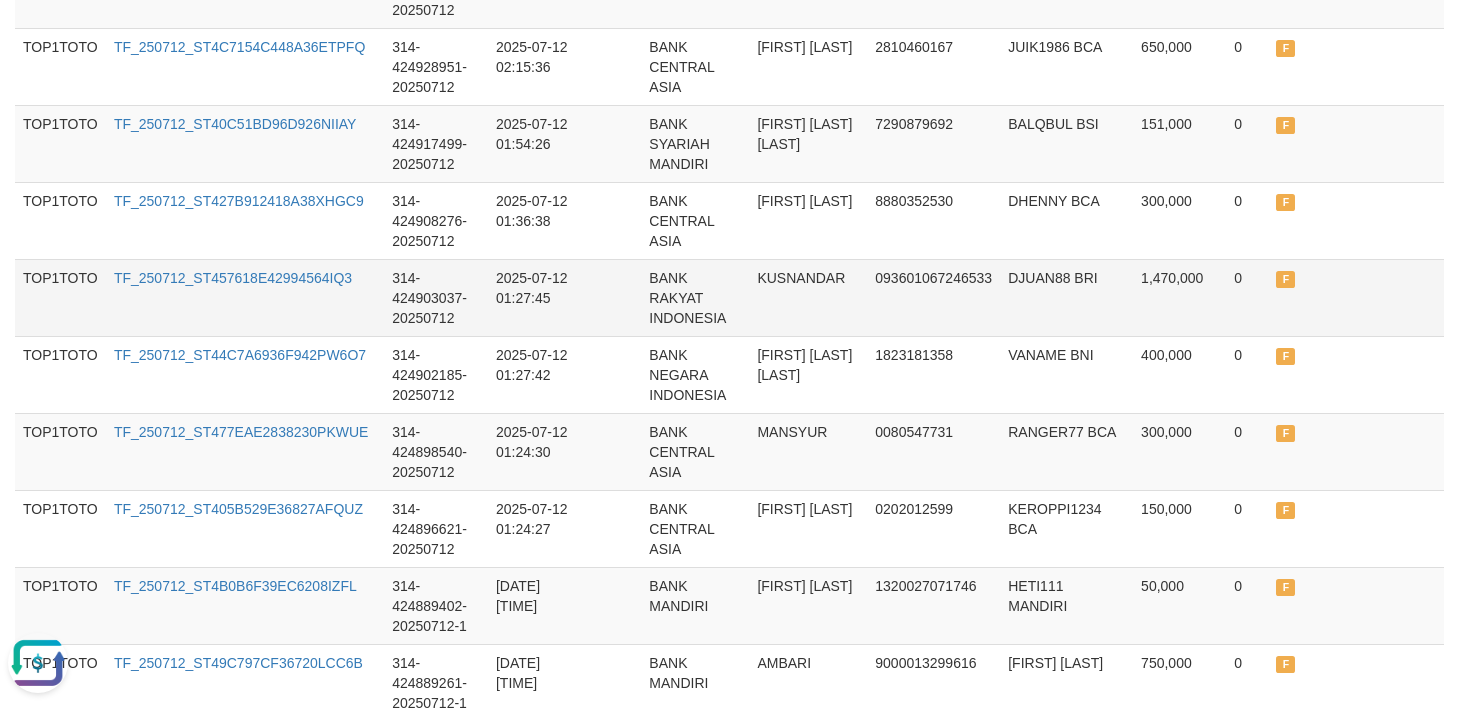 click on "KUSNANDAR" at bounding box center (808, 297) 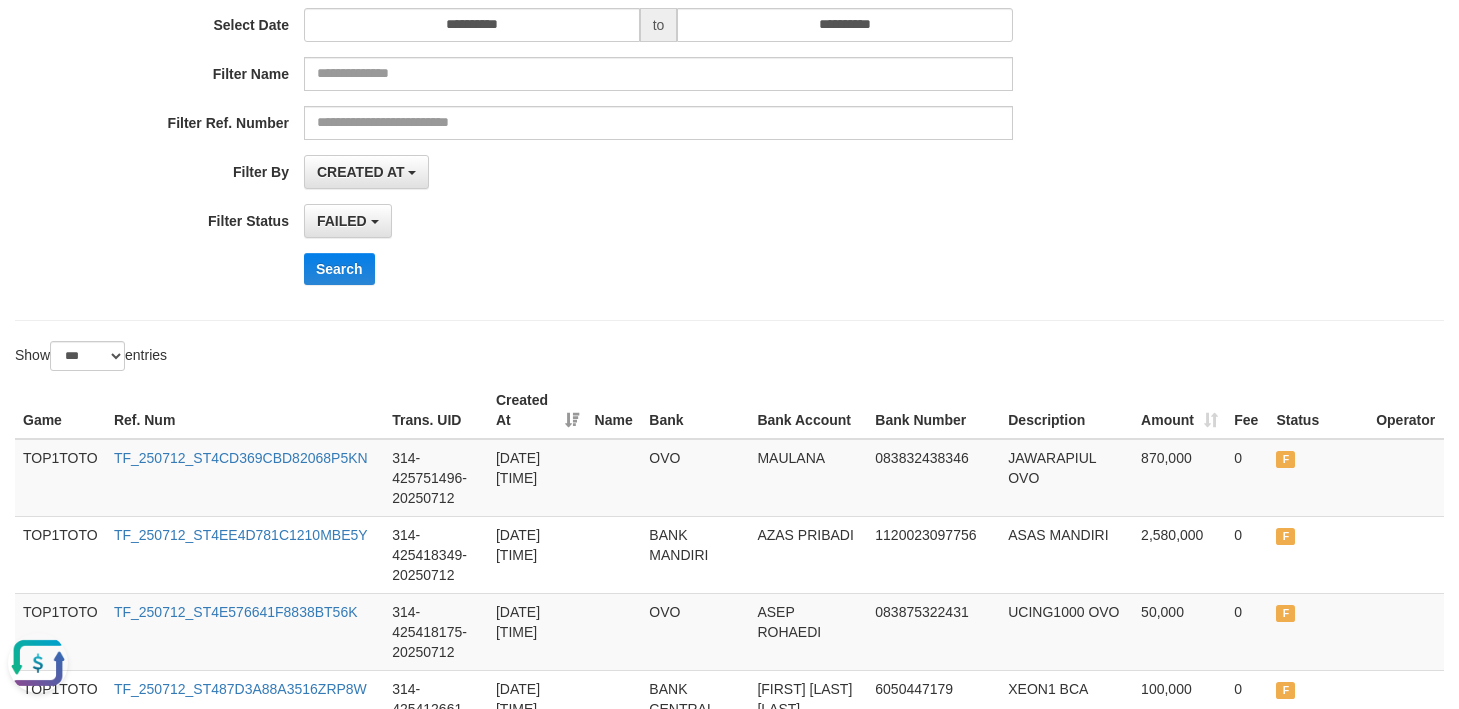 scroll, scrollTop: 0, scrollLeft: 0, axis: both 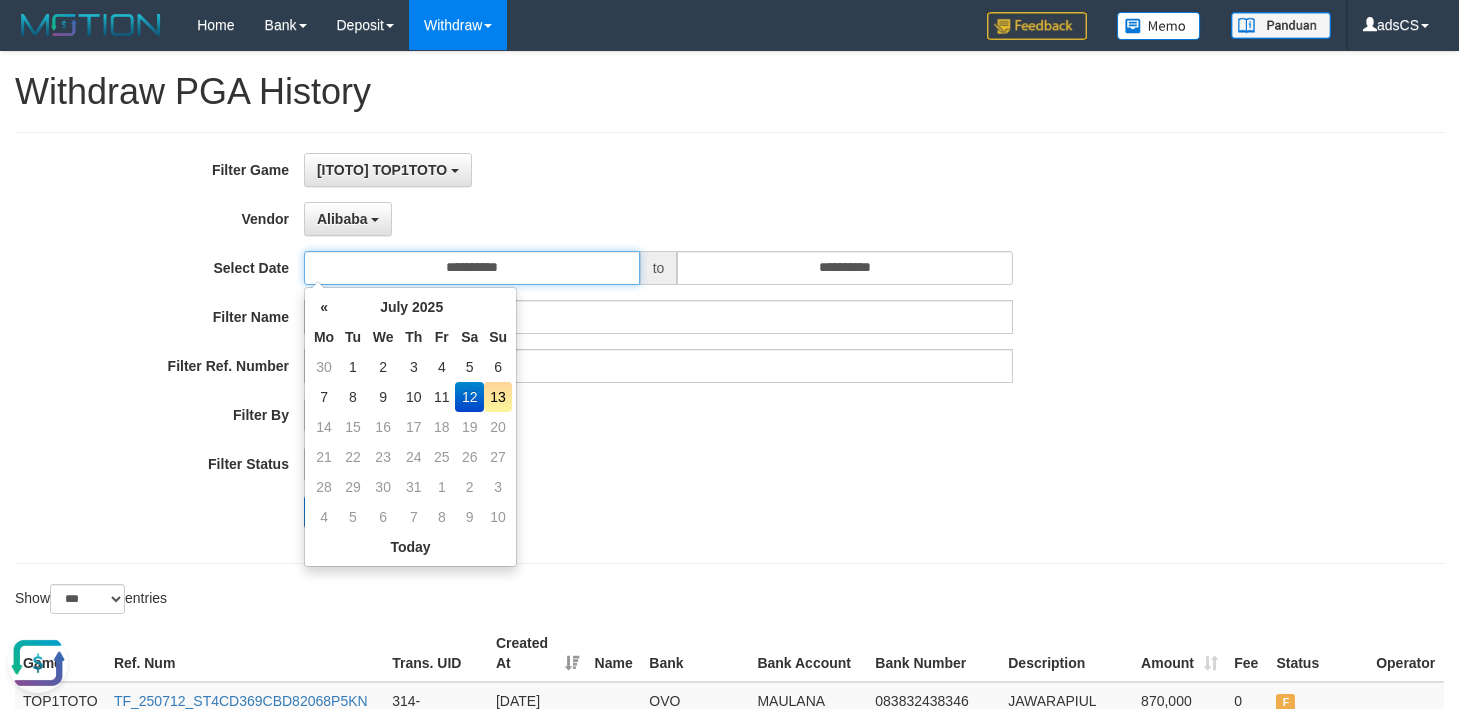 click on "**********" at bounding box center (472, 268) 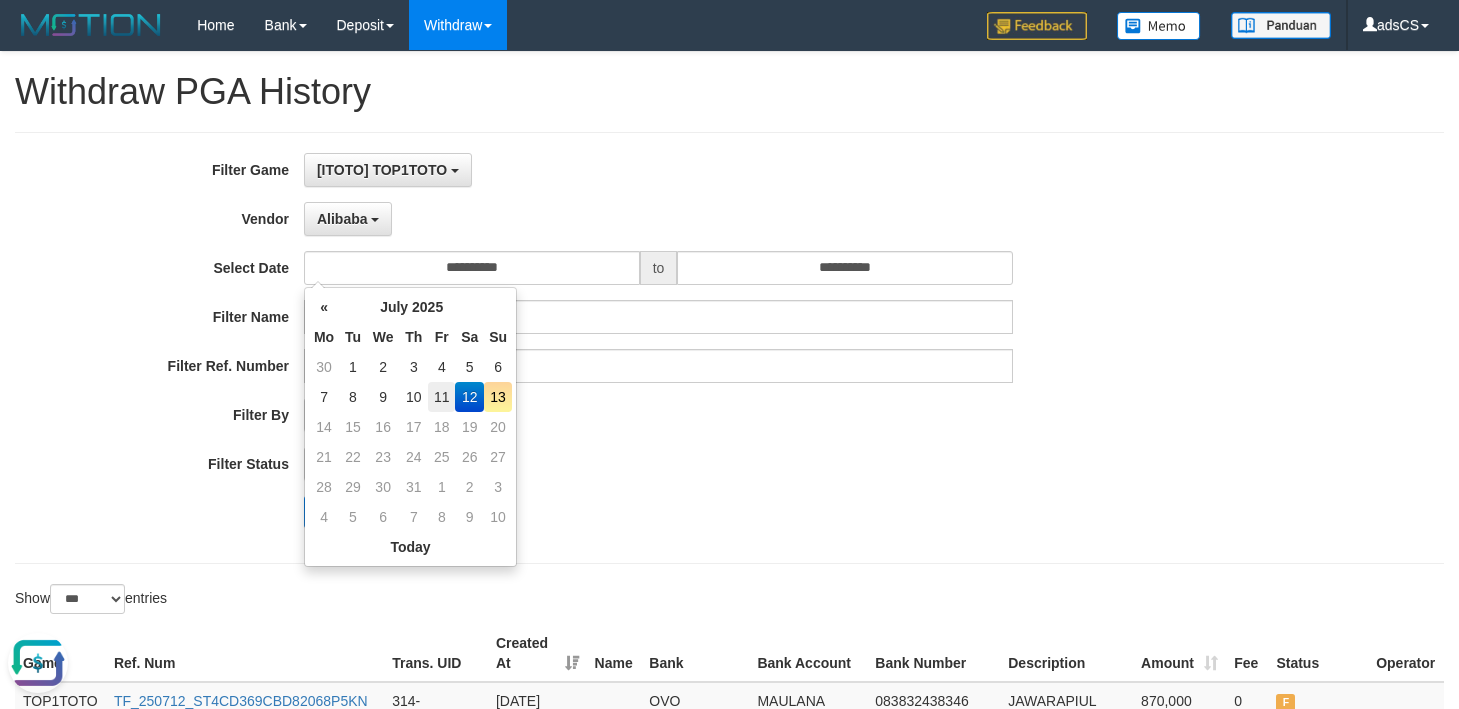 click on "11" at bounding box center (441, 397) 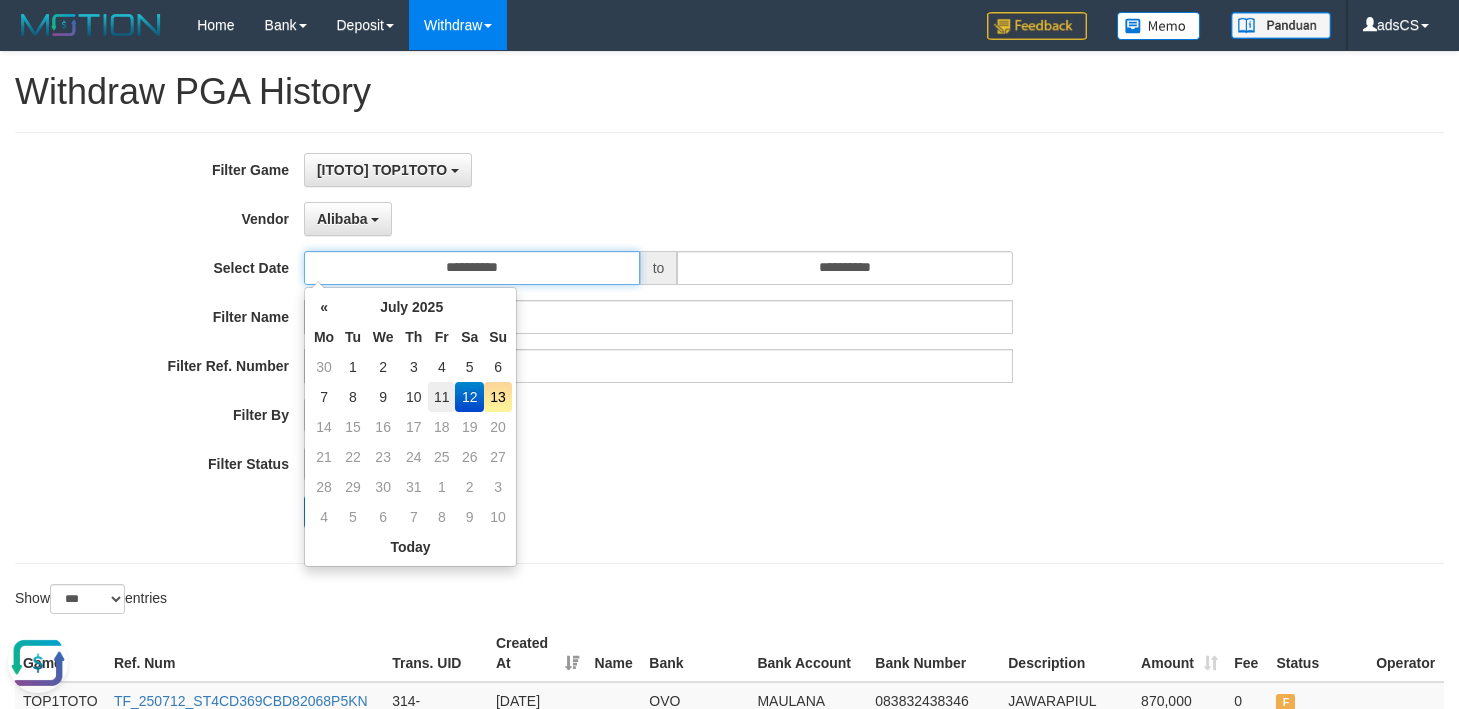 type on "**********" 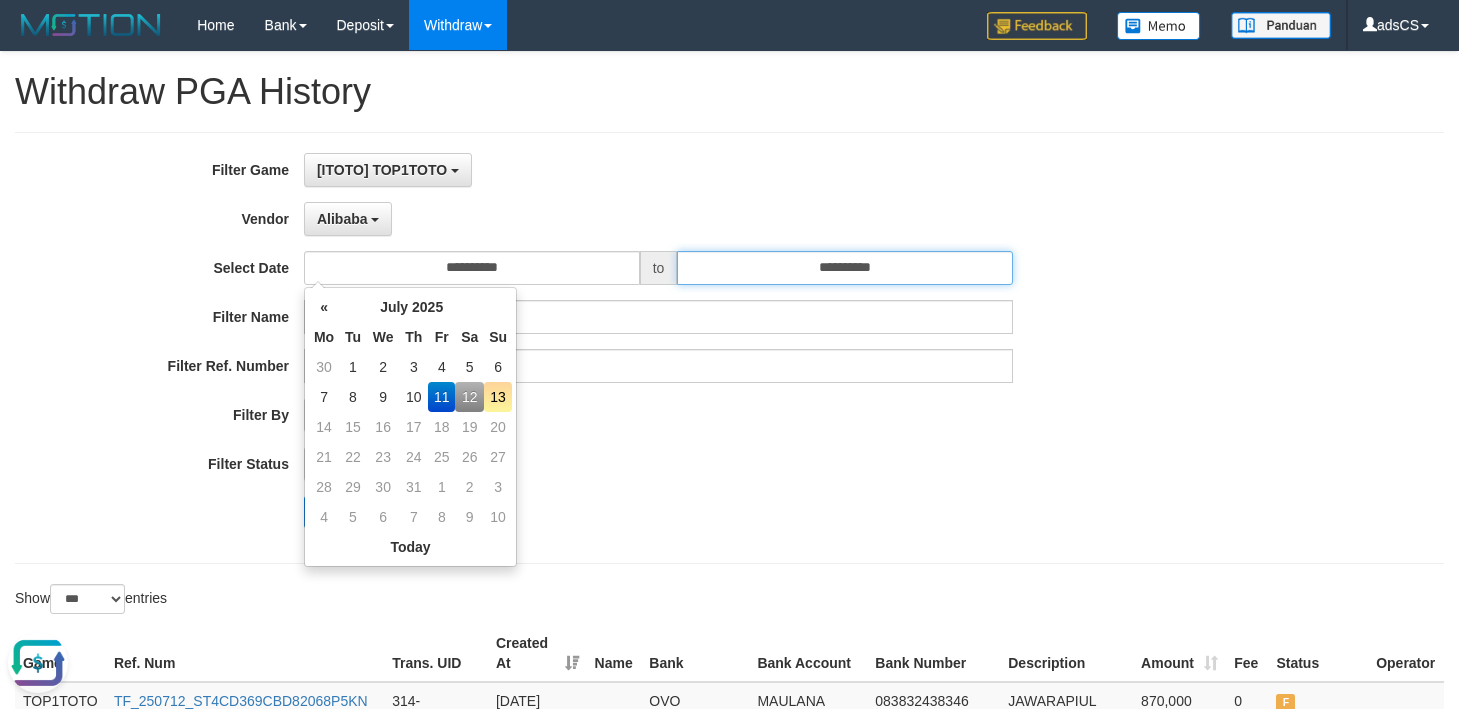click on "**********" at bounding box center [845, 268] 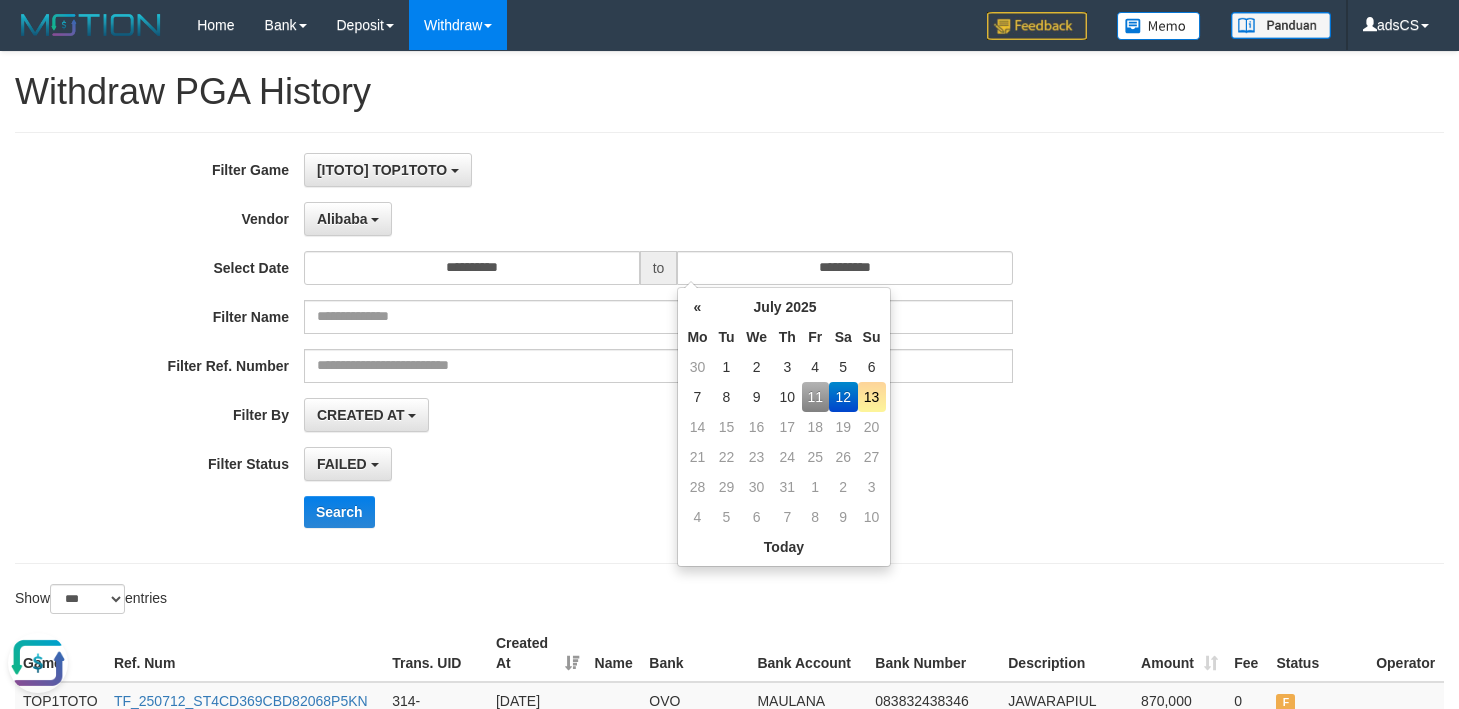 click on "11" at bounding box center [815, 397] 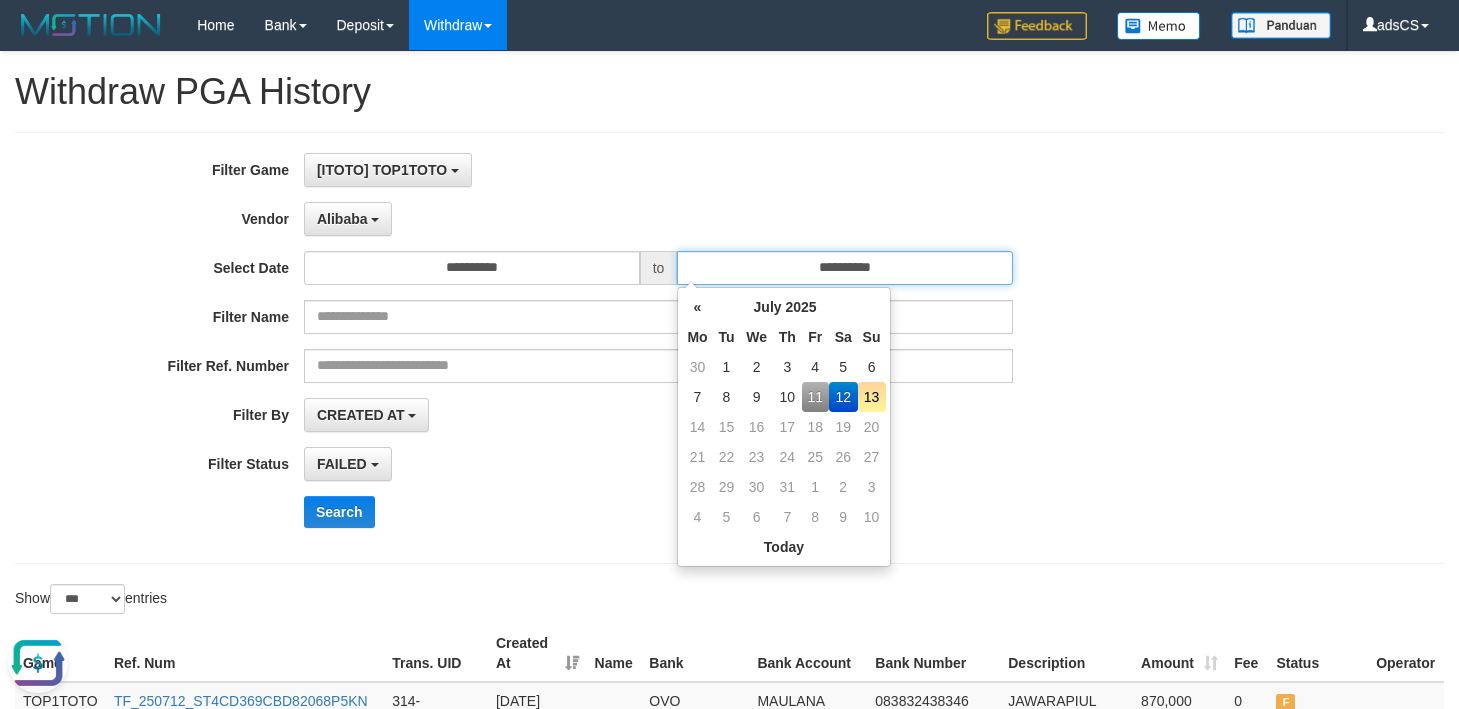 type on "**********" 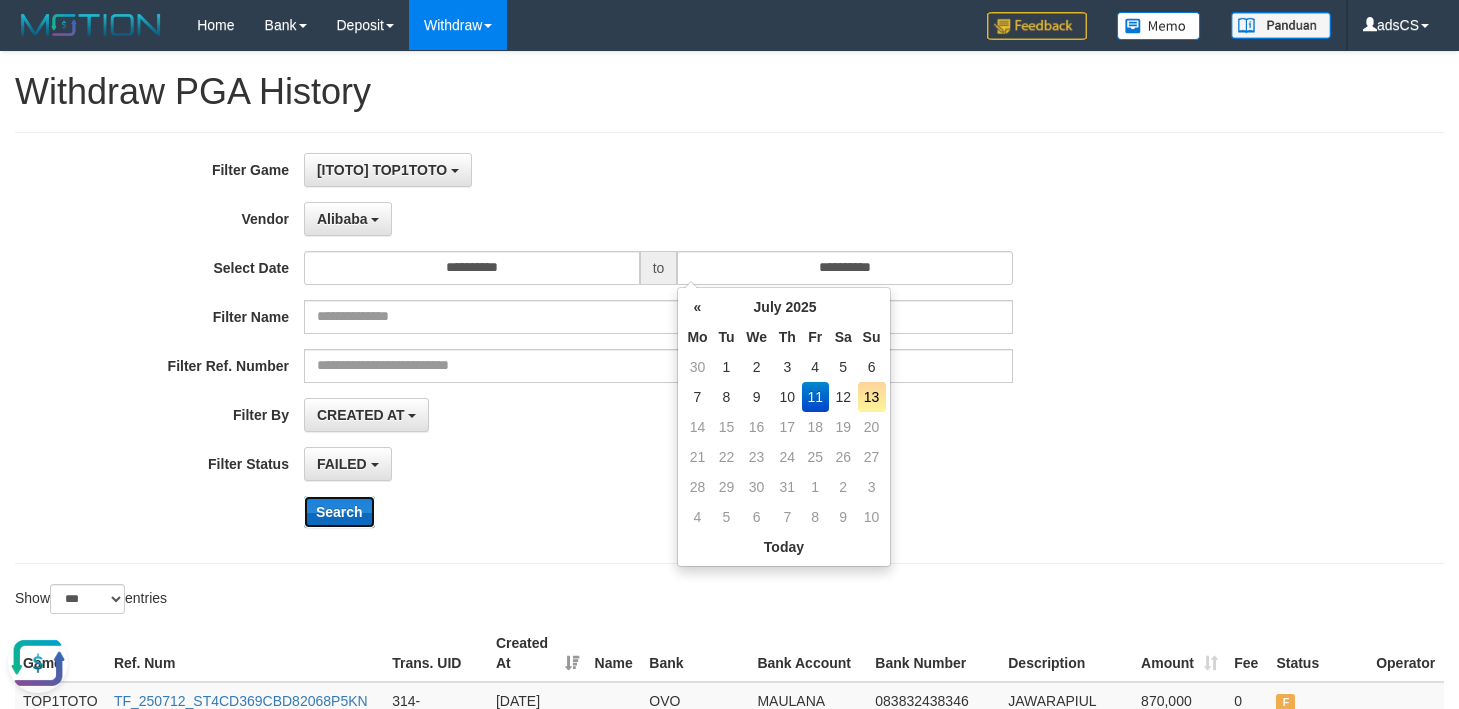 click on "Search" at bounding box center (339, 512) 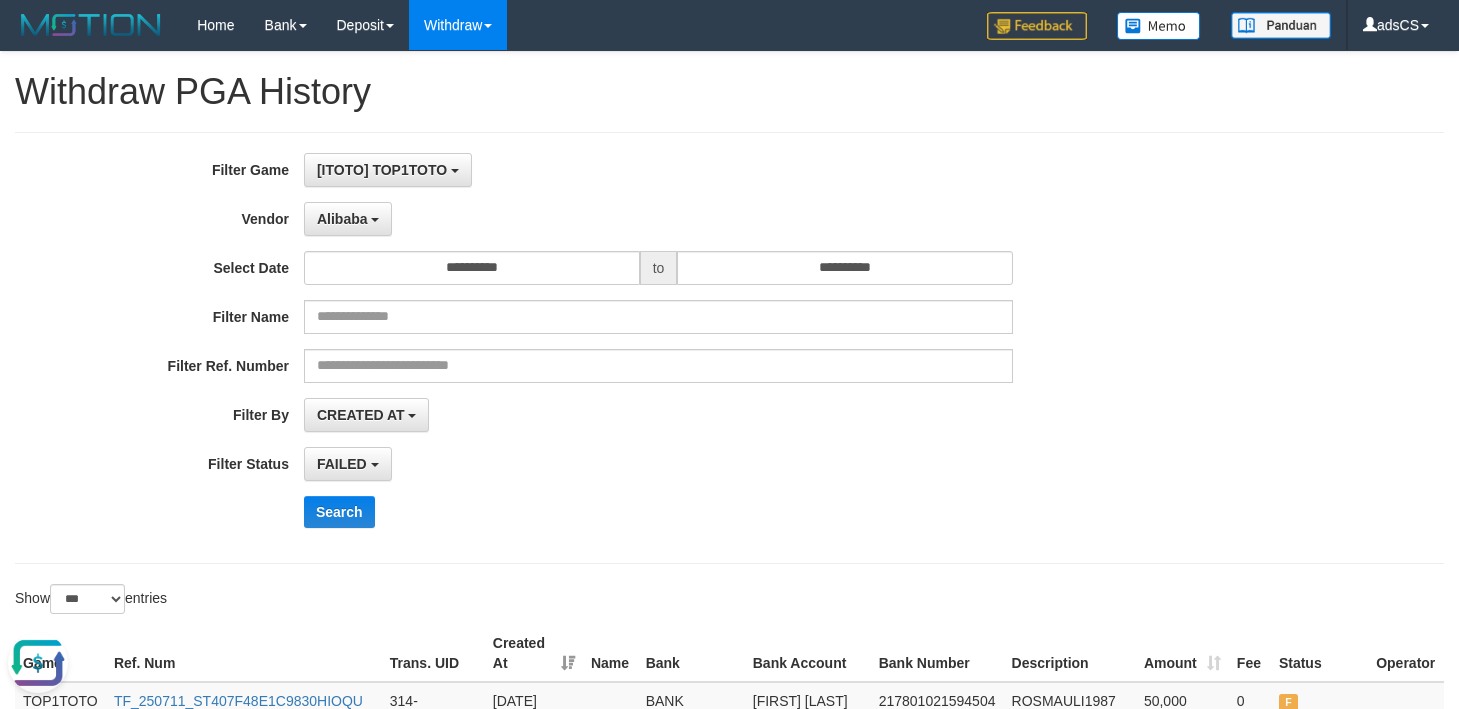 click on "Search" at bounding box center (760, 512) 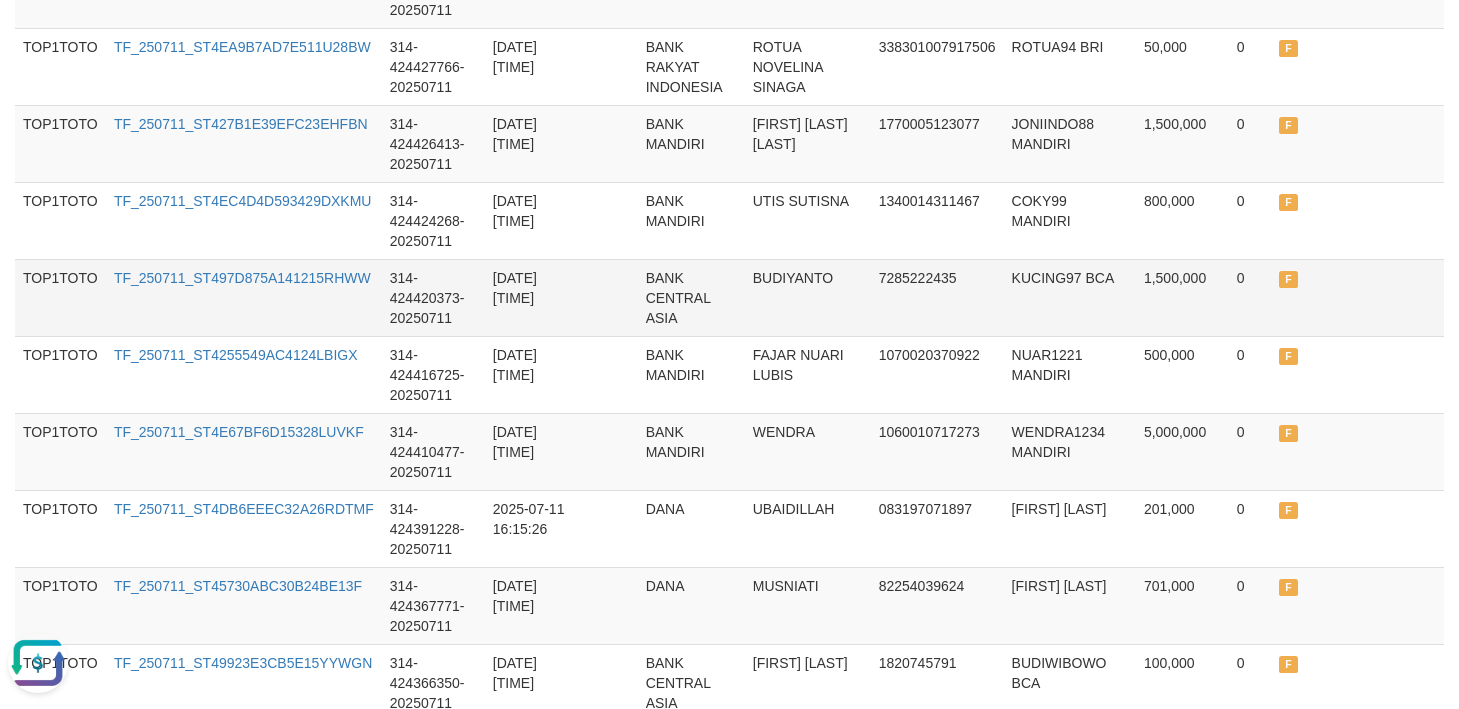 drag, startPoint x: 1435, startPoint y: 303, endPoint x: 1419, endPoint y: 304, distance: 16.03122 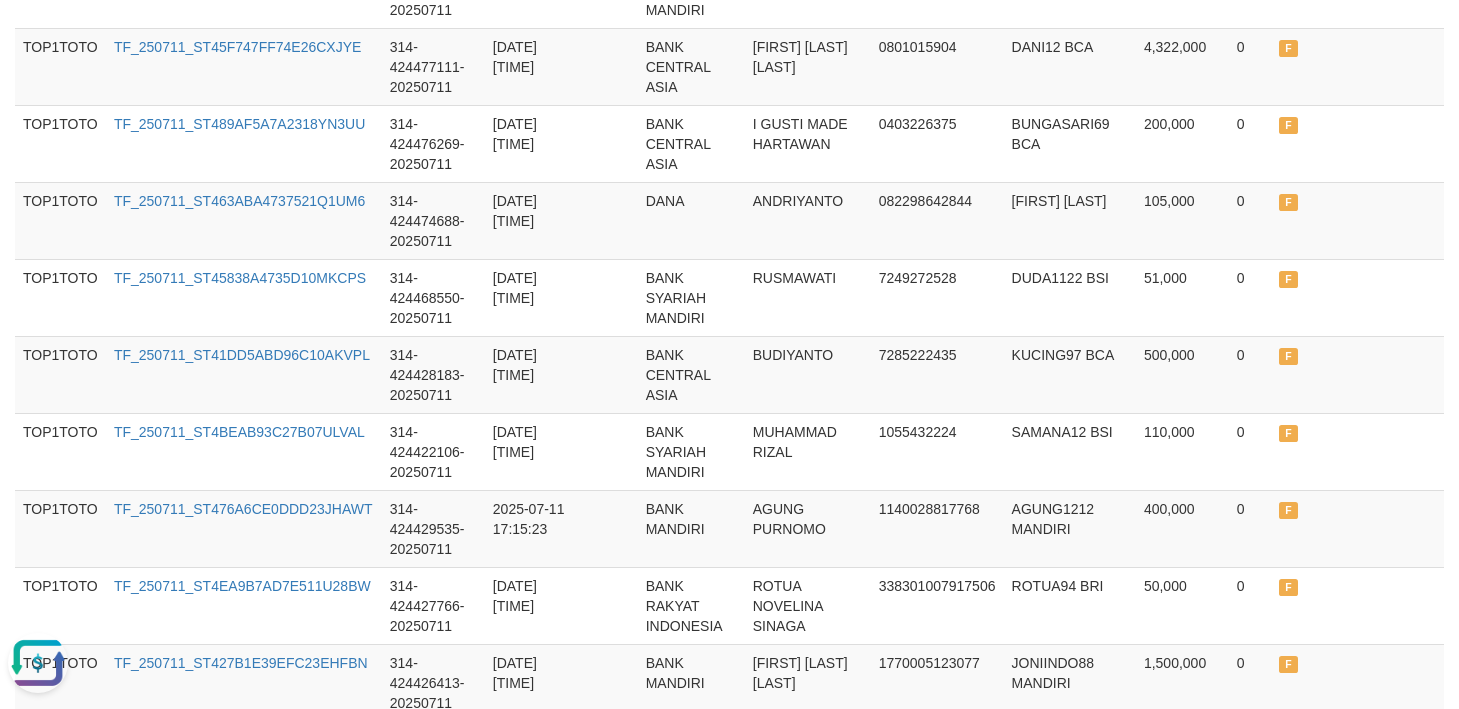 scroll, scrollTop: 3272, scrollLeft: 0, axis: vertical 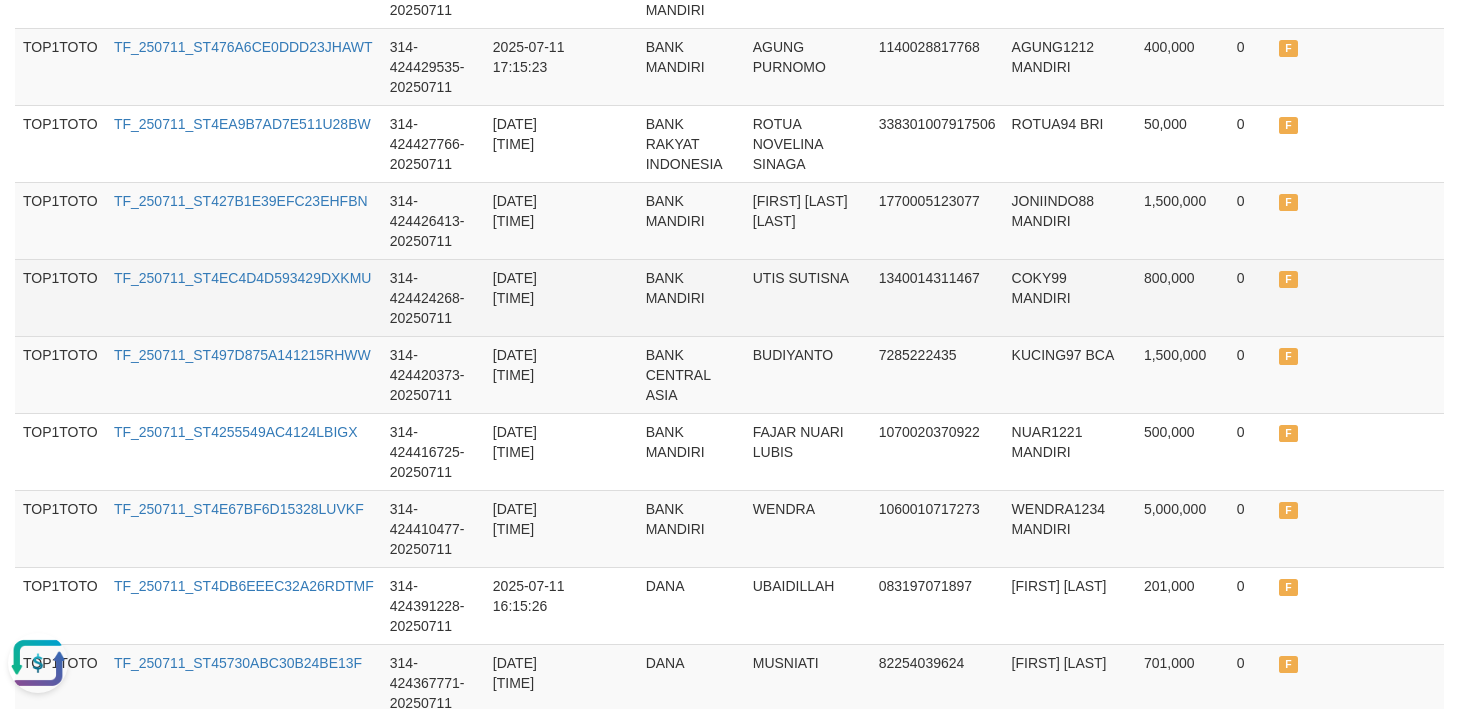 click on "UTIS SUTISNA" at bounding box center [808, 297] 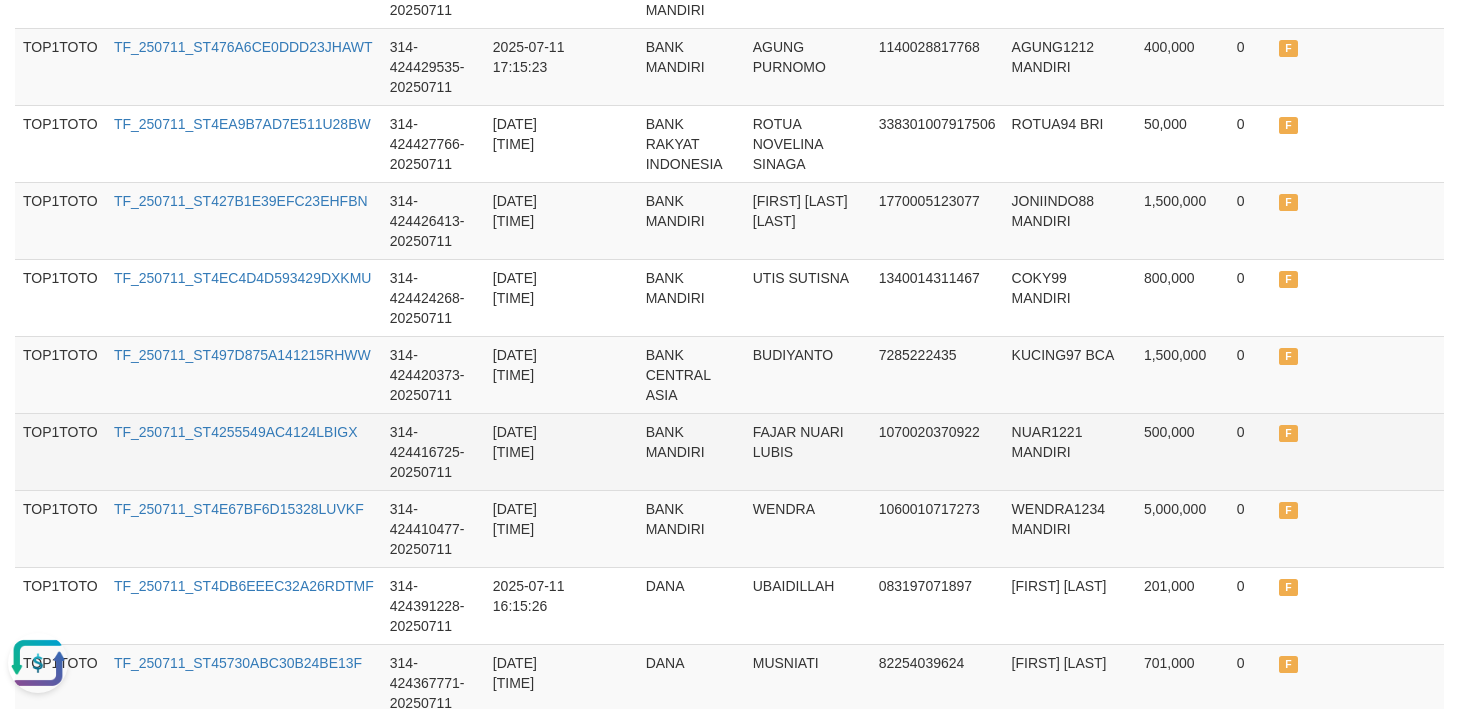 click at bounding box center [1406, 451] 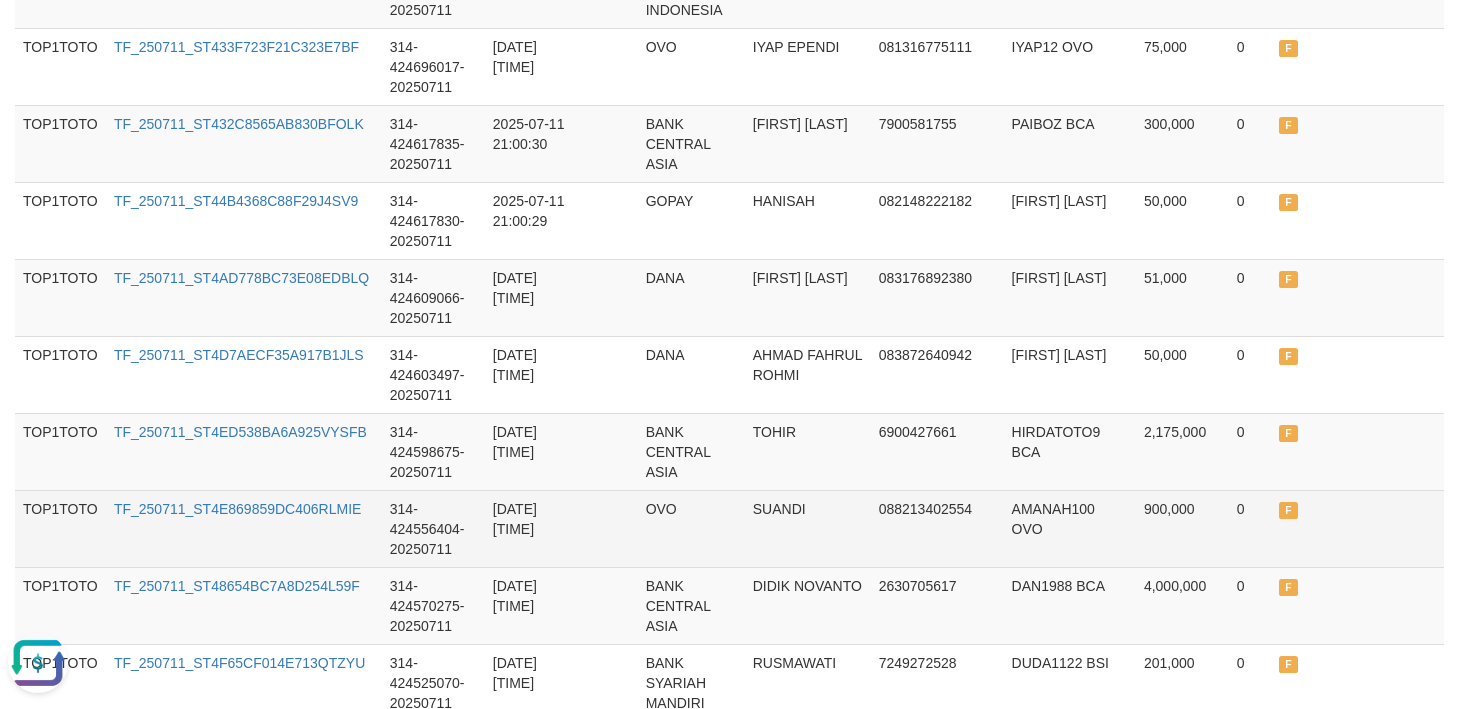click on "SUANDI" at bounding box center (808, 528) 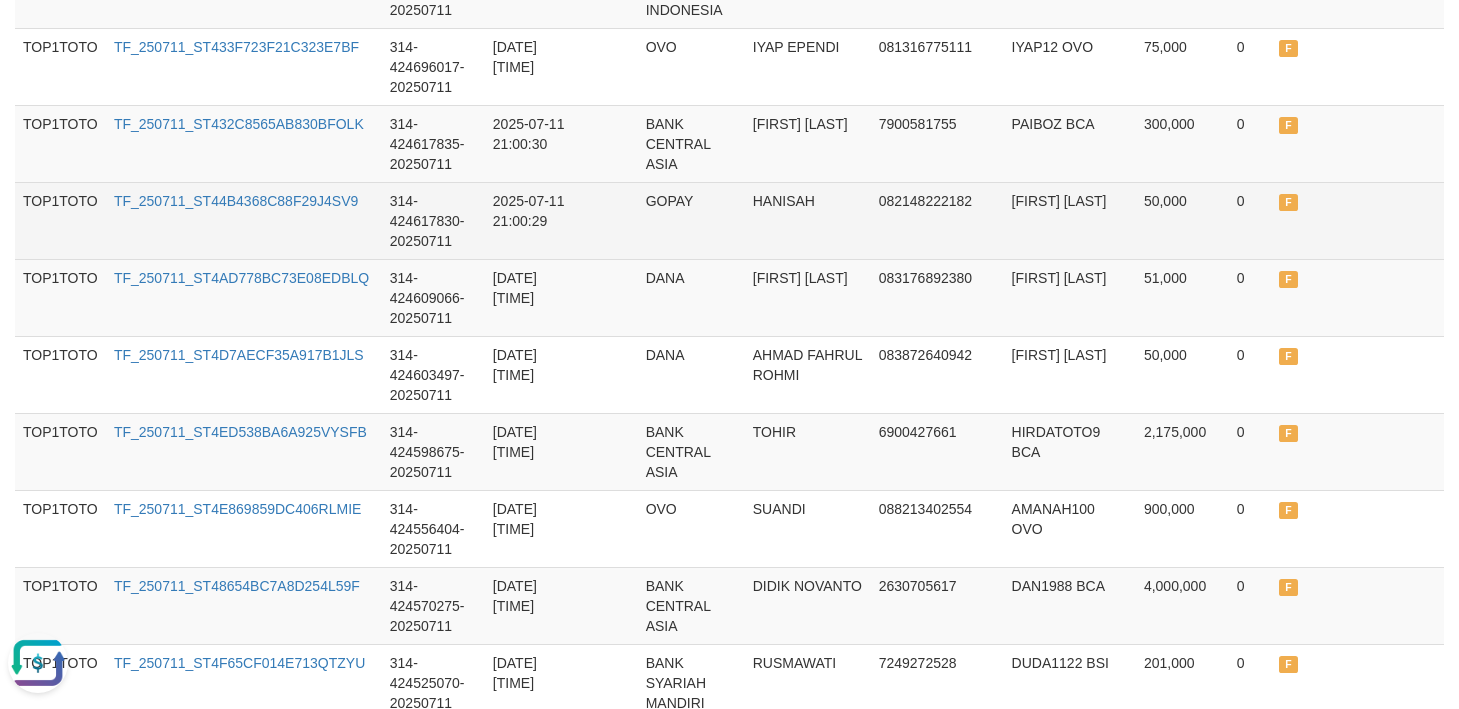 click on "GOPAY" at bounding box center [691, 220] 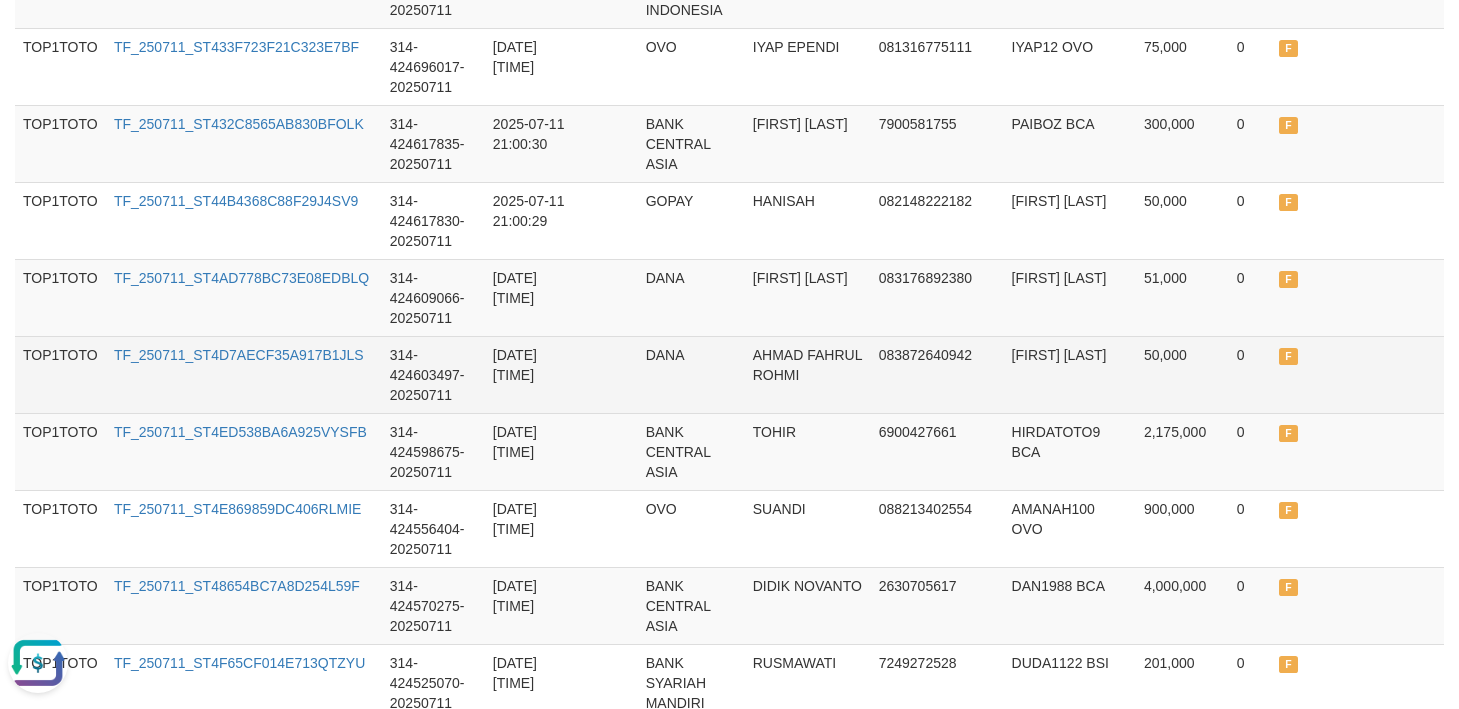 click on "F" at bounding box center [1319, 374] 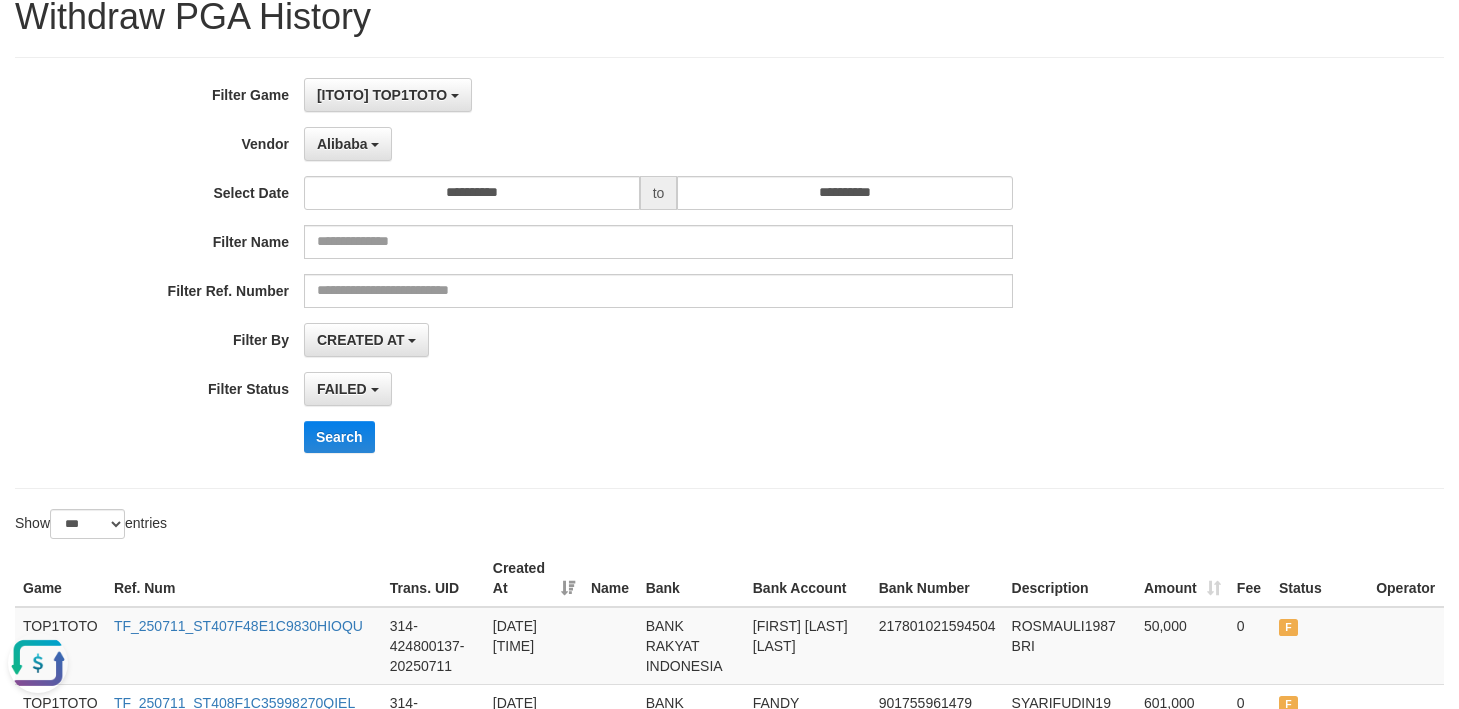 scroll, scrollTop: 0, scrollLeft: 0, axis: both 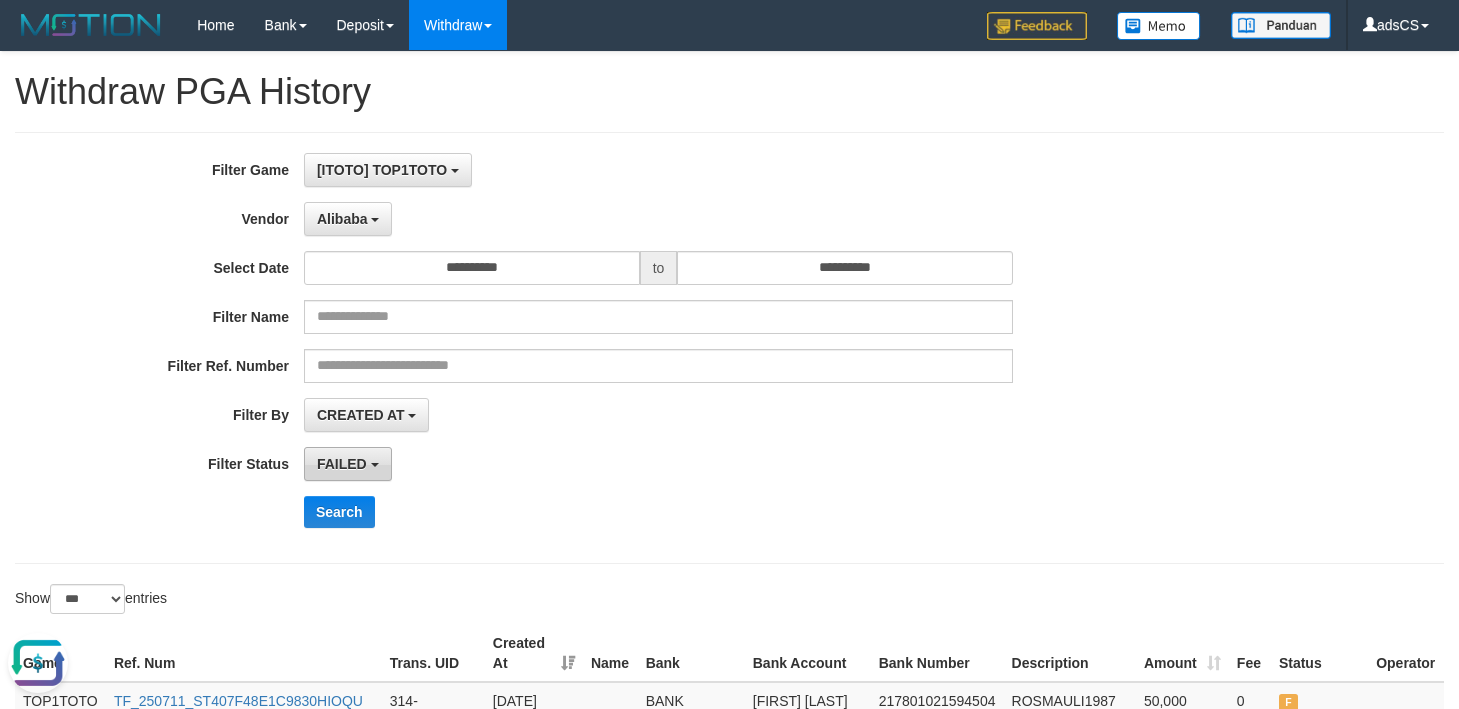 click on "FAILED" at bounding box center (342, 464) 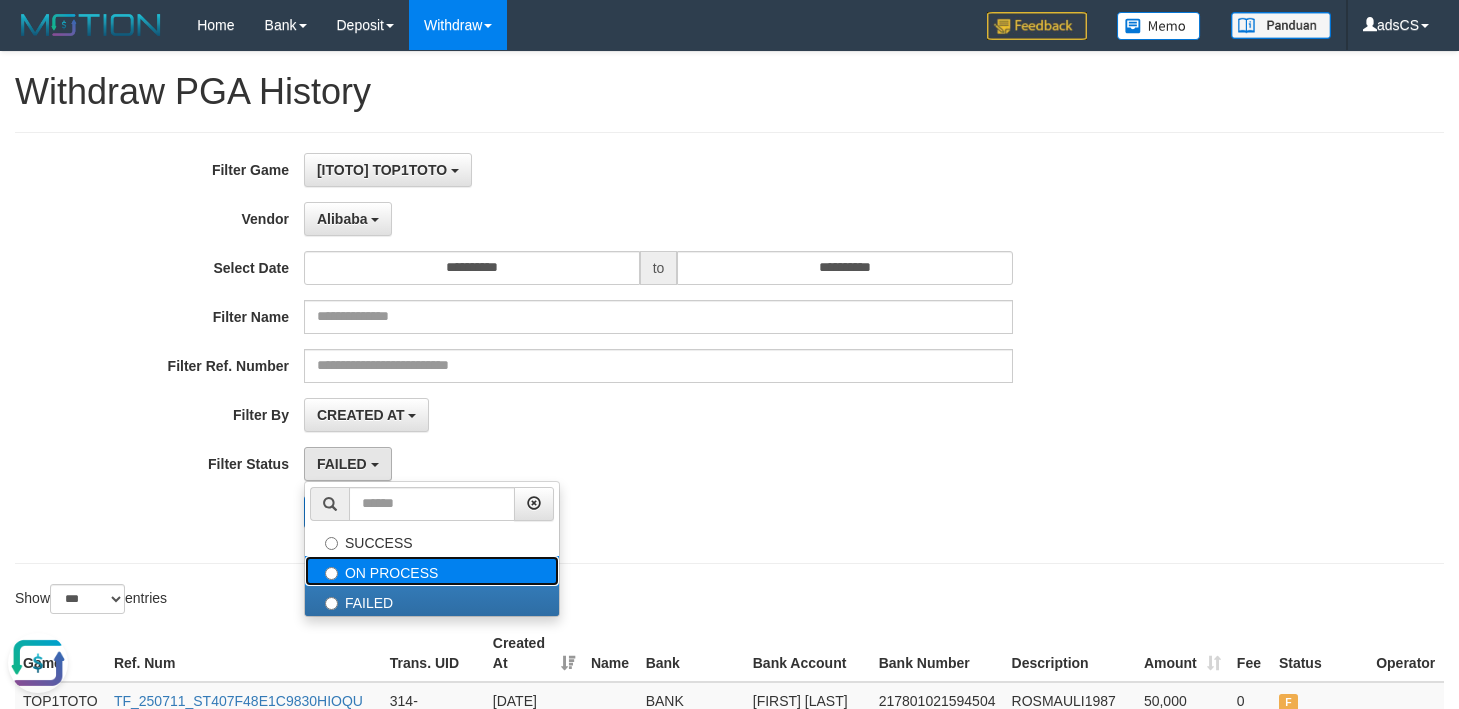 click on "ON PROCESS" at bounding box center (432, 571) 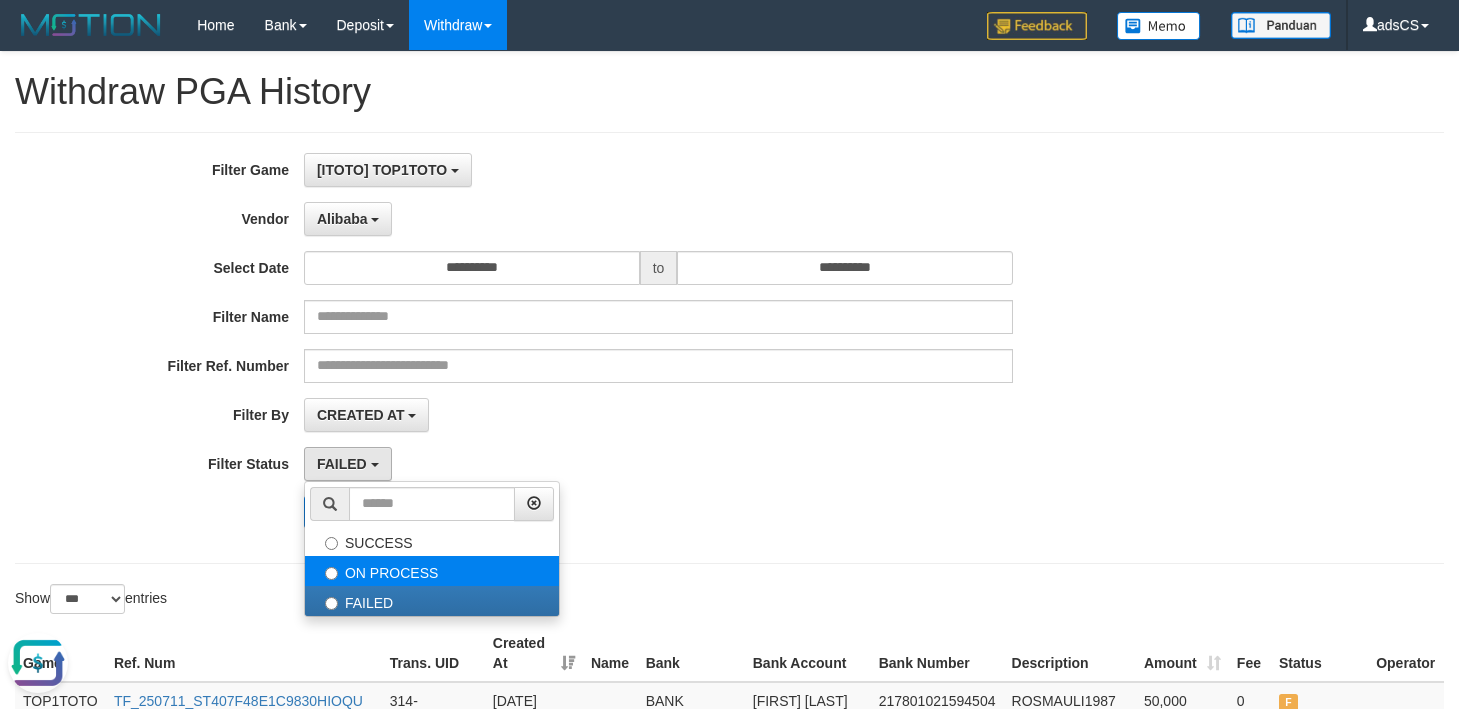 select on "*" 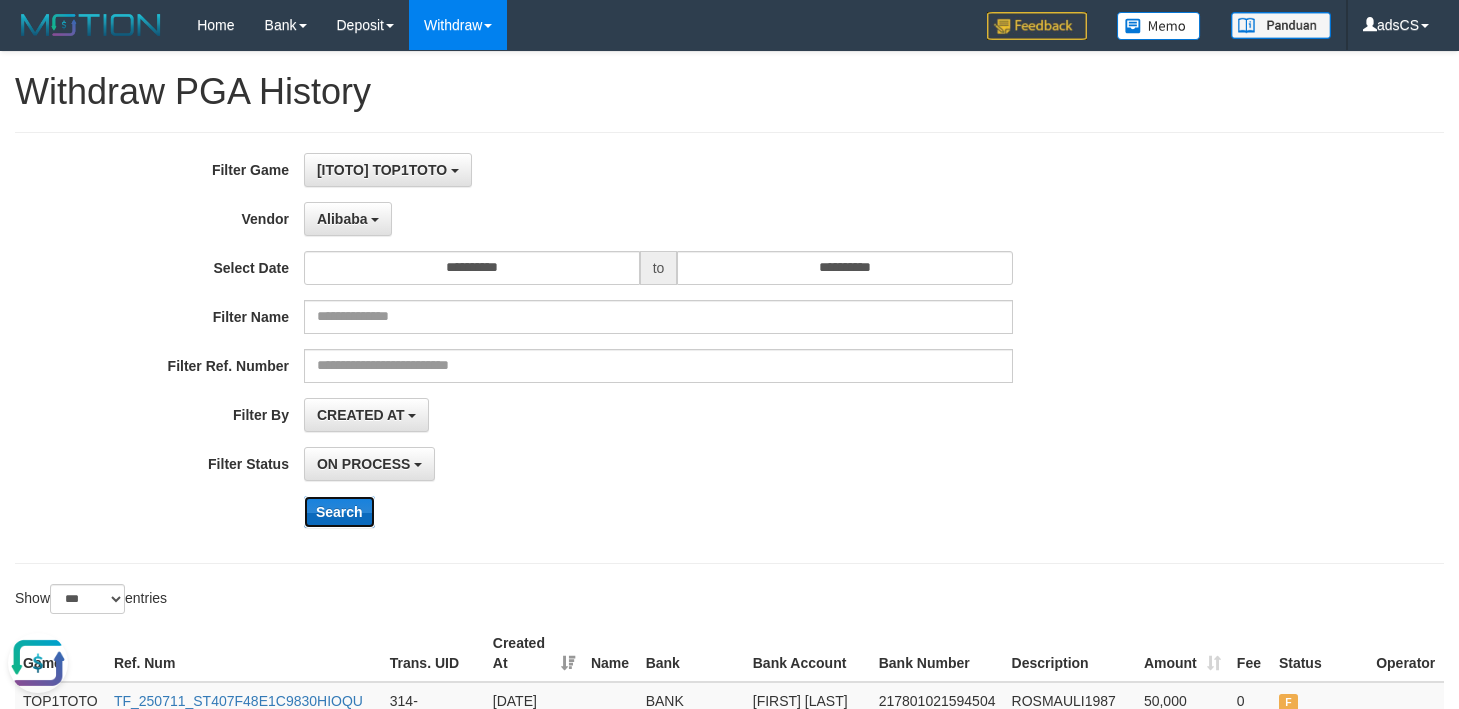 click on "Search" at bounding box center [339, 512] 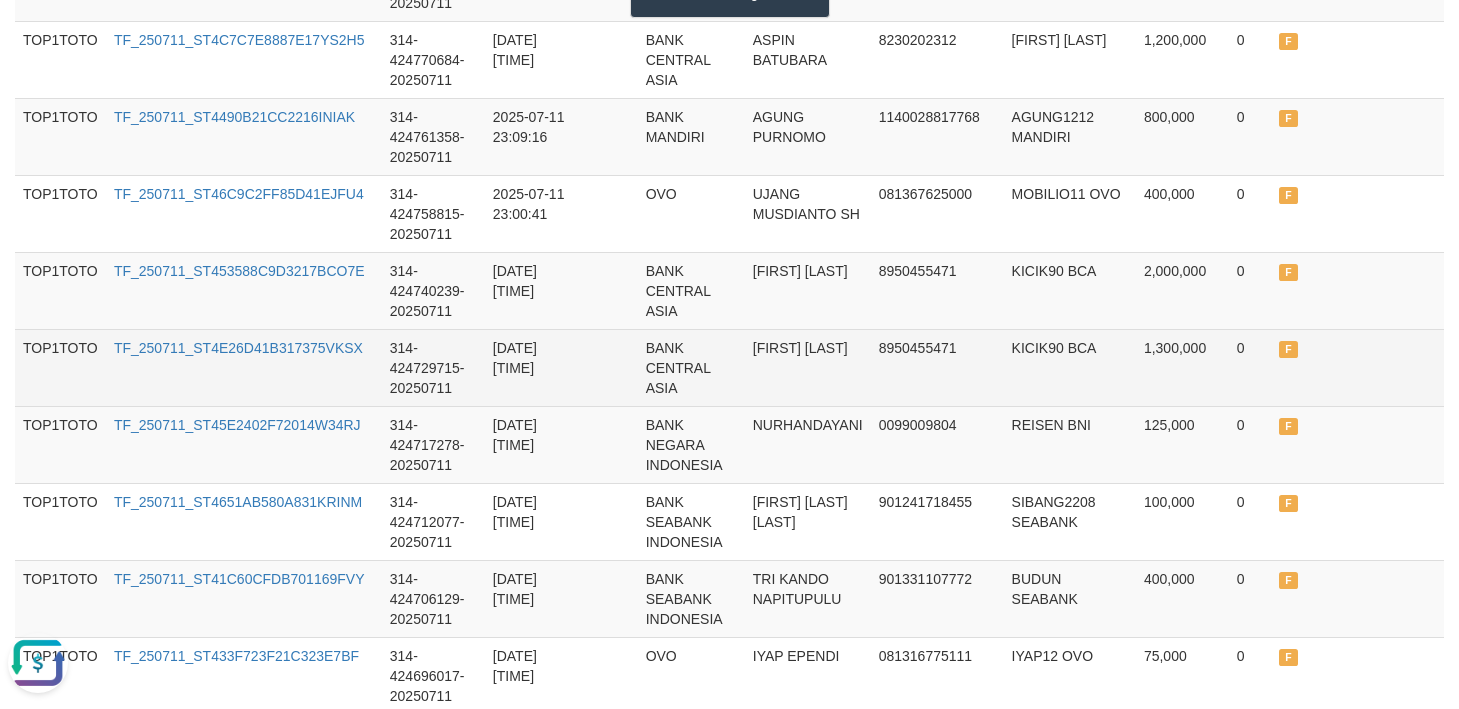 scroll, scrollTop: 709, scrollLeft: 0, axis: vertical 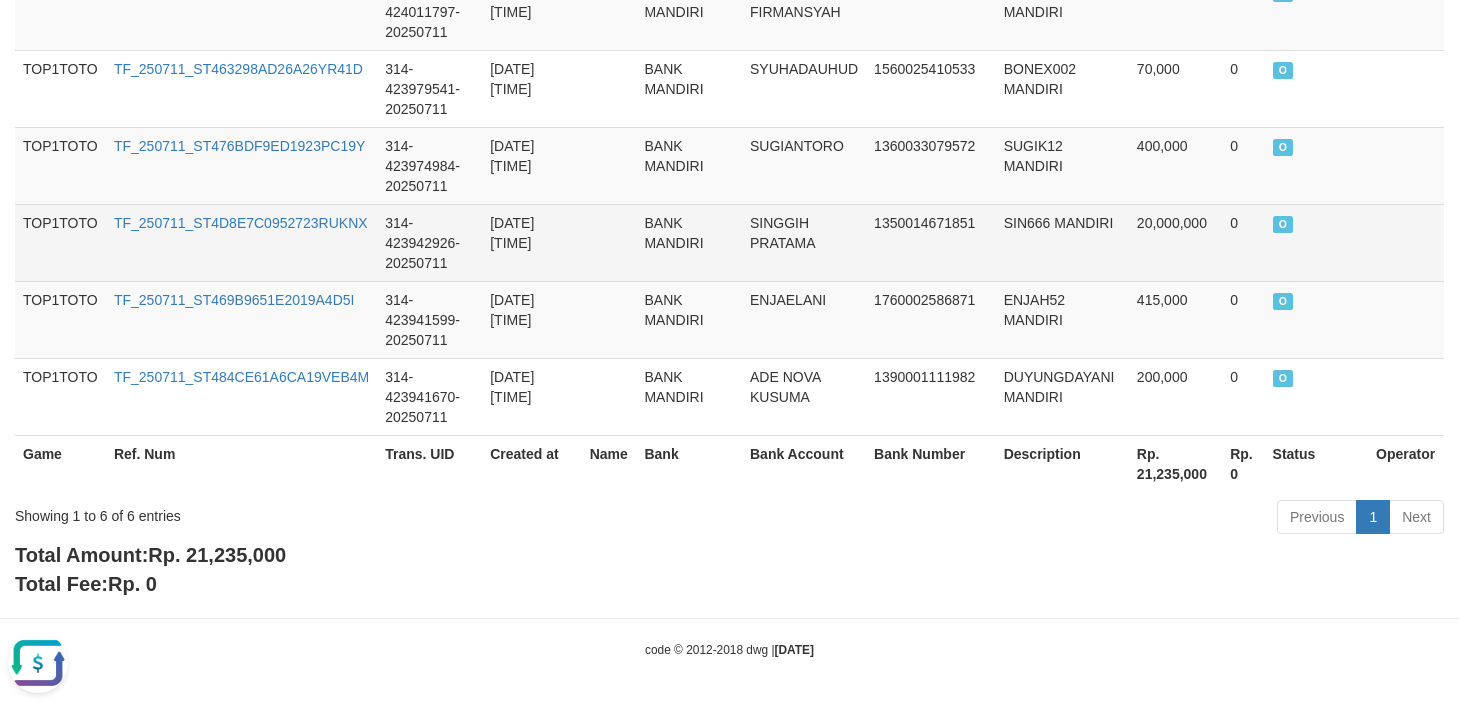 click on "SINGGIH PRATAMA" at bounding box center (804, 242) 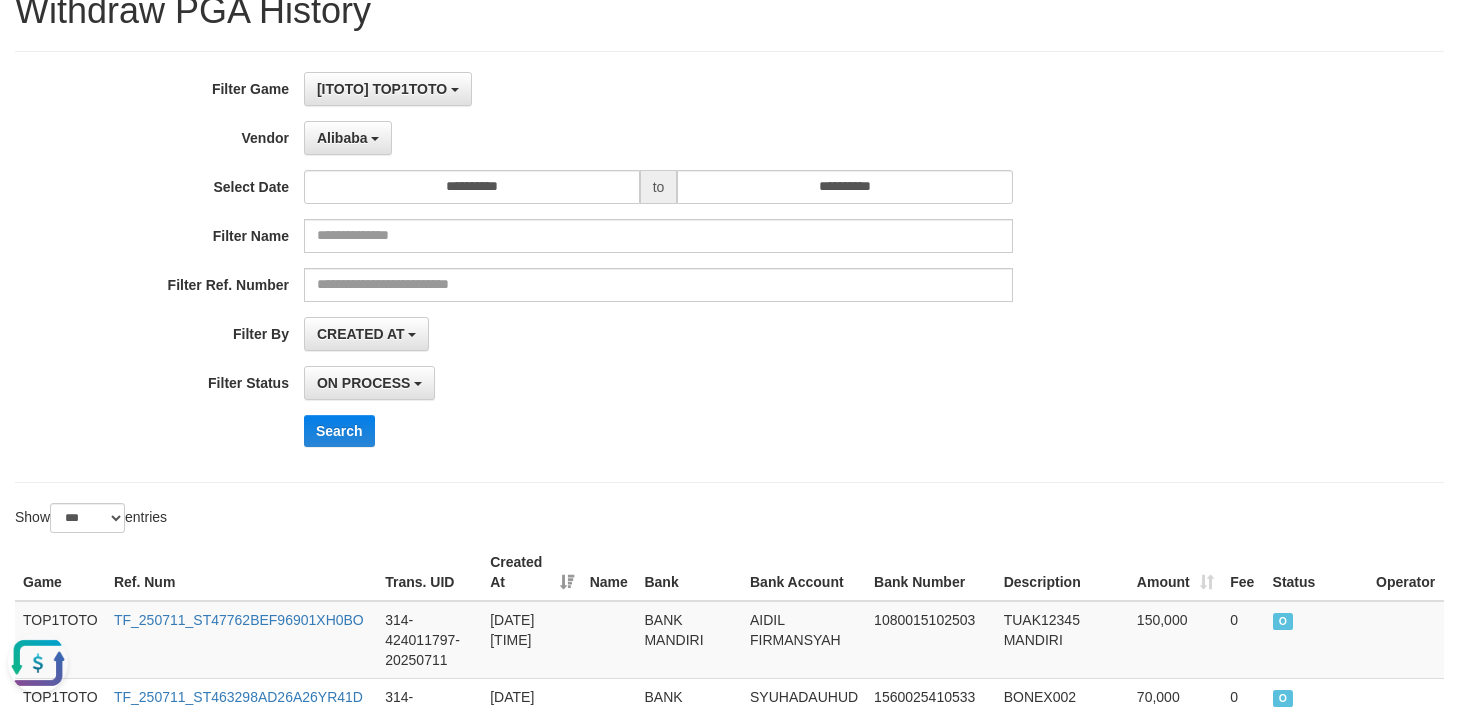 scroll, scrollTop: 0, scrollLeft: 0, axis: both 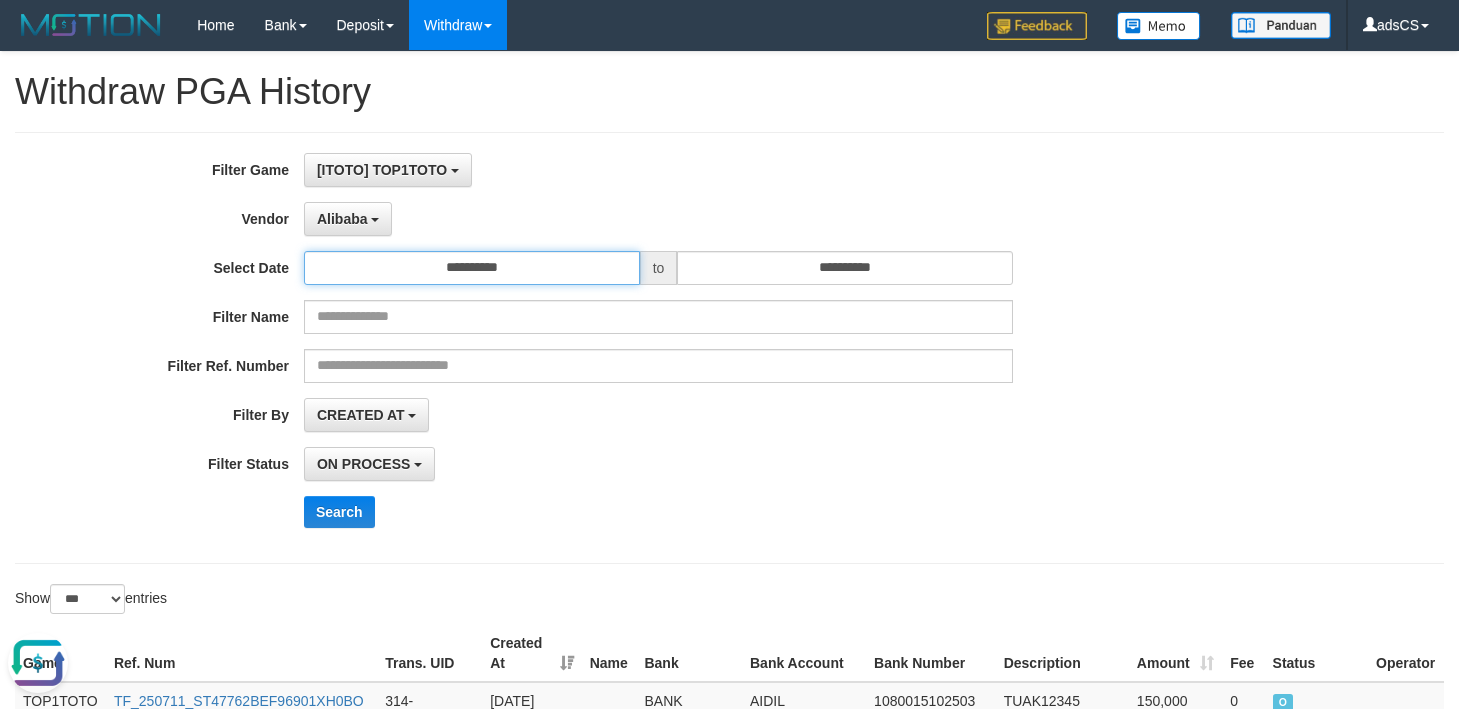 click on "**********" at bounding box center [472, 268] 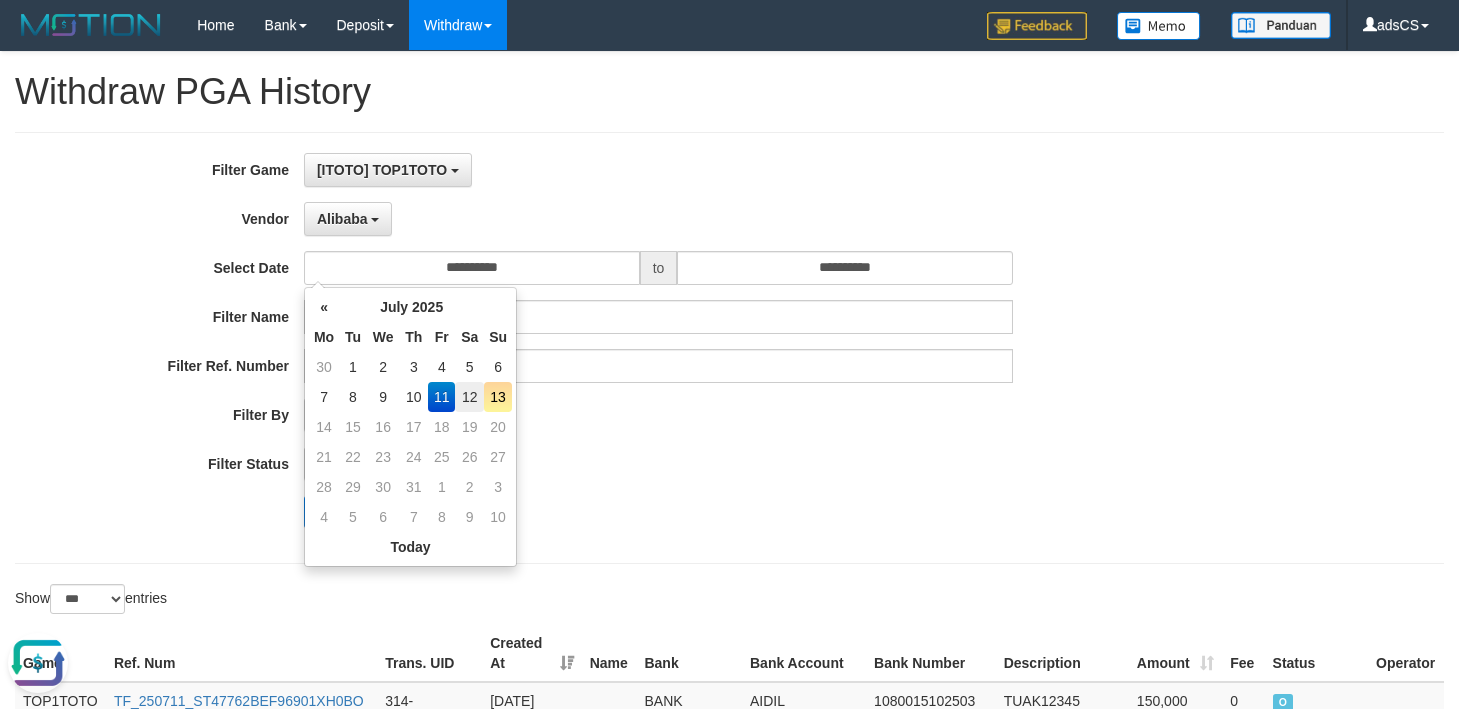 click on "12" at bounding box center [469, 397] 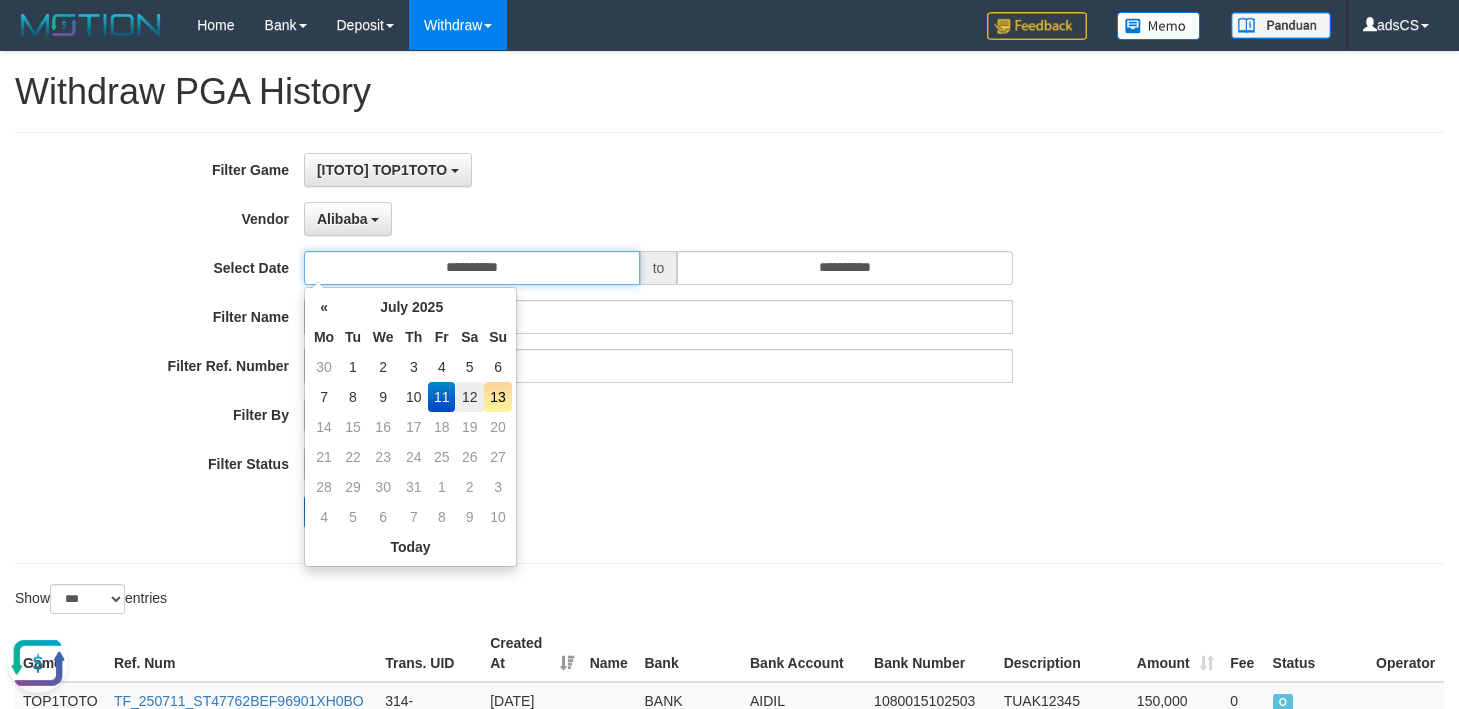 type on "**********" 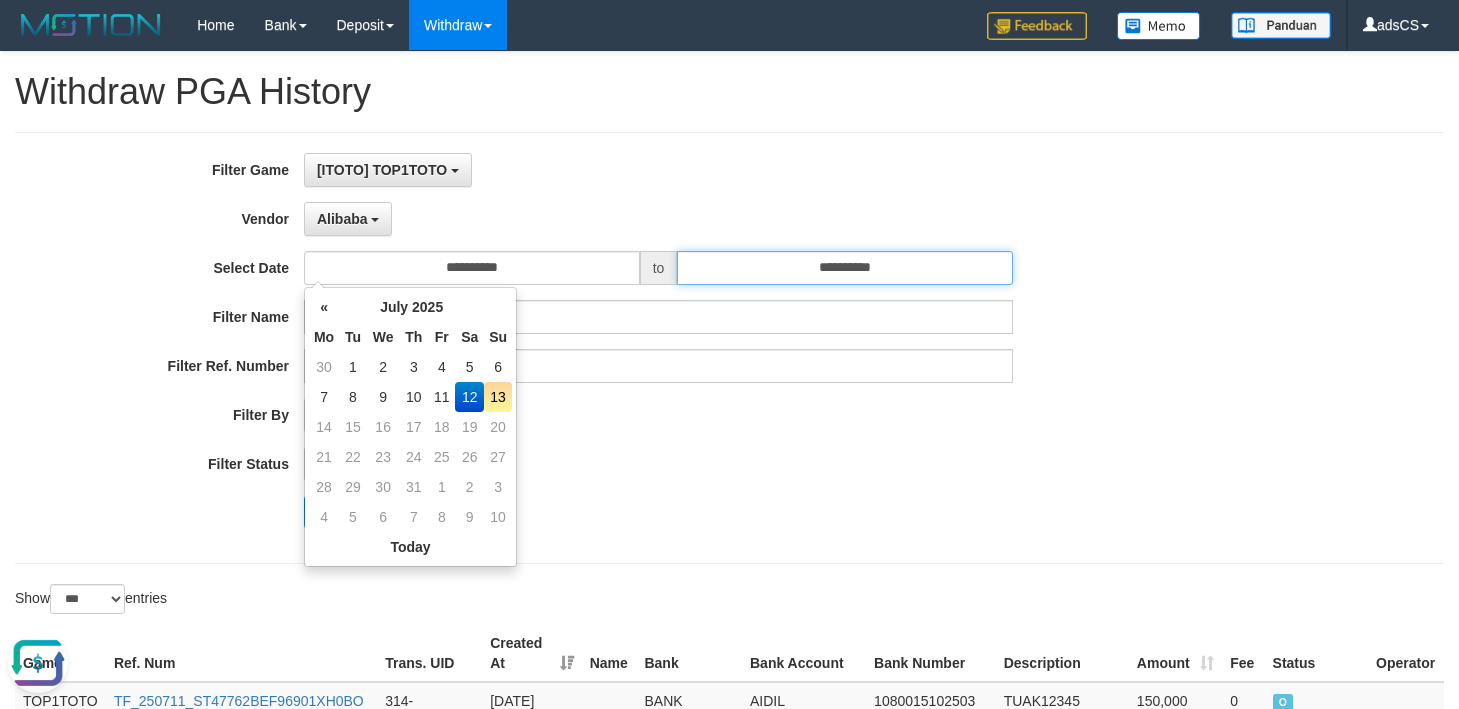 click on "**********" at bounding box center [845, 268] 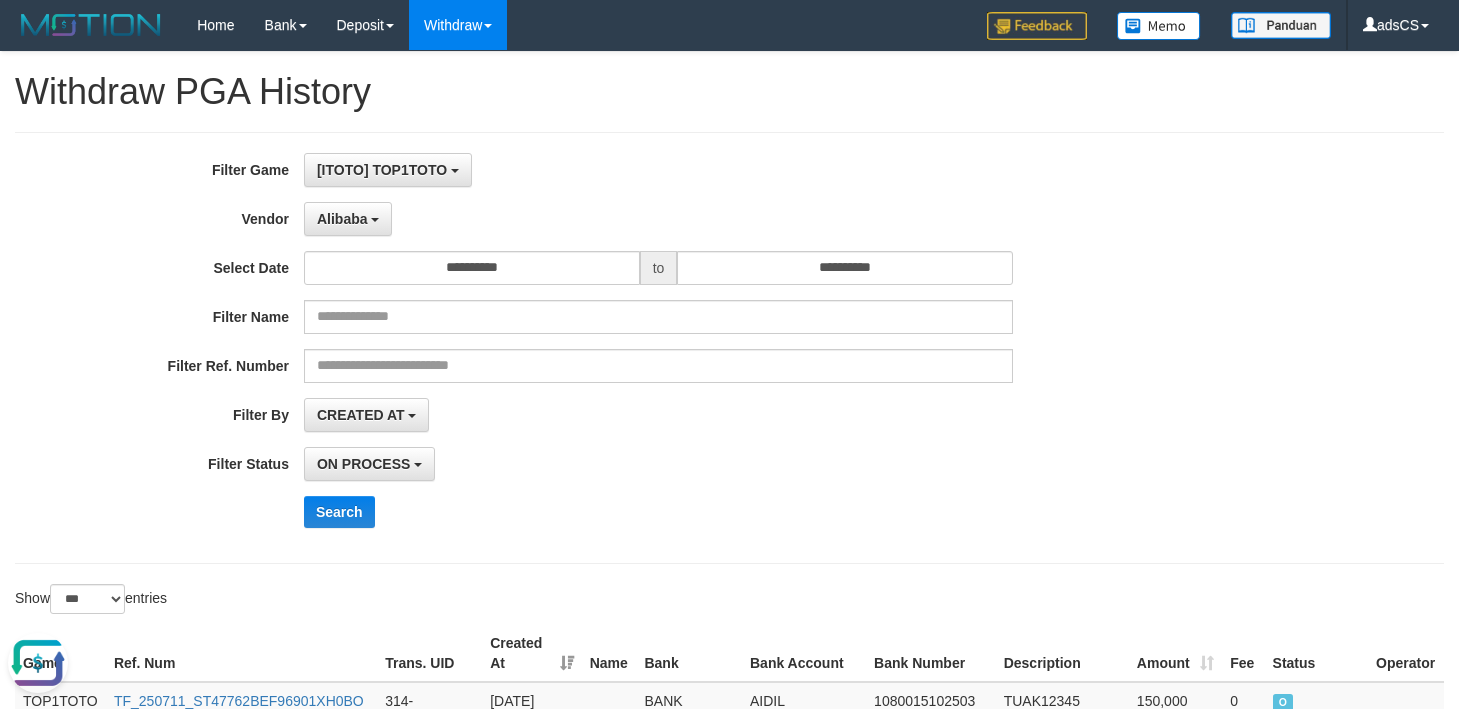 click on "**********" at bounding box center [608, 415] 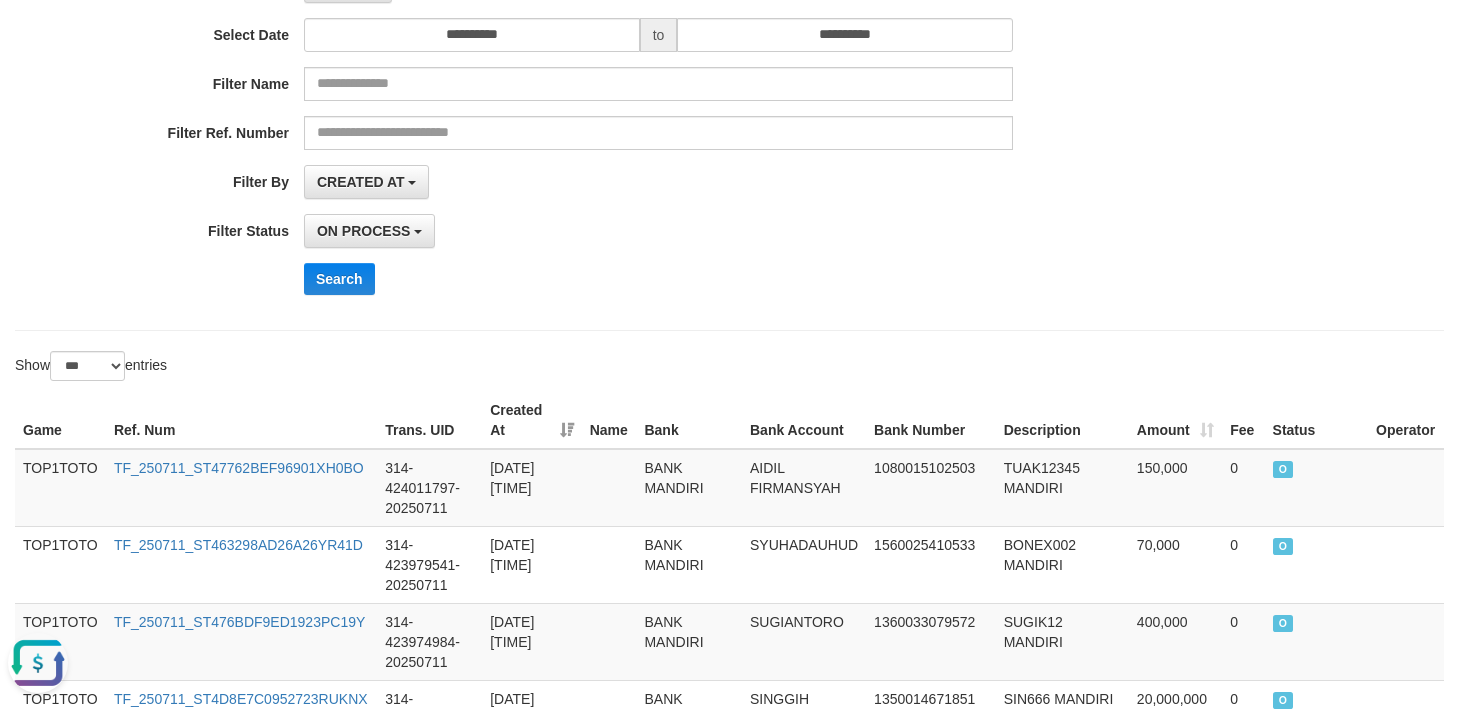 scroll, scrollTop: 0, scrollLeft: 0, axis: both 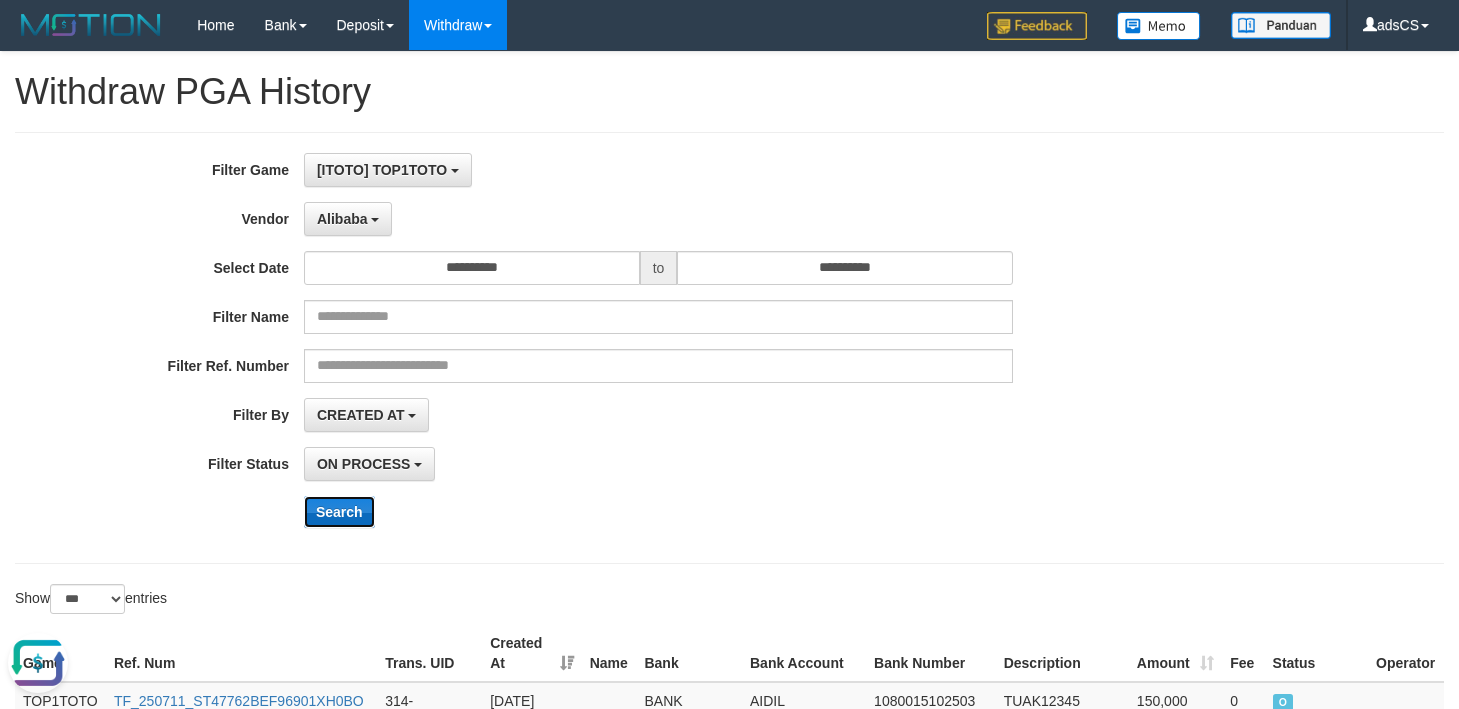 click on "Search" at bounding box center (339, 512) 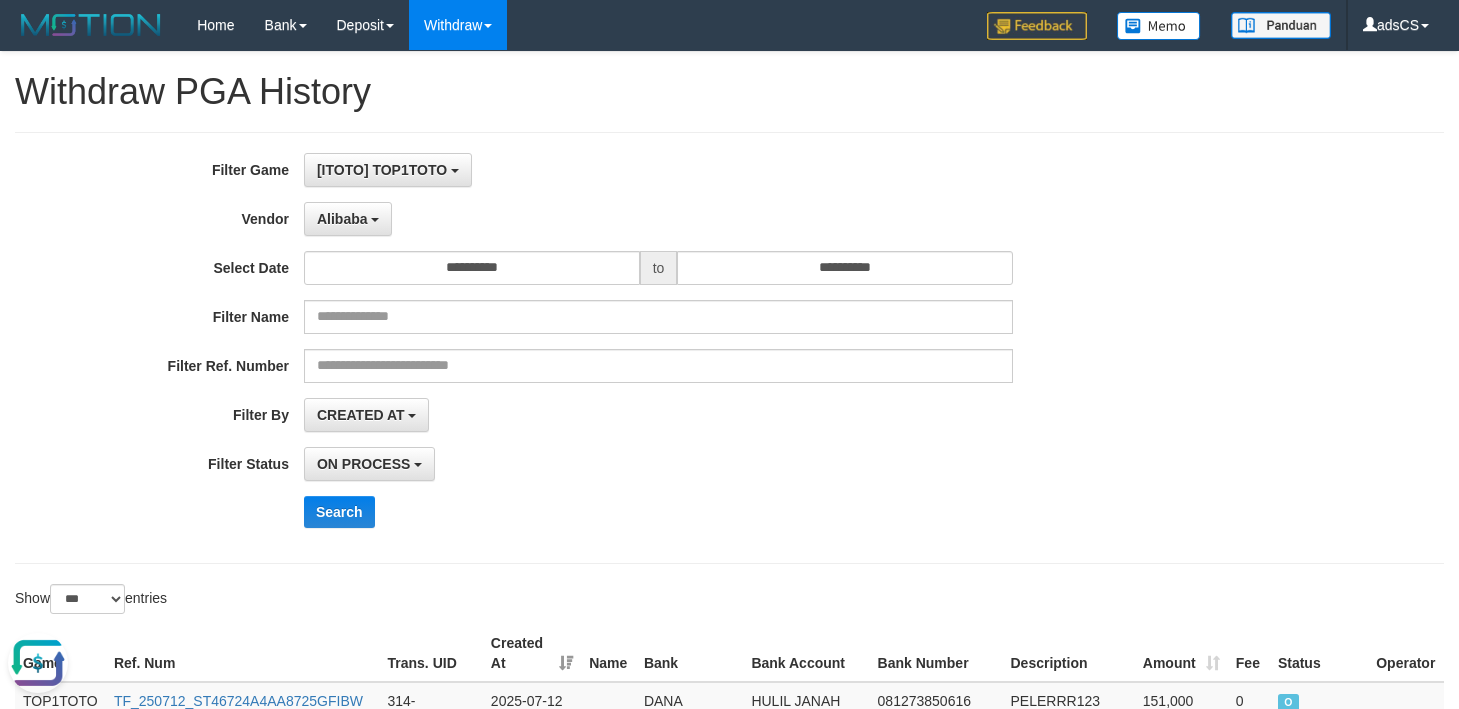 click on "CREATED AT
PAID AT
CREATED AT" at bounding box center (658, 415) 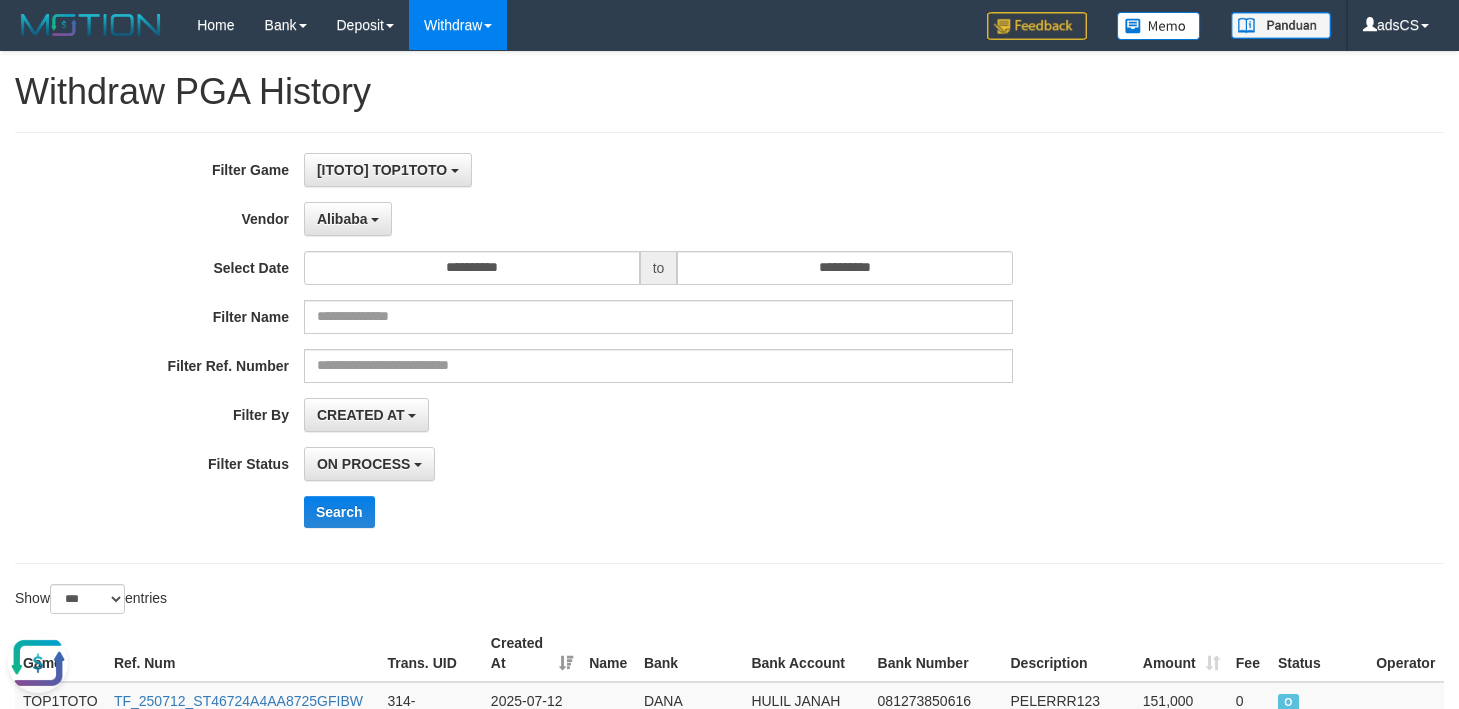 scroll, scrollTop: 1116, scrollLeft: 0, axis: vertical 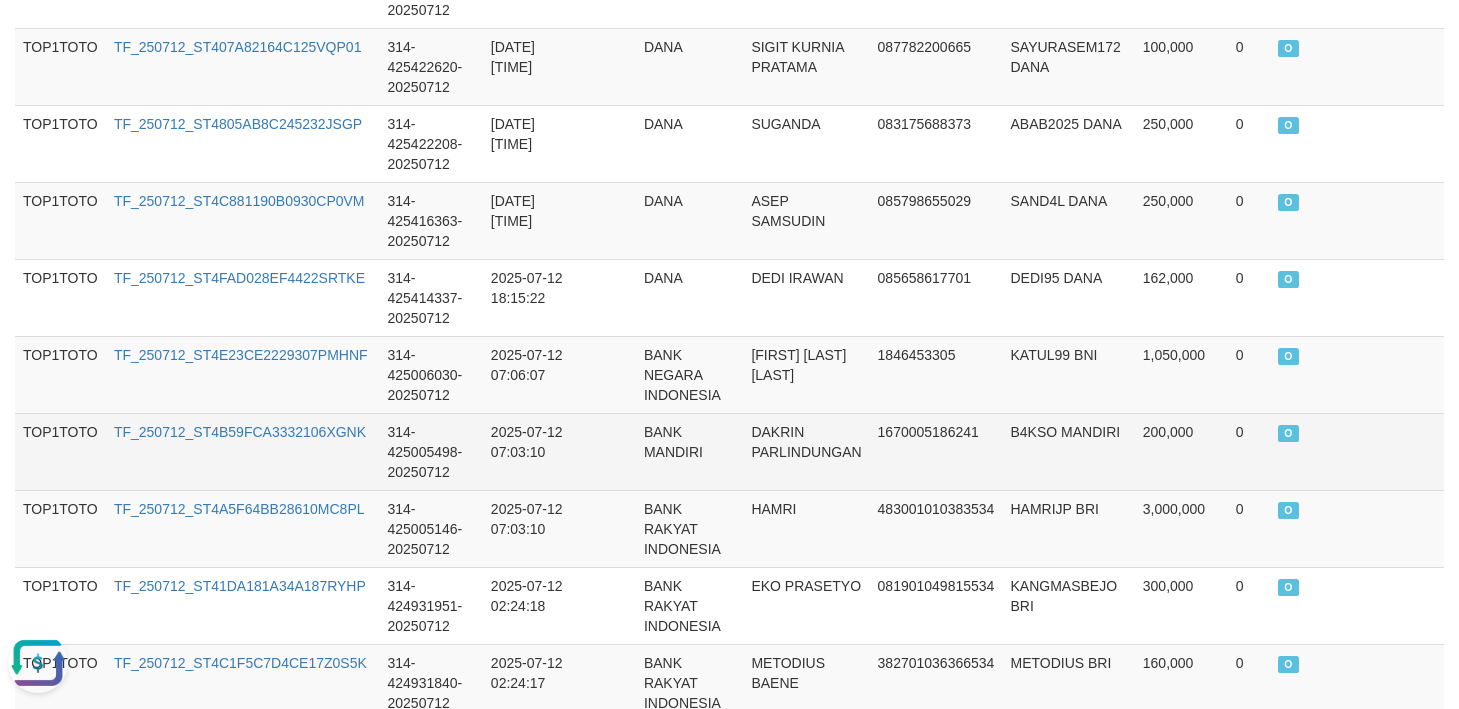 click on "DAKRIN PARLINDUNGAN" at bounding box center (806, 451) 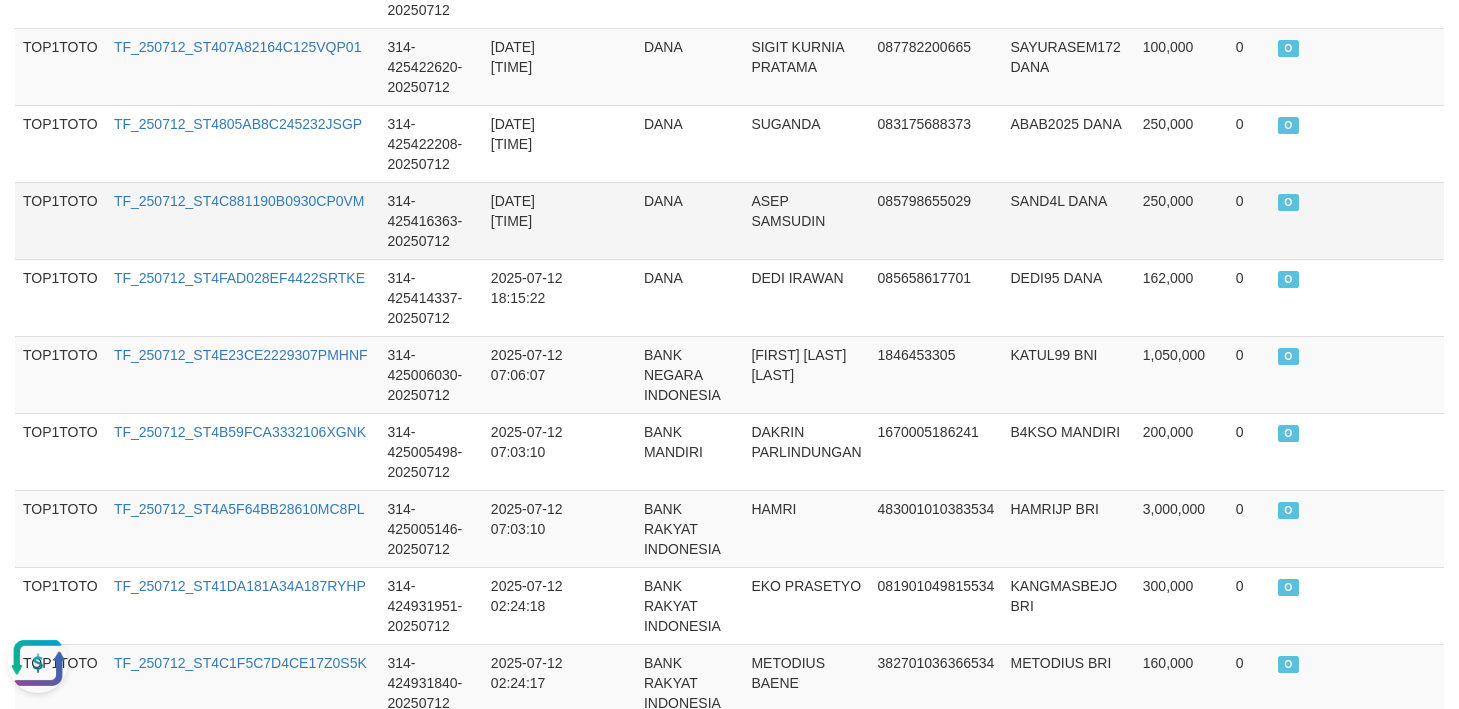 click on "DANA" at bounding box center (690, 220) 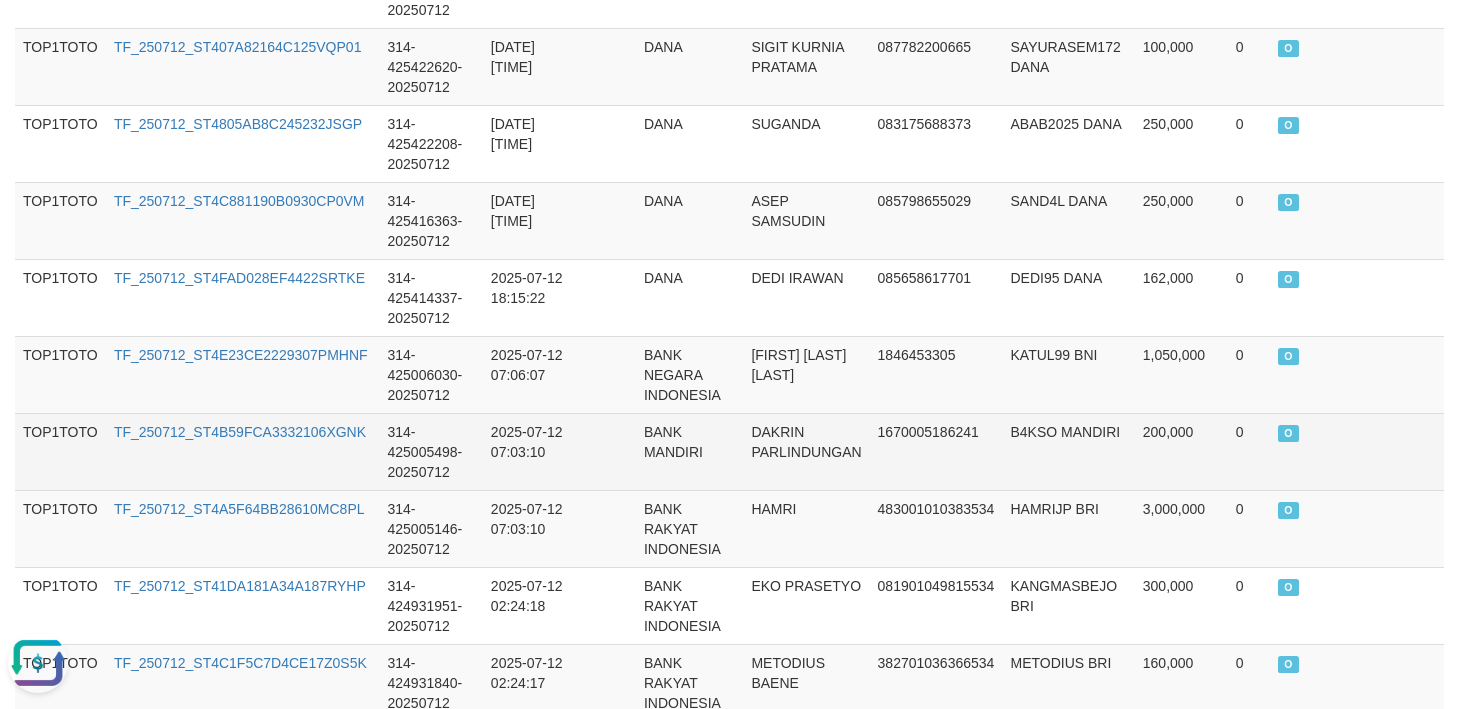 click on "2025-07-12 07:03:10" at bounding box center (532, 451) 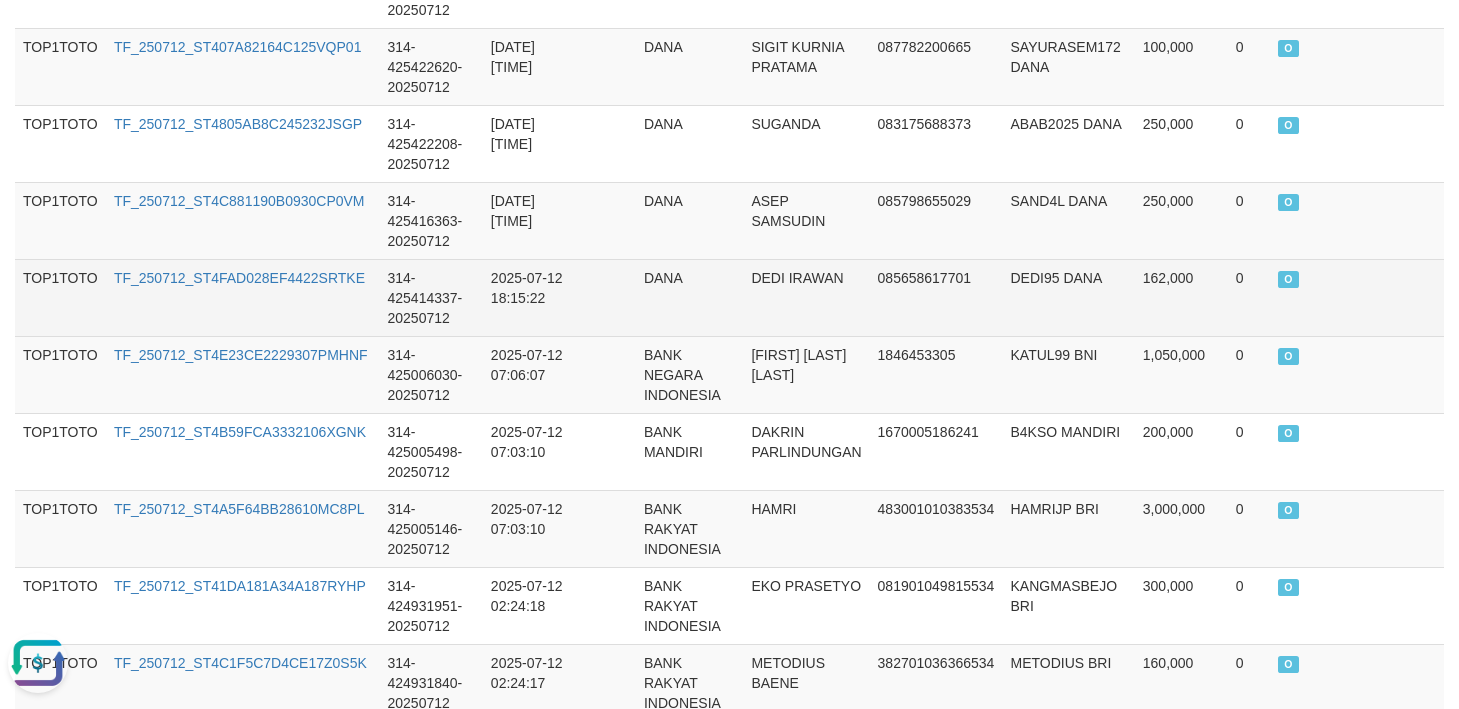 click on "085658617701" at bounding box center (936, 297) 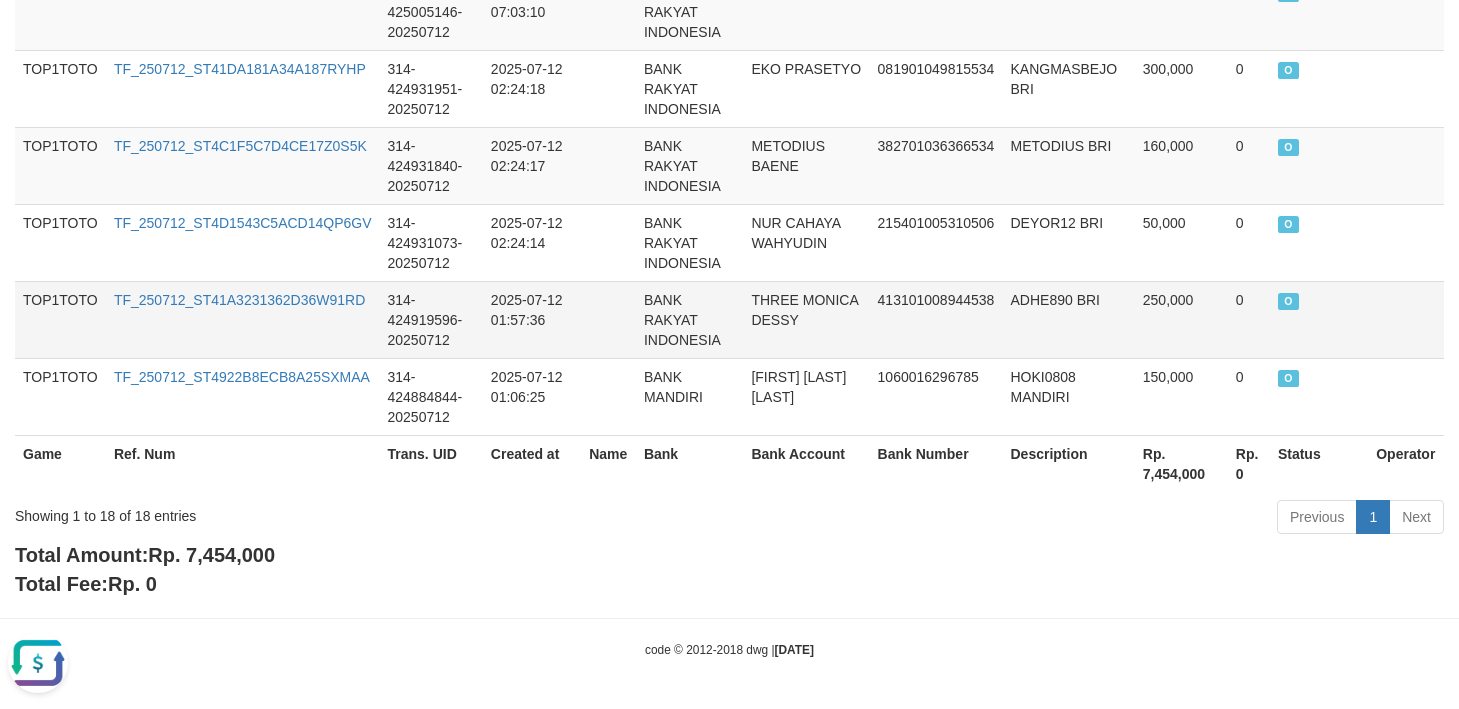 click on "THREE MONICA DESSY" at bounding box center [806, 319] 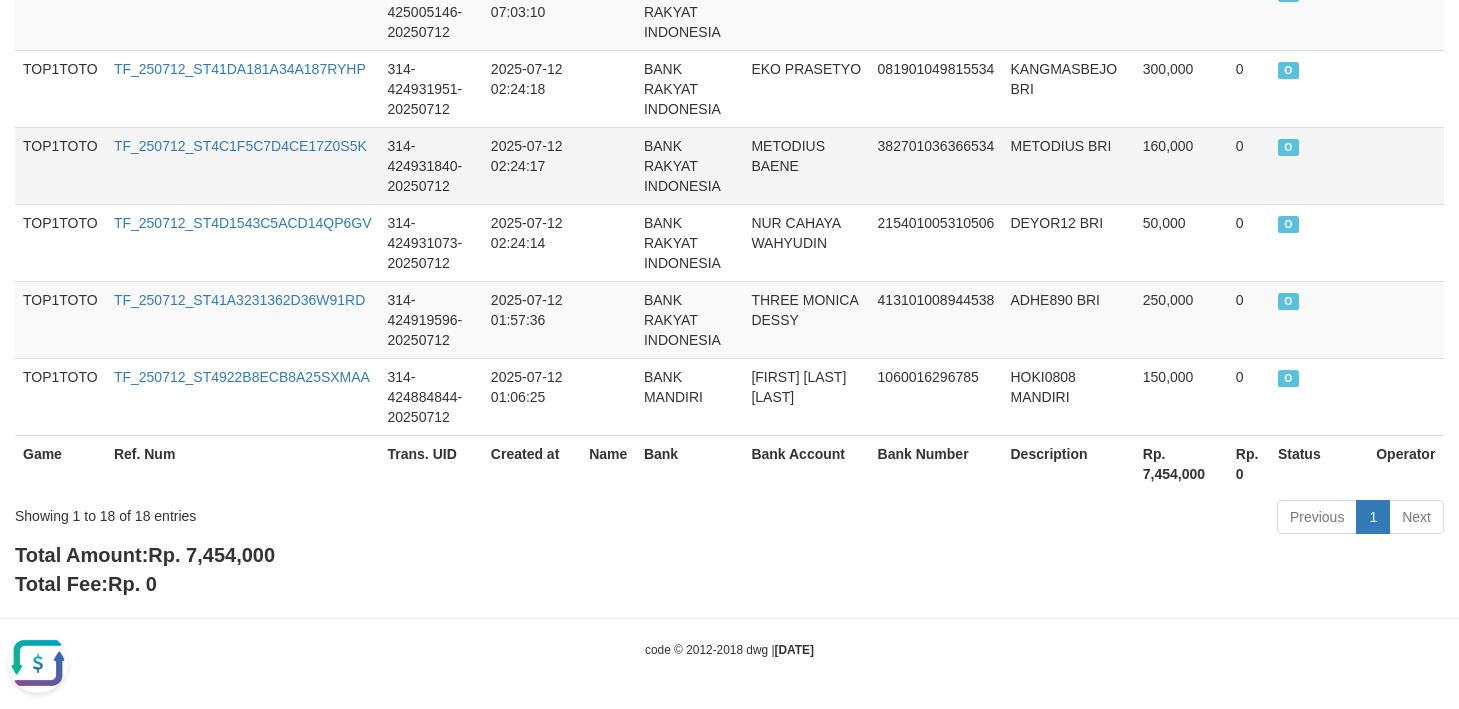 click at bounding box center [608, 165] 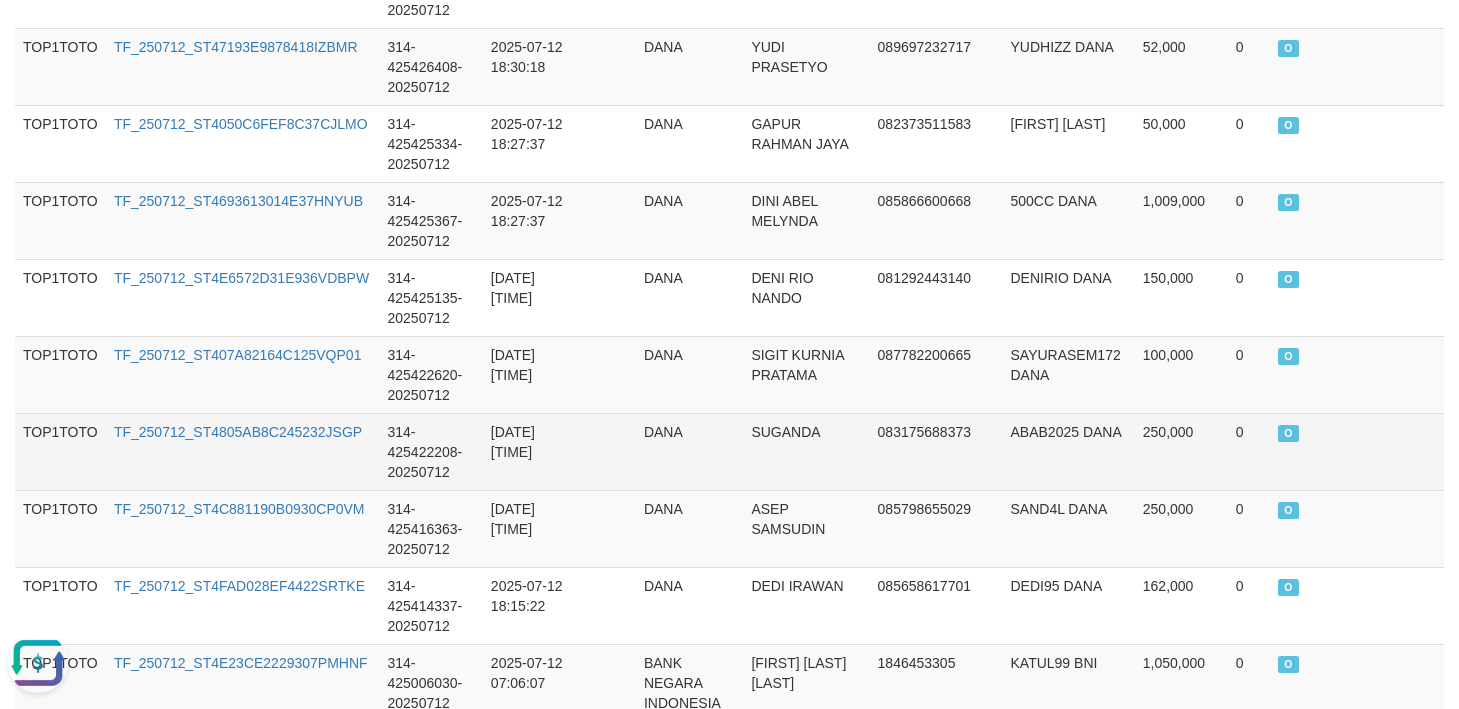 click on "SUGANDA" at bounding box center (806, 451) 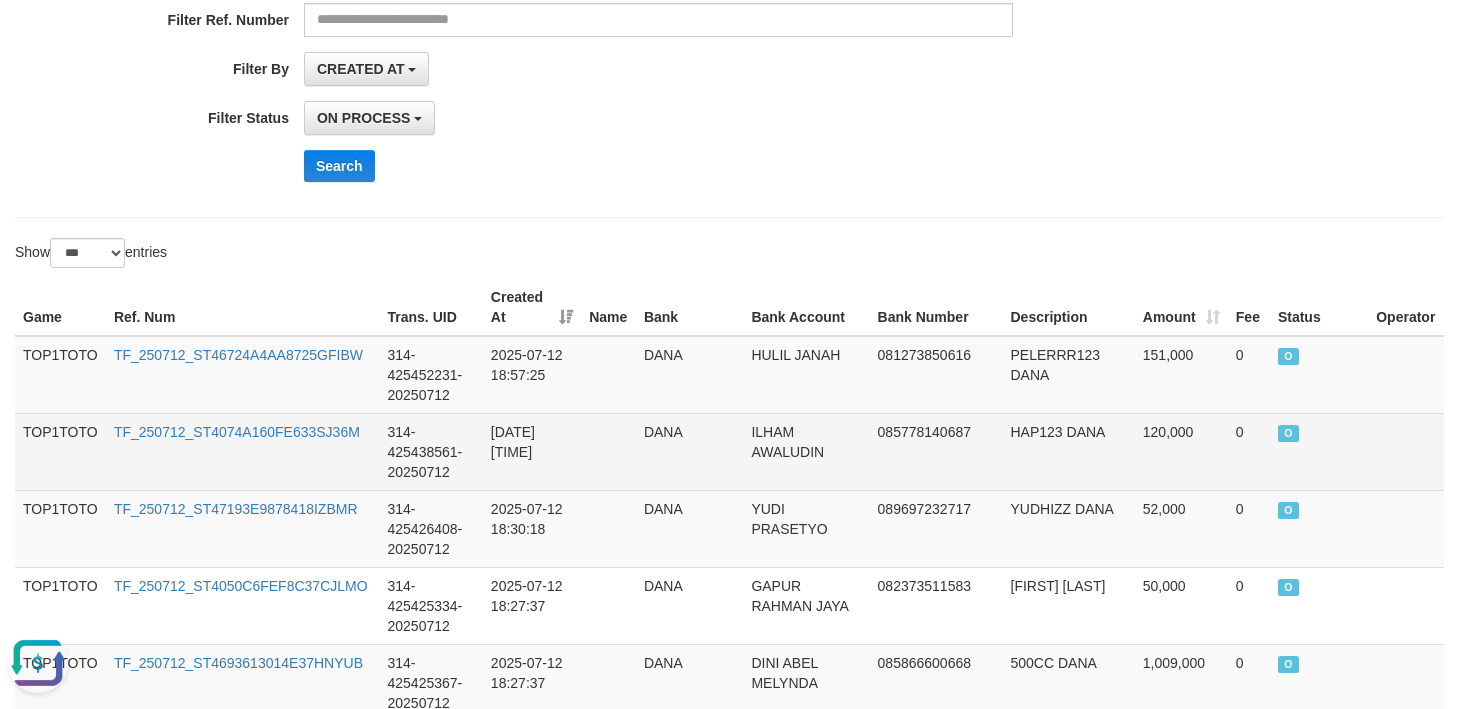 click on "2025-07-12 18:42:33" at bounding box center (532, 451) 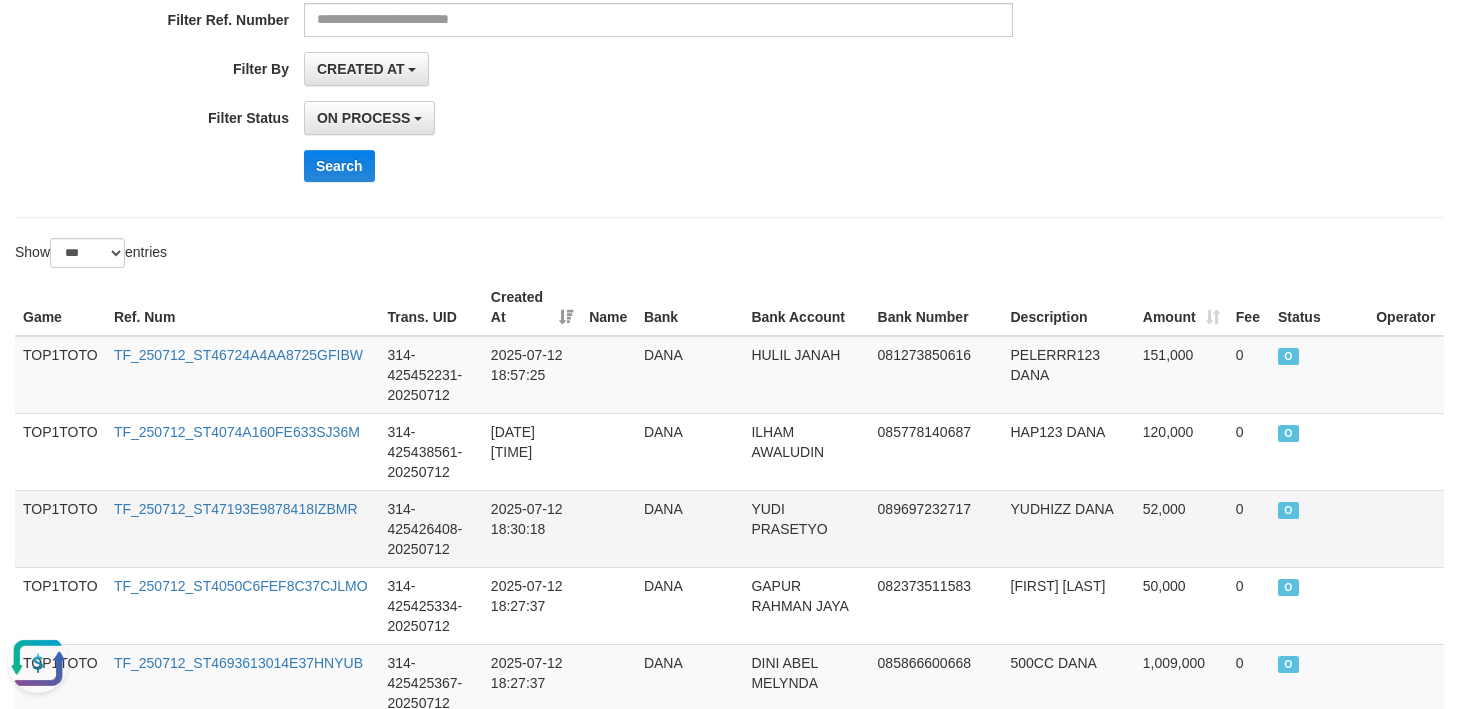 click on "2025-07-12 18:30:18" at bounding box center (532, 528) 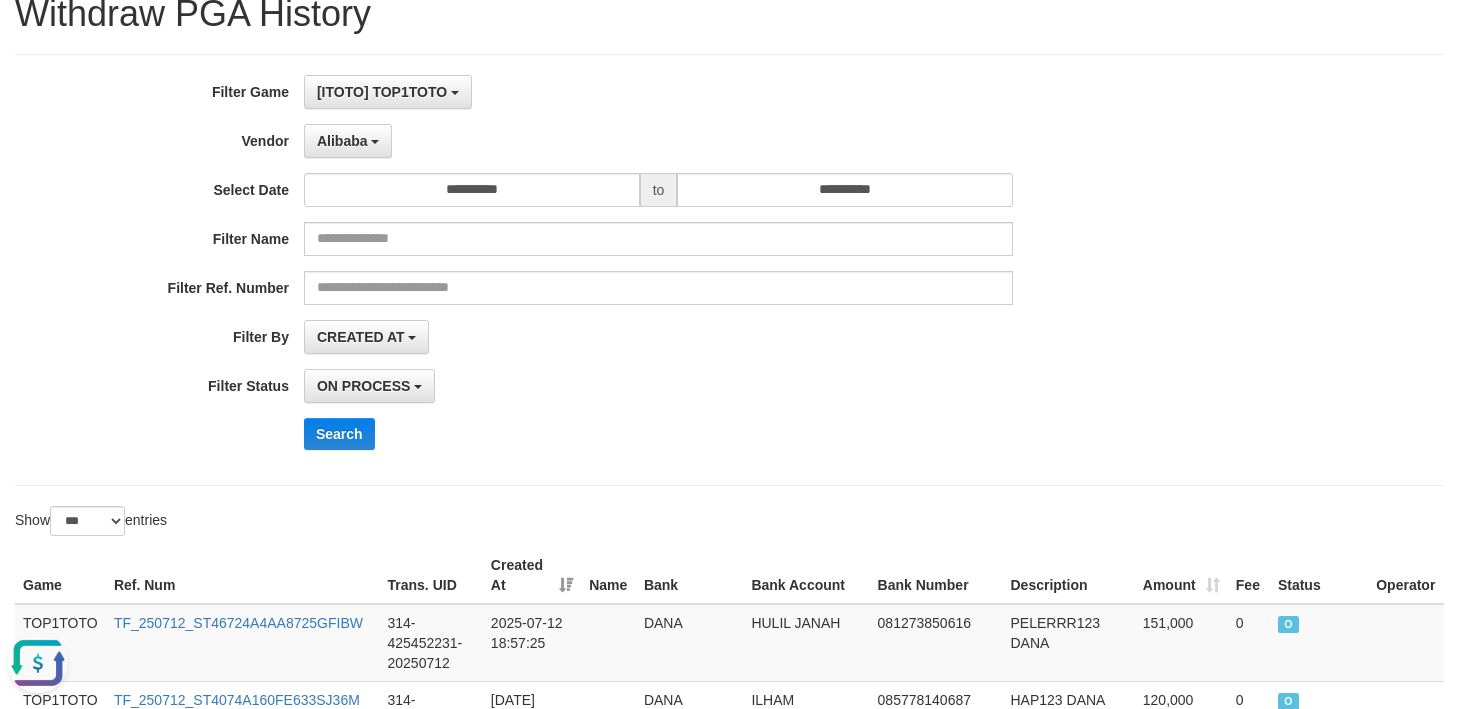 scroll, scrollTop: 0, scrollLeft: 0, axis: both 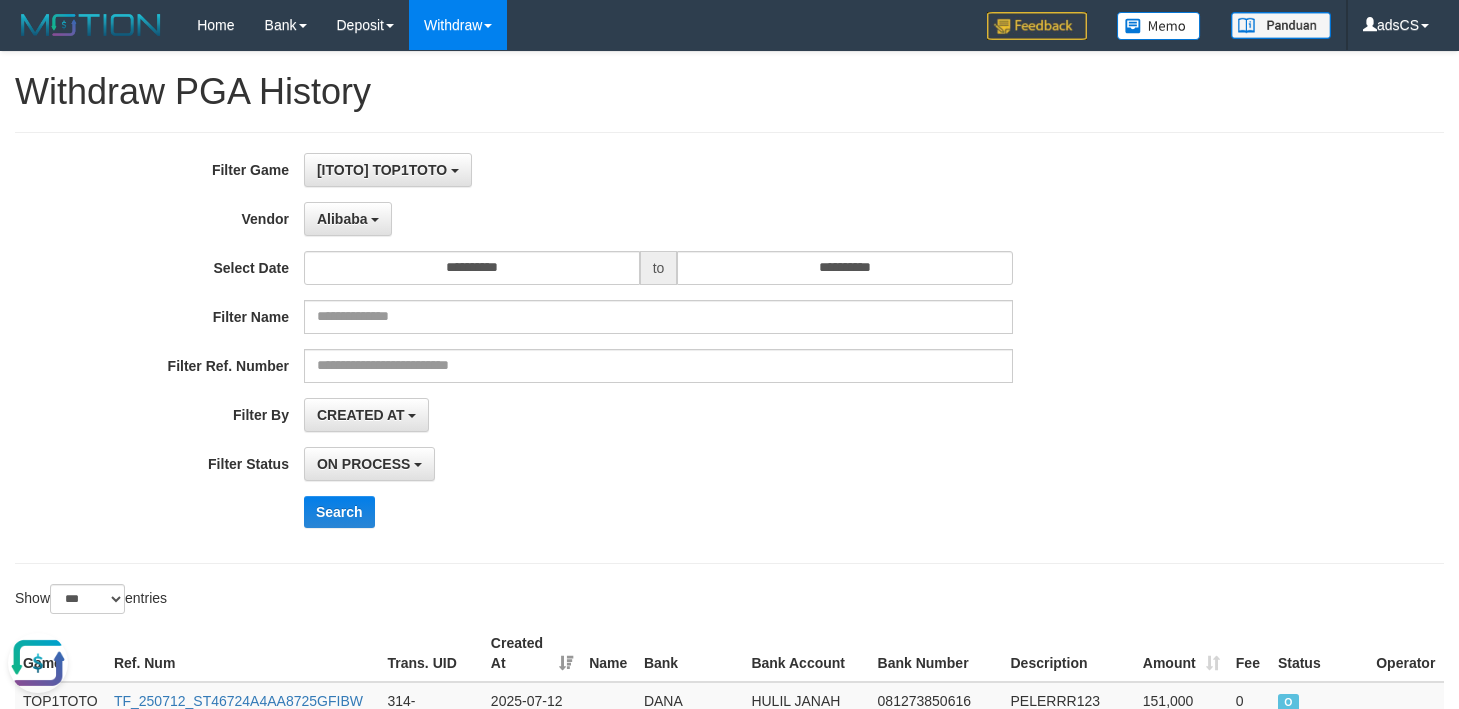 click on "**********" at bounding box center (729, 348) 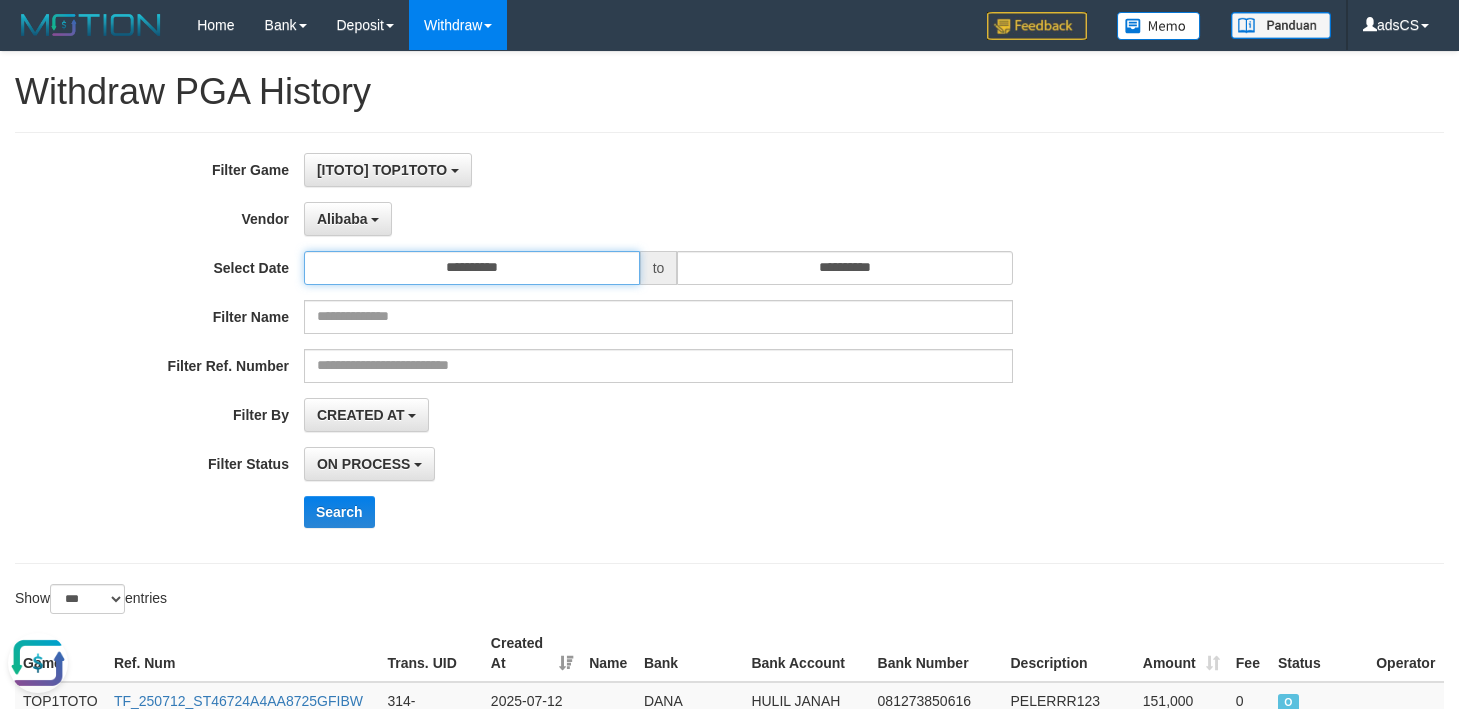 click on "**********" at bounding box center [472, 268] 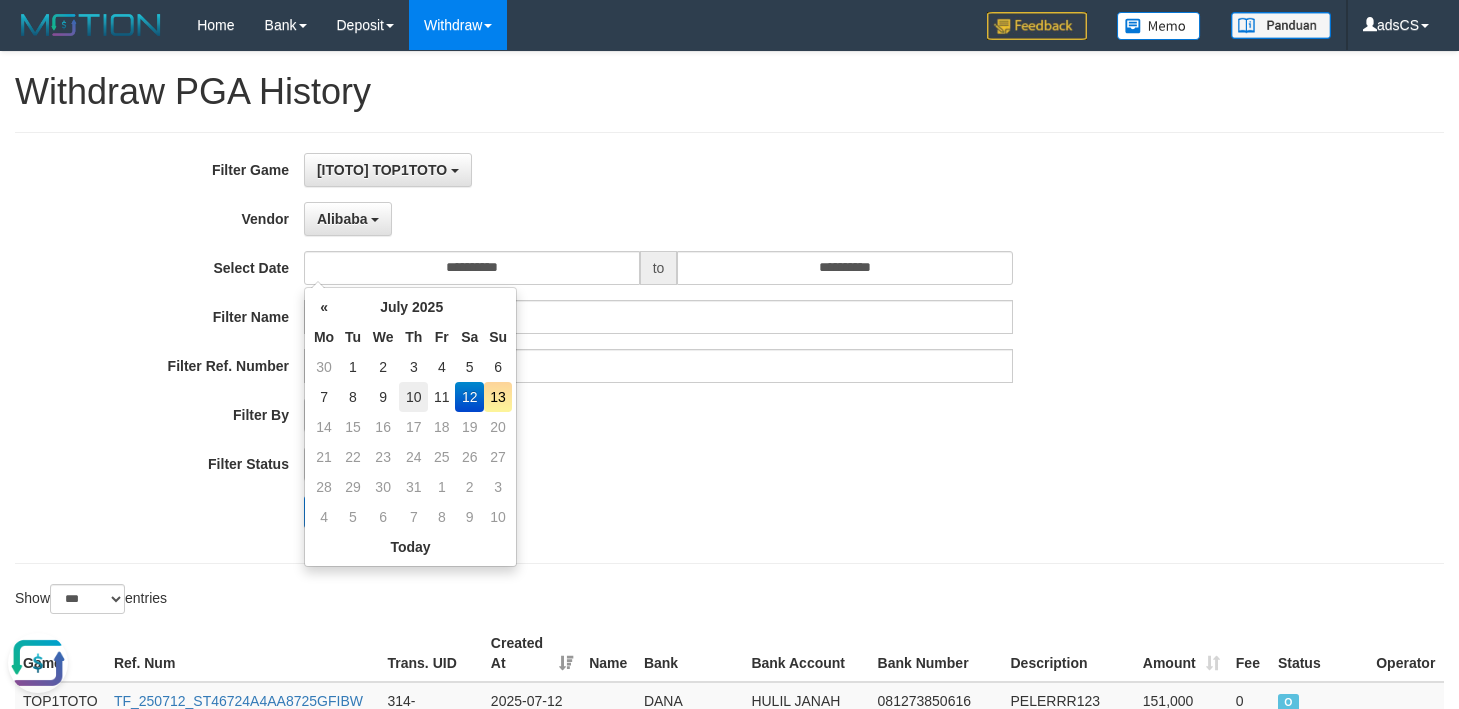 click on "10" at bounding box center (413, 397) 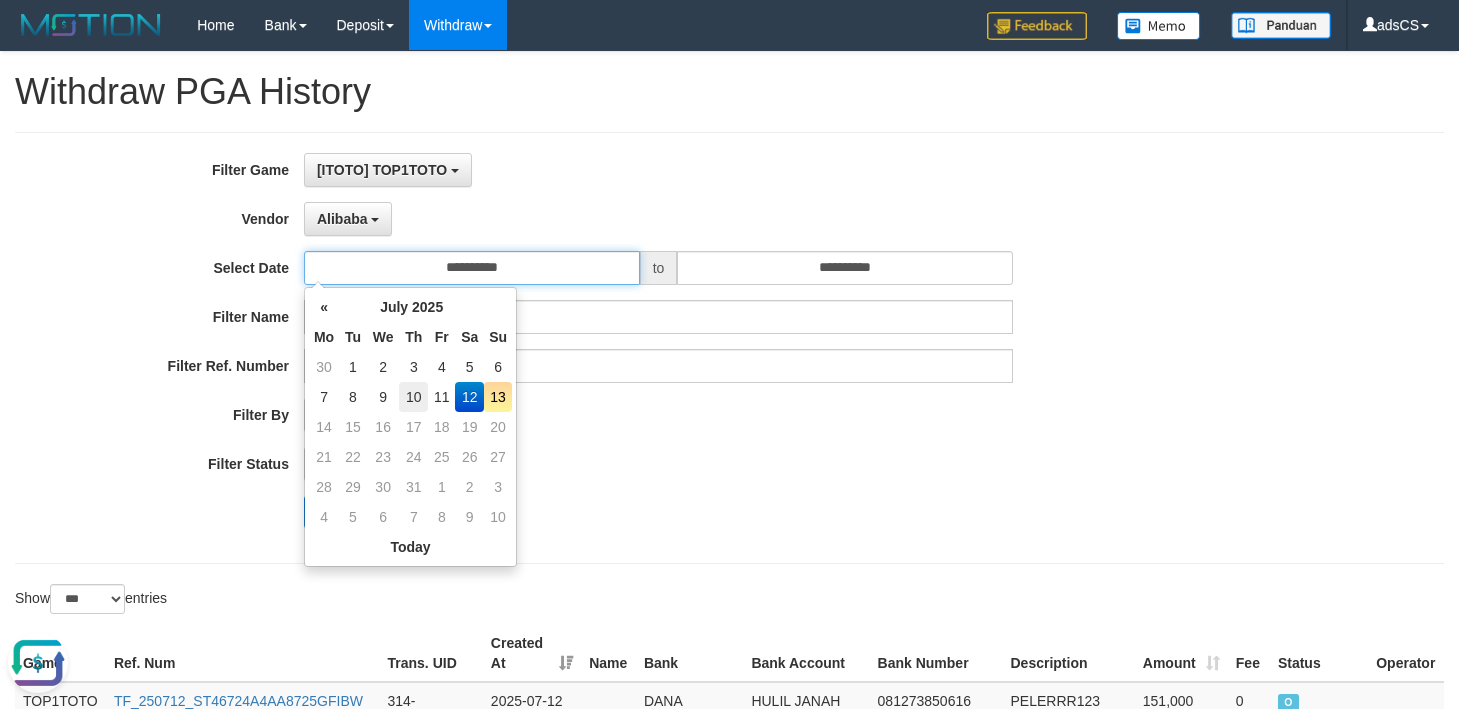type on "**********" 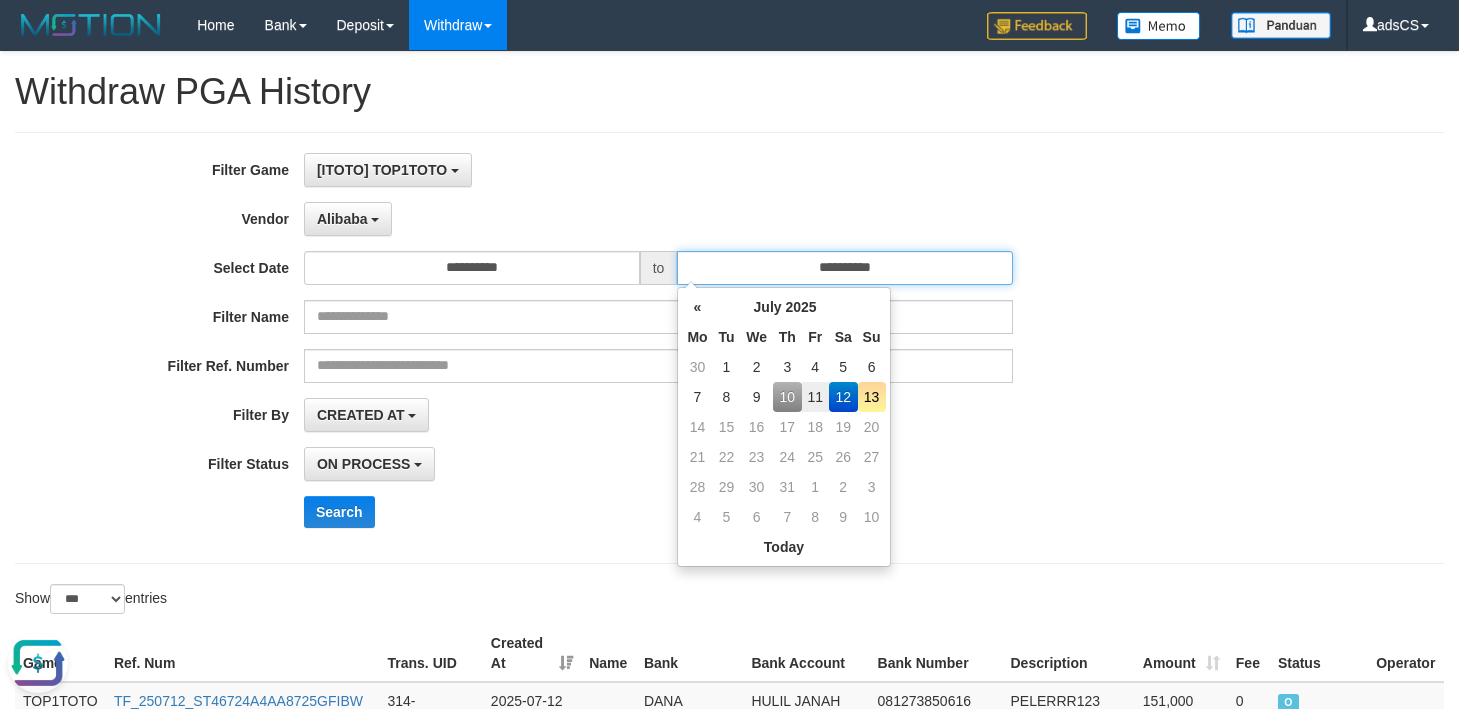 drag, startPoint x: 940, startPoint y: 259, endPoint x: 919, endPoint y: 287, distance: 35 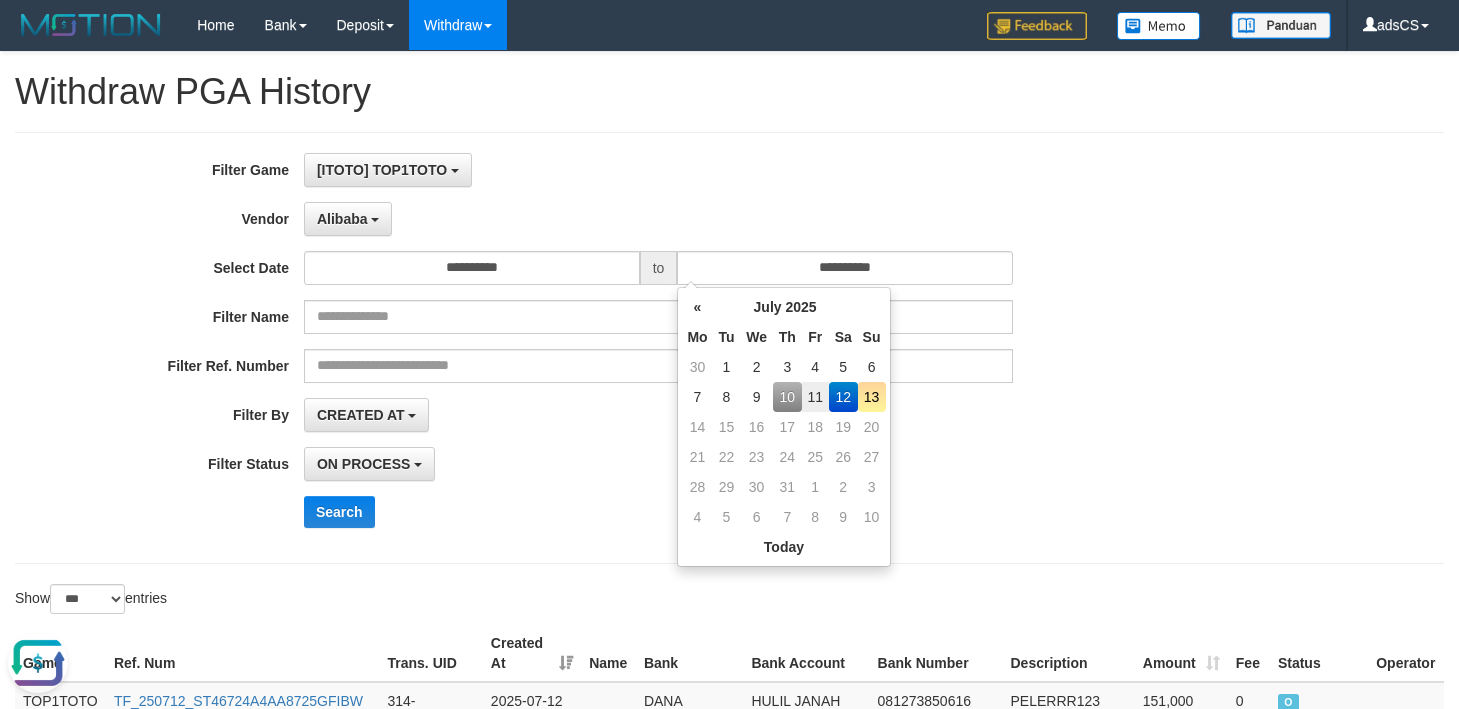 click on "10" at bounding box center [787, 397] 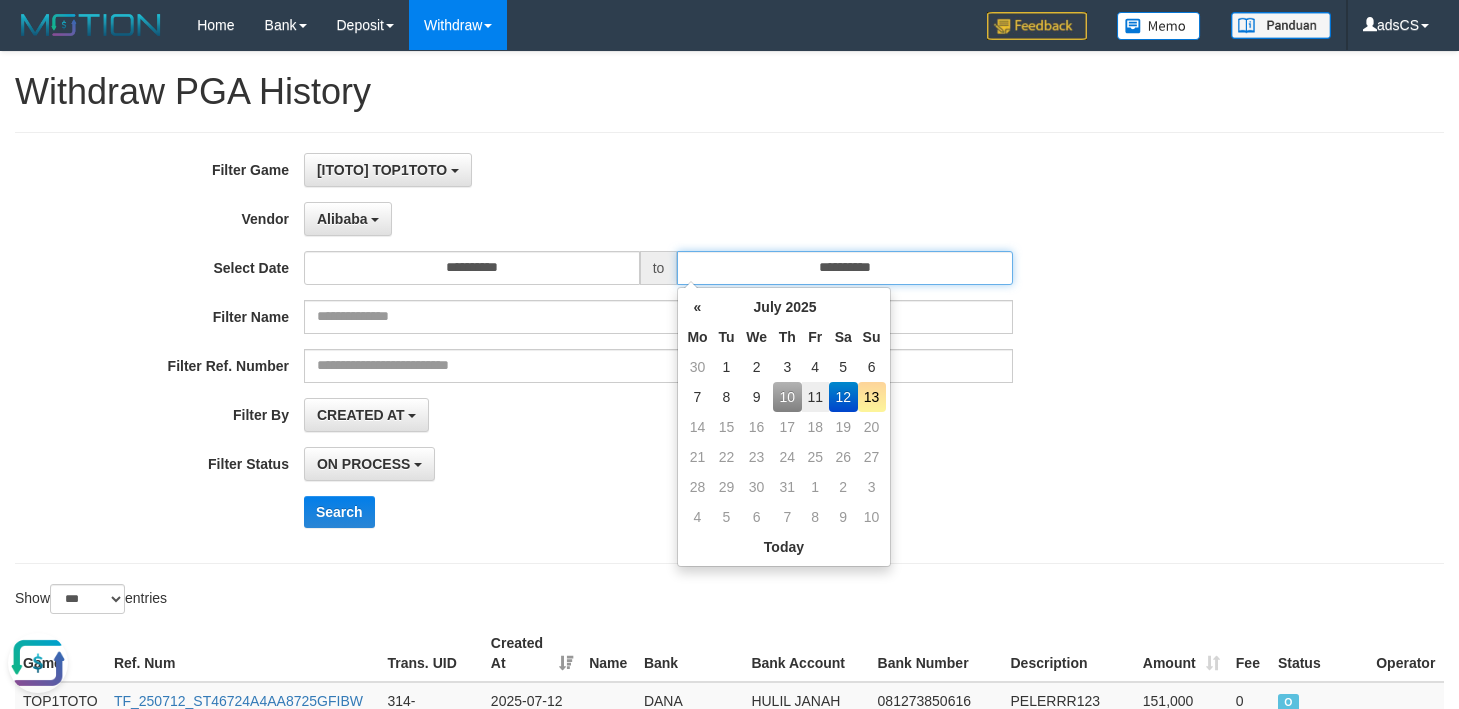 type on "**********" 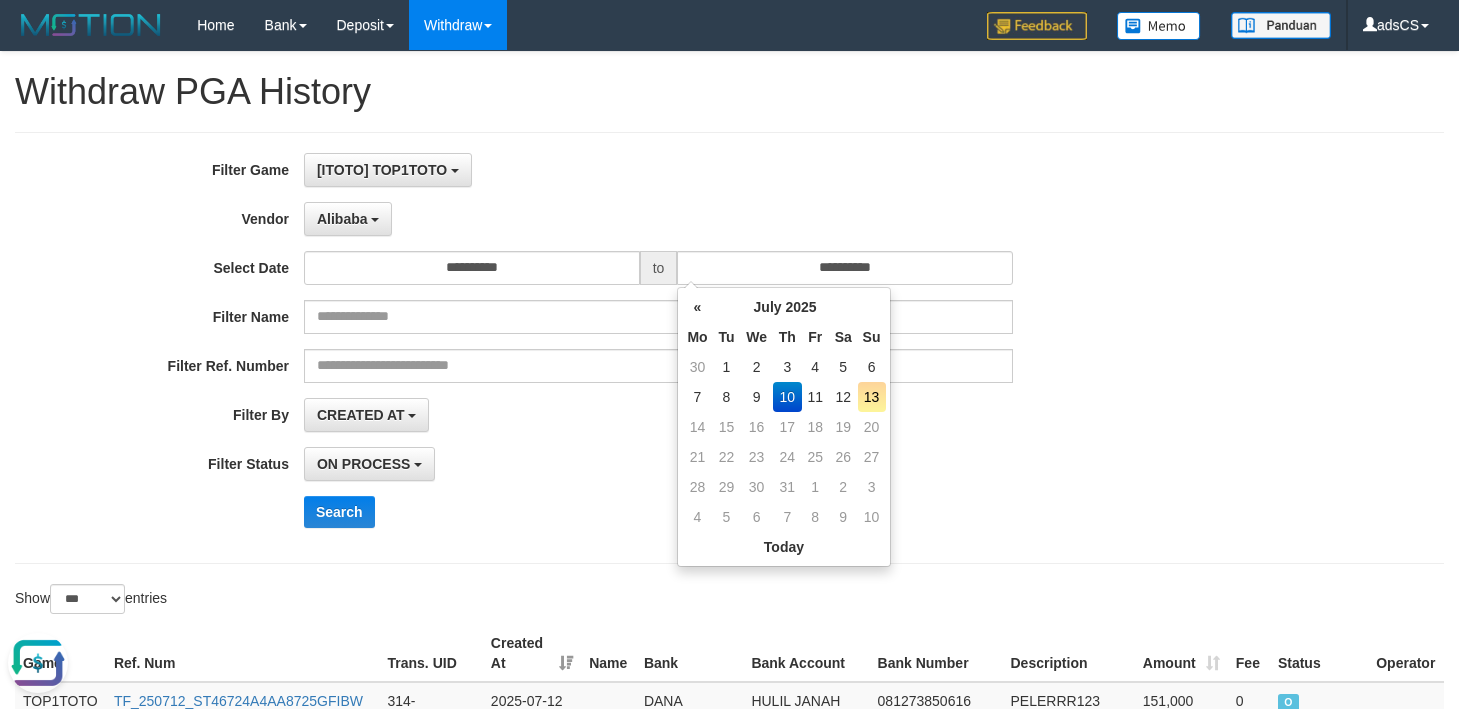 click on "**********" at bounding box center (608, 415) 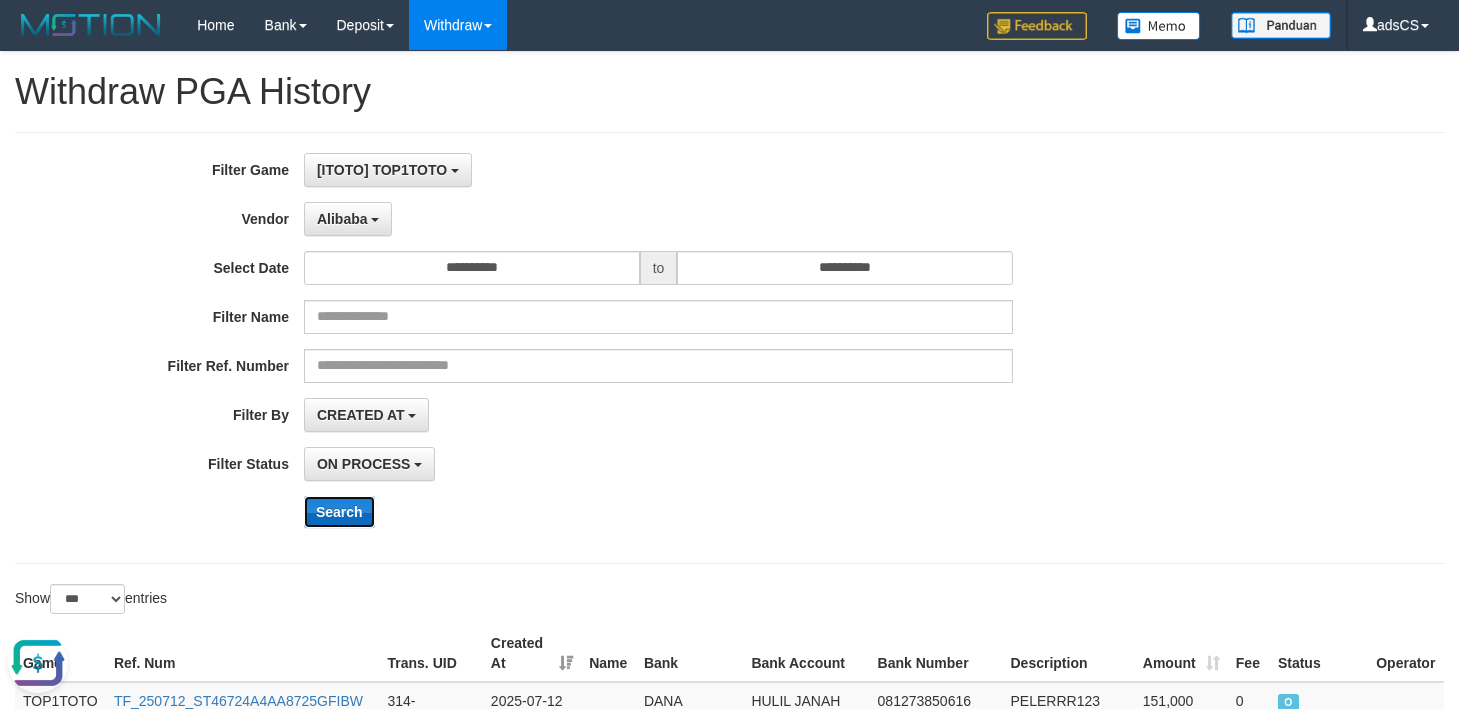 click on "Search" at bounding box center [339, 512] 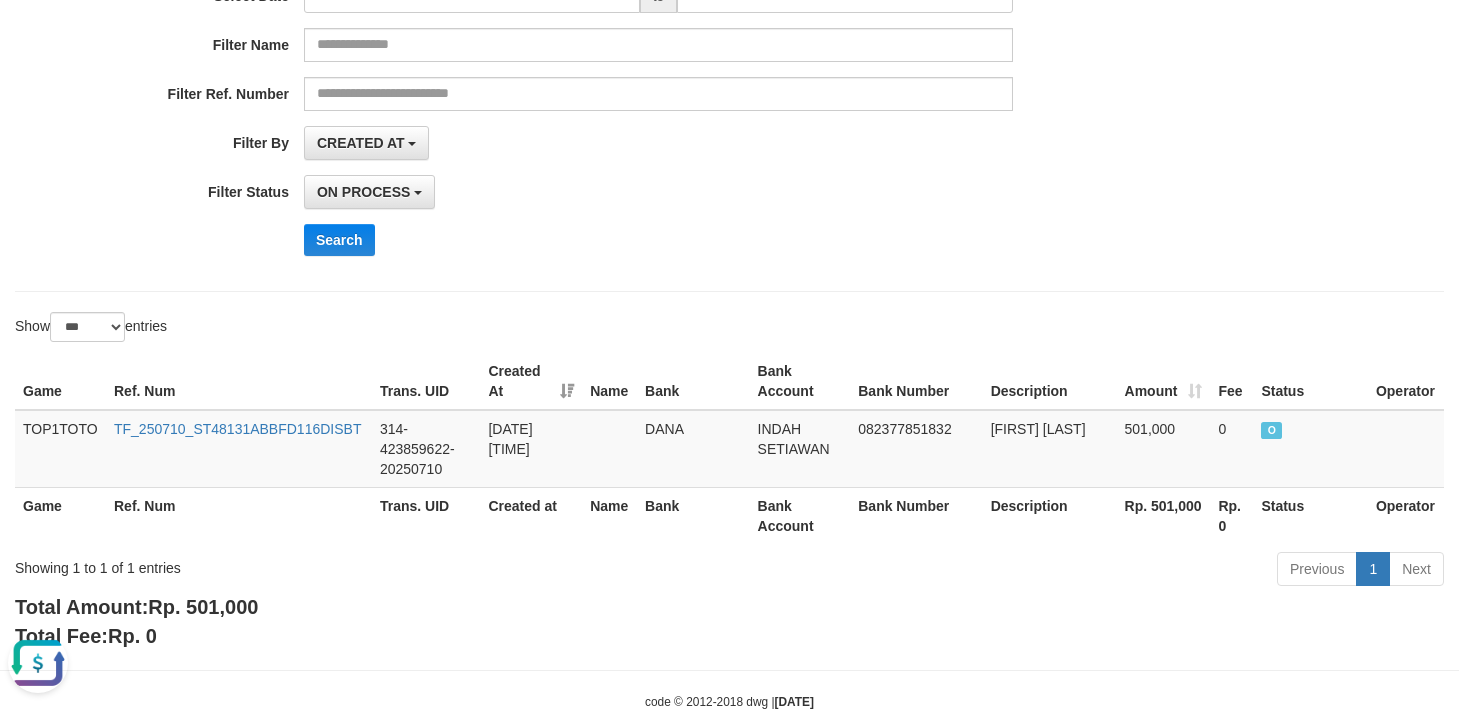 scroll, scrollTop: 300, scrollLeft: 0, axis: vertical 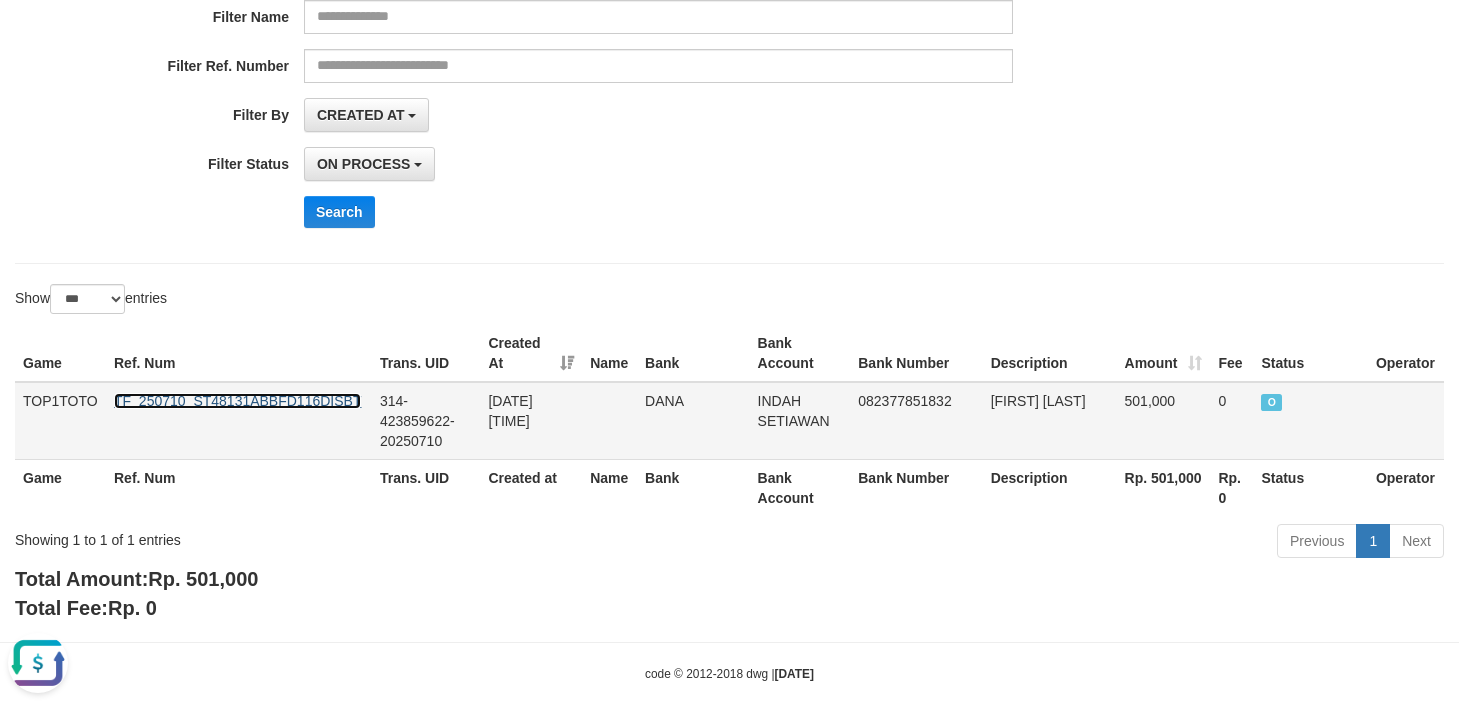 click on "TF_250710_ST48131ABBFD116DISBT" at bounding box center [237, 401] 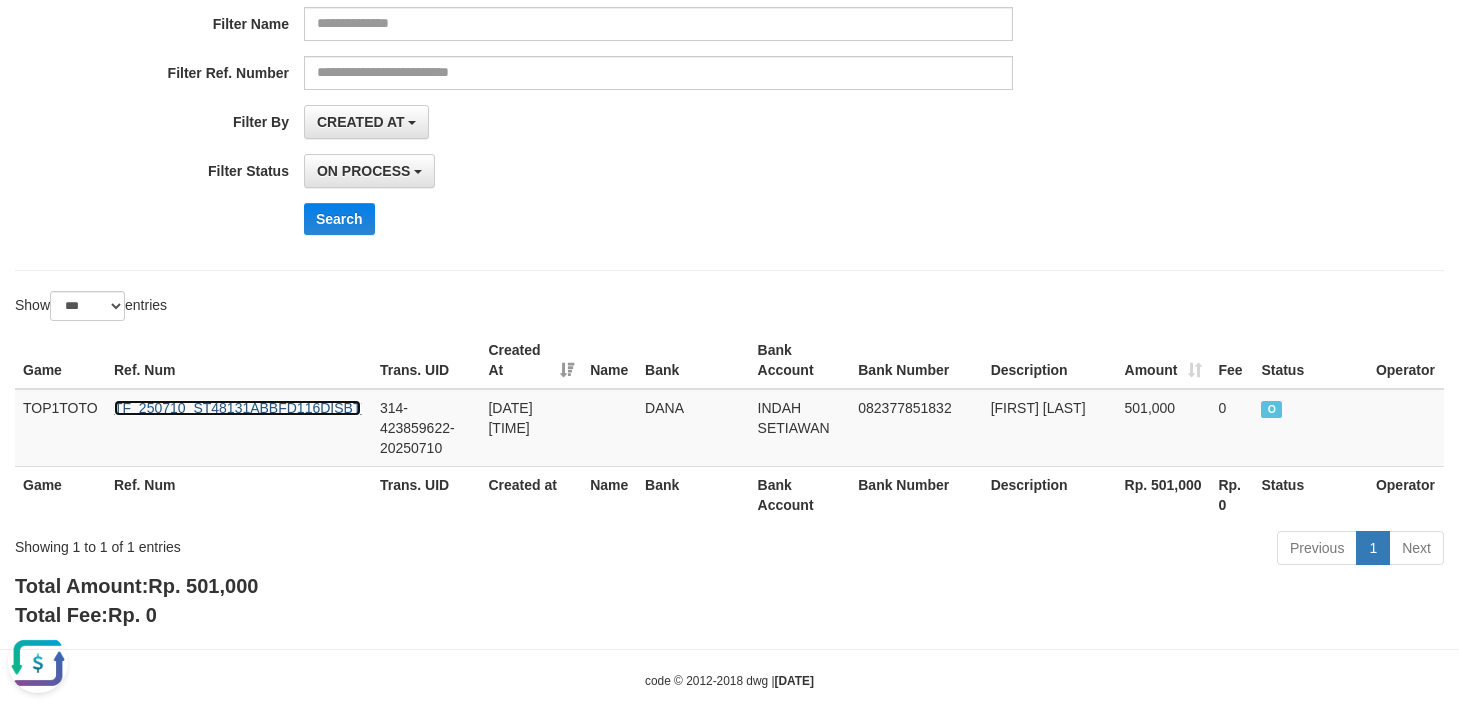 scroll, scrollTop: 0, scrollLeft: 0, axis: both 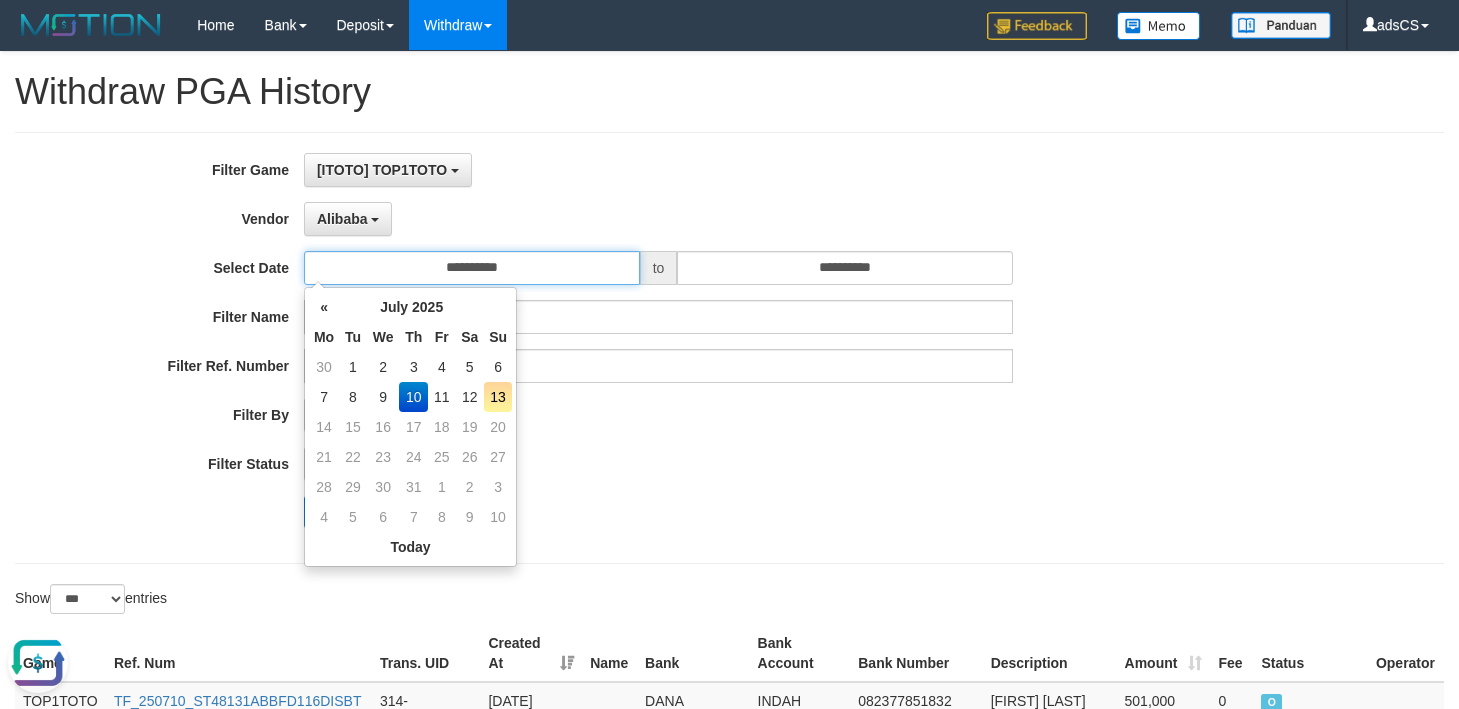 click on "**********" at bounding box center [472, 268] 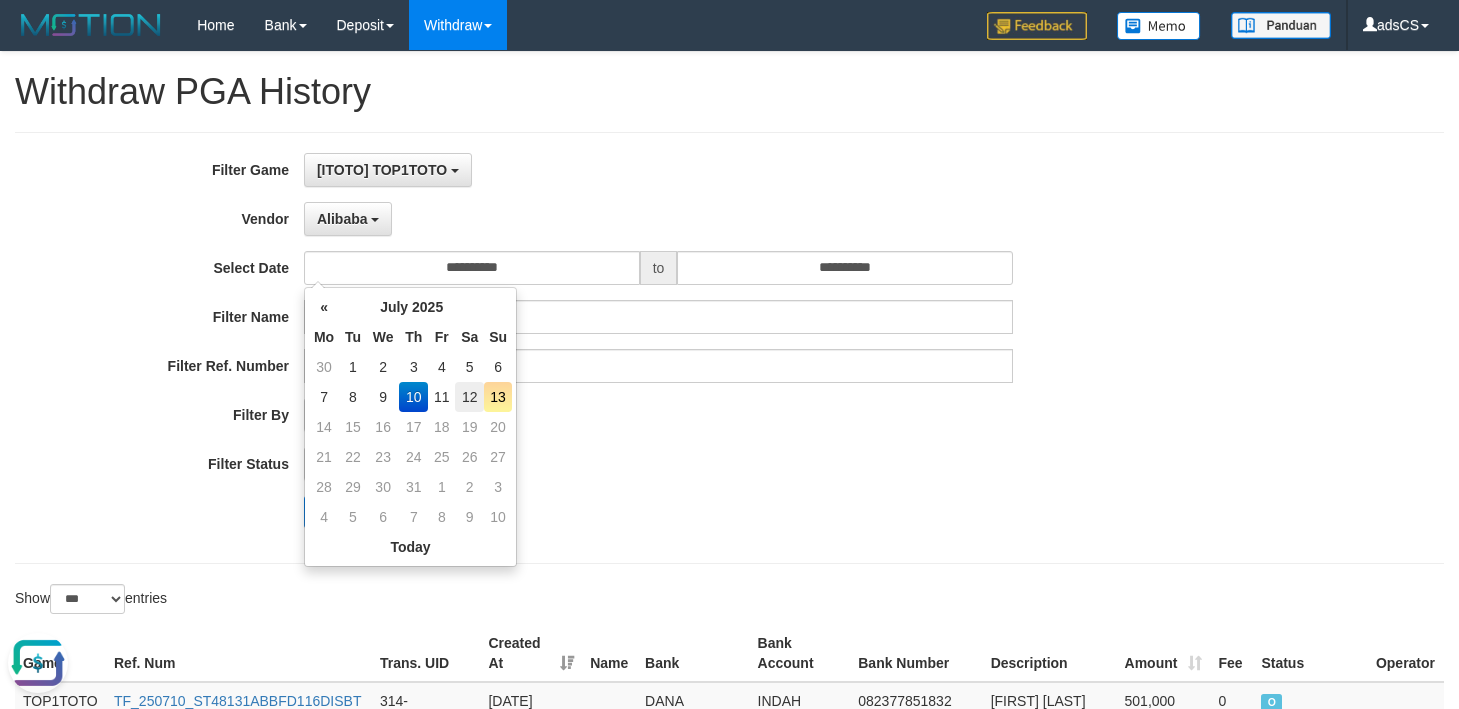click on "12" at bounding box center (469, 397) 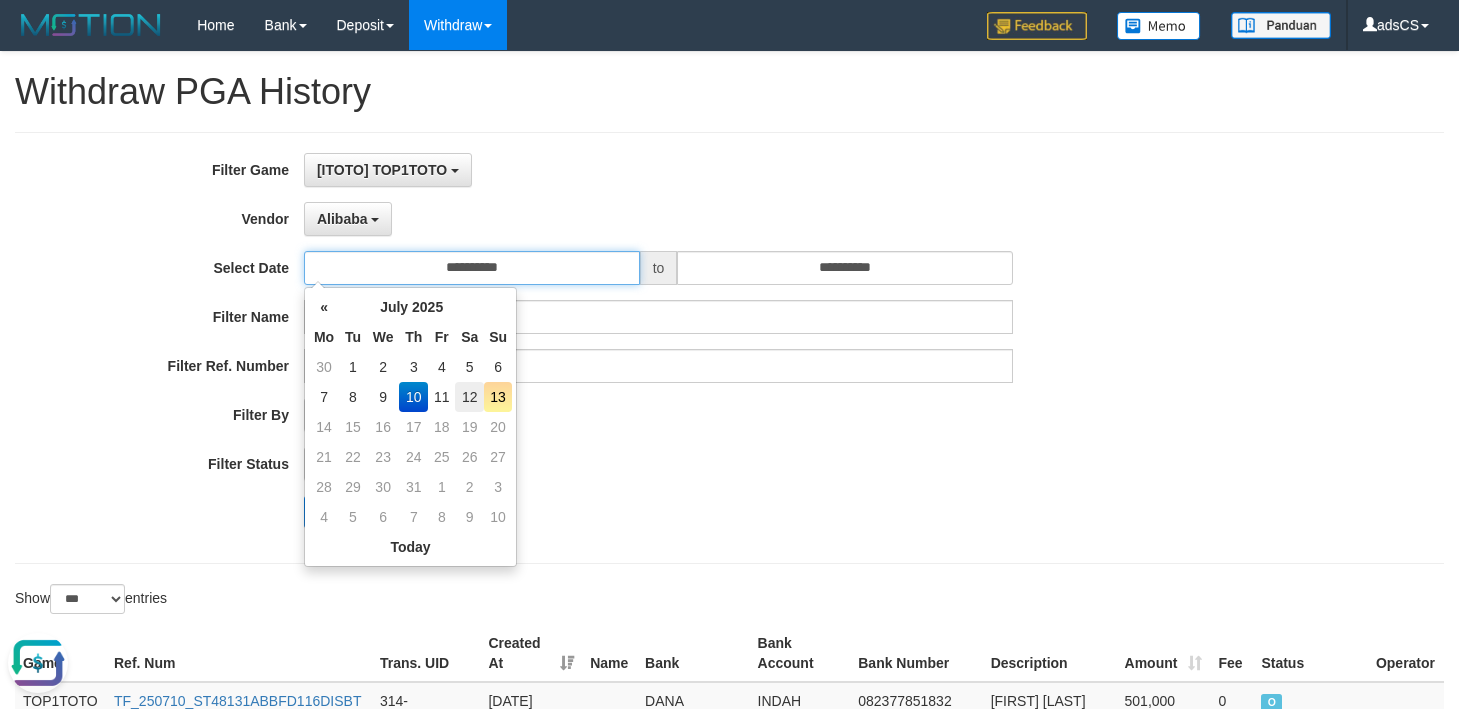 type on "**********" 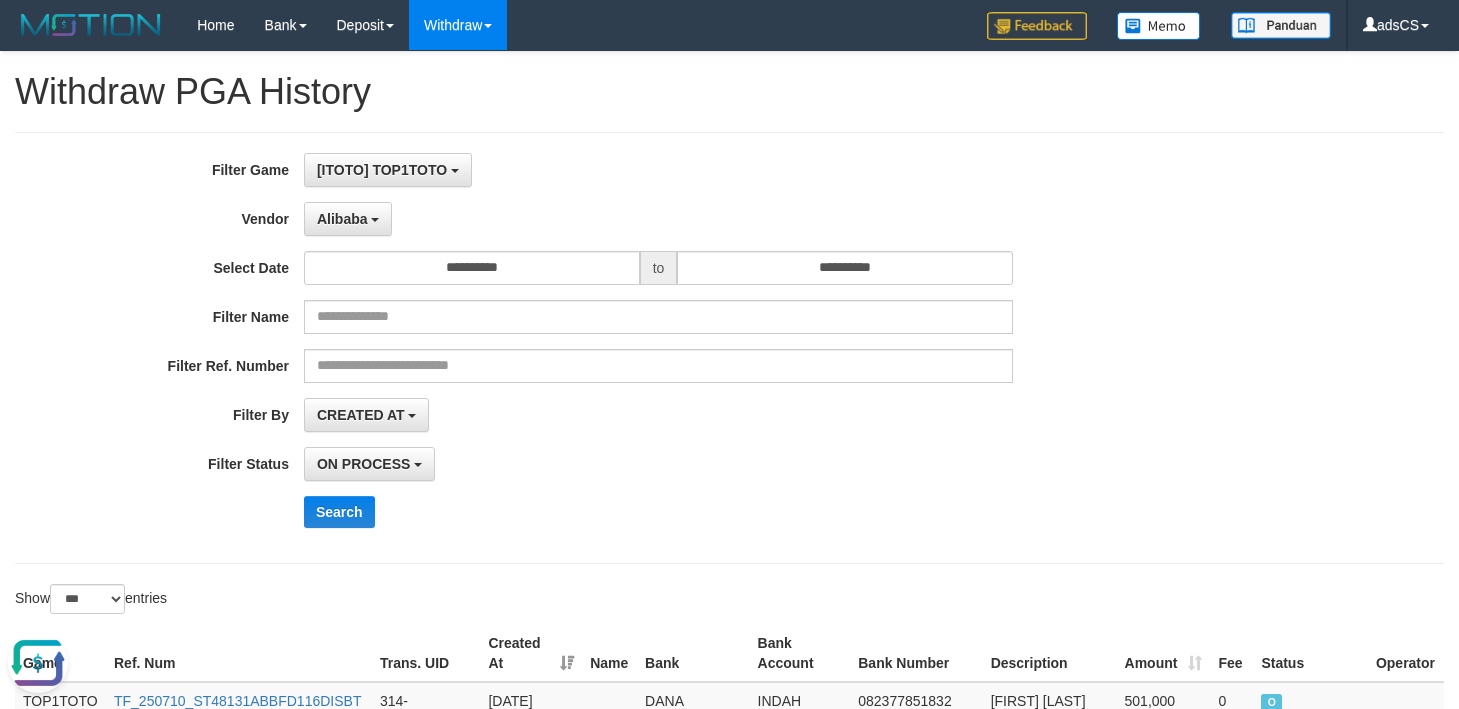 drag, startPoint x: 873, startPoint y: 551, endPoint x: 773, endPoint y: 544, distance: 100.2447 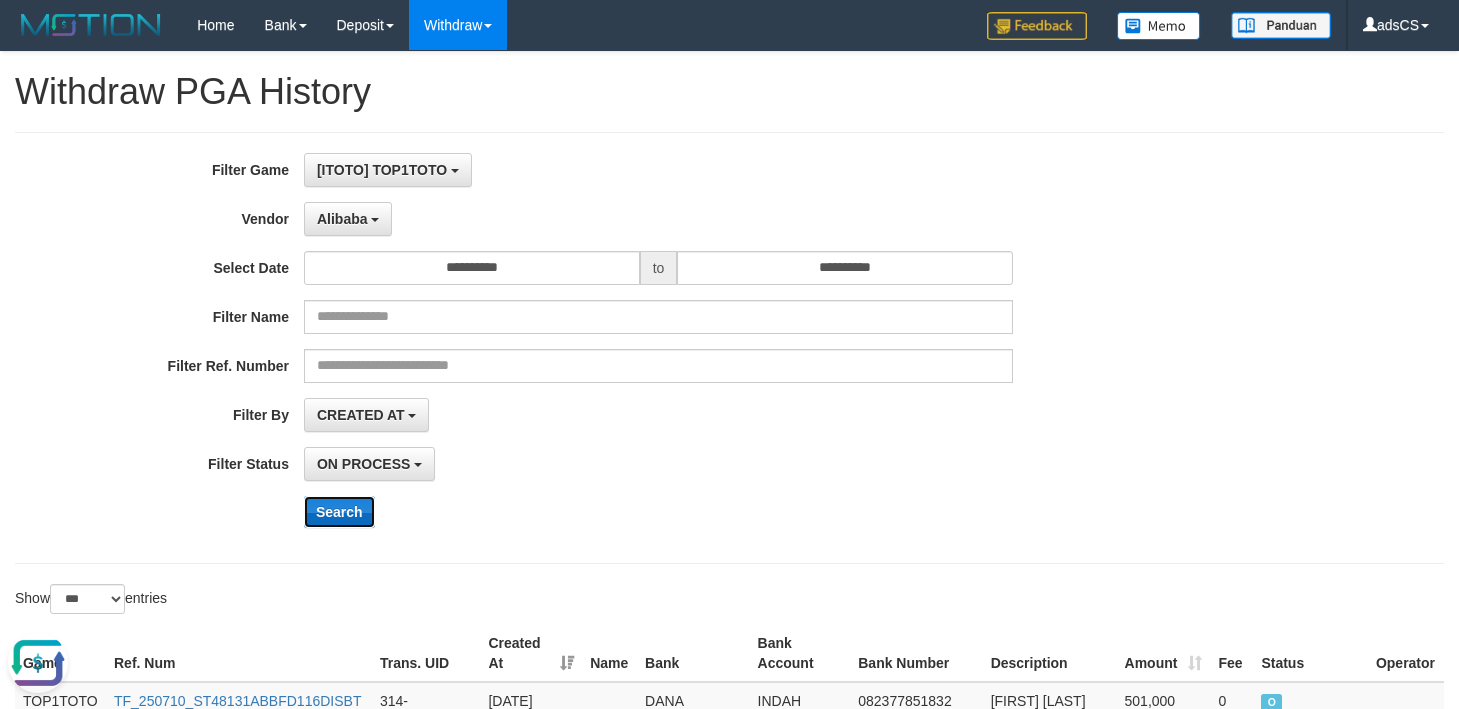 click on "Search" at bounding box center (339, 512) 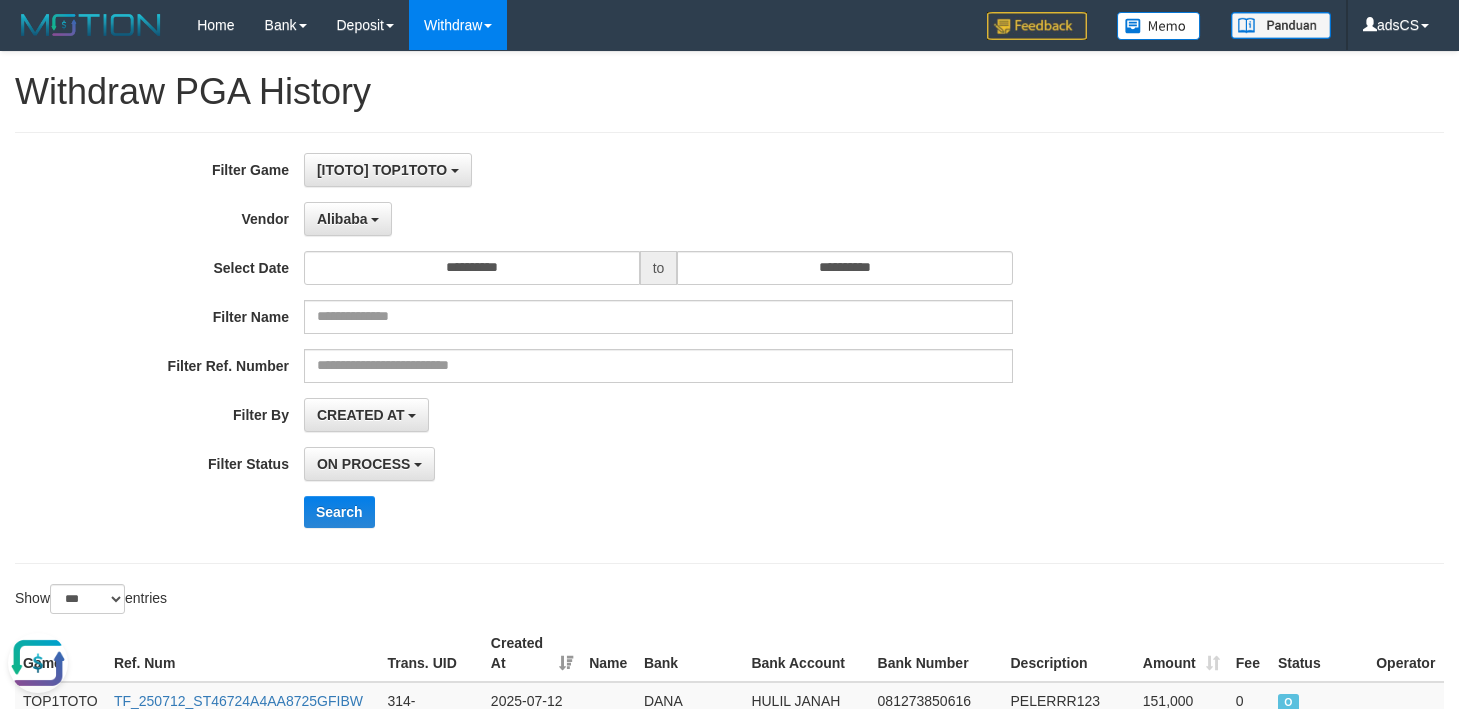 click on "[ITOTO] TOP1TOTO
SELECT GAME
[ITOTO] TOP1TOTO" at bounding box center [658, 170] 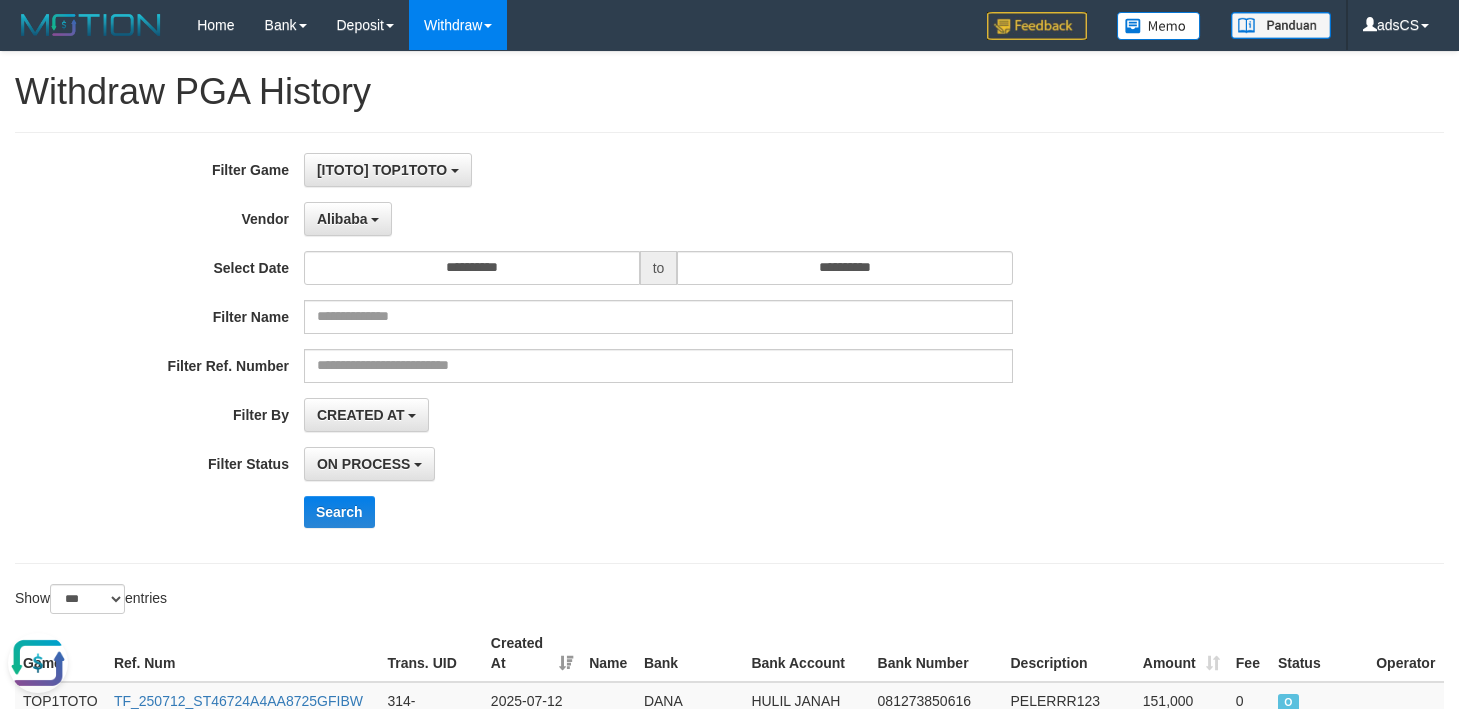 scroll, scrollTop: 1116, scrollLeft: 0, axis: vertical 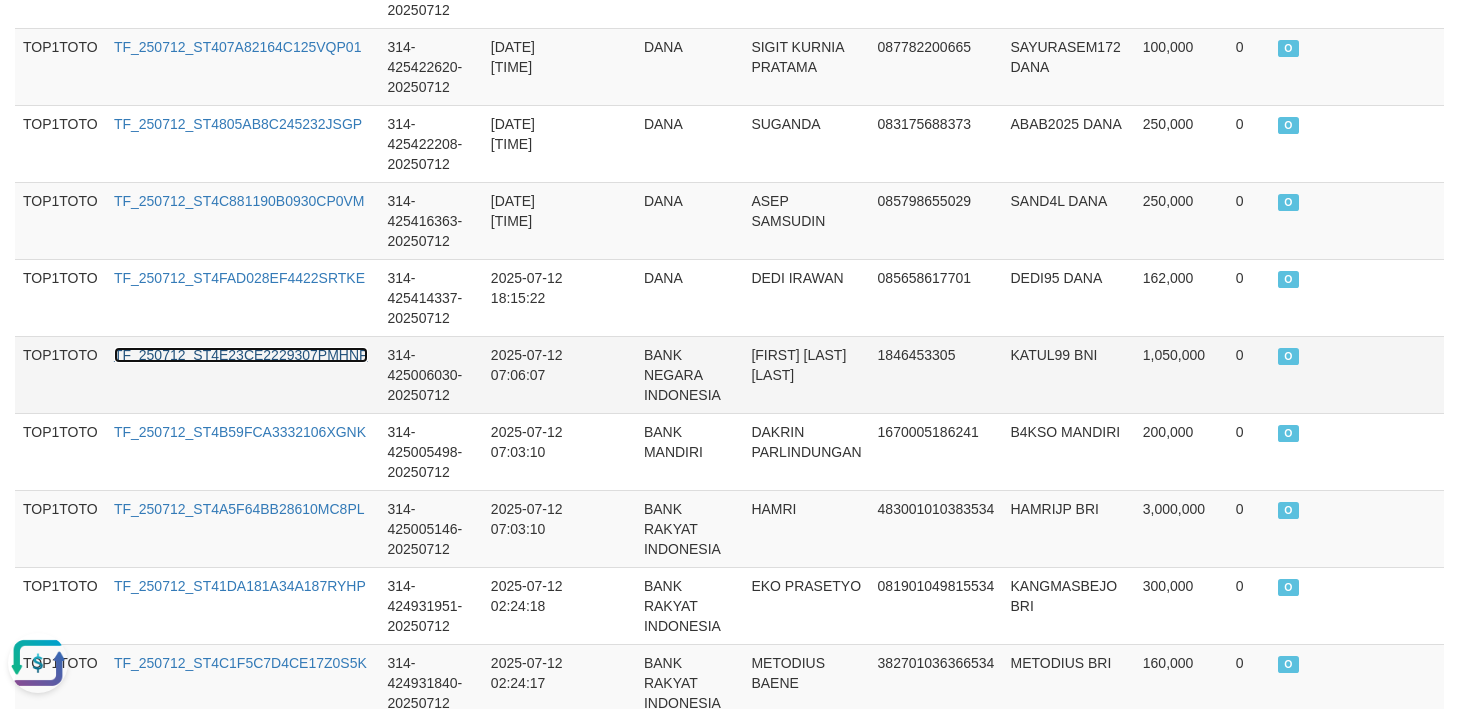 click on "TF_250712_ST4E23CE2229307PMHNF" at bounding box center [241, 355] 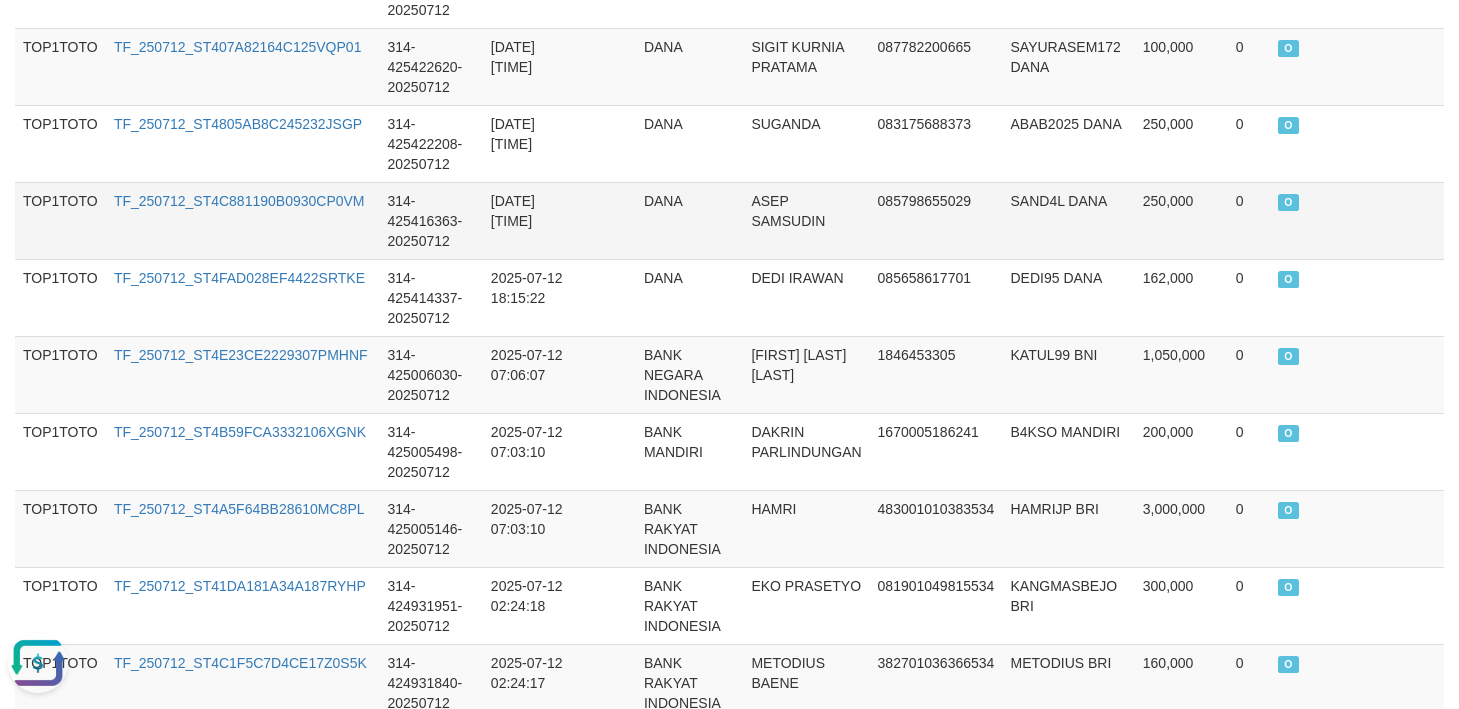 click on "DANA" at bounding box center [690, 220] 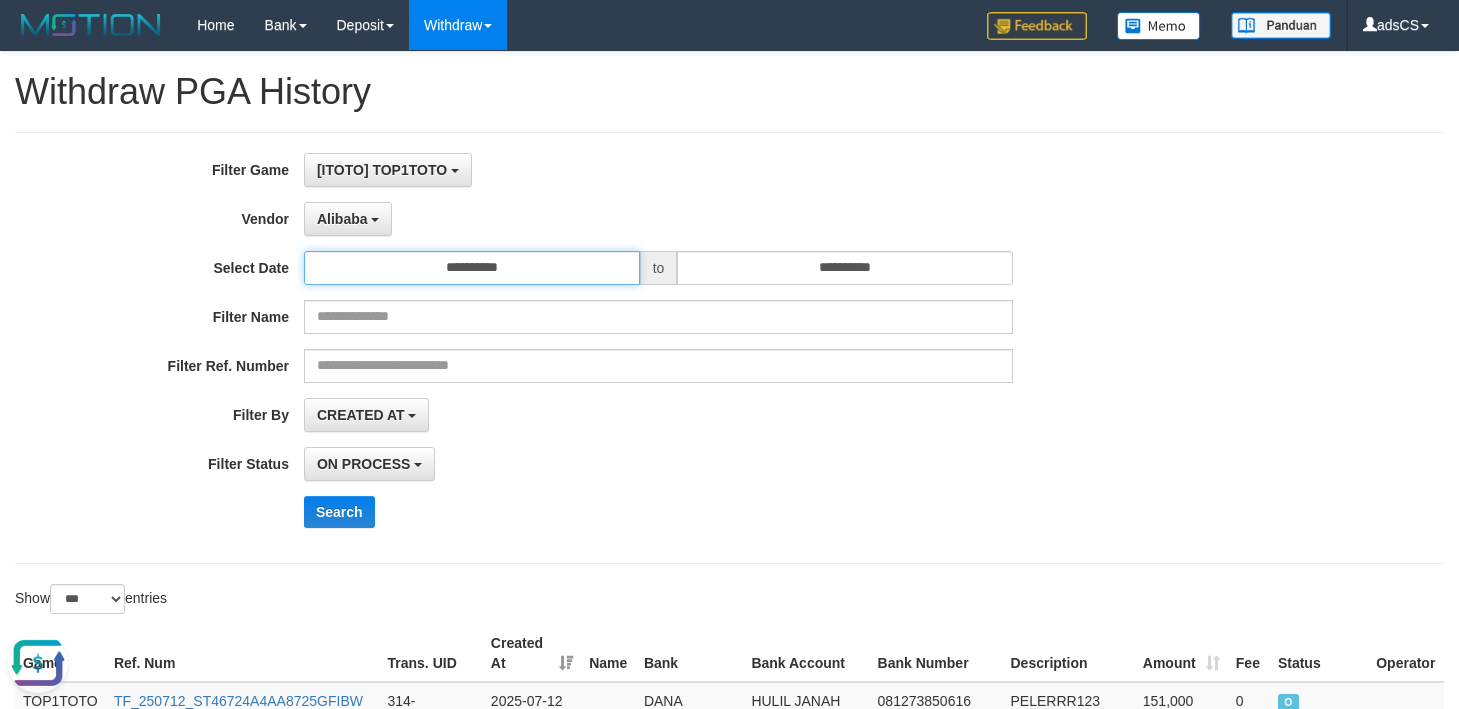 click on "**********" at bounding box center (472, 268) 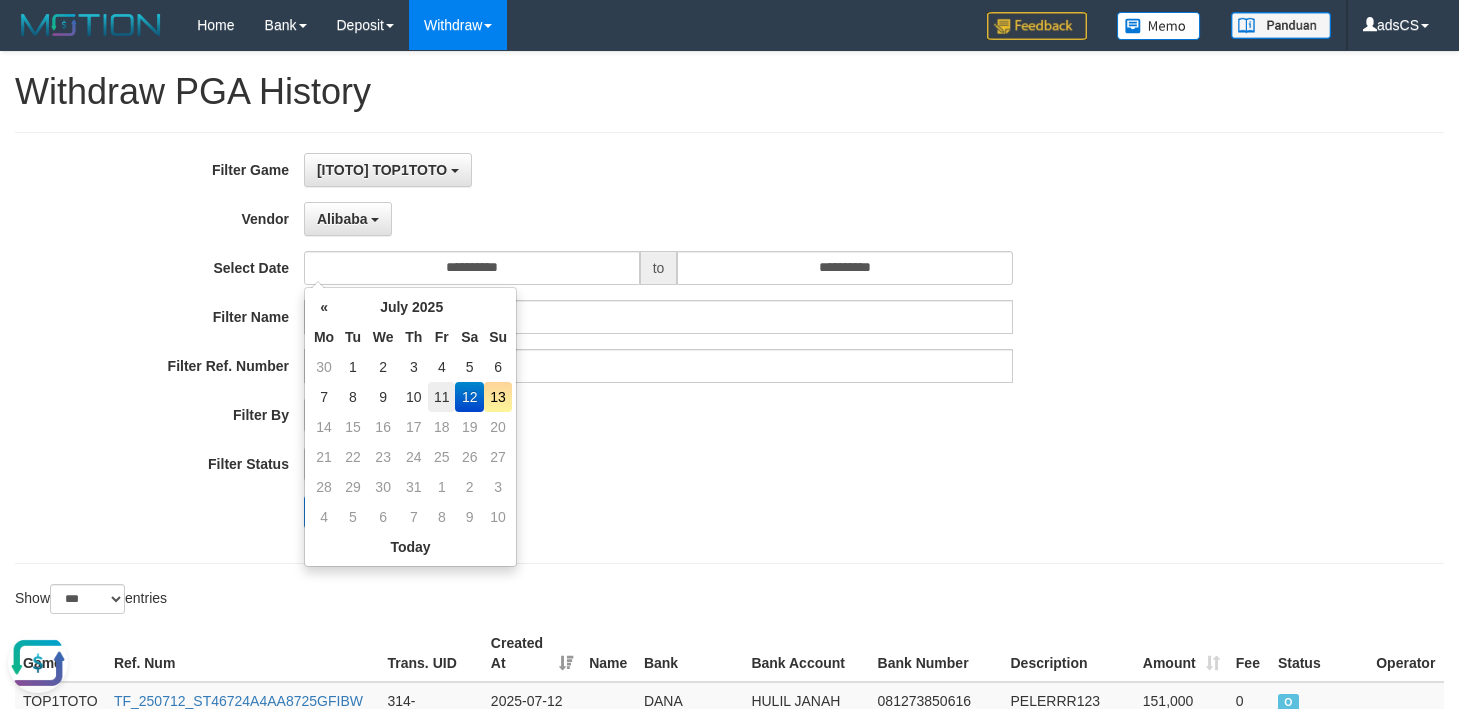 click on "11" at bounding box center [441, 397] 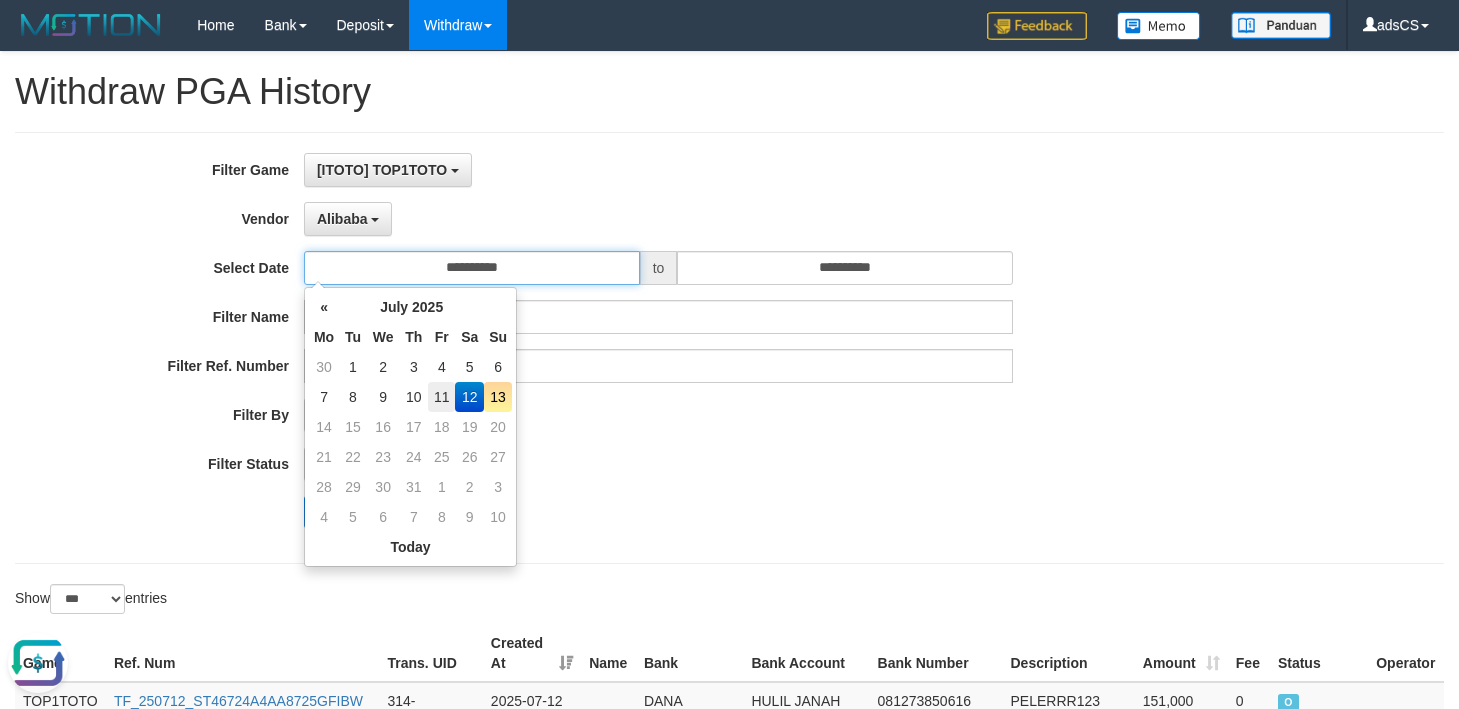 type on "**********" 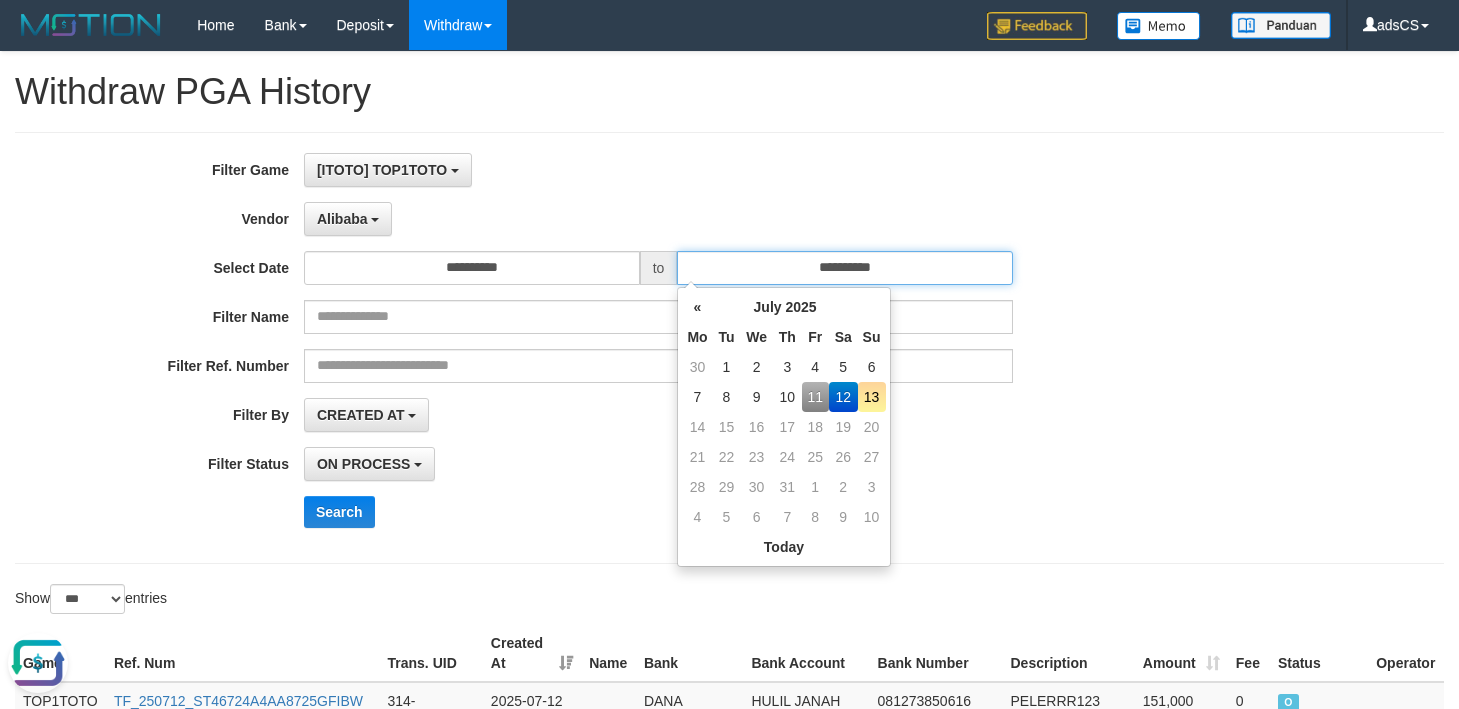 drag, startPoint x: 903, startPoint y: 271, endPoint x: 843, endPoint y: 322, distance: 78.74643 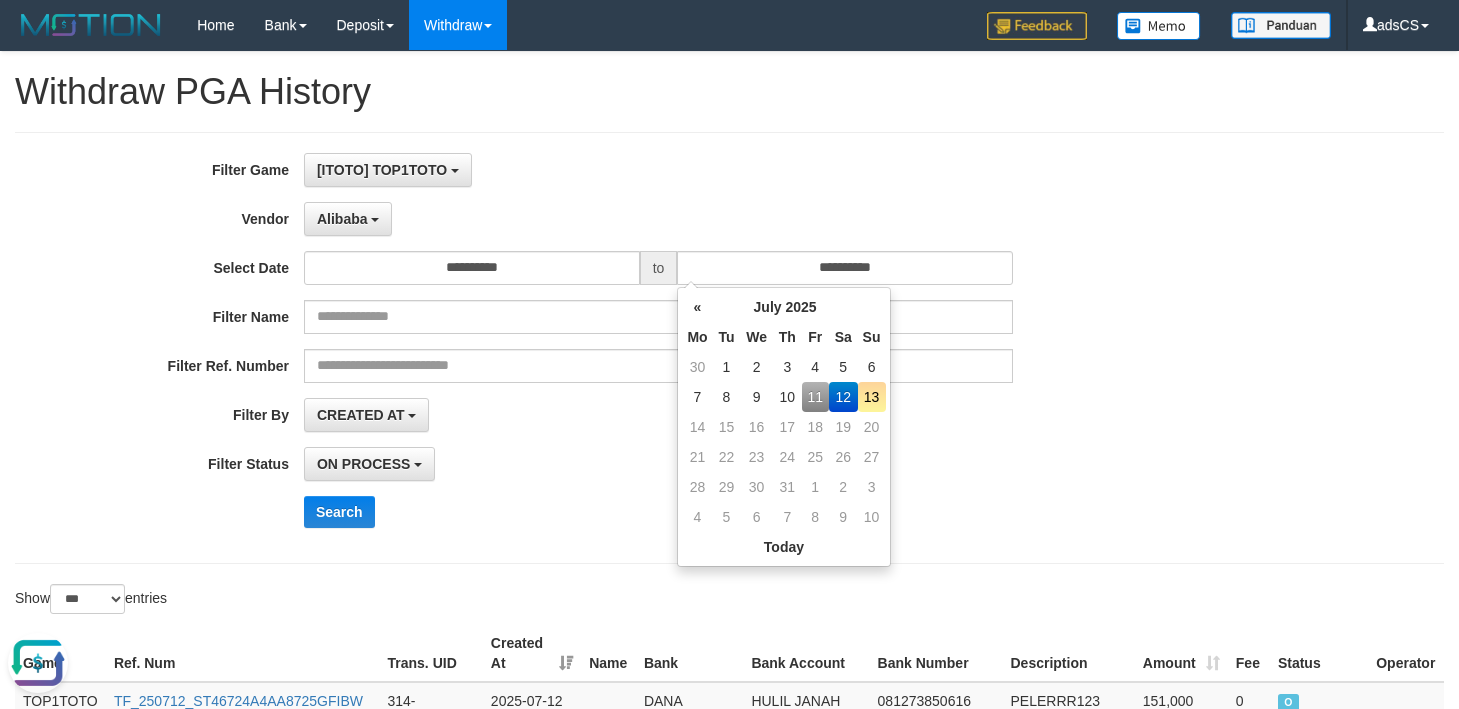 click on "11" at bounding box center [815, 397] 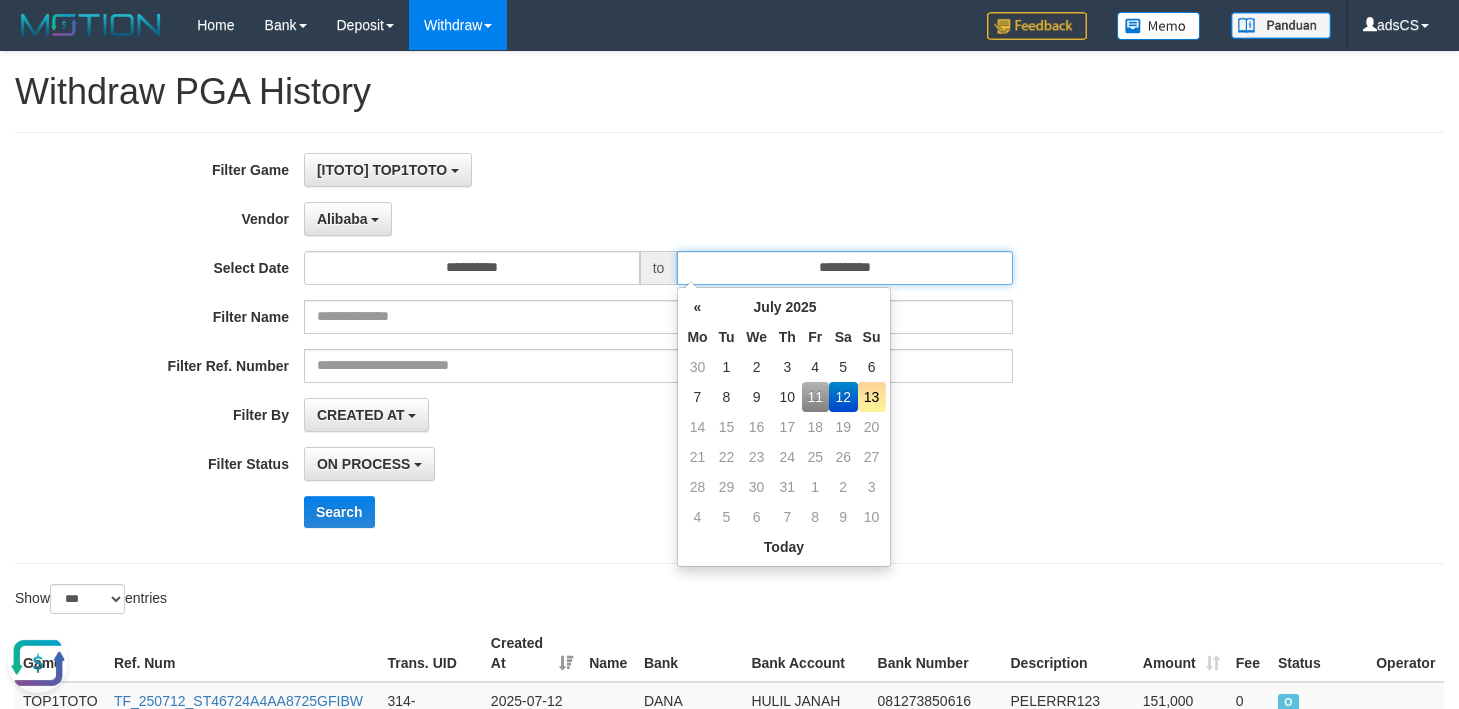 type on "**********" 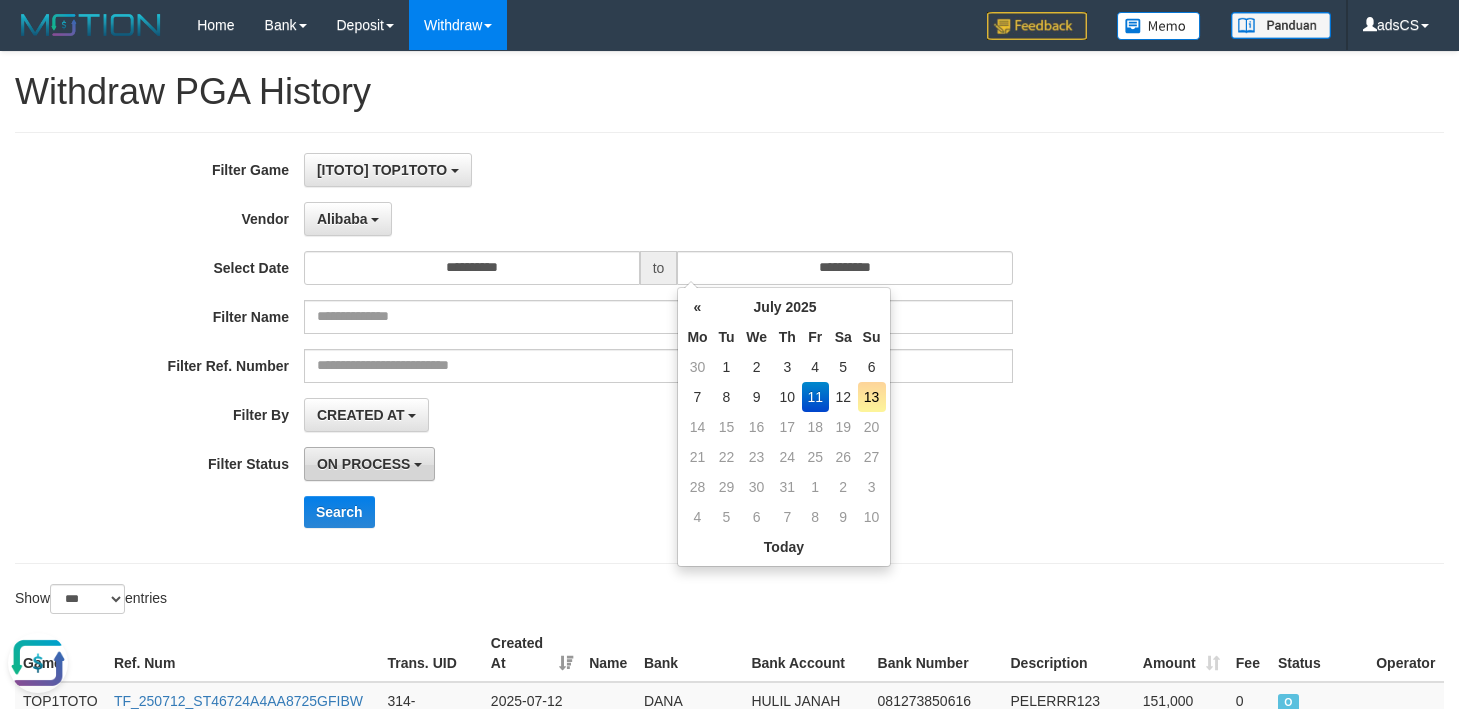 click on "ON PROCESS" at bounding box center (363, 464) 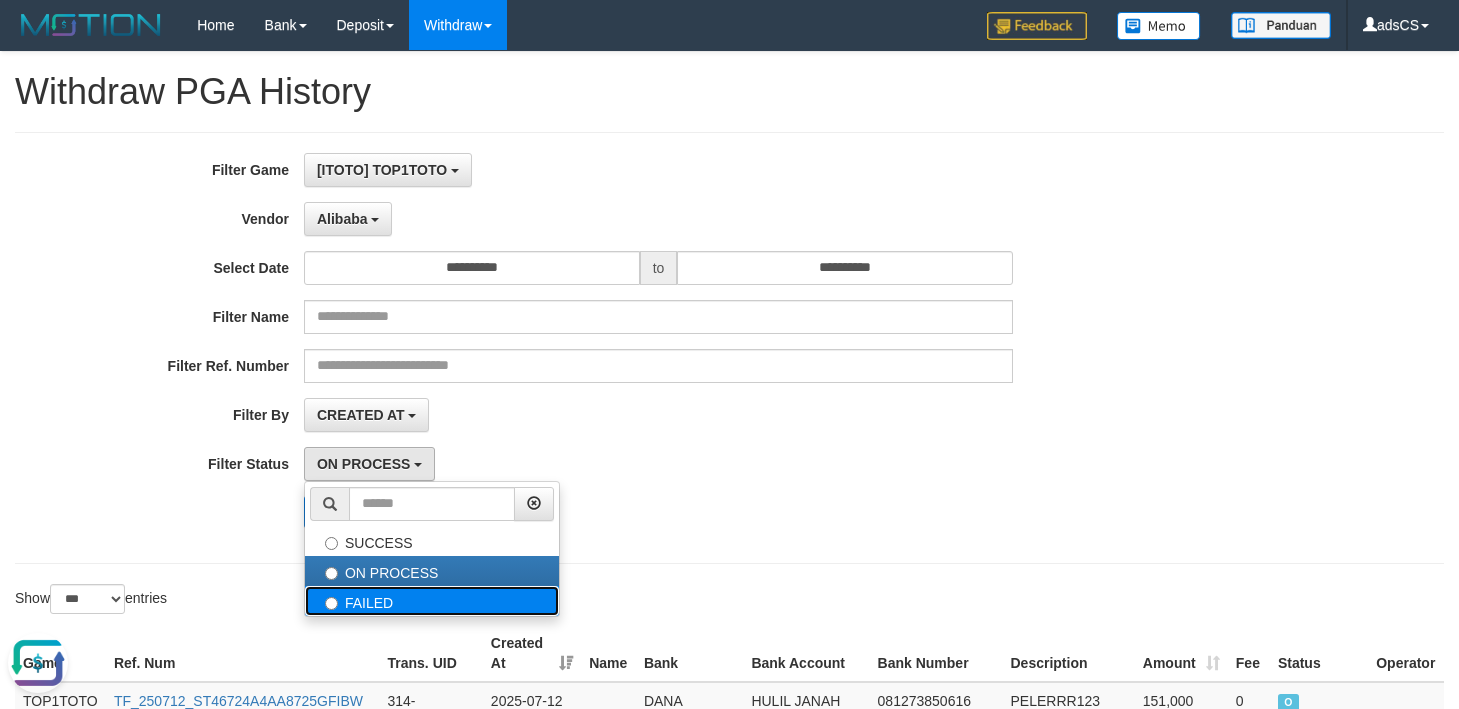 click on "FAILED" at bounding box center [432, 601] 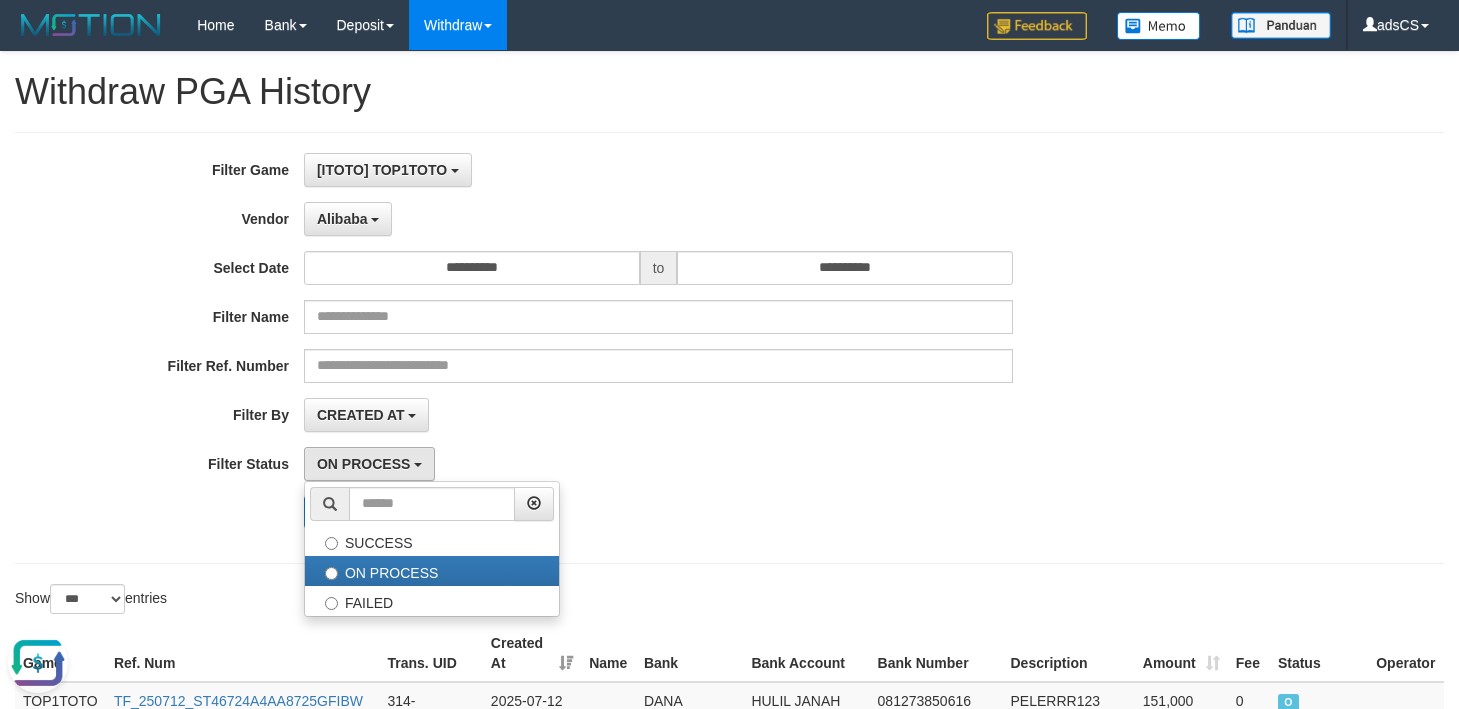 select on "*" 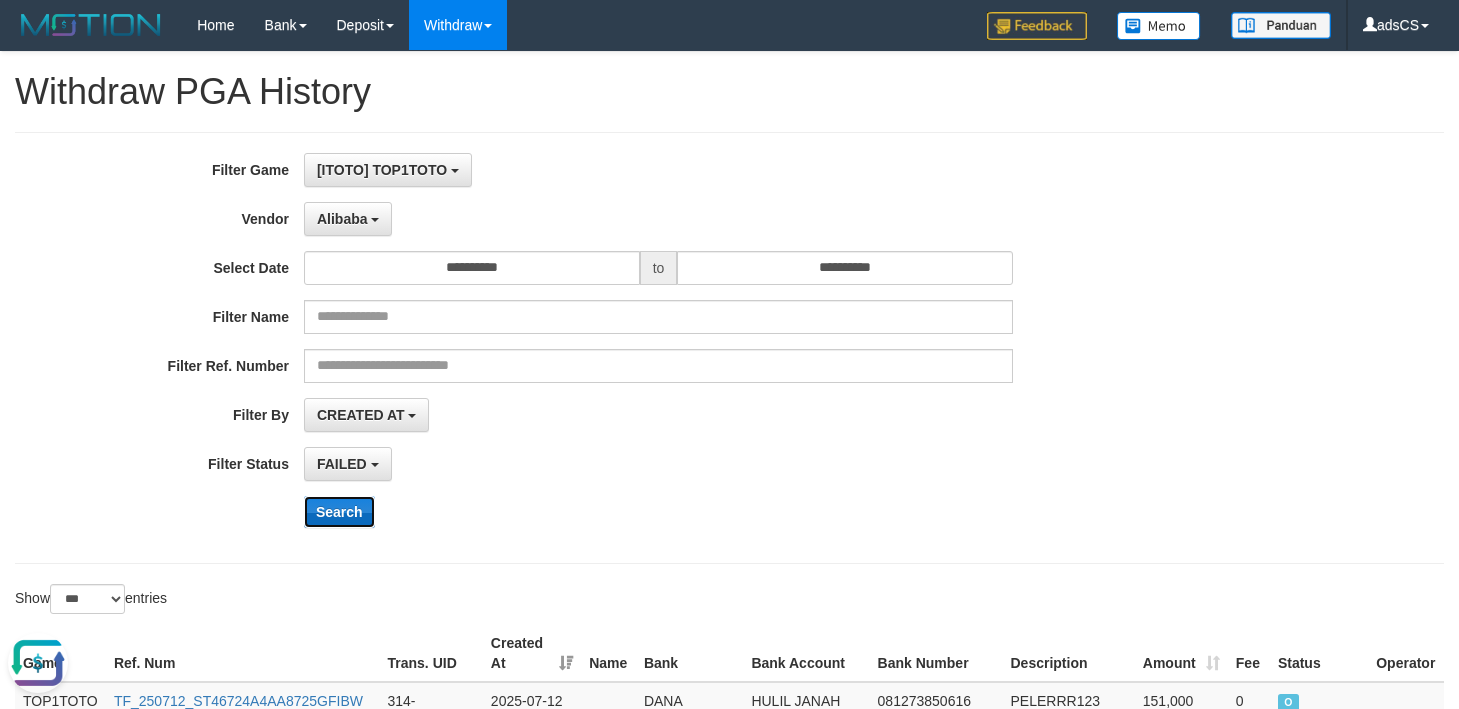click on "Search" at bounding box center [339, 512] 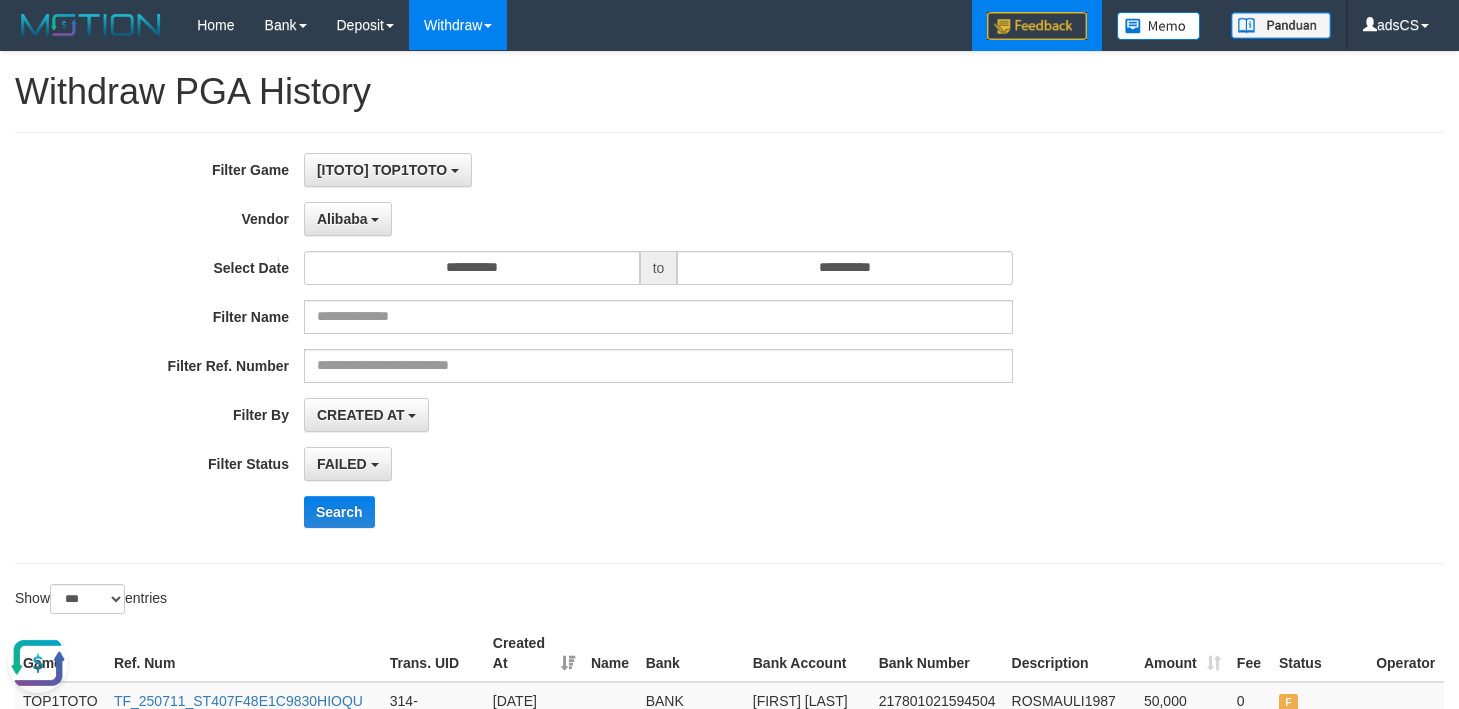 scroll, scrollTop: 3118, scrollLeft: 0, axis: vertical 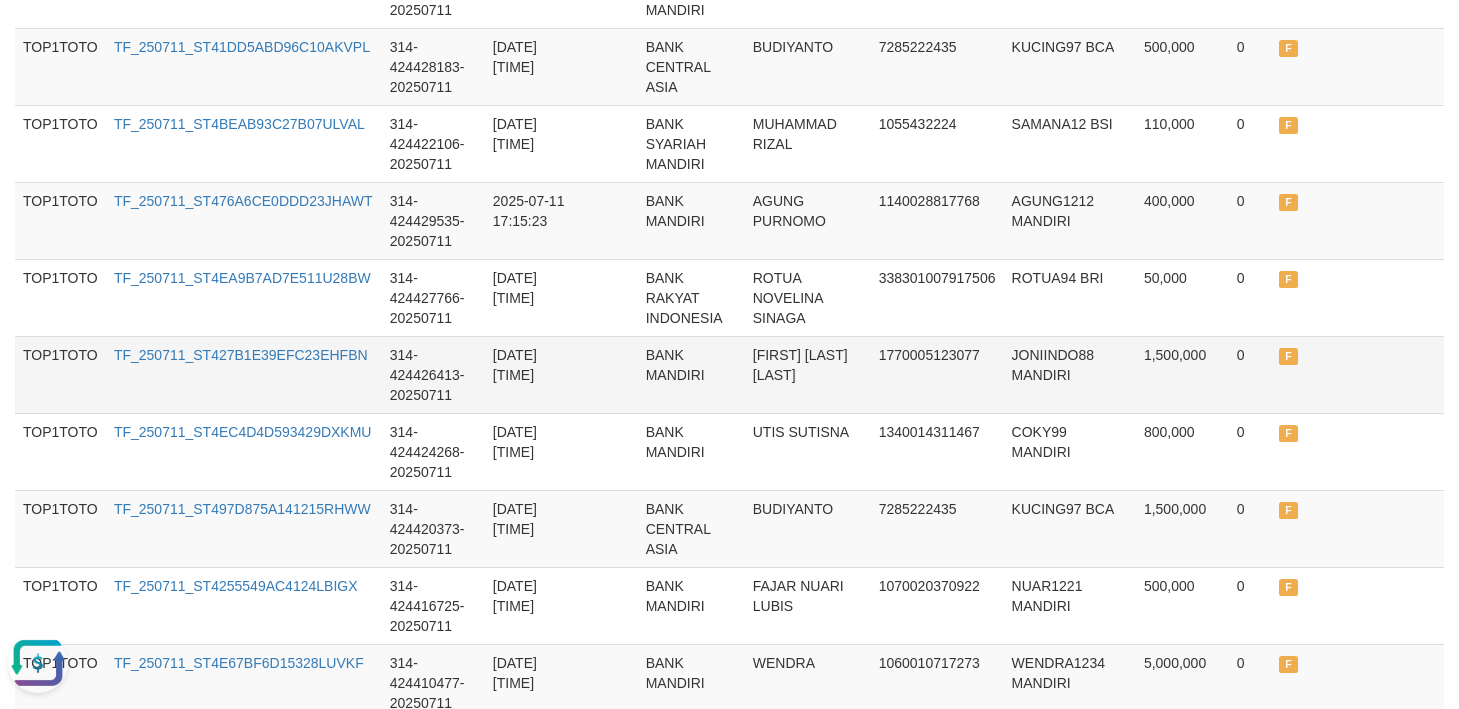 click on "JONIINDO88 MANDIRI" at bounding box center (1070, 374) 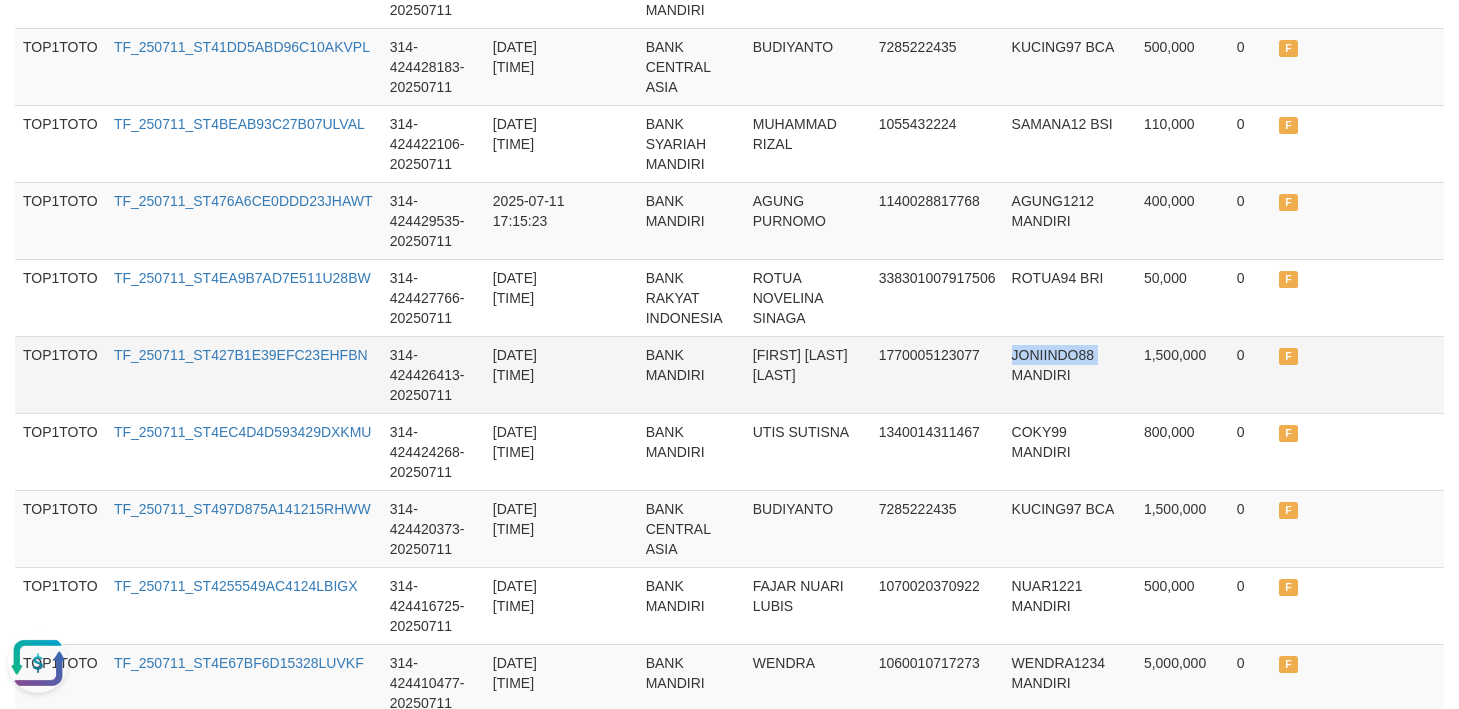click on "JONIINDO88 MANDIRI" at bounding box center [1070, 374] 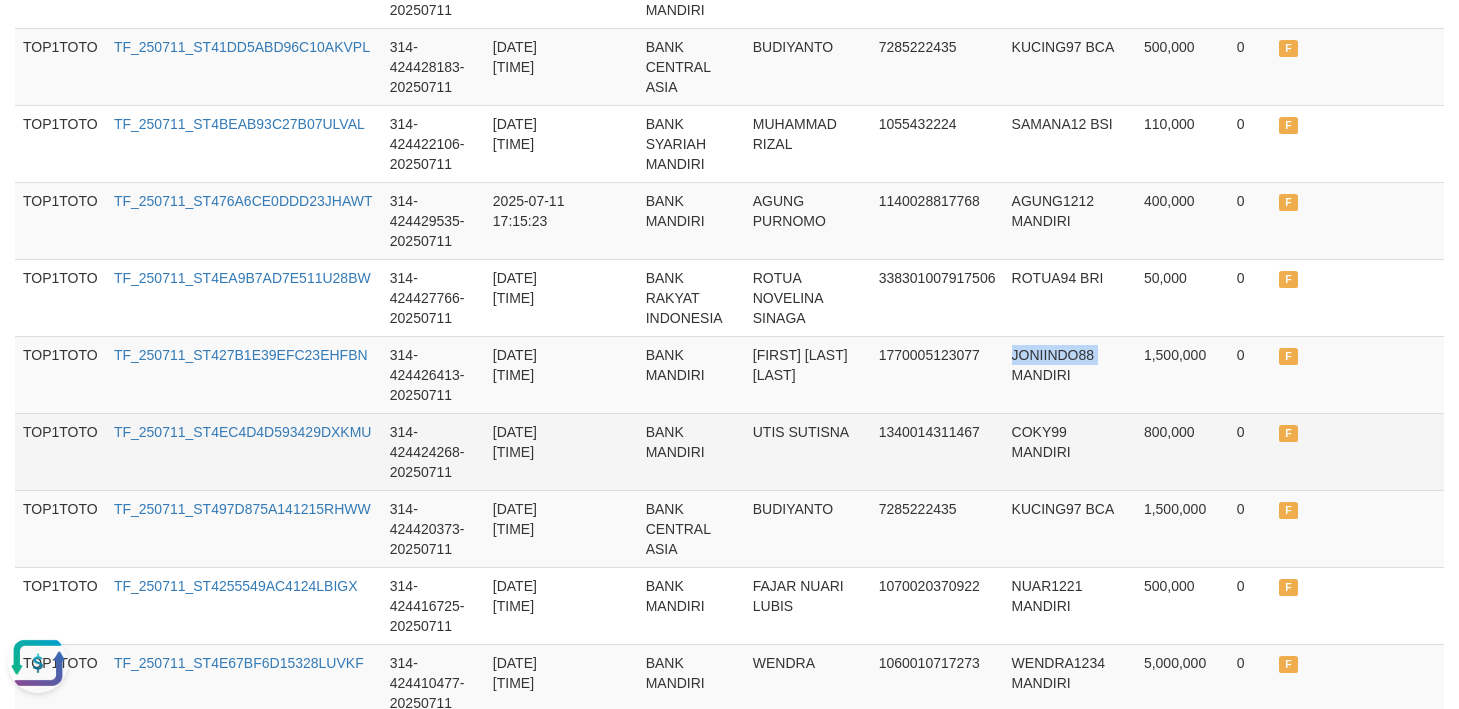 copy on "JONIINDO88" 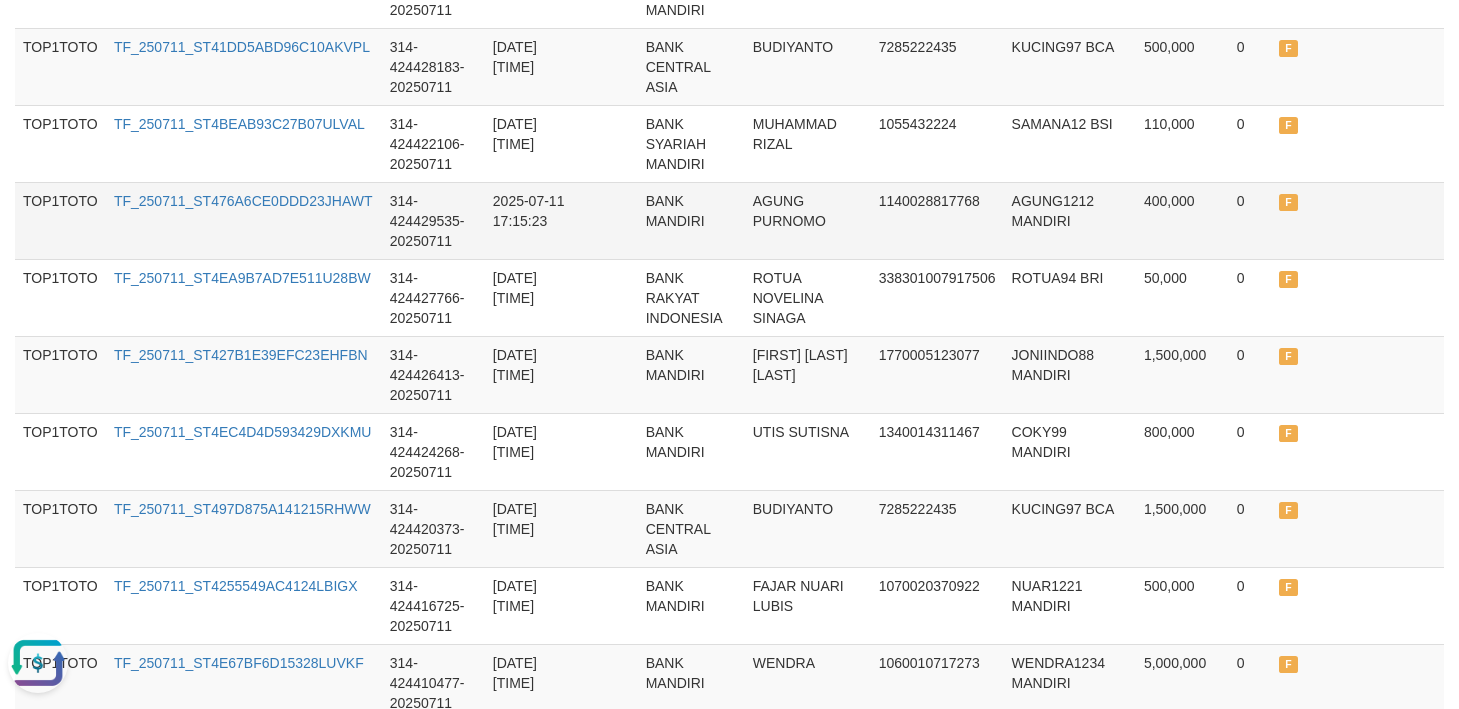 click on "F" at bounding box center (1319, 220) 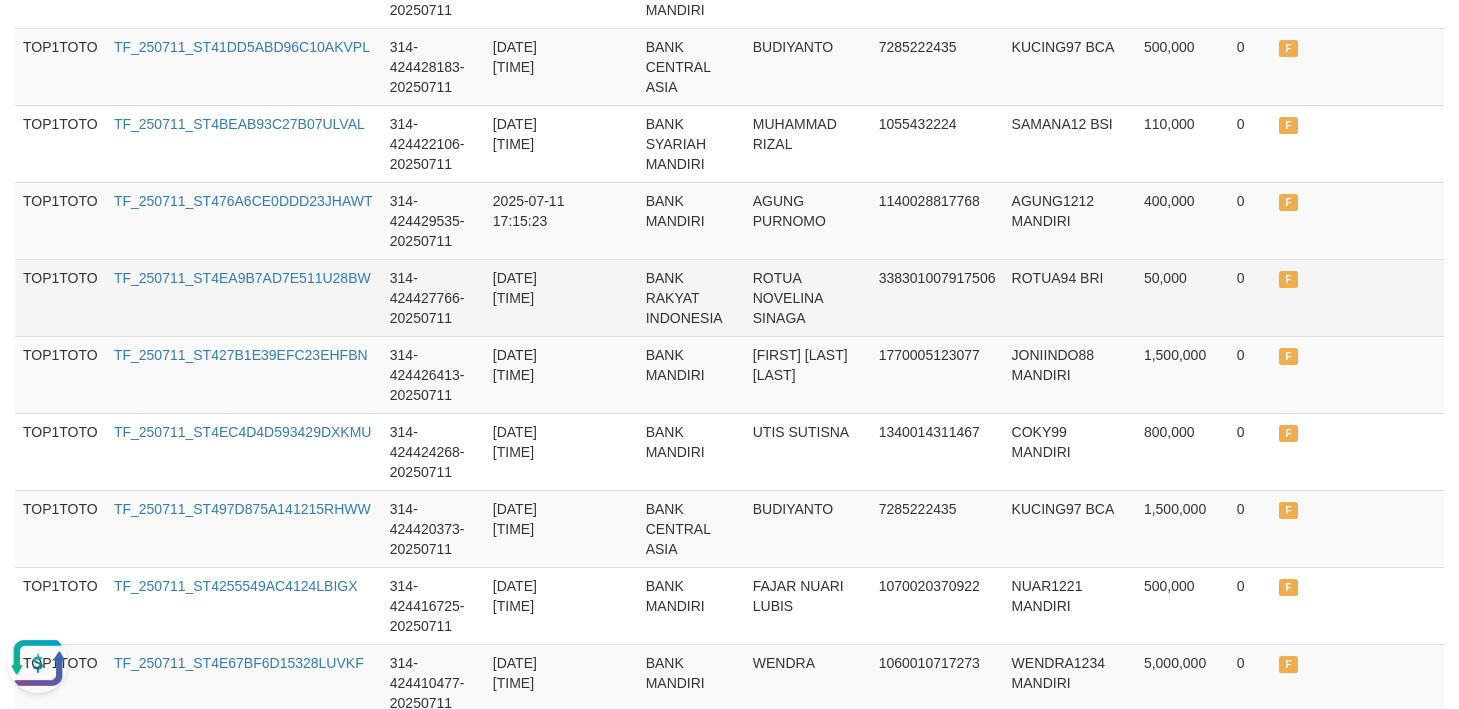 click on "BANK RAKYAT INDONESIA" at bounding box center (691, 297) 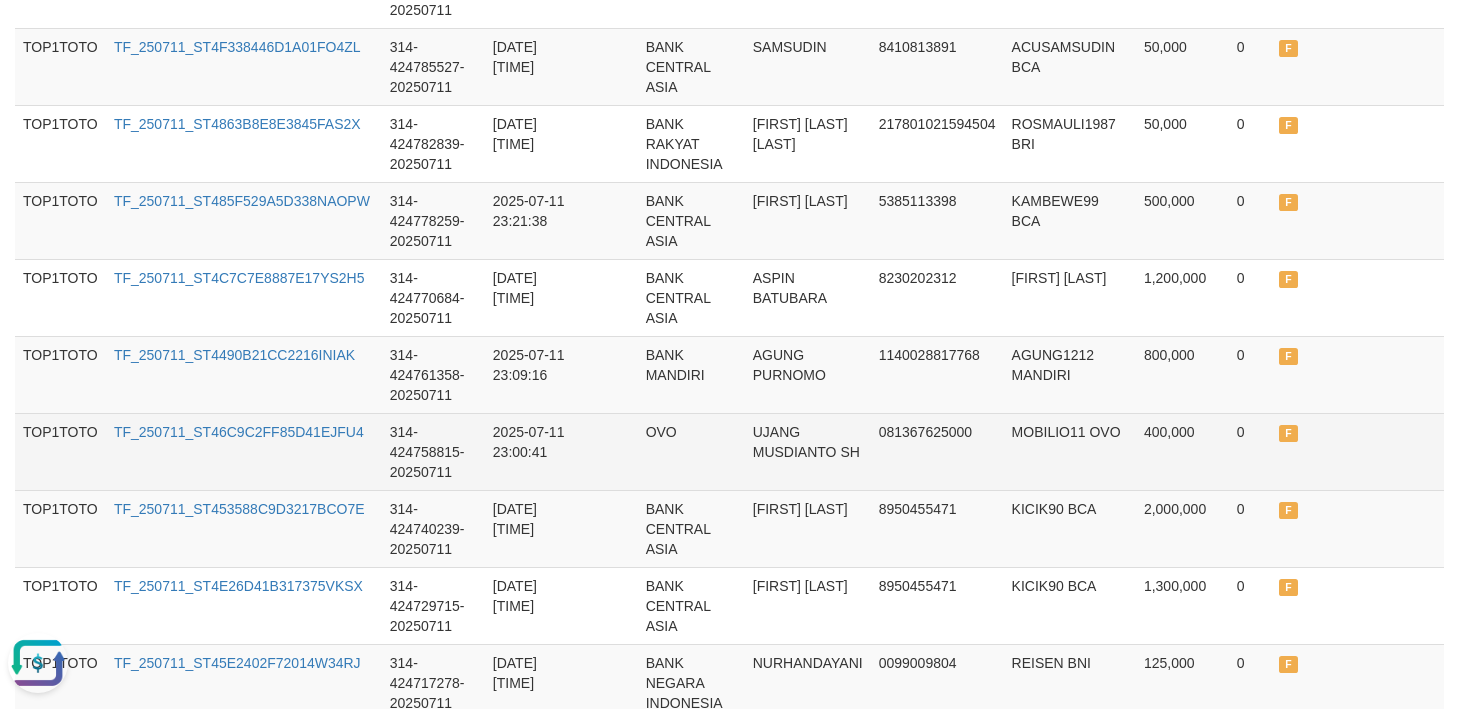 scroll, scrollTop: 2964, scrollLeft: 0, axis: vertical 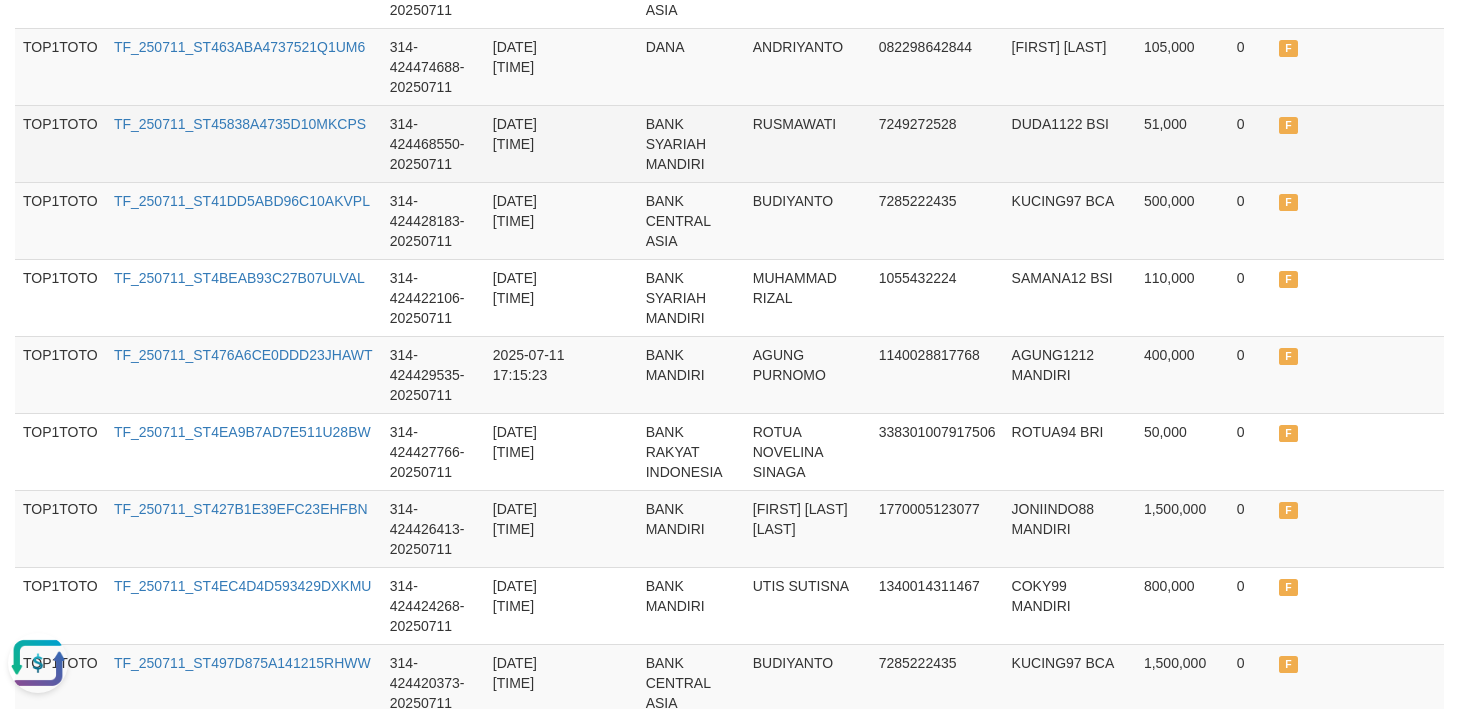 click at bounding box center (1406, 143) 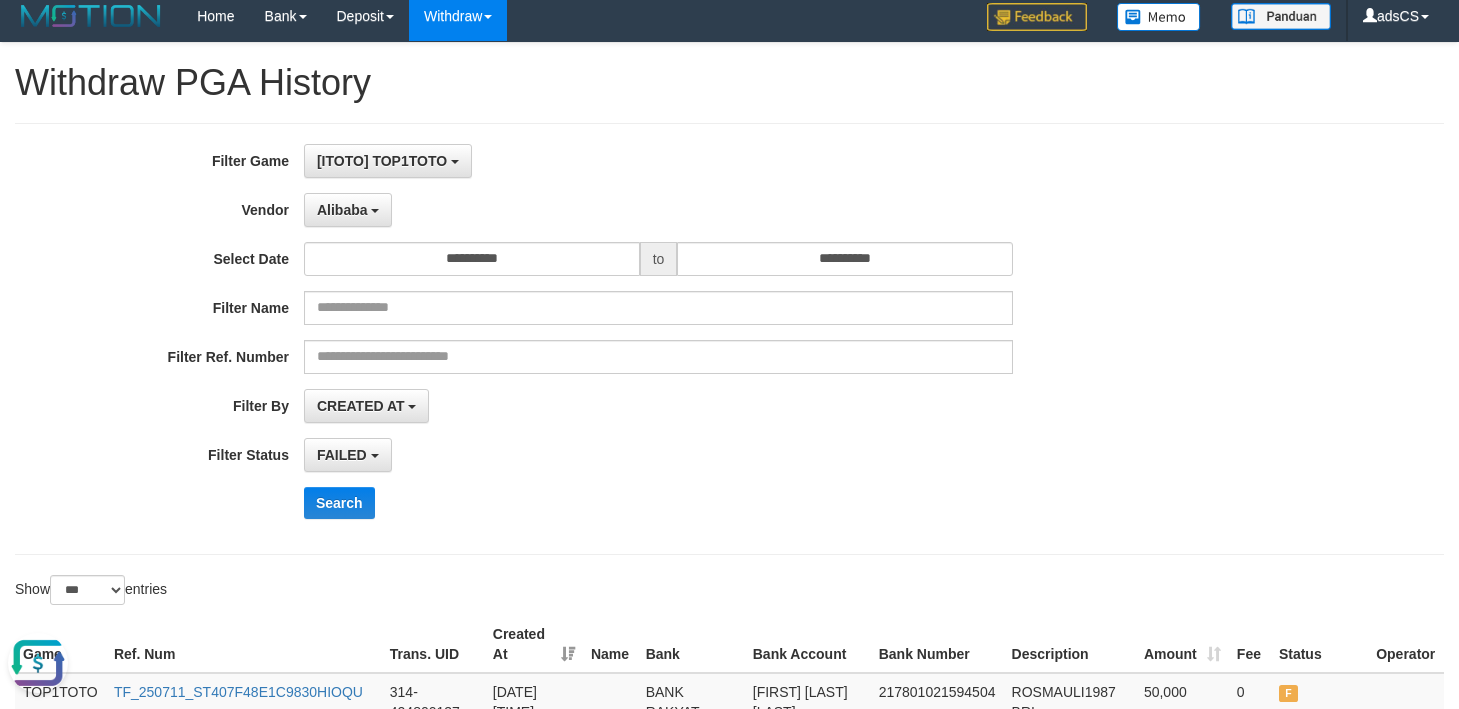 scroll, scrollTop: 0, scrollLeft: 0, axis: both 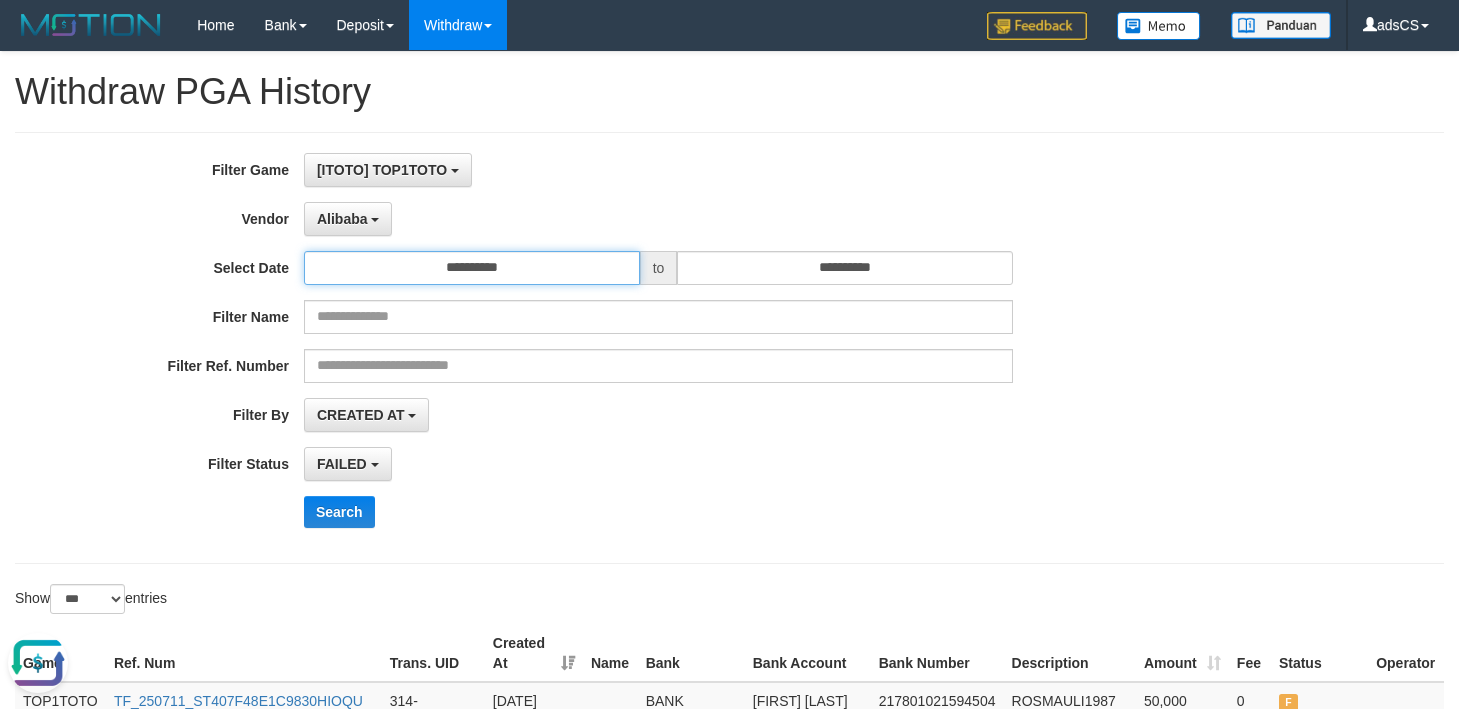 drag, startPoint x: 524, startPoint y: 272, endPoint x: 524, endPoint y: 283, distance: 11 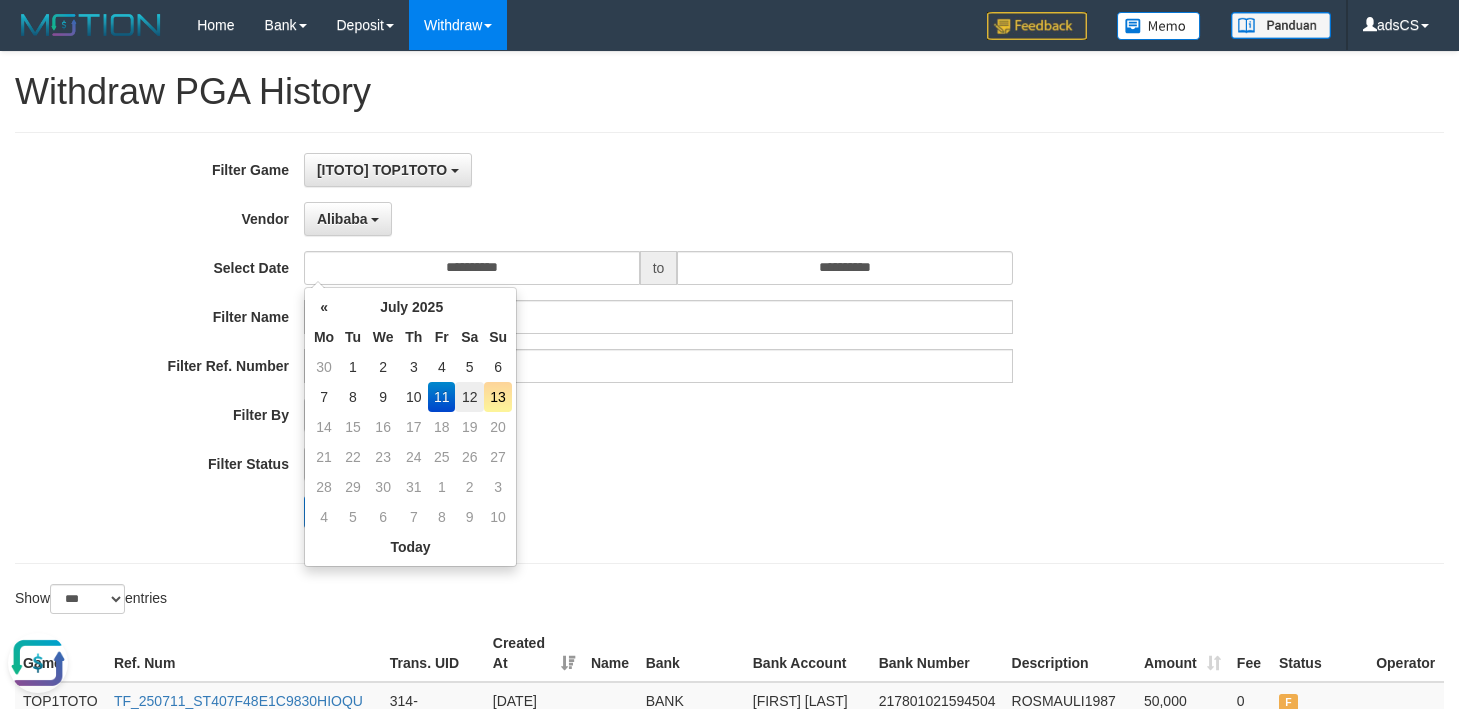 click on "12" at bounding box center (469, 397) 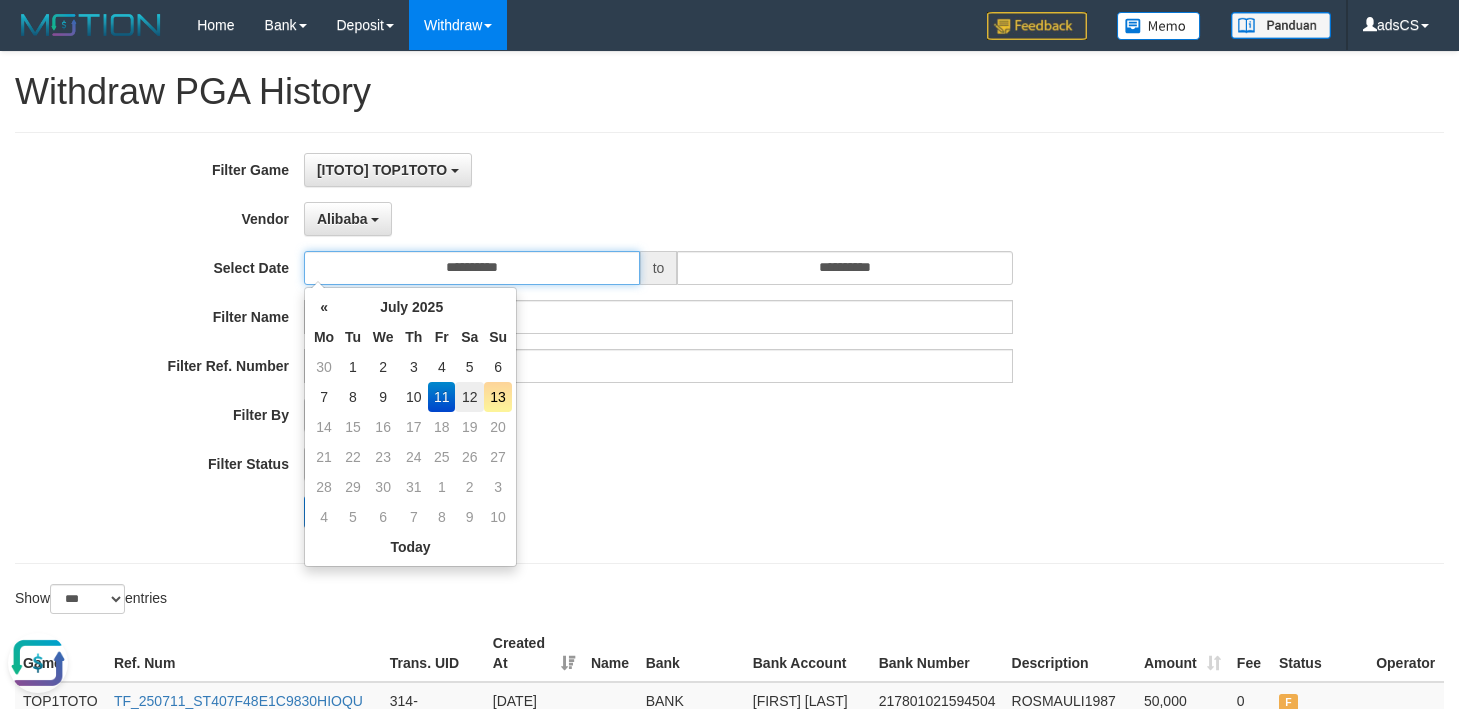 type on "**********" 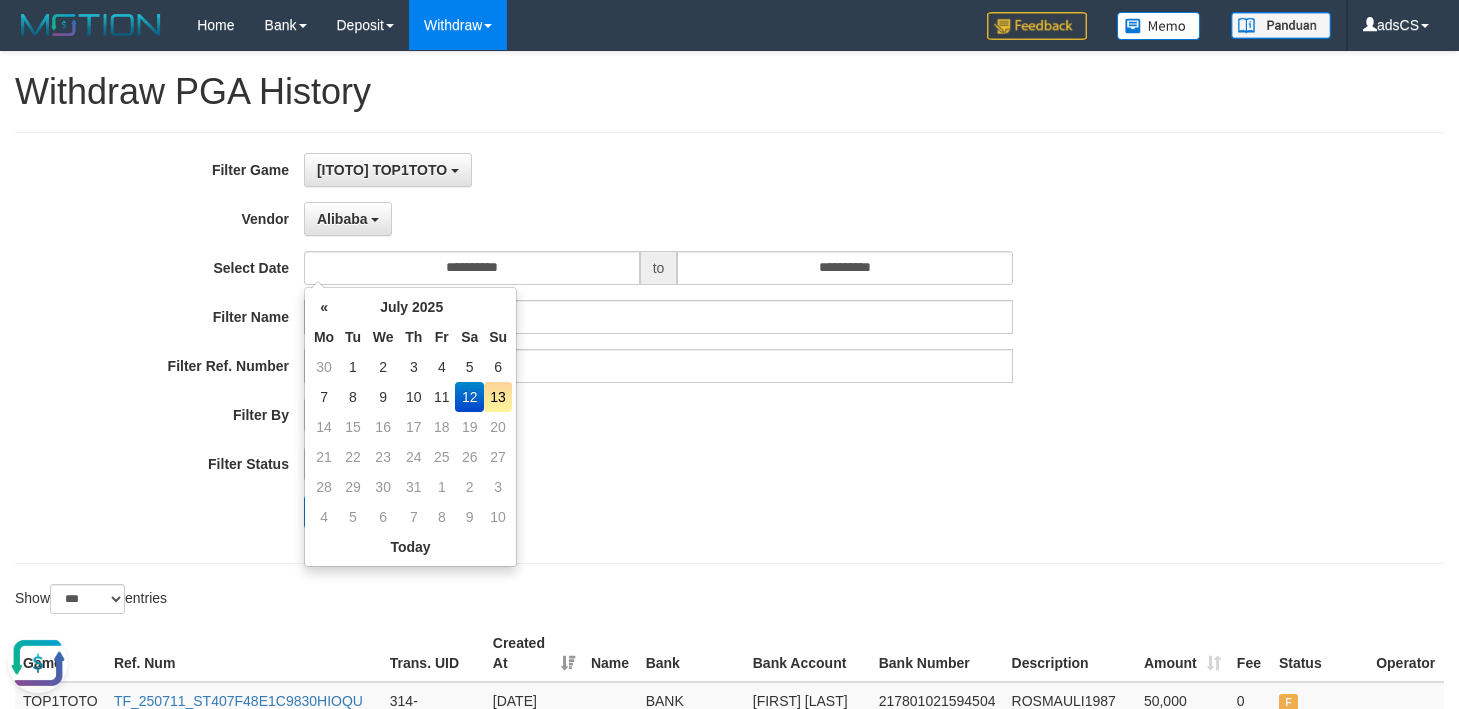 click on "Search" at bounding box center [760, 512] 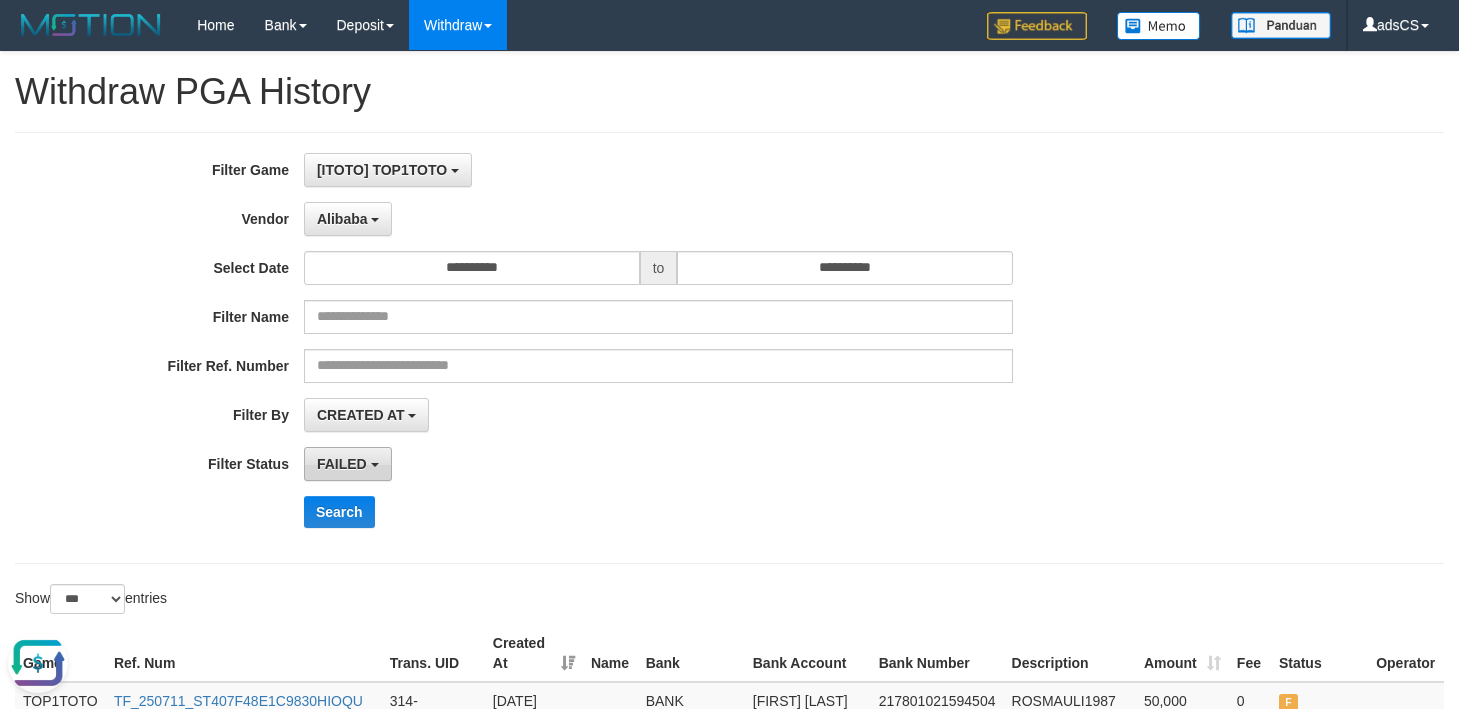 click on "FAILED" at bounding box center (342, 464) 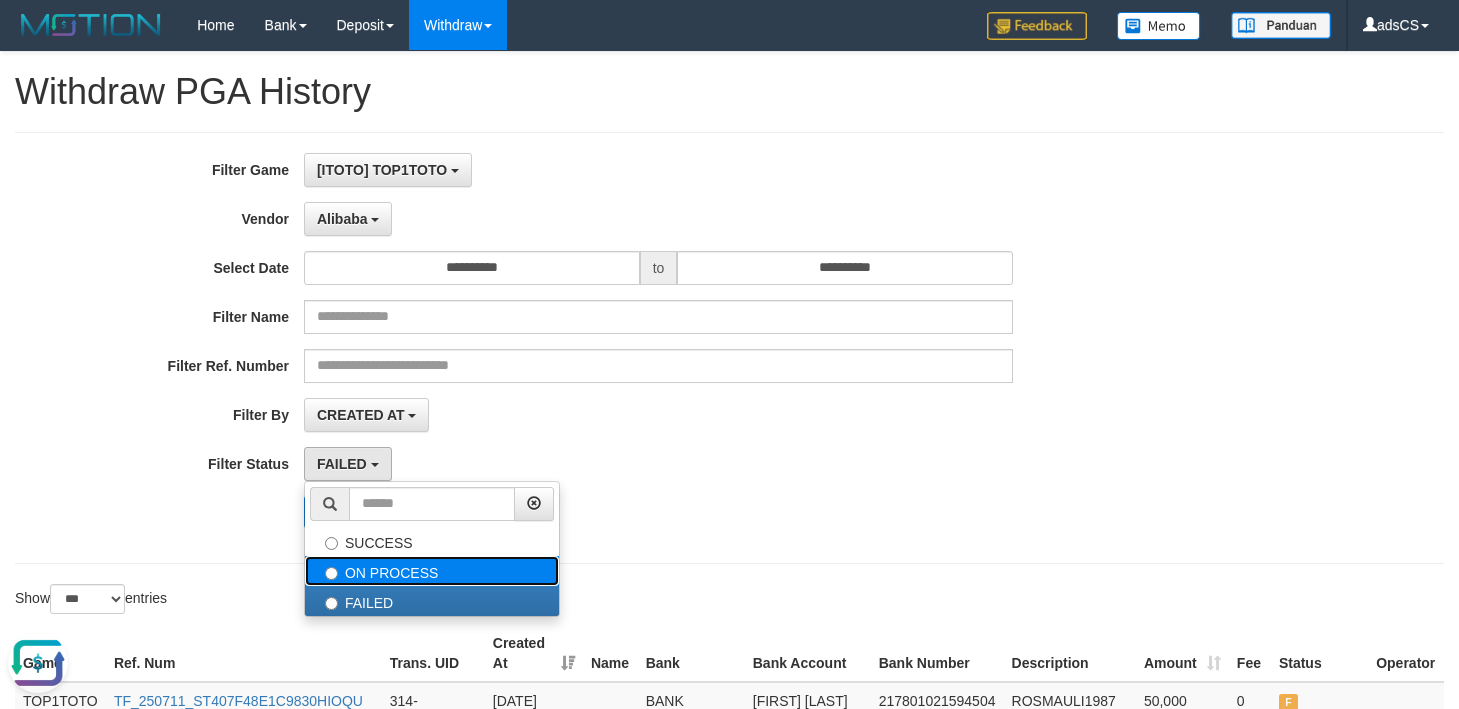 click on "ON PROCESS" at bounding box center [432, 571] 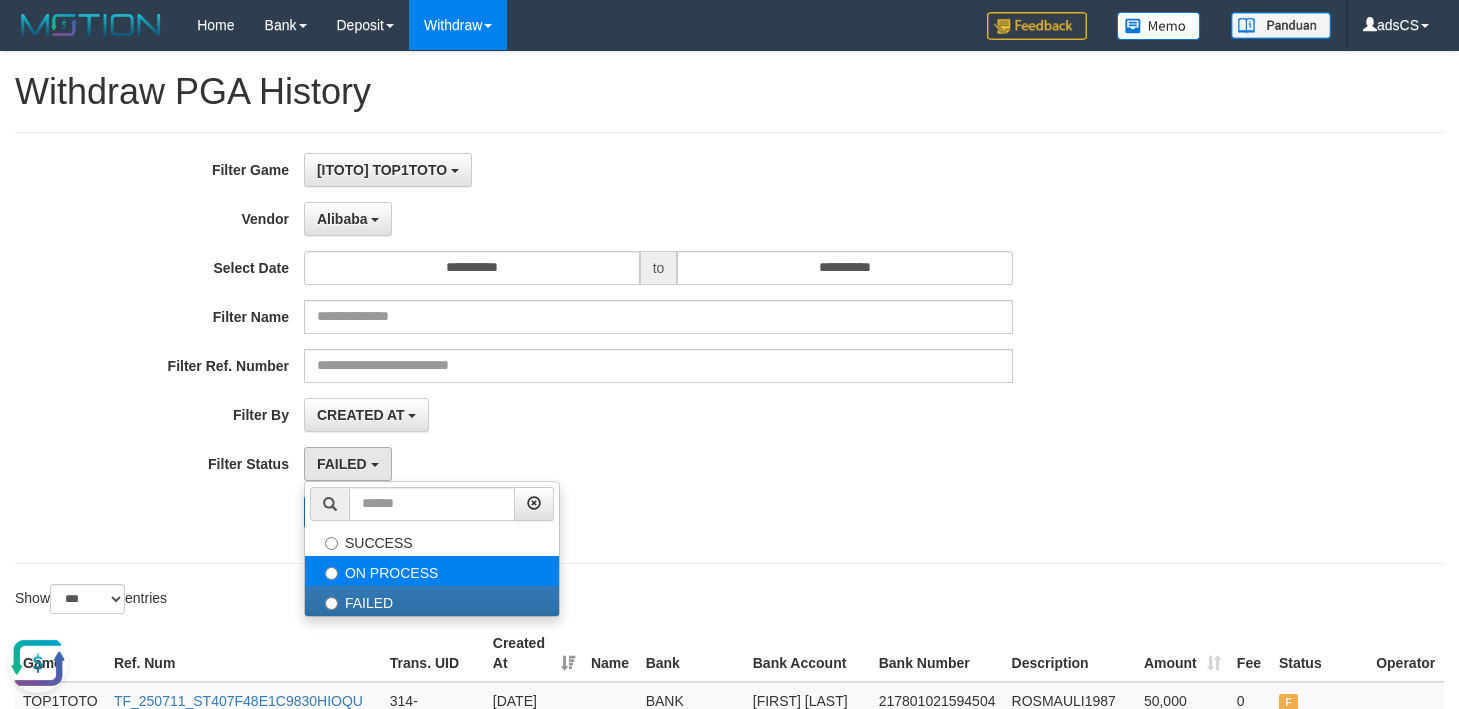 select on "*" 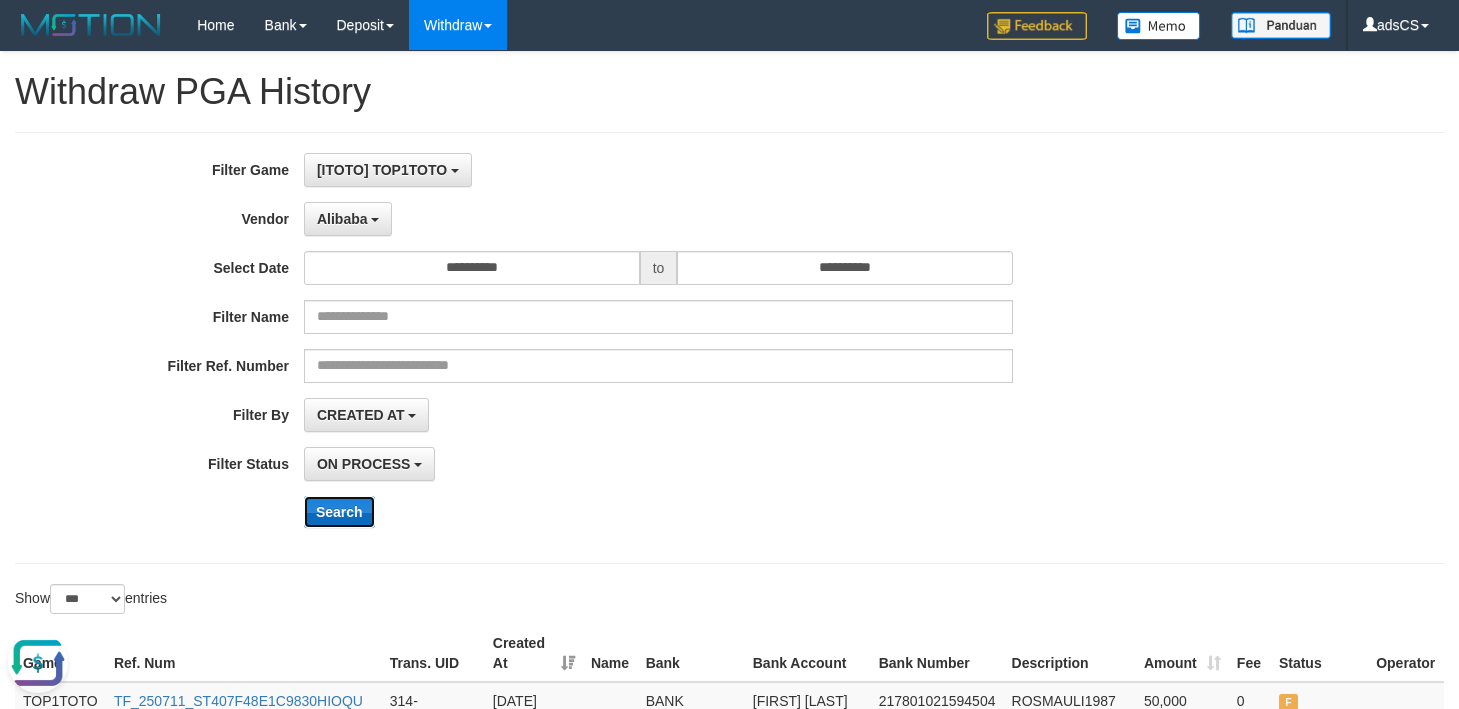 click on "Search" at bounding box center [339, 512] 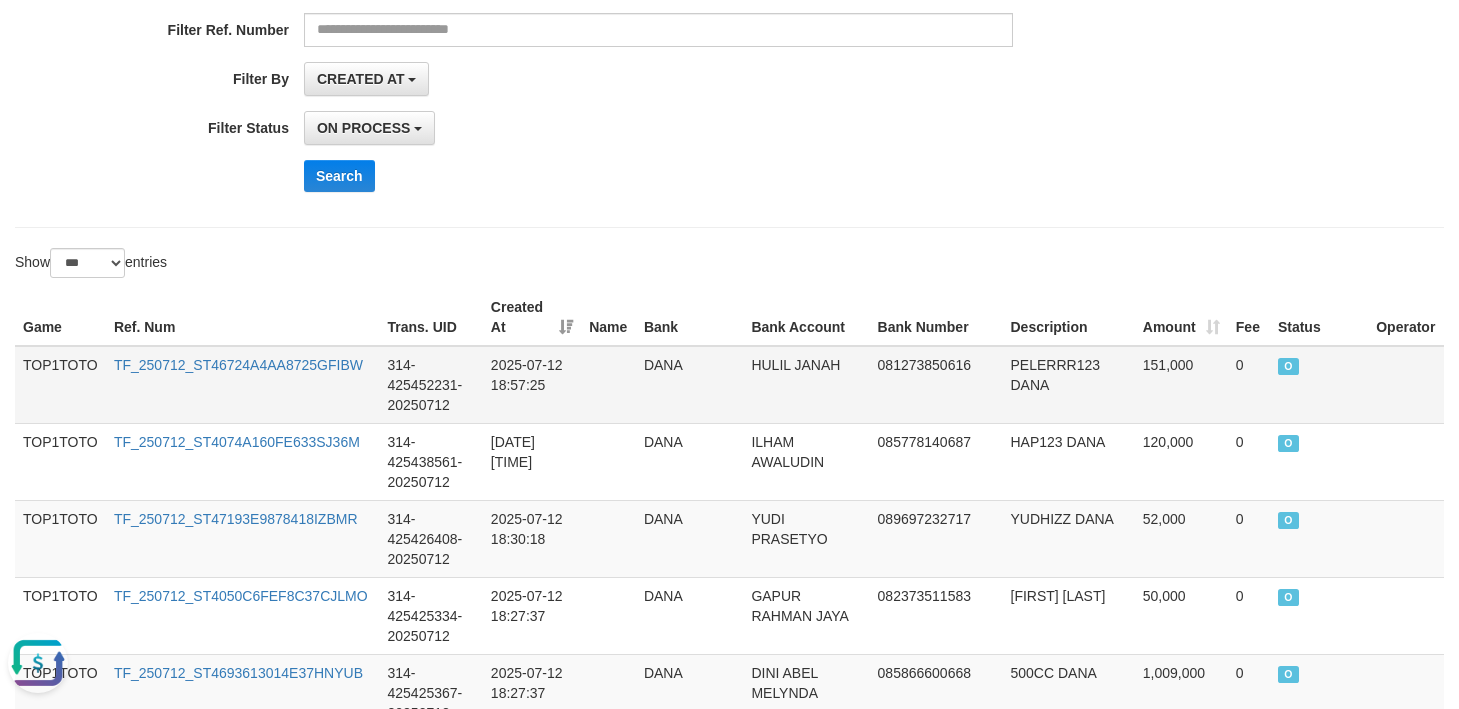 scroll, scrollTop: 300, scrollLeft: 0, axis: vertical 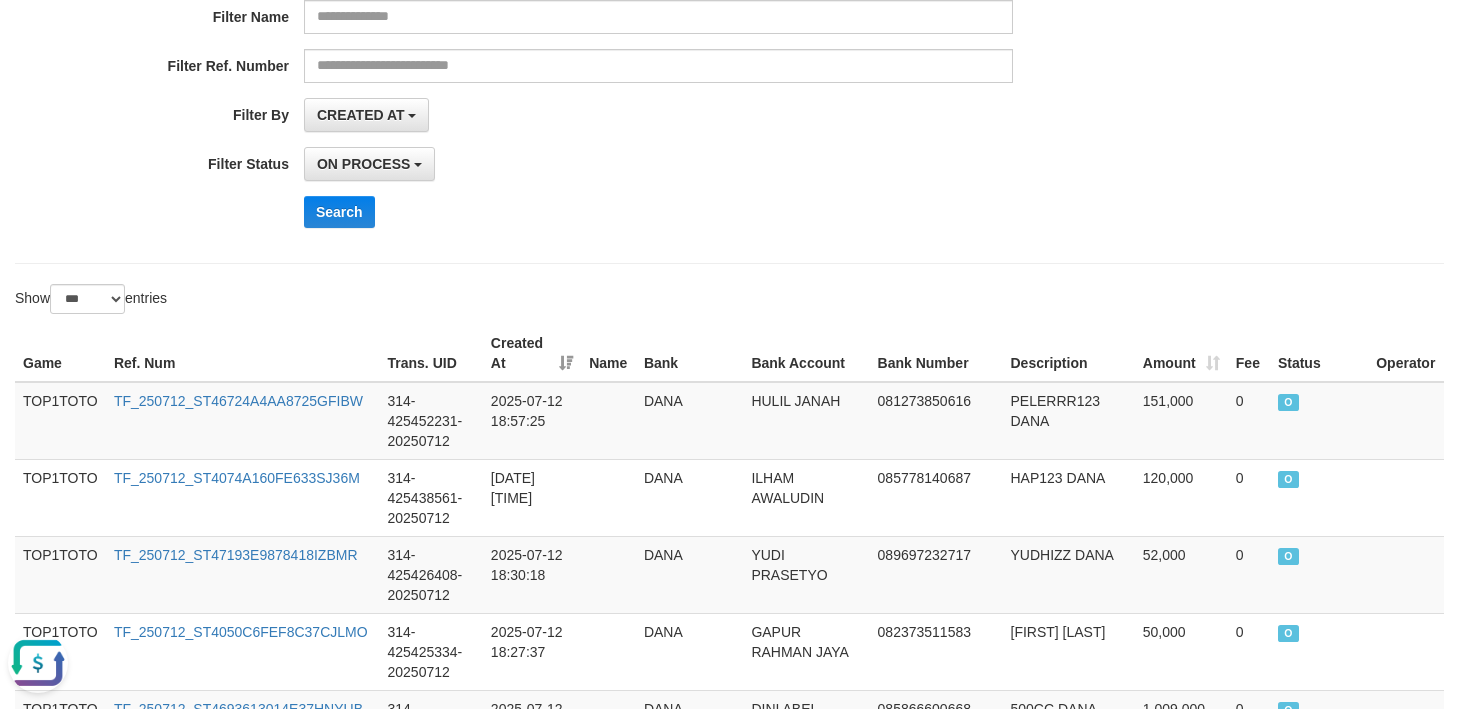 click on "Bank" at bounding box center (690, 353) 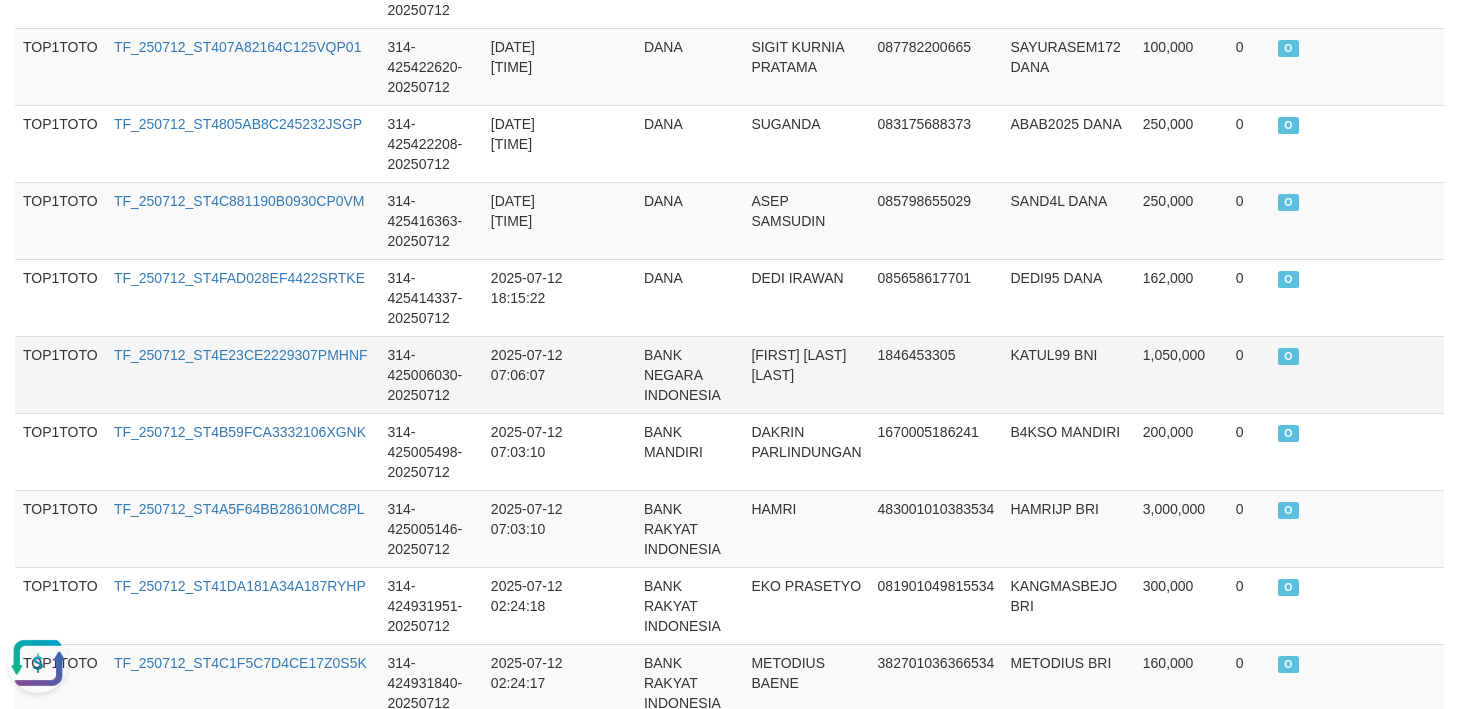 click on "BANK NEGARA INDONESIA" at bounding box center [690, 374] 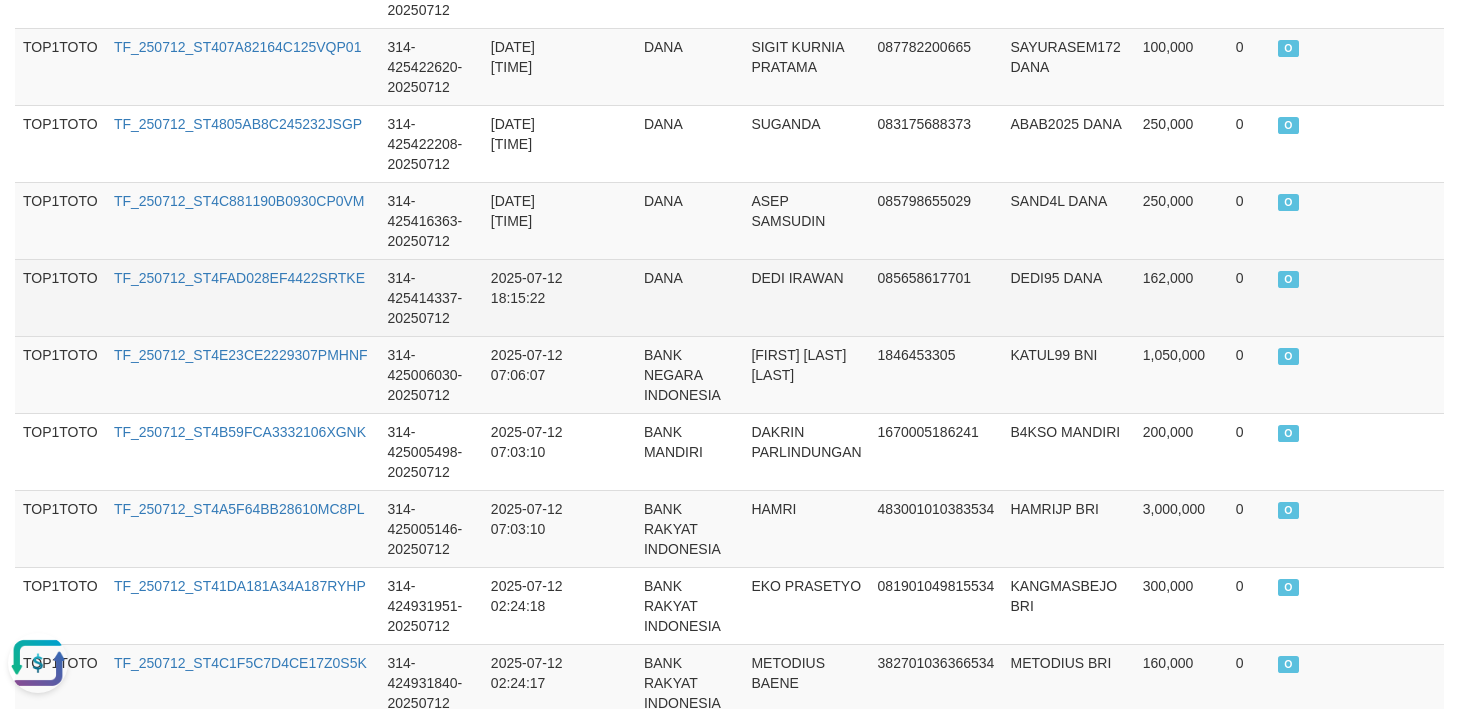 drag, startPoint x: 1096, startPoint y: 282, endPoint x: 1073, endPoint y: 287, distance: 23.537205 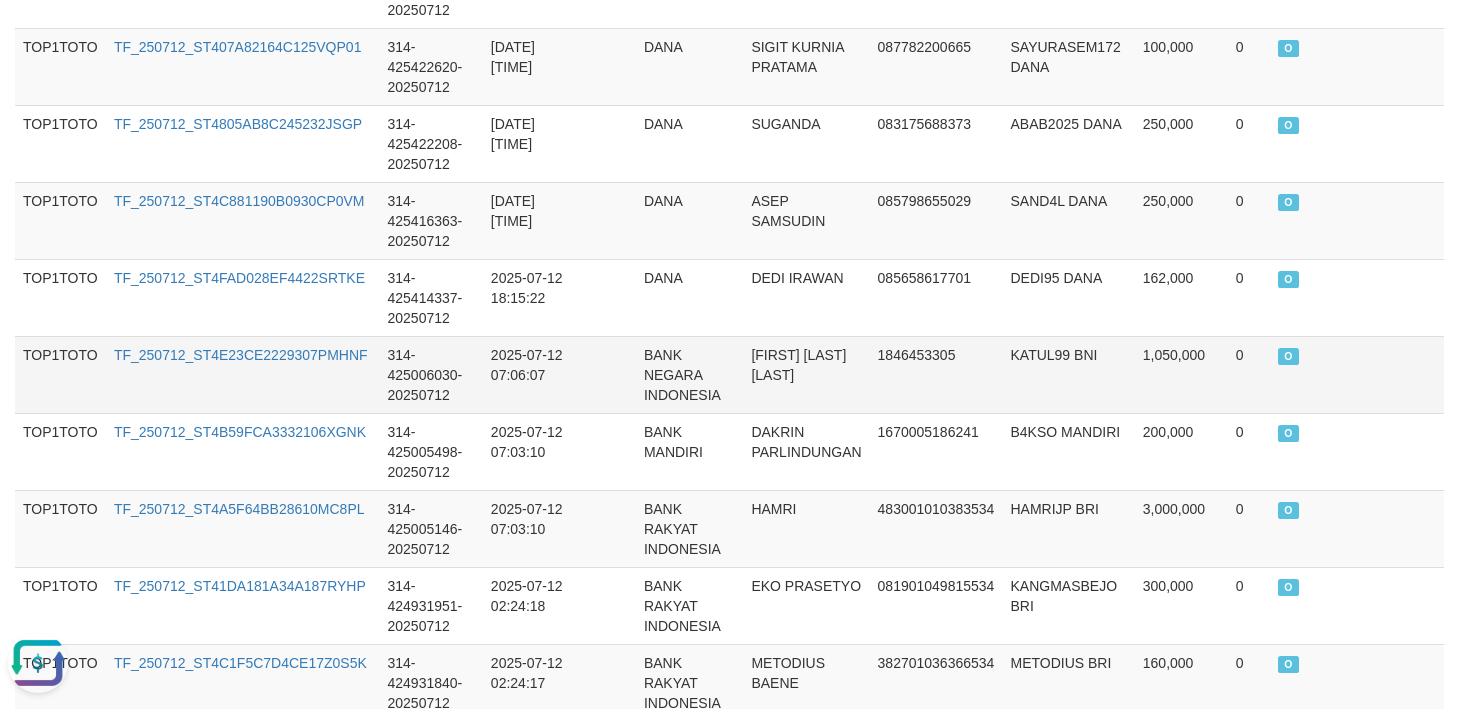 click on "1846453305" at bounding box center [936, 374] 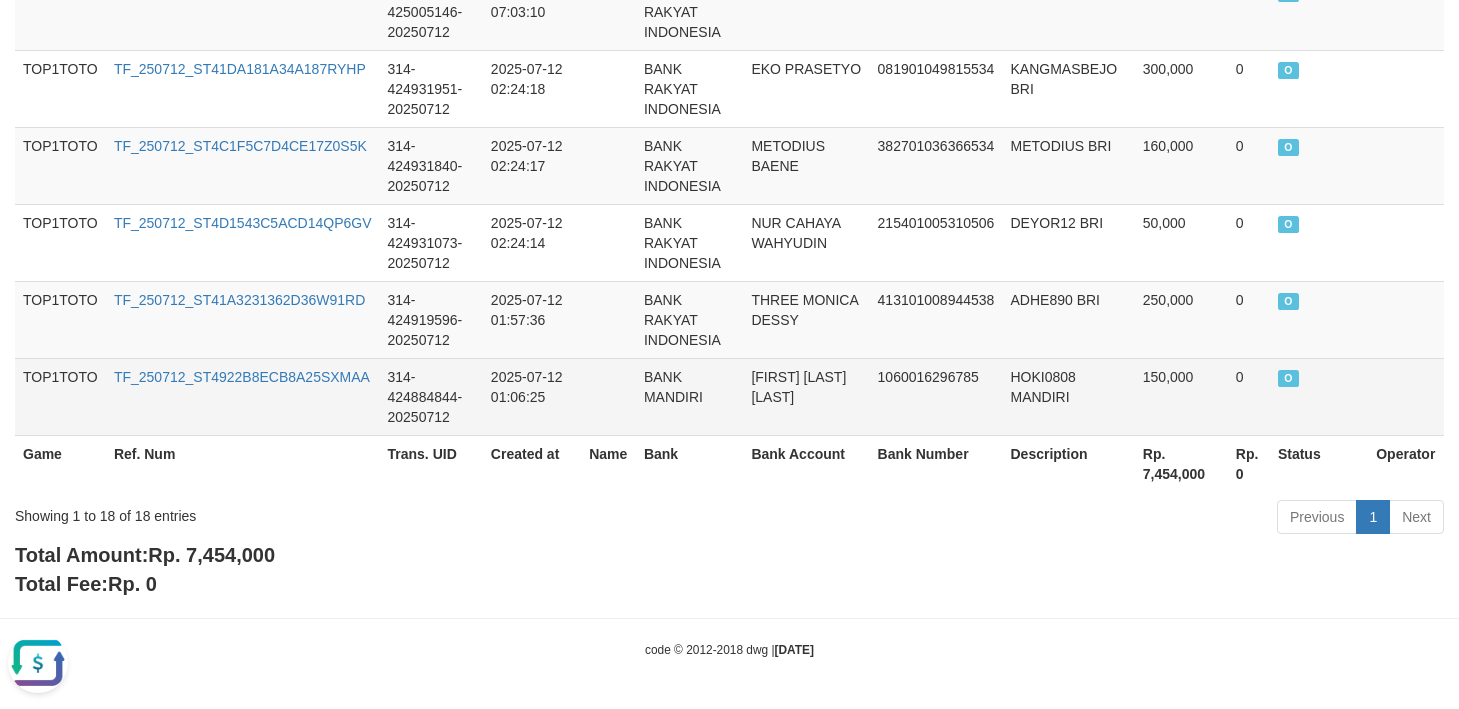 click on "2025-07-12 01:06:25" at bounding box center (532, 396) 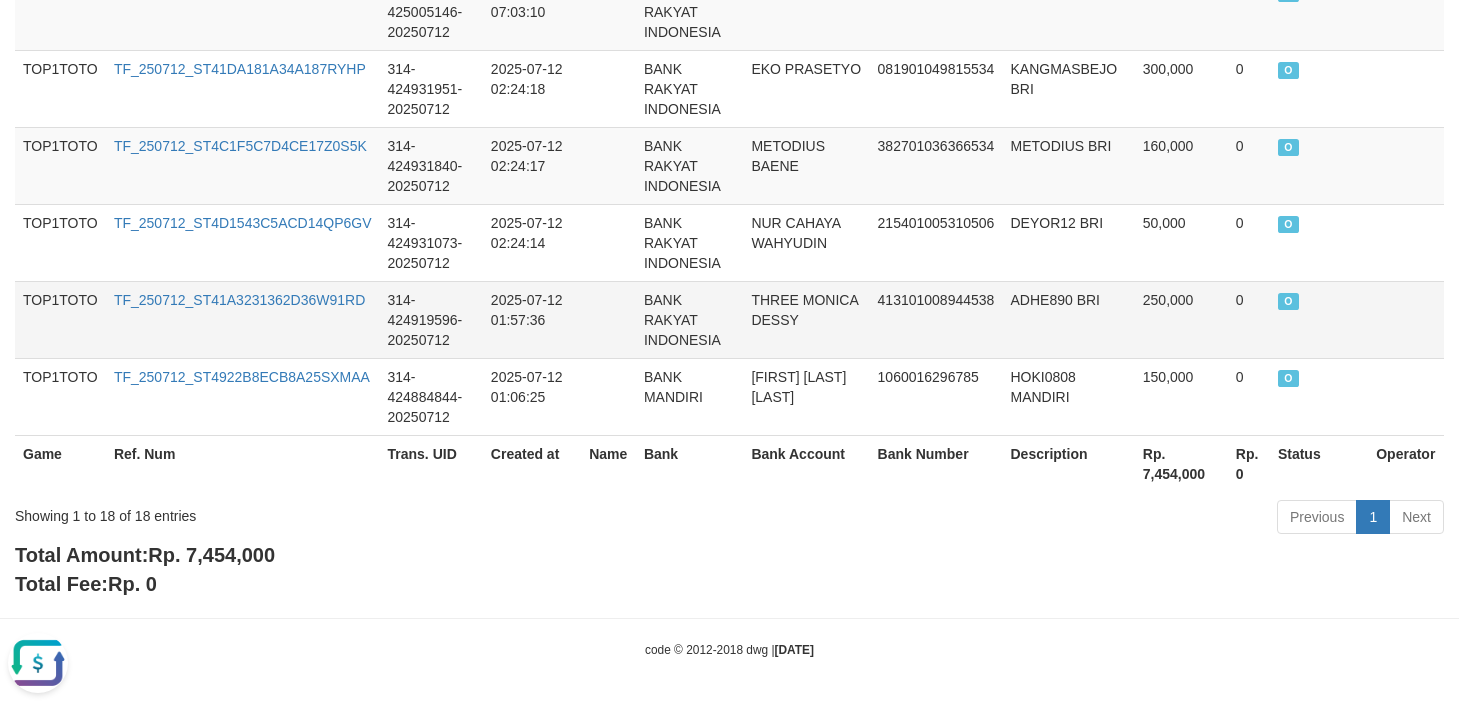scroll, scrollTop: 808, scrollLeft: 0, axis: vertical 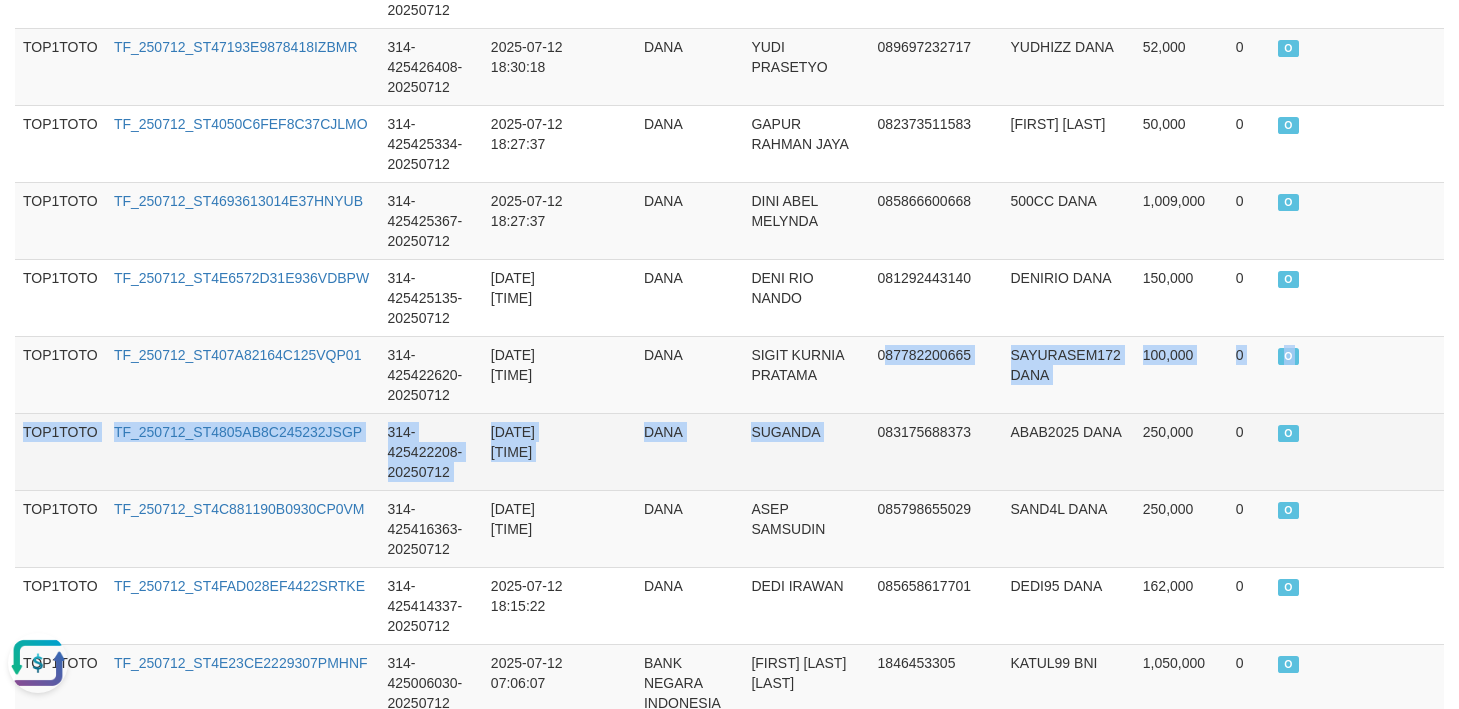 click on "TOP1TOTO TF_250712_ST46724A4AA8725GFIBW 314-425452231-20250712 2025-07-12 18:57:25 DANA HULIL JANAH 081273850616 PELERRR123 DANA 151,000 0 O   TOP1TOTO TF_250712_ST4074A160FE633SJ36M 314-425438561-20250712 2025-07-12 18:42:33 DANA ILHAM AWALUDIN 085778140687 HAP123 DANA 120,000 0 O   TOP1TOTO TF_250712_ST47193E9878418IZBMR 314-425426408-20250712 2025-07-12 18:30:18 DANA YUDI PRASETYO 089697232717 YUDHIZZ DANA 52,000 0 O   TOP1TOTO TF_250712_ST4050C6FEF8C37CJLMO 314-425425334-20250712 2025-07-12 18:27:37 DANA GAPUR RAHMAN JAYA 082373511583 LANANG333 DANA 50,000 0 O   TOP1TOTO TF_250712_ST4693613014E37HNYUB 314-425425367-20250712 2025-07-12 18:27:37 DANA DINI ABEL MELYNDA 085866600668 500CC DANA 1,009,000 0 O   TOP1TOTO TF_250712_ST4E6572D31E936VDBPW 314-425425135-20250712 2025-07-12 18:27:36 DANA DENI RIO NANDO 081292443140 DENIRIO DANA 150,000 0 O   TOP1TOTO TF_250712_ST407A82164C125VQP01 314-425422620-20250712 2025-07-12 18:24:25 DANA SIGIT KURNIA PRATAMA 087782200665 SAYURASEM172 DANA 100,000 0 O   TOP1TOTO" at bounding box center (729, 567) 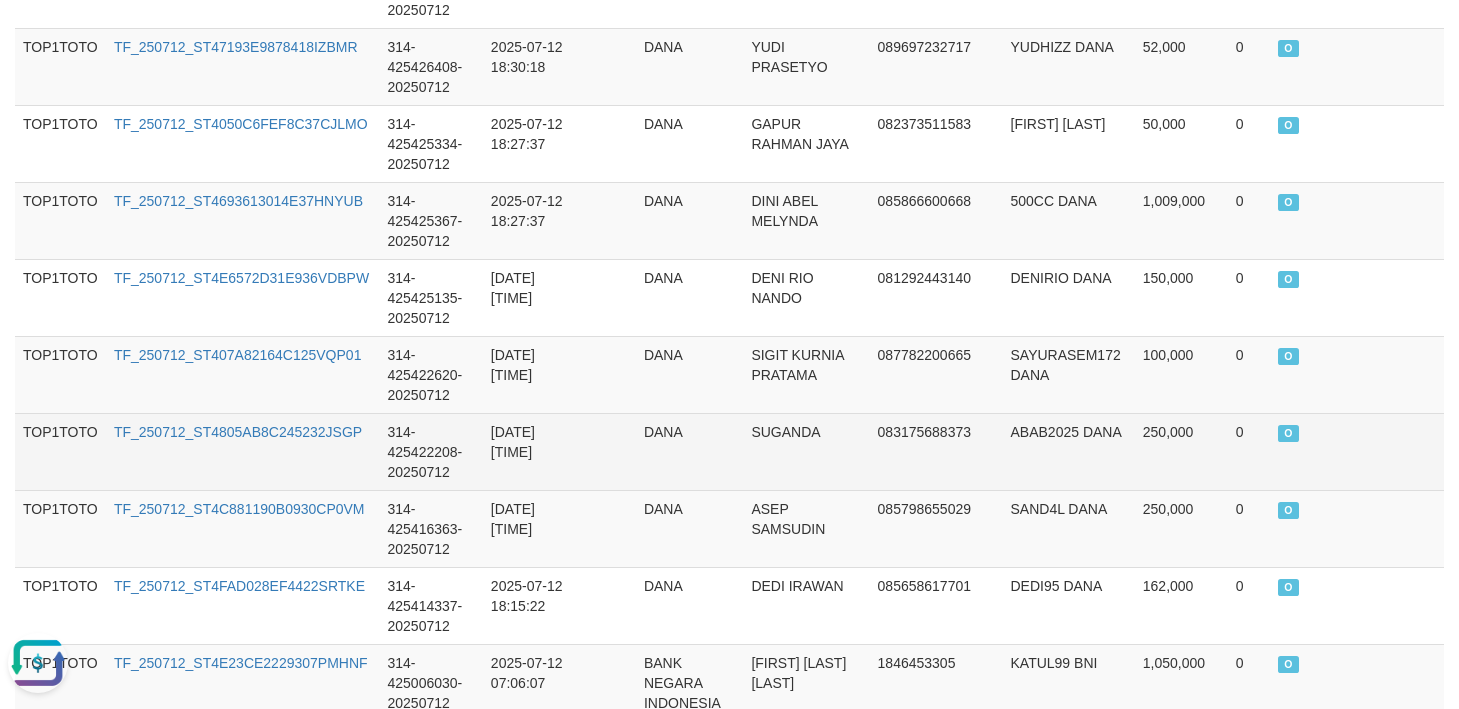 click on "2025-07-12 18:24:23" at bounding box center (532, 451) 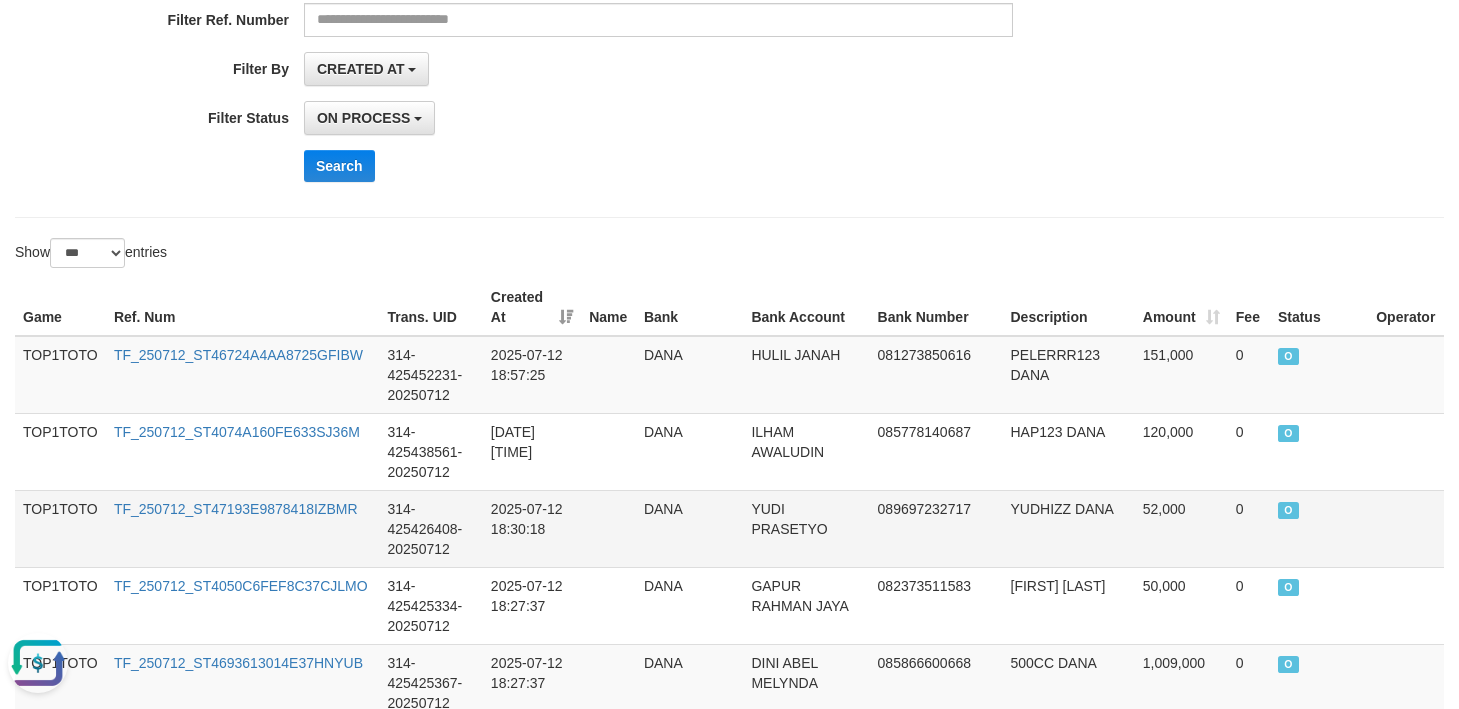 click on "314-425426408-20250712" at bounding box center [431, 528] 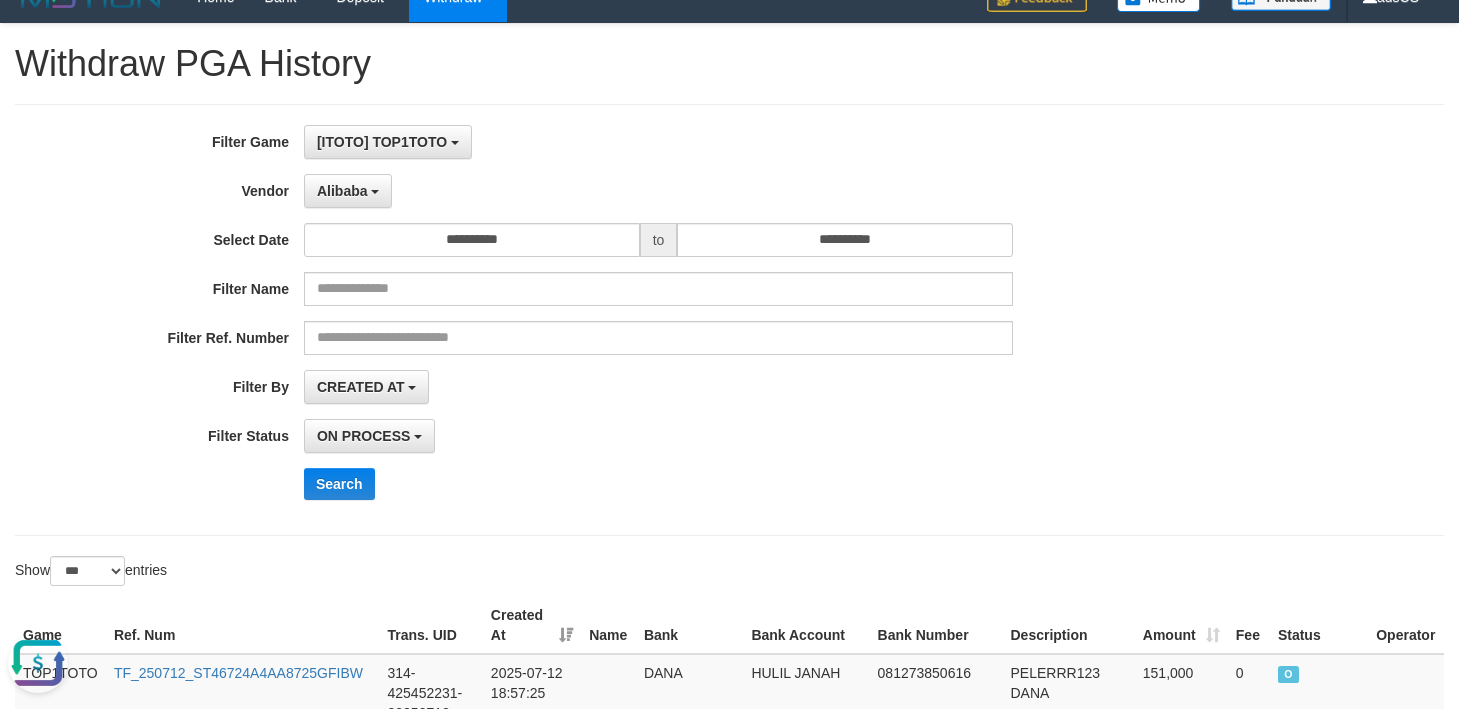 scroll, scrollTop: 0, scrollLeft: 0, axis: both 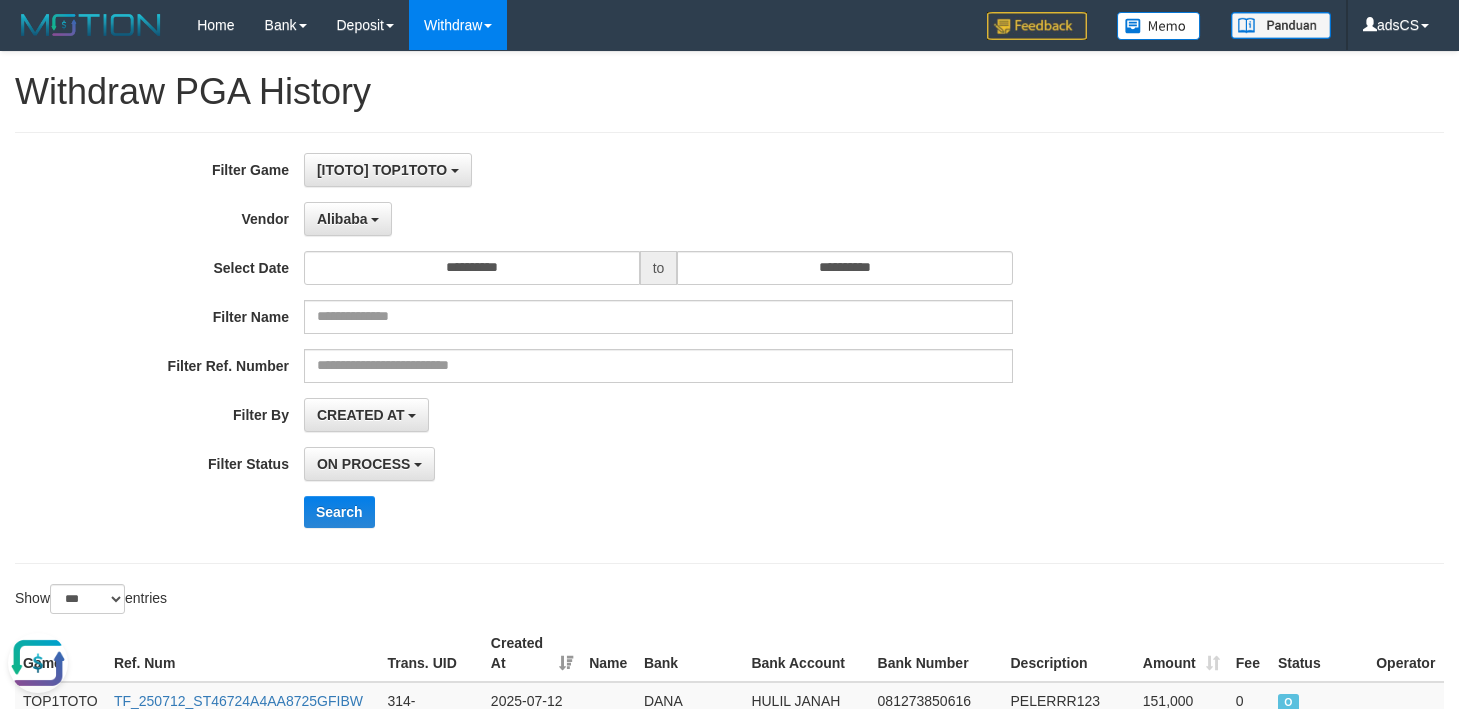 drag, startPoint x: 671, startPoint y: 186, endPoint x: 676, endPoint y: 175, distance: 12.083046 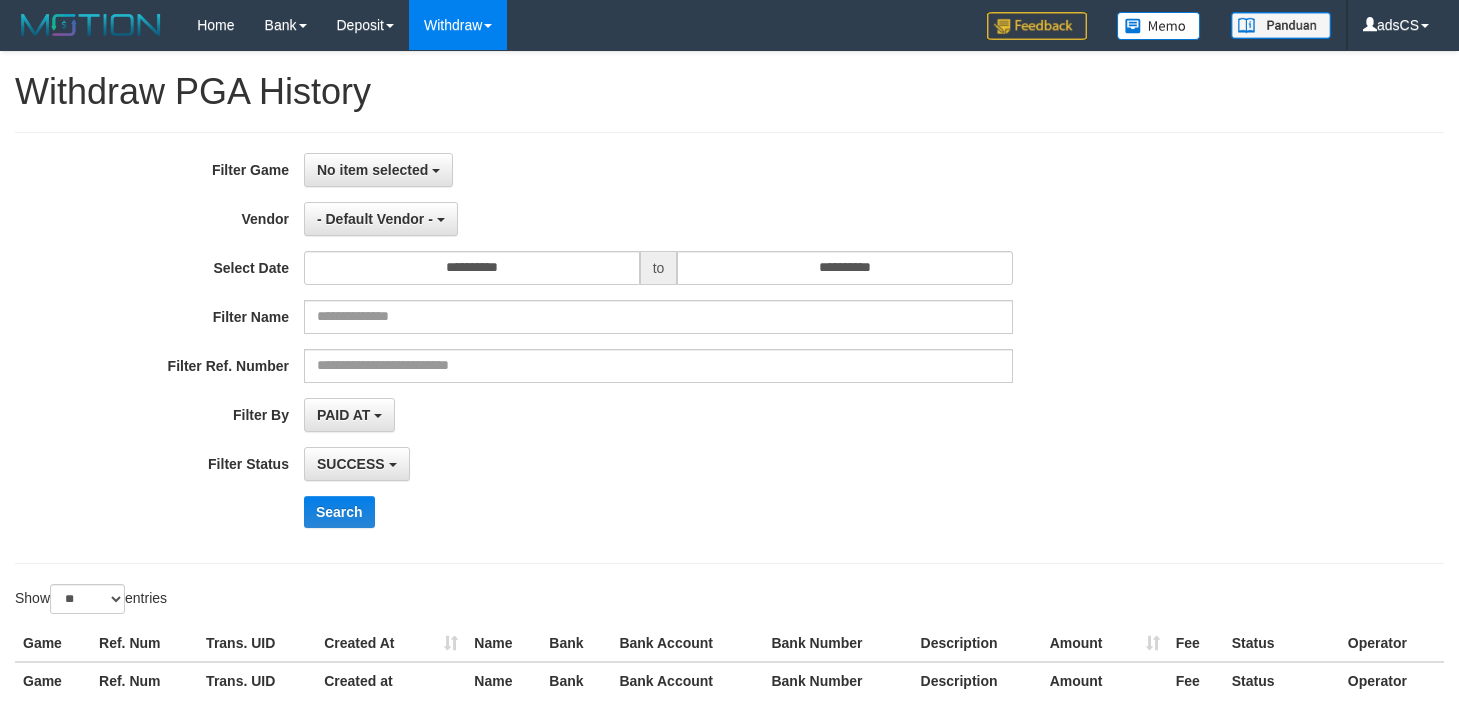 select 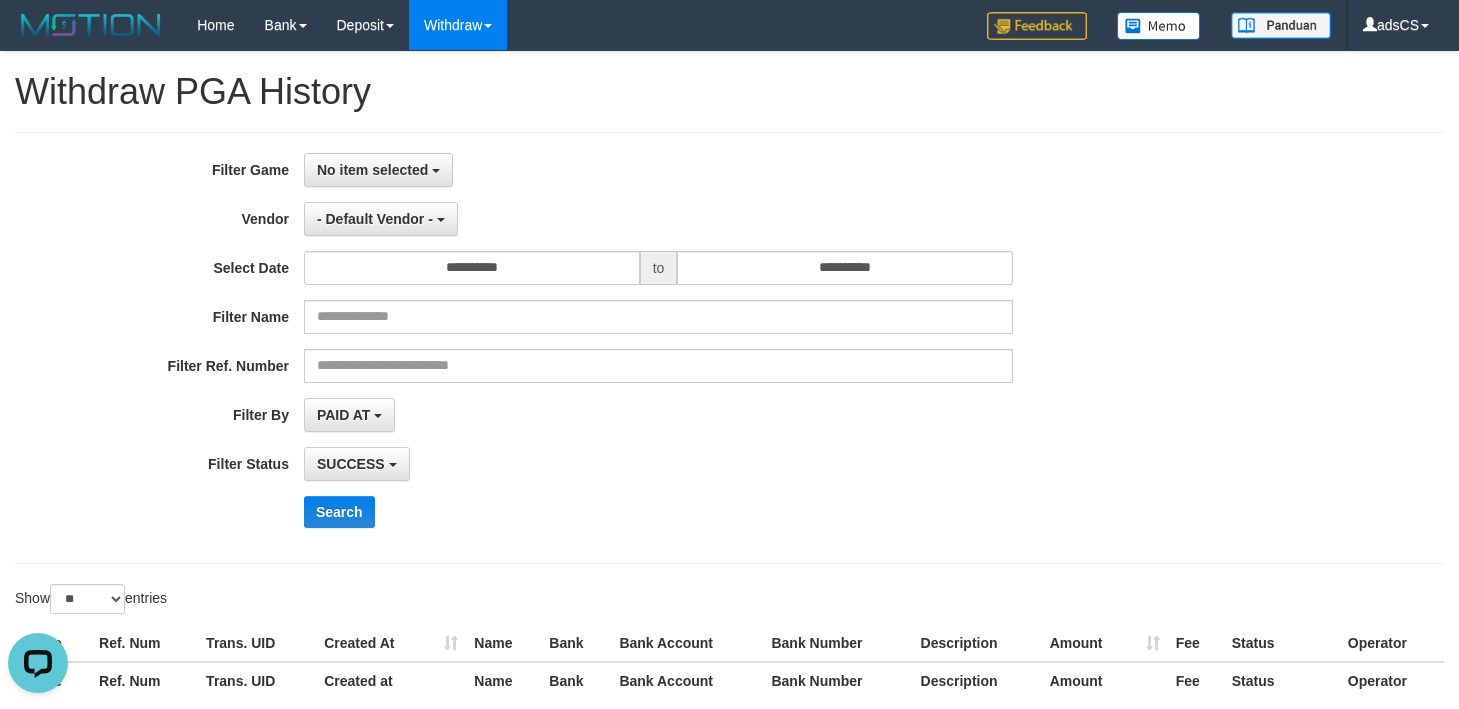 scroll, scrollTop: 0, scrollLeft: 0, axis: both 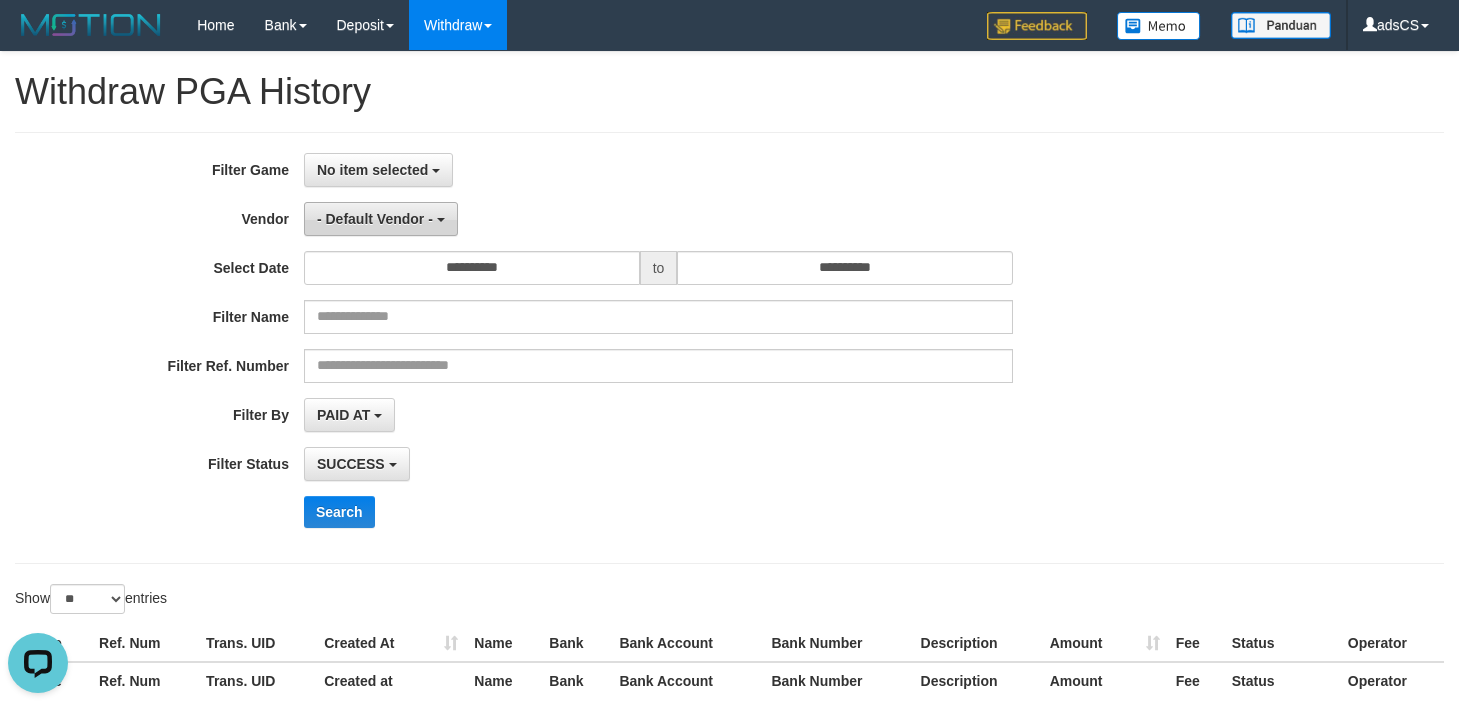 click on "- Default Vendor -" at bounding box center [375, 219] 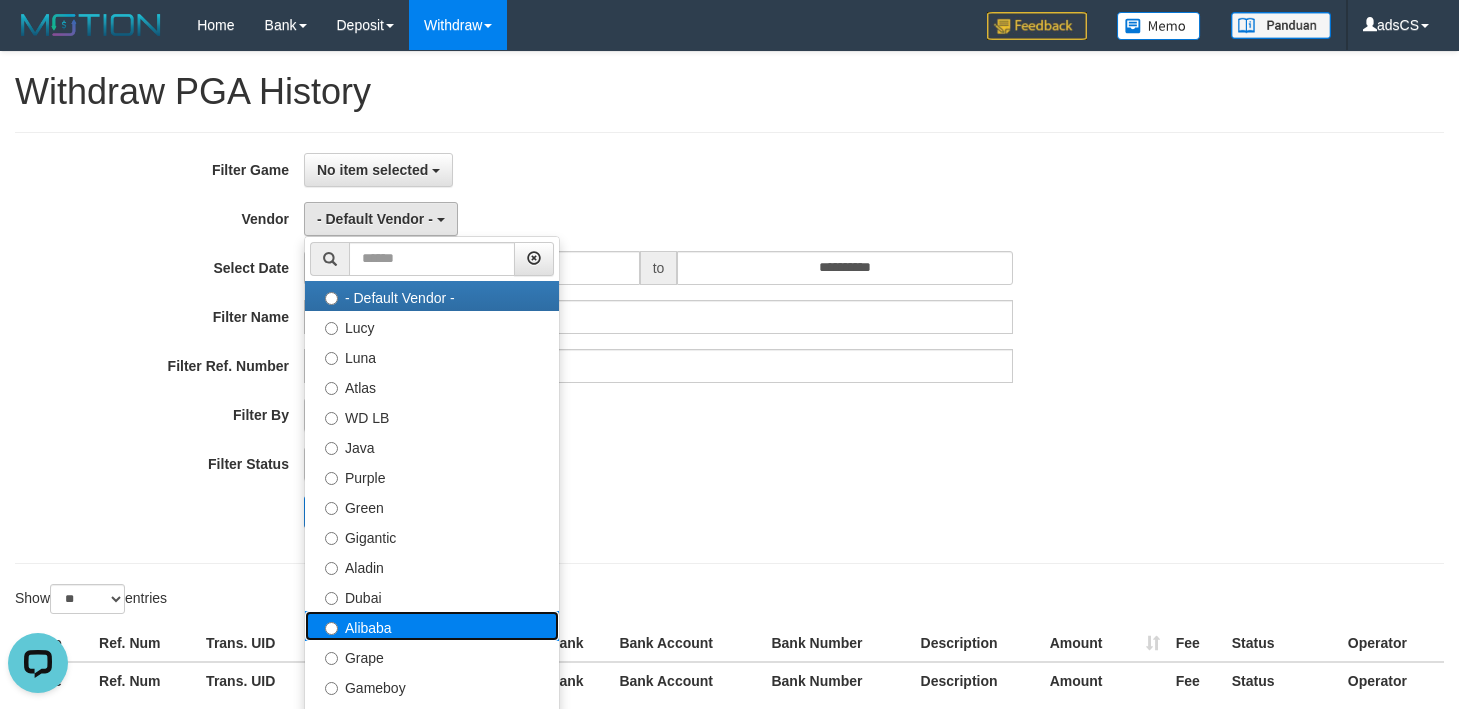 click on "Alibaba" at bounding box center [432, 626] 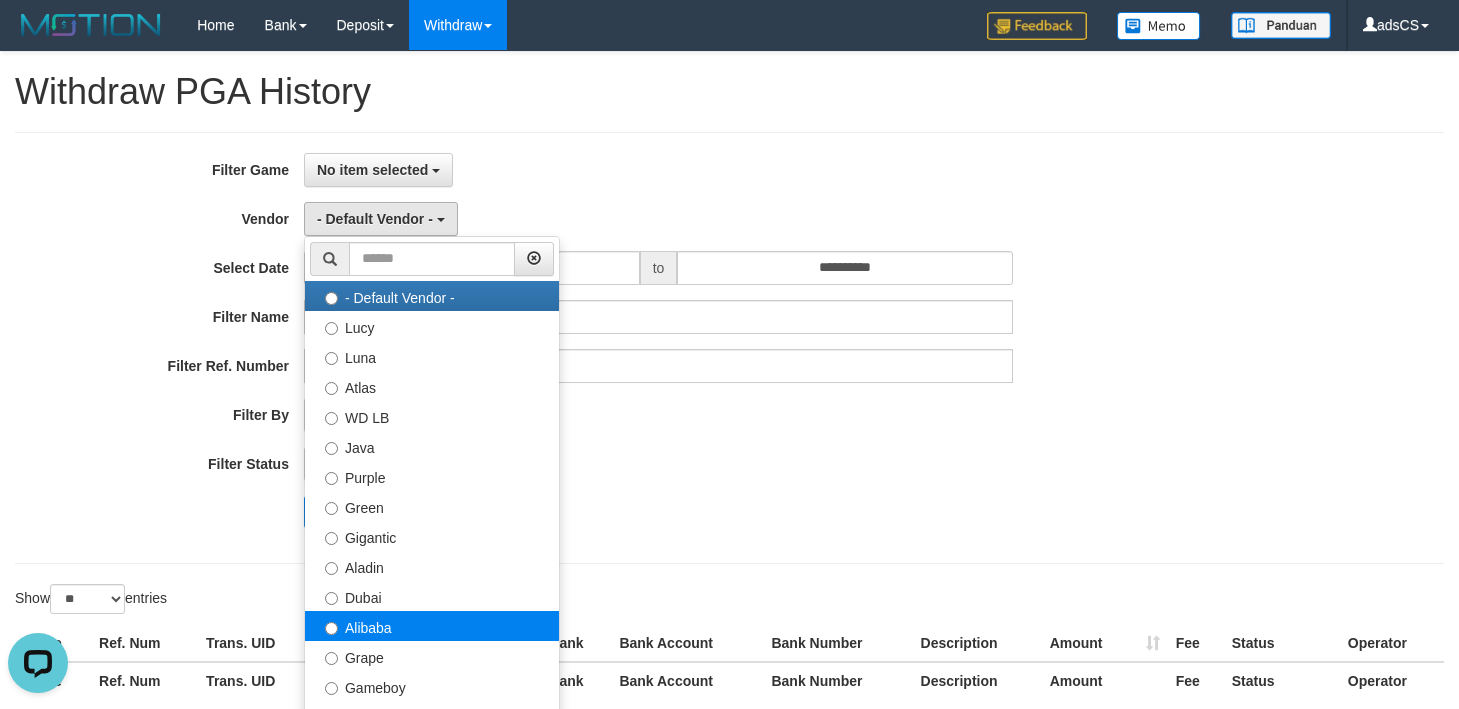 select on "**********" 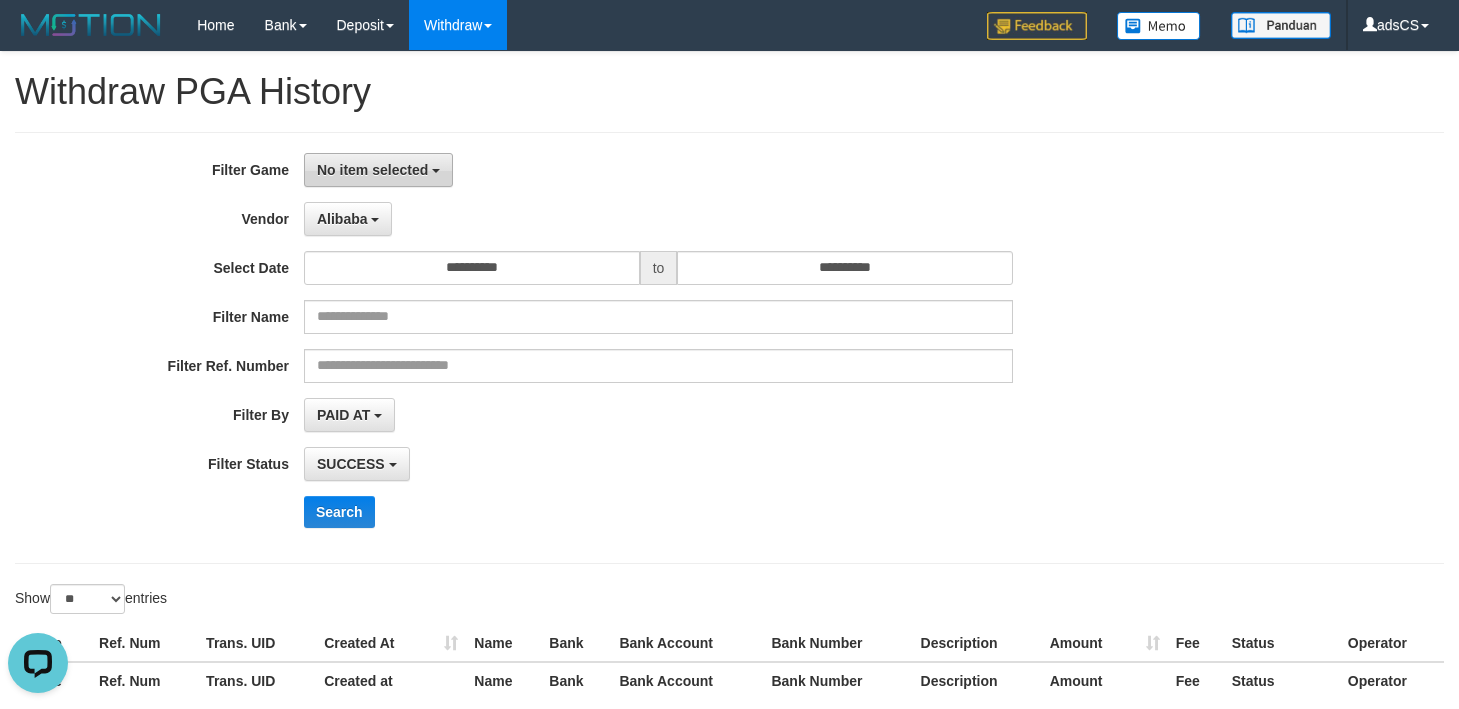 click on "No item selected" at bounding box center (372, 170) 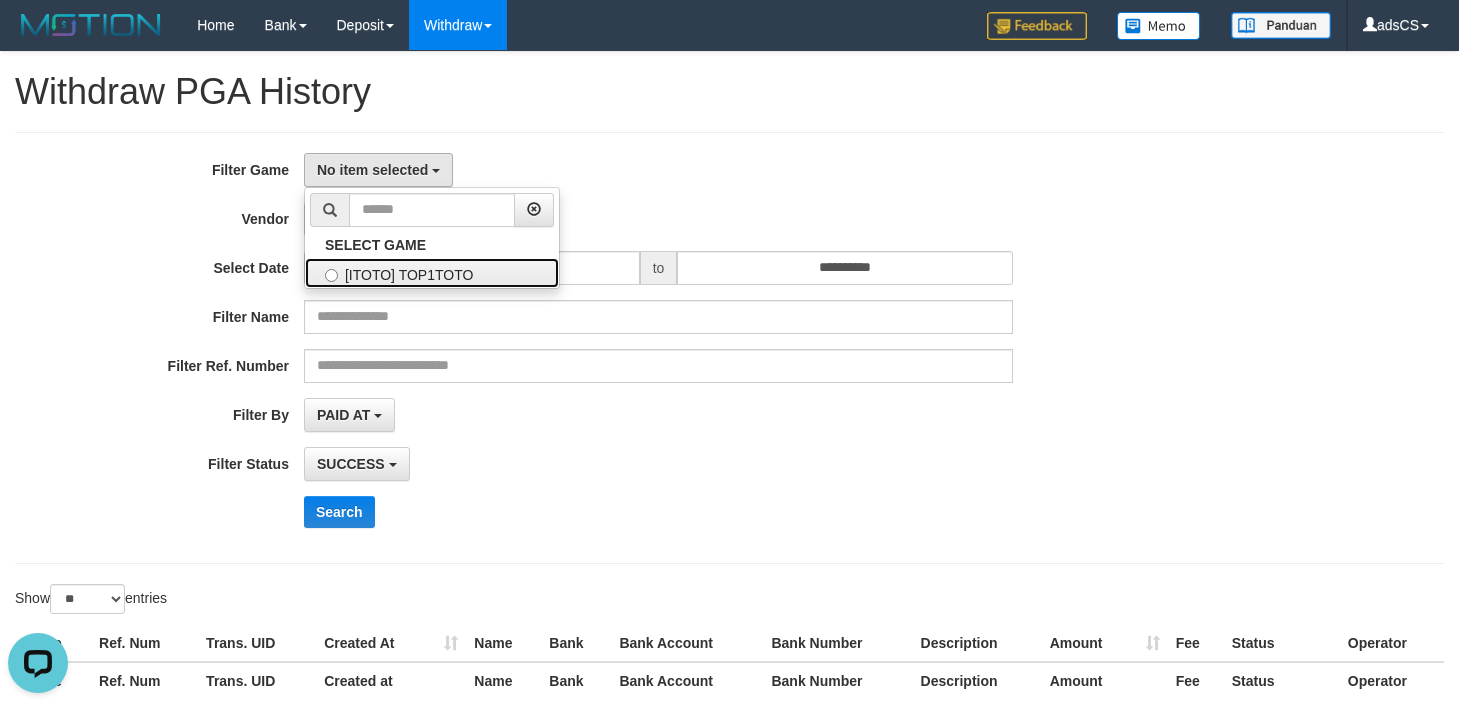 click on "[ITOTO] TOP1TOTO" at bounding box center (432, 273) 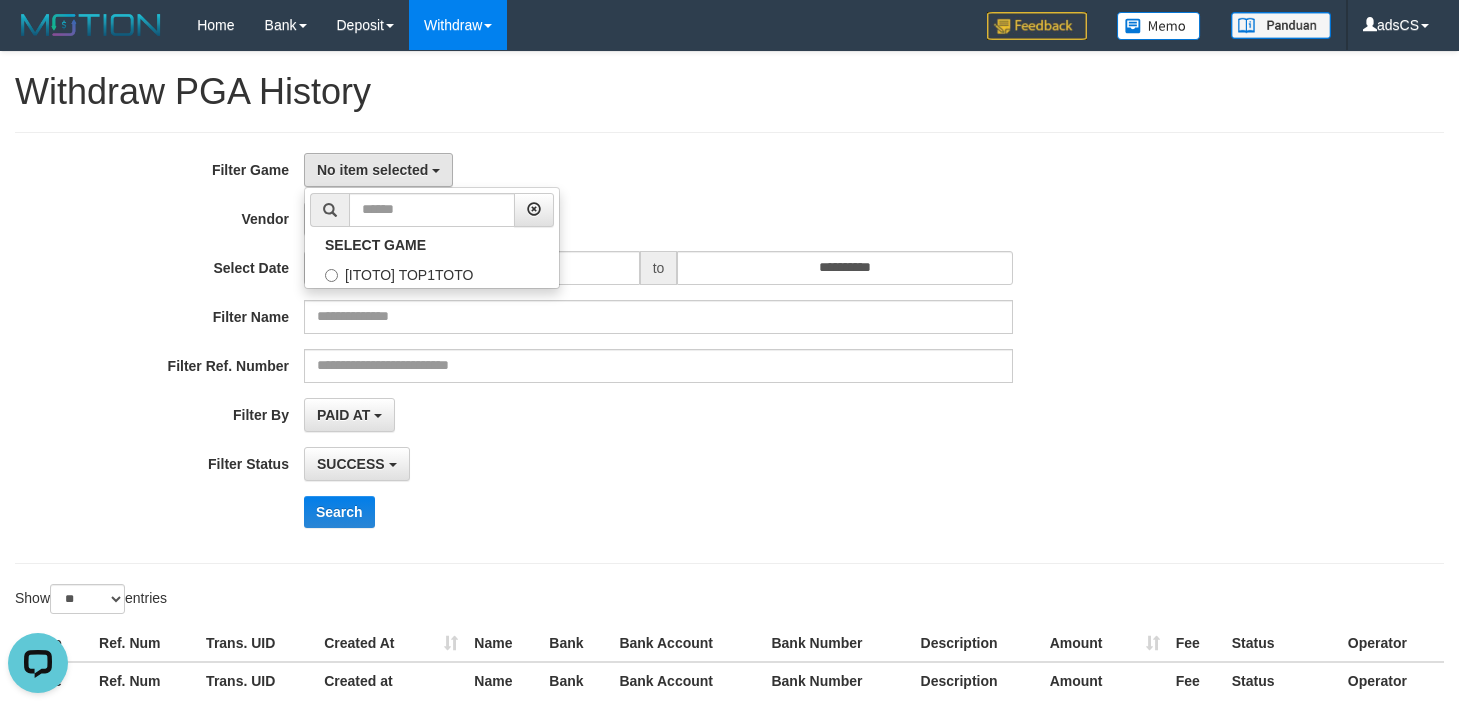 select on "***" 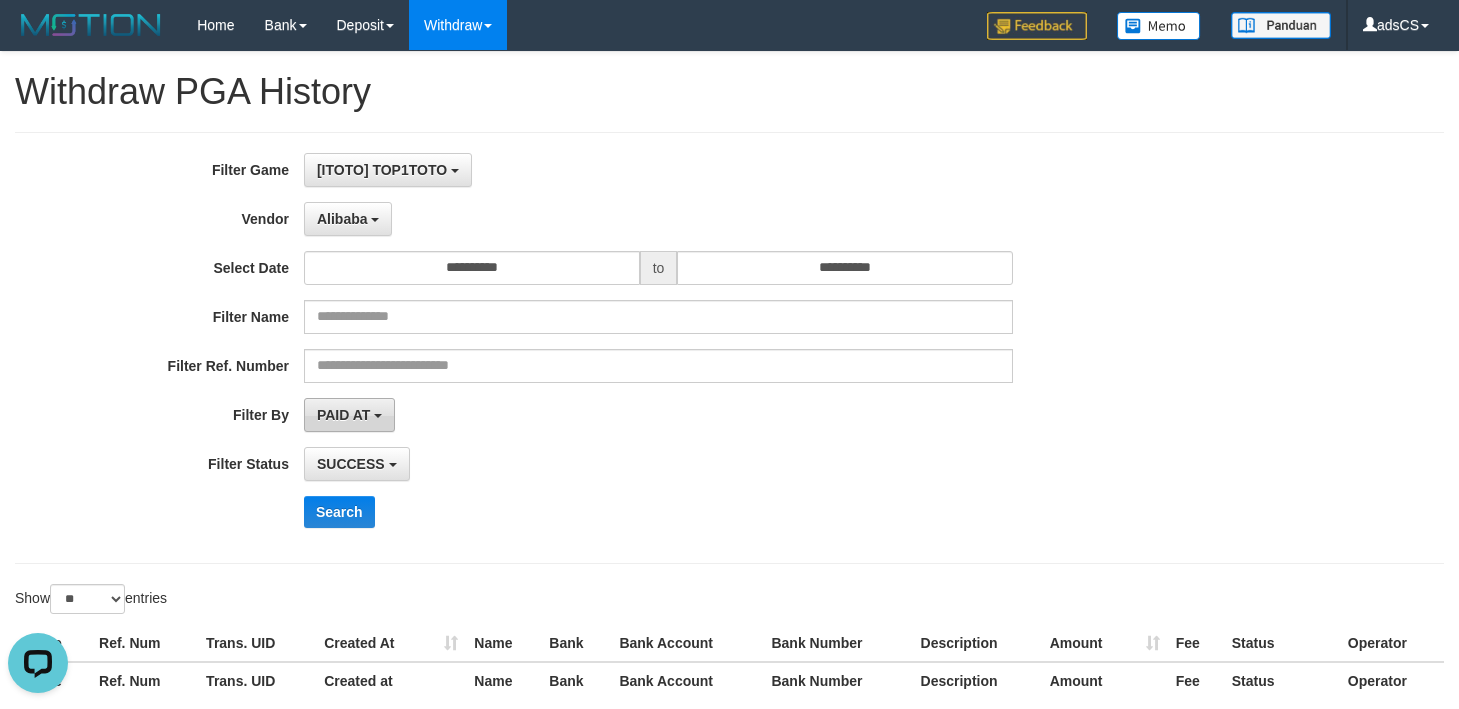 click on "PAID AT" at bounding box center [343, 415] 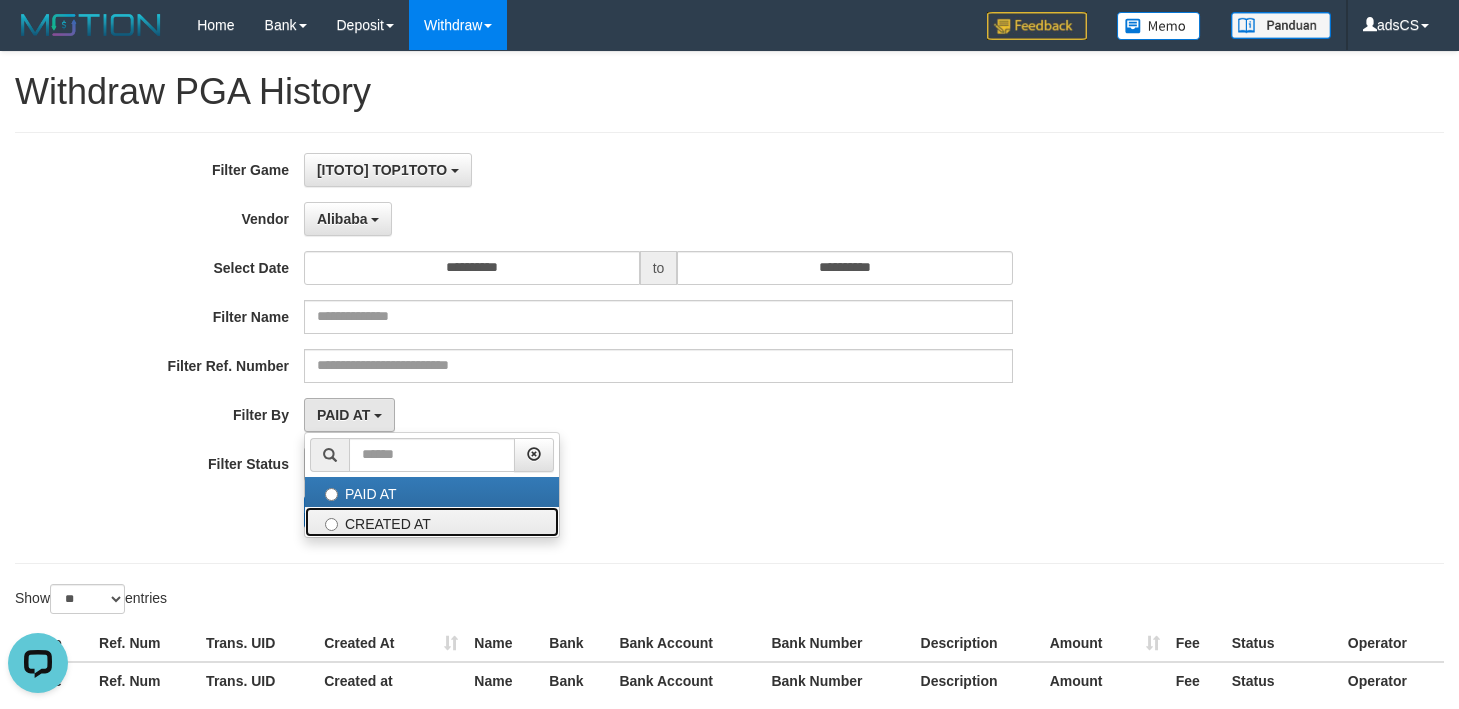click on "CREATED AT" at bounding box center (432, 522) 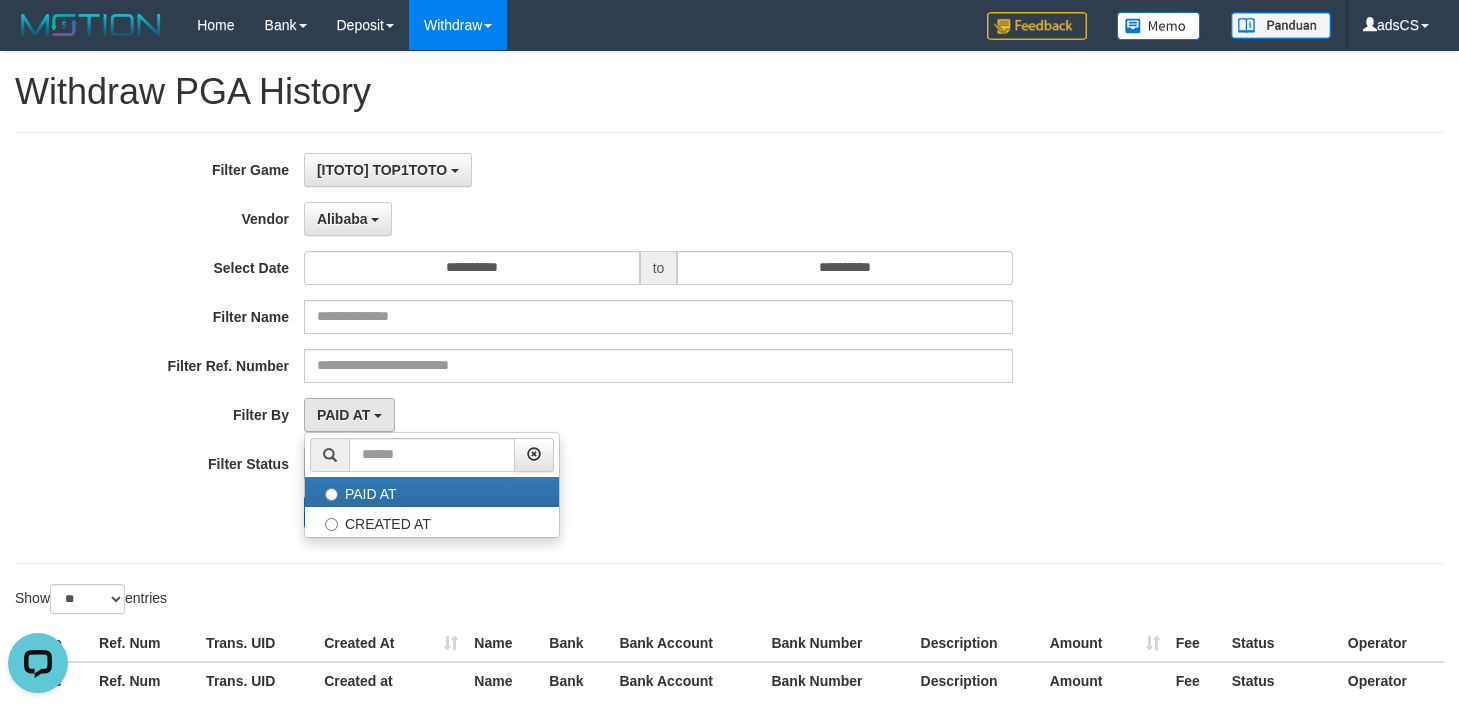 select on "*" 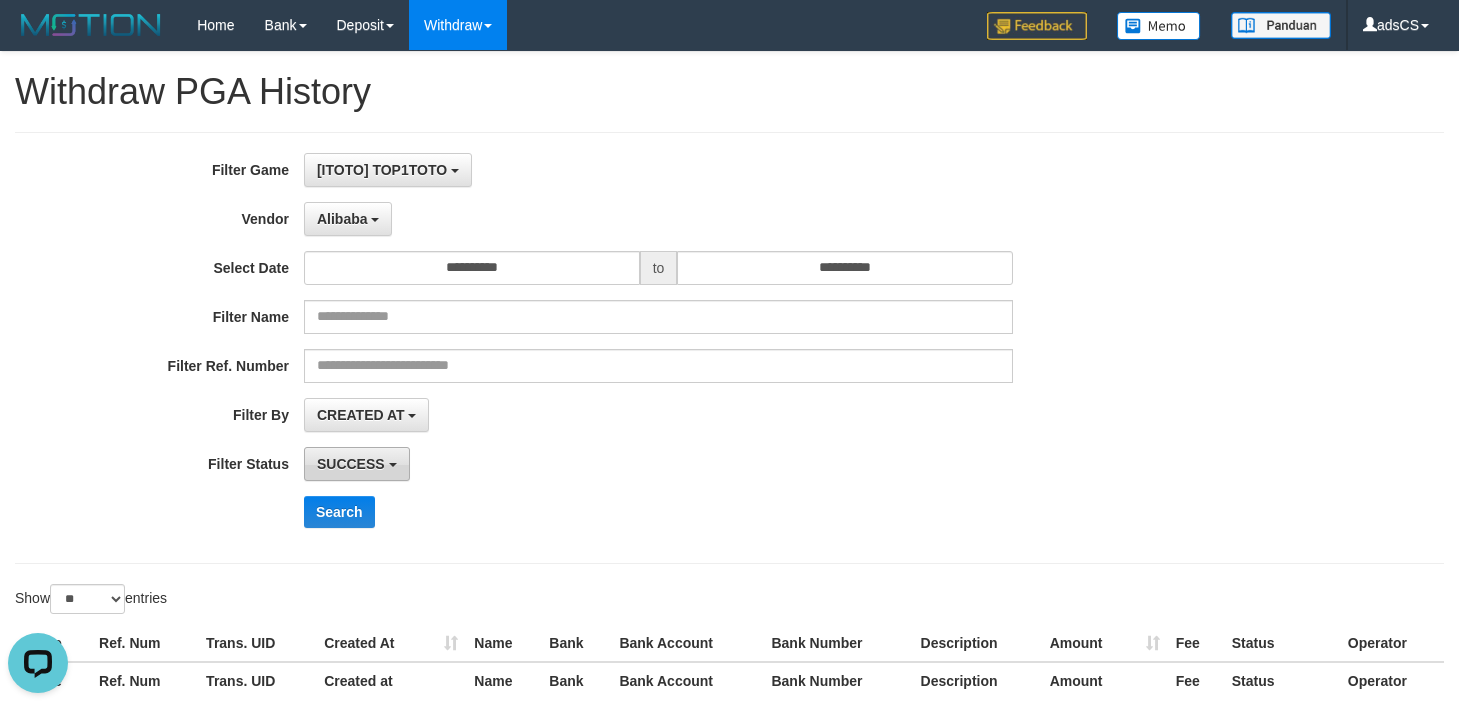 click on "SUCCESS" at bounding box center (351, 464) 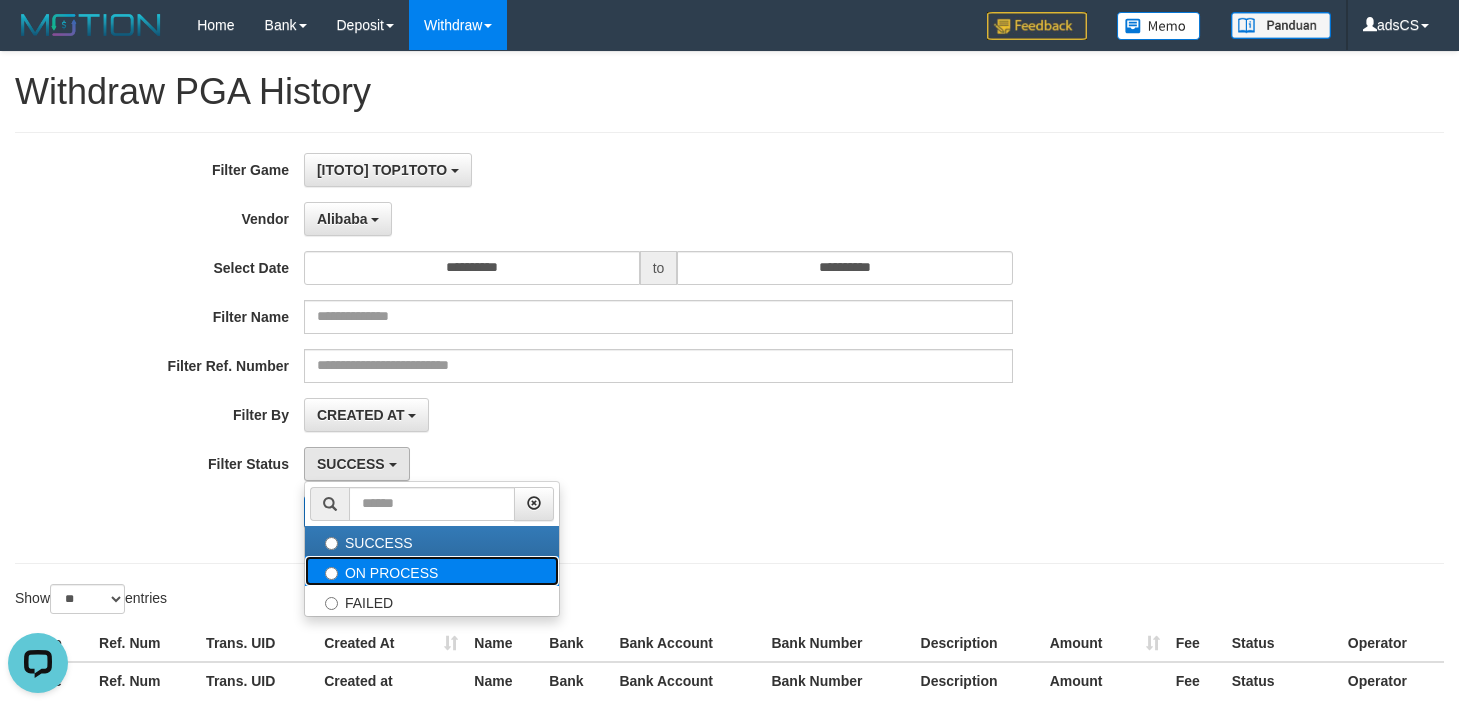 click on "ON PROCESS" at bounding box center [432, 571] 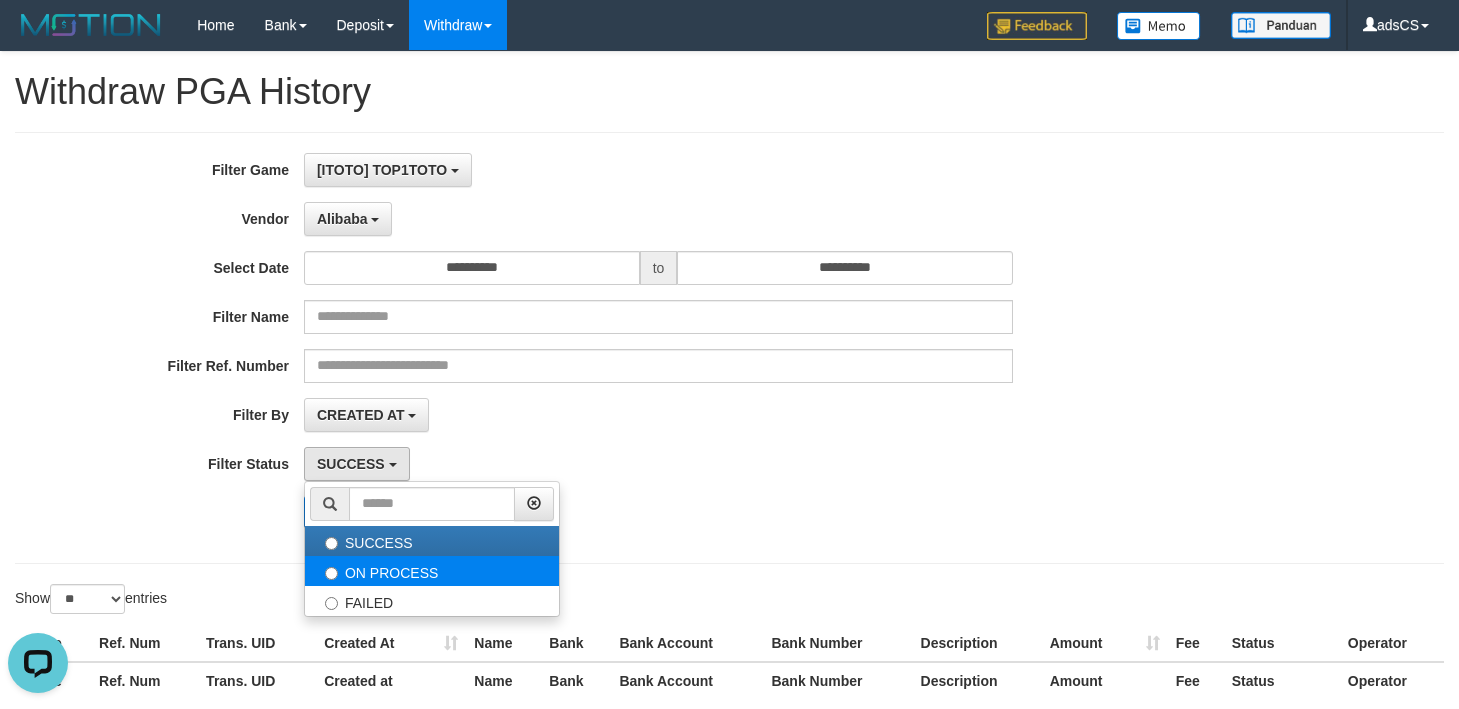 select on "*" 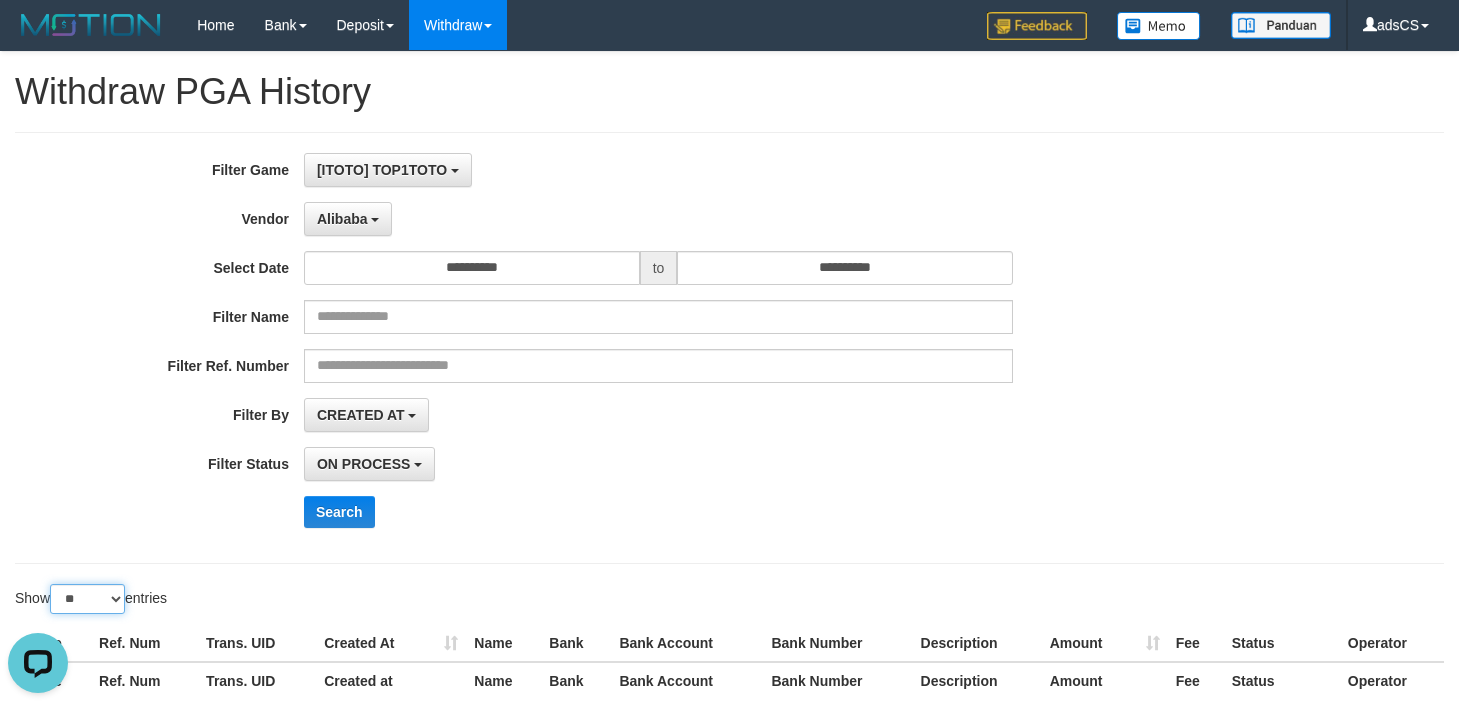 click on "** ** ** ***" at bounding box center [87, 599] 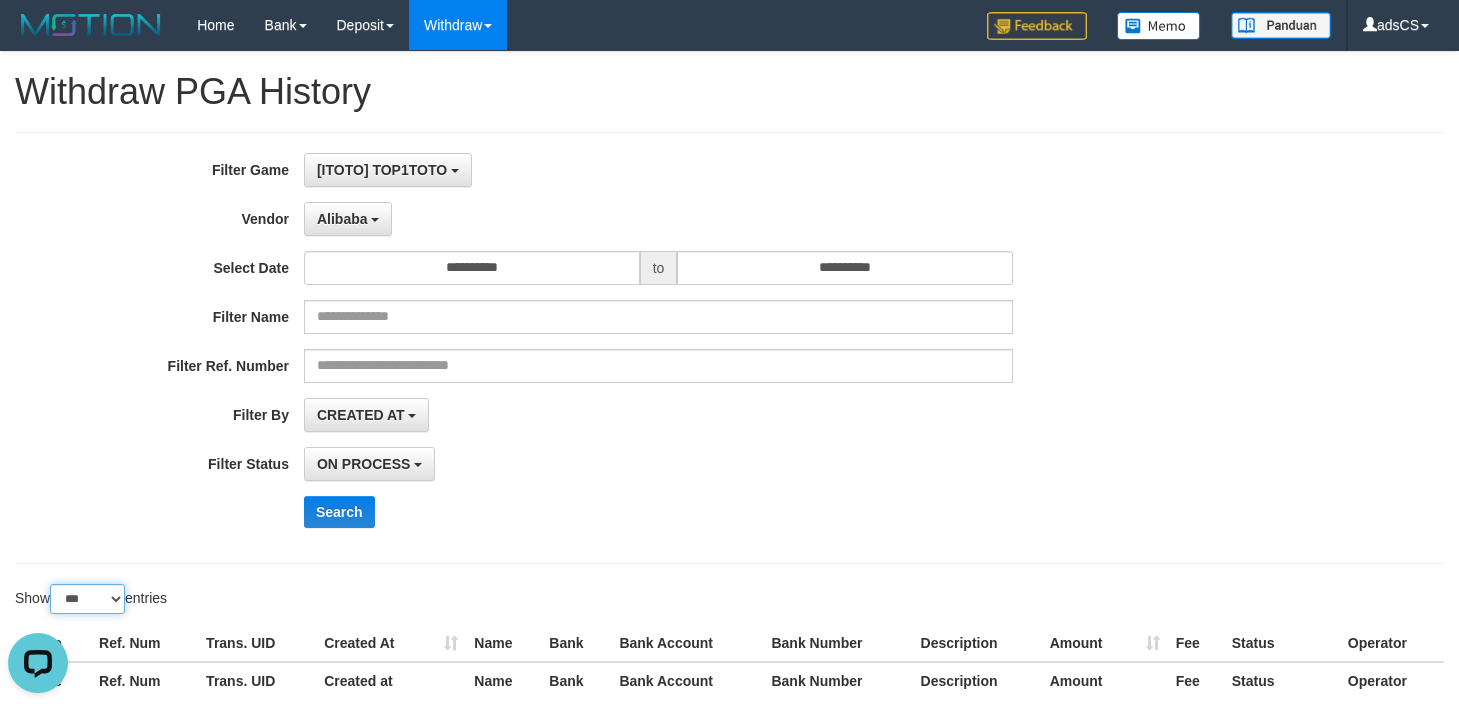 click on "** ** ** ***" at bounding box center (87, 599) 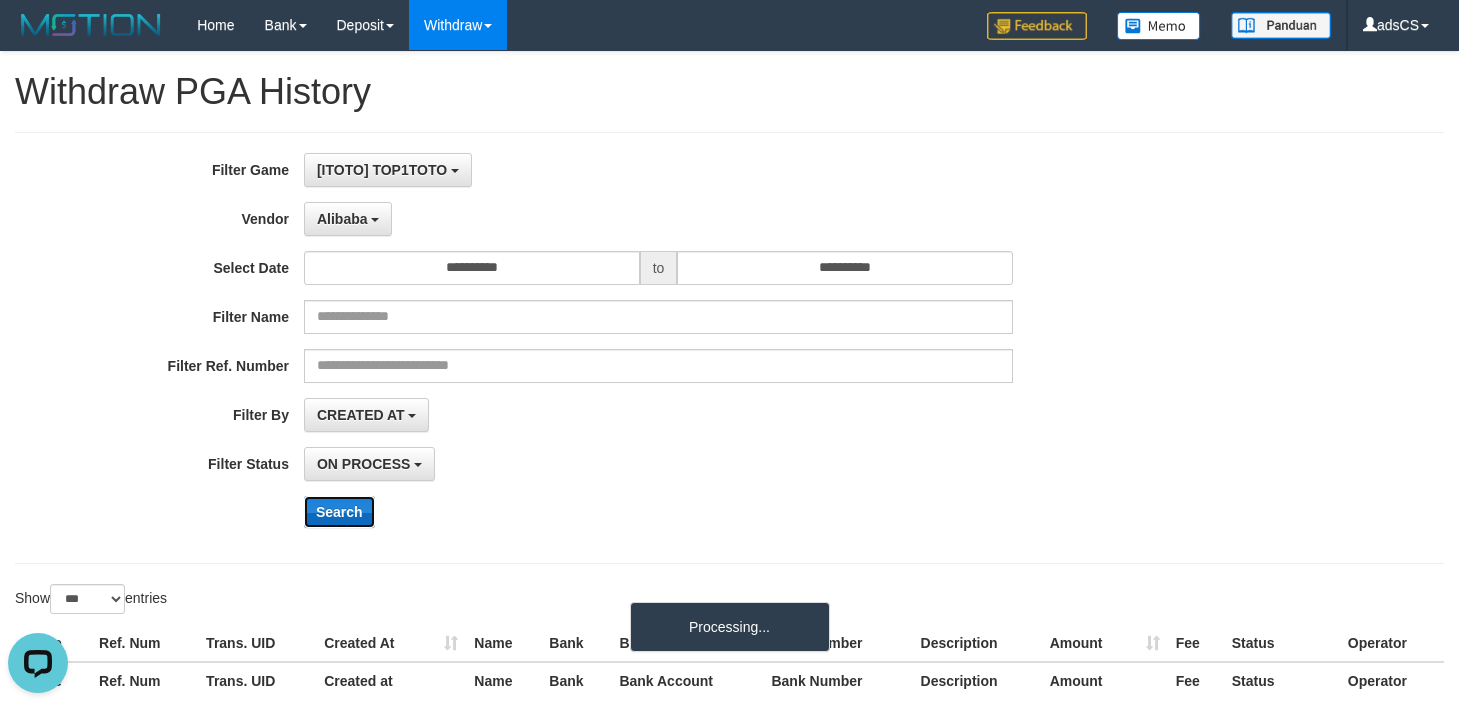 click on "Search" at bounding box center (339, 512) 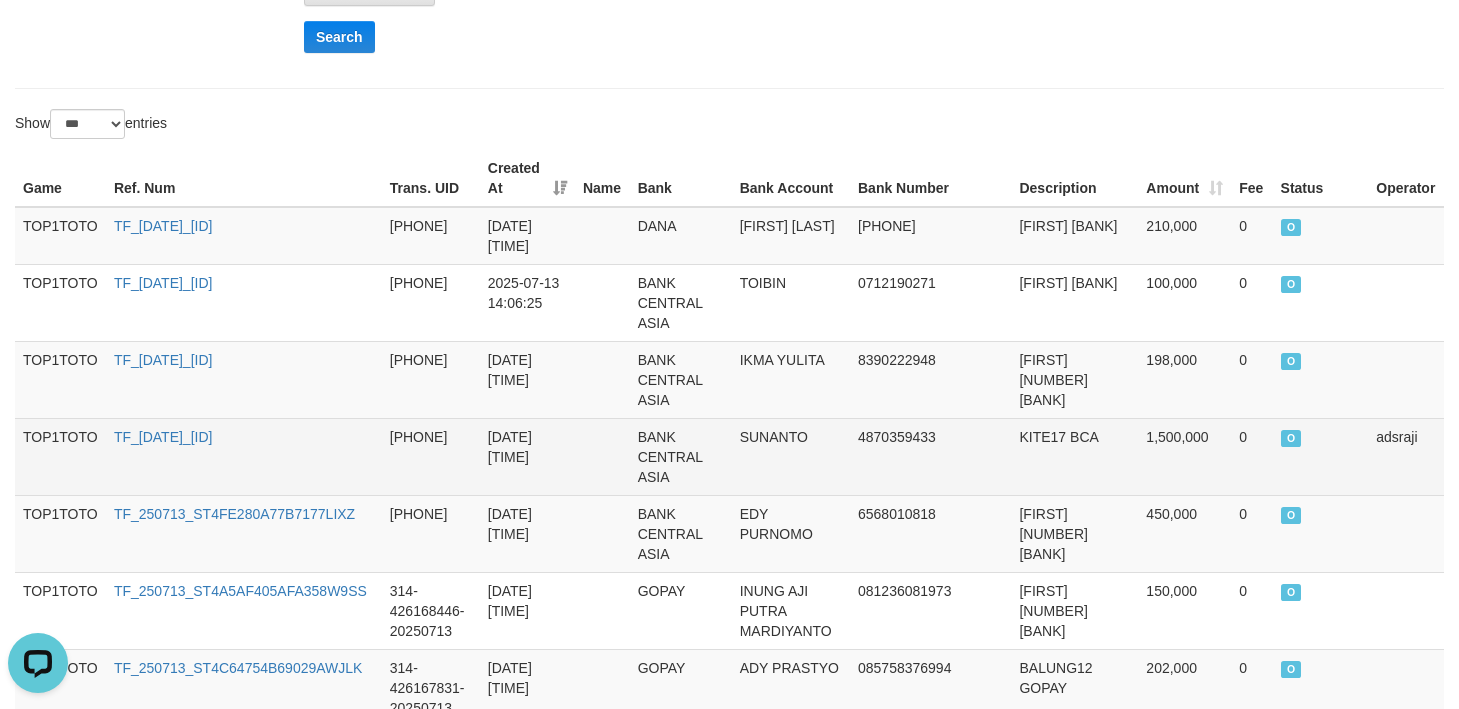 scroll, scrollTop: 300, scrollLeft: 0, axis: vertical 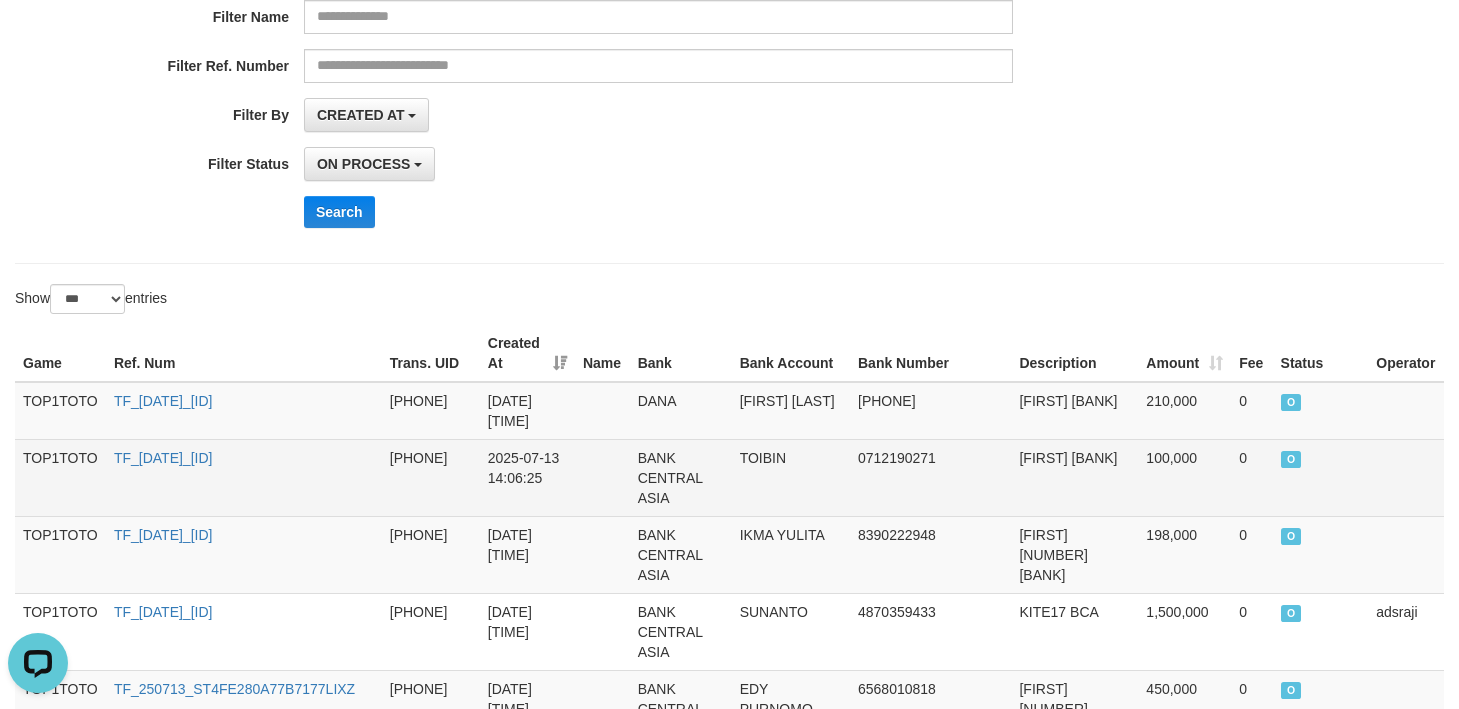 click on "TOIBIN12 BCA" at bounding box center [1074, 477] 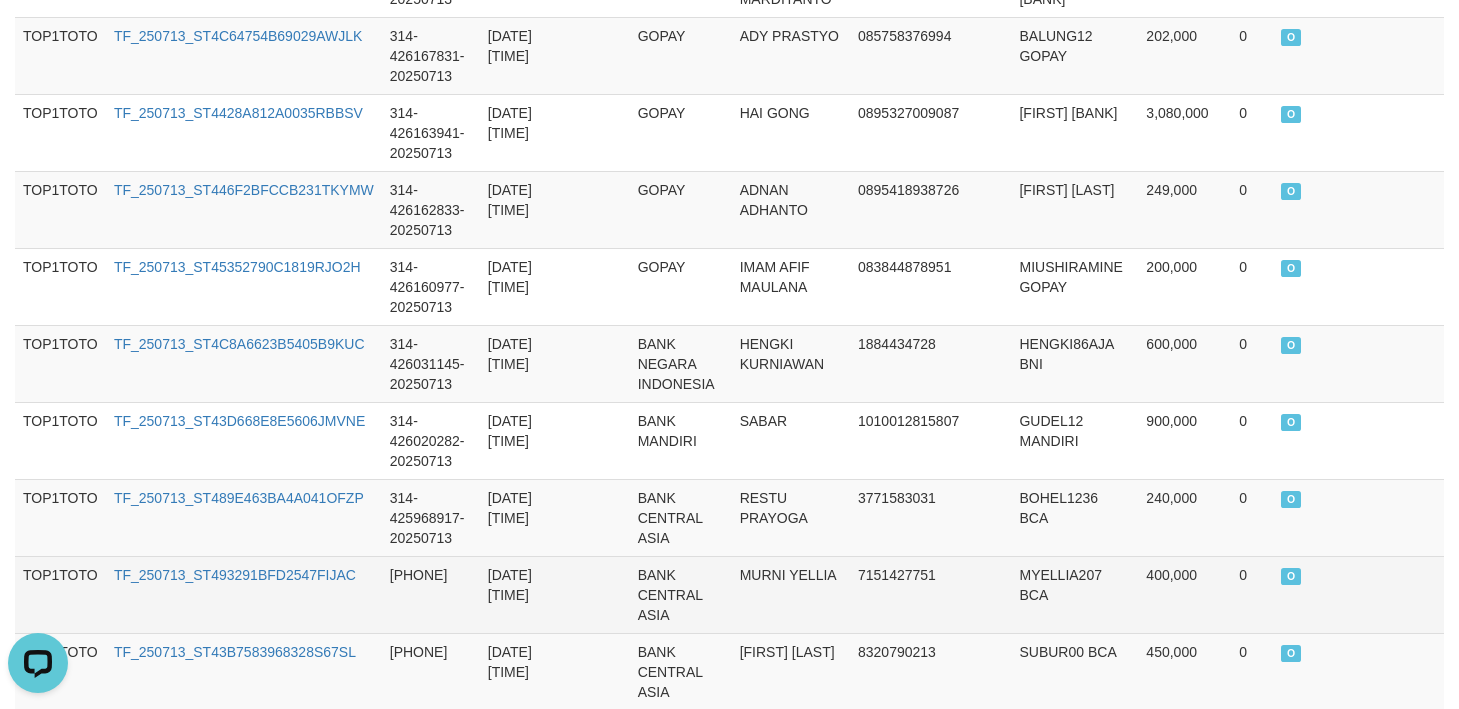 scroll, scrollTop: 747, scrollLeft: 0, axis: vertical 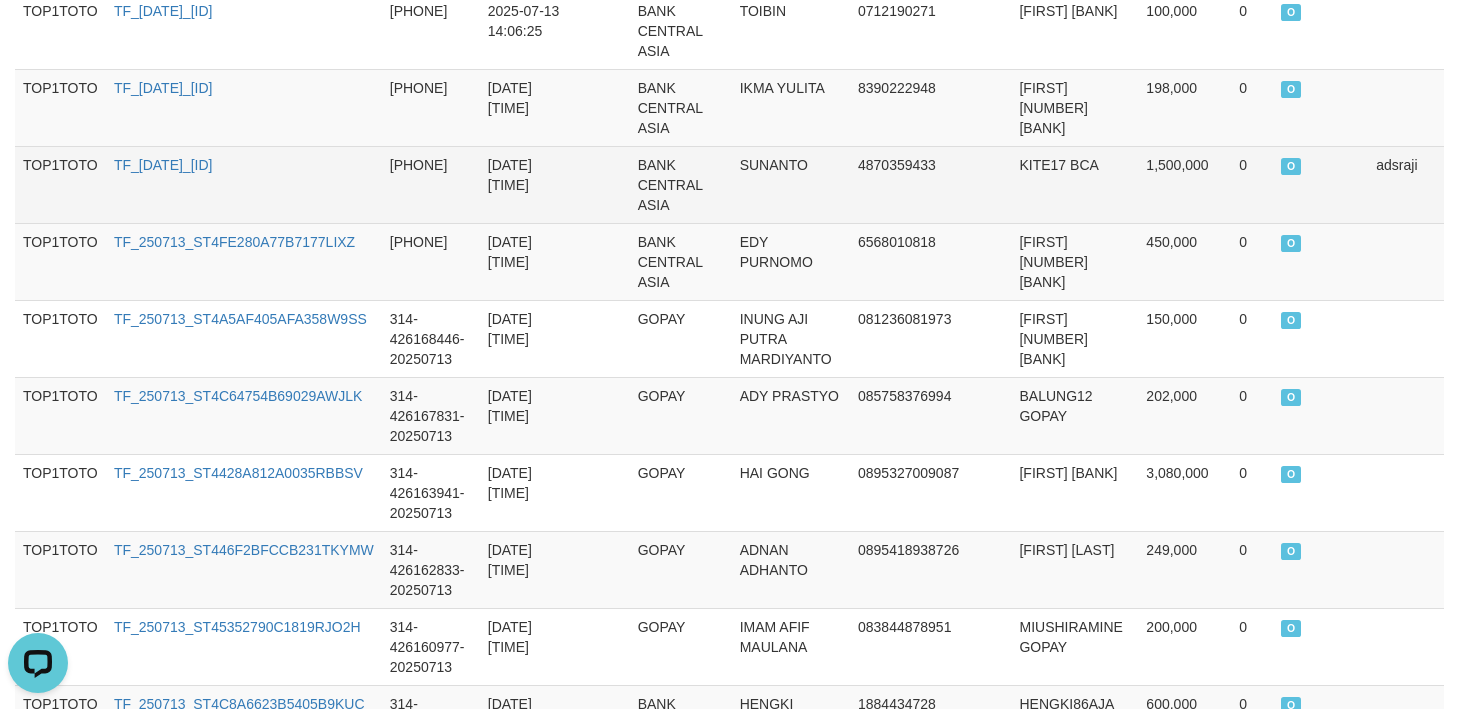 click on "SUNANTO" at bounding box center [791, 184] 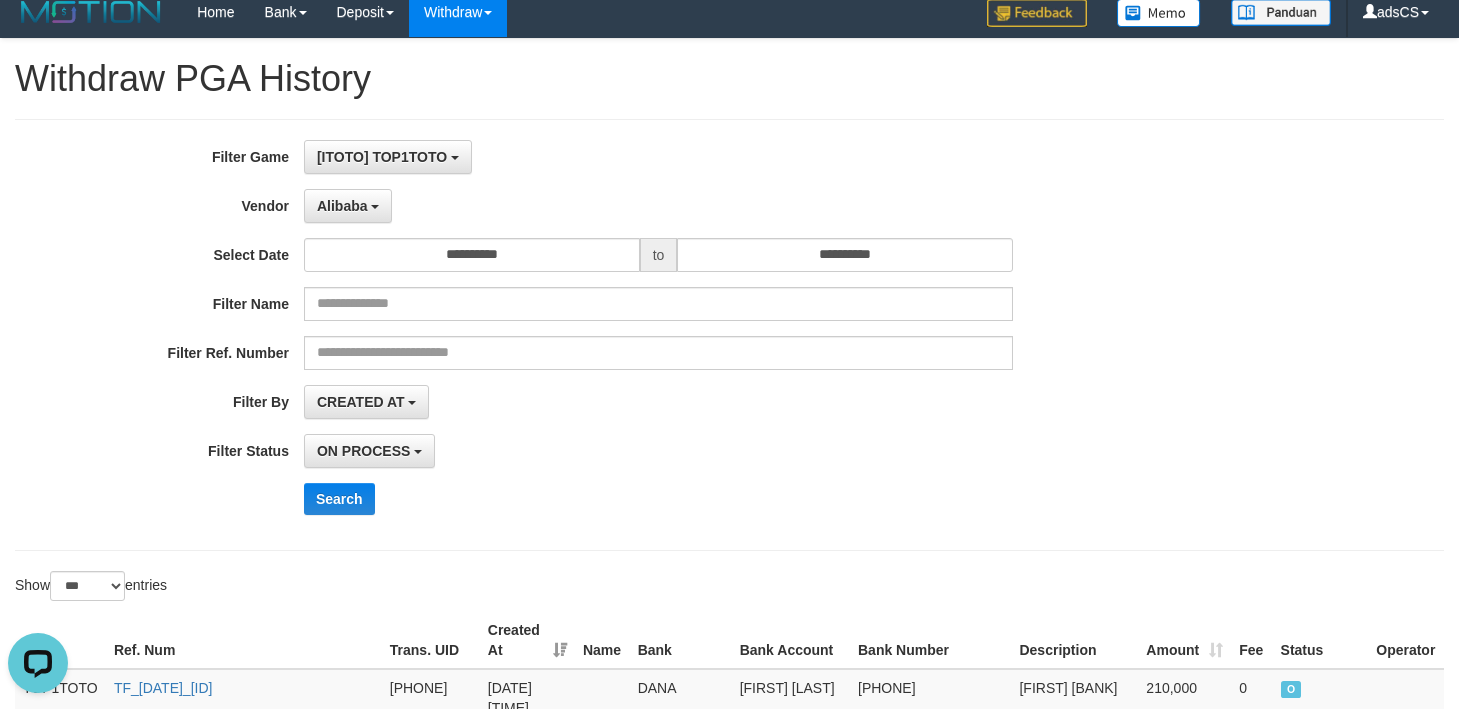 scroll, scrollTop: 0, scrollLeft: 0, axis: both 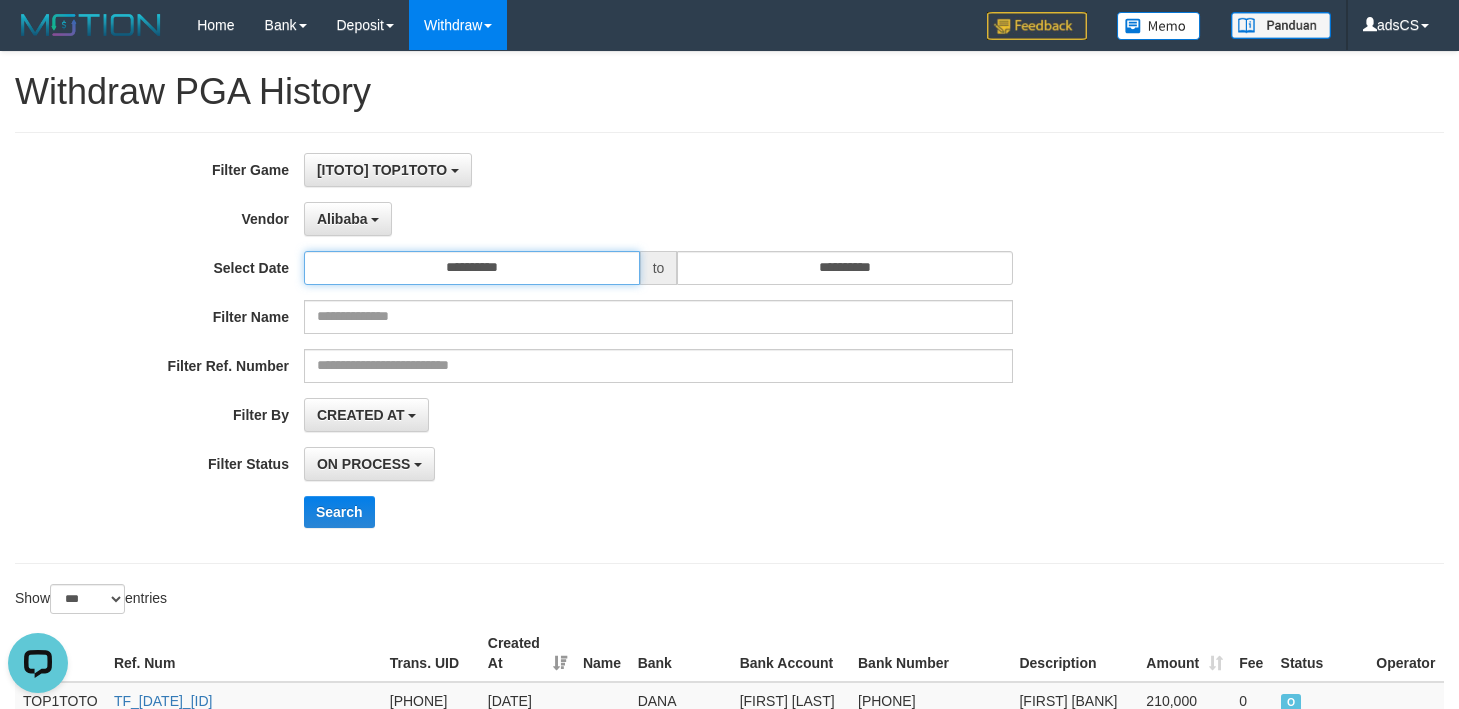 click on "**********" at bounding box center [472, 268] 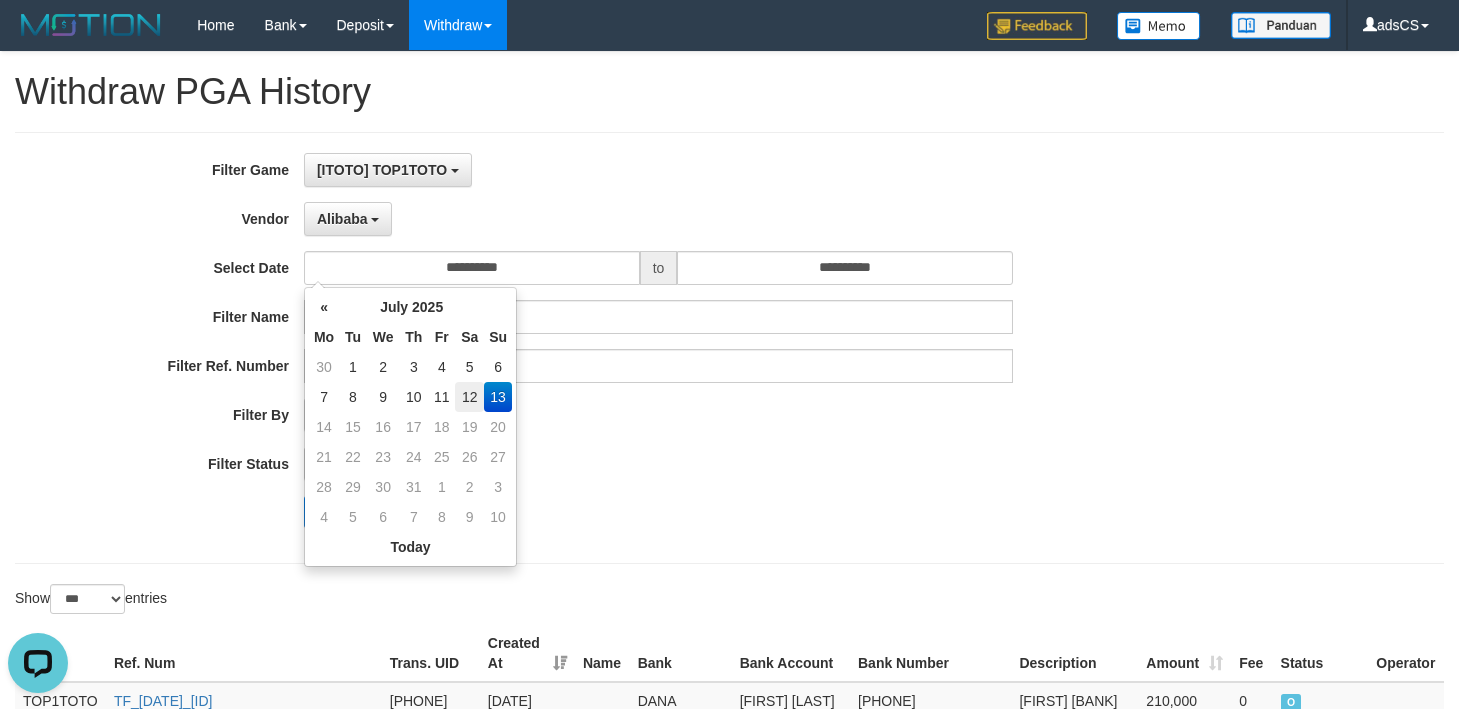 click on "12" at bounding box center [469, 397] 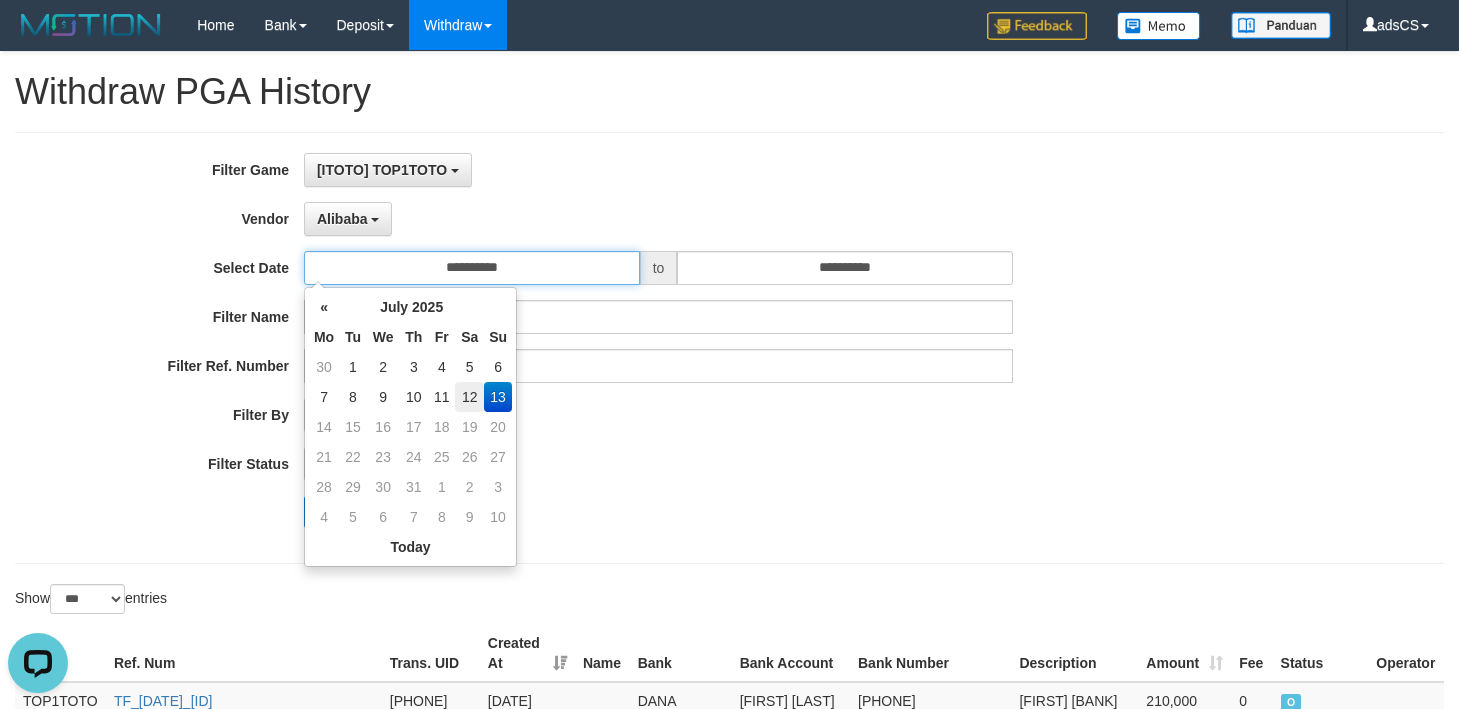 type on "**********" 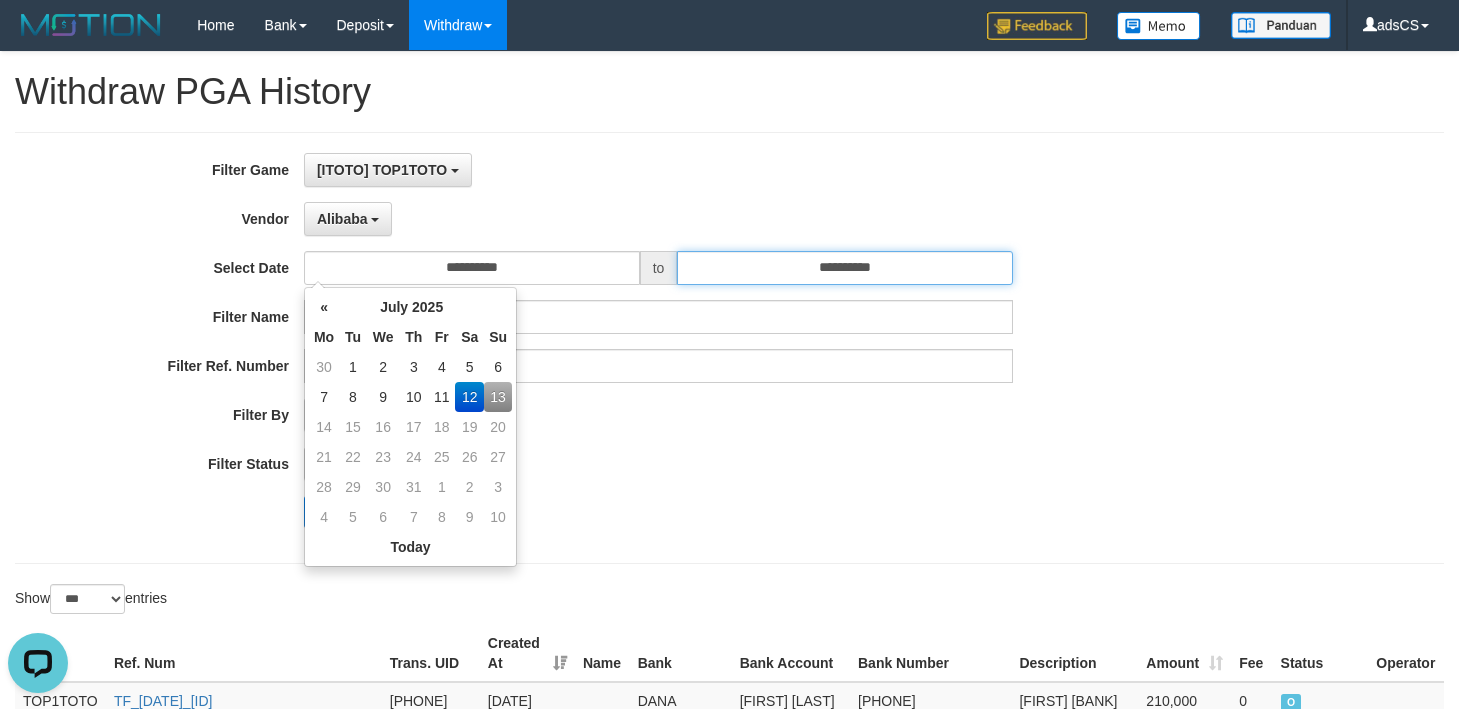 click on "**********" at bounding box center (845, 268) 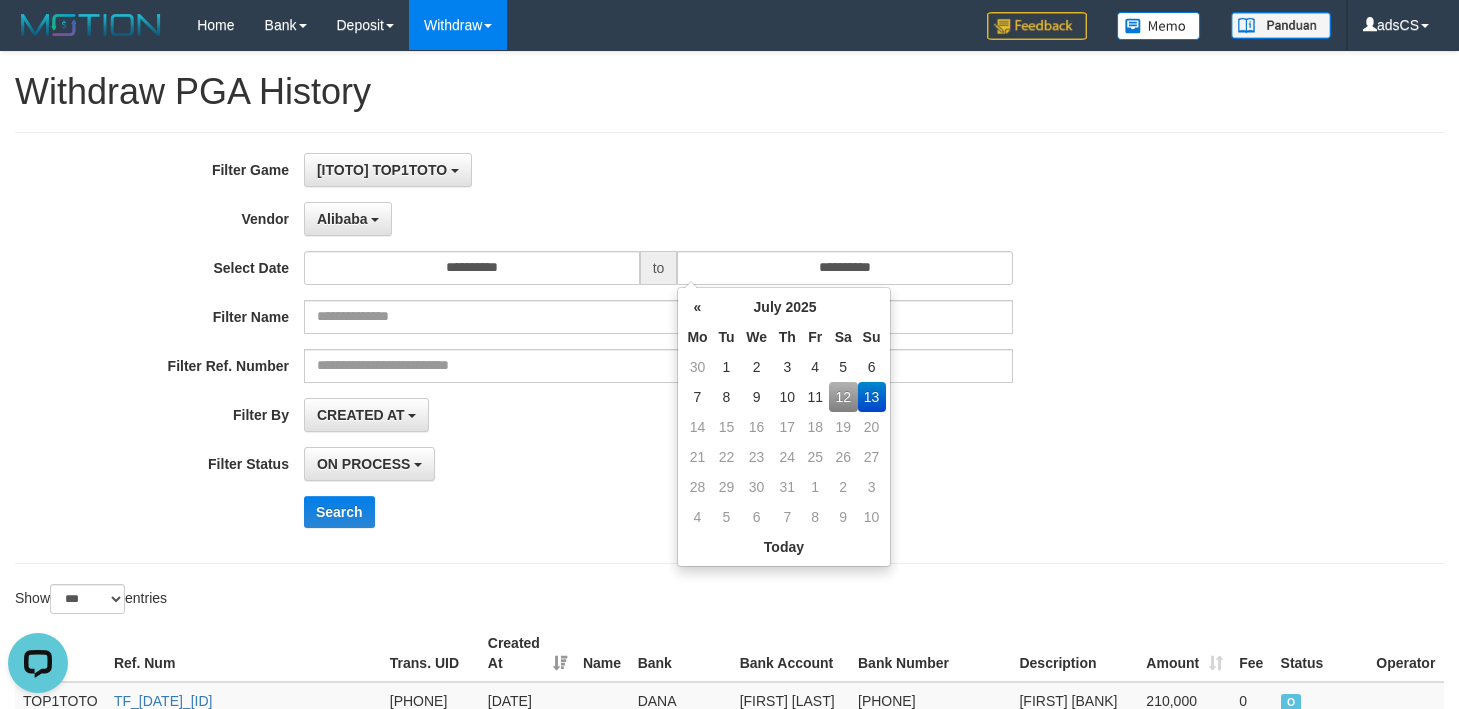 click on "12" at bounding box center [843, 397] 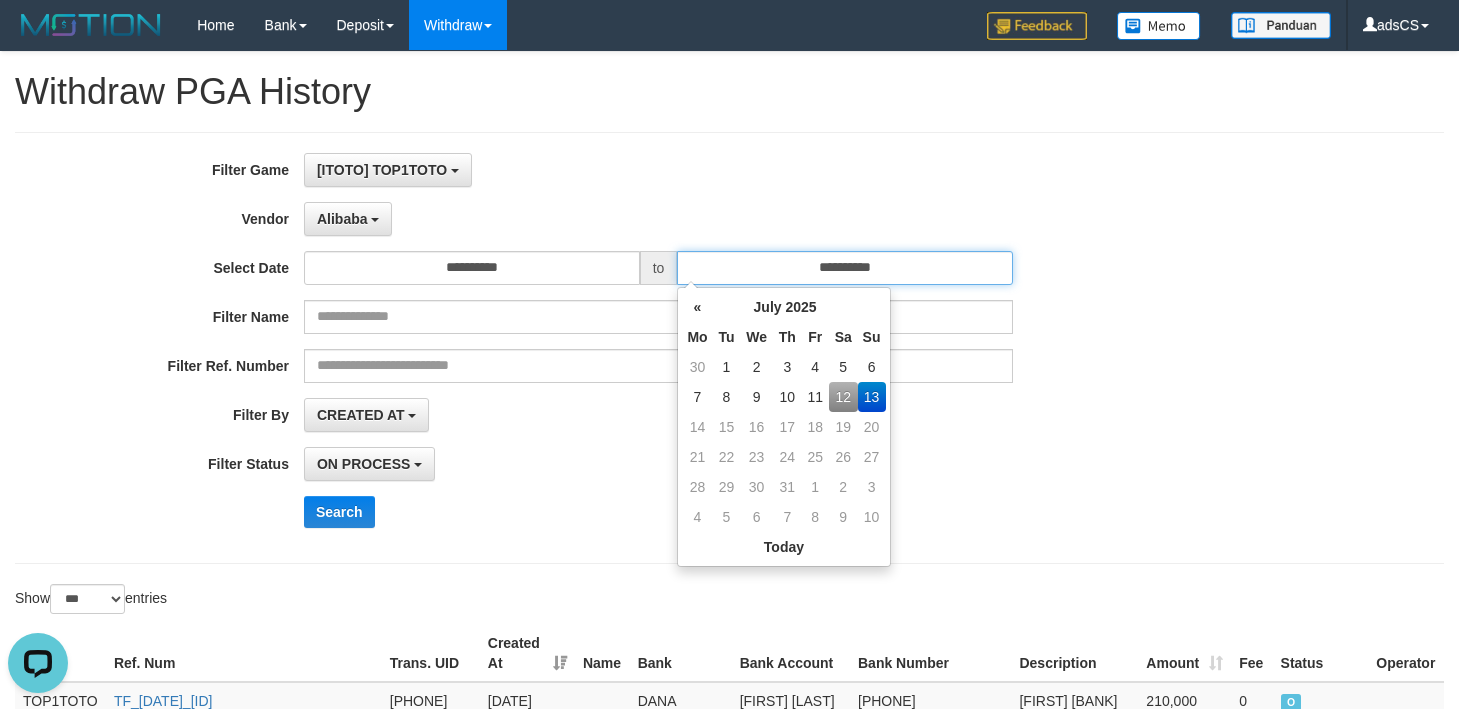 type on "**********" 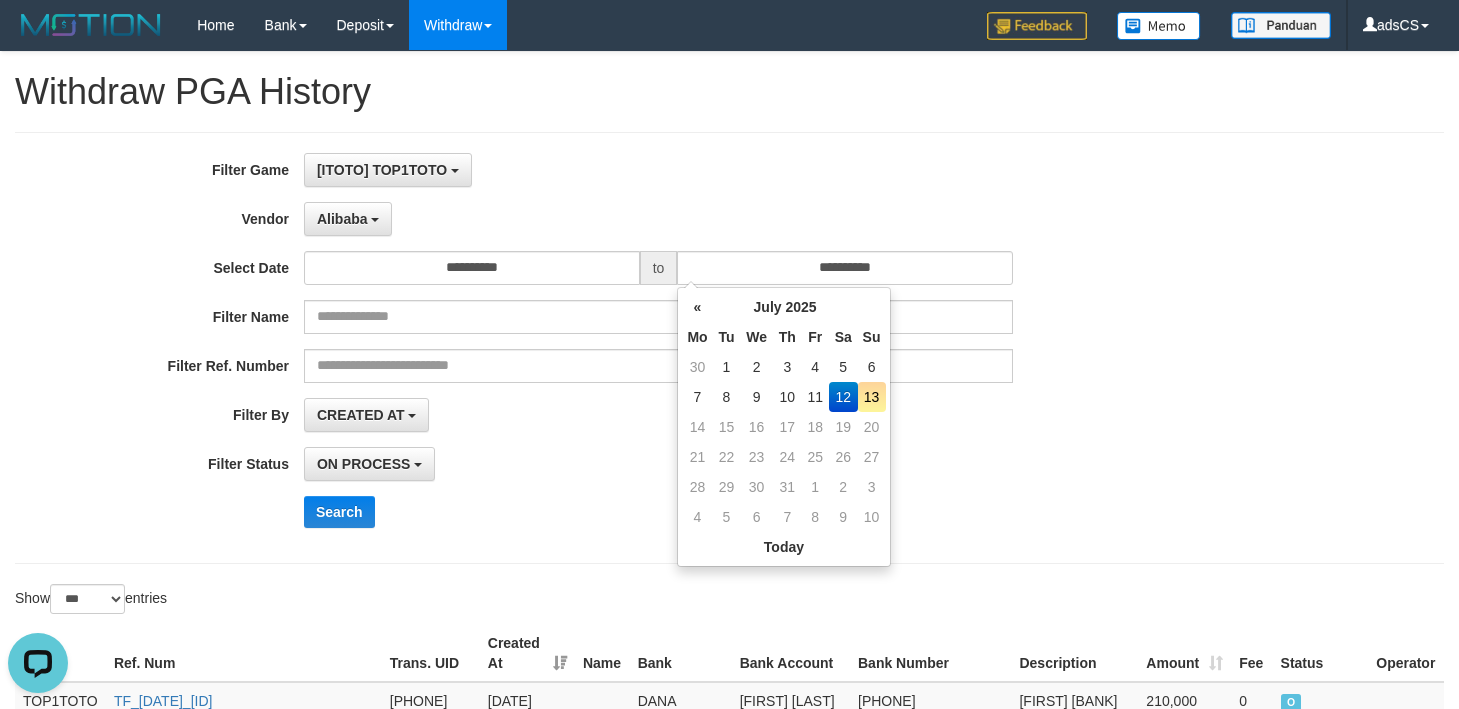 click on "**********" at bounding box center (729, 348) 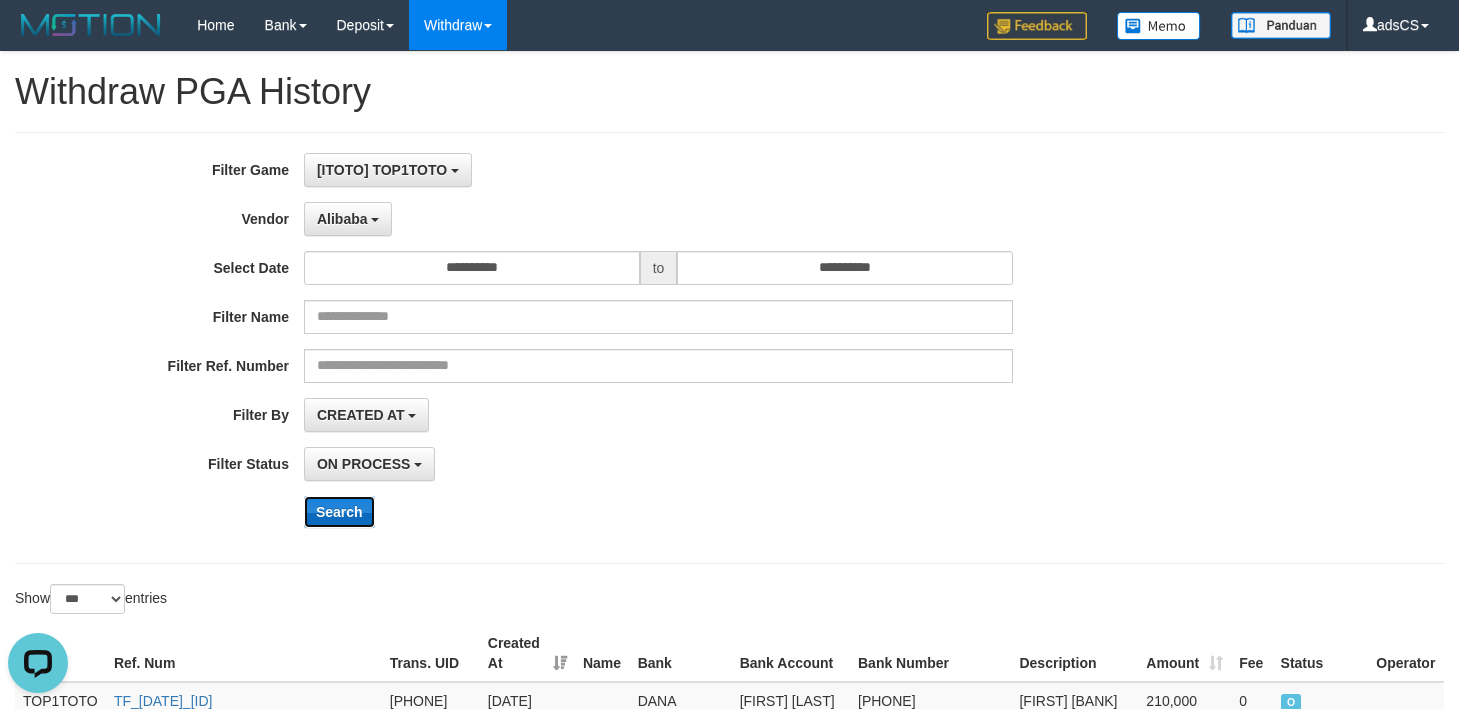 click on "Search" at bounding box center (339, 512) 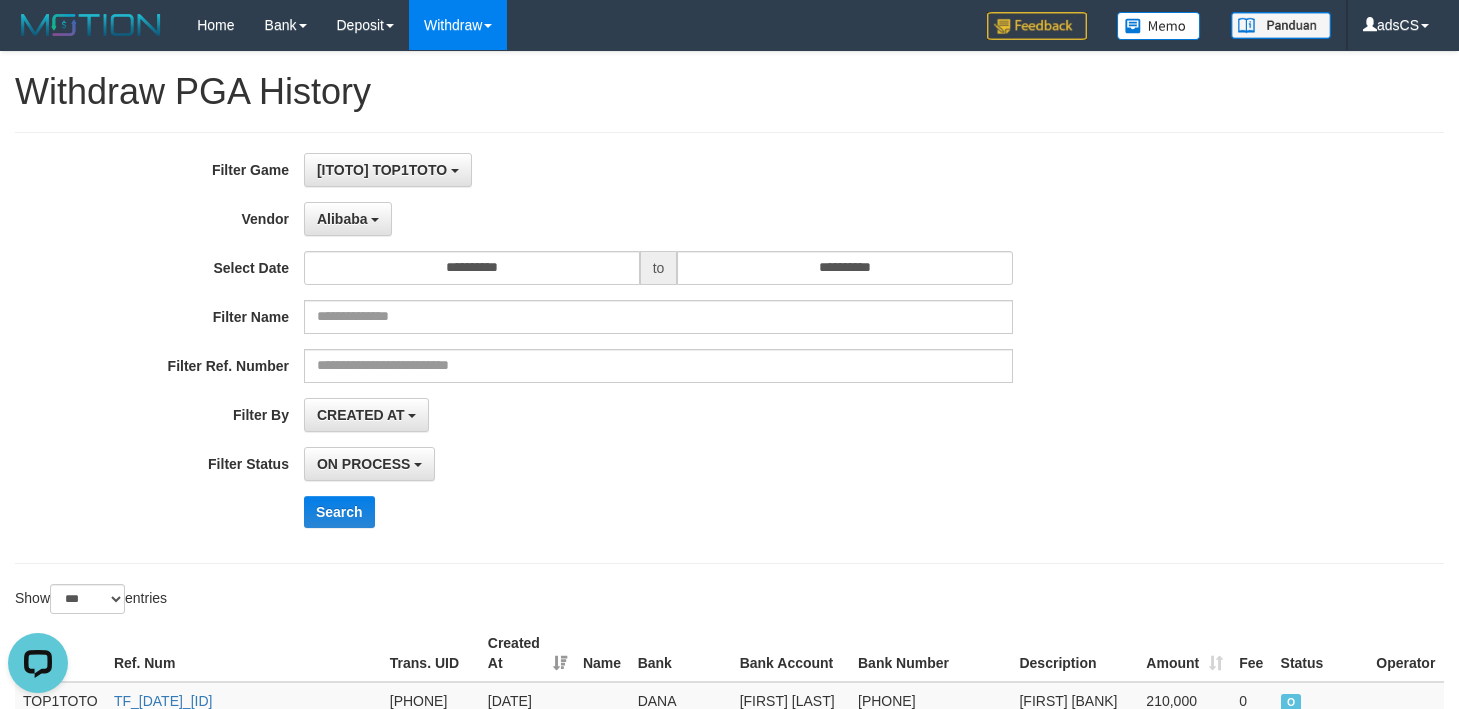 click on "CREATED AT
PAID AT
CREATED AT" at bounding box center (658, 415) 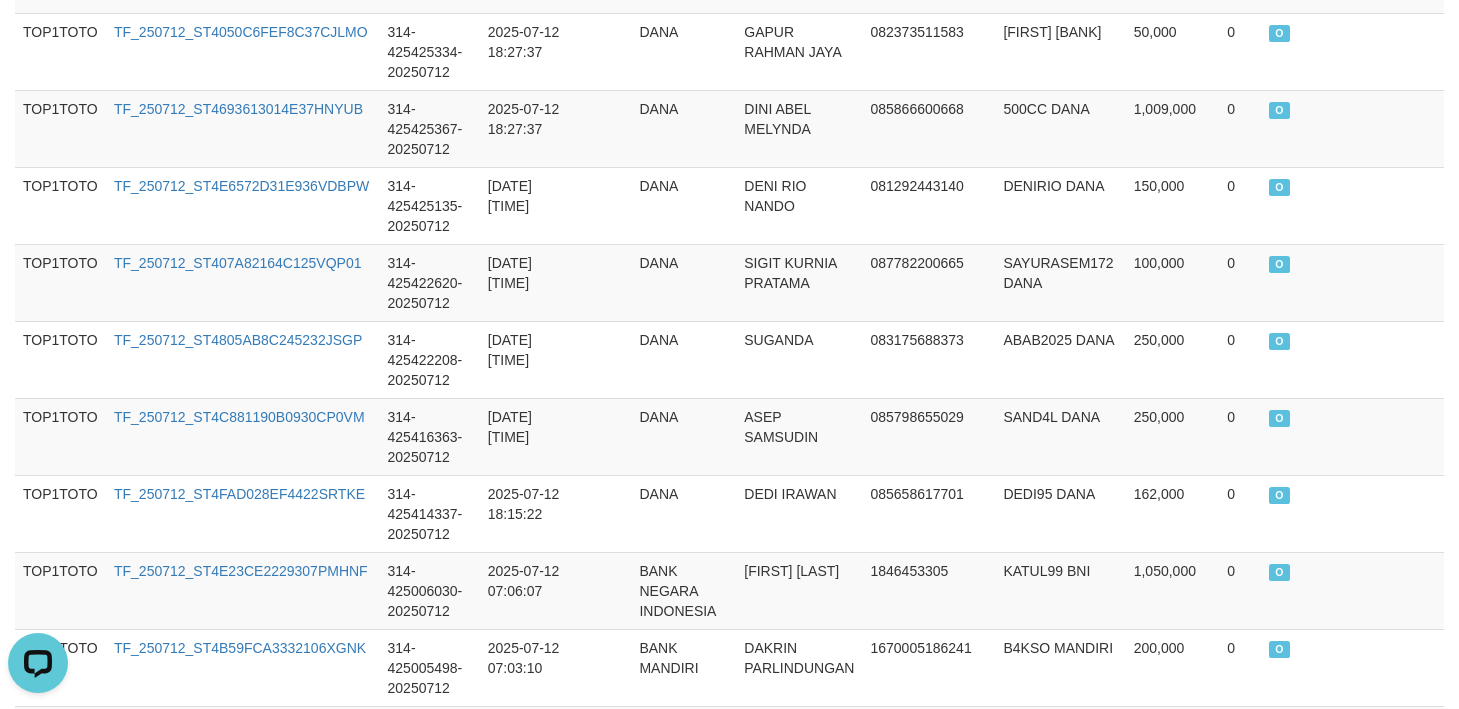 scroll, scrollTop: 0, scrollLeft: 0, axis: both 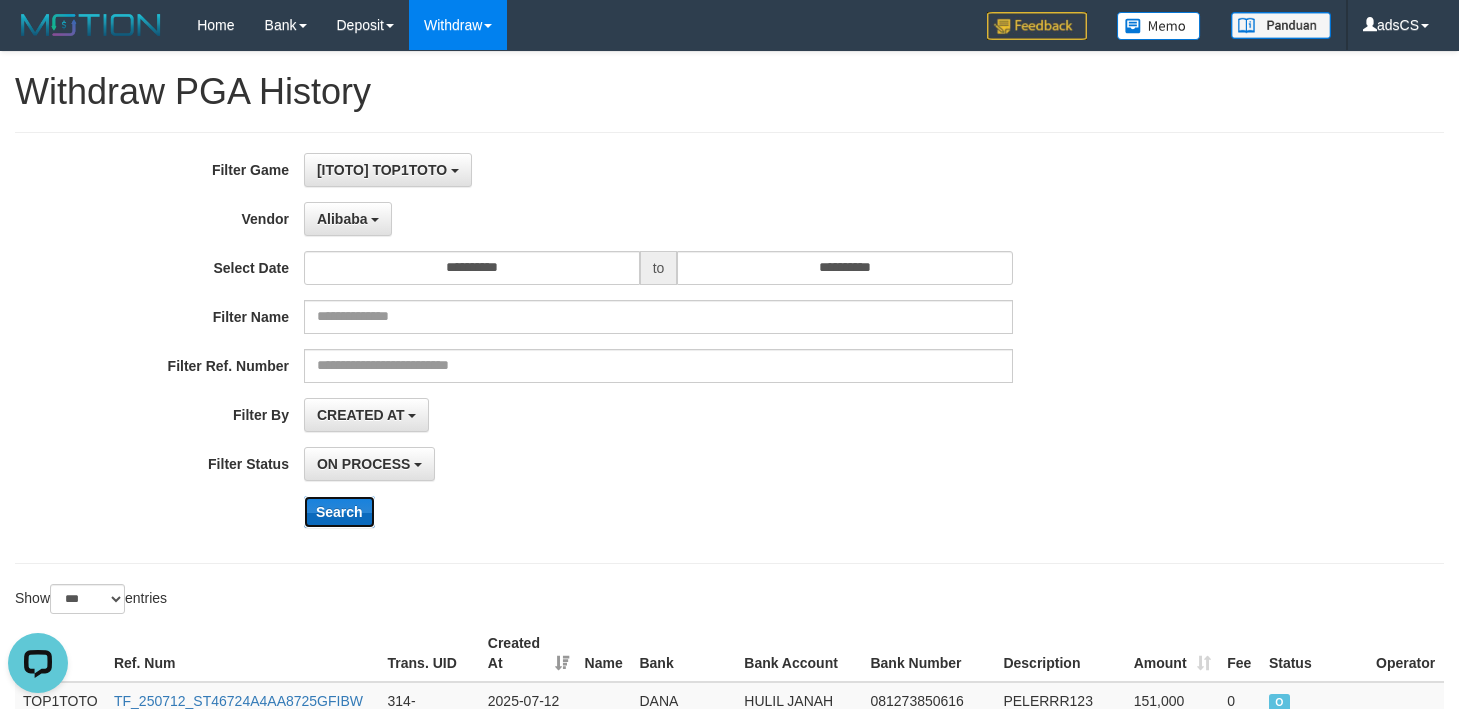 click on "Search" at bounding box center [339, 512] 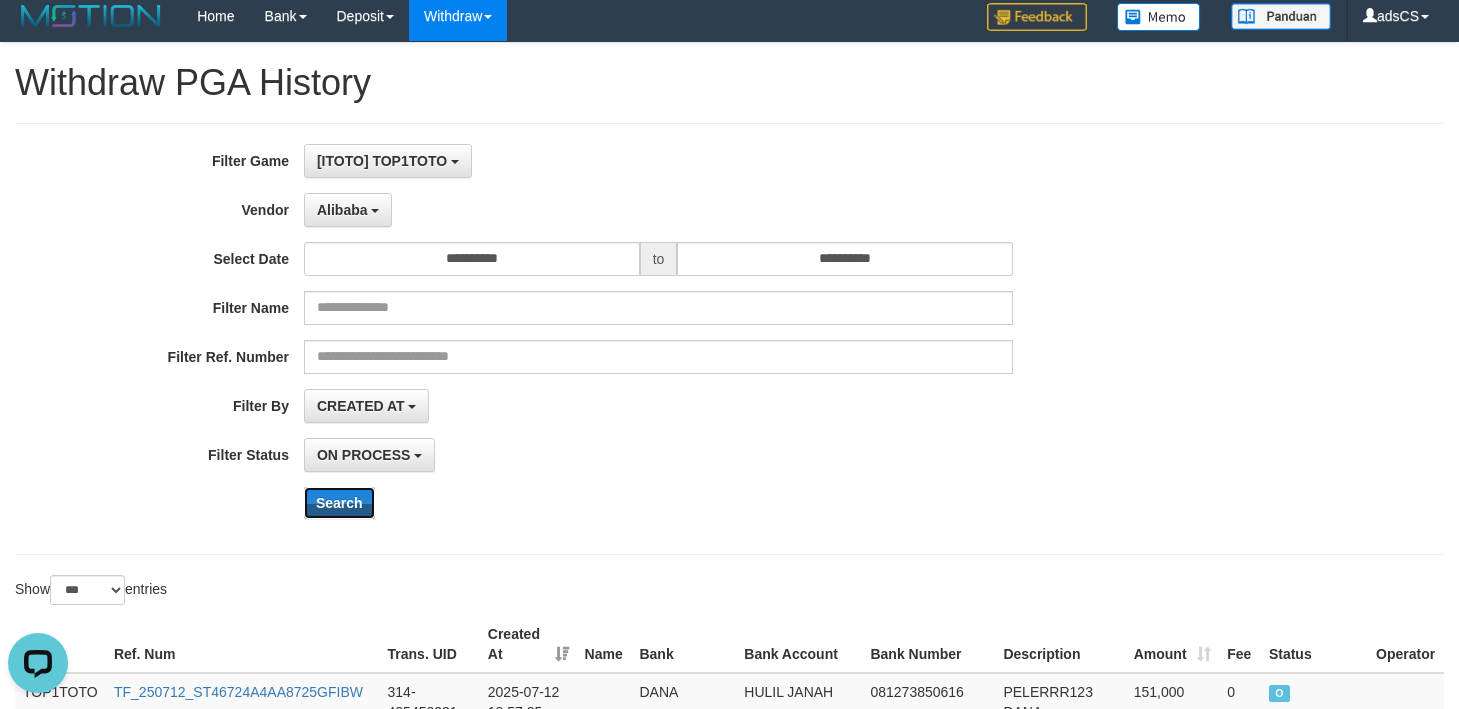 scroll, scrollTop: 0, scrollLeft: 0, axis: both 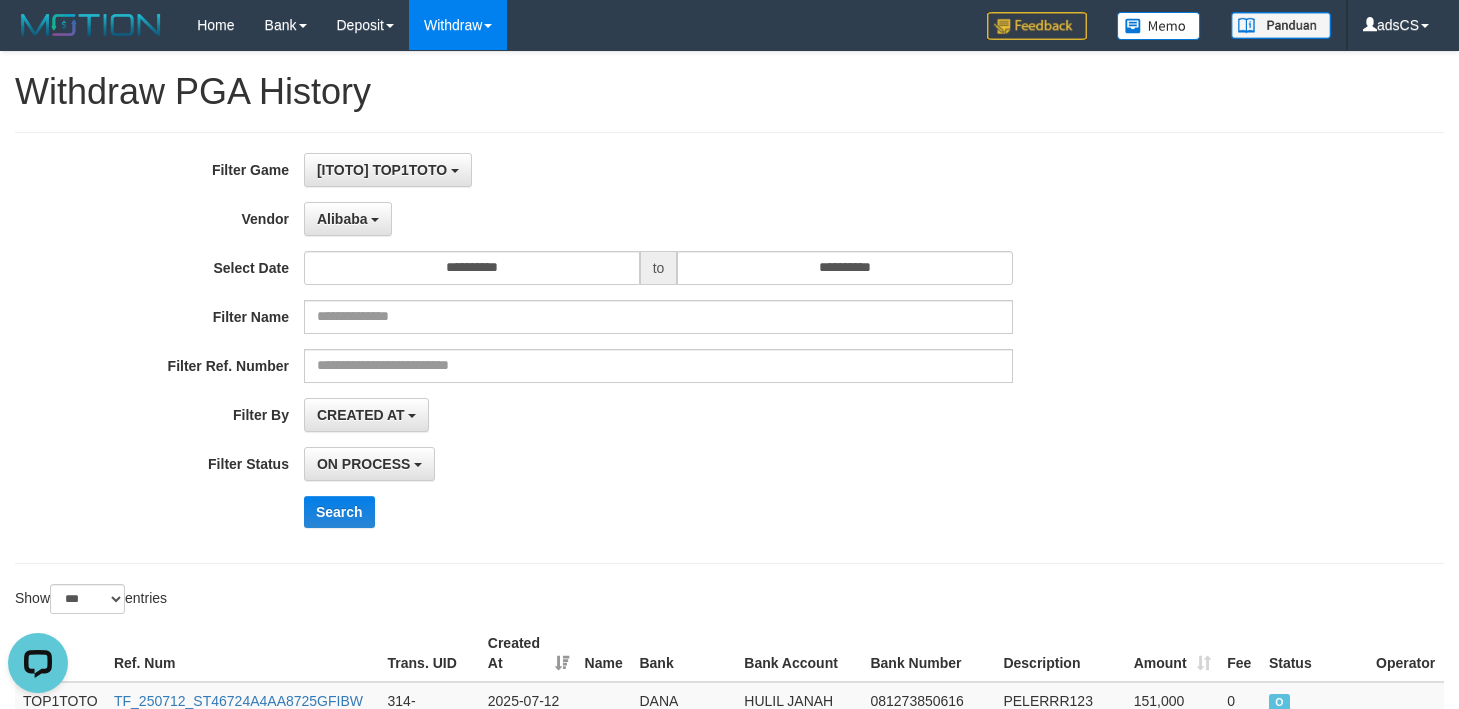 click on "**********" at bounding box center (729, 348) 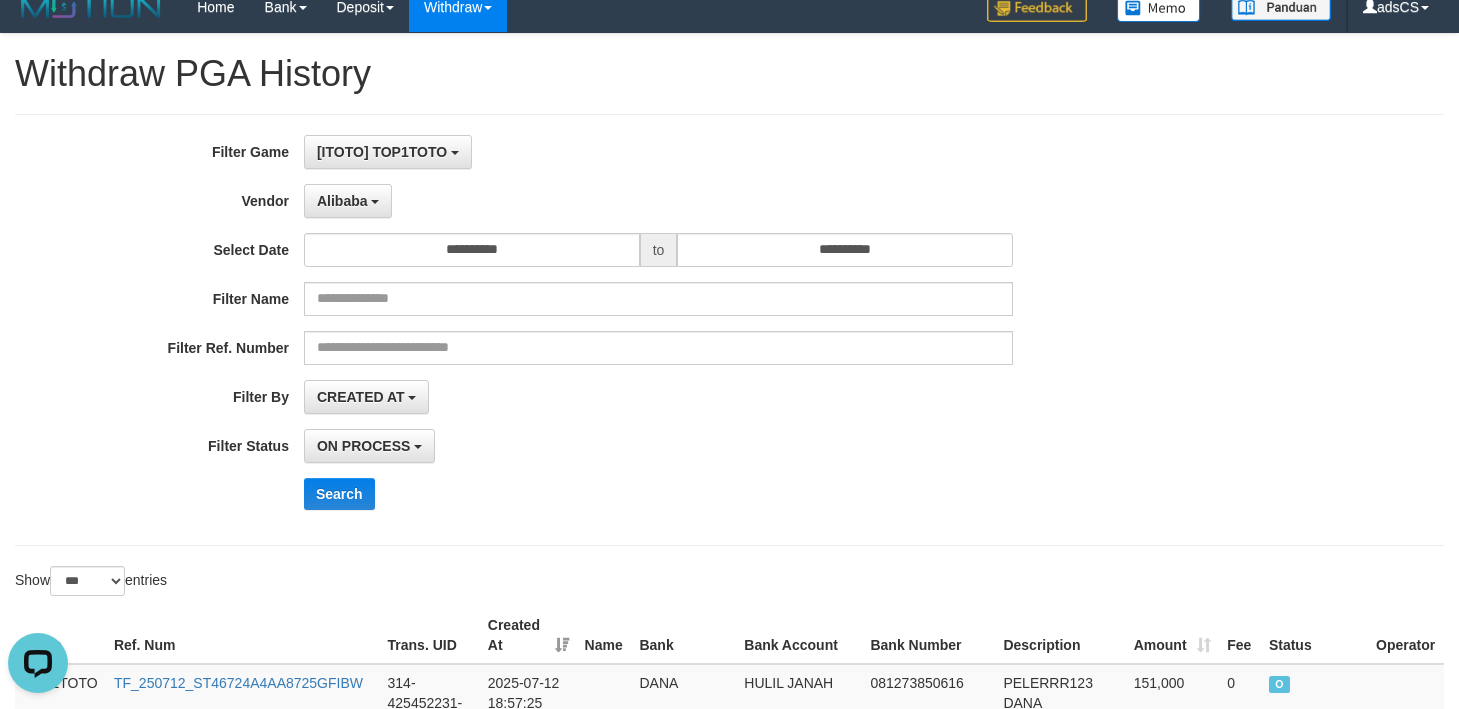scroll, scrollTop: 0, scrollLeft: 0, axis: both 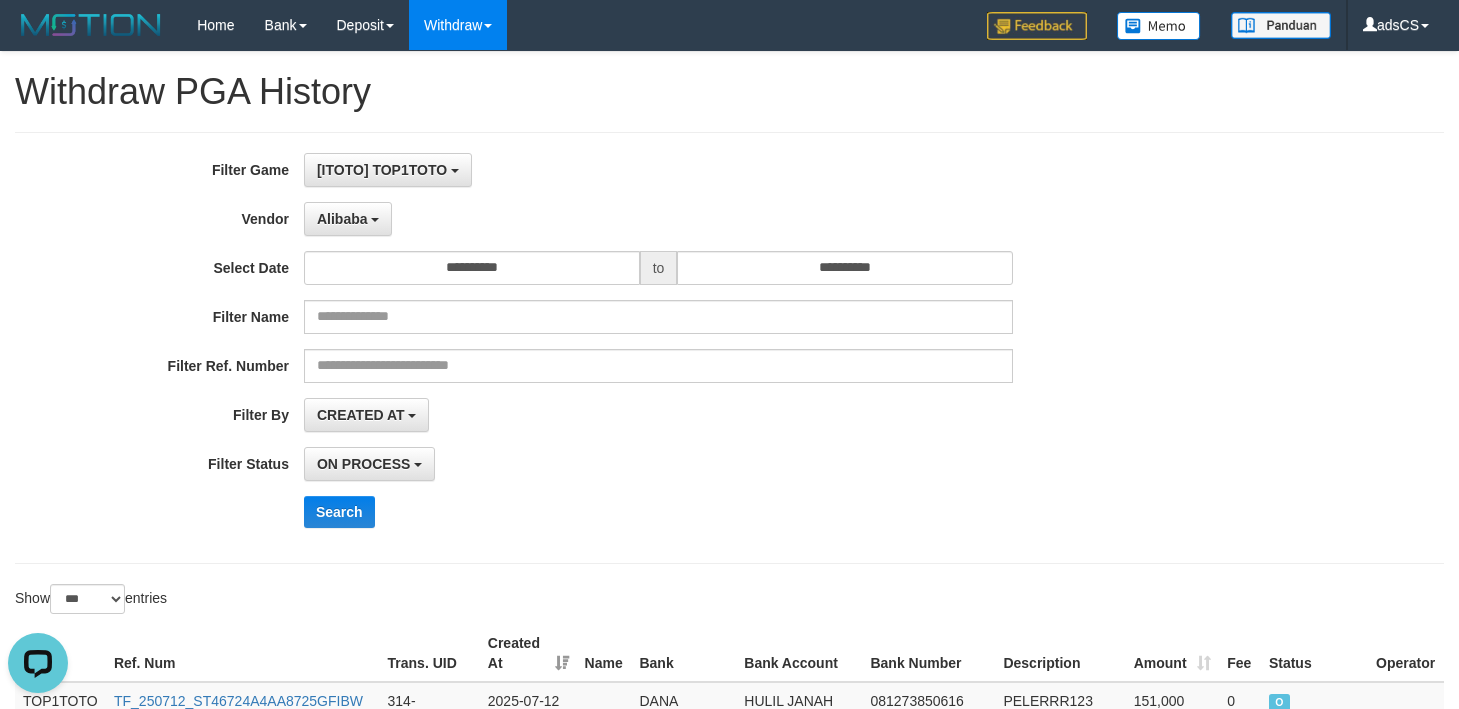 click on "Search" at bounding box center (760, 512) 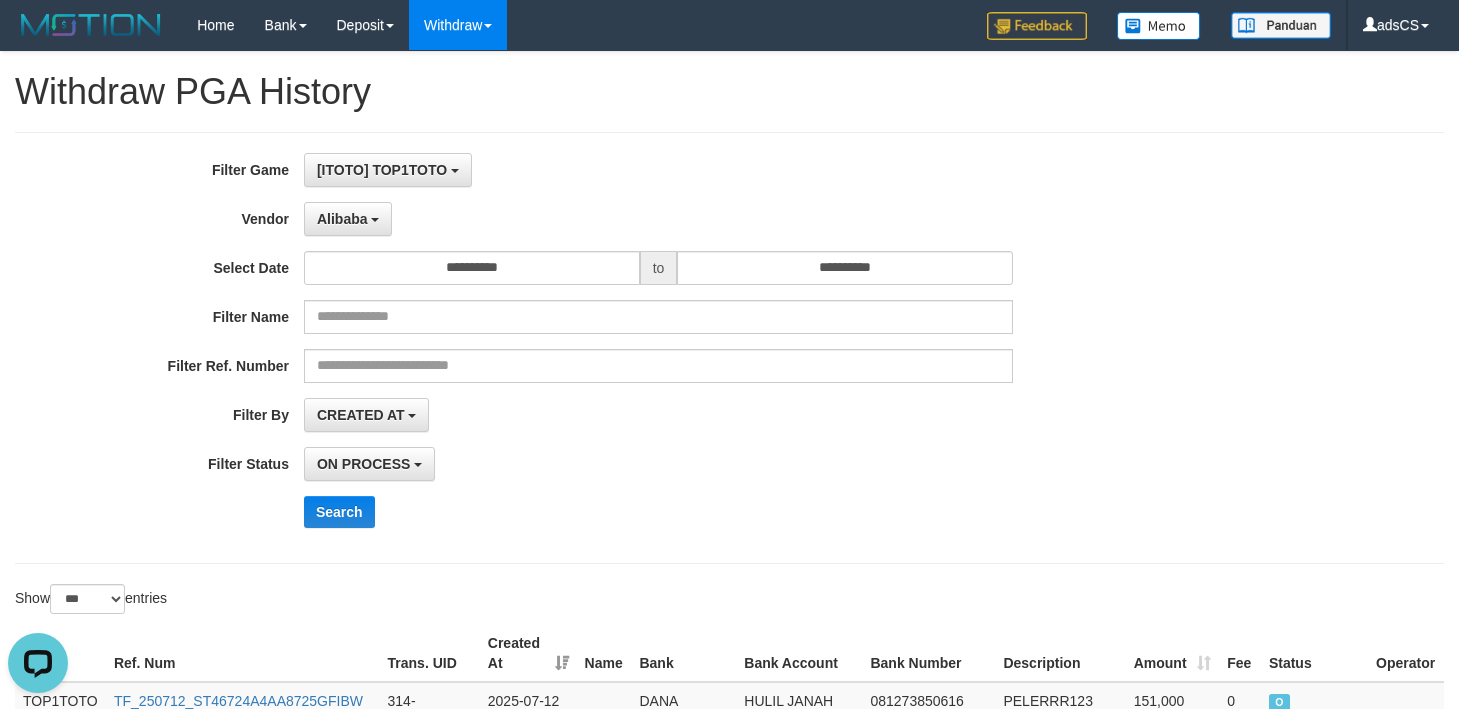 scroll, scrollTop: 1633, scrollLeft: 0, axis: vertical 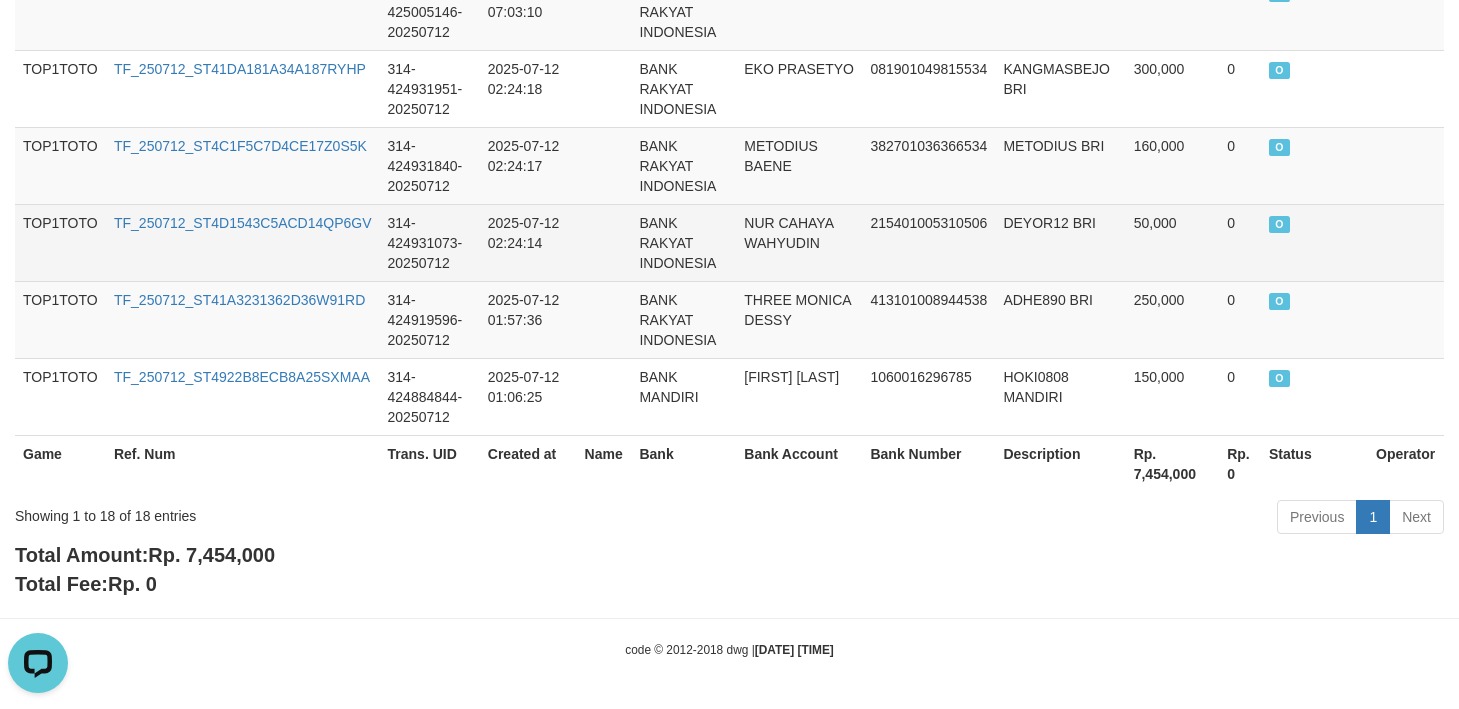click on "NUR CAHAYA WAHYUDIN" at bounding box center [799, 242] 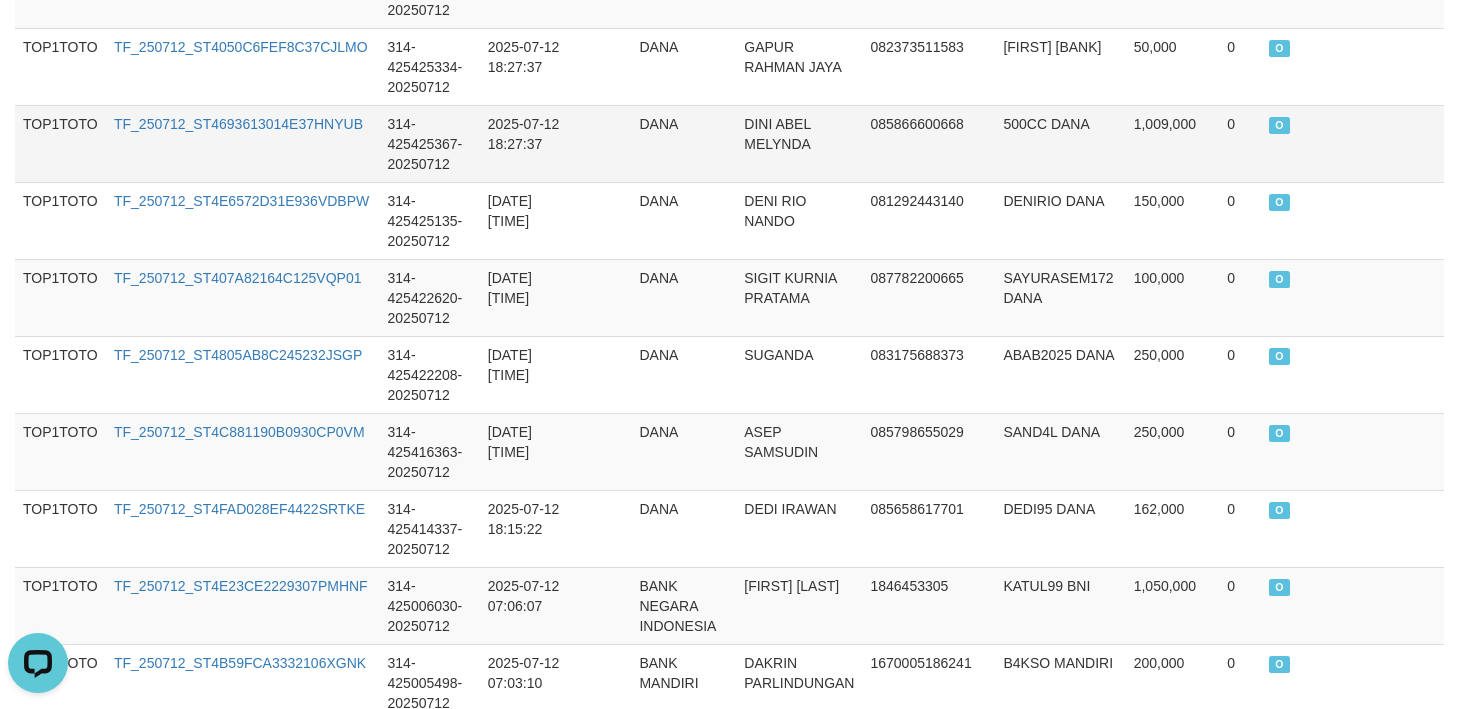 click on "DINI ABEL MELYNDA" at bounding box center [799, 143] 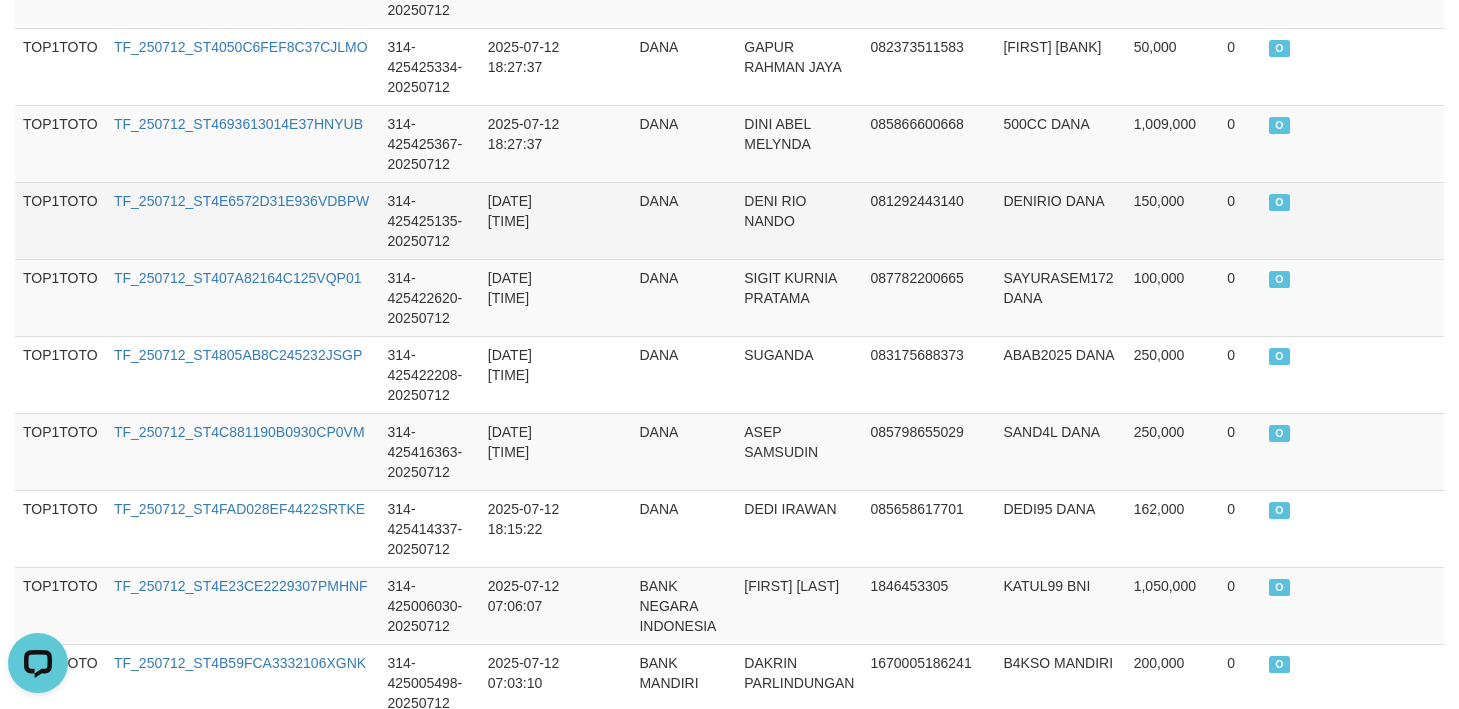 click on "DENI RIO NANDO" at bounding box center [799, 220] 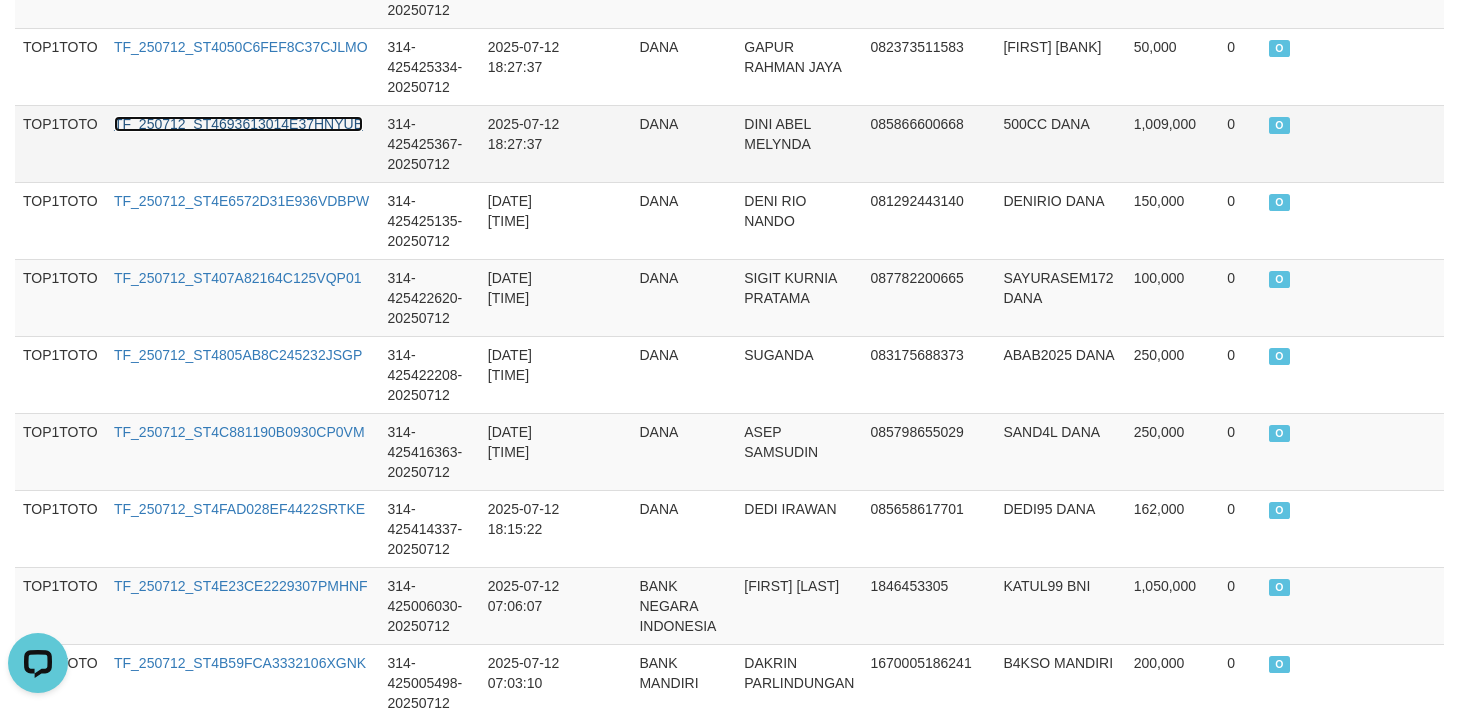 click on "TF_250712_ST4693613014E37HNYUB" at bounding box center (238, 124) 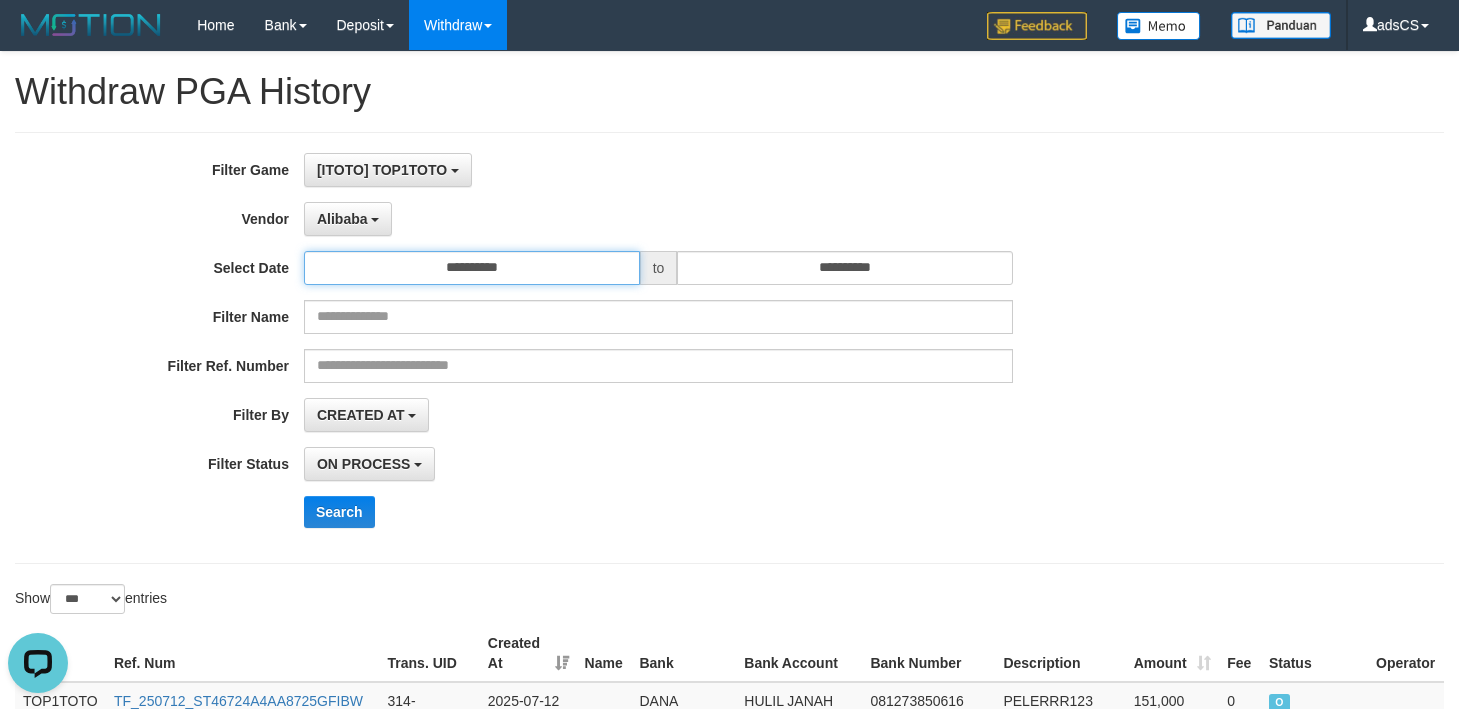 drag, startPoint x: 561, startPoint y: 278, endPoint x: 534, endPoint y: 315, distance: 45.80393 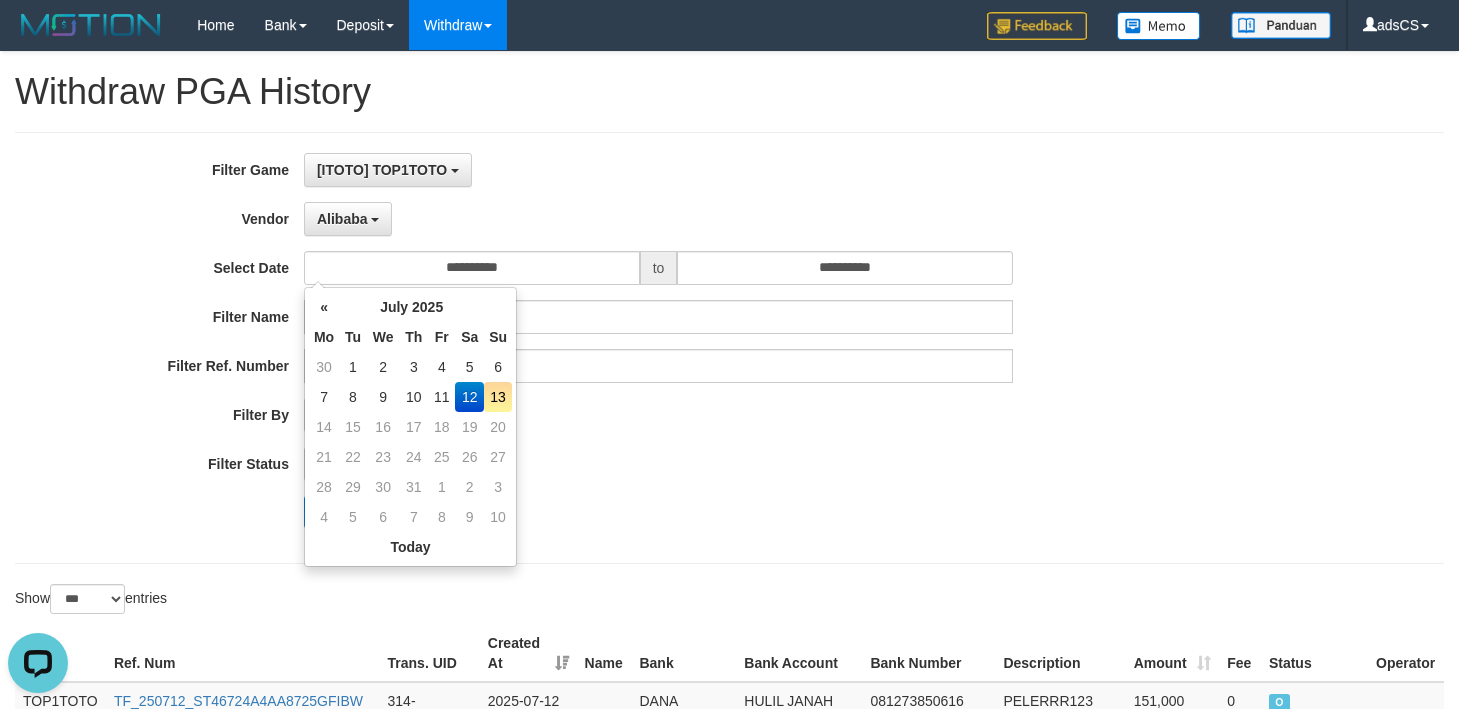 click on "13" at bounding box center (498, 397) 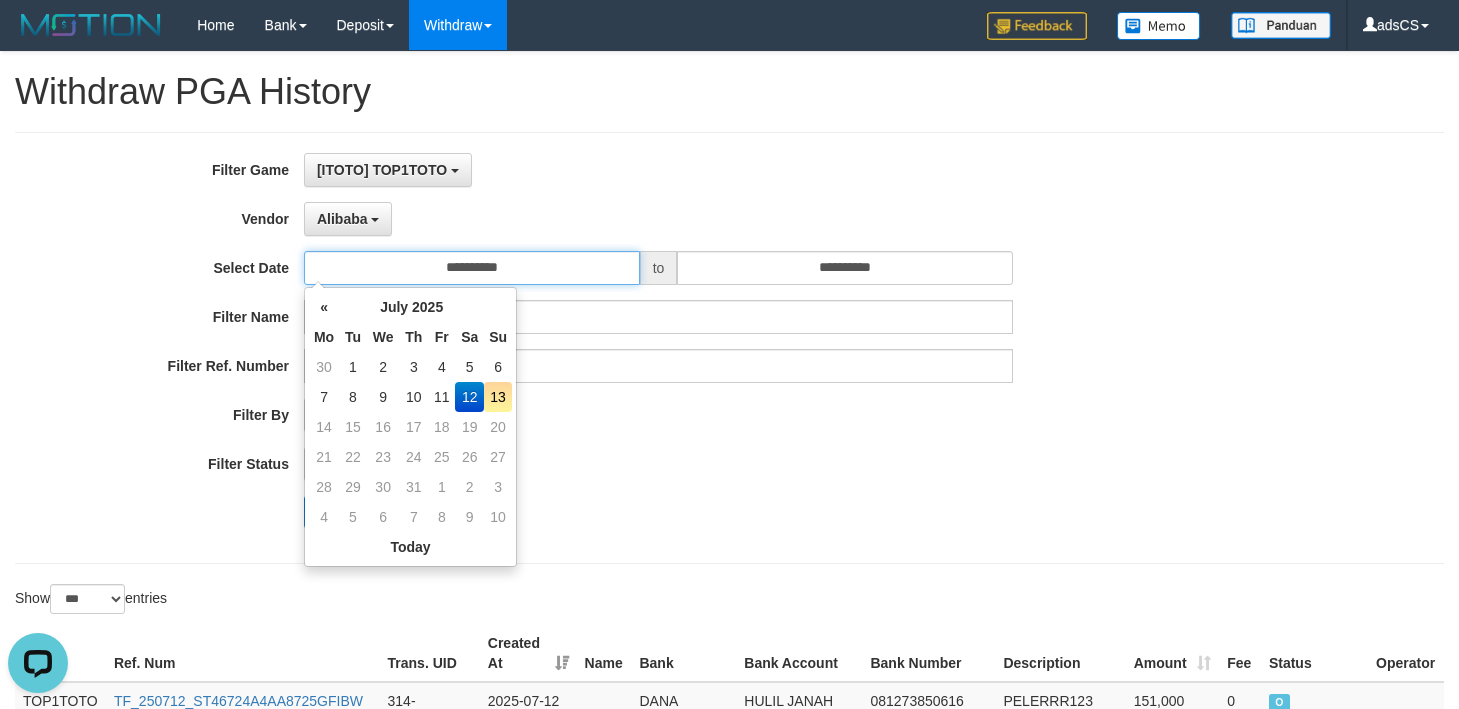 type on "**********" 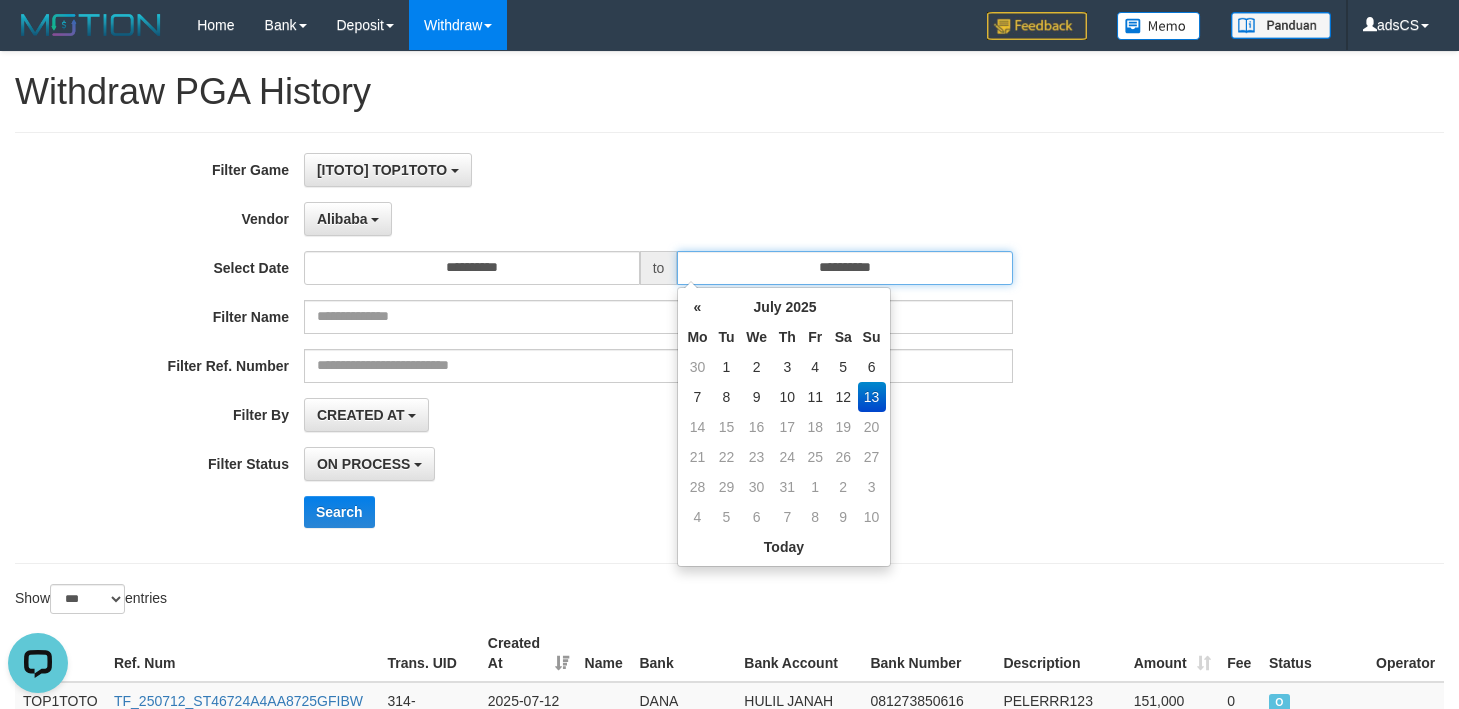 click on "**********" at bounding box center [845, 268] 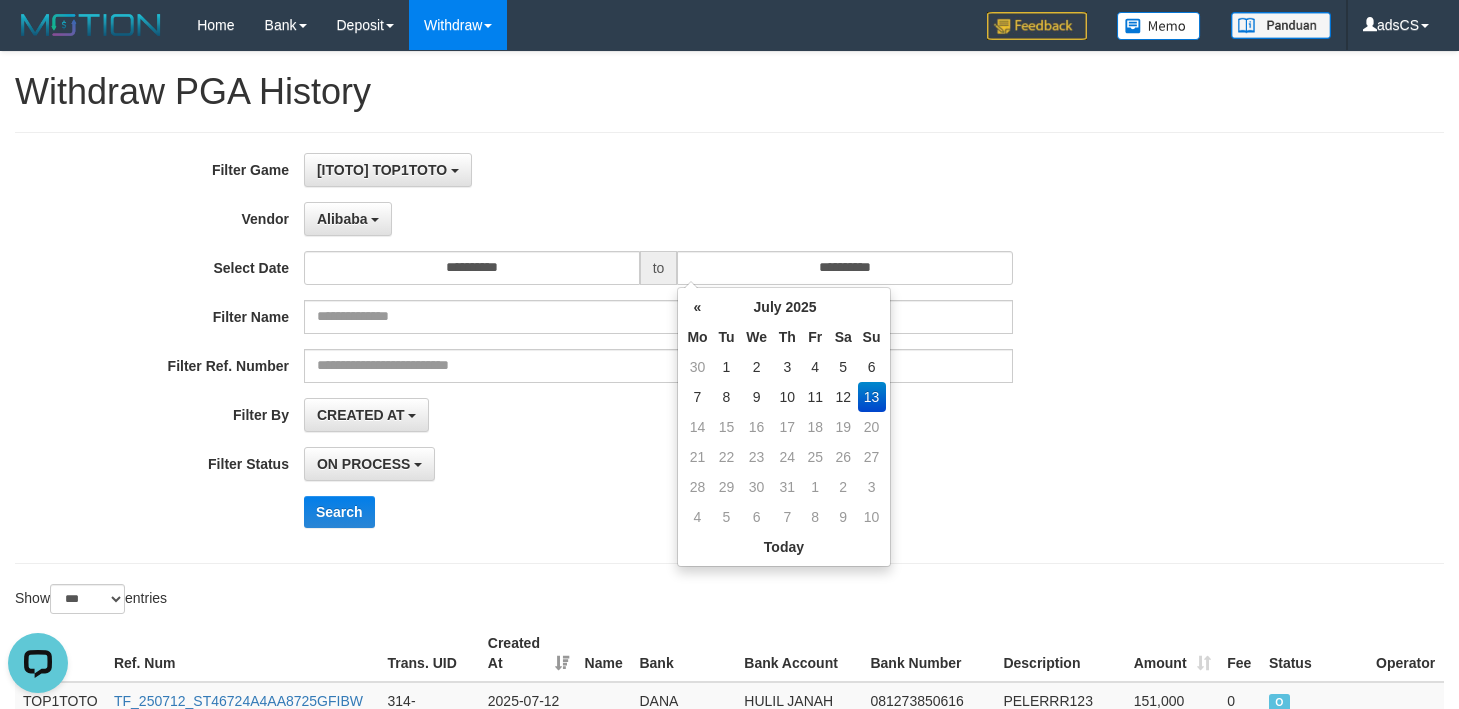 click on "13" at bounding box center (872, 397) 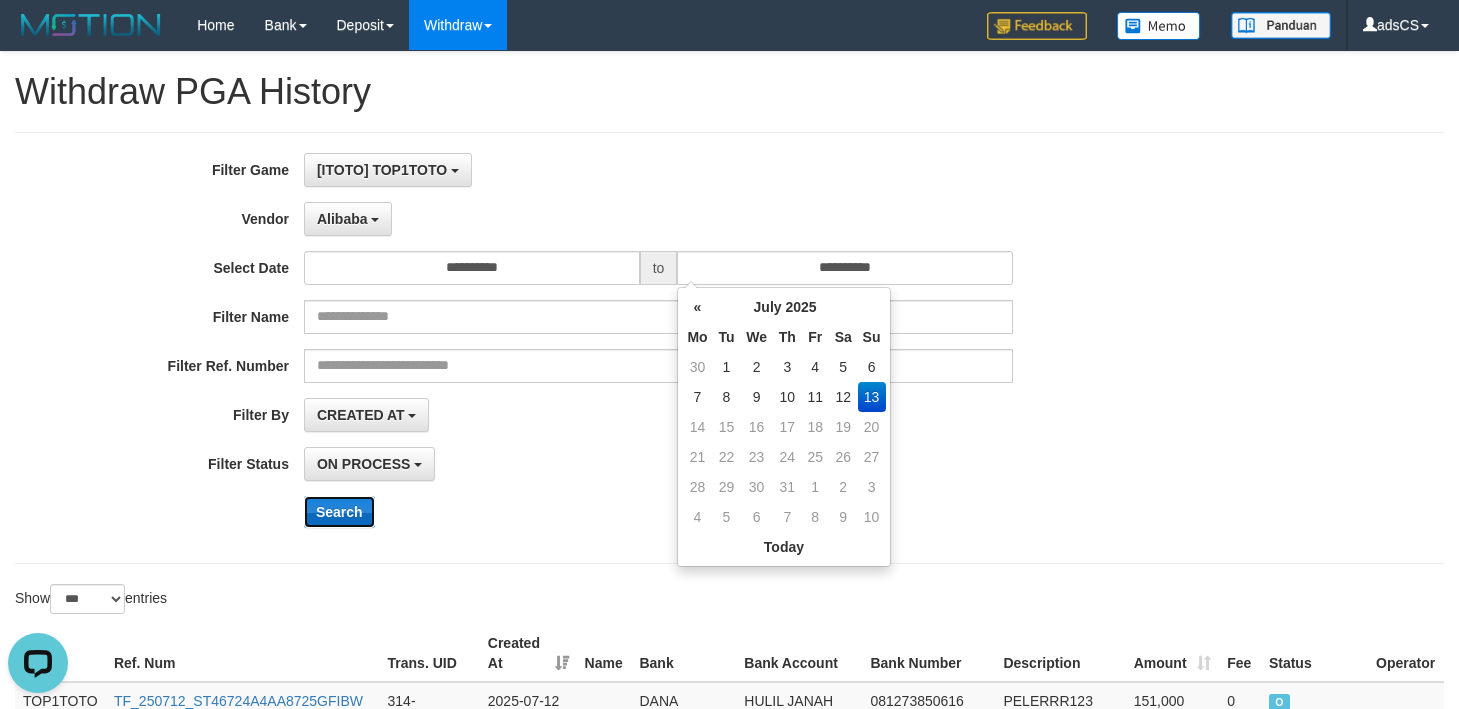 click on "Search" at bounding box center (339, 512) 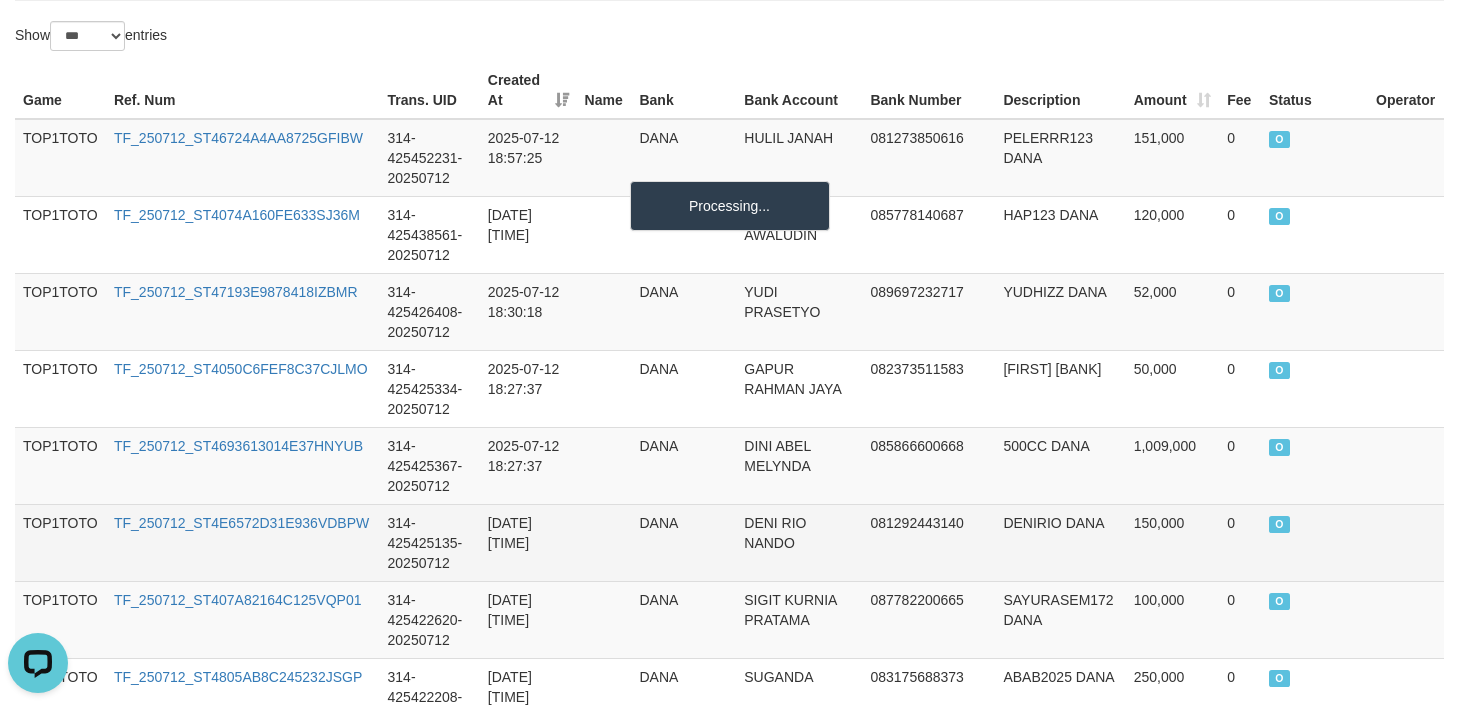 scroll, scrollTop: 600, scrollLeft: 0, axis: vertical 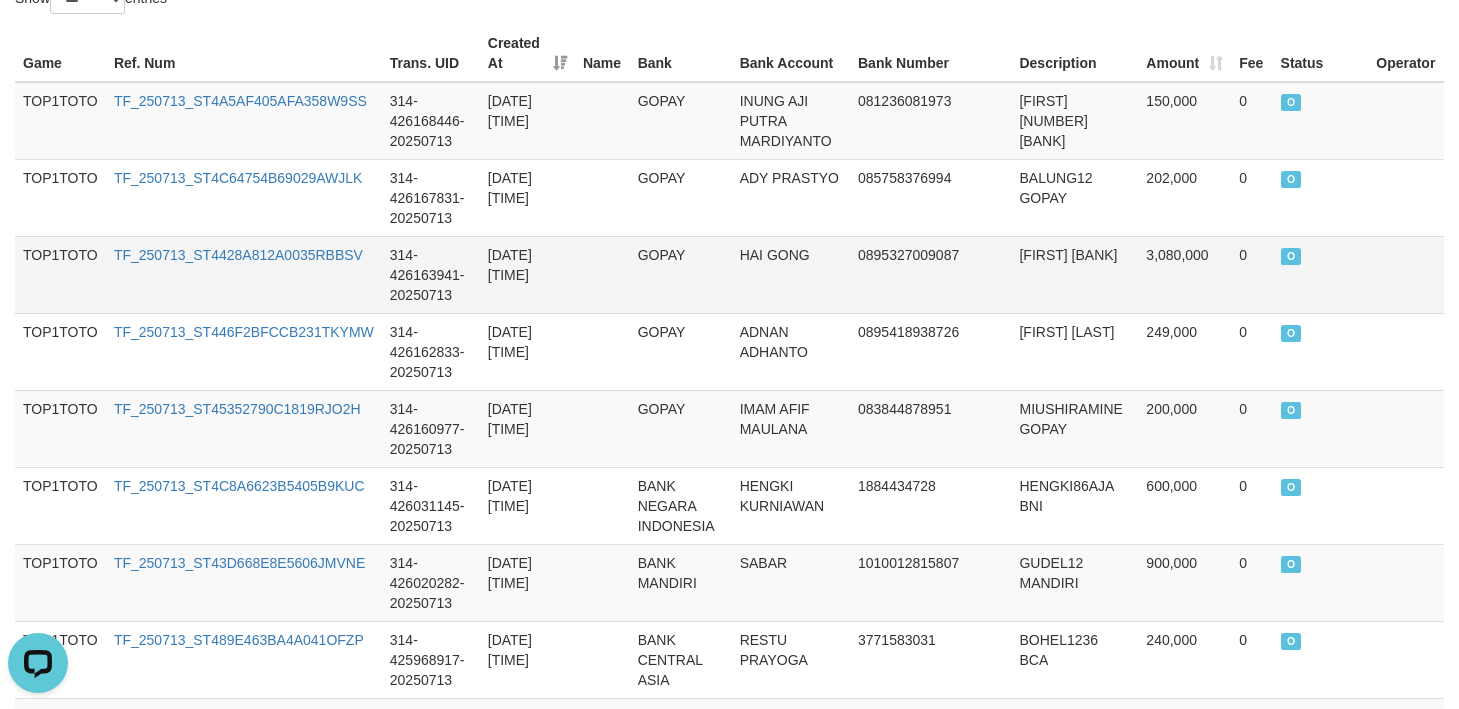click on "0895327009087" at bounding box center (930, 274) 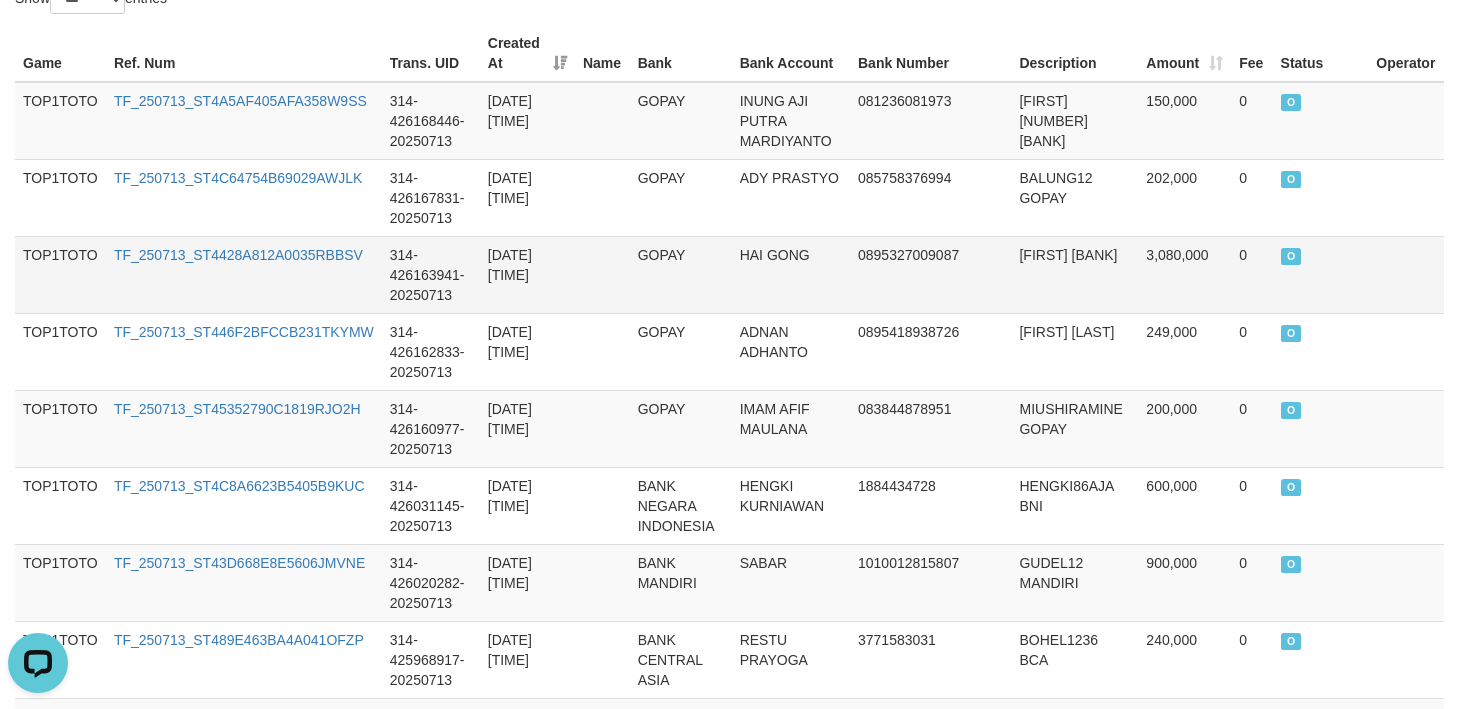 scroll, scrollTop: 1039, scrollLeft: 0, axis: vertical 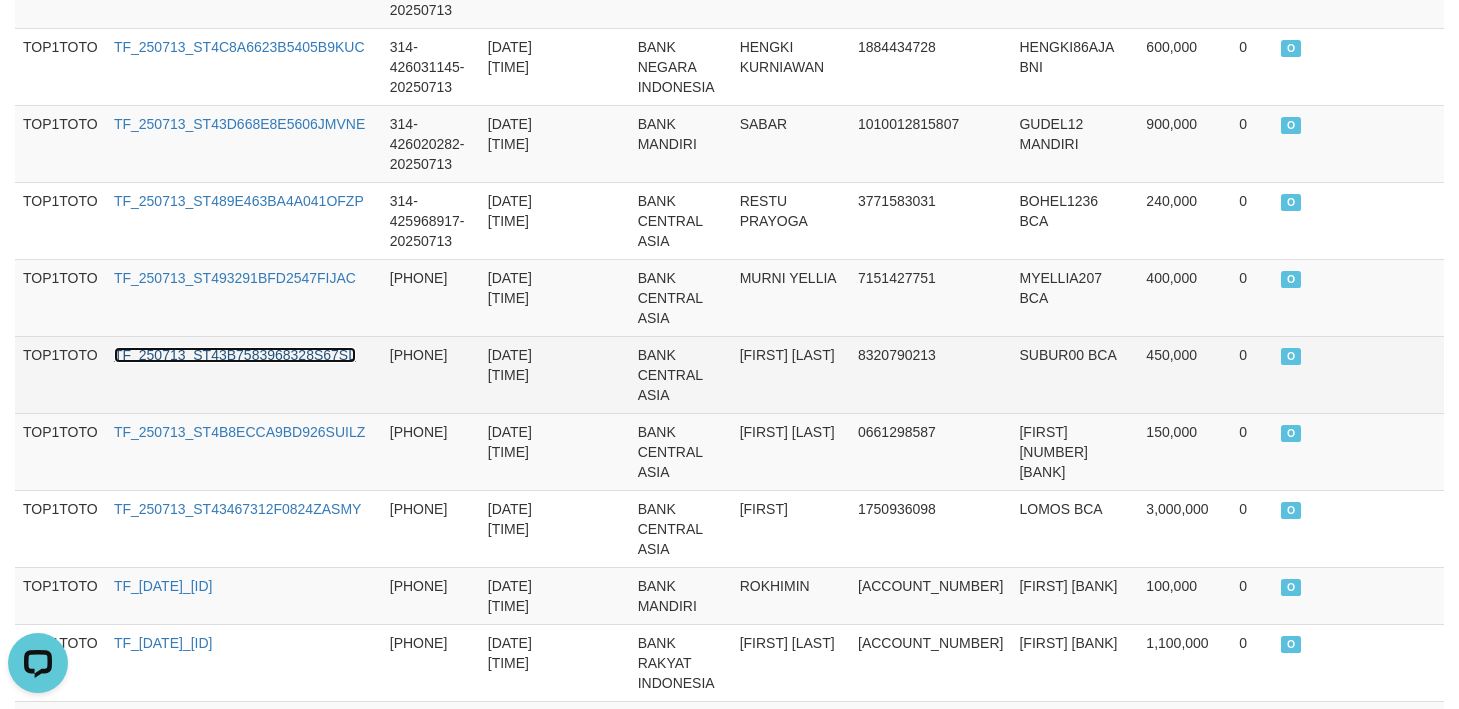 click on "TF_250713_ST43B7583968328S67SL" at bounding box center [235, 355] 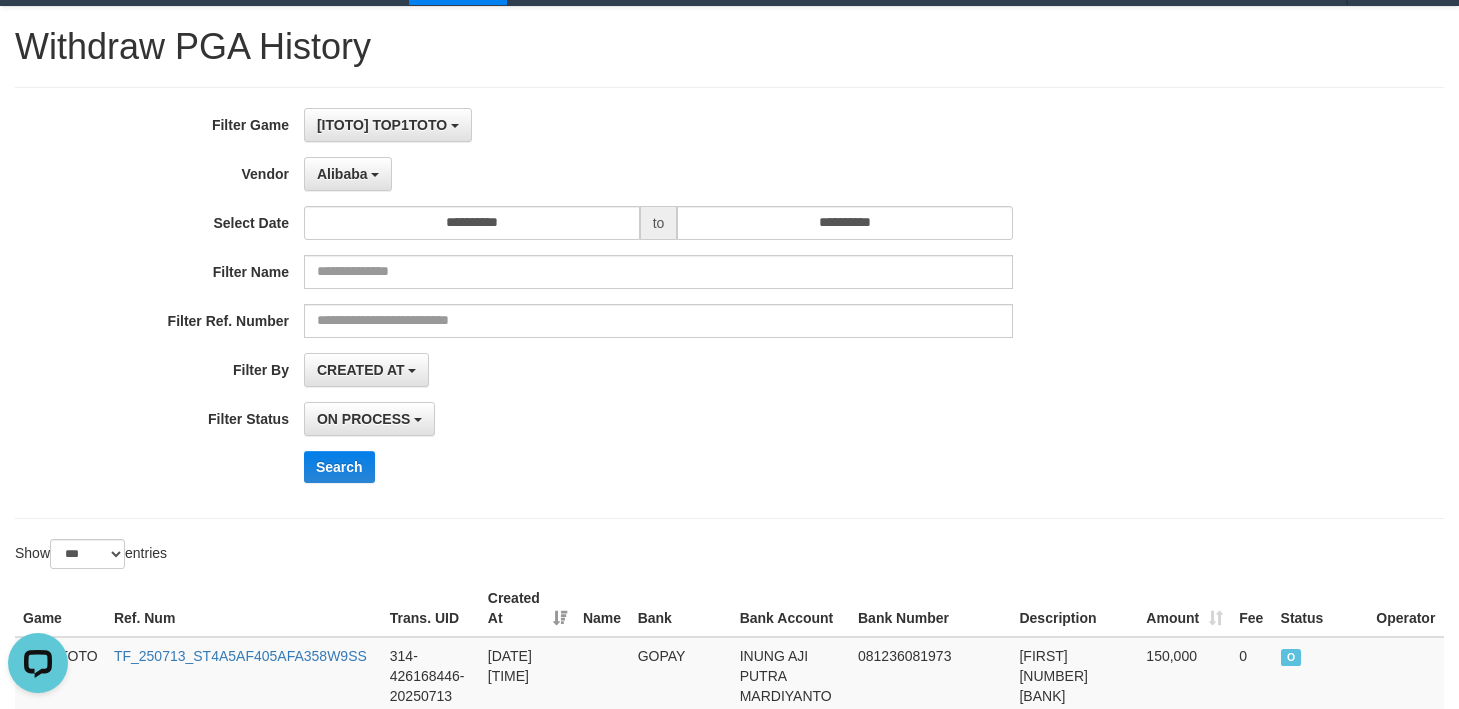 scroll, scrollTop: 0, scrollLeft: 0, axis: both 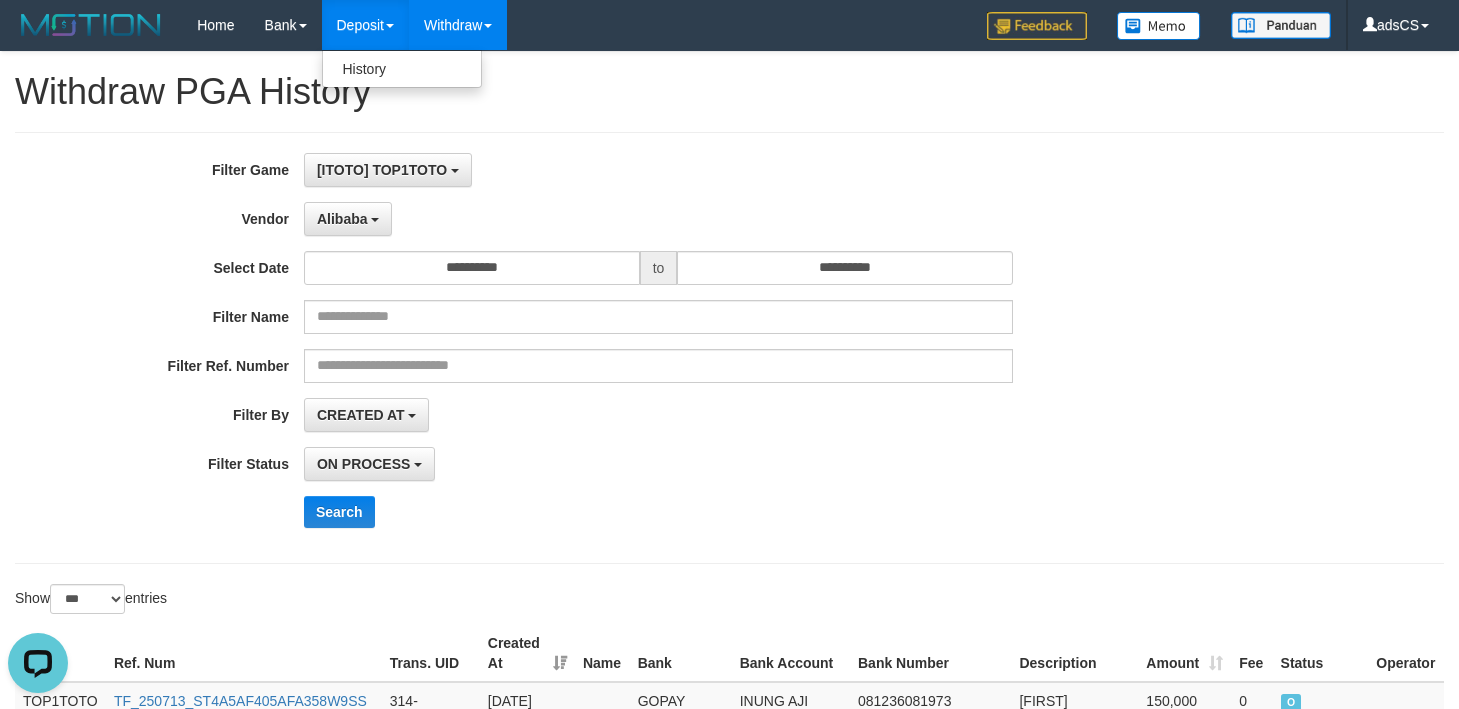 click on "Deposit" at bounding box center [365, 25] 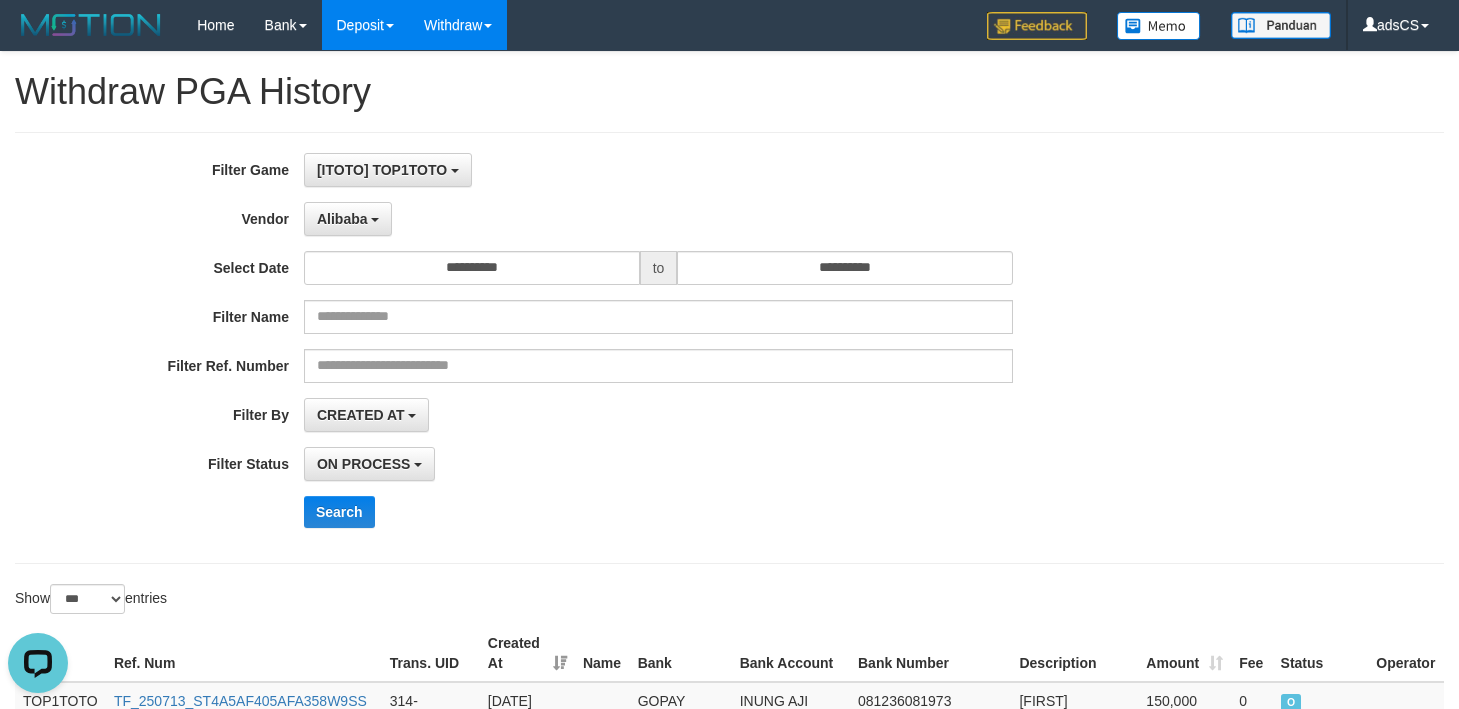 click on "Deposit" at bounding box center [365, 25] 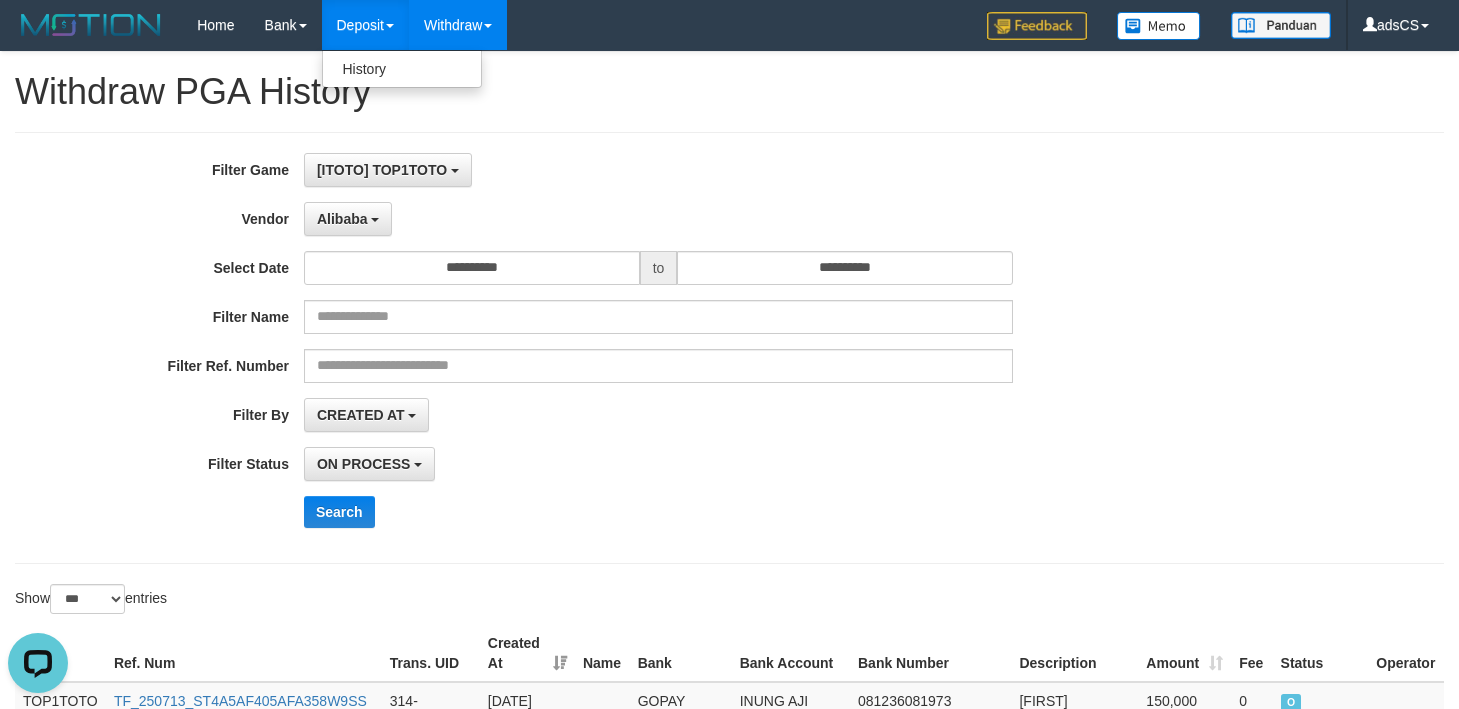 click on "Deposit" at bounding box center [365, 25] 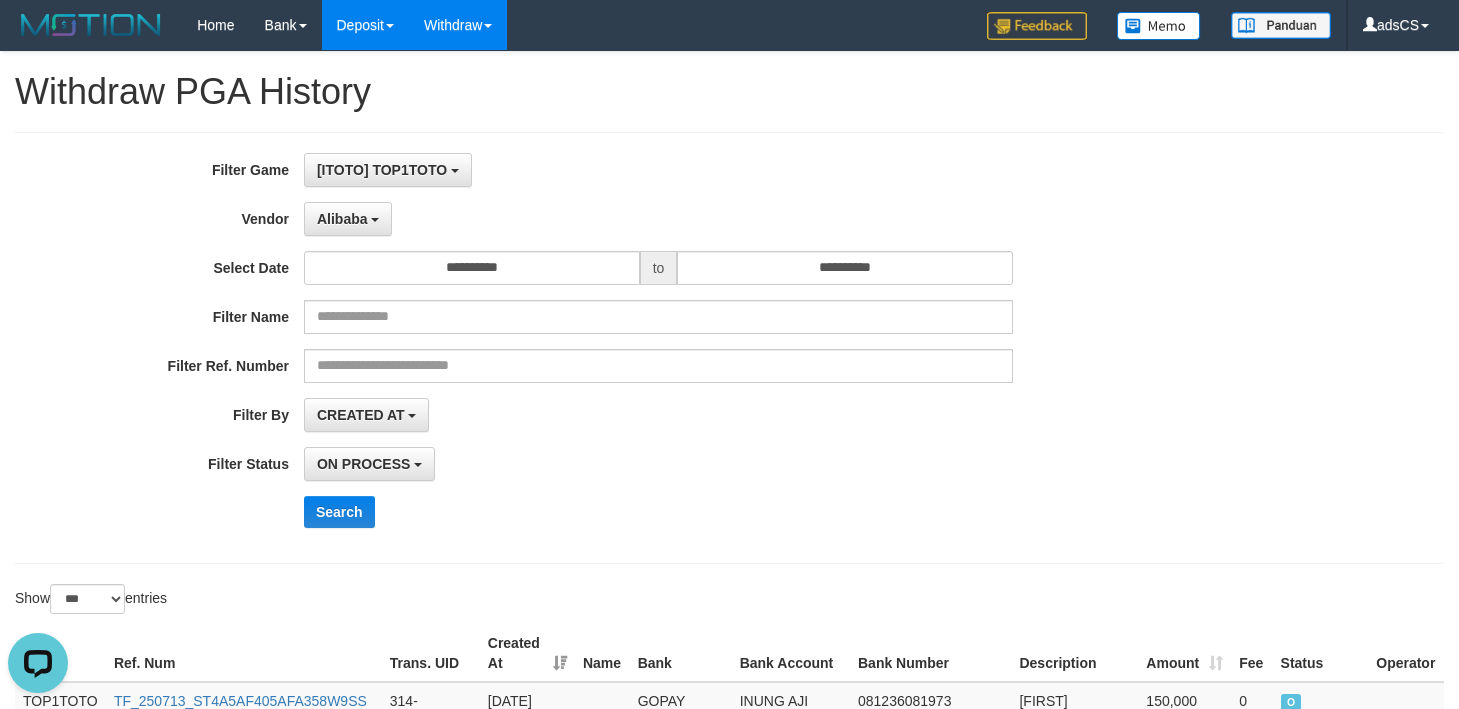 click on "Deposit" at bounding box center [365, 25] 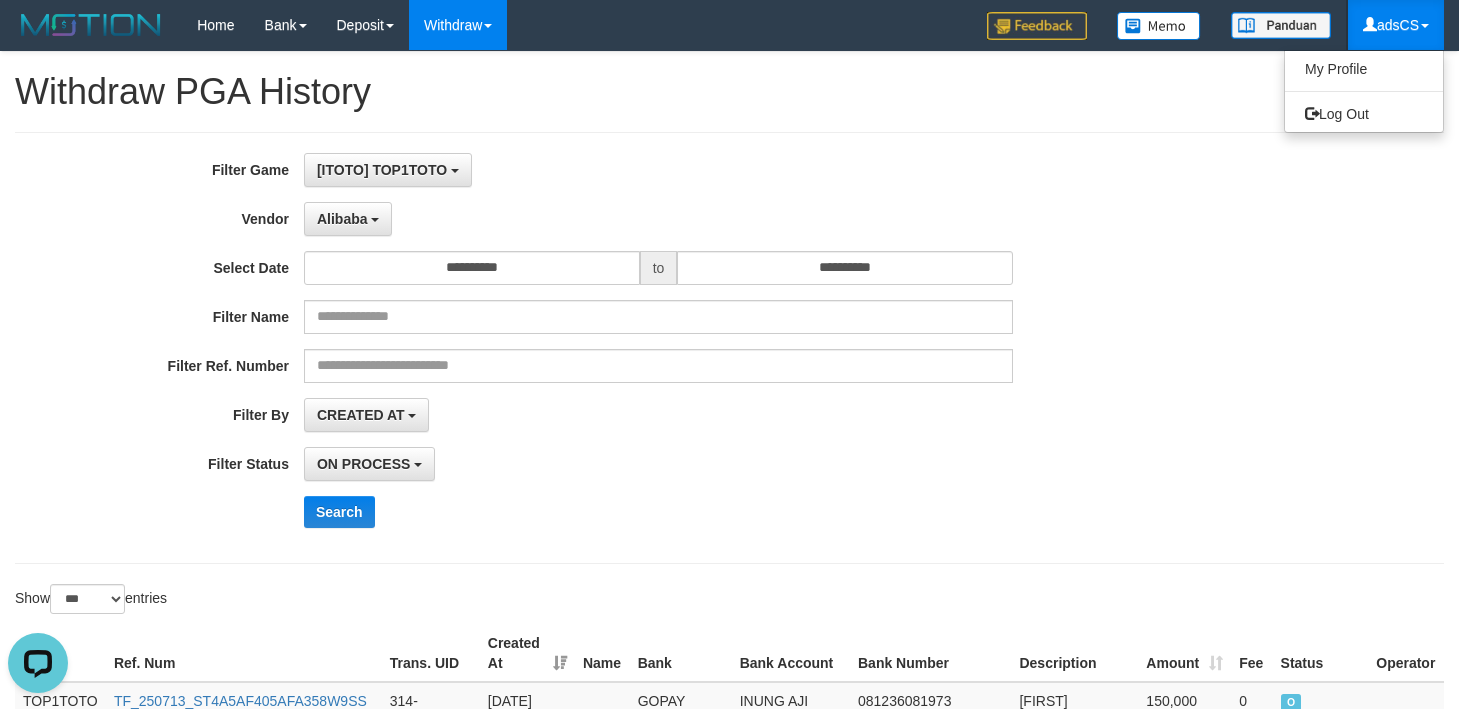 click on "adsCS" at bounding box center [1396, 25] 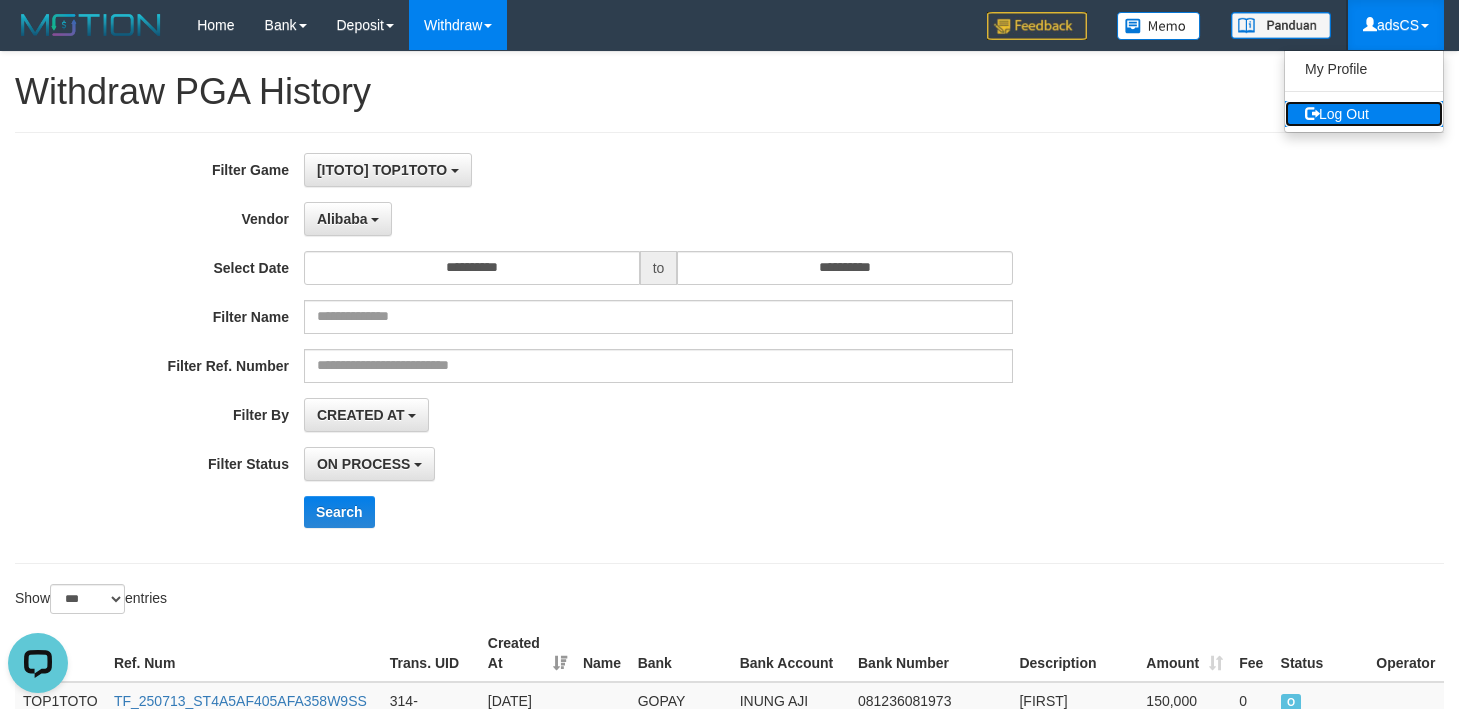 click on "Log Out" at bounding box center [1364, 114] 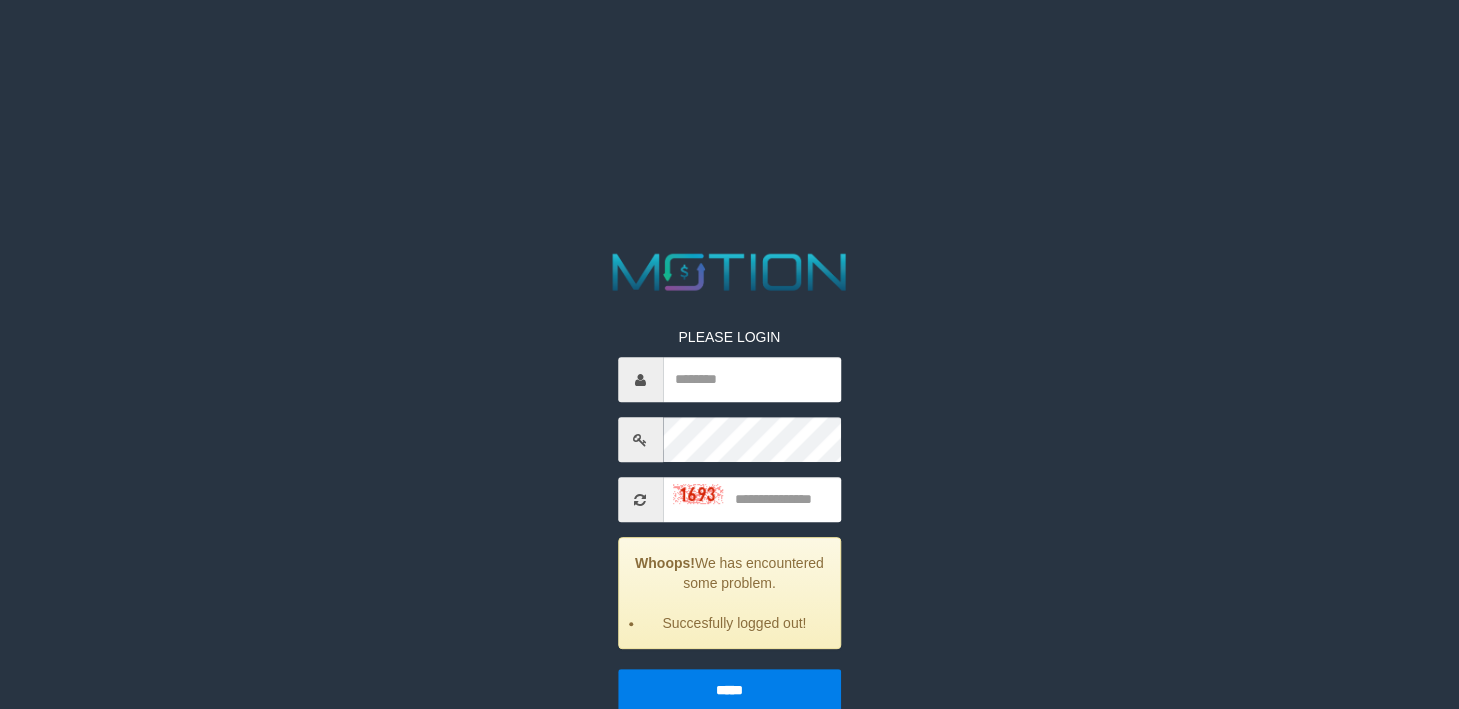 scroll, scrollTop: 0, scrollLeft: 0, axis: both 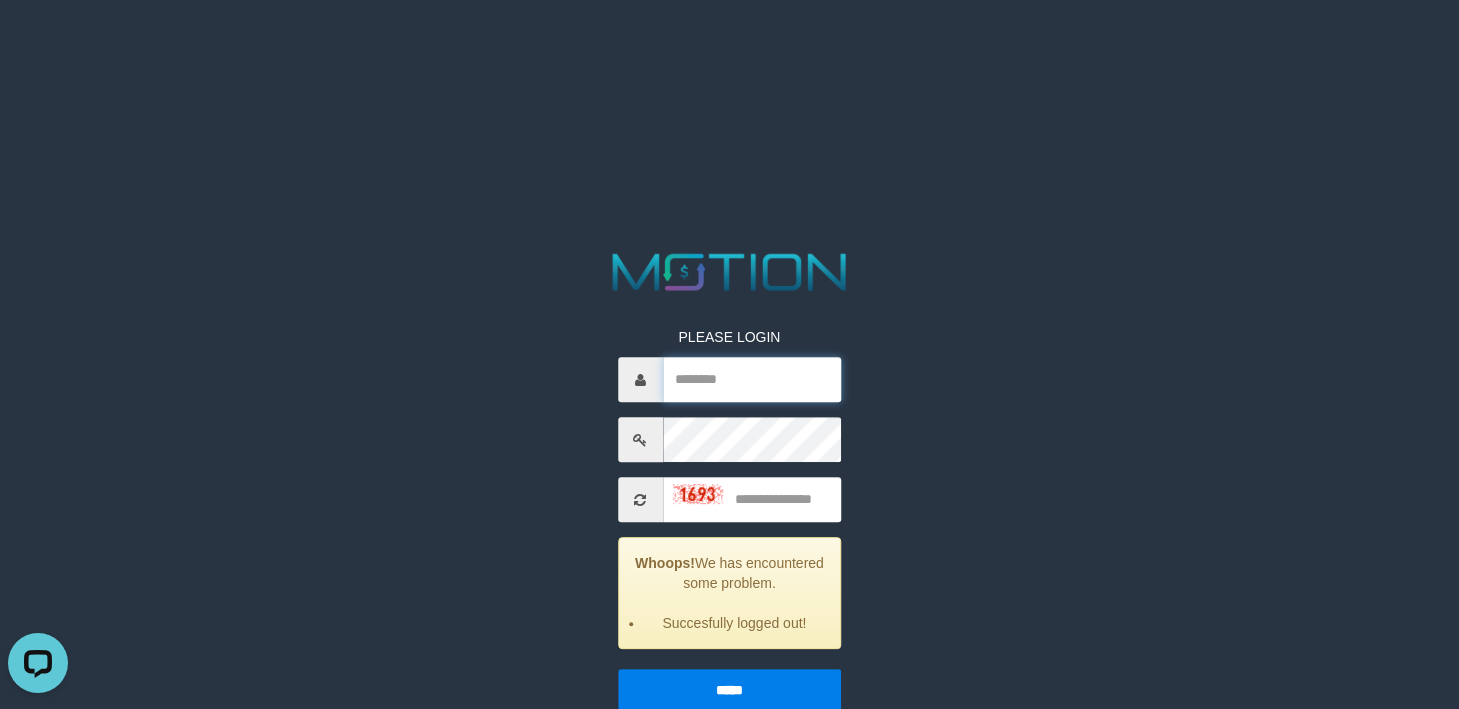 click at bounding box center [752, 379] 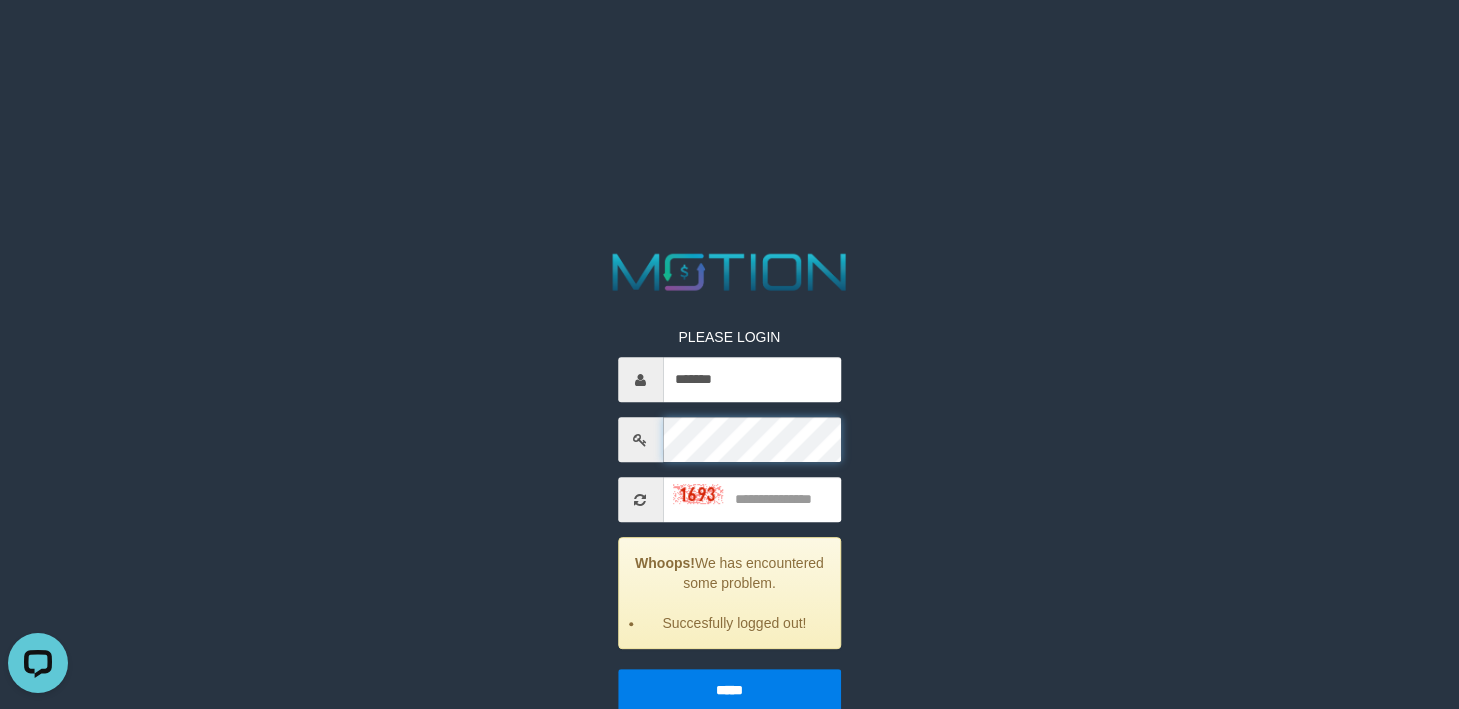 click on "PLEASE LOGIN
*******
Whoops!  We has encountered some problem.
Succesfully logged out!
*****
code © 2012-2018 dwg" at bounding box center [730, 494] 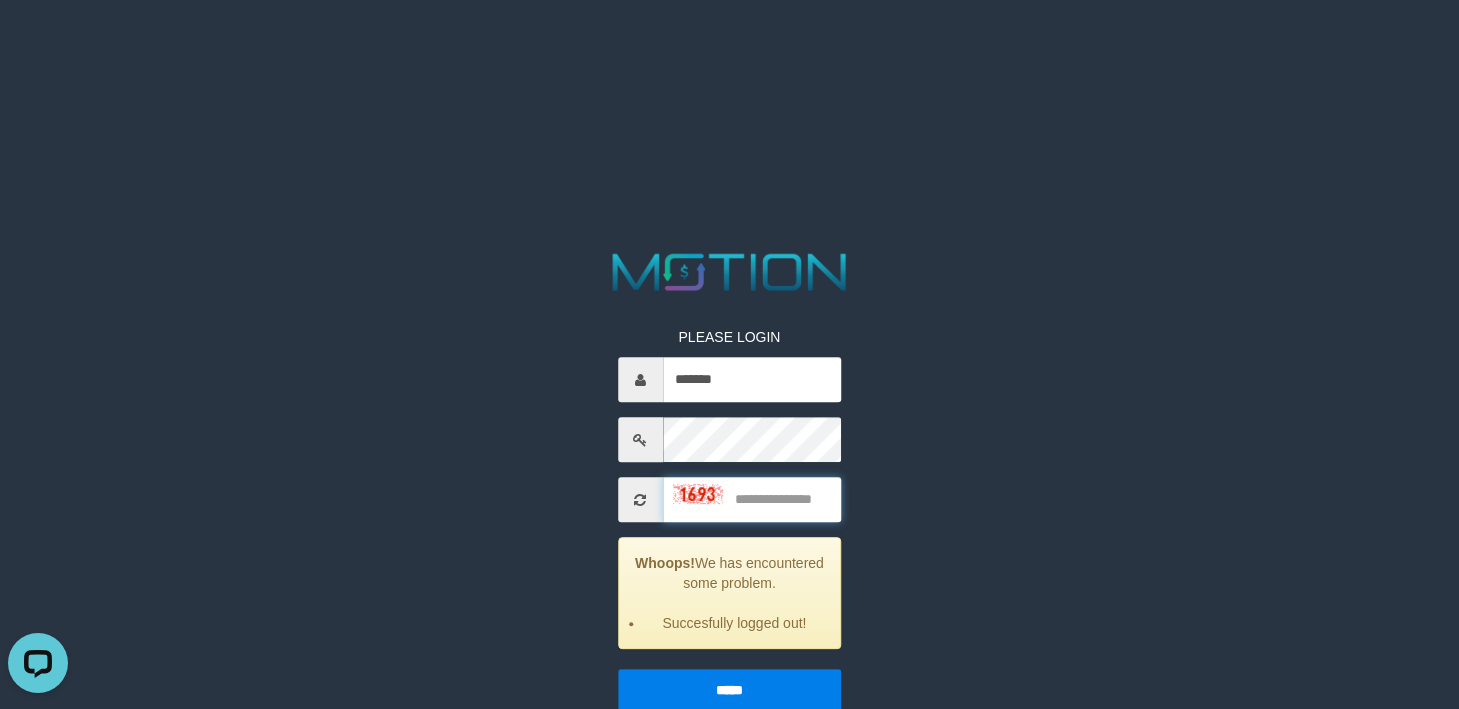 click at bounding box center (752, 499) 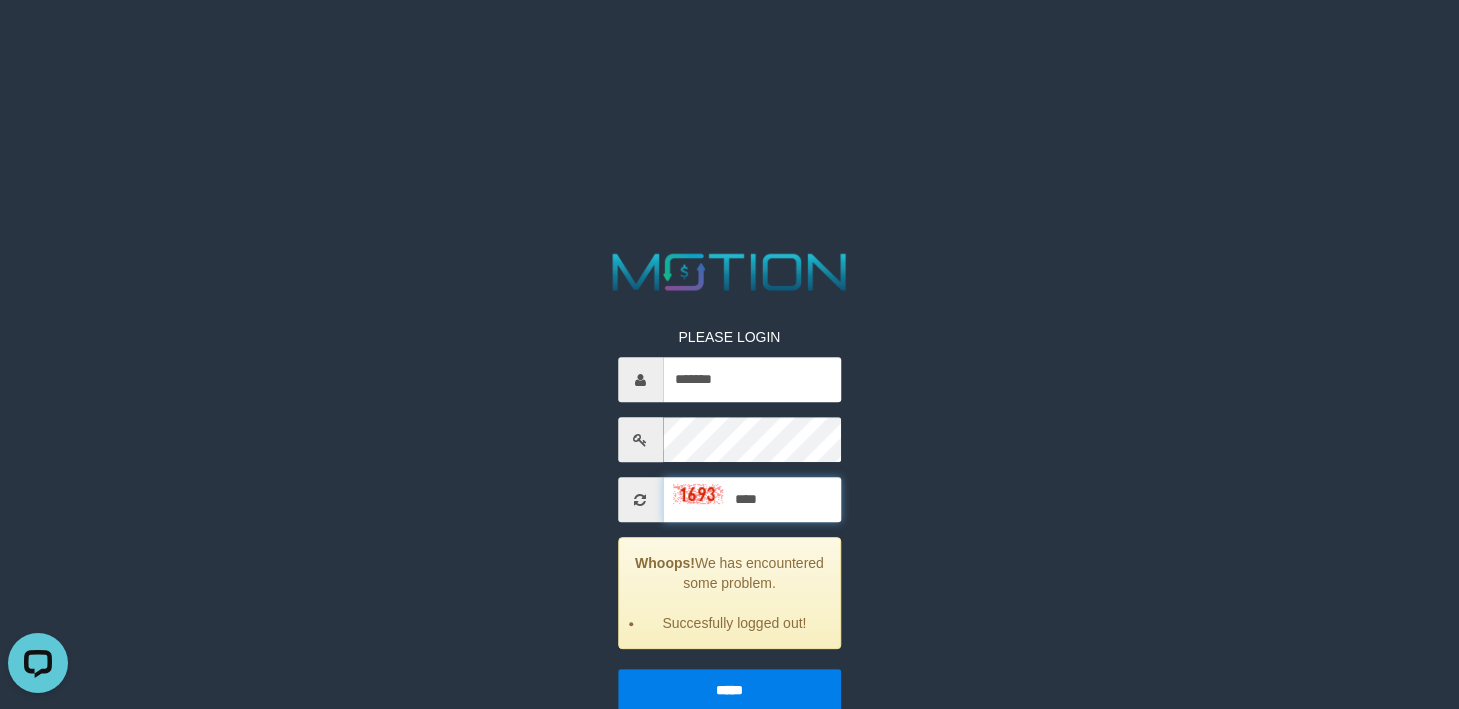 type on "****" 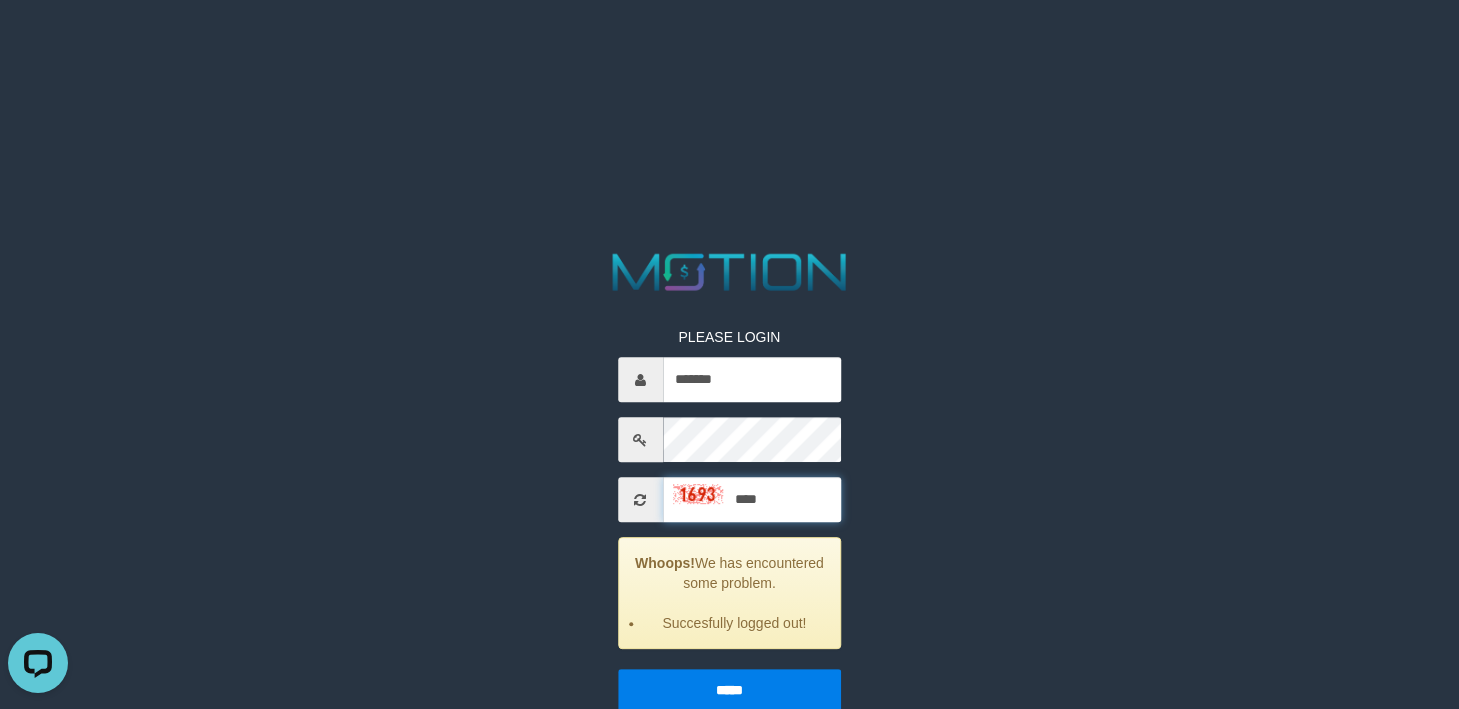 click on "*****" at bounding box center [729, 690] 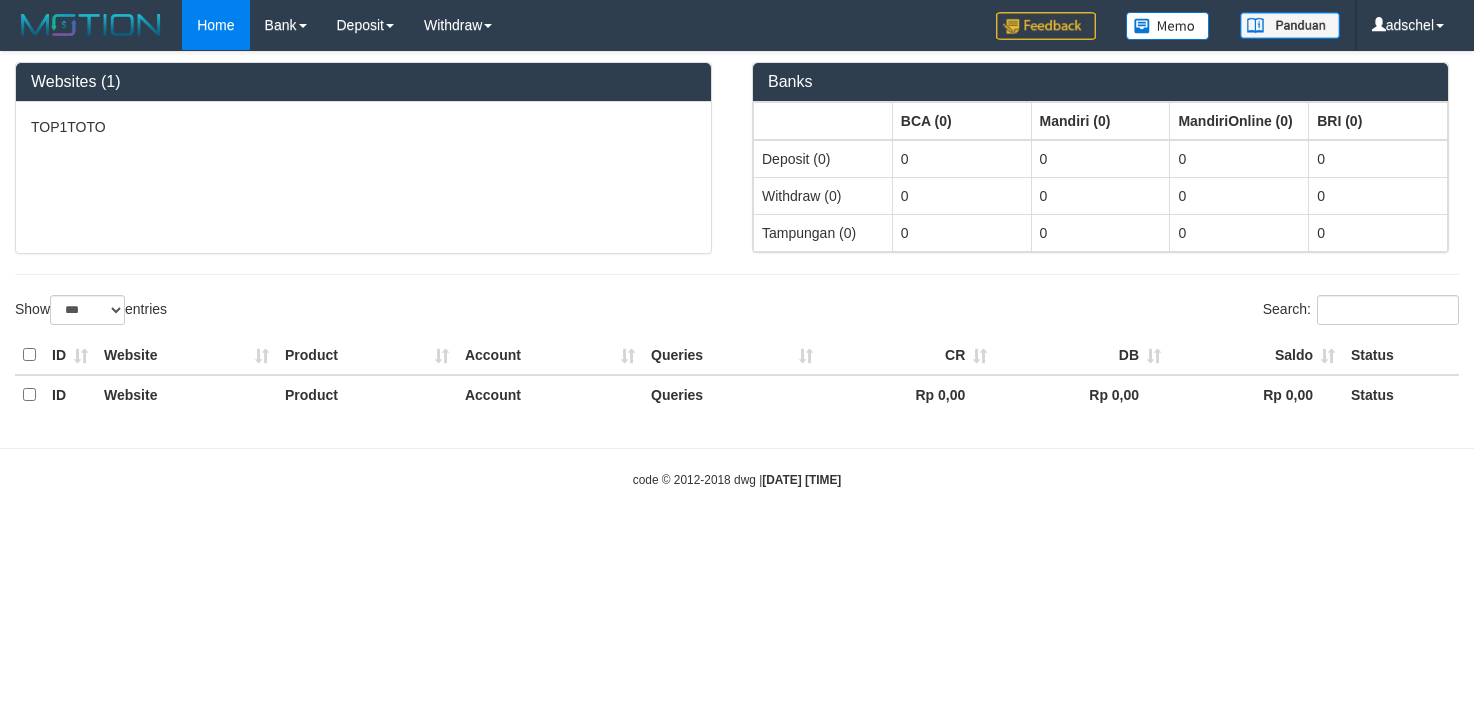 select on "***" 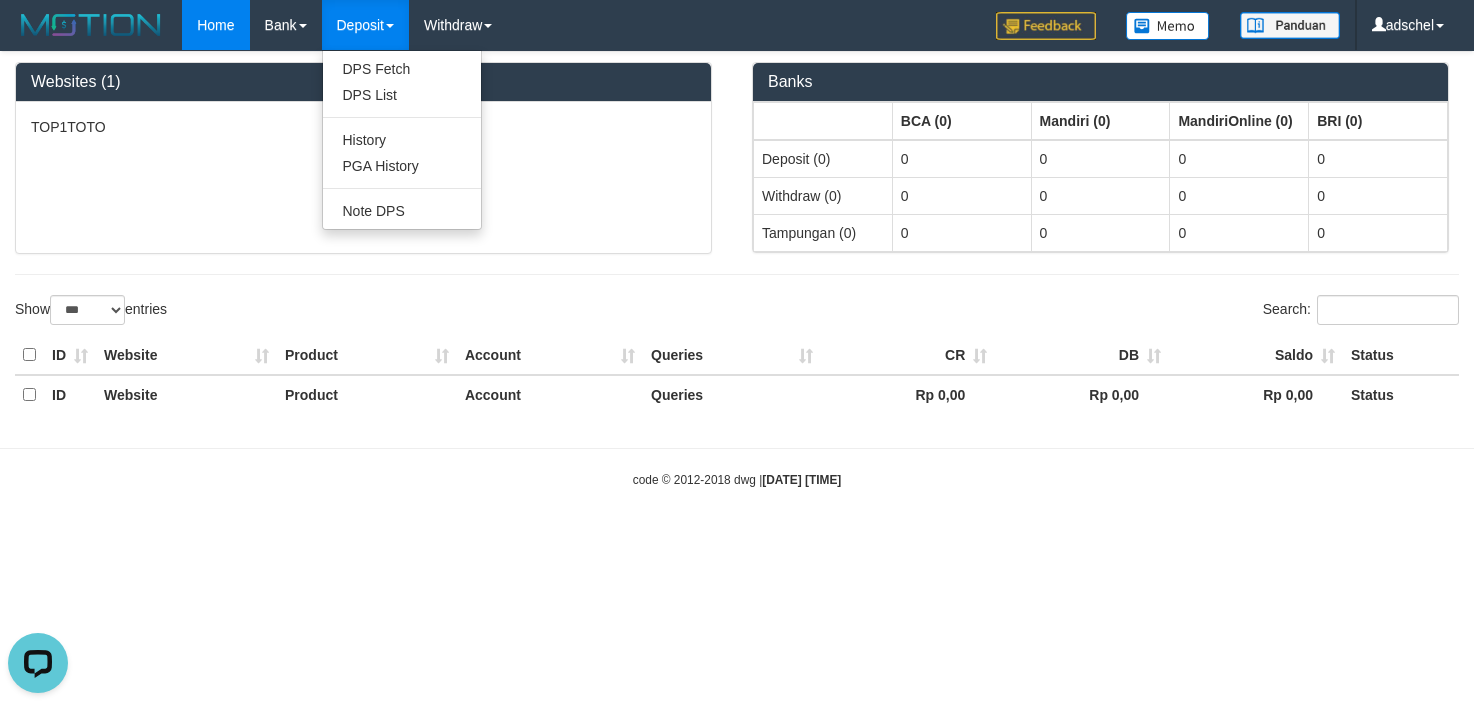scroll, scrollTop: 0, scrollLeft: 0, axis: both 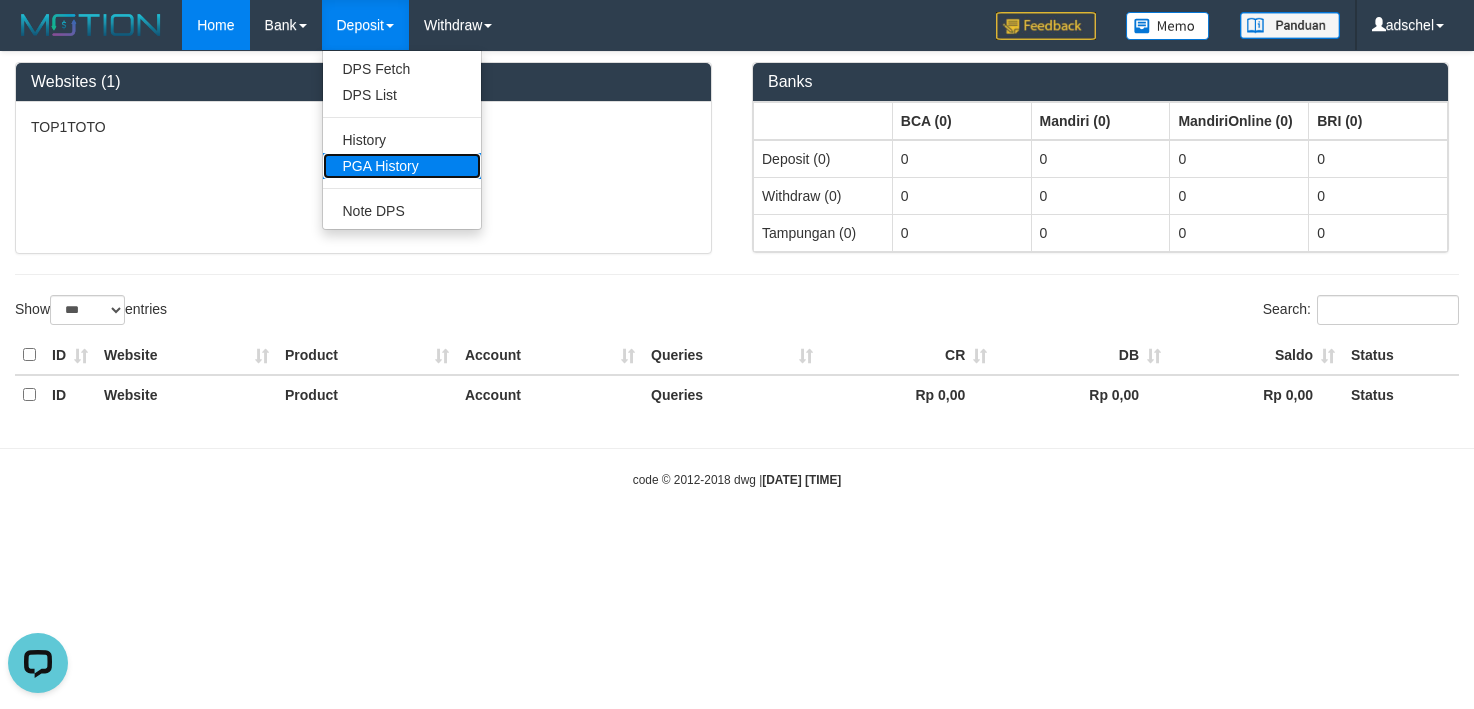 click on "PGA History" at bounding box center [402, 166] 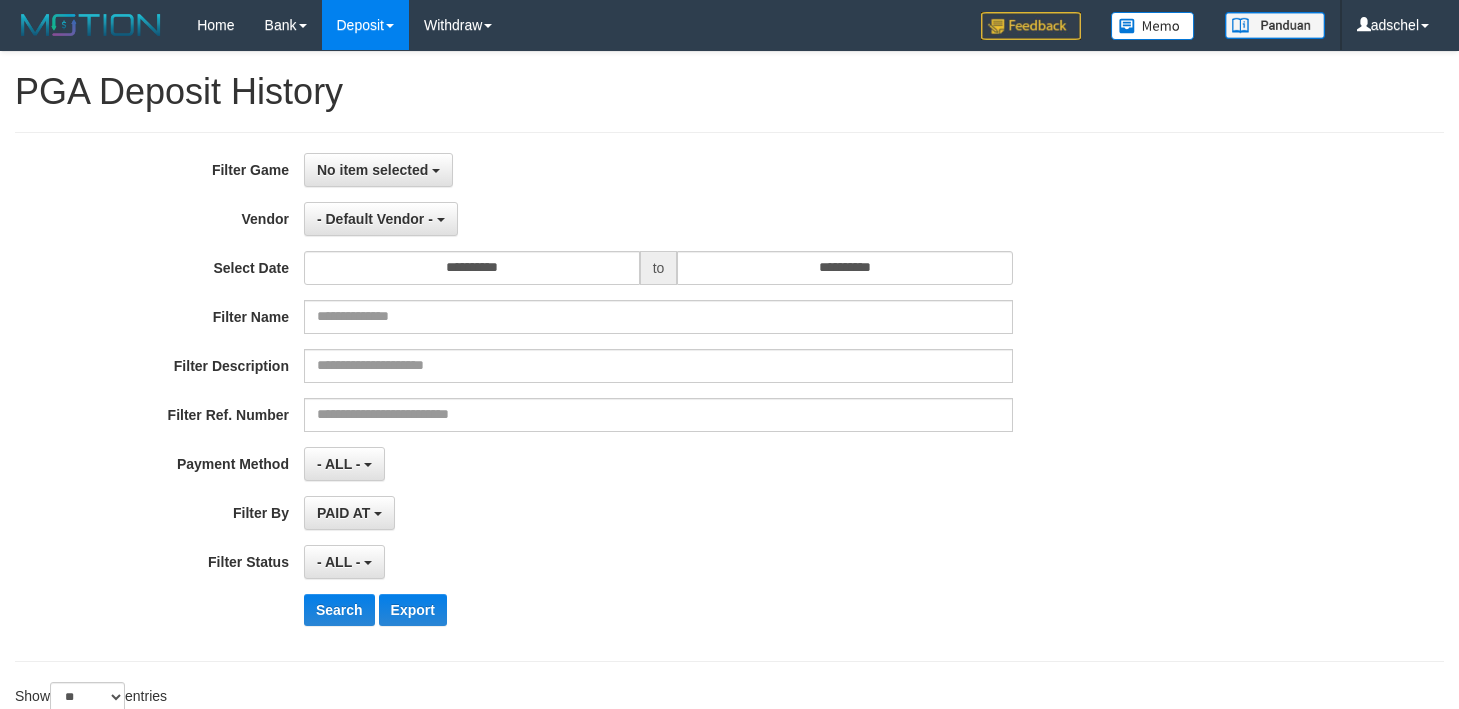 select 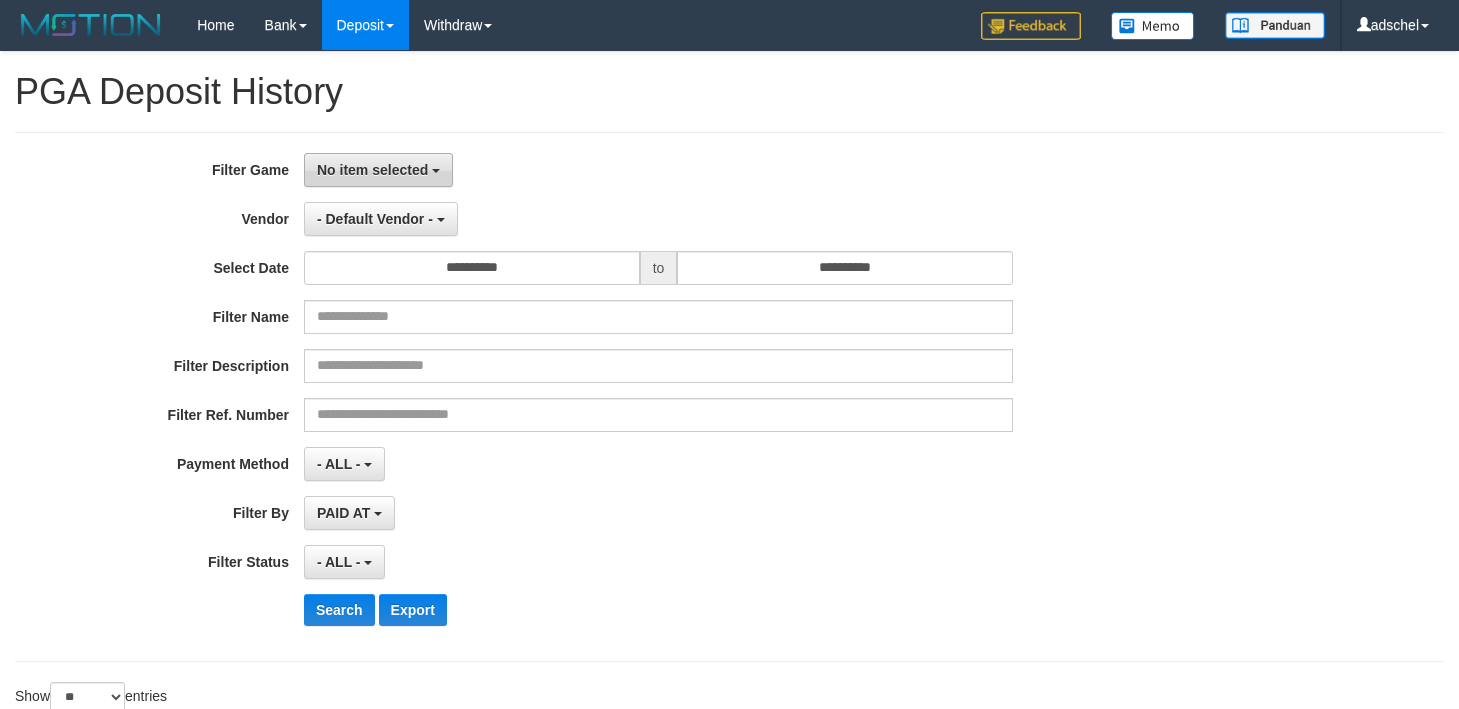 click on "No item selected" at bounding box center (372, 170) 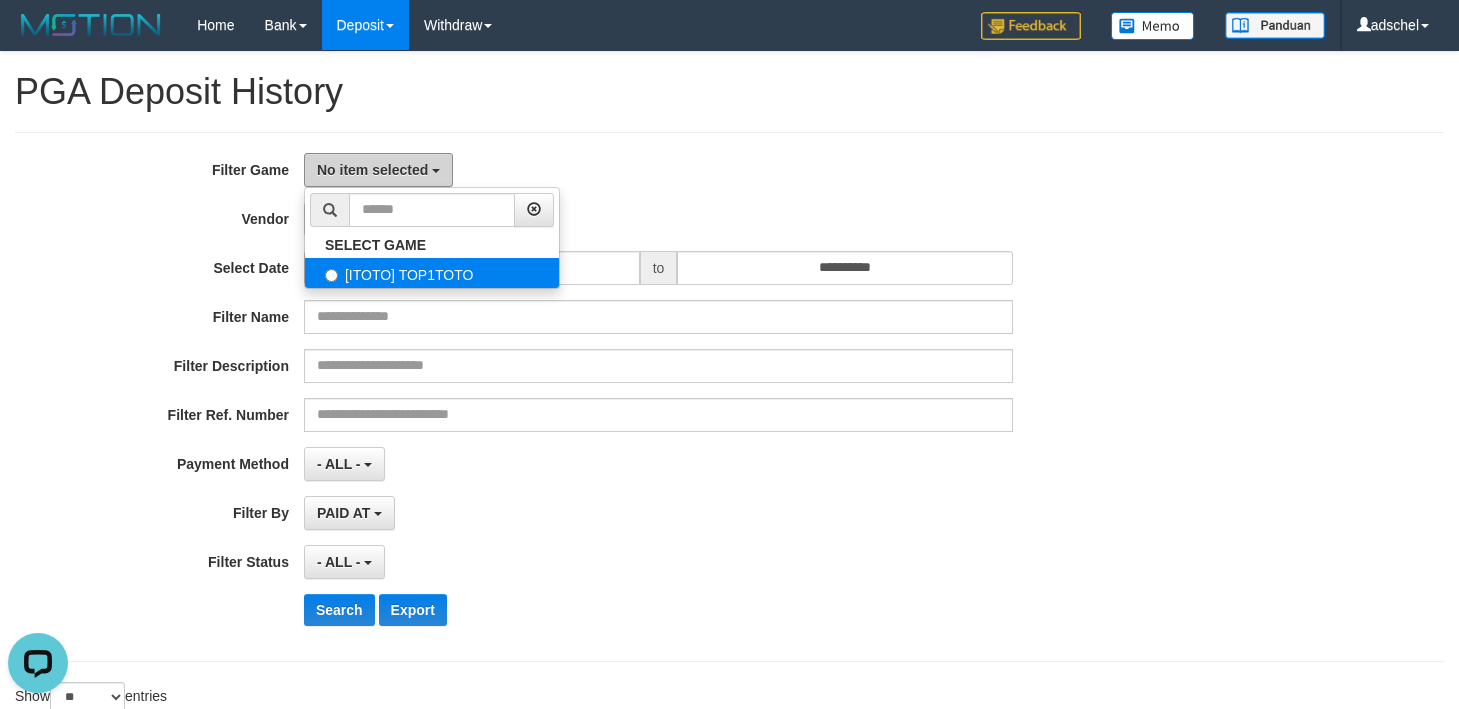 scroll, scrollTop: 0, scrollLeft: 0, axis: both 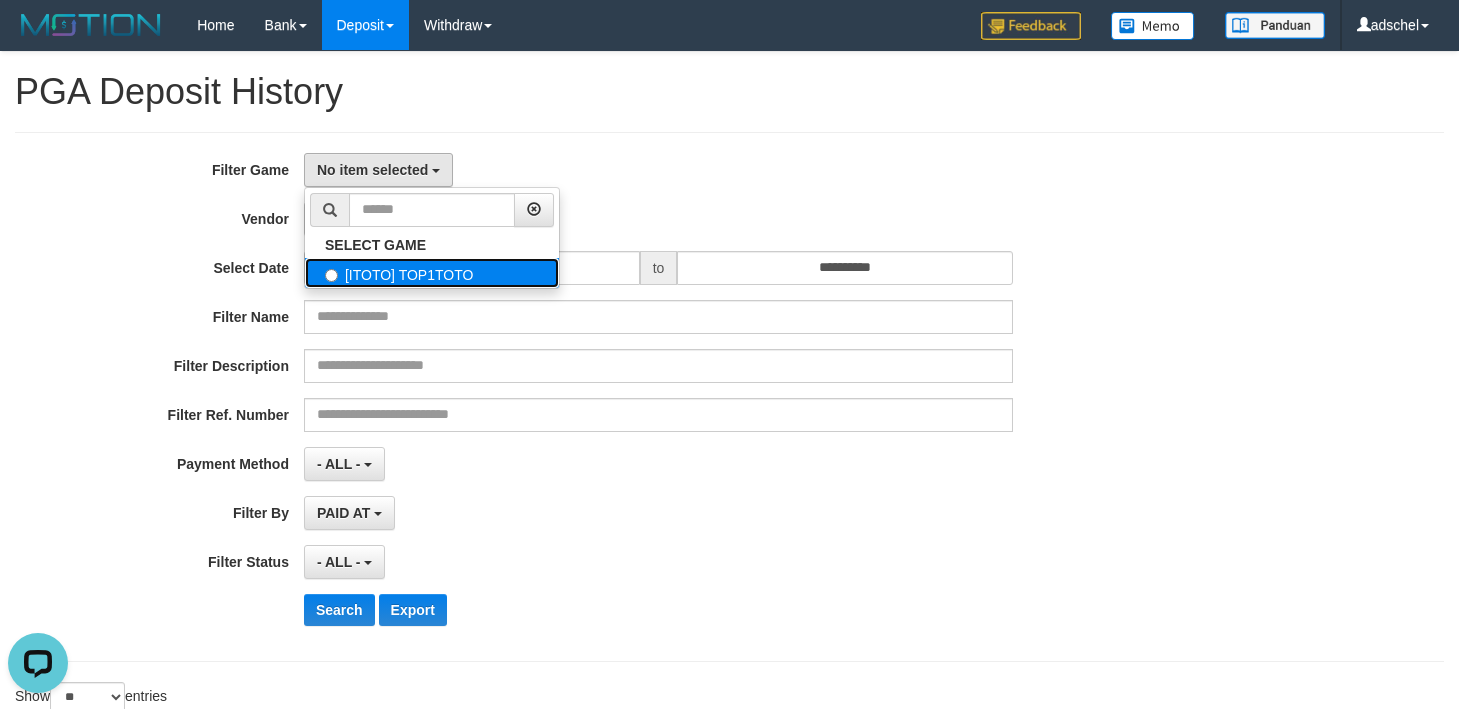click on "[ITOTO] TOP1TOTO" at bounding box center (432, 273) 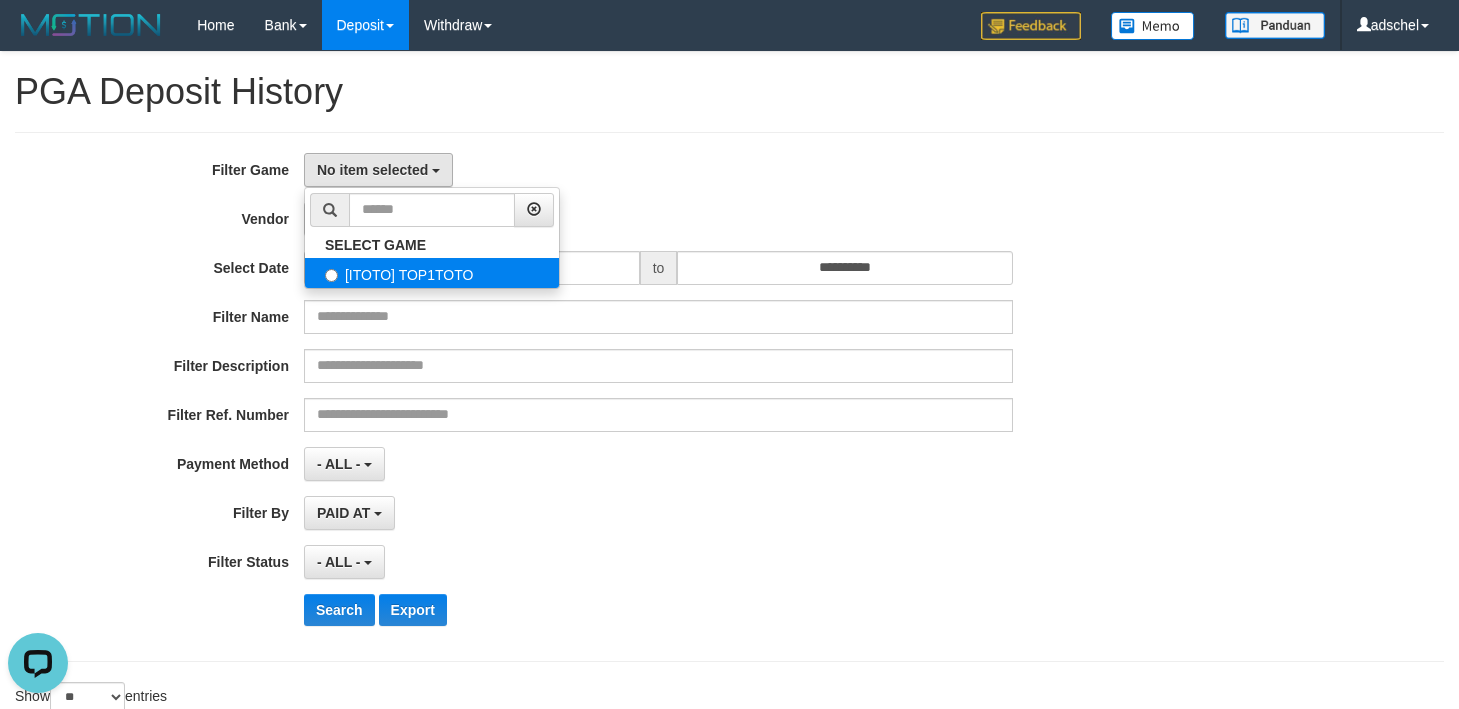 select on "***" 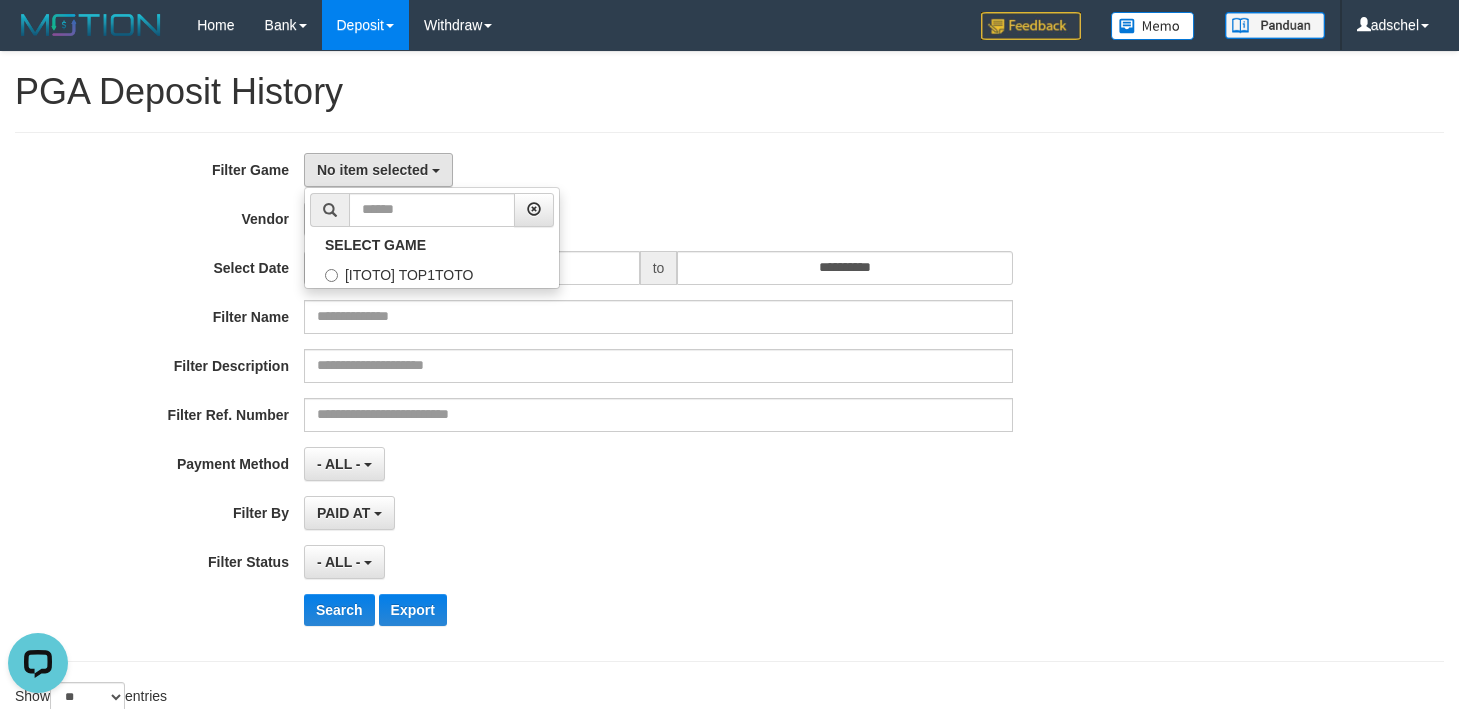 scroll, scrollTop: 18, scrollLeft: 0, axis: vertical 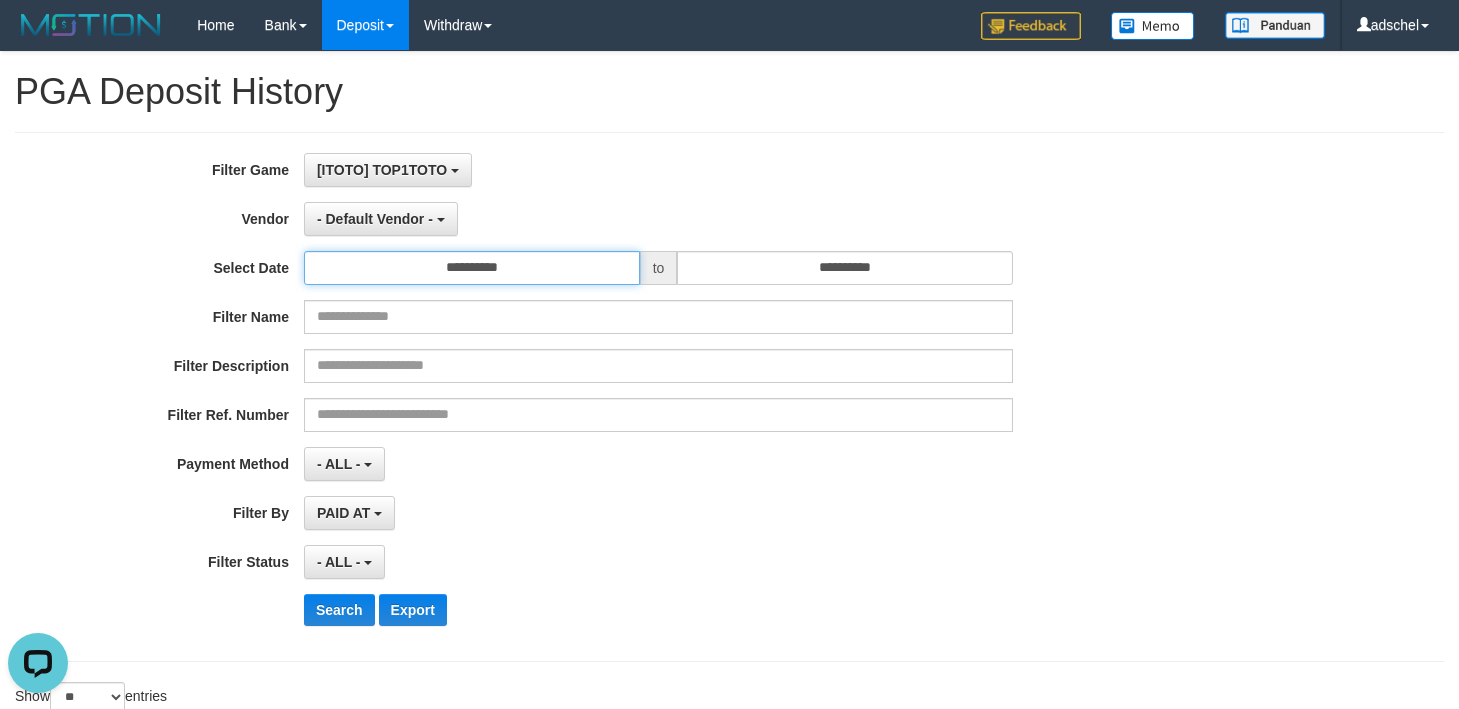 click on "**********" at bounding box center (472, 268) 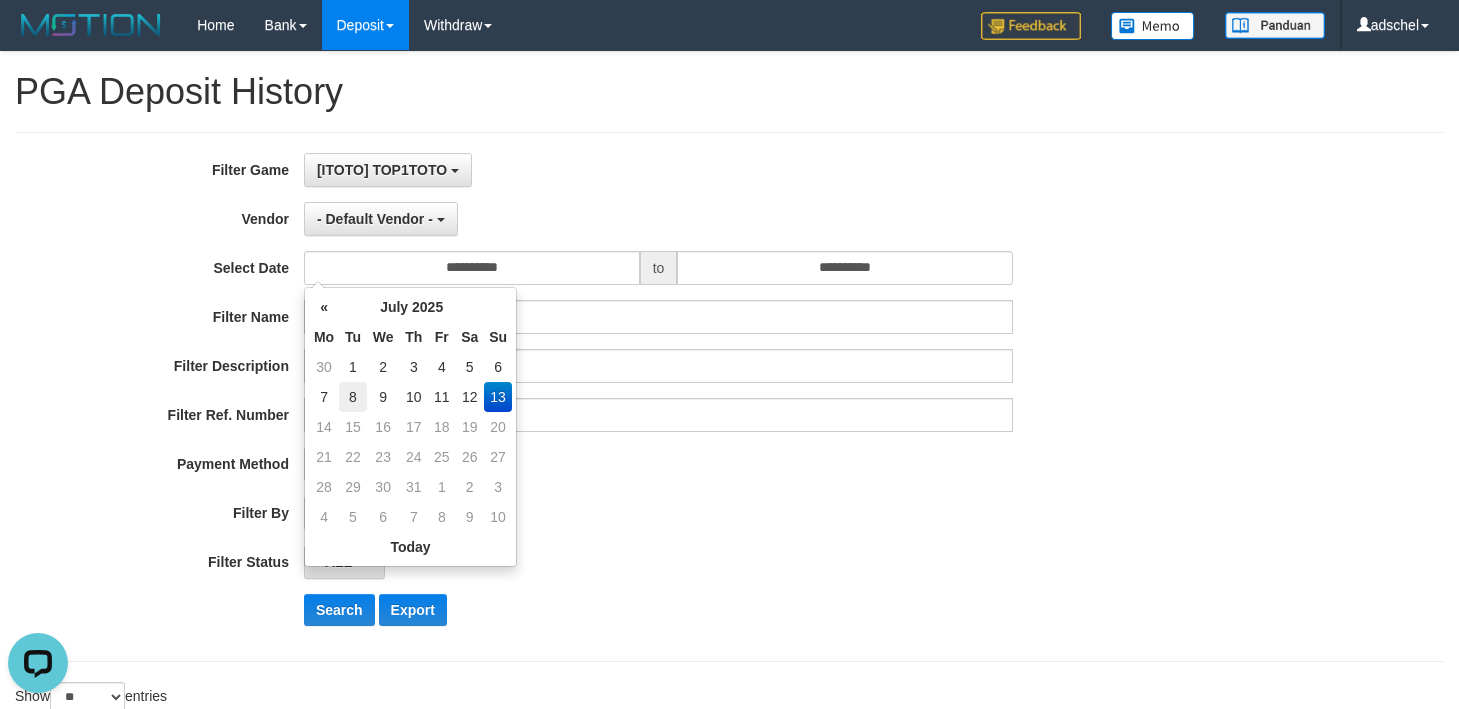 click on "8" at bounding box center [353, 397] 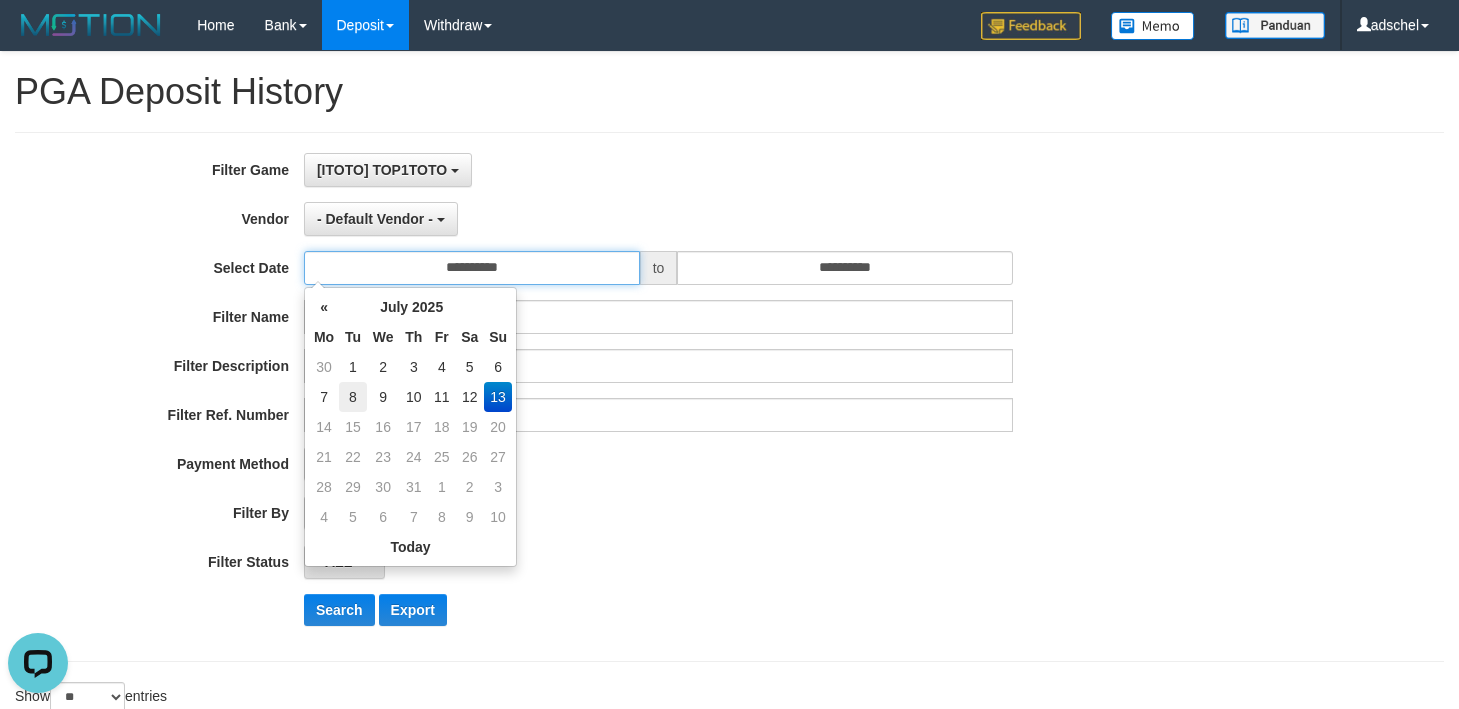 type on "**********" 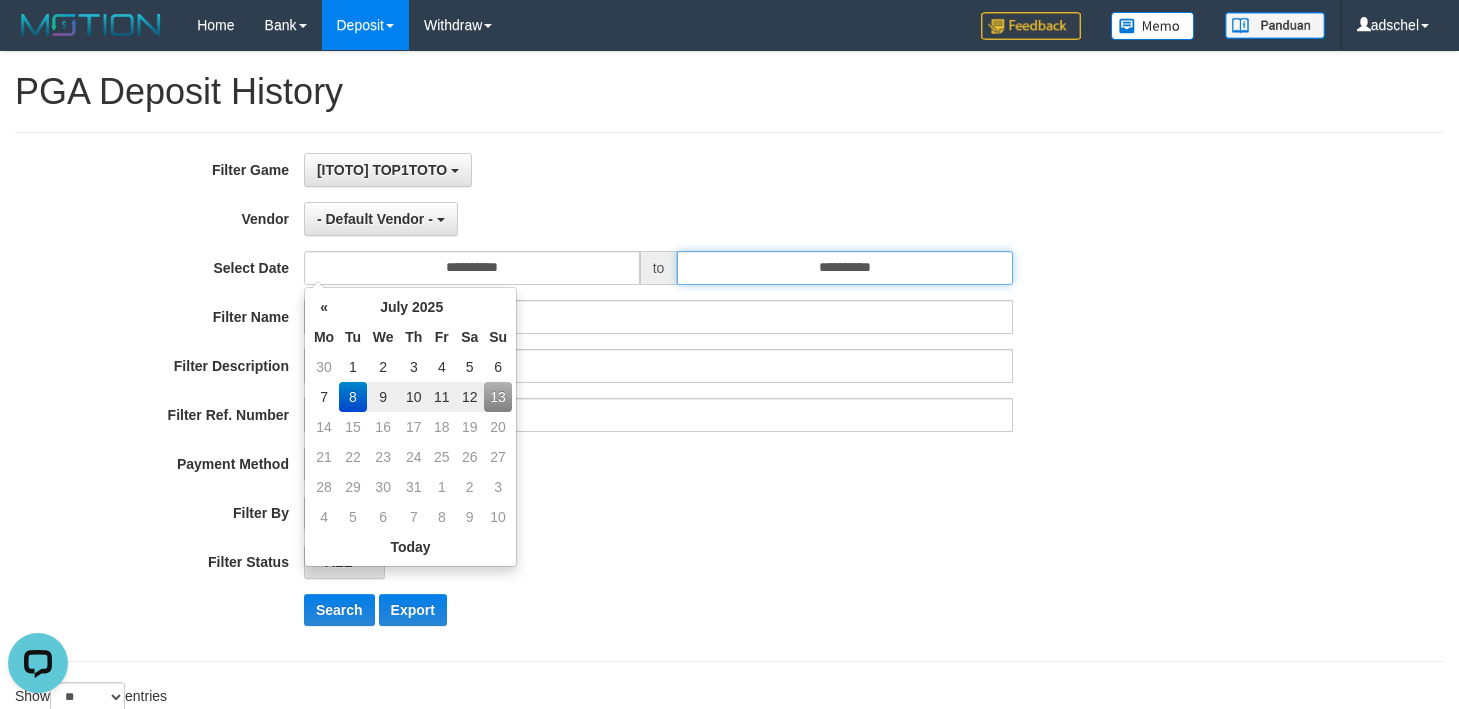 click on "**********" at bounding box center [845, 268] 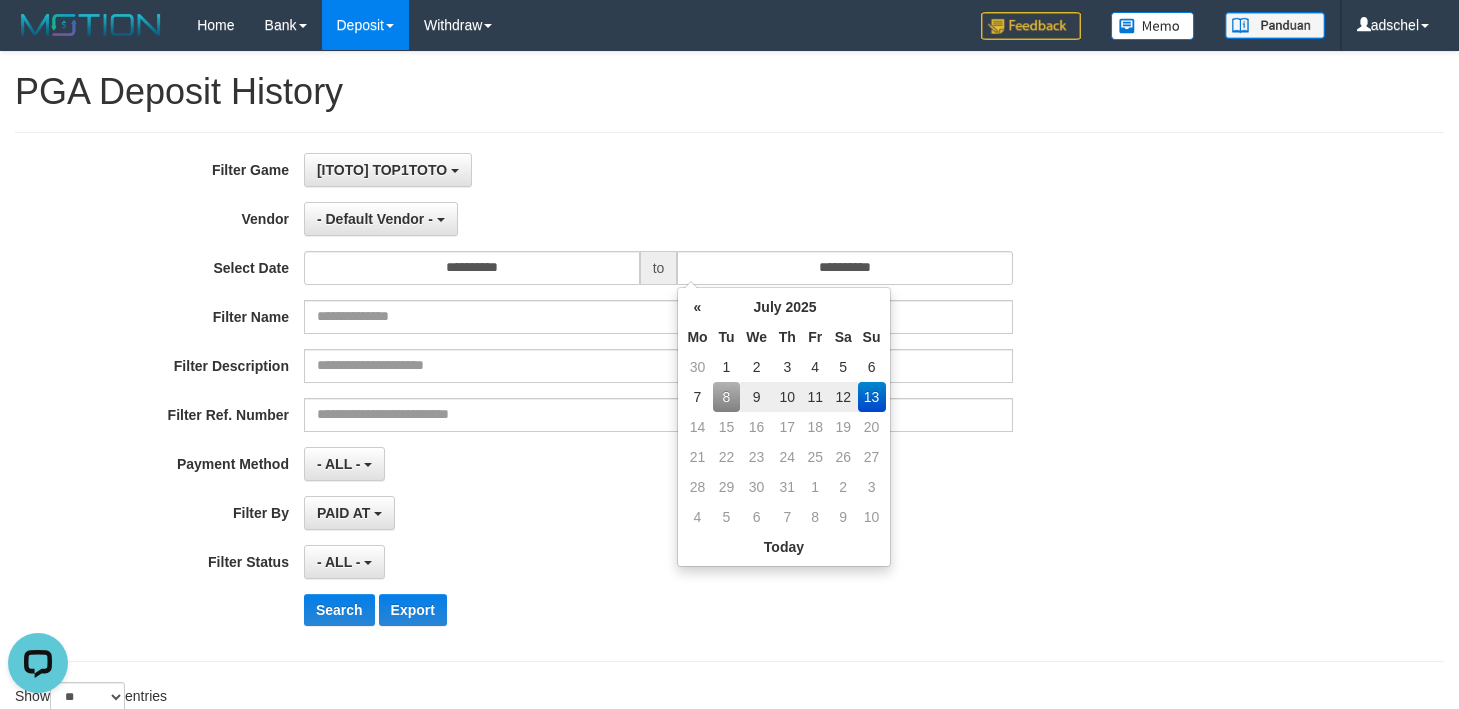 click on "8" at bounding box center (727, 397) 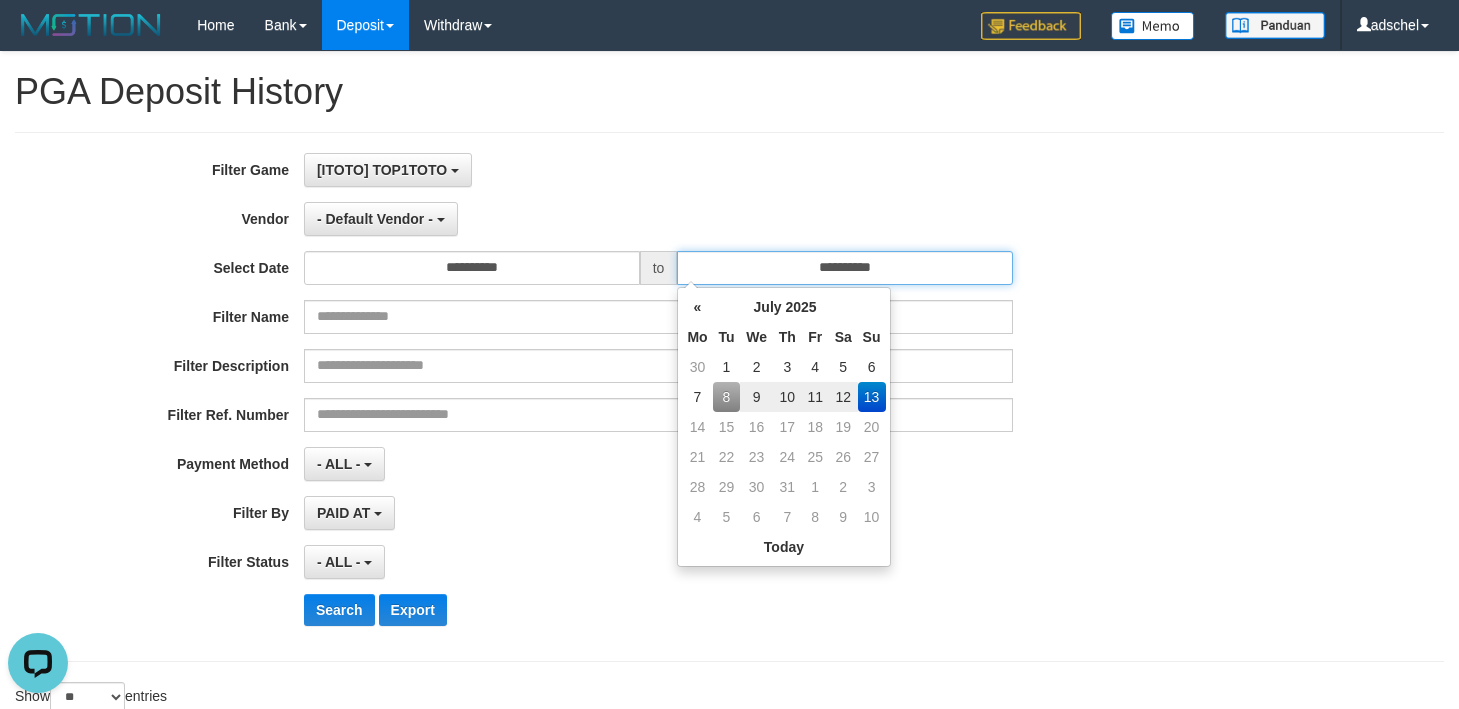 type on "**********" 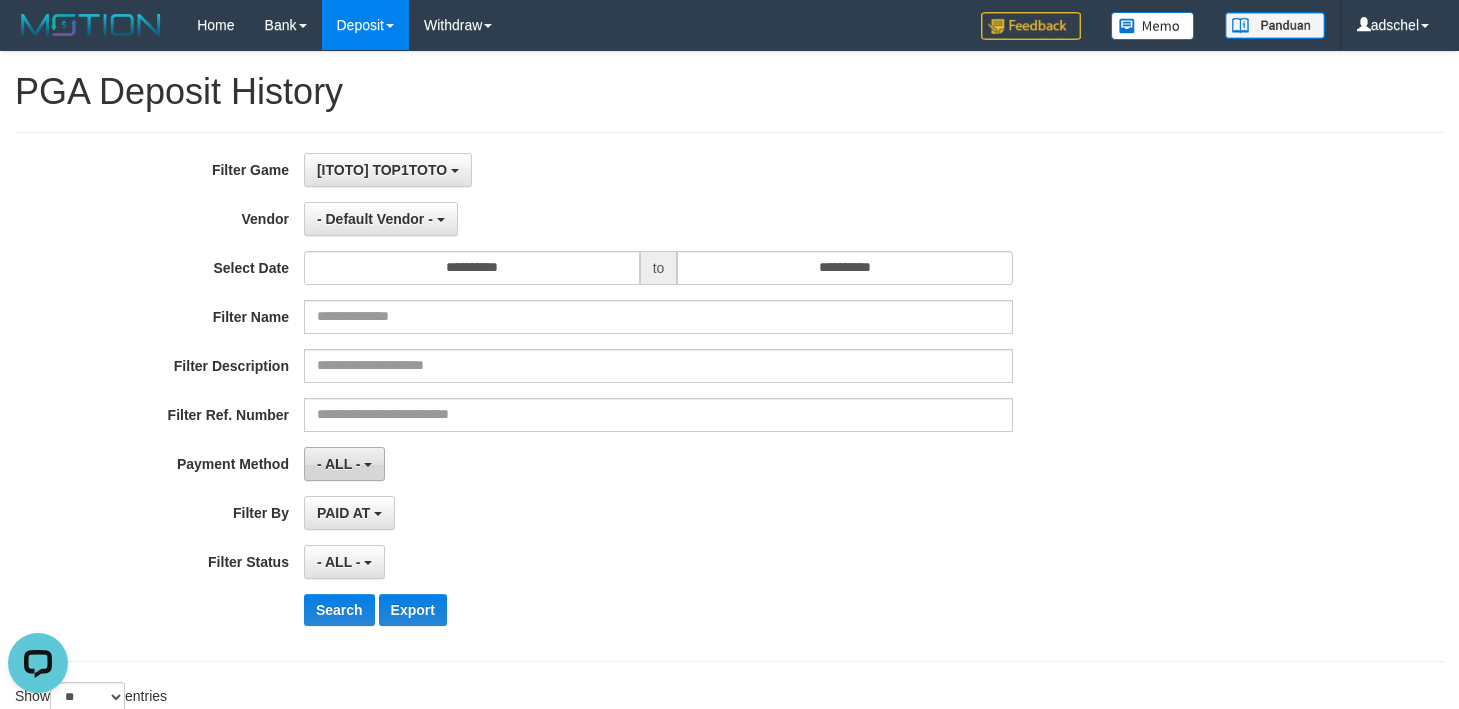 click on "- ALL -" at bounding box center (339, 464) 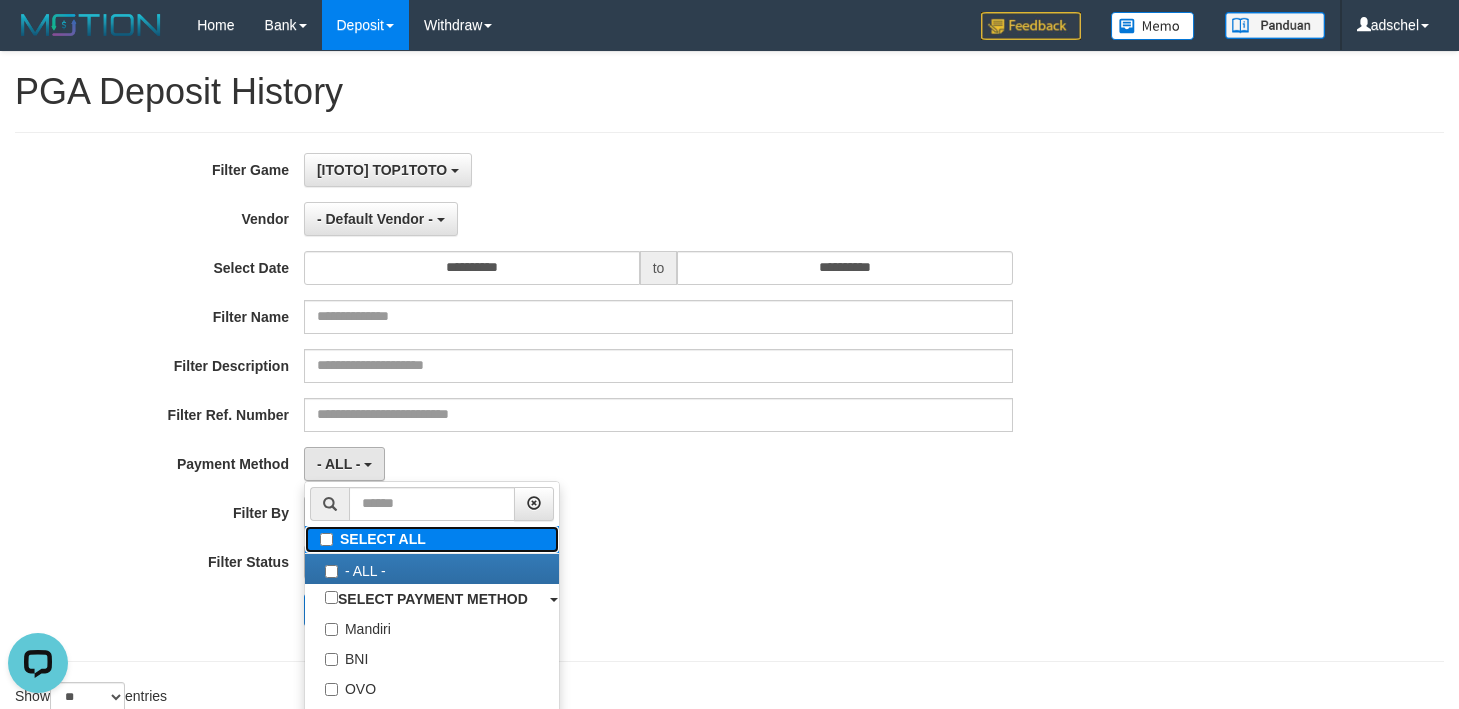 click on "SELECT ALL" at bounding box center [432, 539] 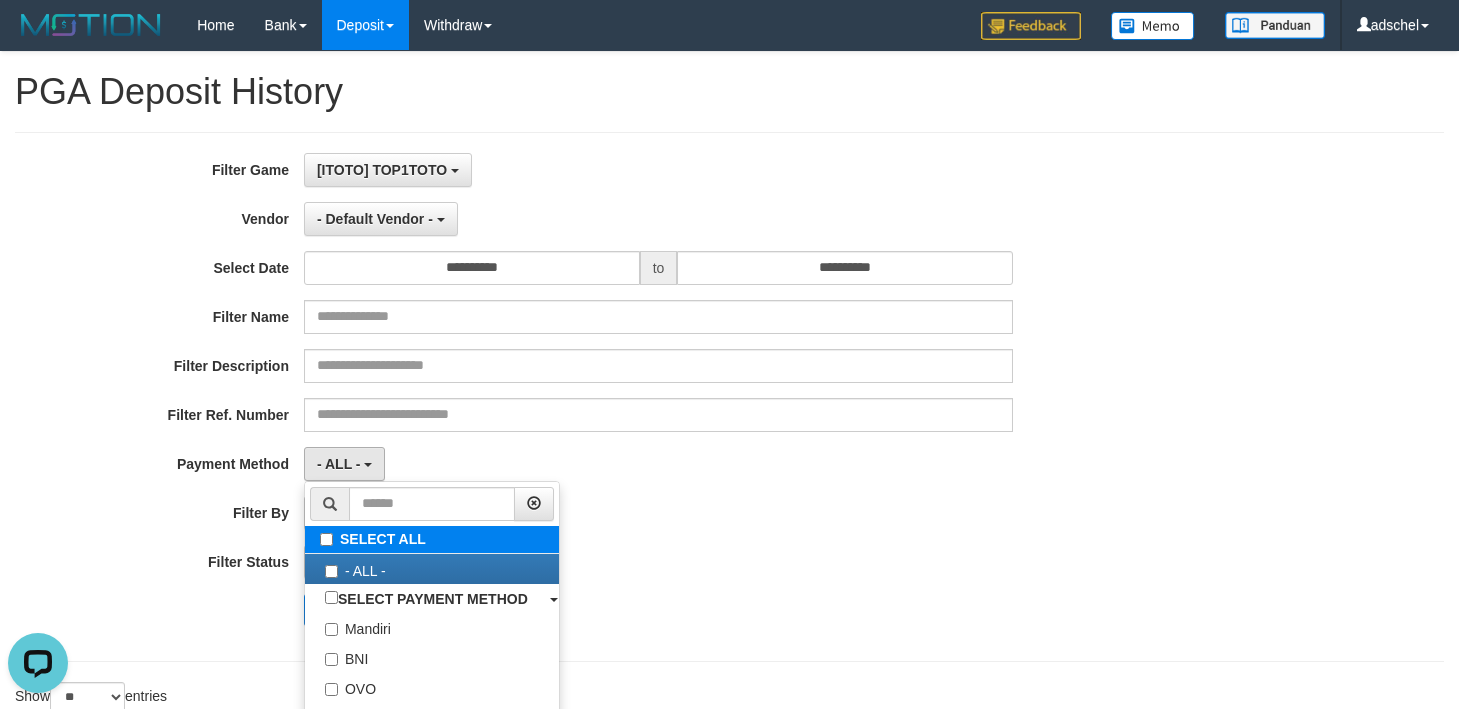 type 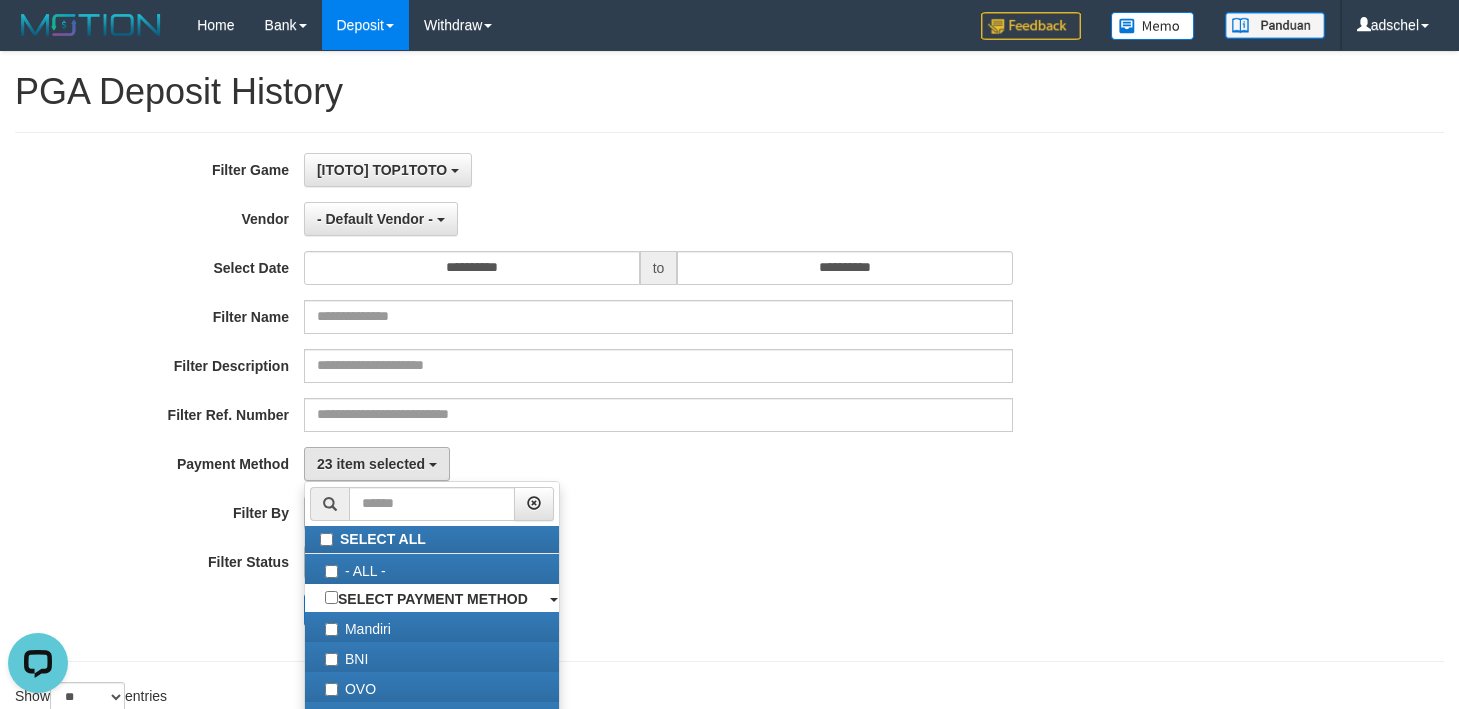click on "PAID AT
PAID AT
CREATED AT" at bounding box center [658, 513] 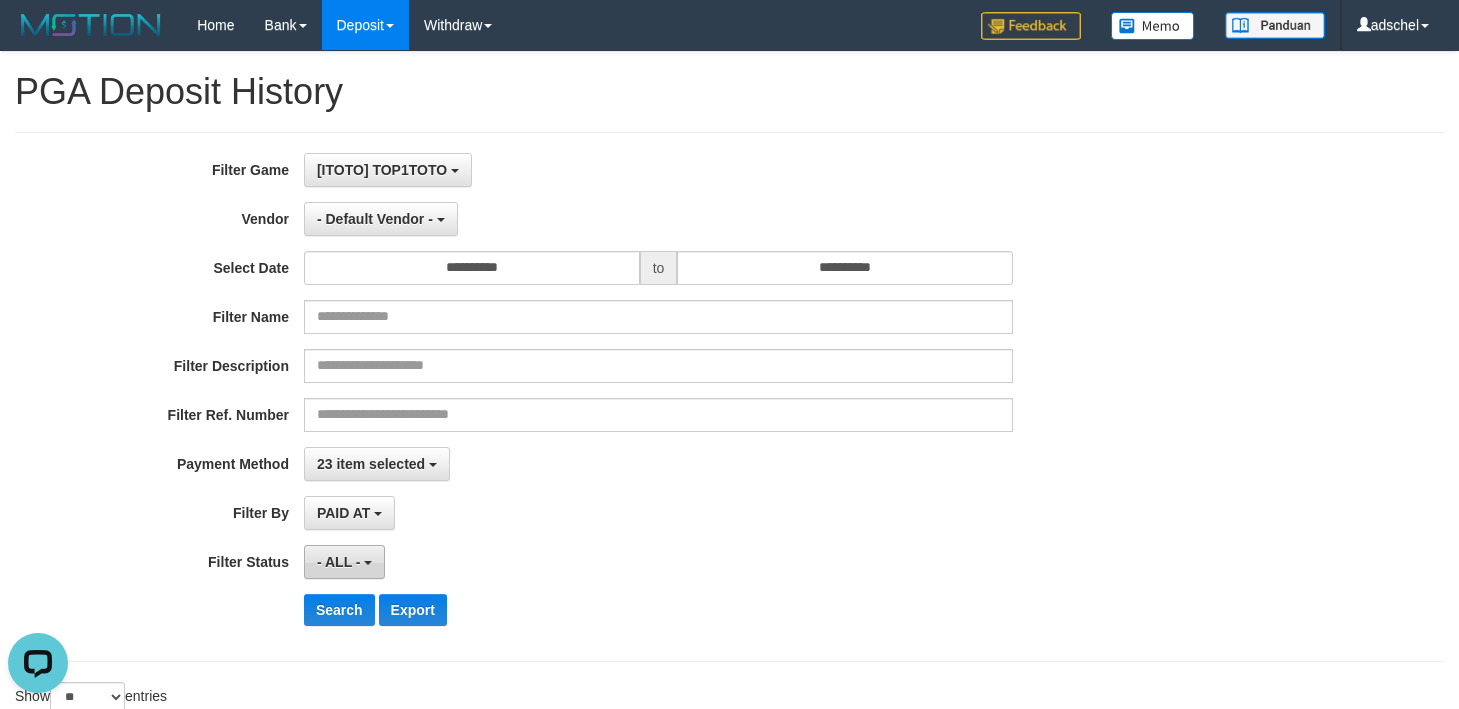 click on "- ALL -" at bounding box center (339, 562) 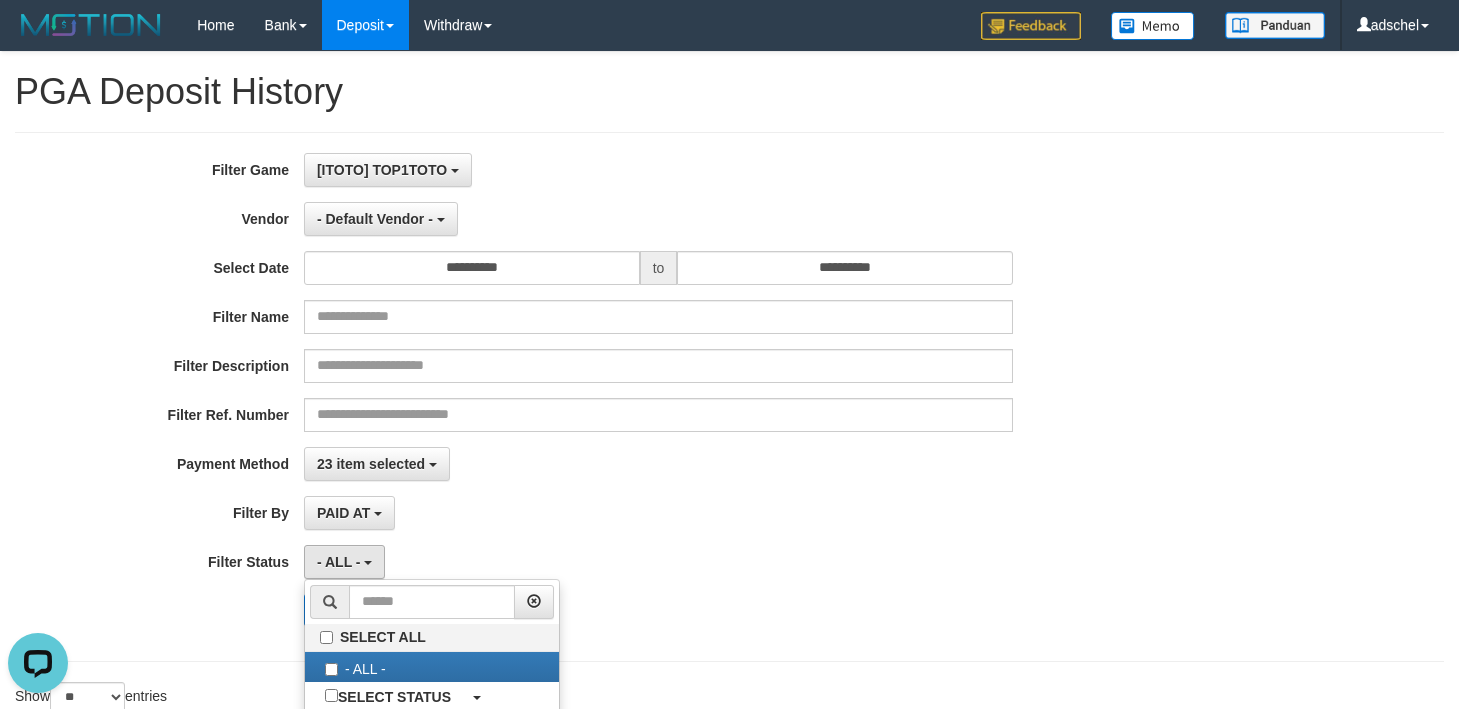 drag, startPoint x: 1003, startPoint y: 548, endPoint x: 602, endPoint y: 607, distance: 405.31717 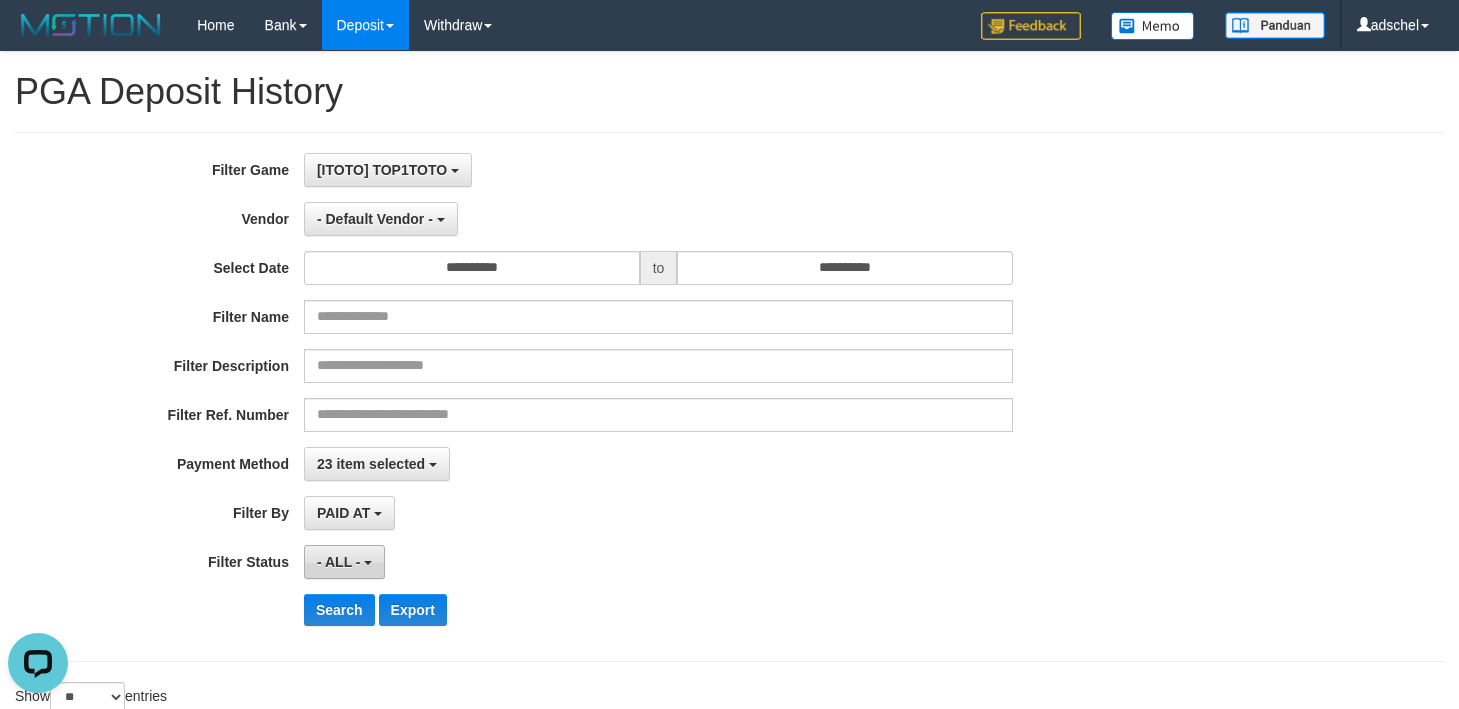 click on "- ALL -" at bounding box center (344, 562) 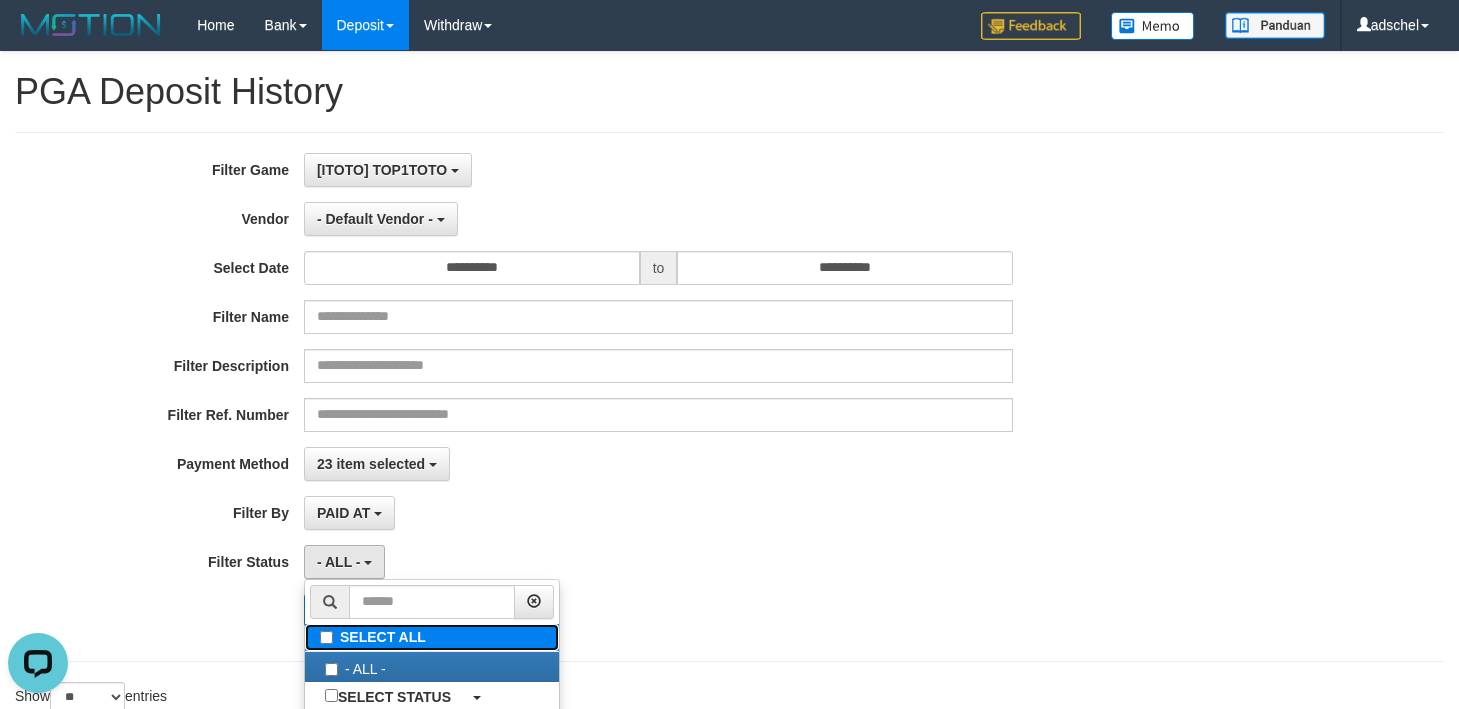 click on "SELECT ALL" at bounding box center (432, 637) 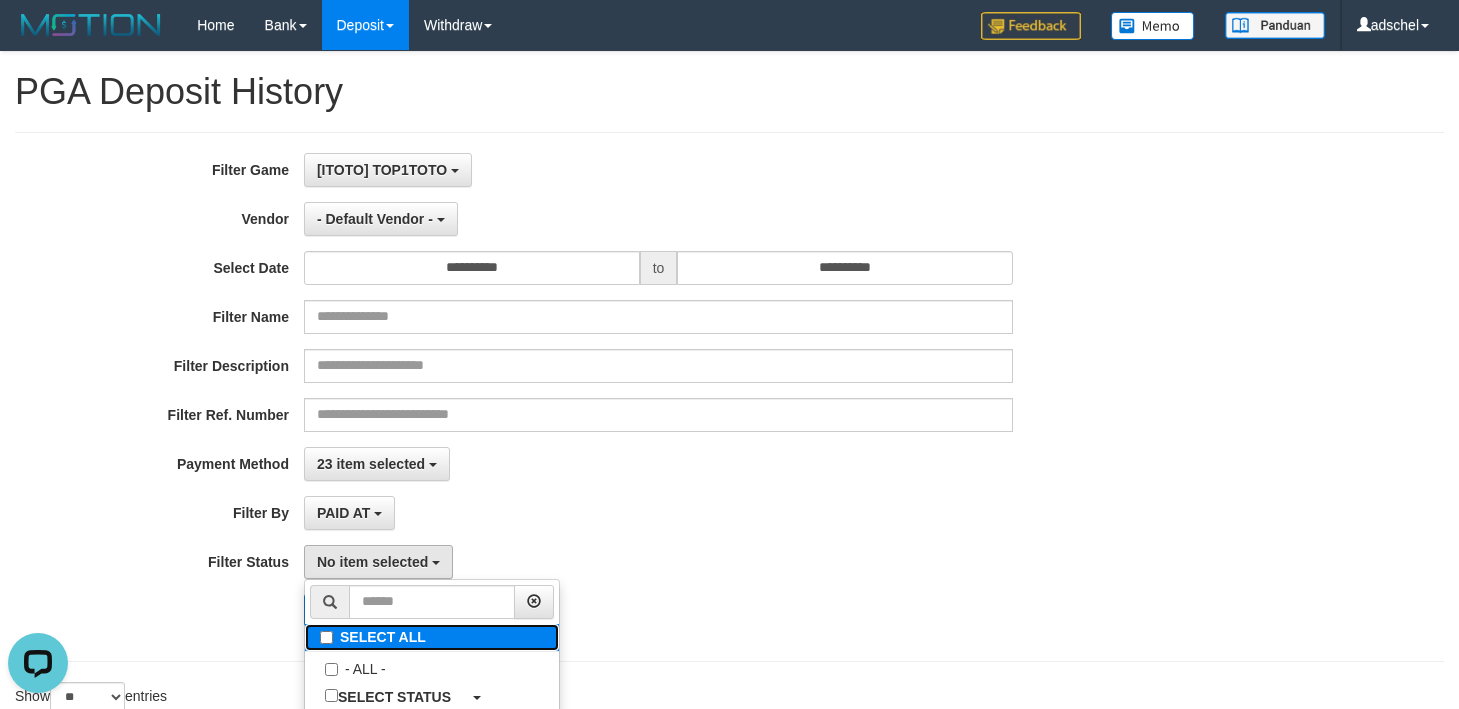 click on "SELECT ALL" at bounding box center [432, 637] 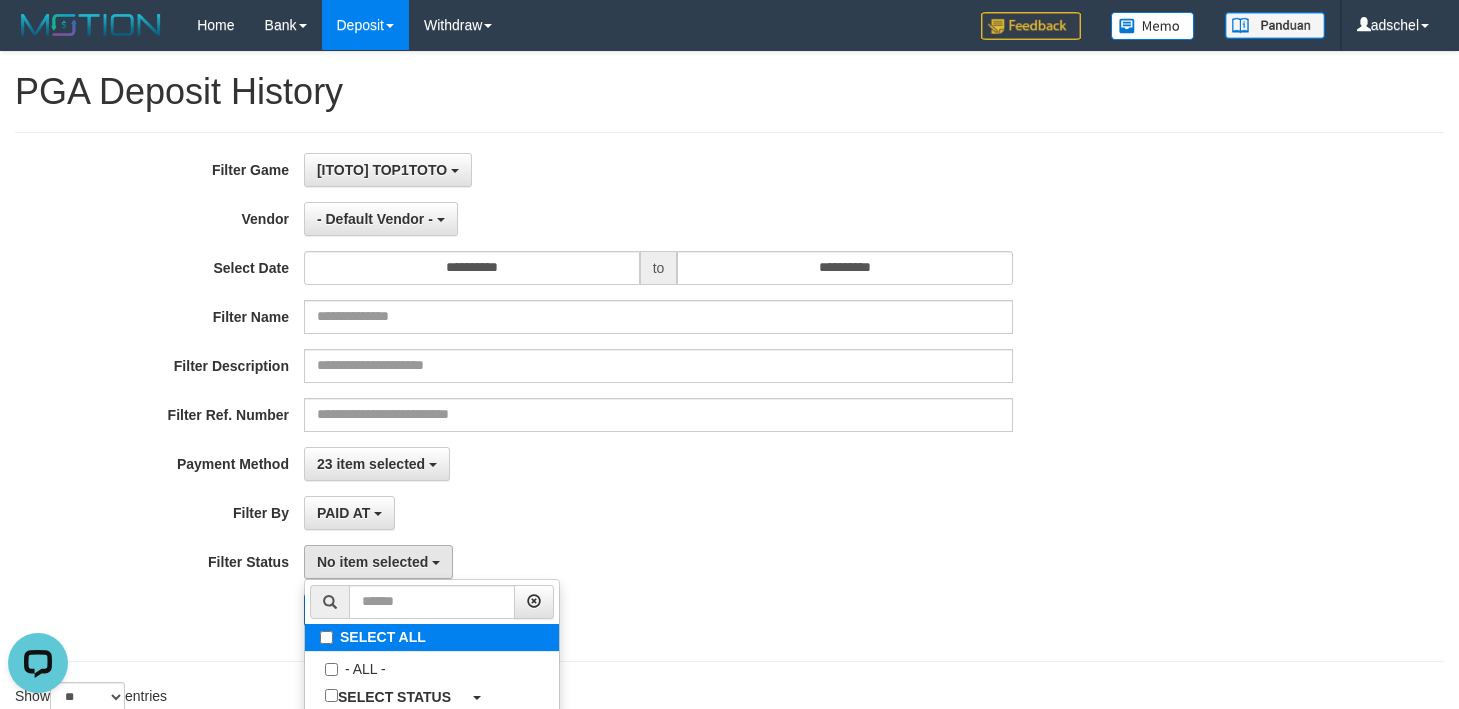 select on "***" 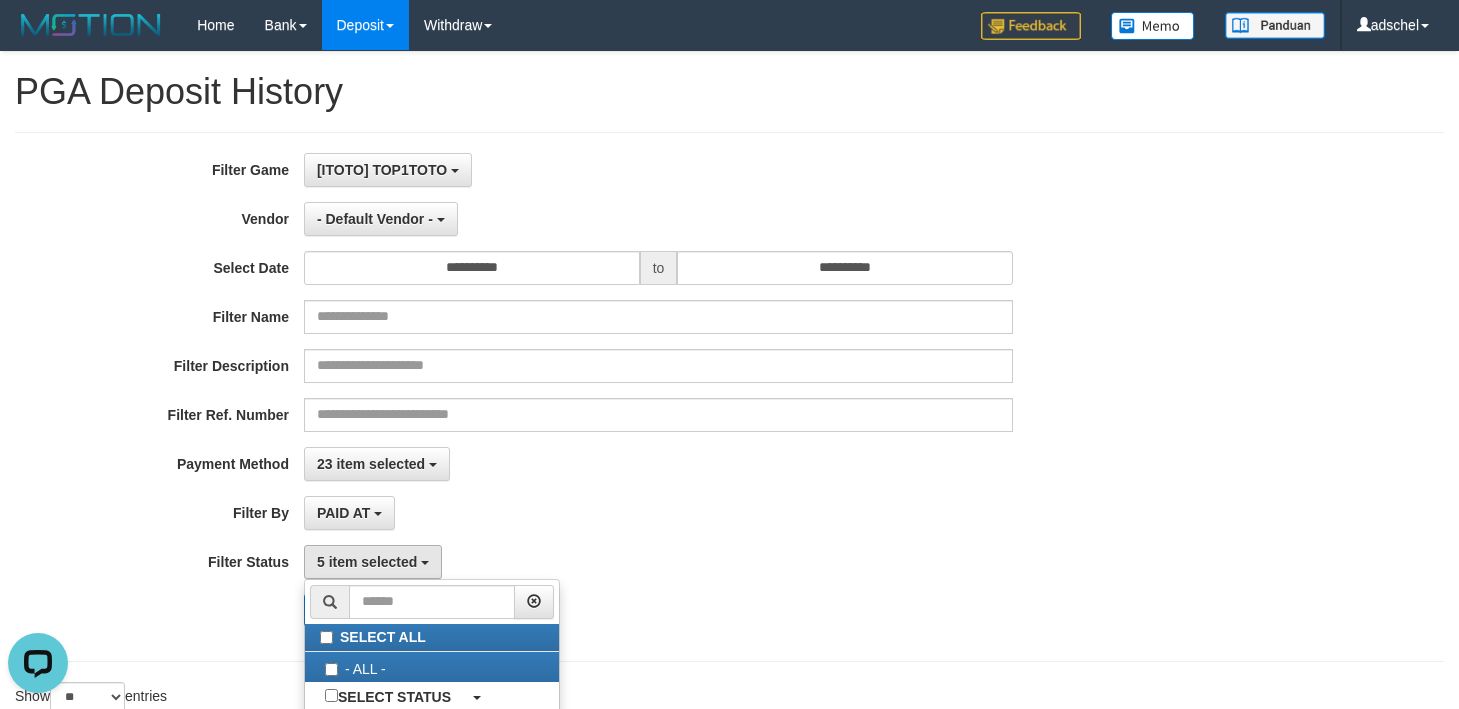 click on "PAID AT
PAID AT
CREATED AT" at bounding box center (658, 513) 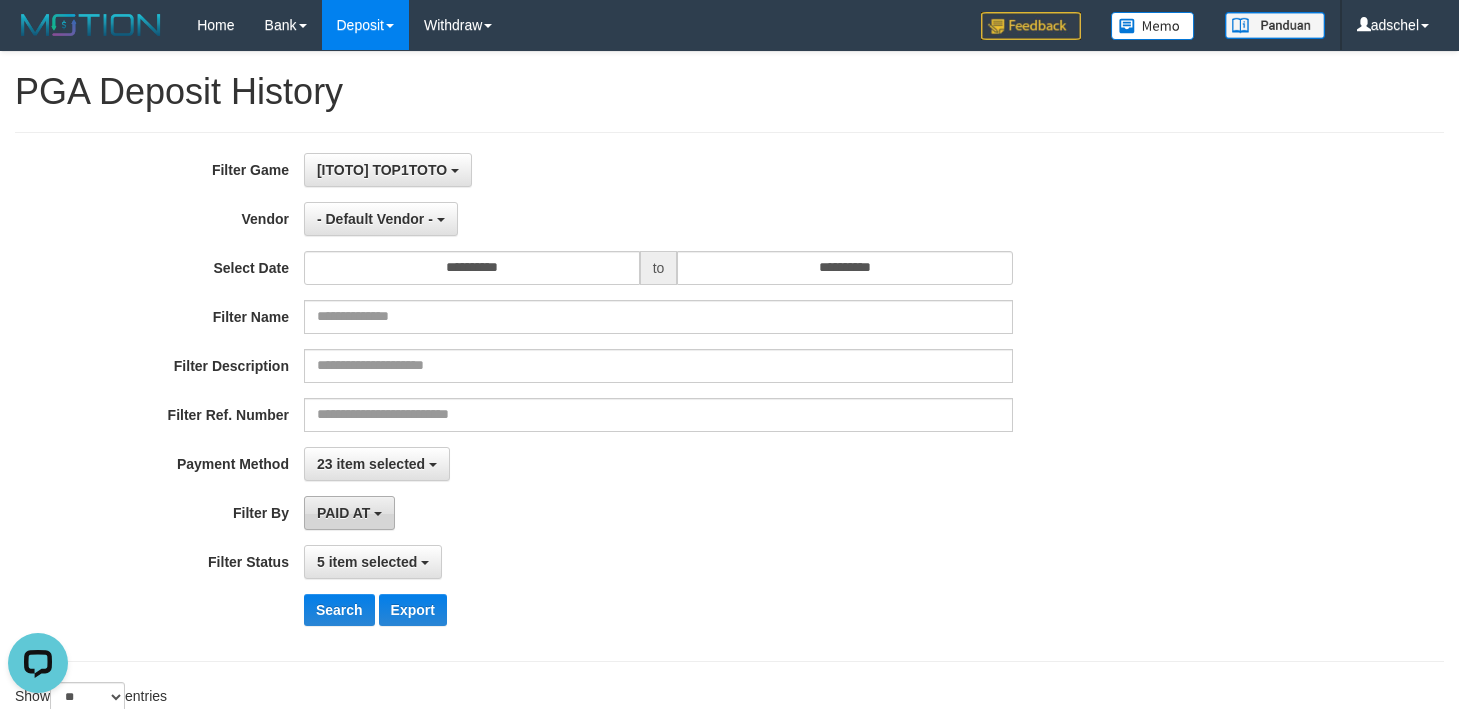 click on "PAID AT" at bounding box center [343, 513] 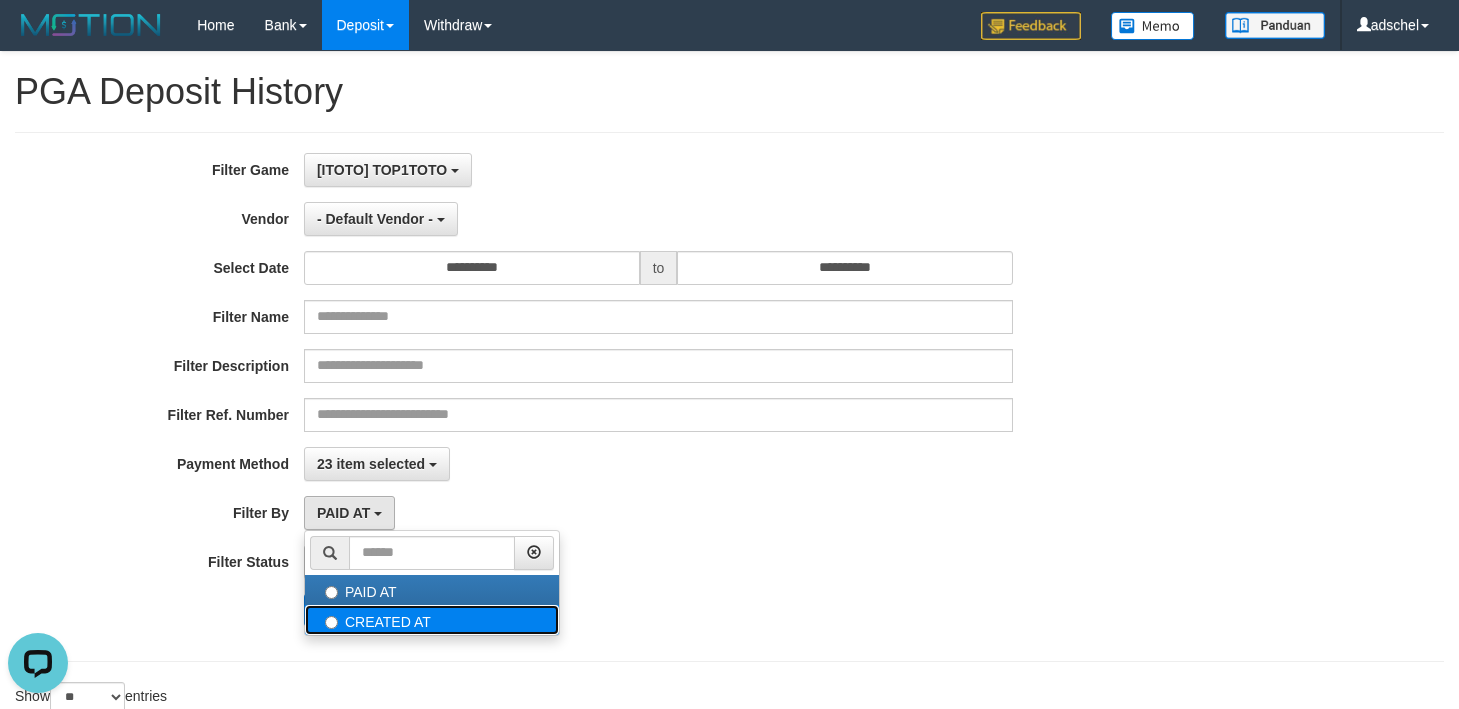 click on "CREATED AT" at bounding box center (432, 620) 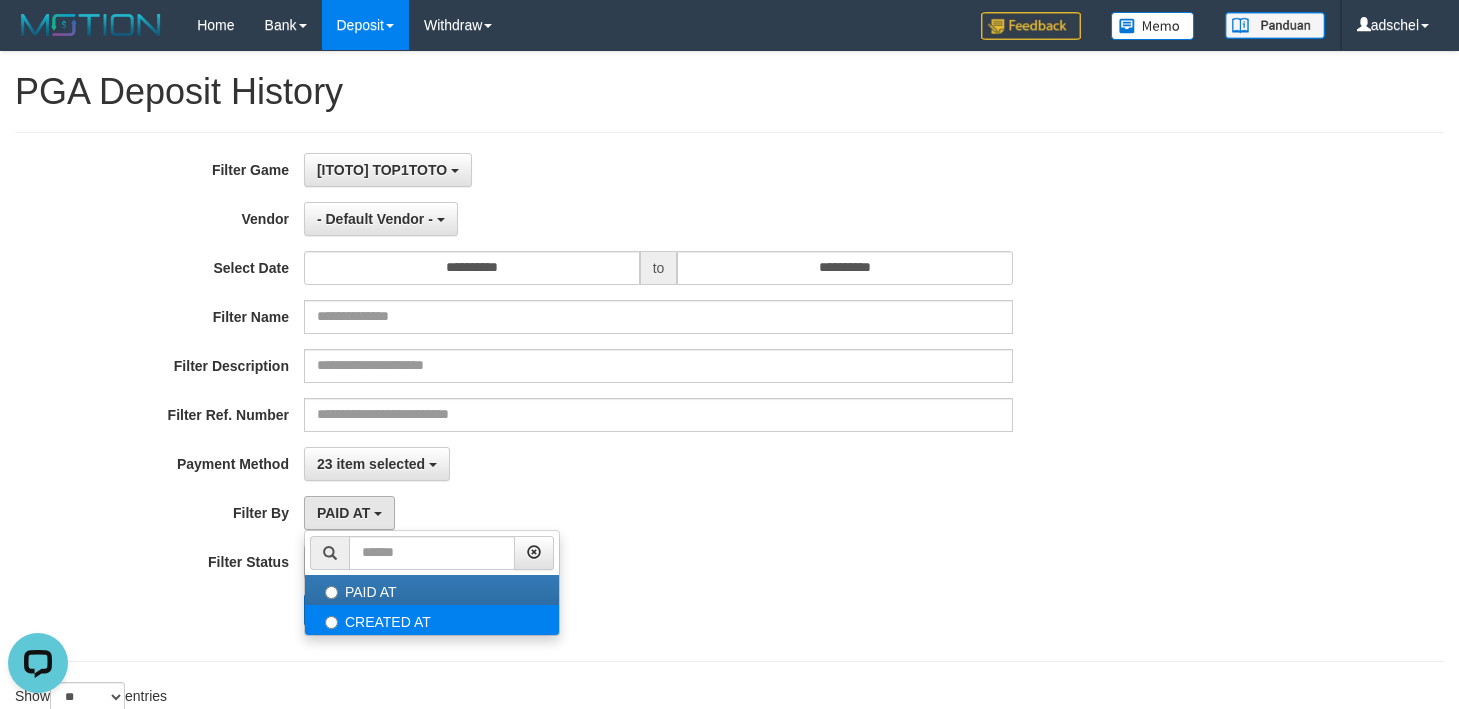 select on "*" 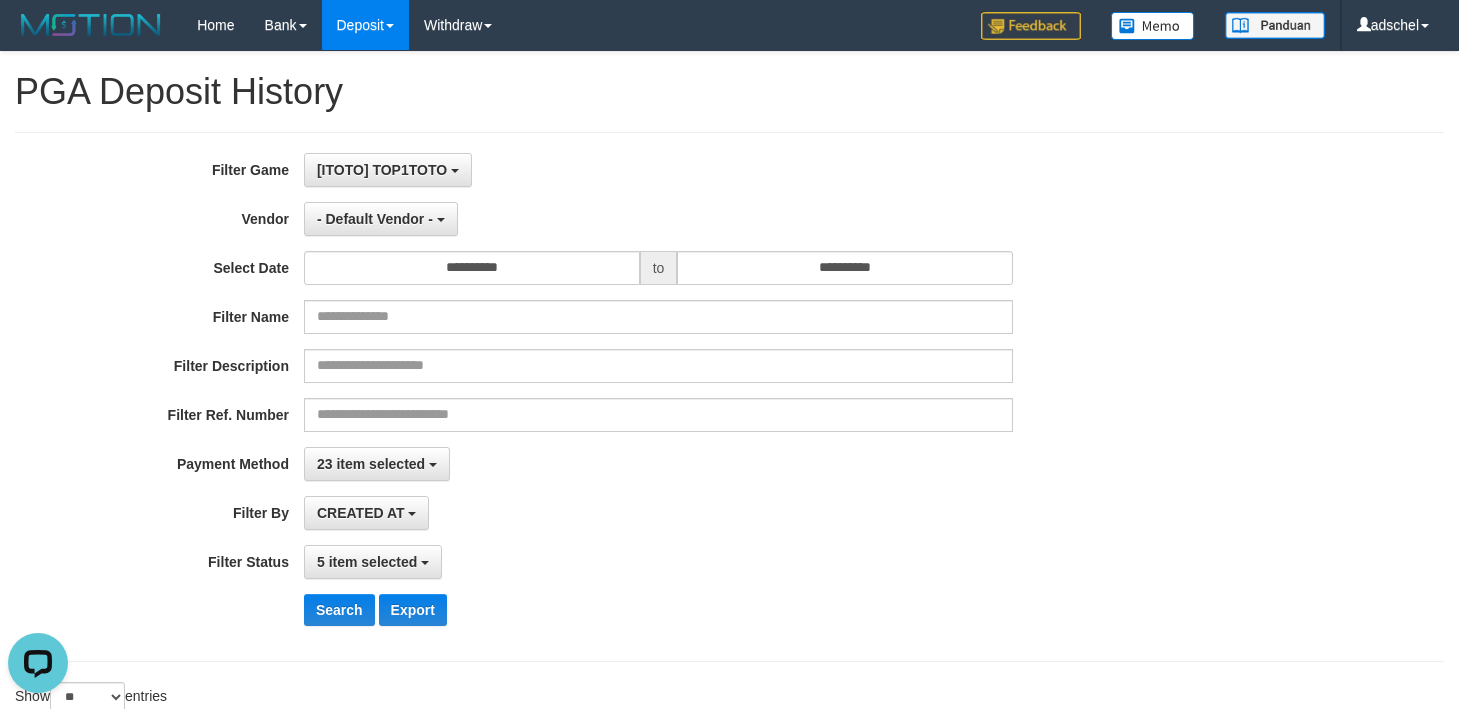 click on "**********" at bounding box center [608, 397] 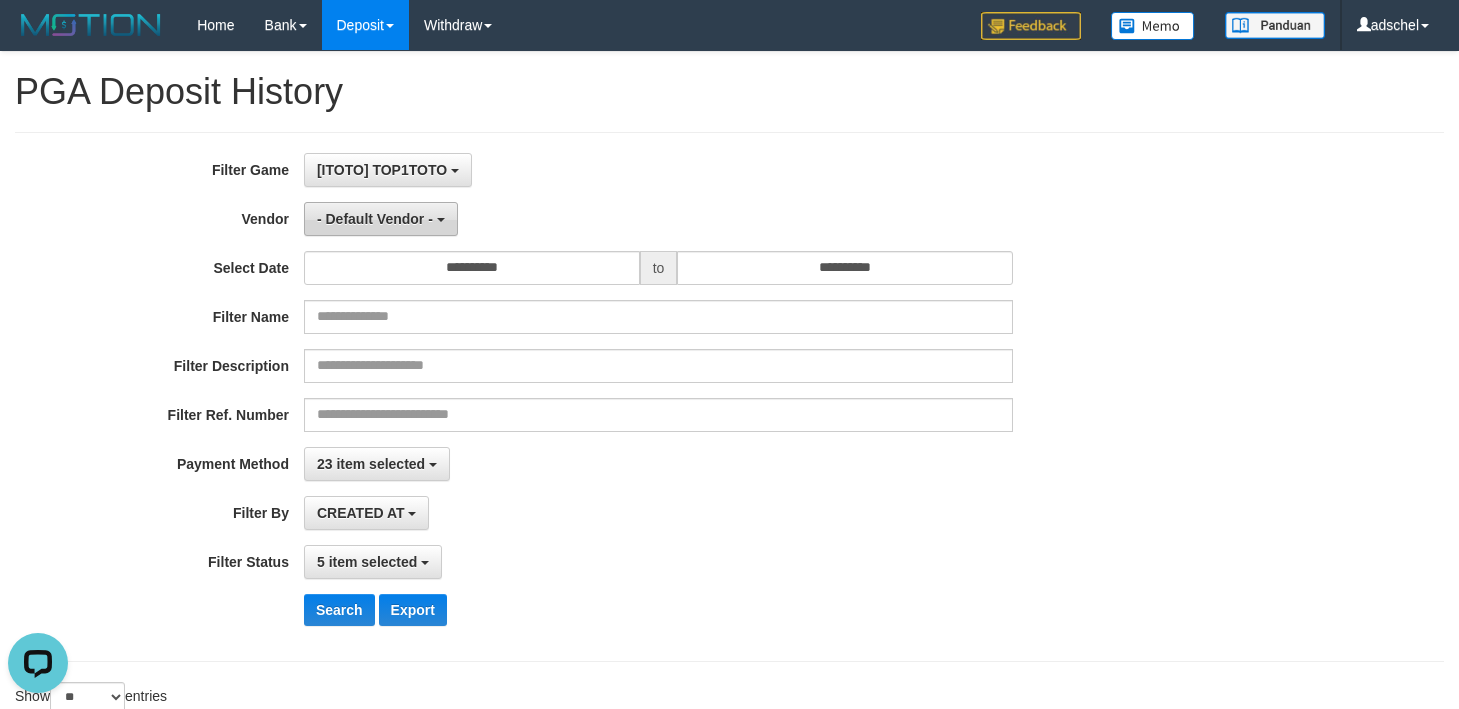 click on "- Default Vendor -" at bounding box center [381, 219] 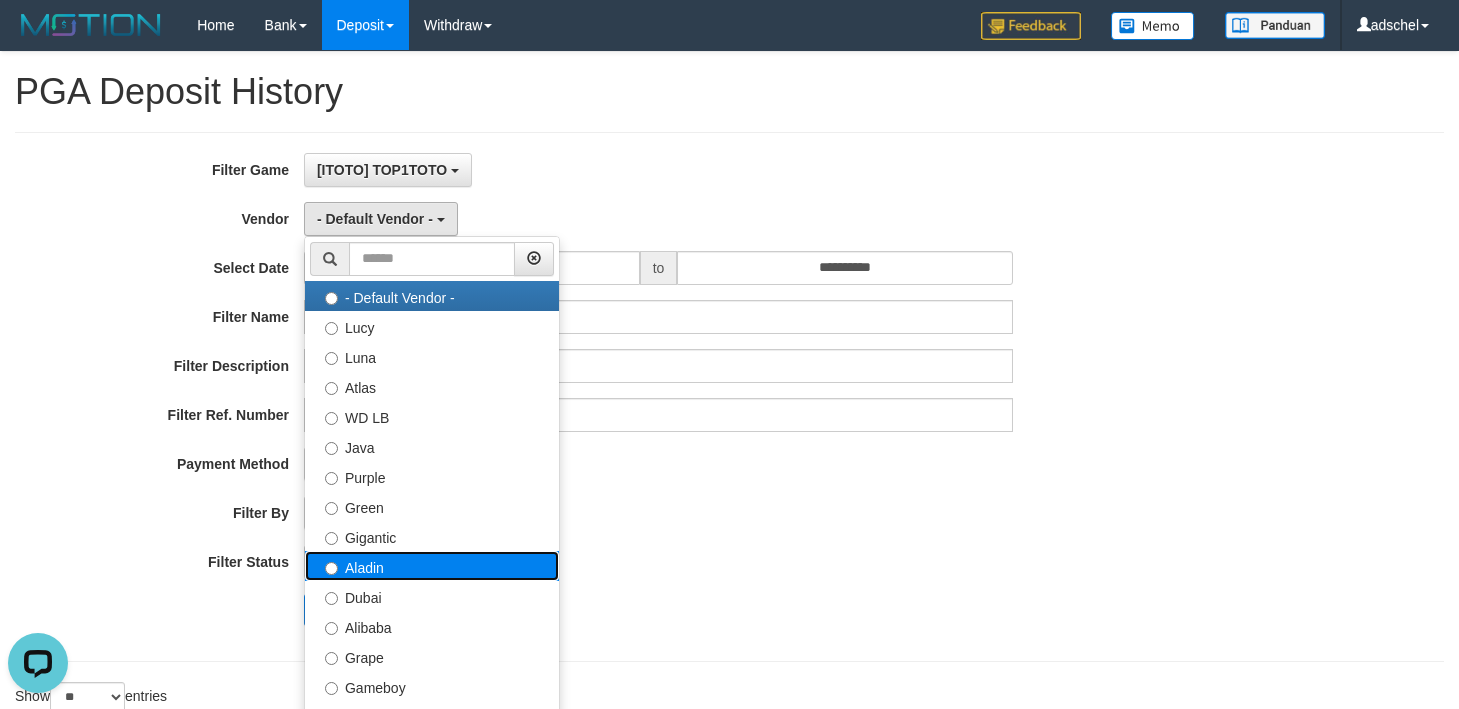 click on "Aladin" at bounding box center [432, 566] 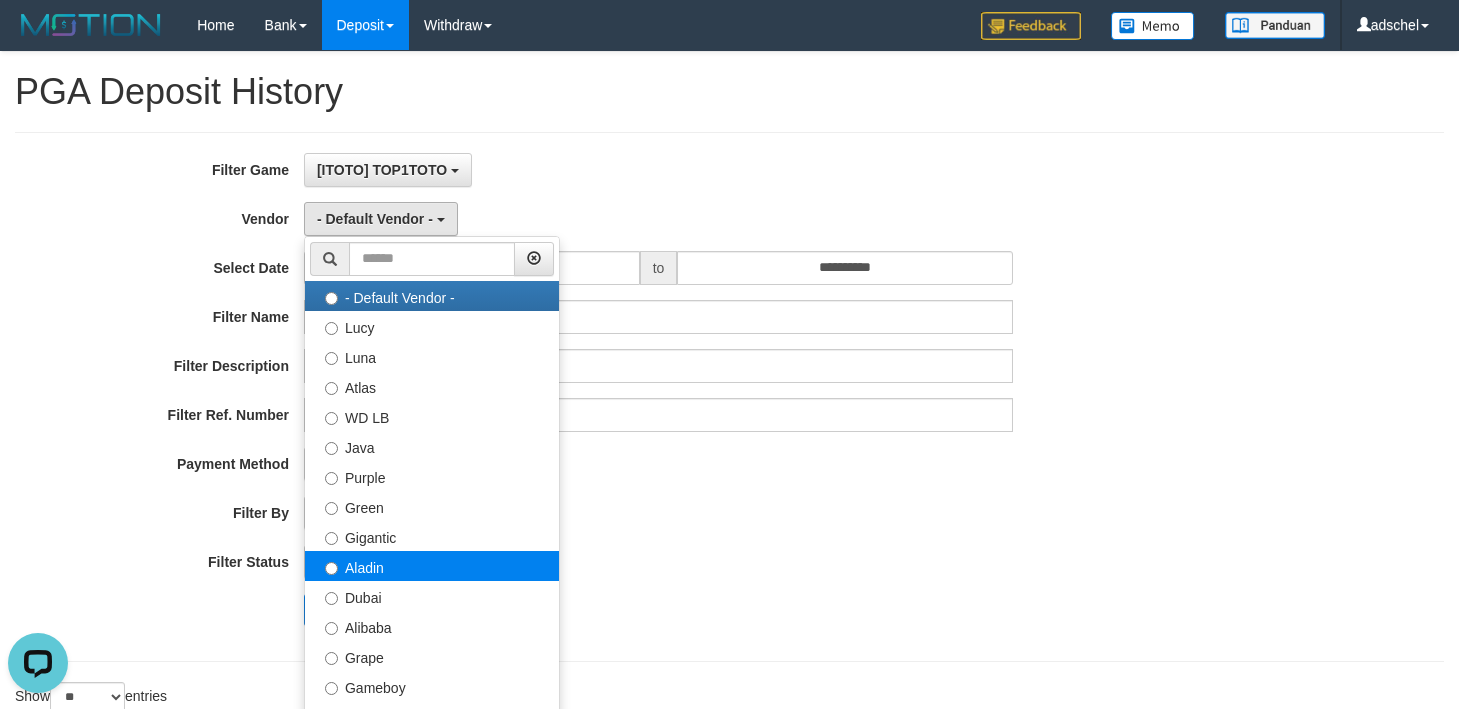 select on "**********" 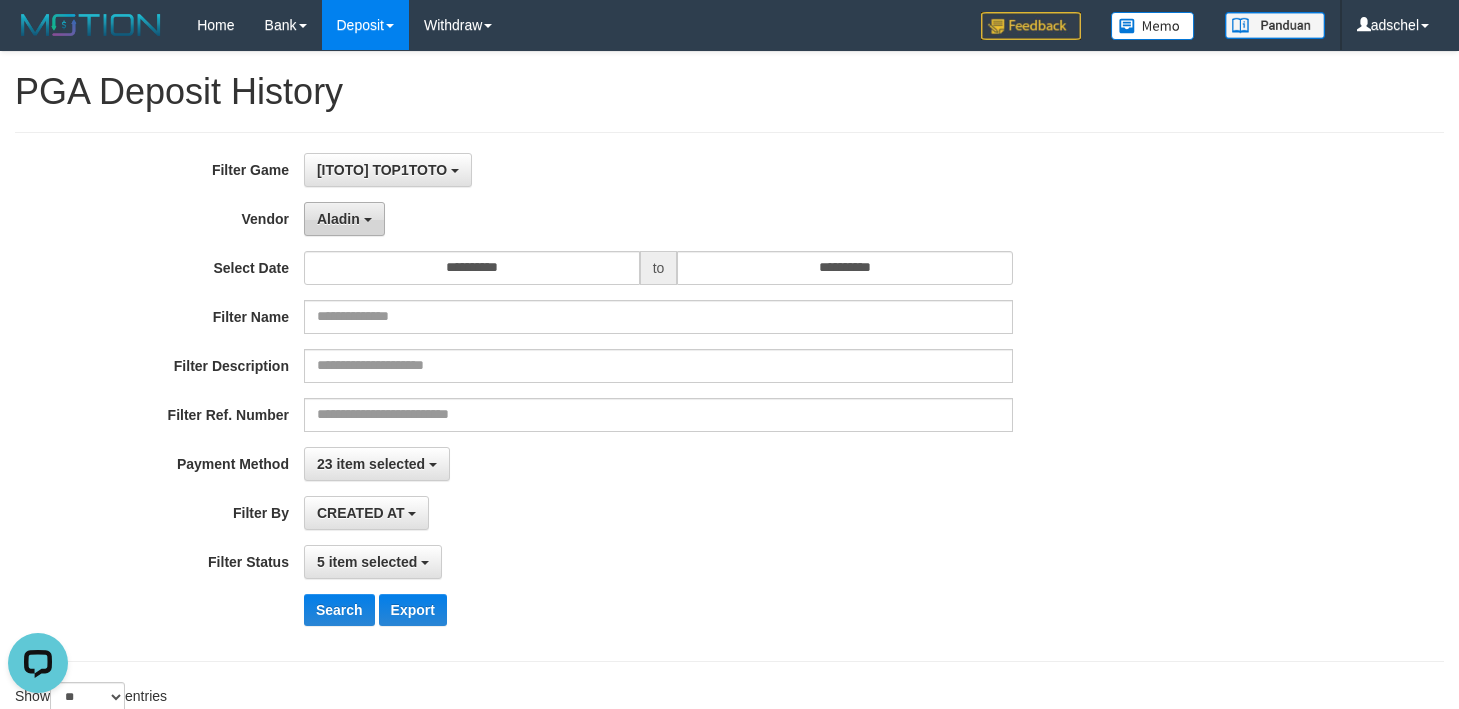 click on "Aladin" at bounding box center [338, 219] 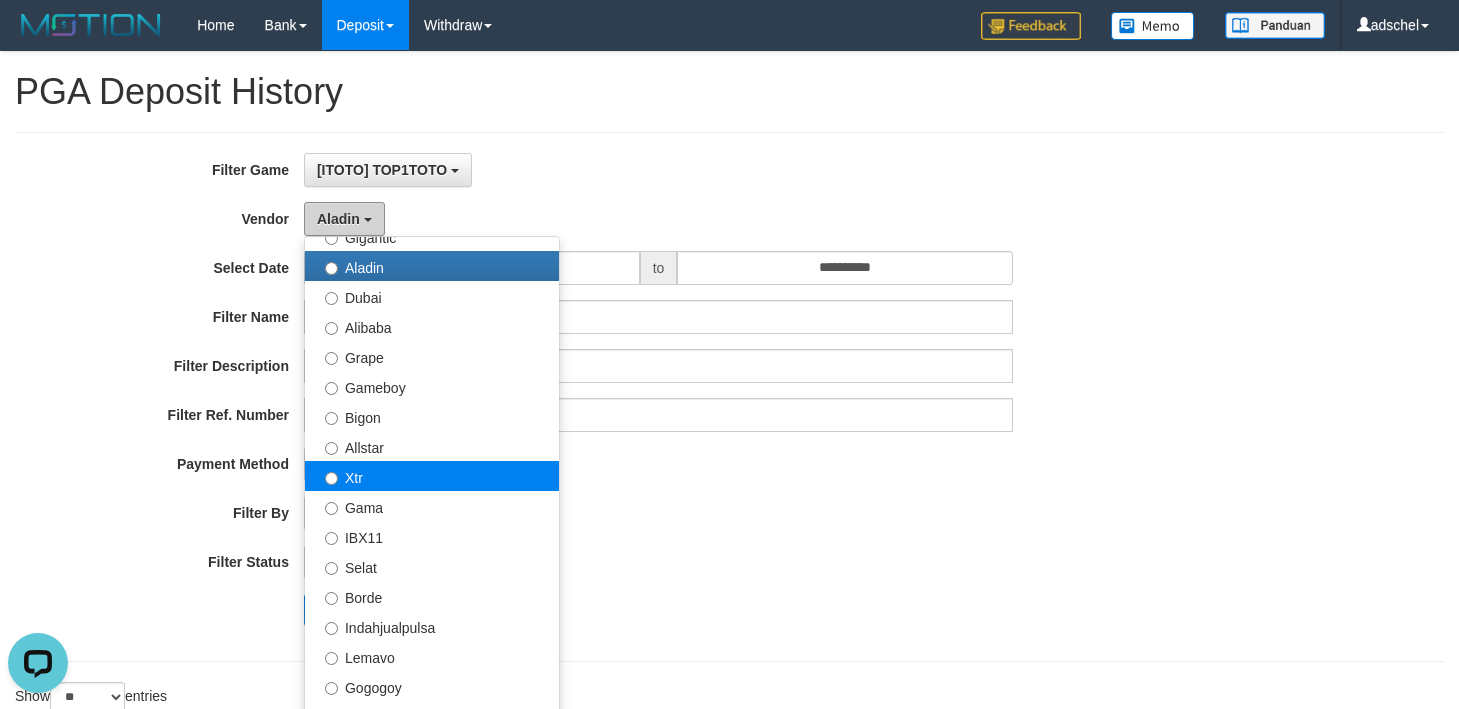scroll, scrollTop: 0, scrollLeft: 0, axis: both 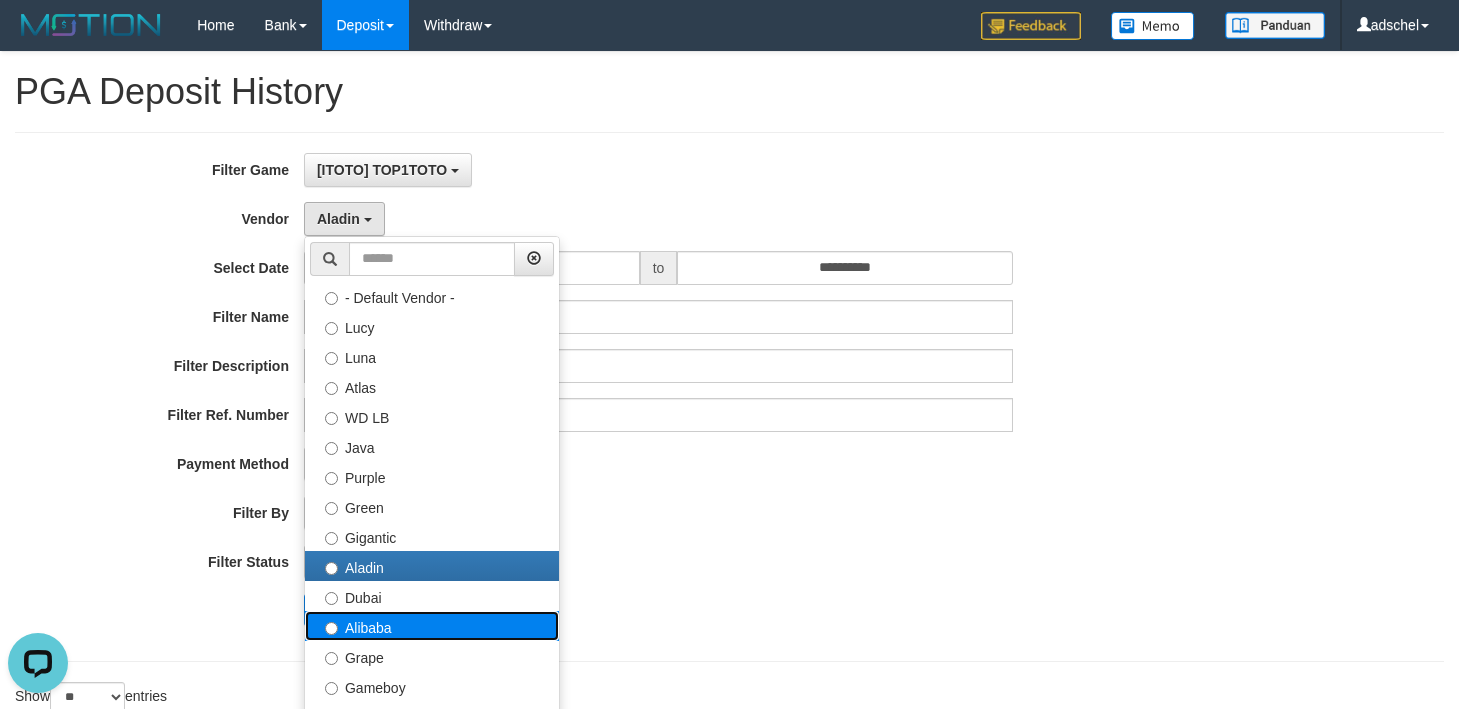 click on "Alibaba" at bounding box center (432, 626) 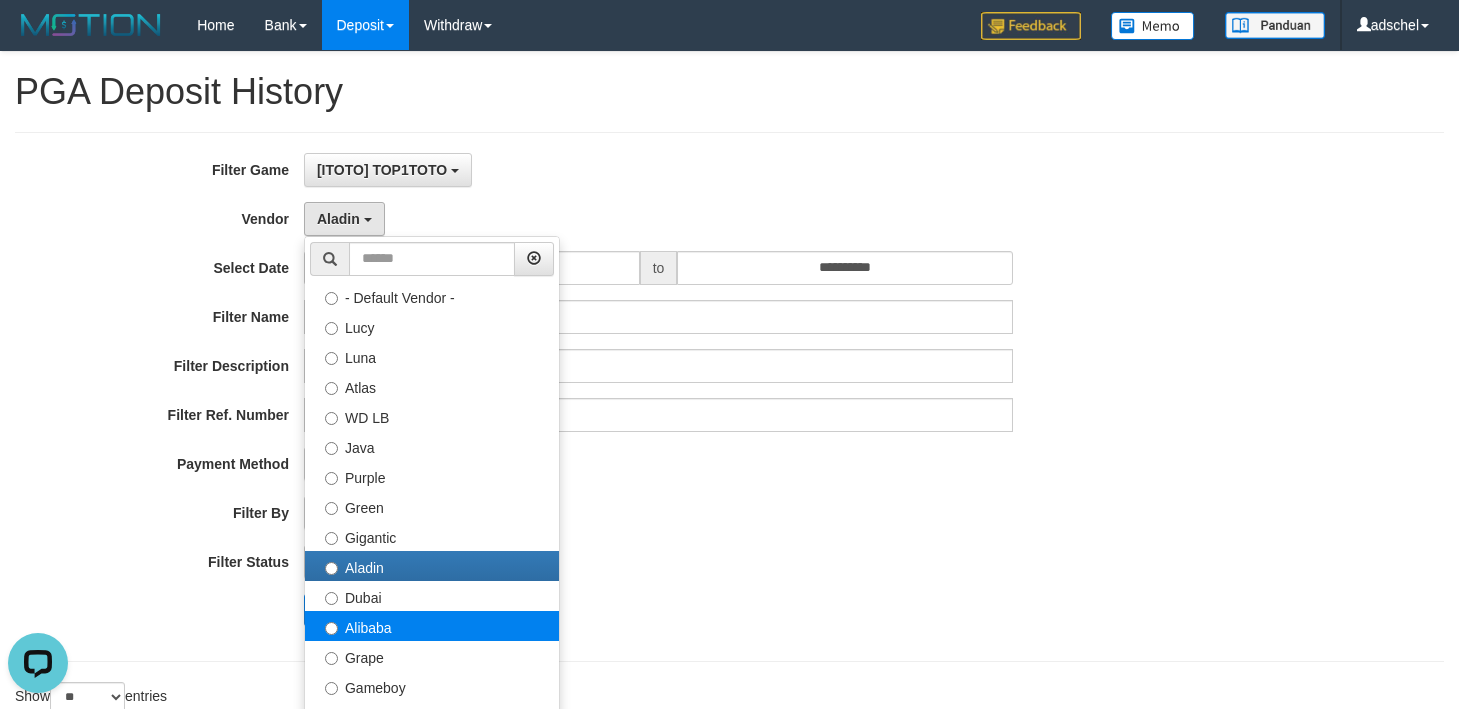 select on "**********" 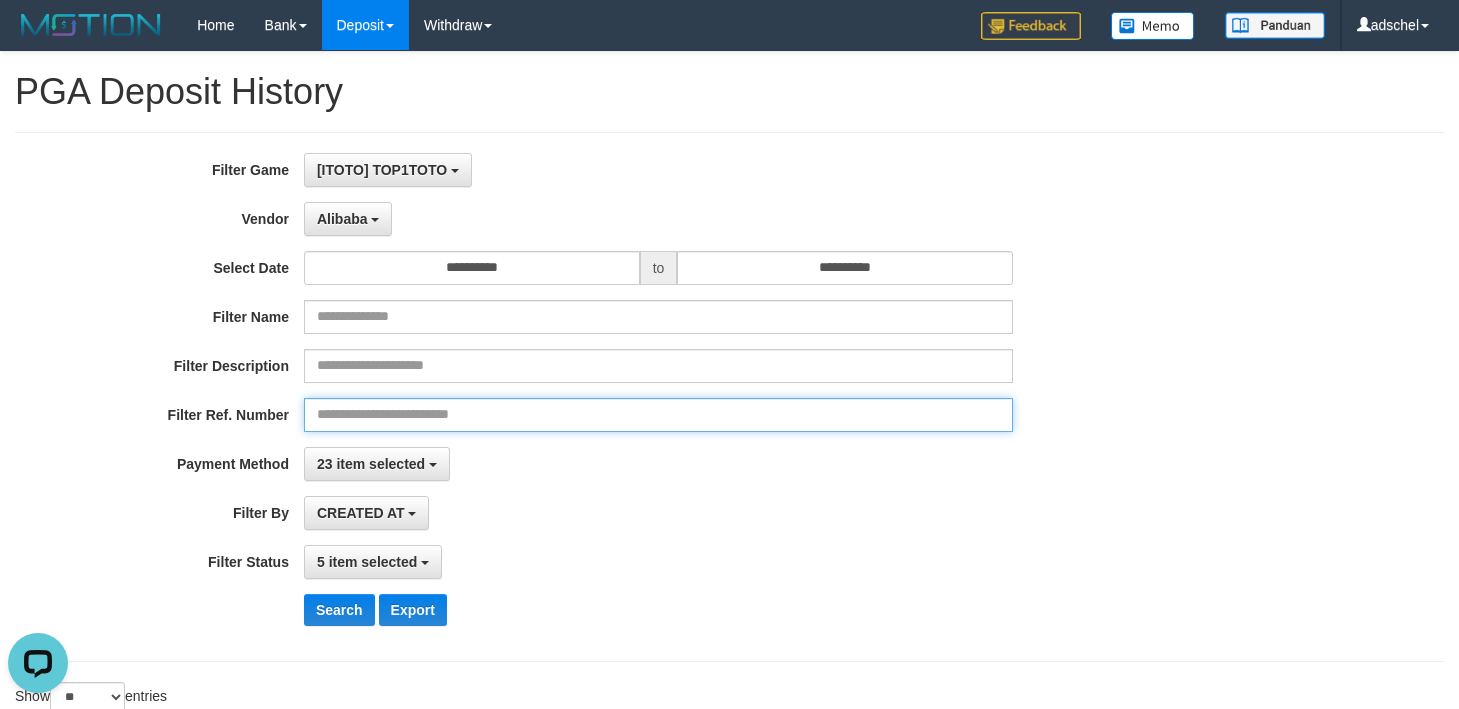 click at bounding box center (658, 415) 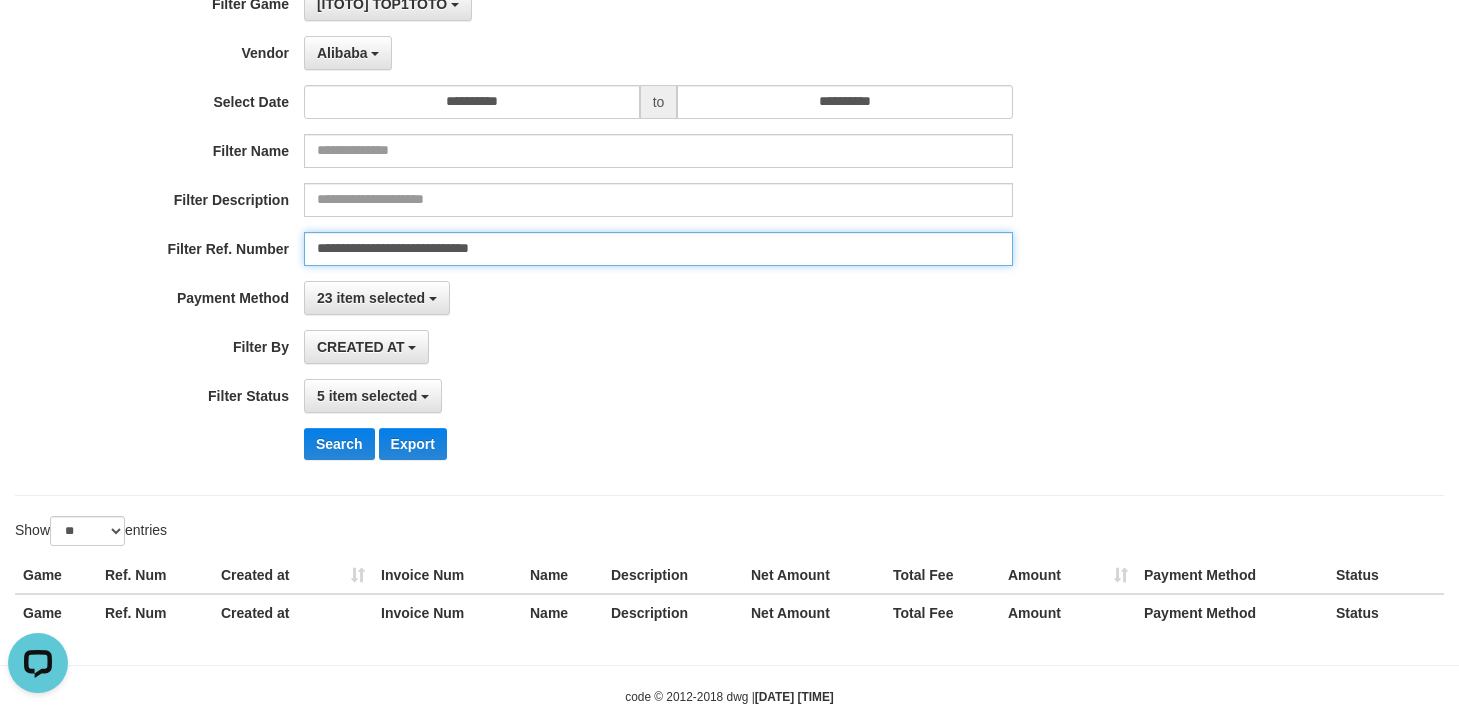 scroll, scrollTop: 213, scrollLeft: 0, axis: vertical 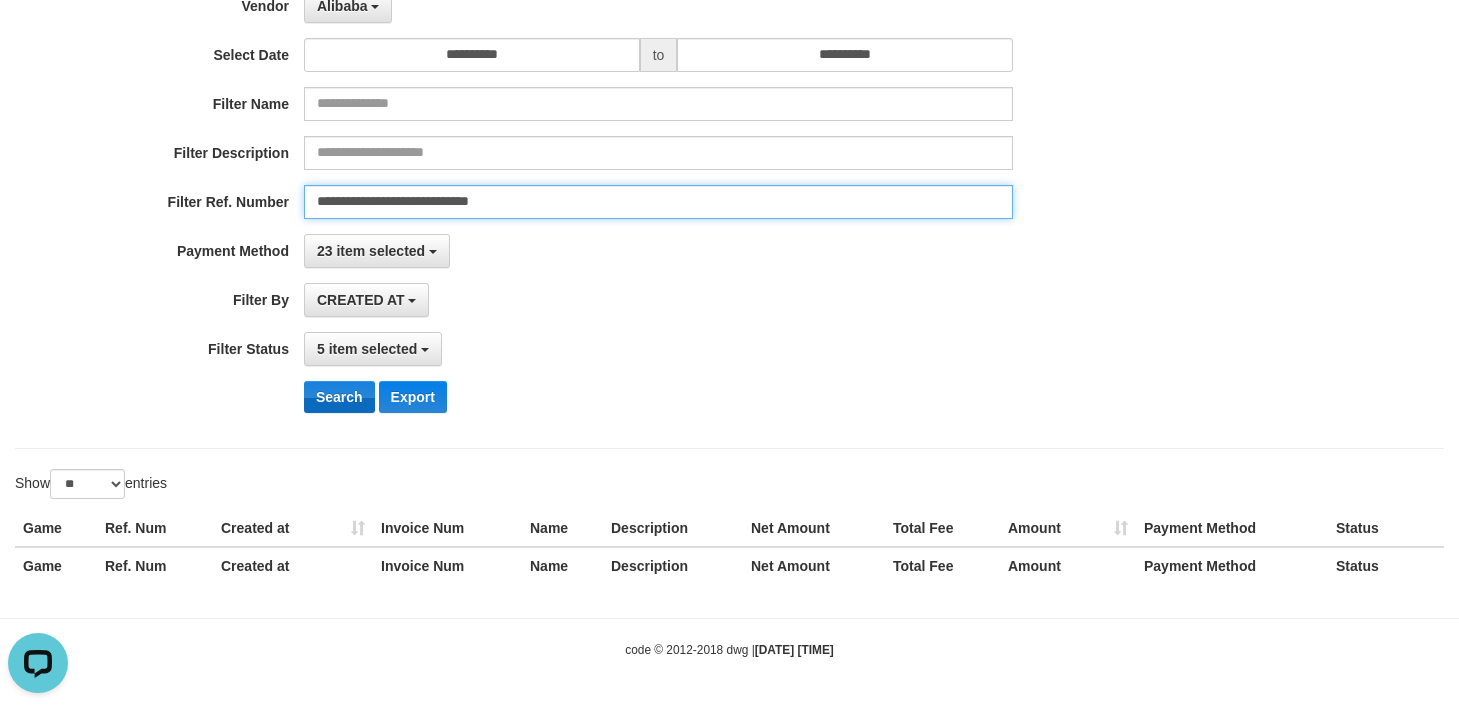 type on "**********" 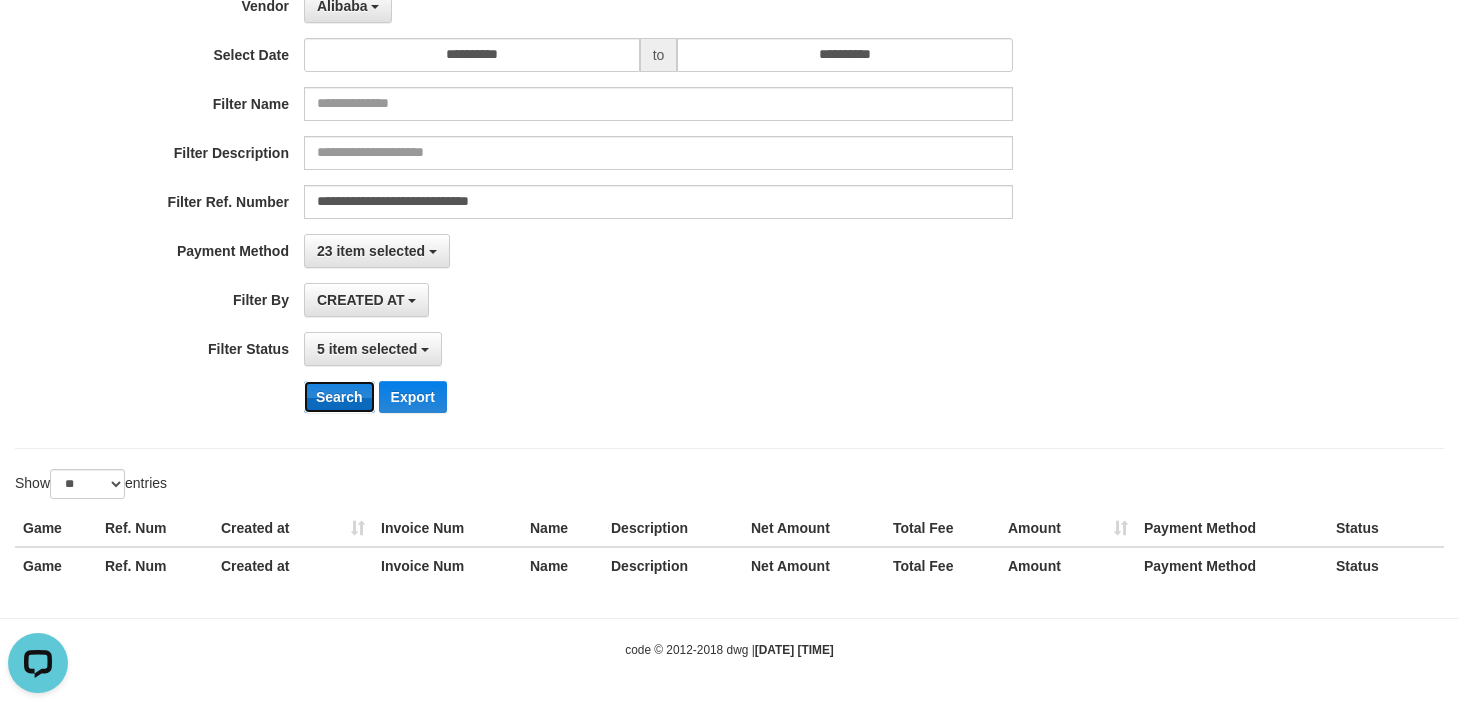 click on "Search" at bounding box center [339, 397] 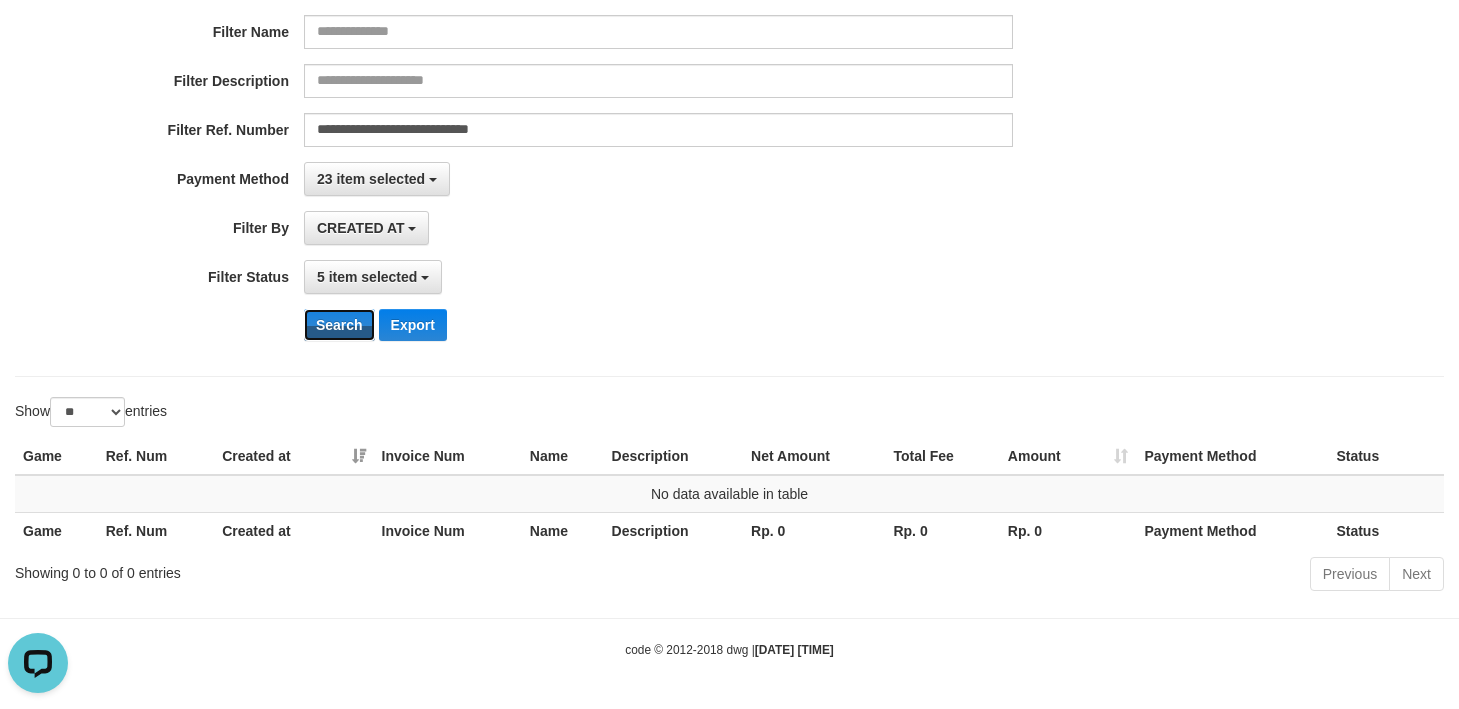 scroll, scrollTop: 0, scrollLeft: 0, axis: both 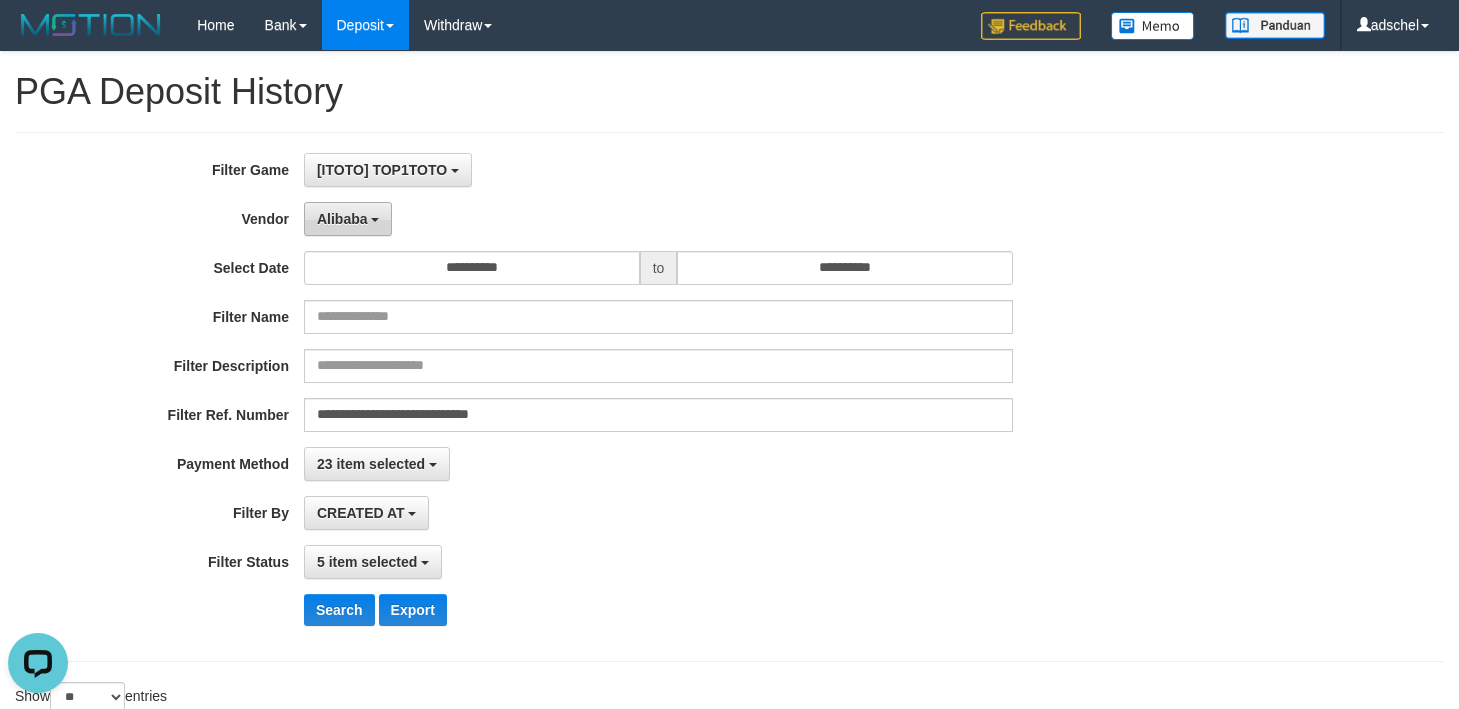 click on "Alibaba" at bounding box center (342, 219) 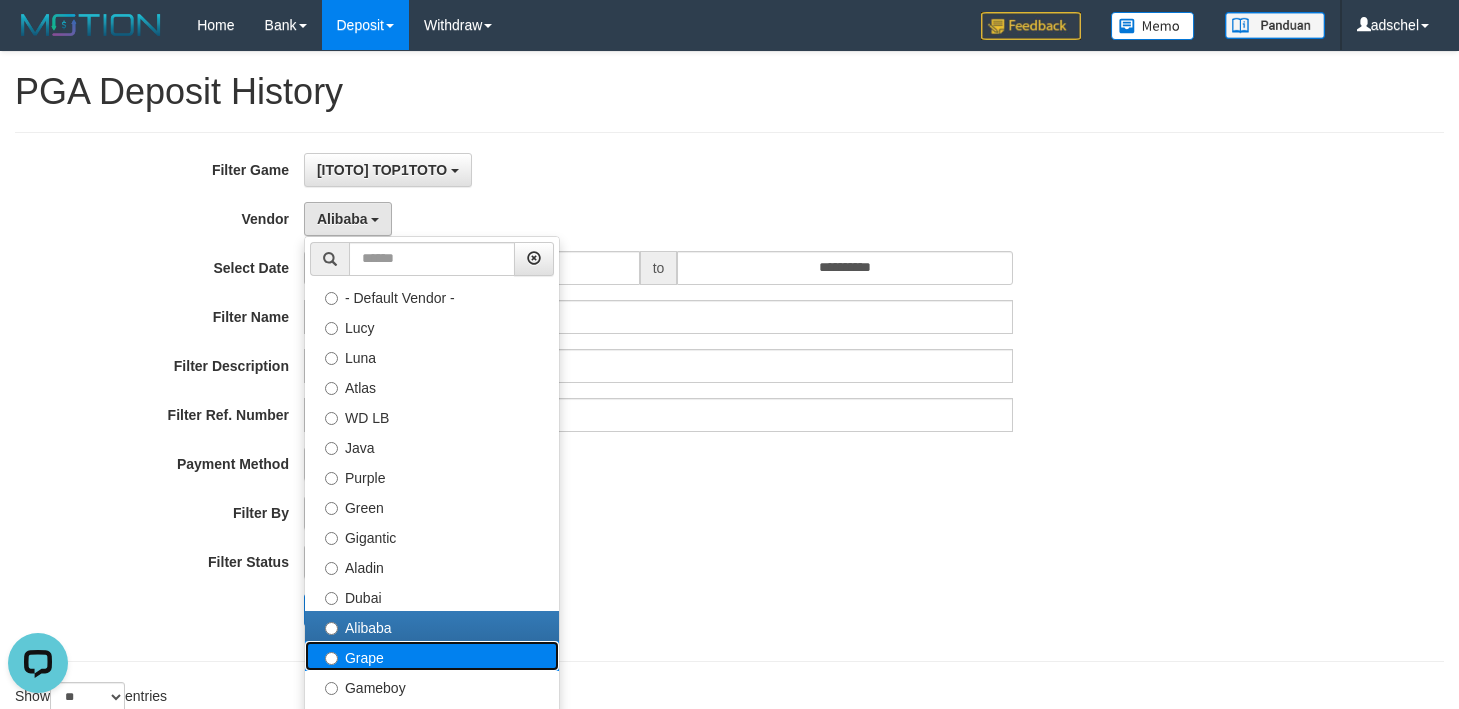 click on "Grape" at bounding box center (432, 656) 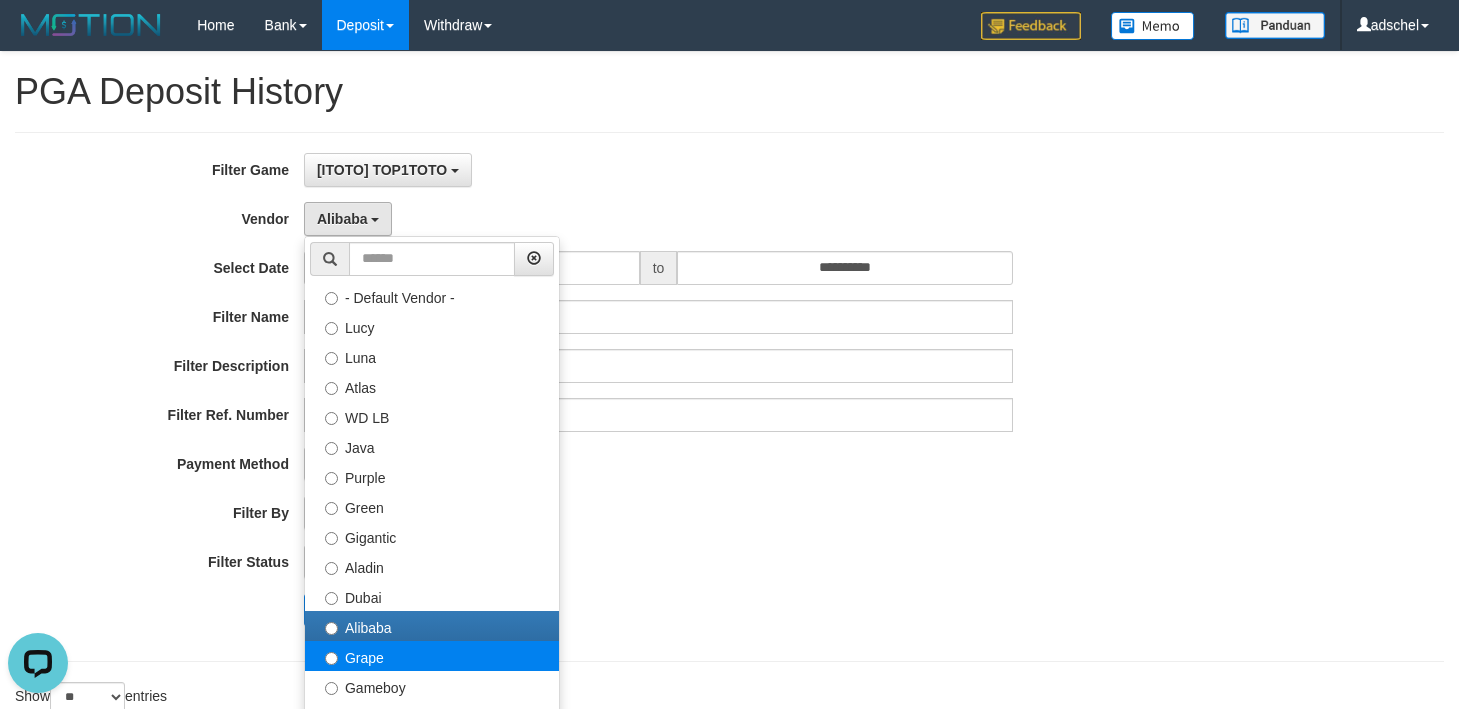 select on "**********" 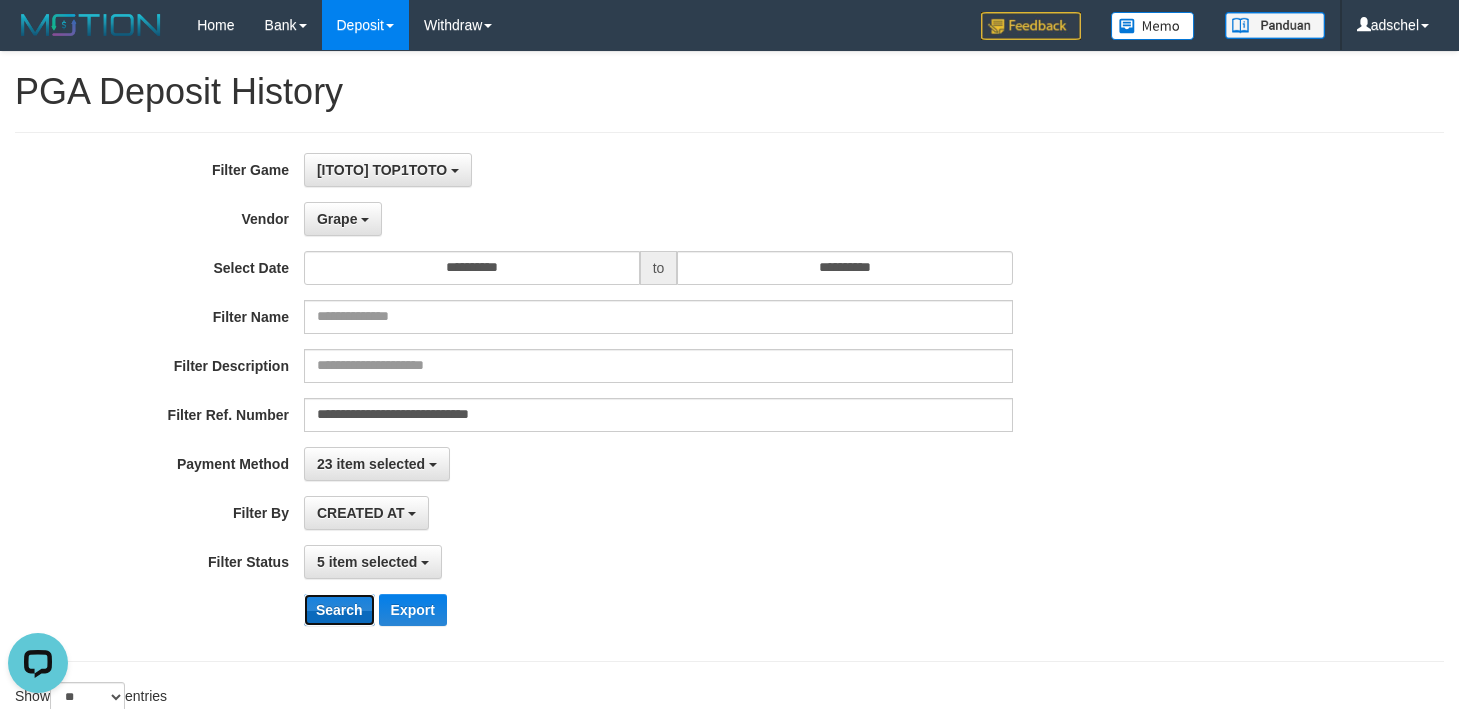 click on "Search" at bounding box center (339, 610) 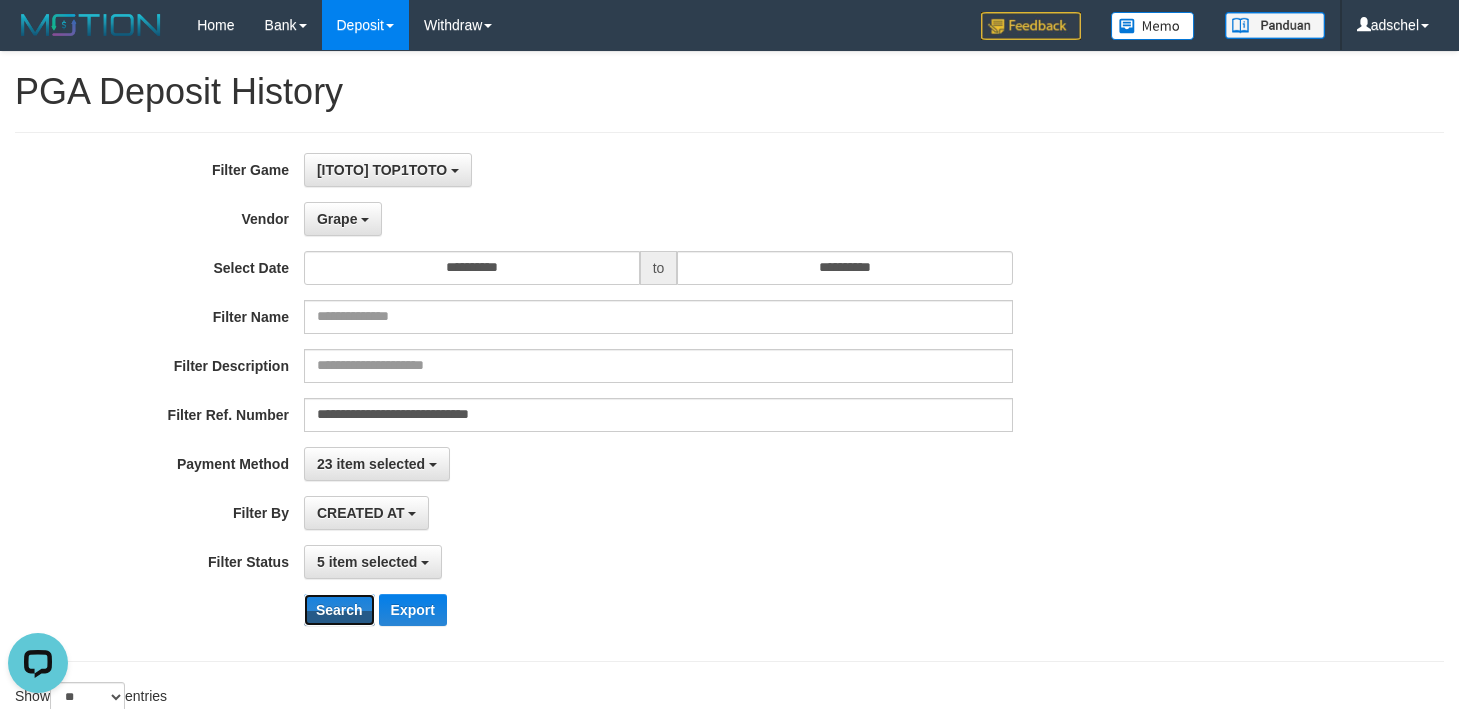 scroll, scrollTop: 300, scrollLeft: 0, axis: vertical 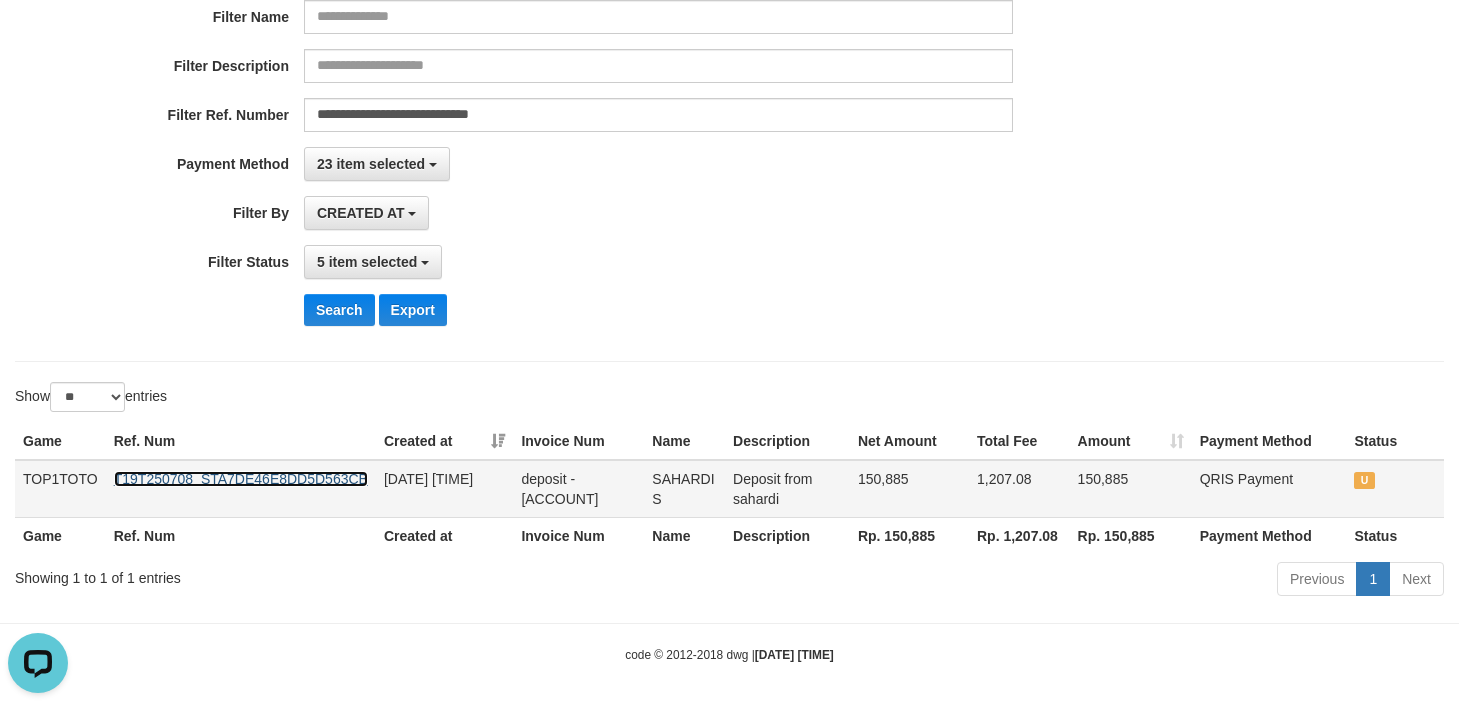 click on "T19T250708_STA7DE46E8DD5D563CB" at bounding box center (241, 479) 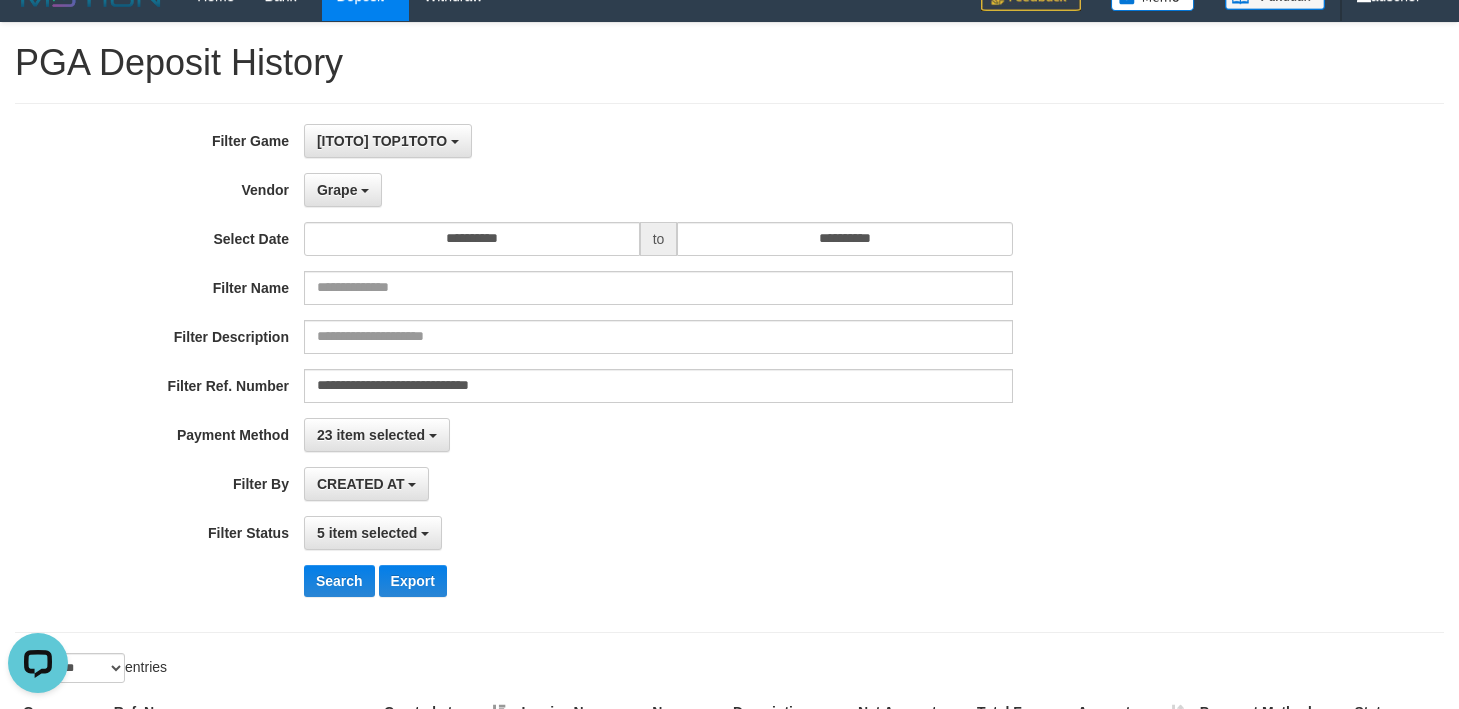 scroll, scrollTop: 0, scrollLeft: 0, axis: both 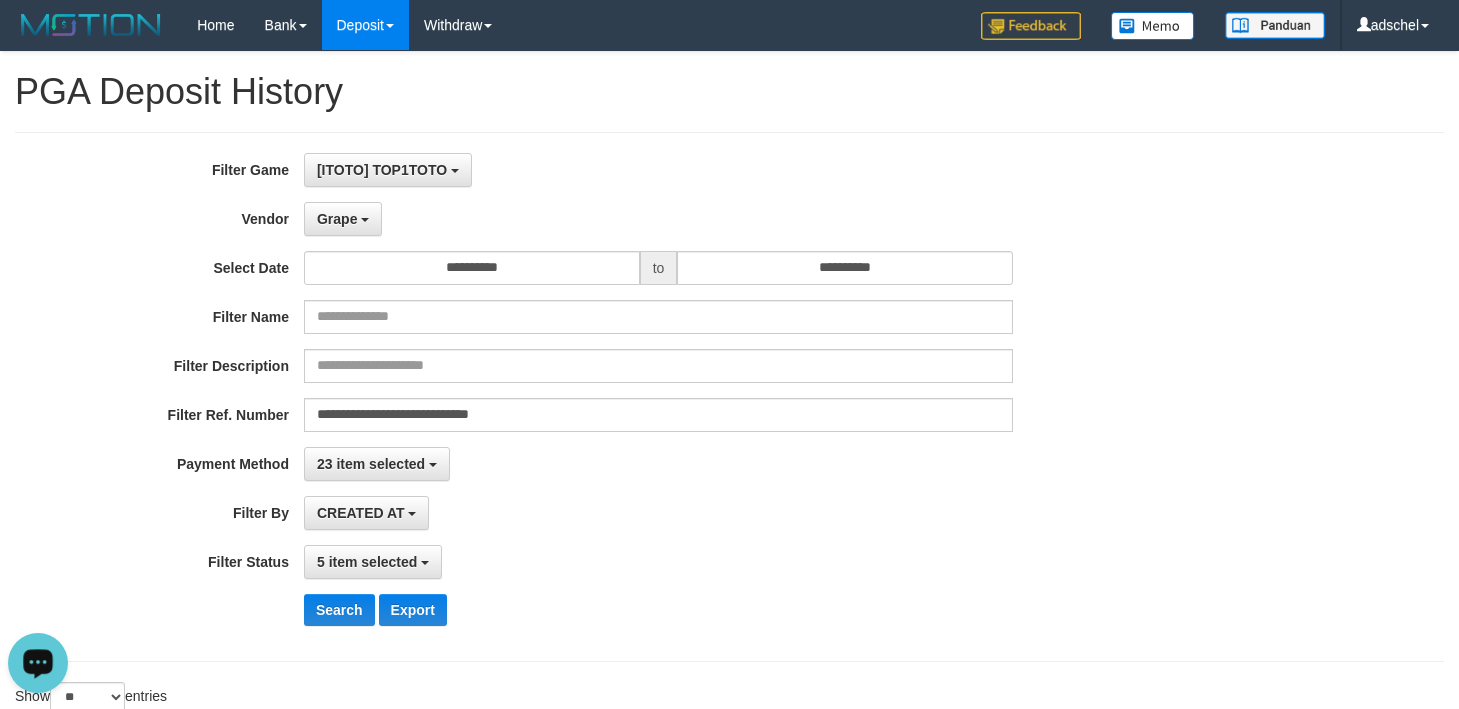 click at bounding box center [38, 662] 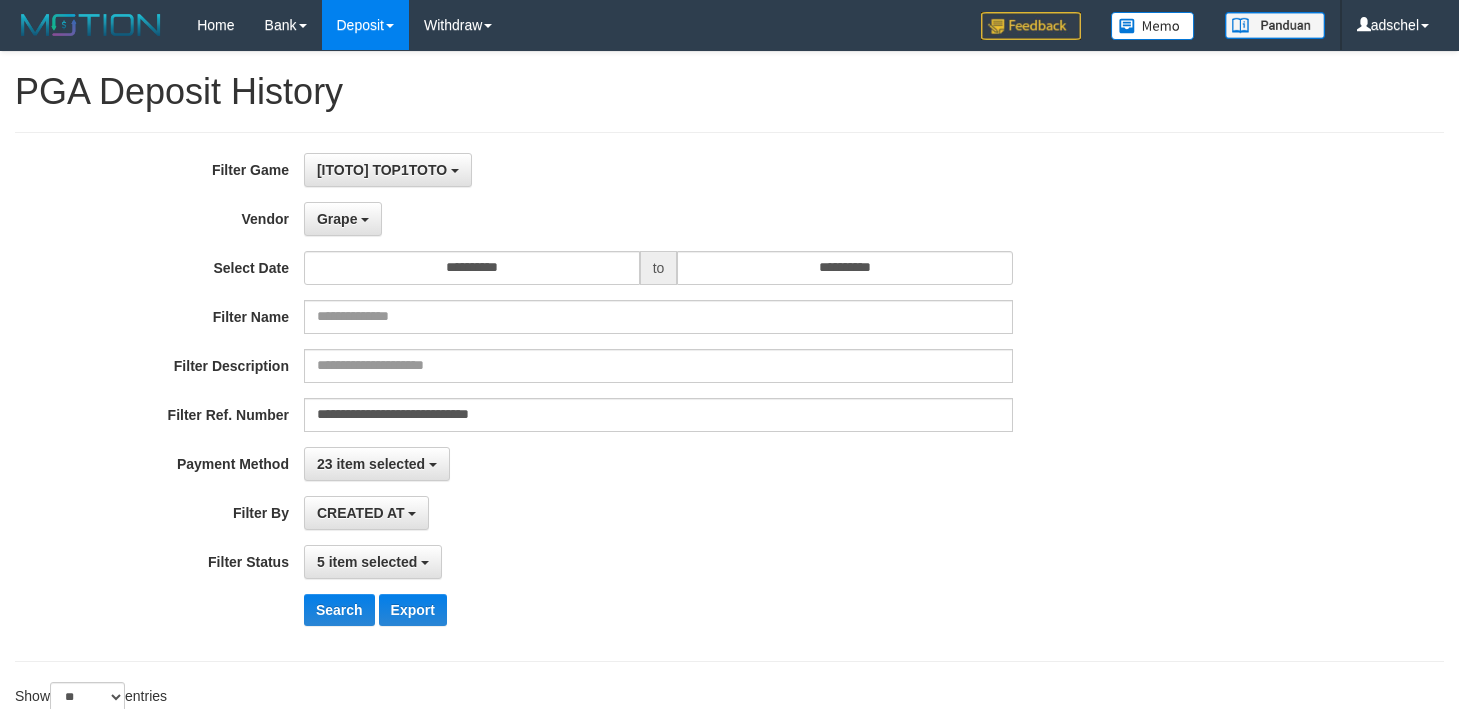 click on "**********" at bounding box center [608, 397] 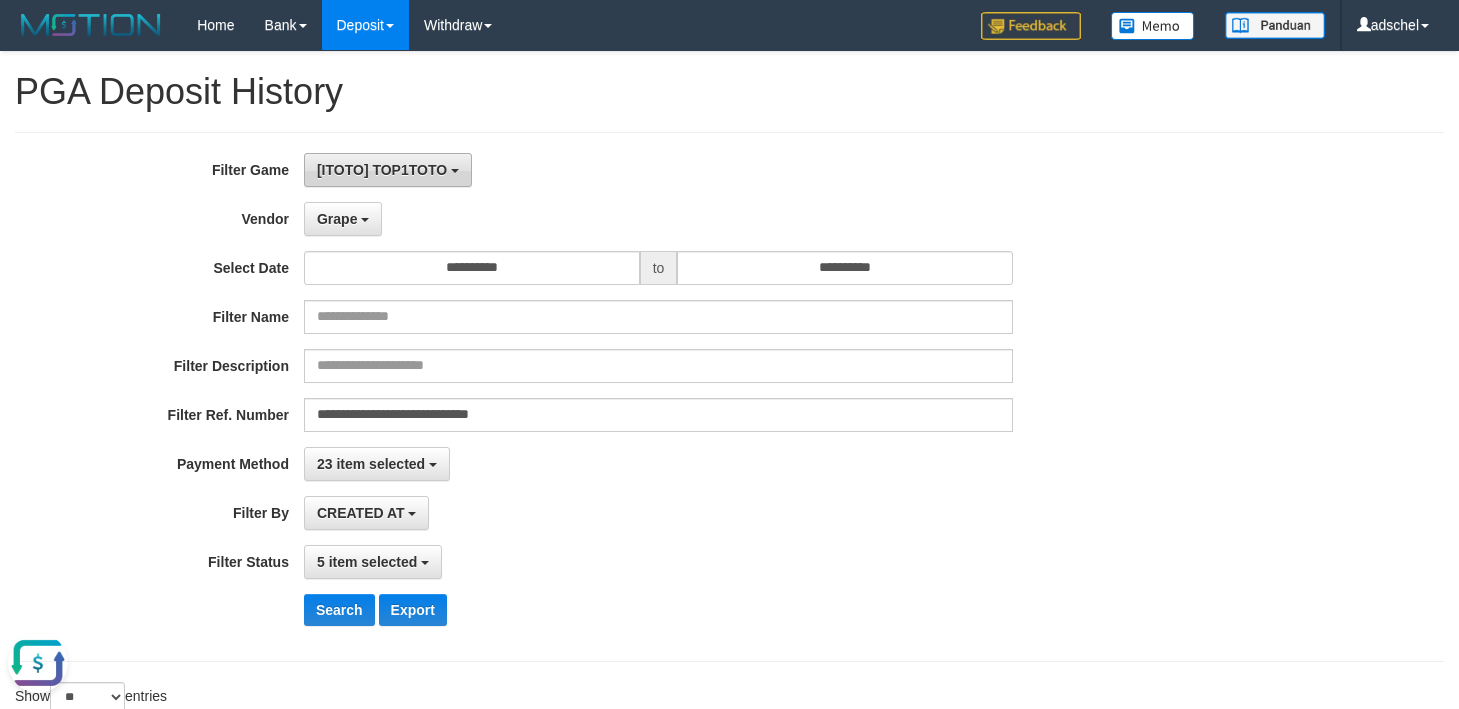 click on "[ITOTO] TOP1TOTO" at bounding box center [382, 170] 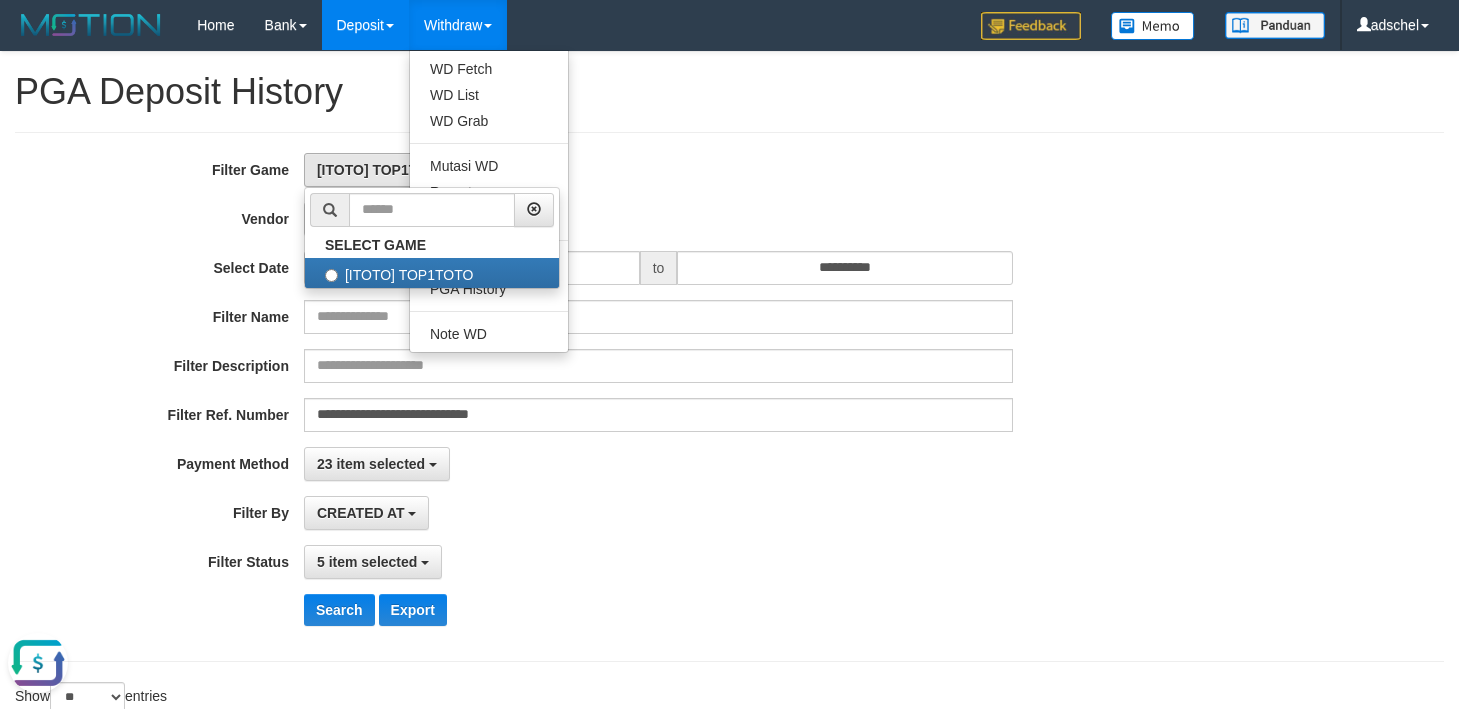 click on "Withdraw" at bounding box center (458, 25) 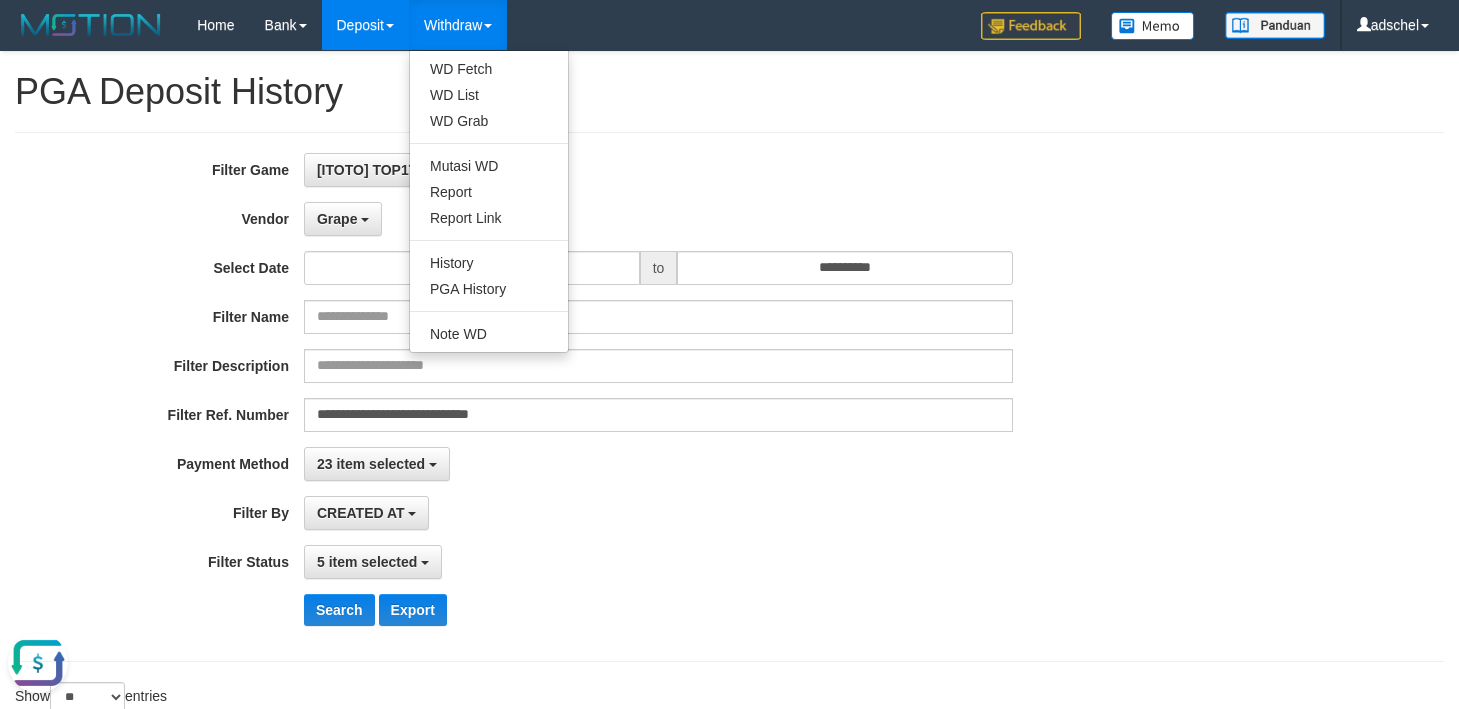 click on "Withdraw" at bounding box center (458, 25) 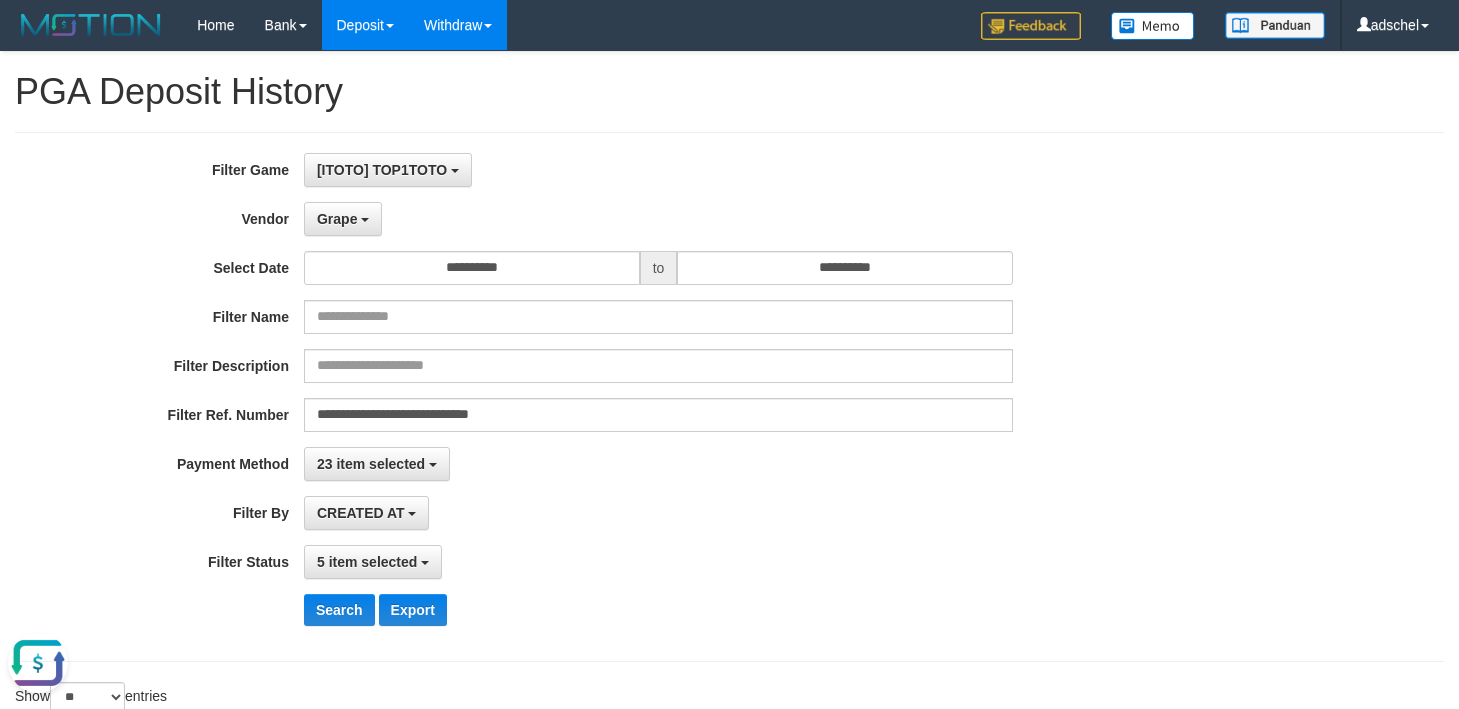 click on "Withdraw" at bounding box center (458, 25) 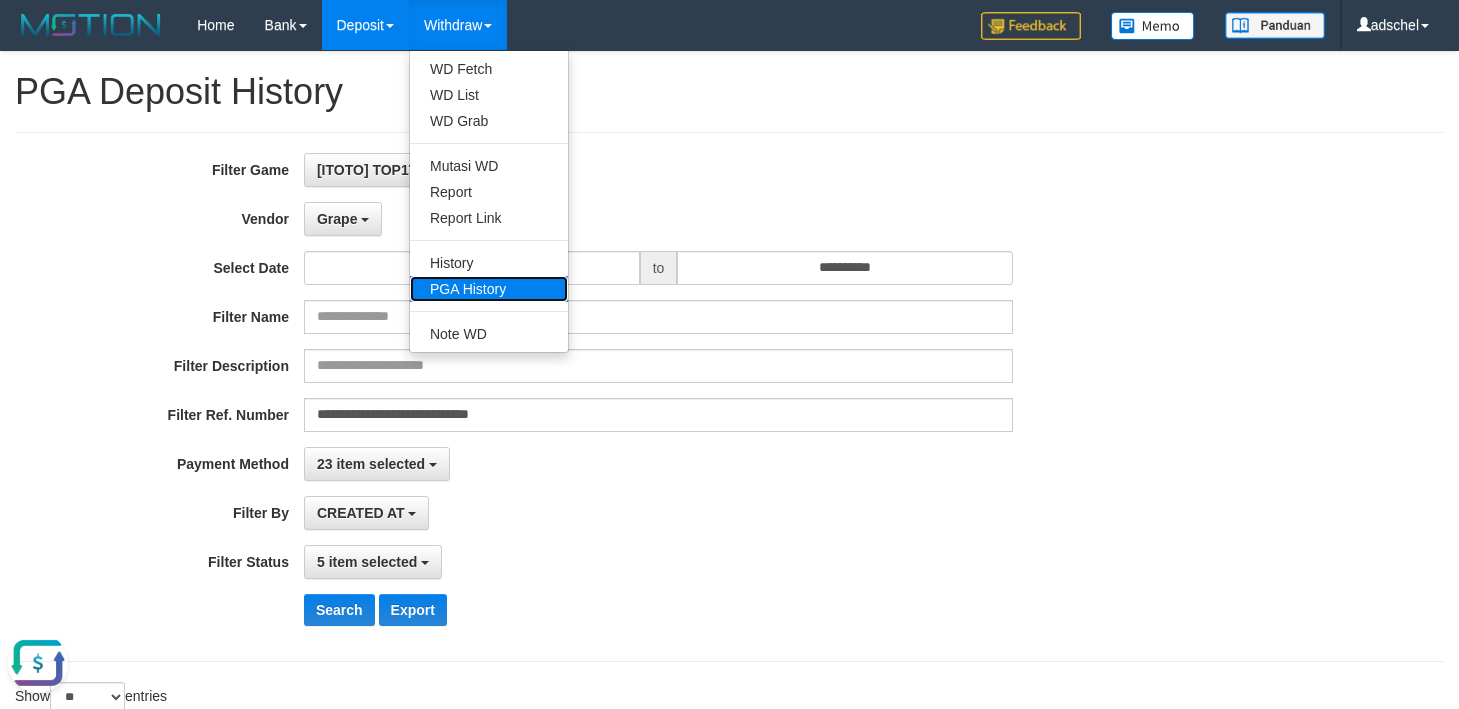click on "PGA History" at bounding box center [489, 289] 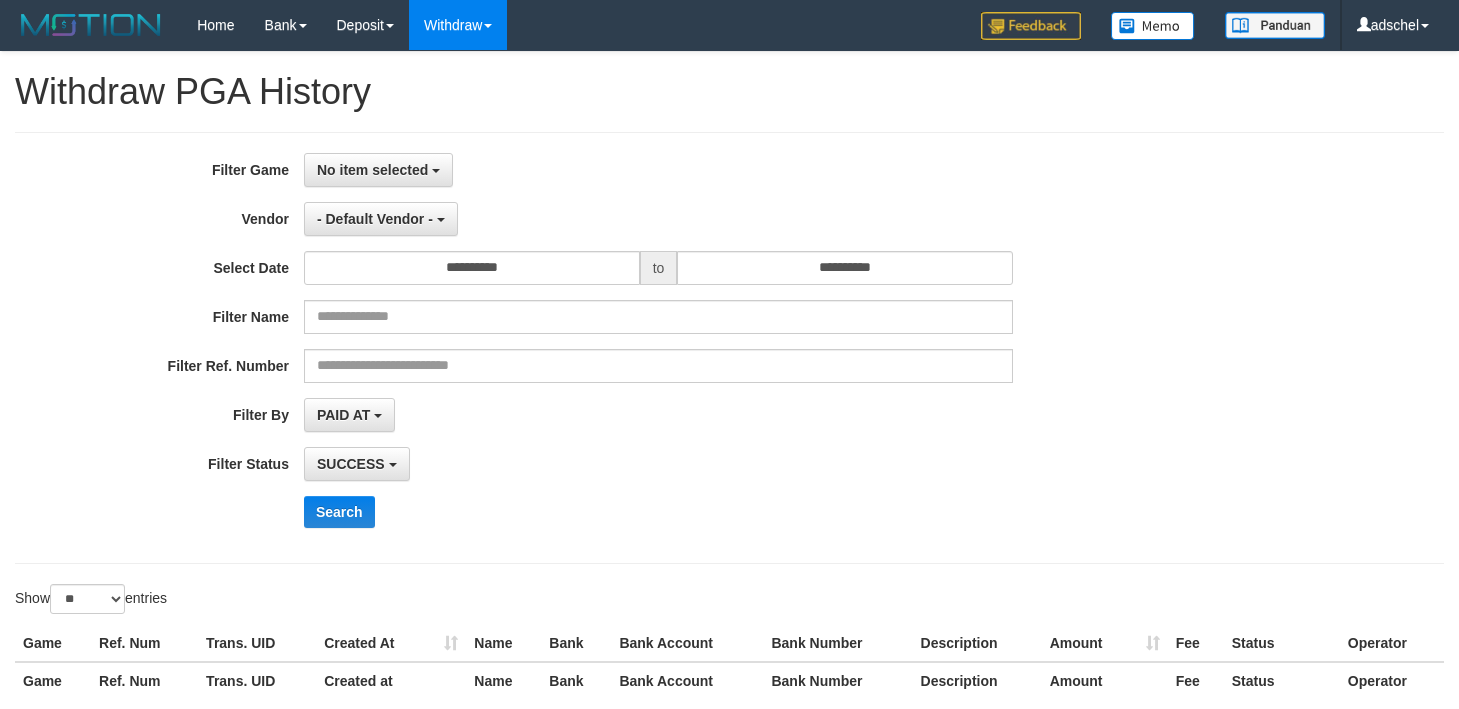 select 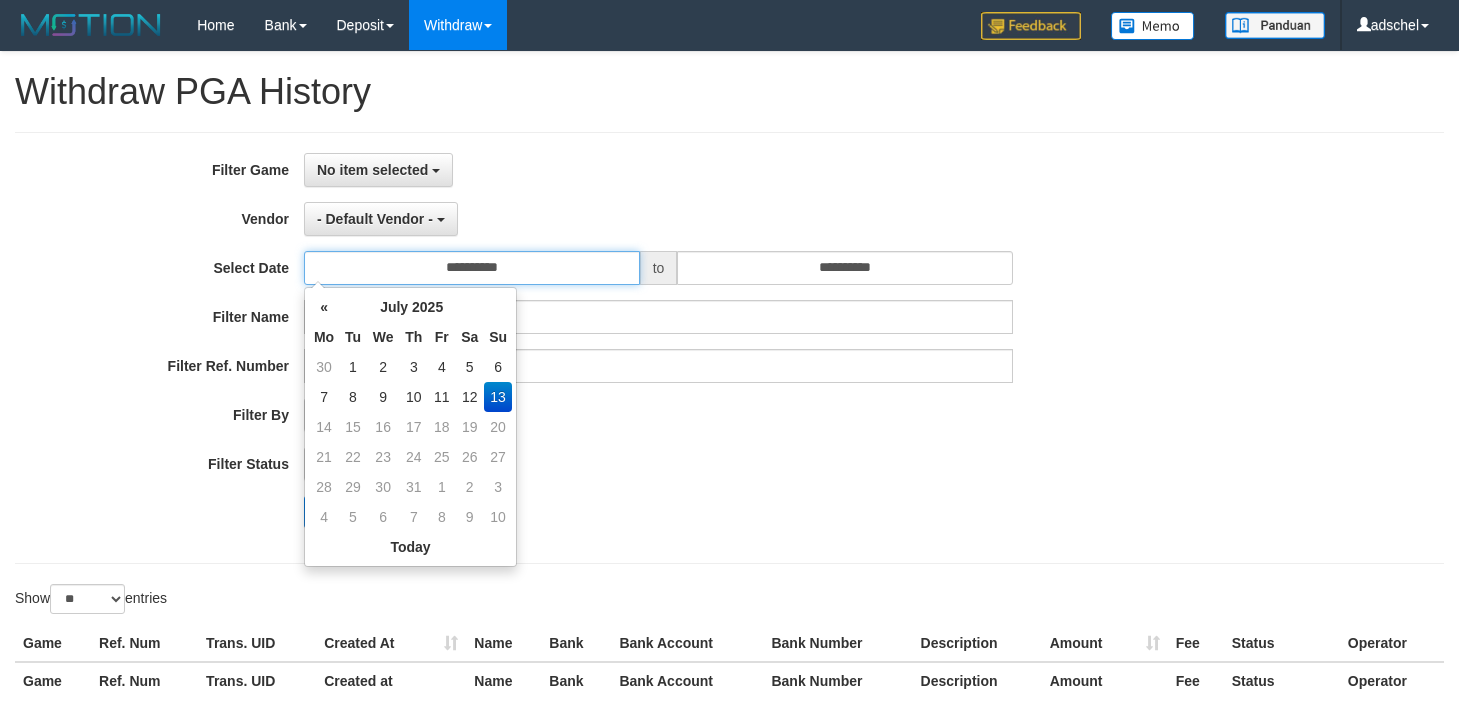 click on "**********" at bounding box center (472, 268) 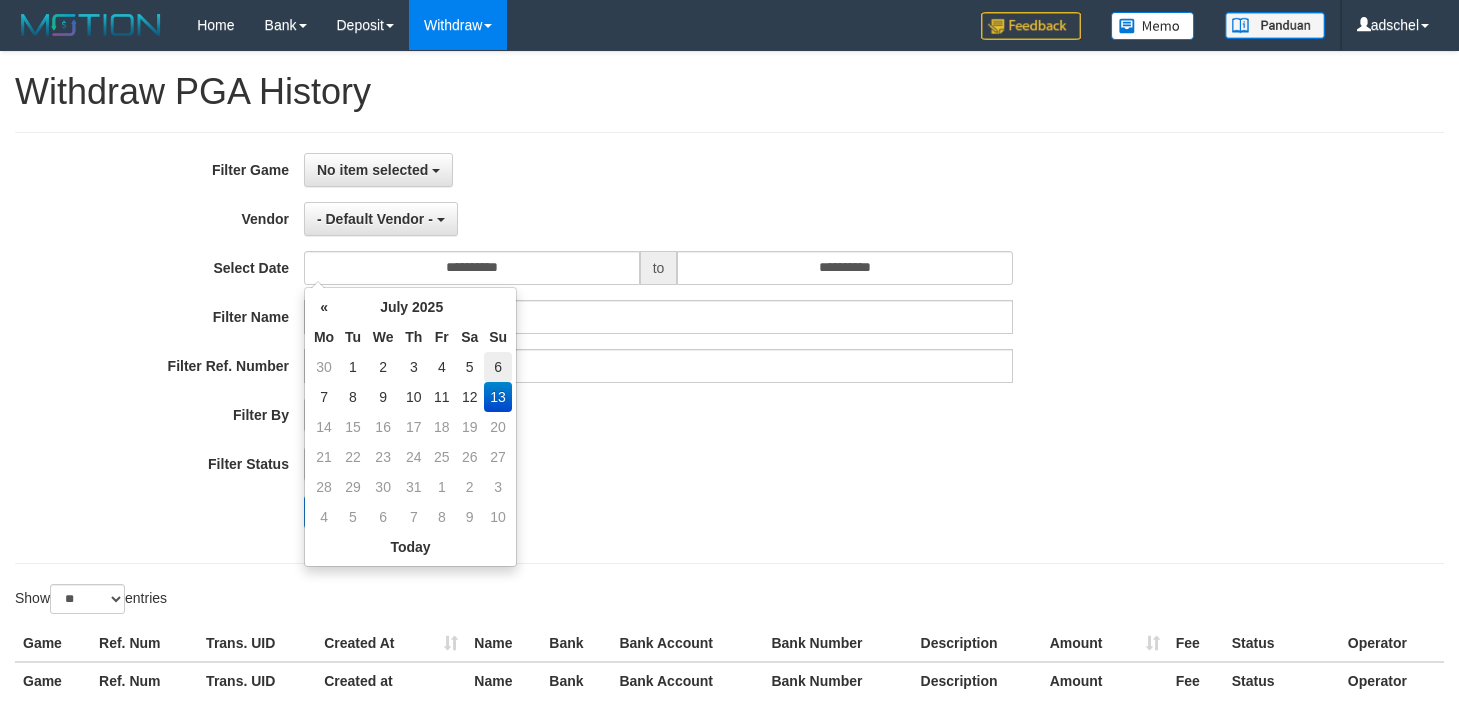click on "6" at bounding box center (498, 367) 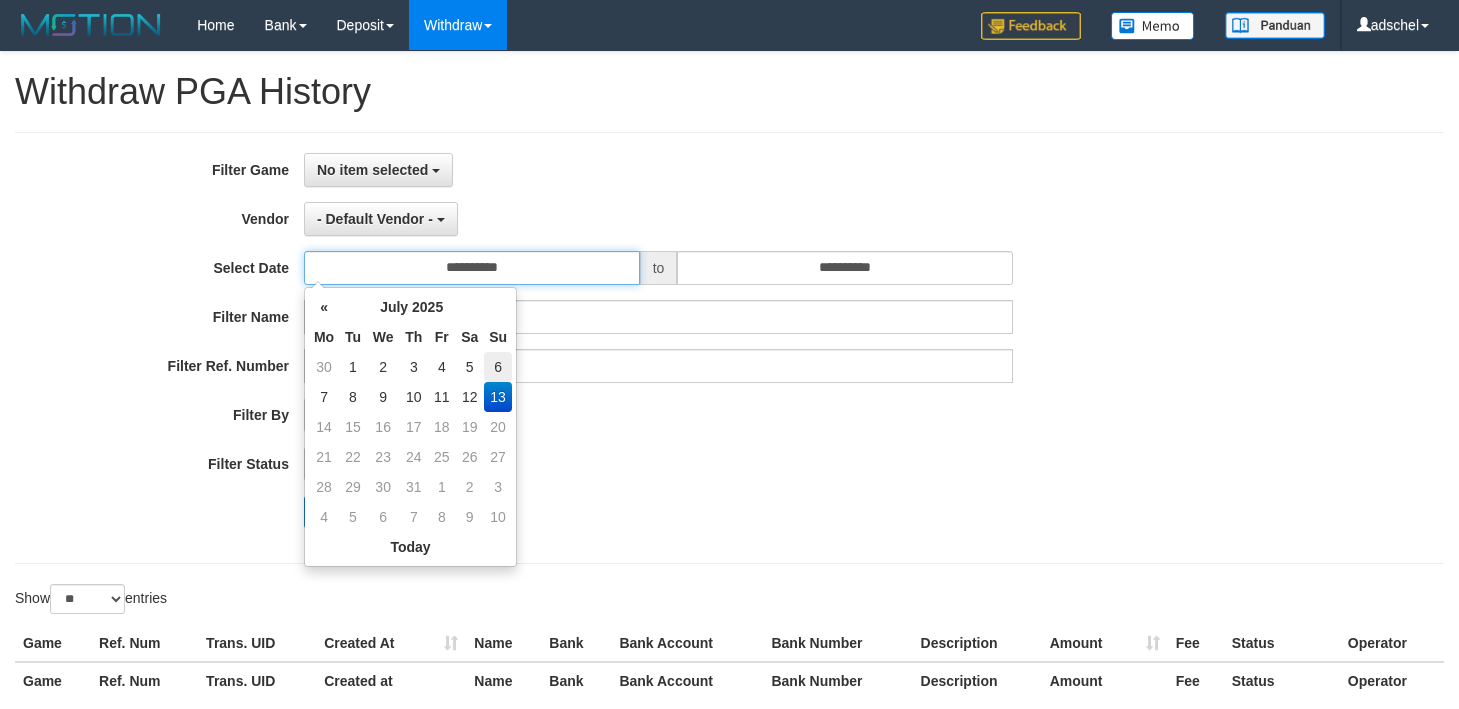 type on "**********" 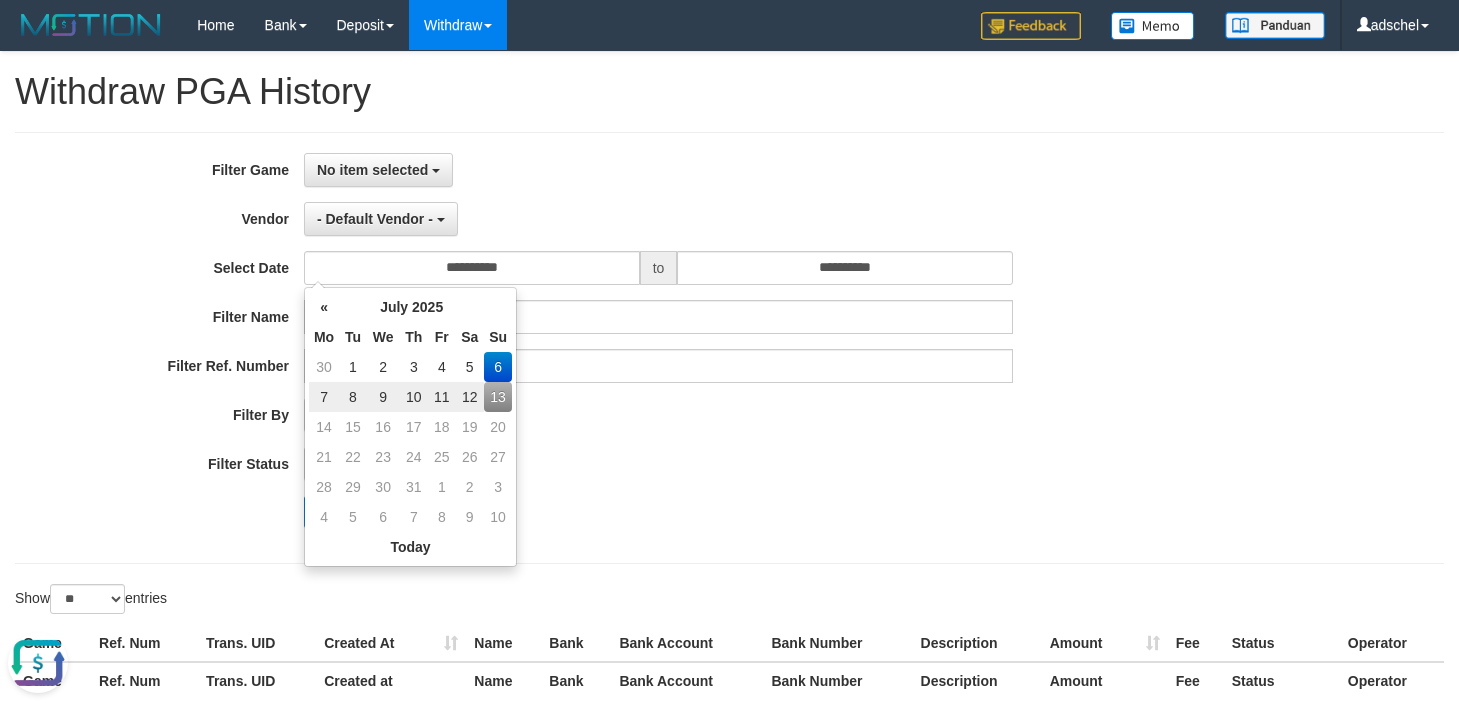 scroll, scrollTop: 0, scrollLeft: 0, axis: both 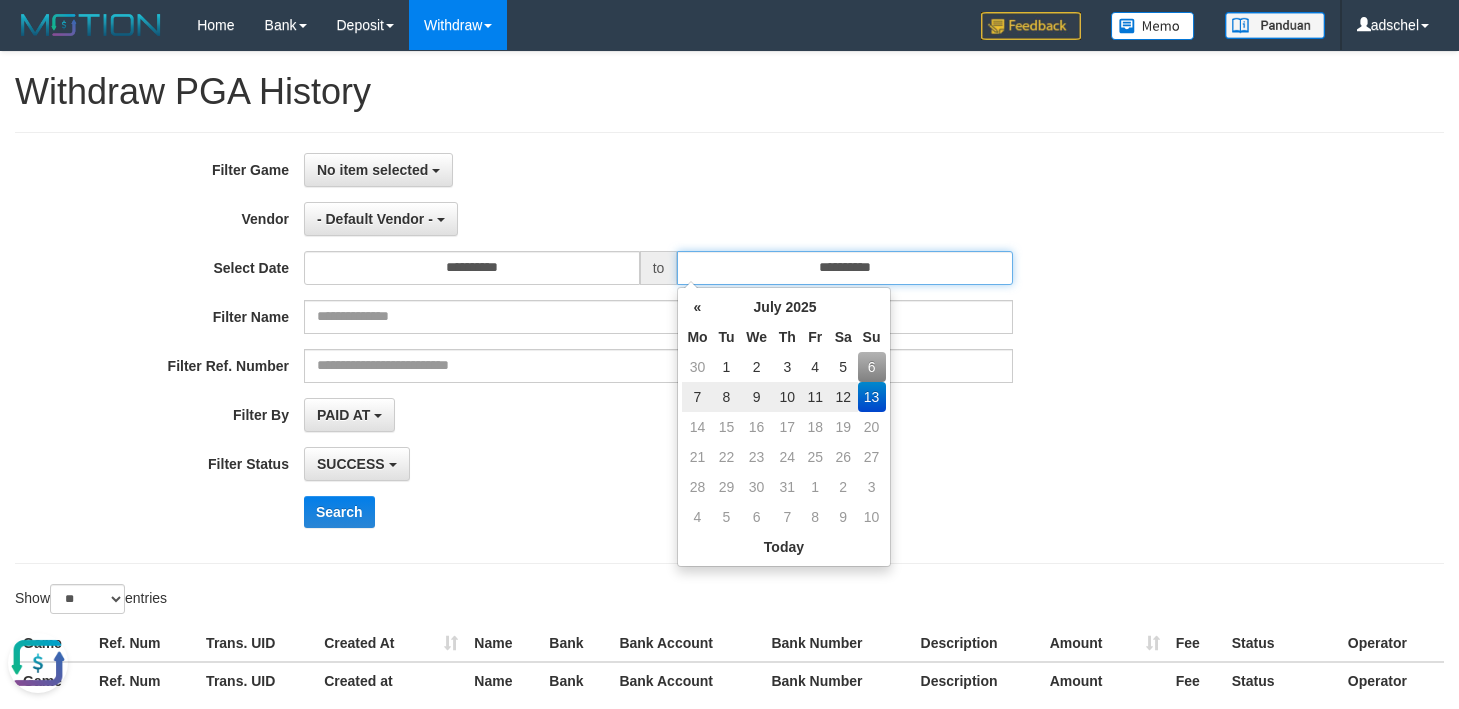 click on "**********" at bounding box center [845, 268] 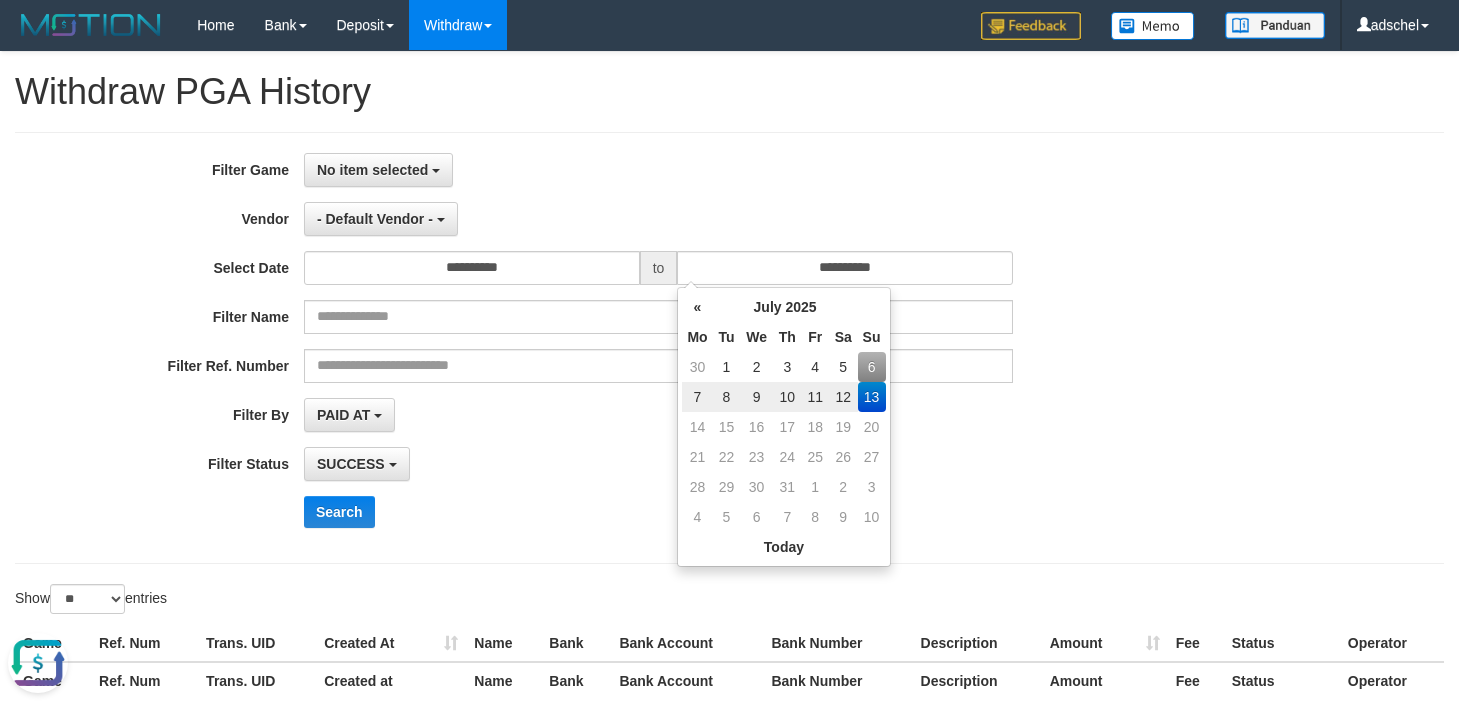click on "6" at bounding box center (872, 367) 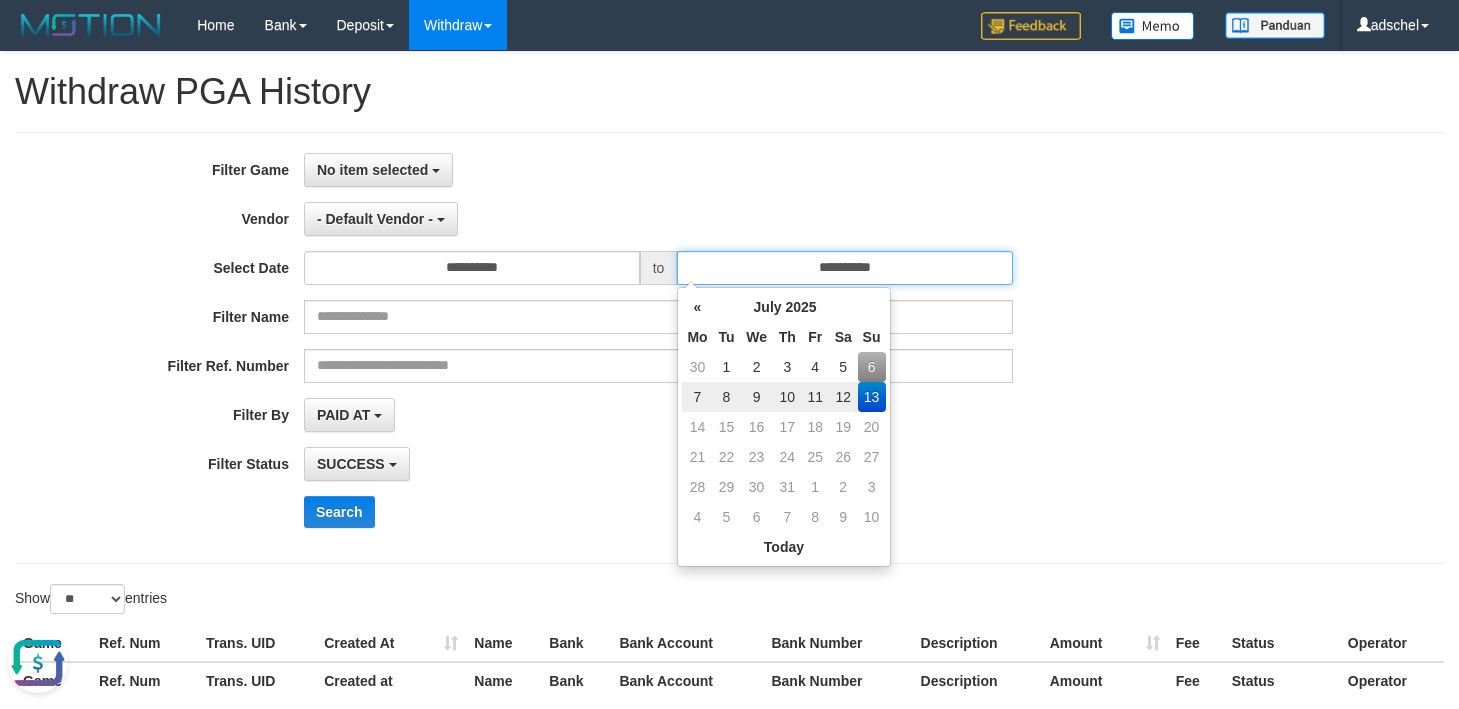 type on "**********" 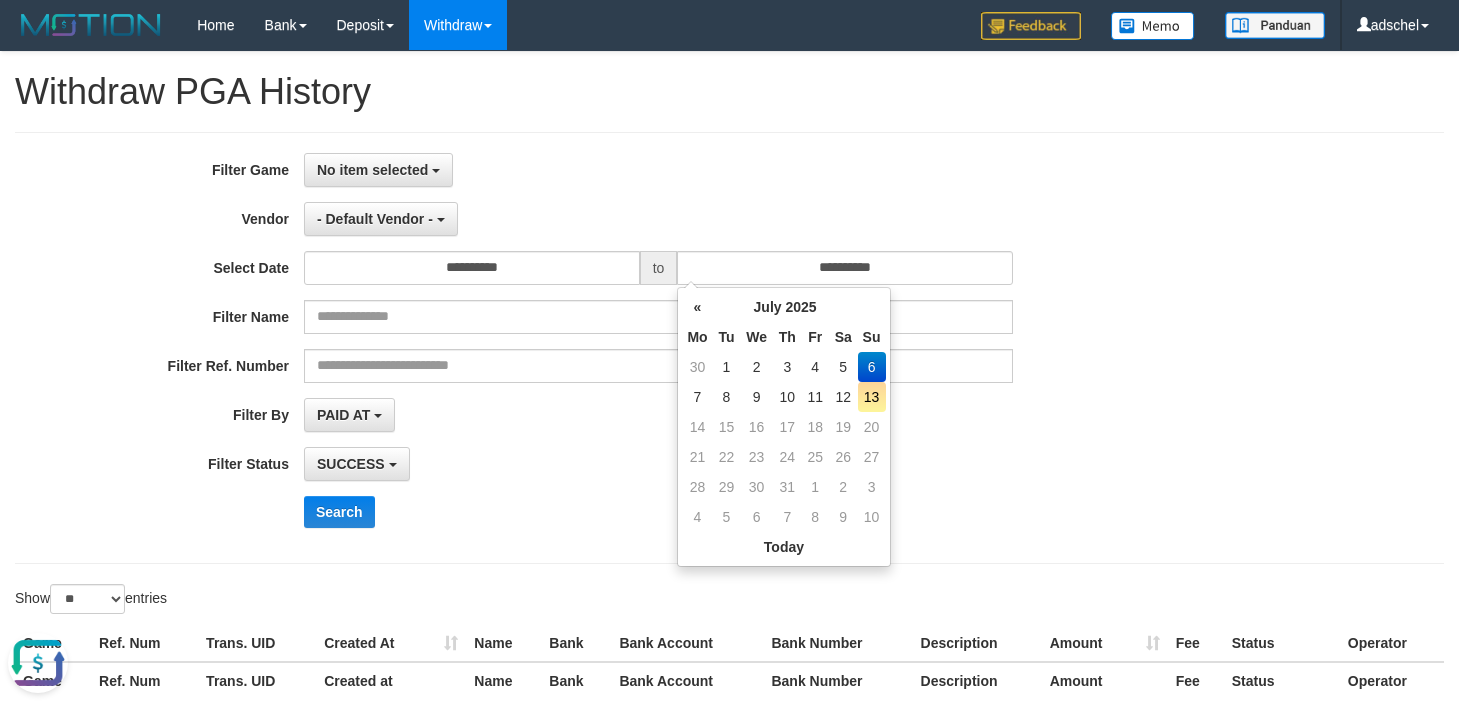 drag, startPoint x: 1144, startPoint y: 408, endPoint x: 586, endPoint y: 204, distance: 594.1212 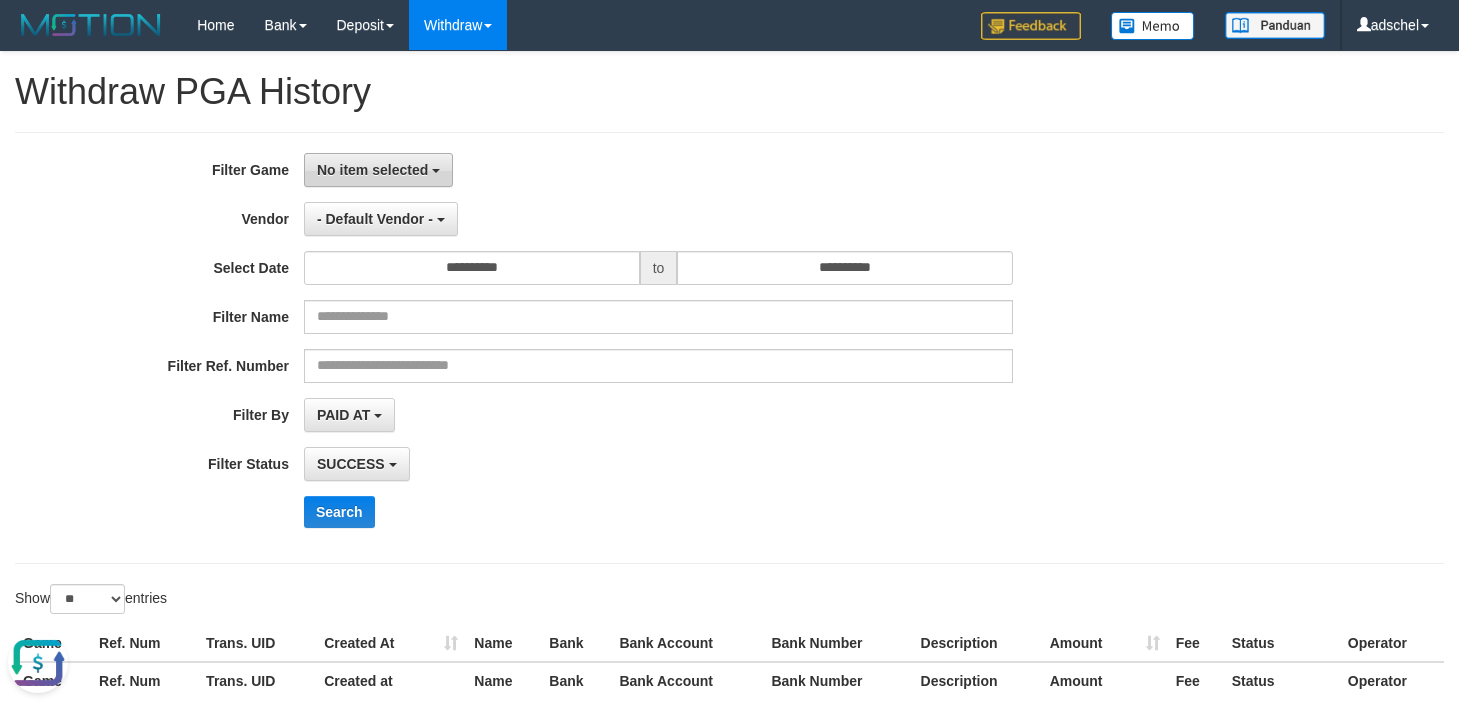 click on "No item selected" at bounding box center [378, 170] 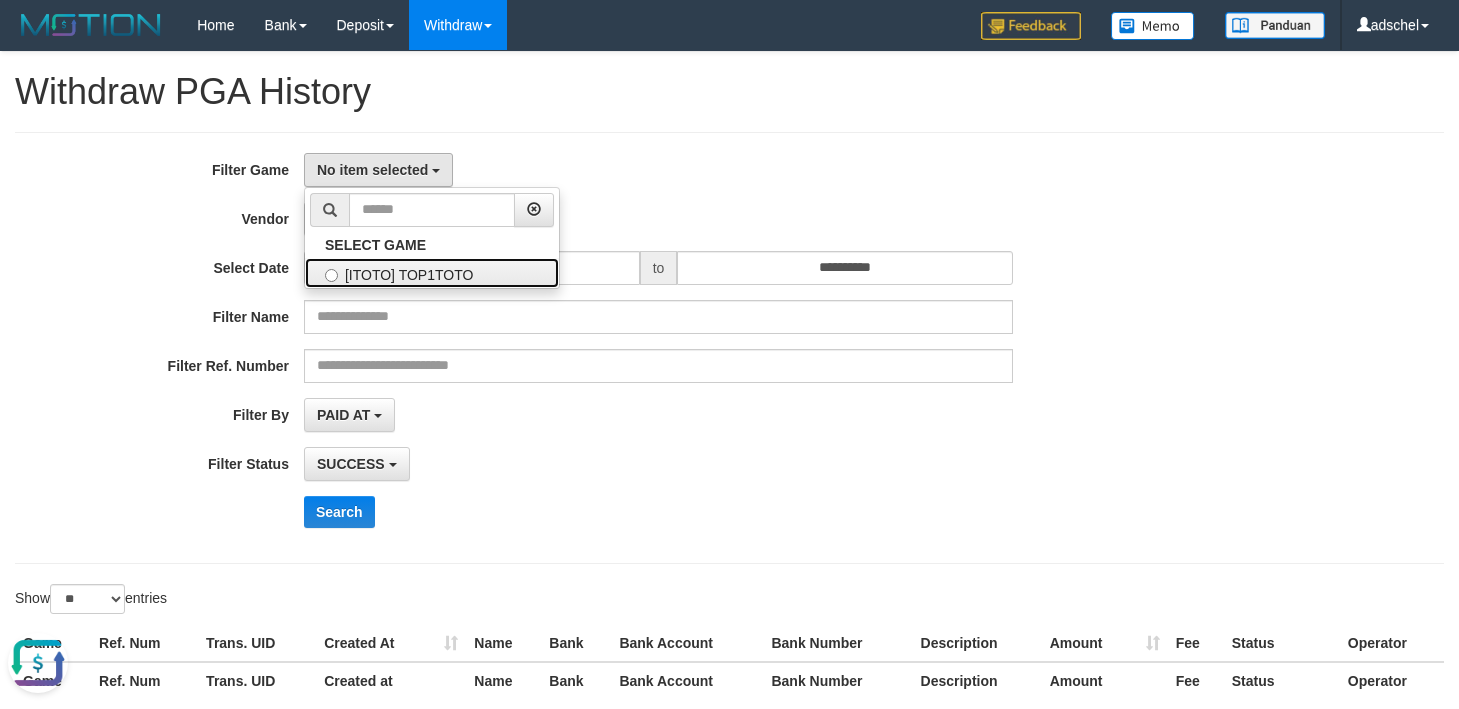 drag, startPoint x: 419, startPoint y: 262, endPoint x: 409, endPoint y: 245, distance: 19.723083 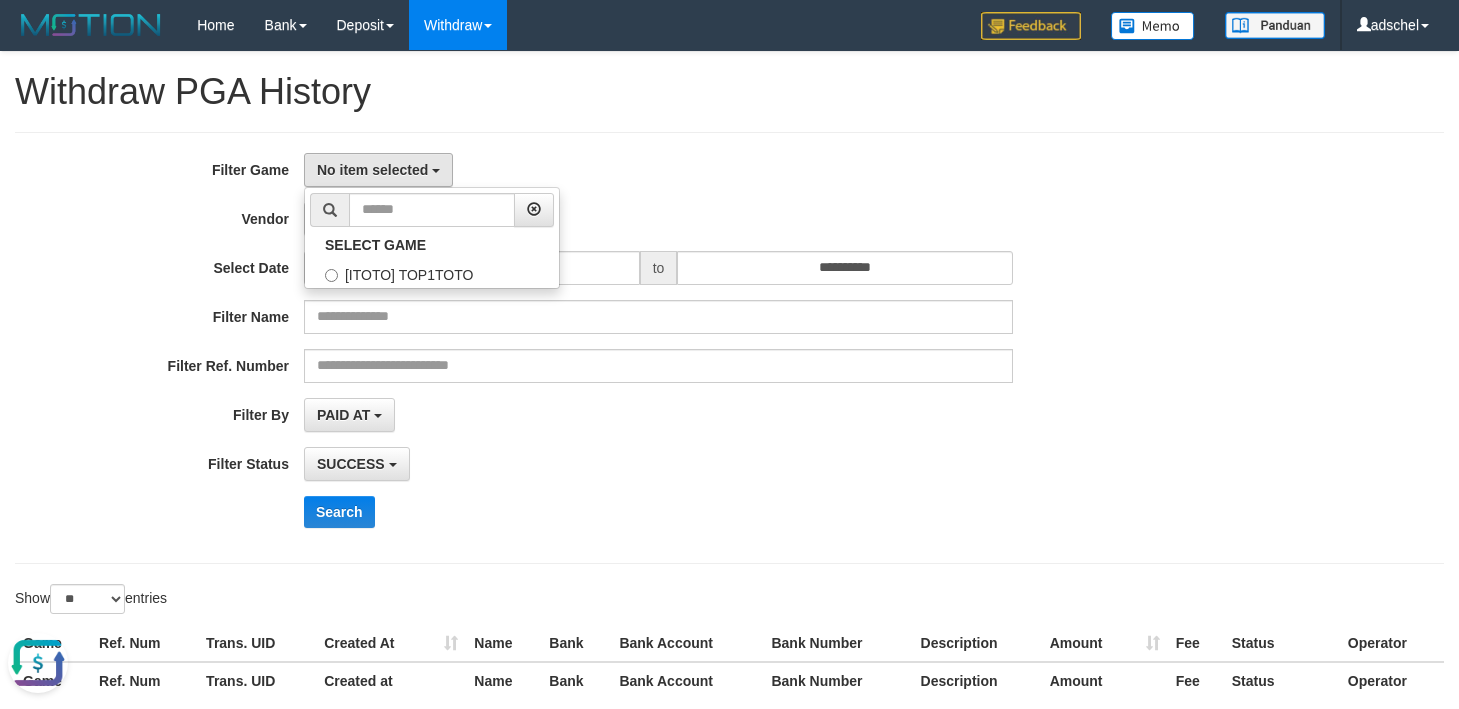 select on "***" 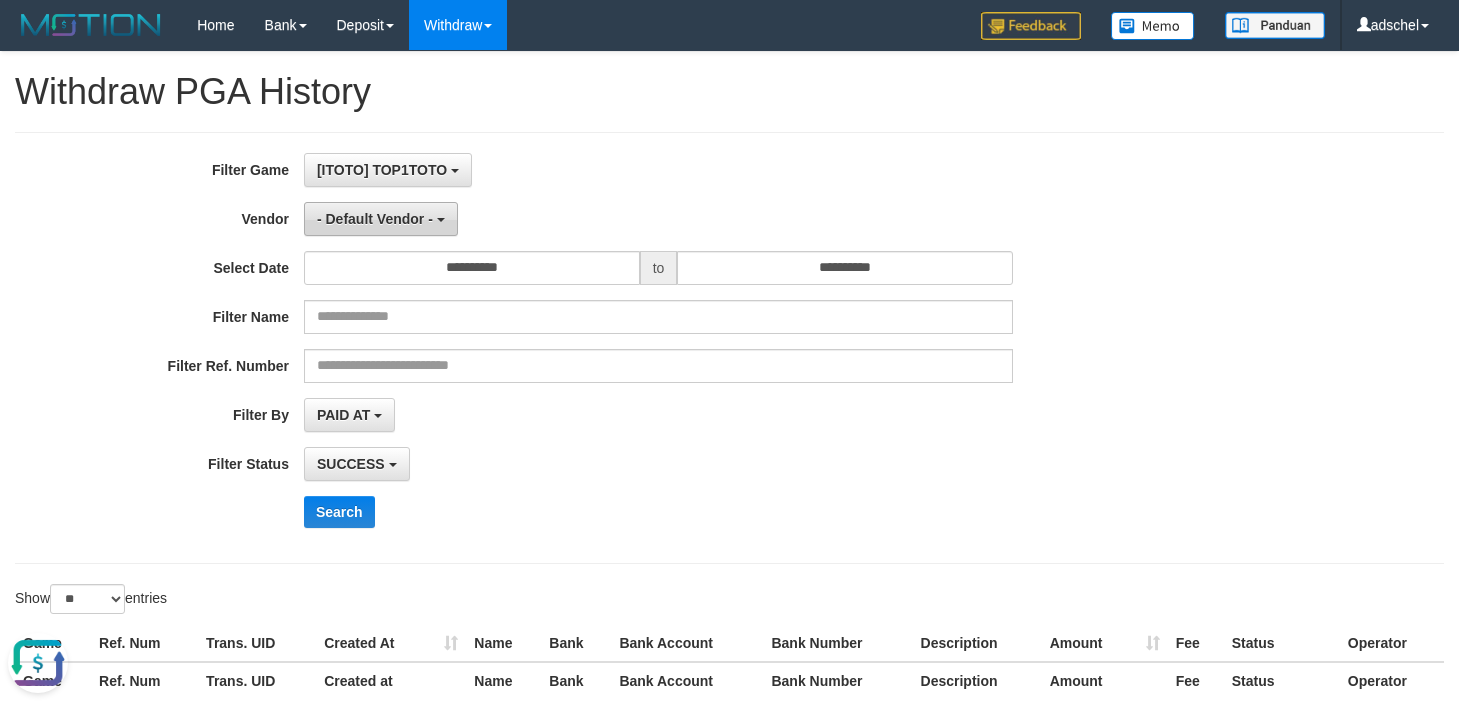 scroll, scrollTop: 18, scrollLeft: 0, axis: vertical 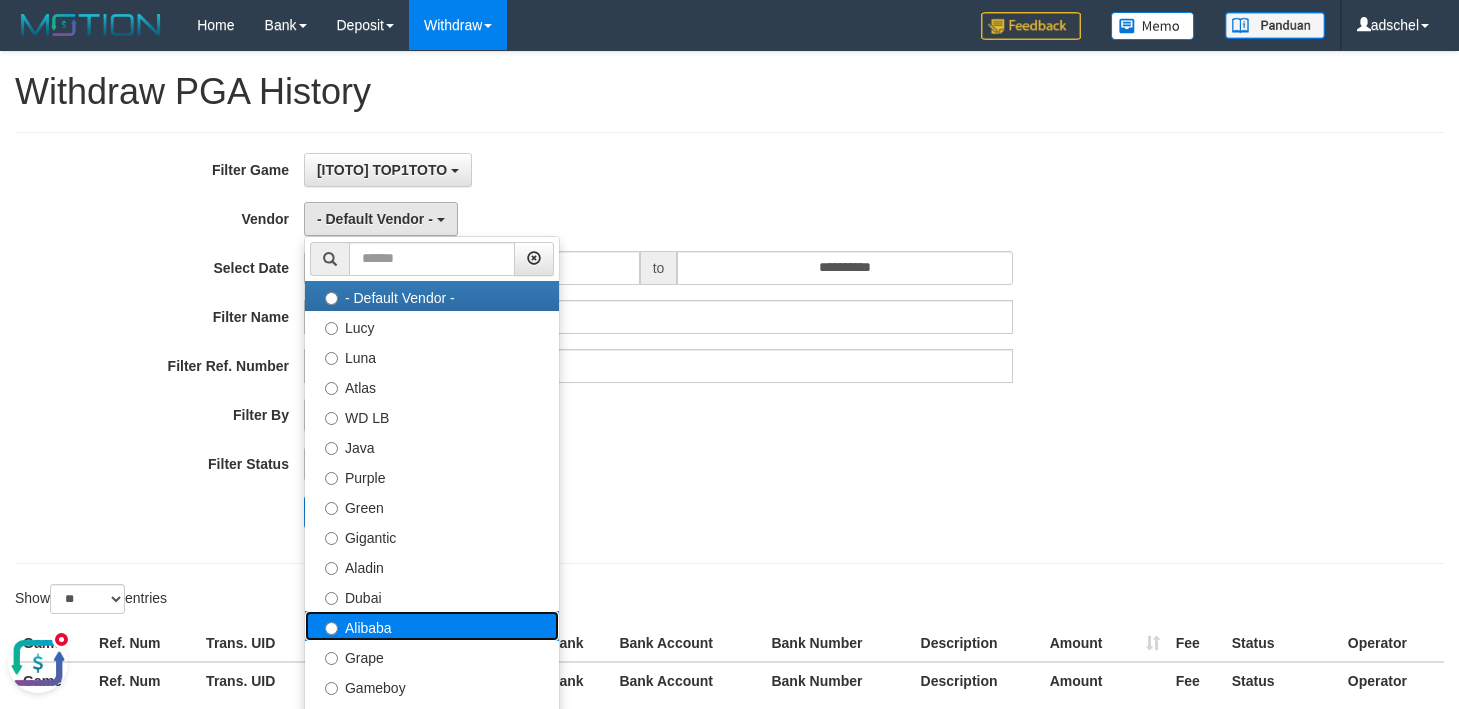 click on "Alibaba" at bounding box center [432, 626] 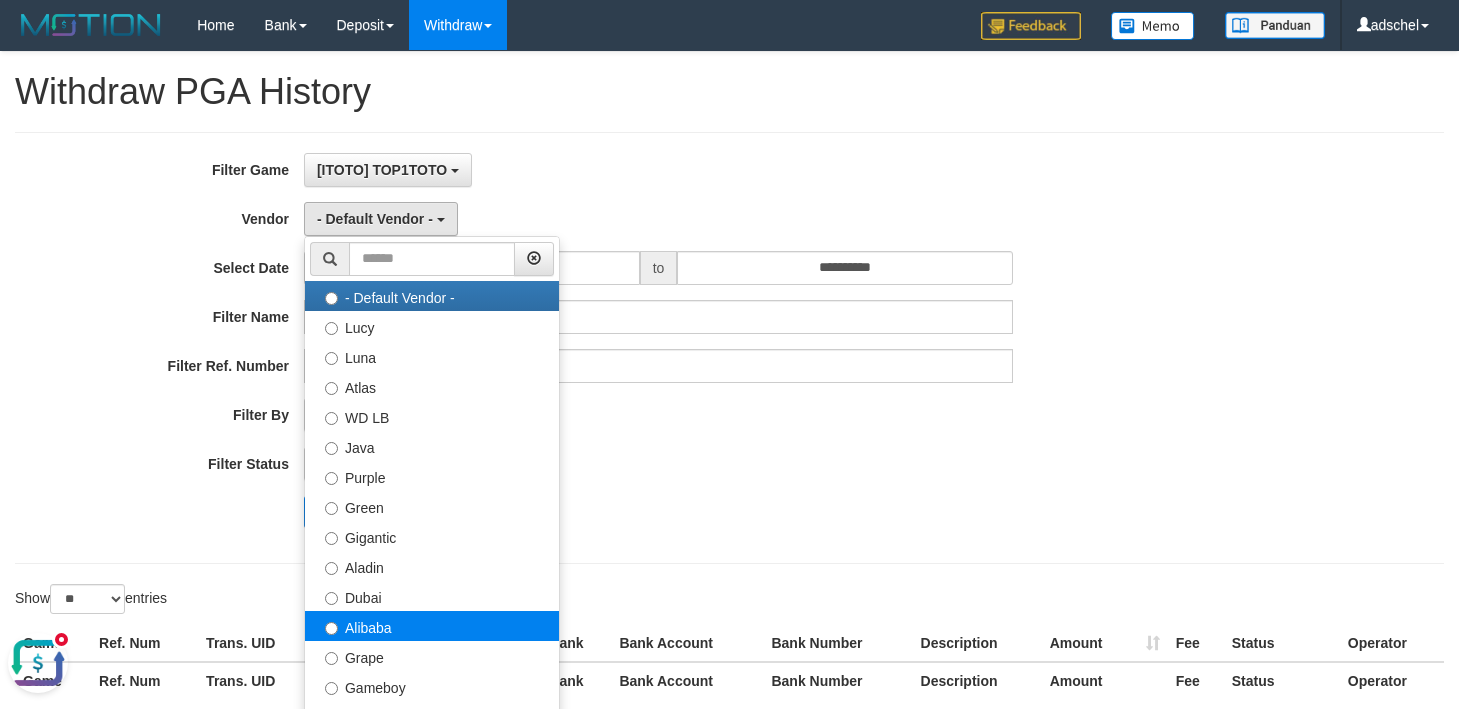 select on "**********" 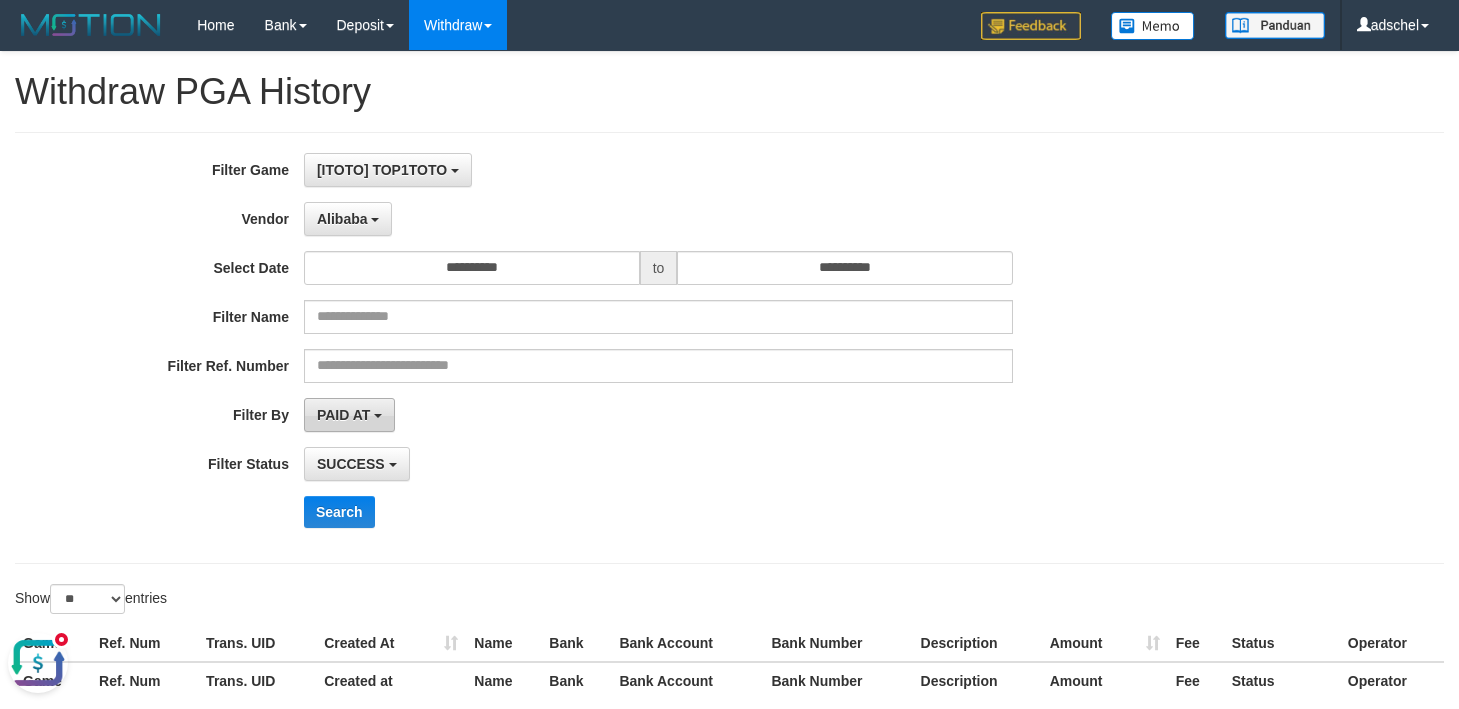 click on "PAID AT" at bounding box center [343, 415] 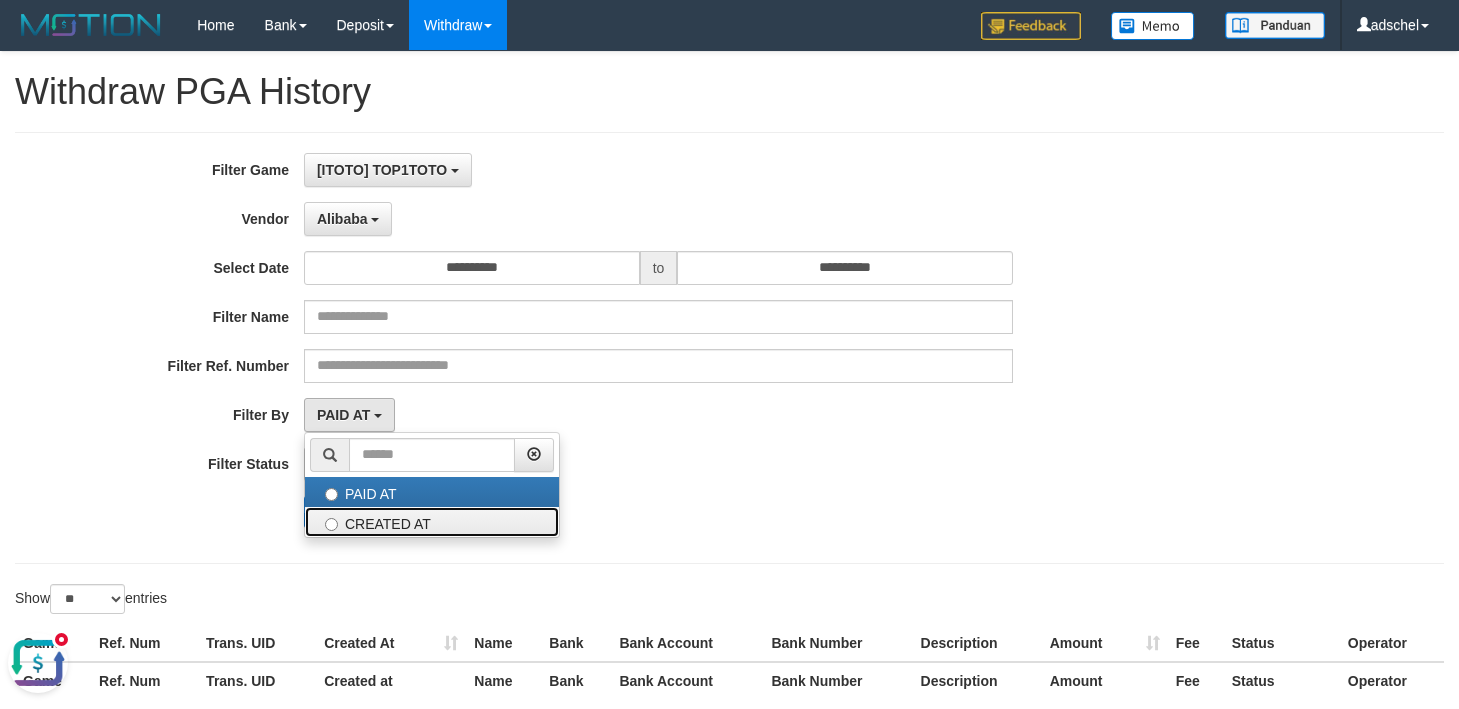 click on "CREATED AT" at bounding box center [432, 522] 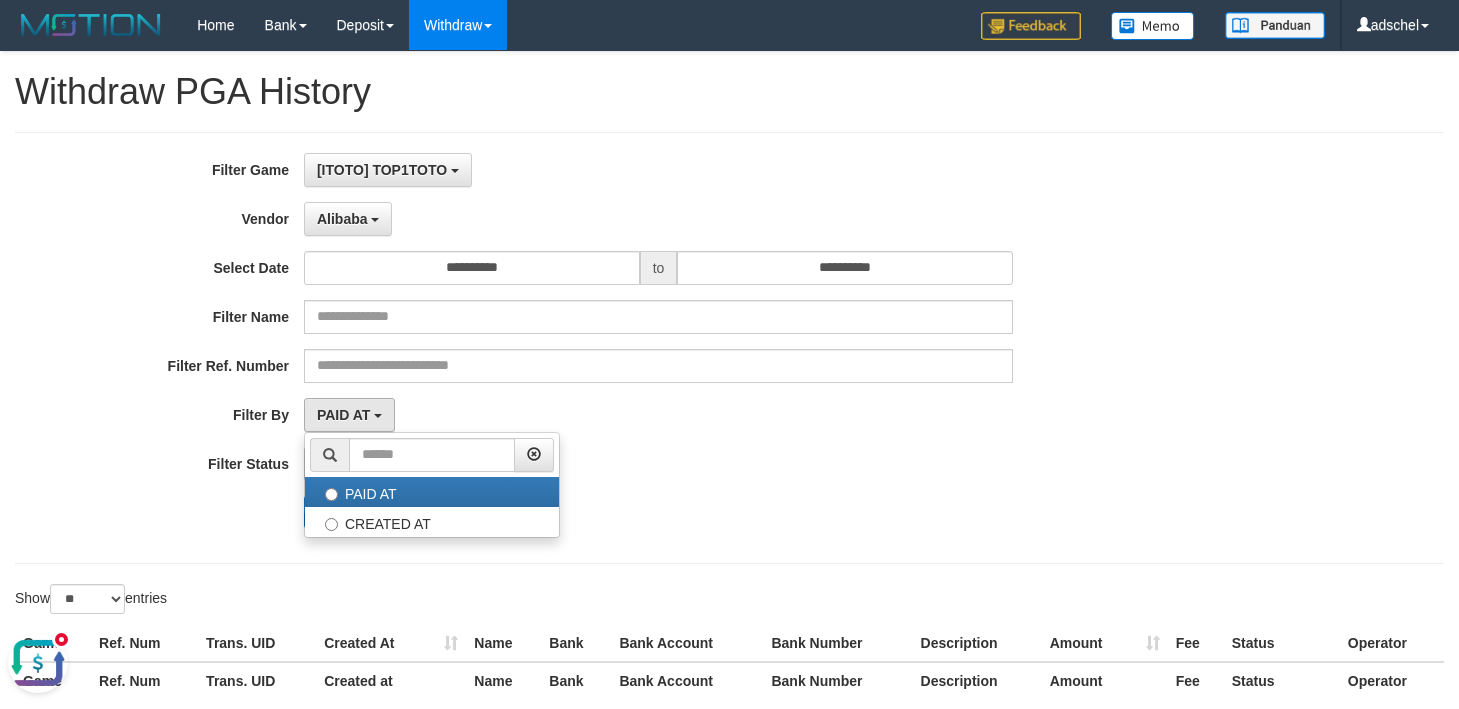 select on "*" 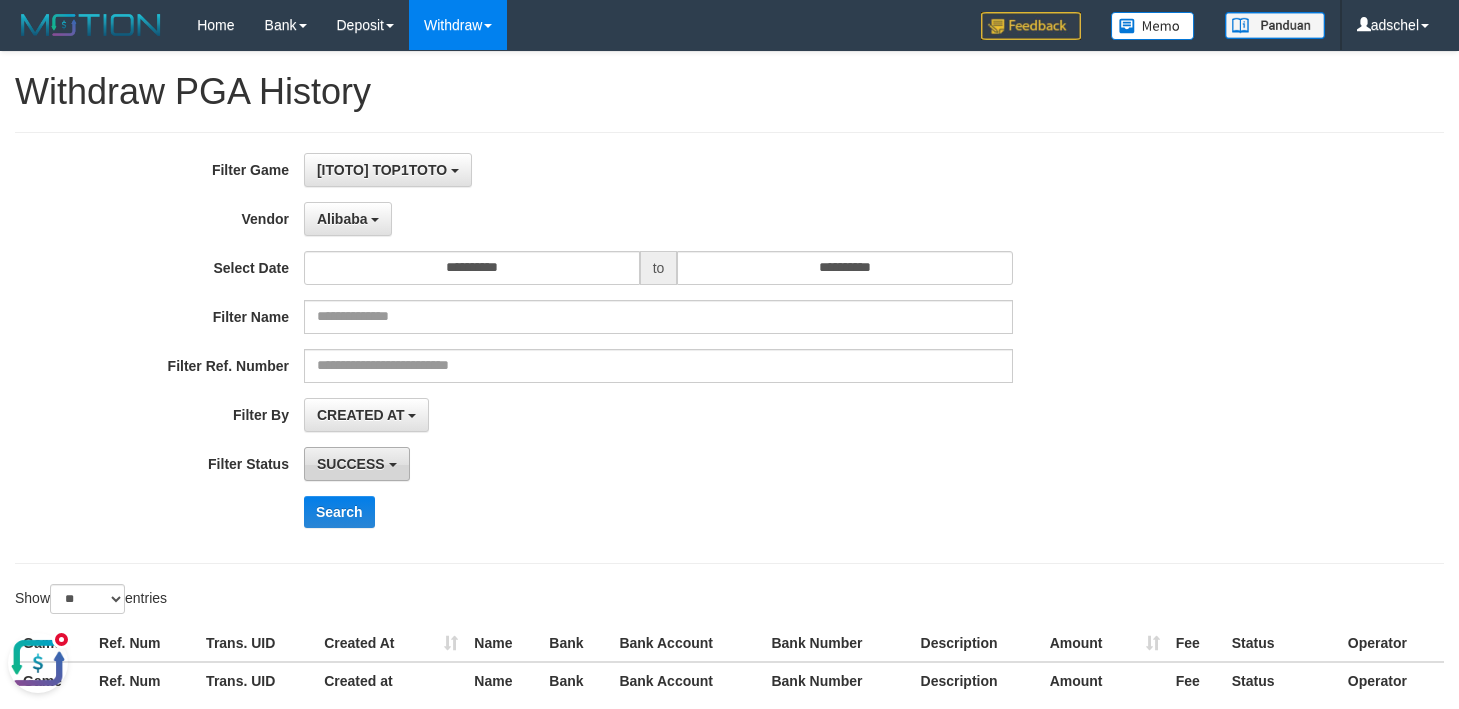 click on "SUCCESS" at bounding box center [351, 464] 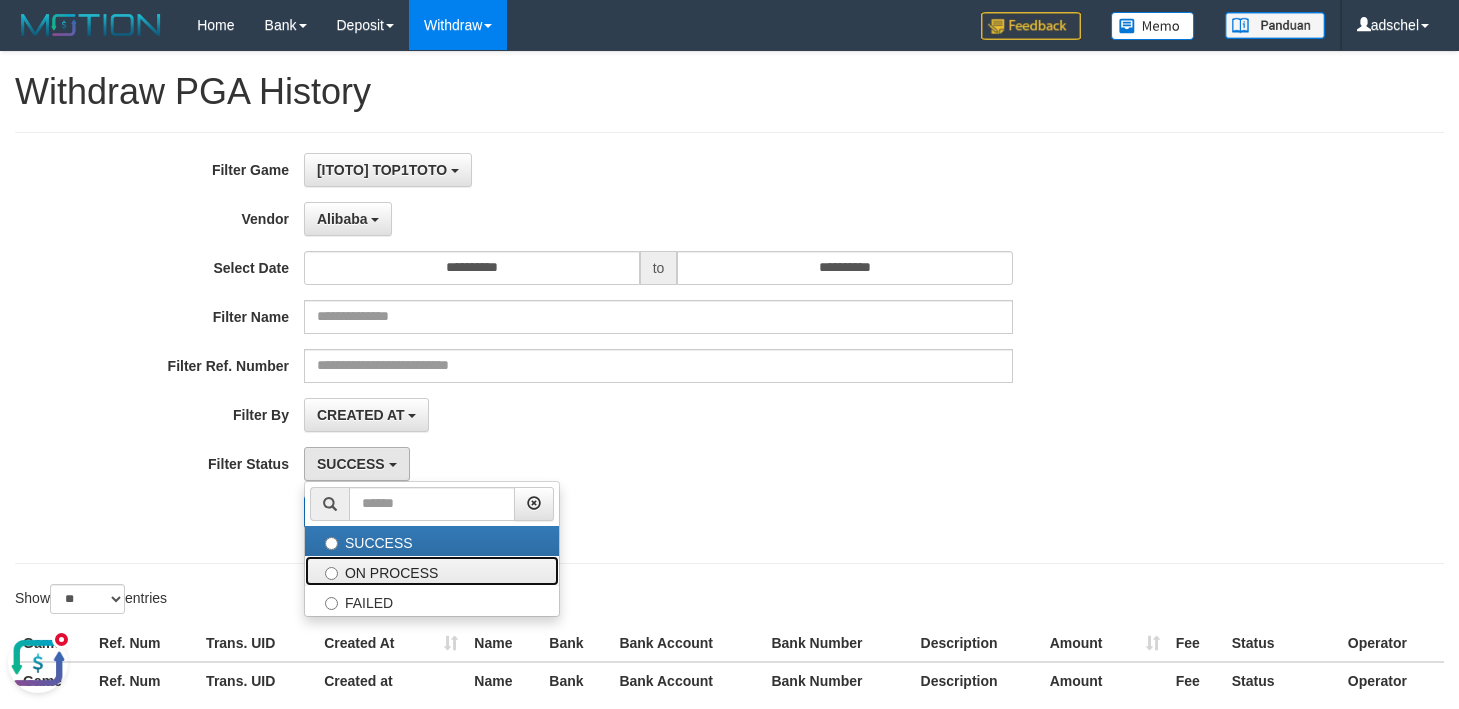 click on "ON PROCESS" at bounding box center [432, 571] 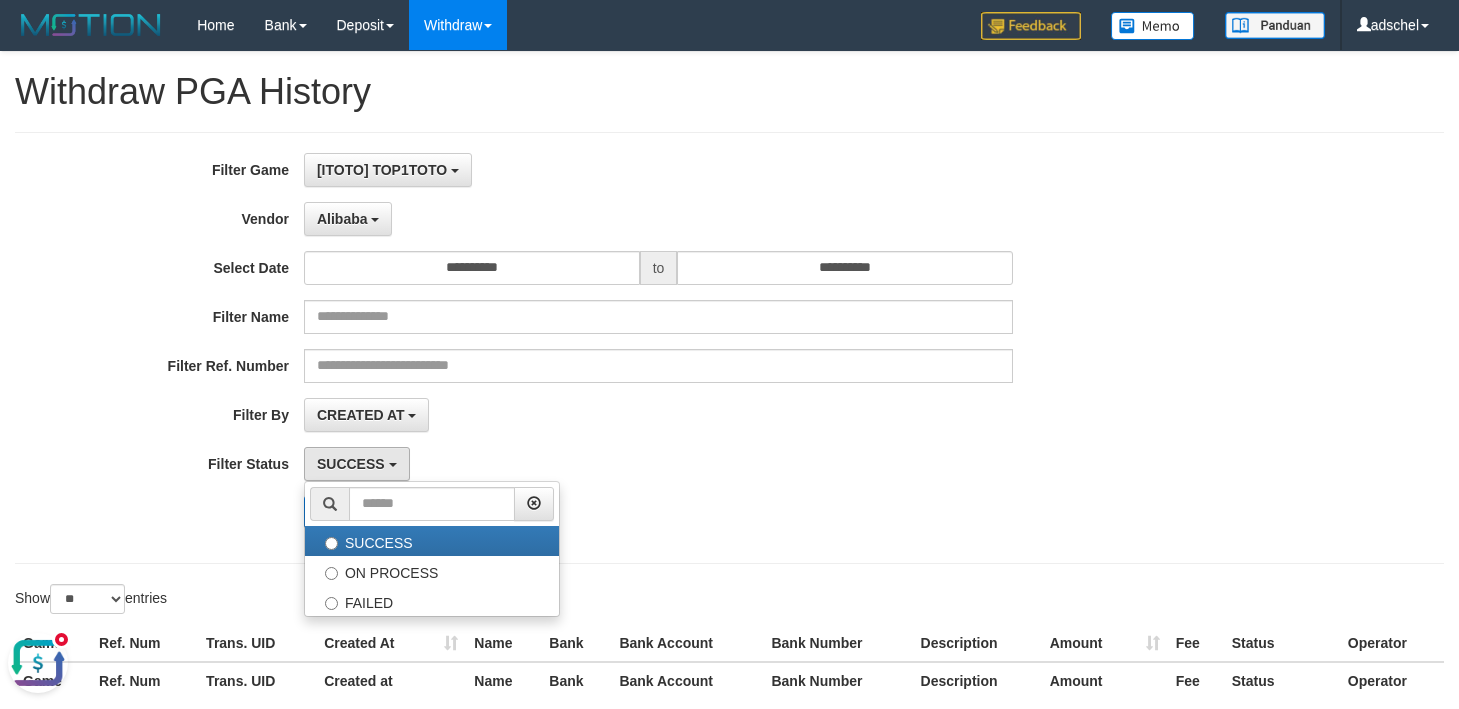 select on "*" 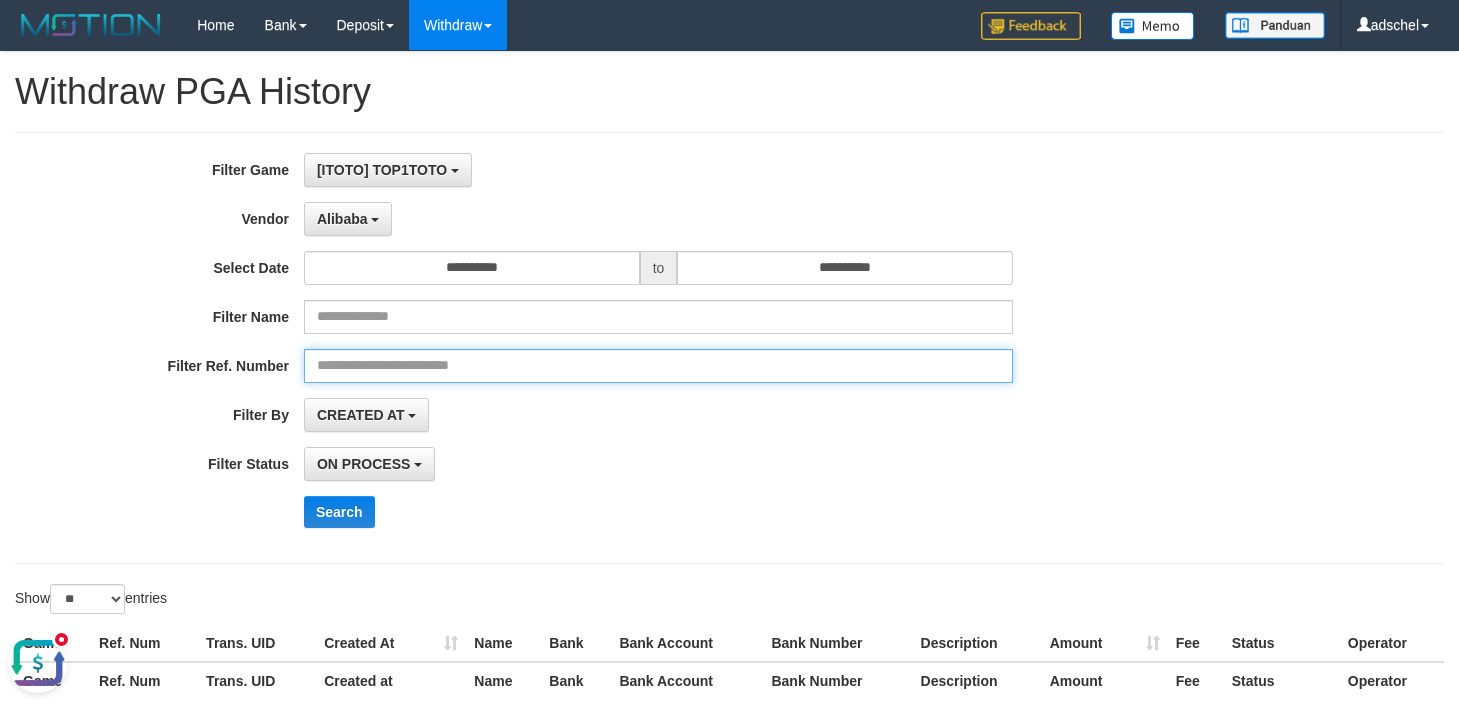 click at bounding box center [658, 366] 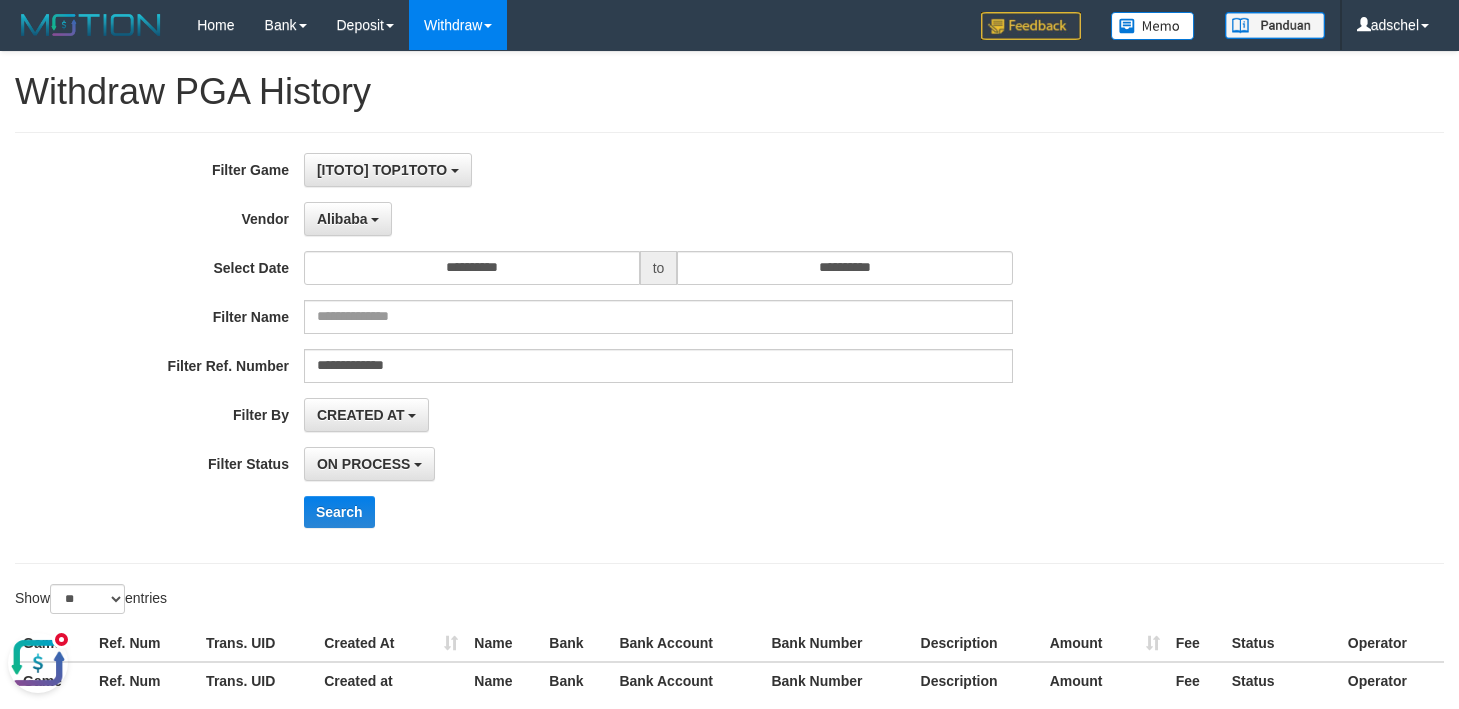 drag, startPoint x: 1355, startPoint y: 509, endPoint x: 803, endPoint y: 420, distance: 559.1288 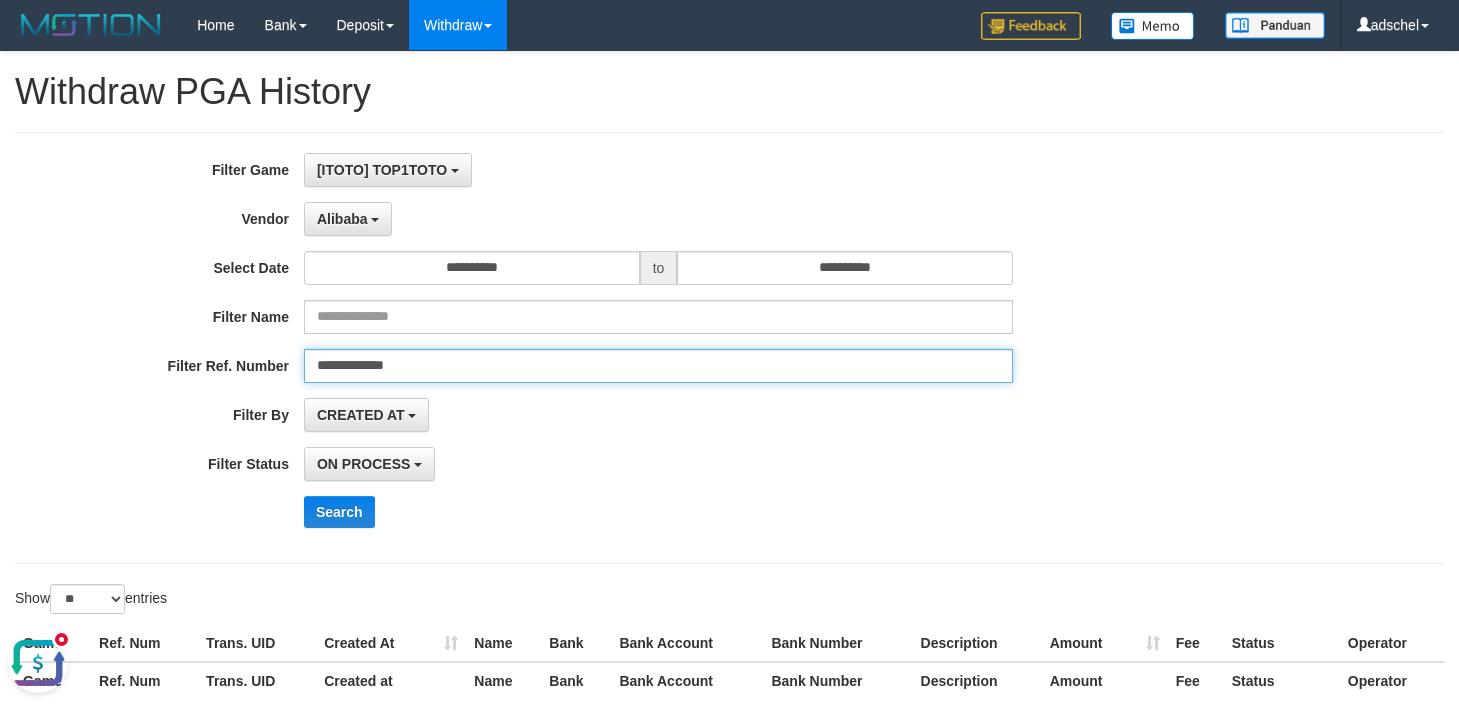 click on "**********" at bounding box center [658, 366] 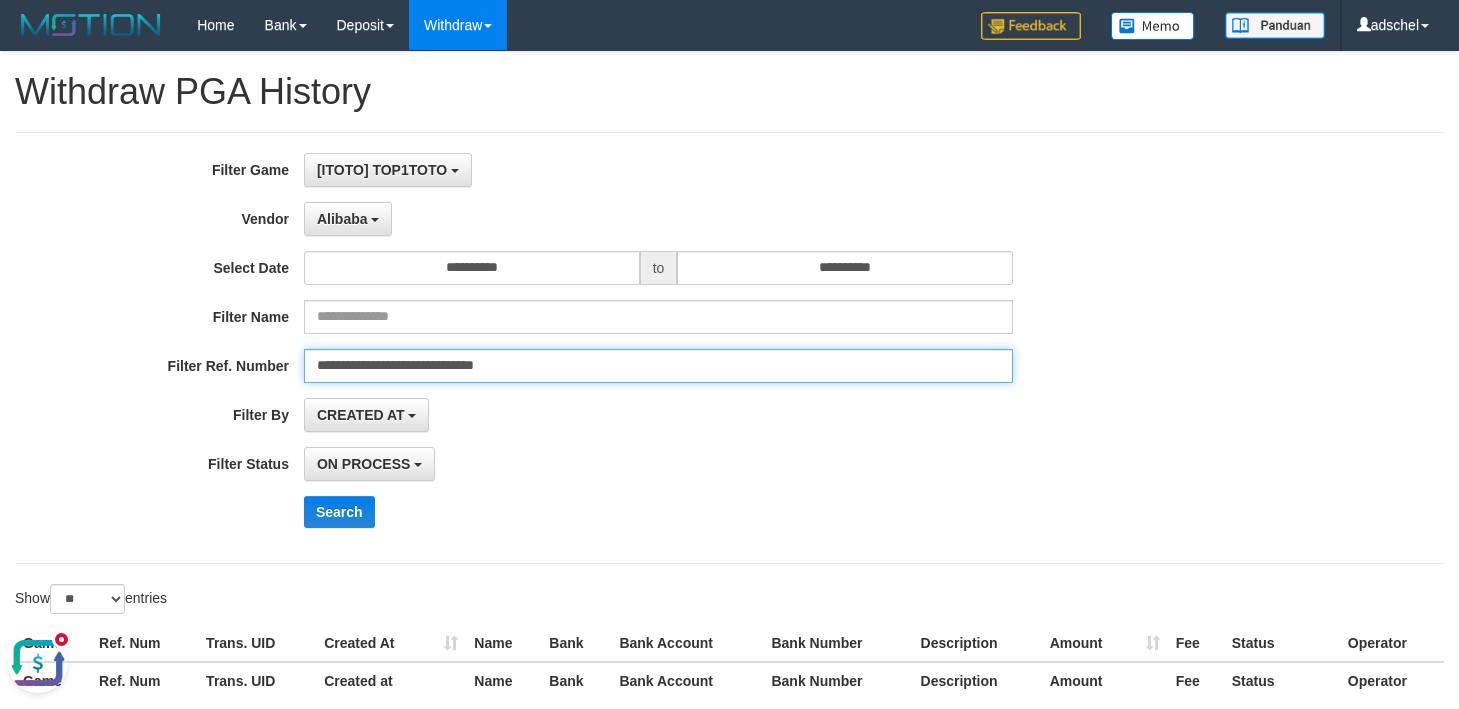 type on "**********" 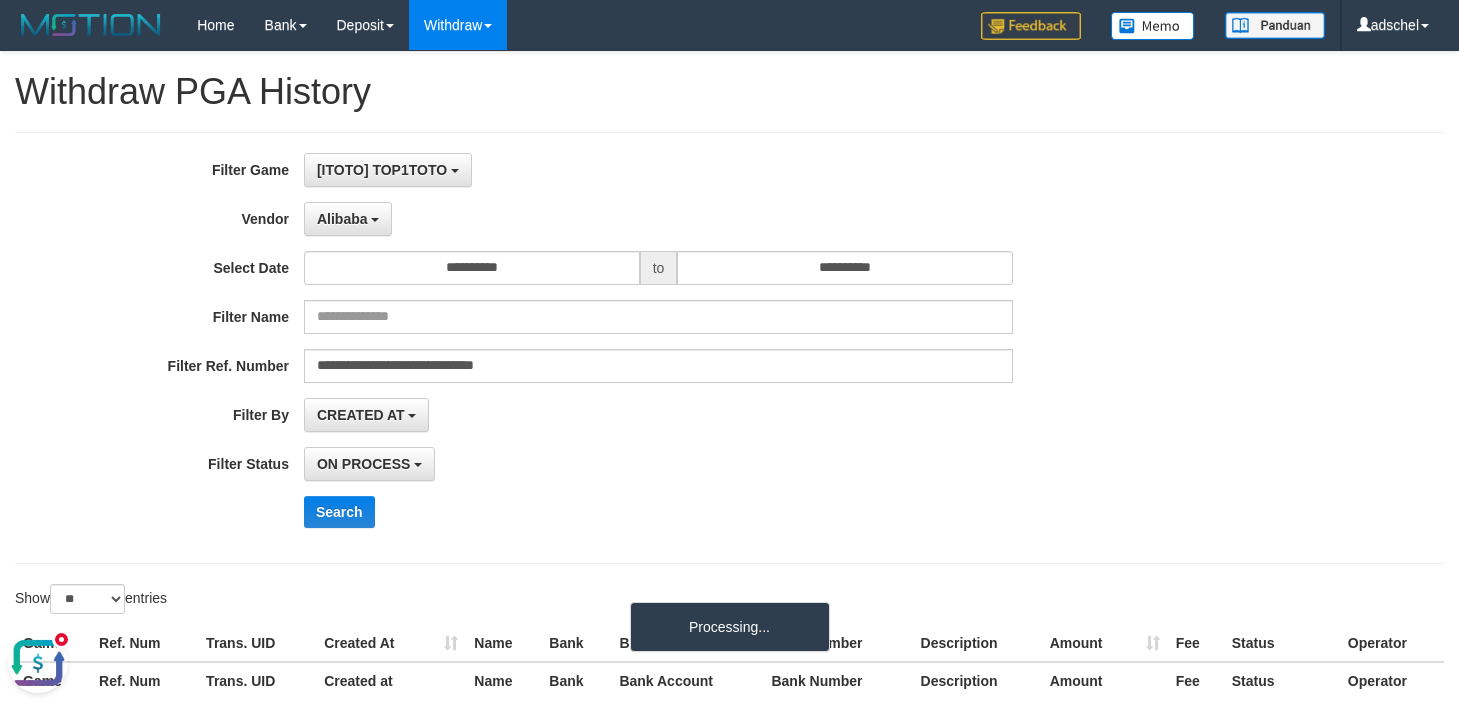 click at bounding box center [38, 663] 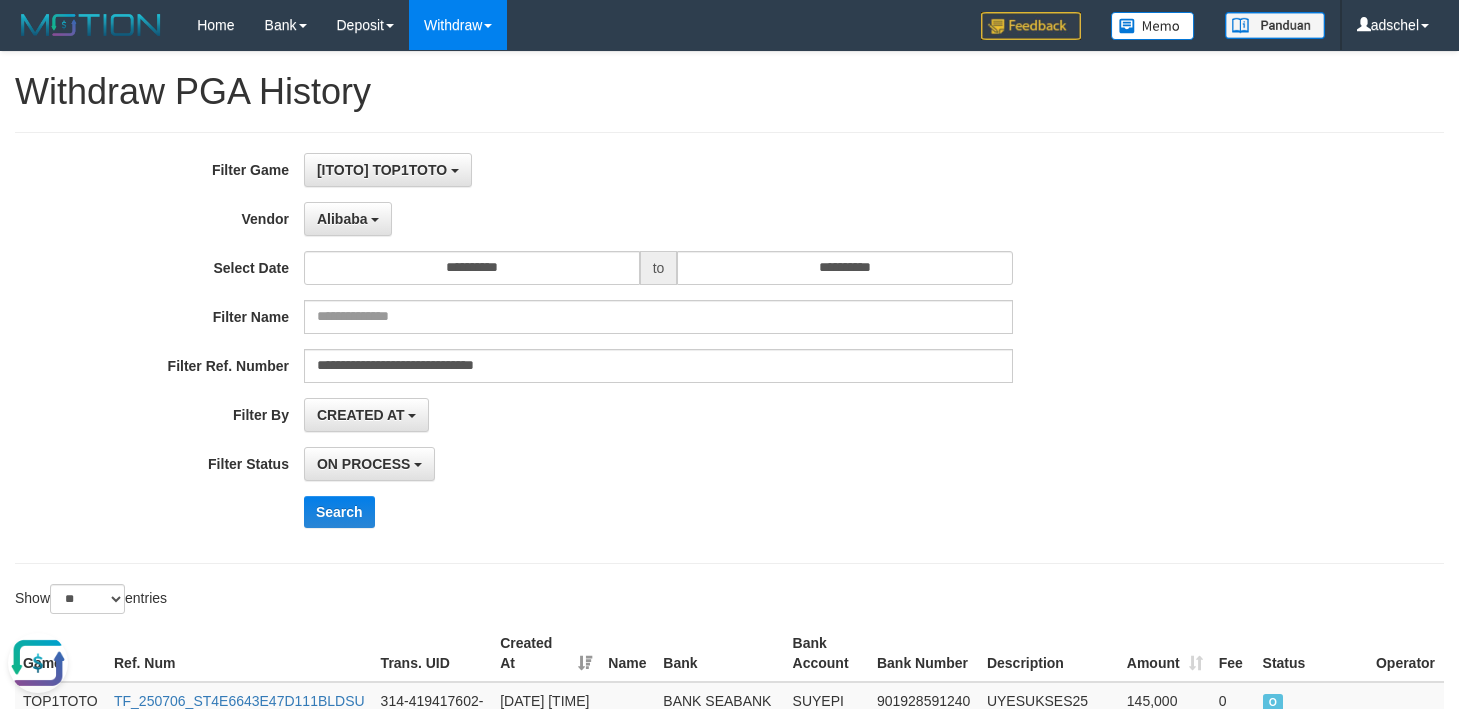 scroll, scrollTop: 304, scrollLeft: 0, axis: vertical 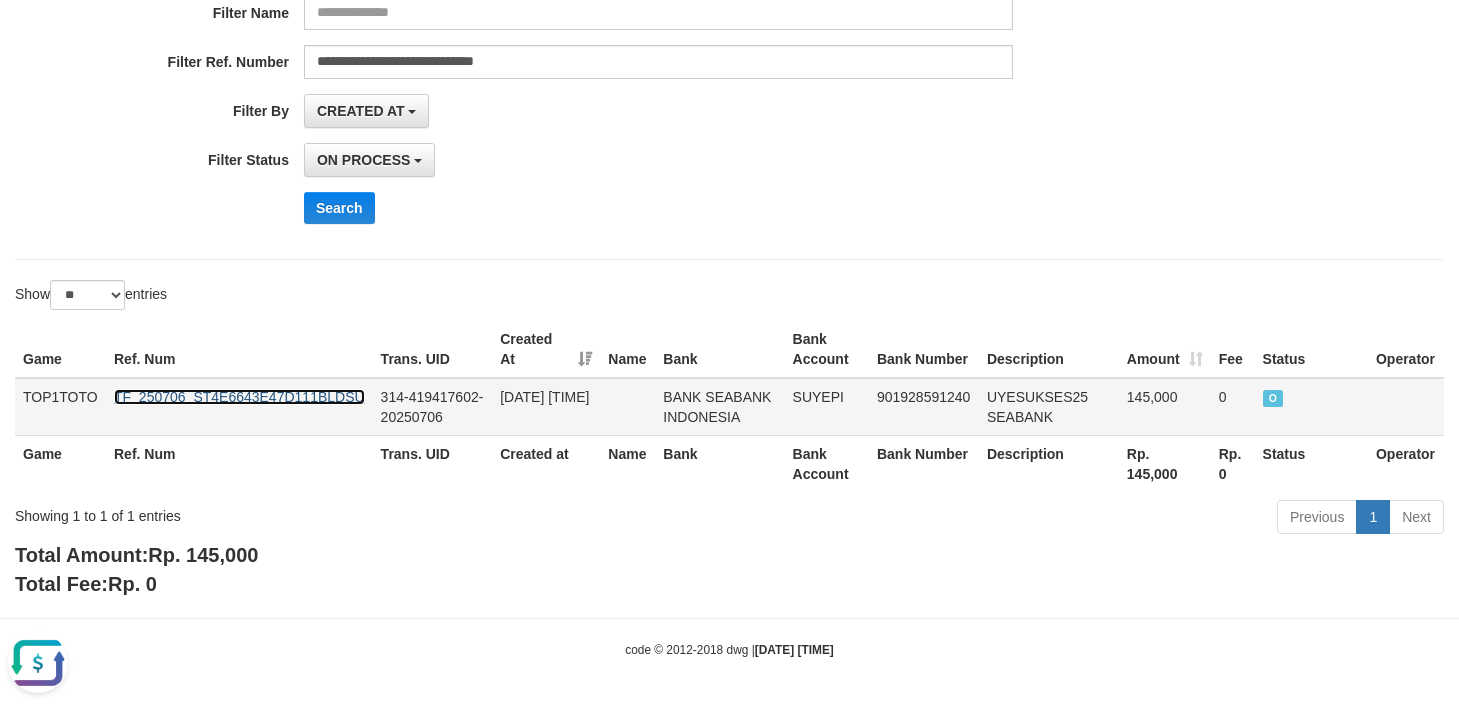 click on "TF_250706_ST4E6643E47D111BLDSU" at bounding box center [239, 397] 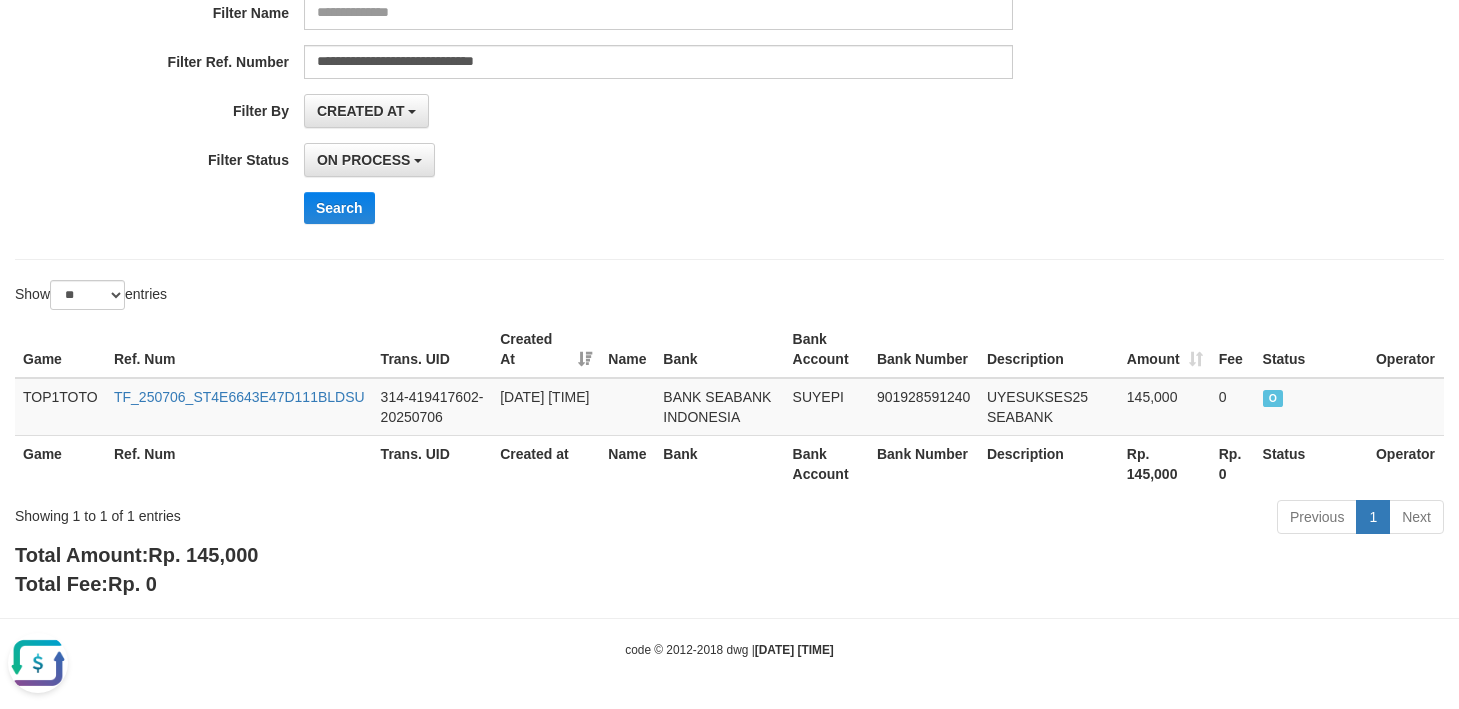 click at bounding box center (38, 663) 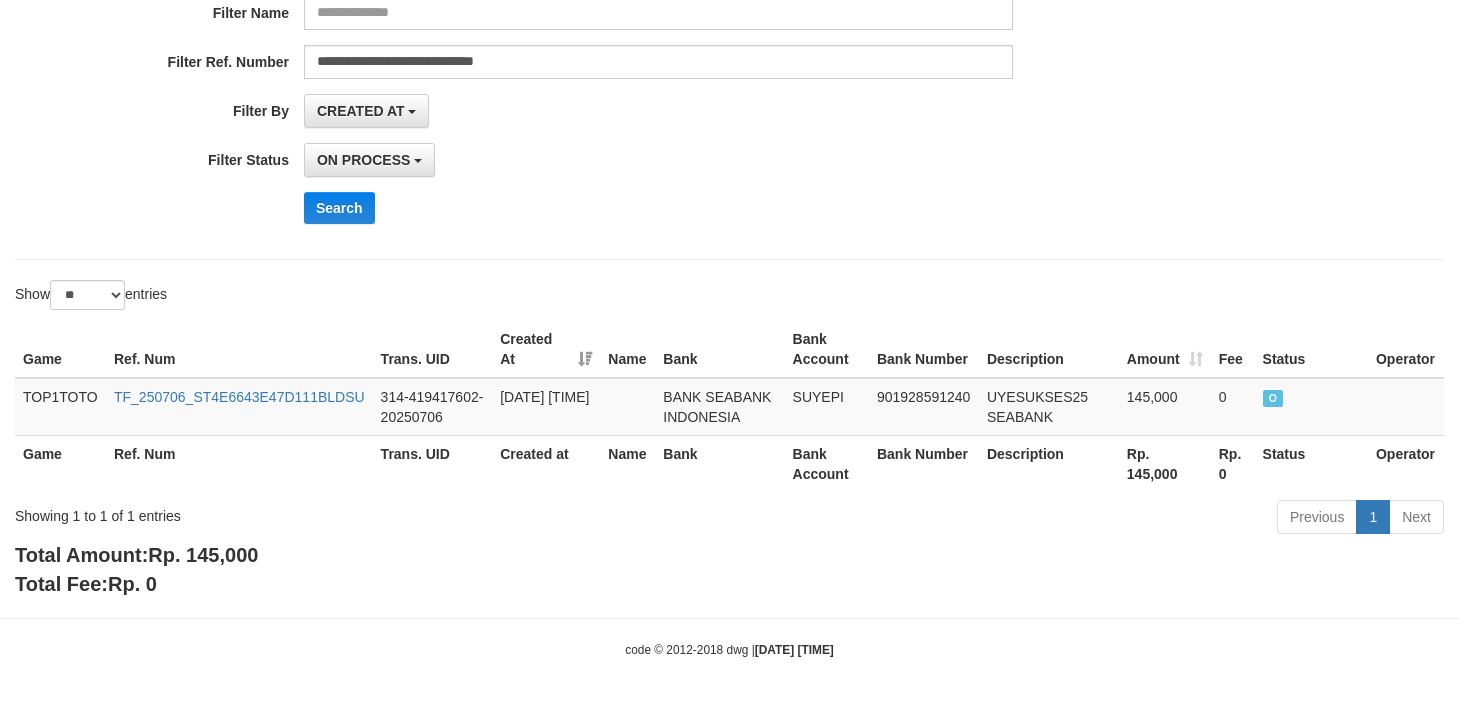 drag, startPoint x: 1345, startPoint y: 224, endPoint x: 1200, endPoint y: 192, distance: 148.48906 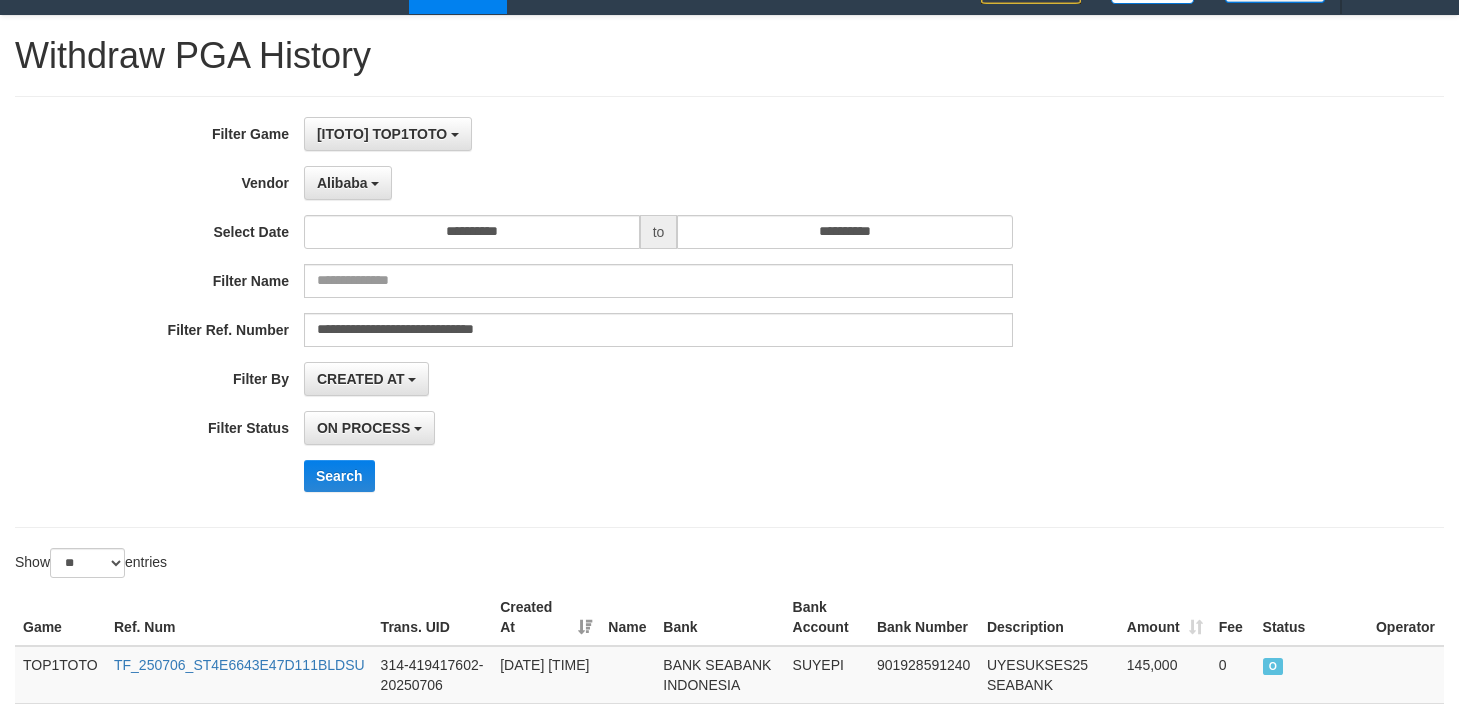 scroll, scrollTop: 0, scrollLeft: 0, axis: both 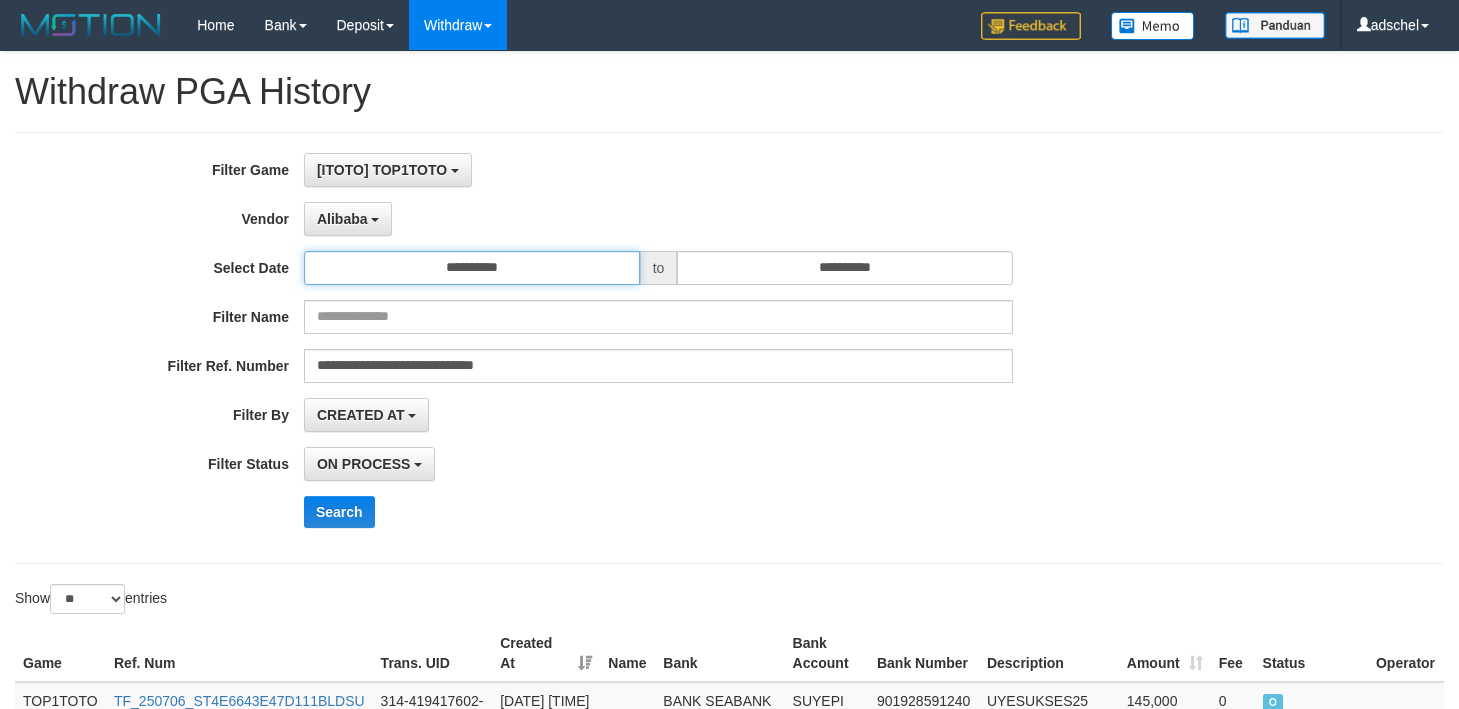 click on "**********" at bounding box center (472, 268) 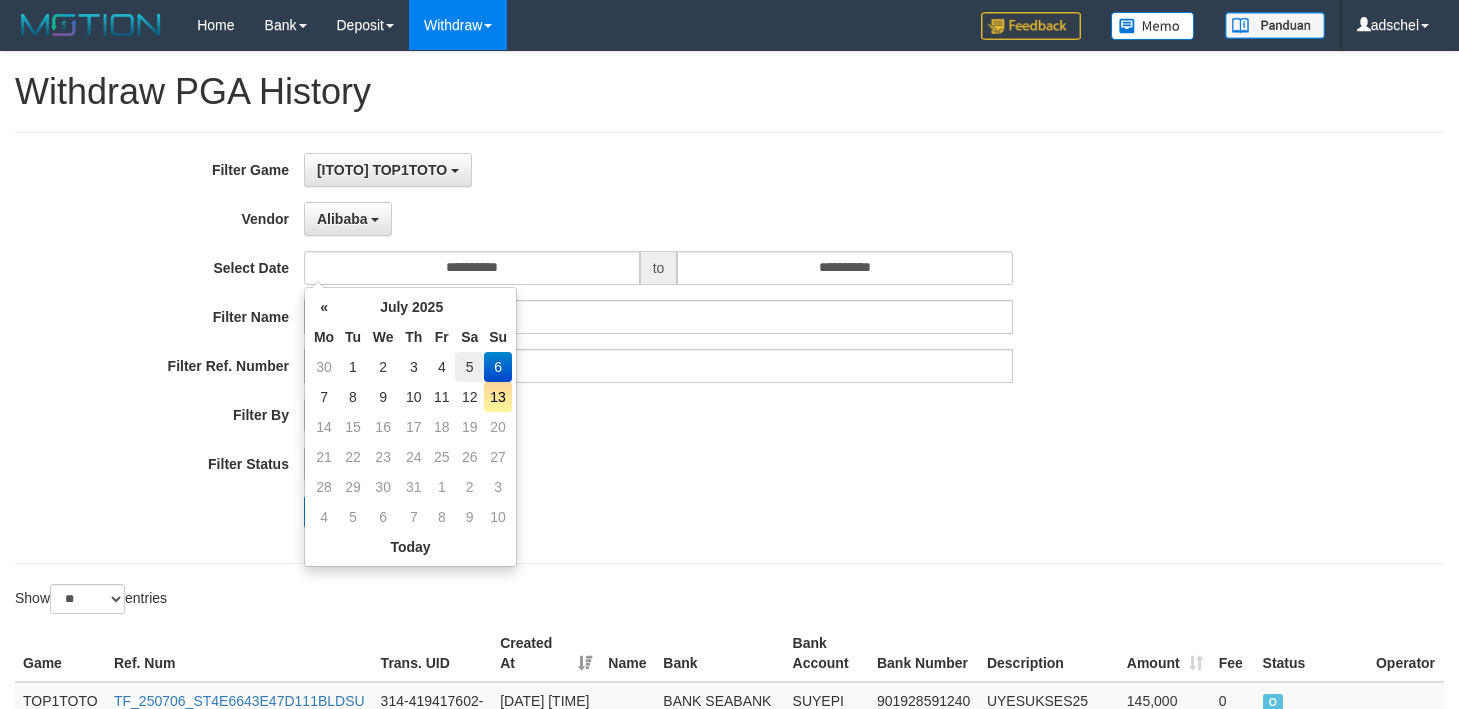 click on "5" at bounding box center (469, 367) 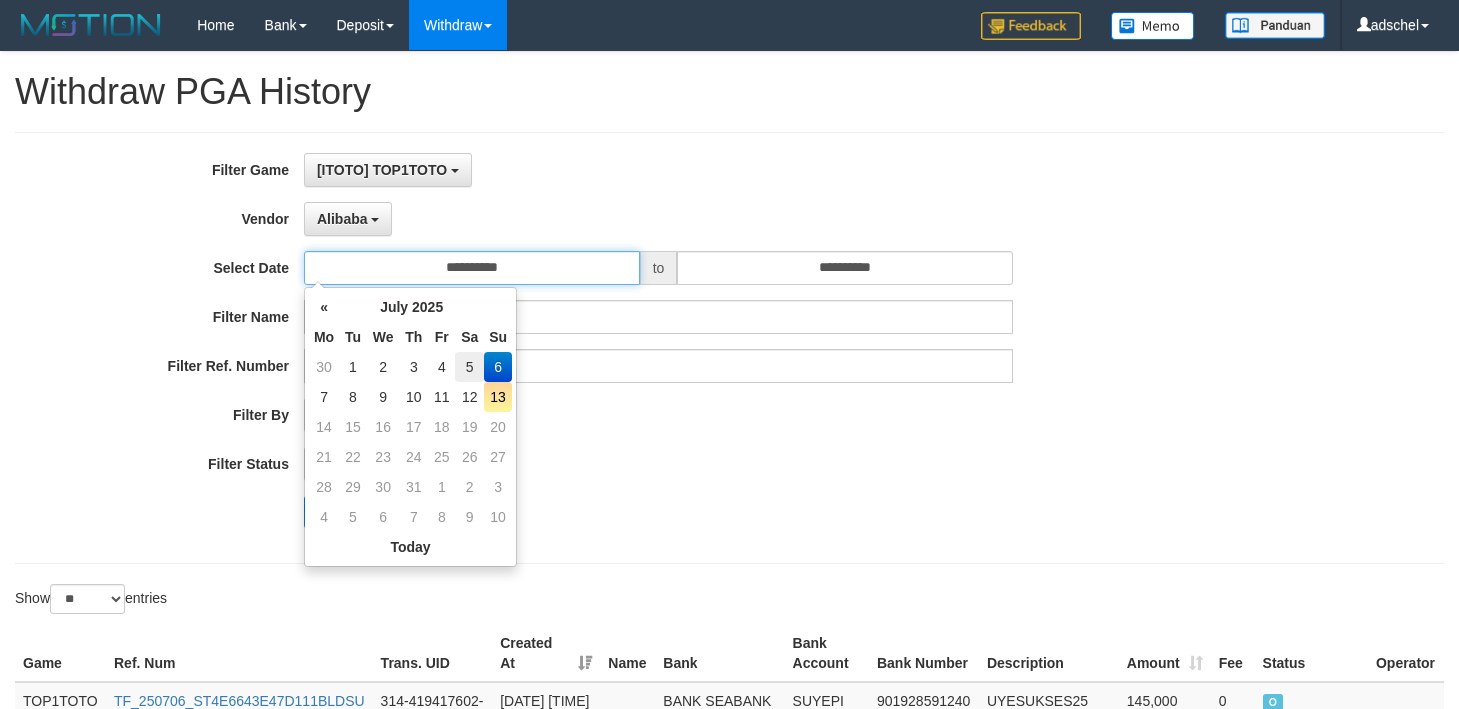 type on "**********" 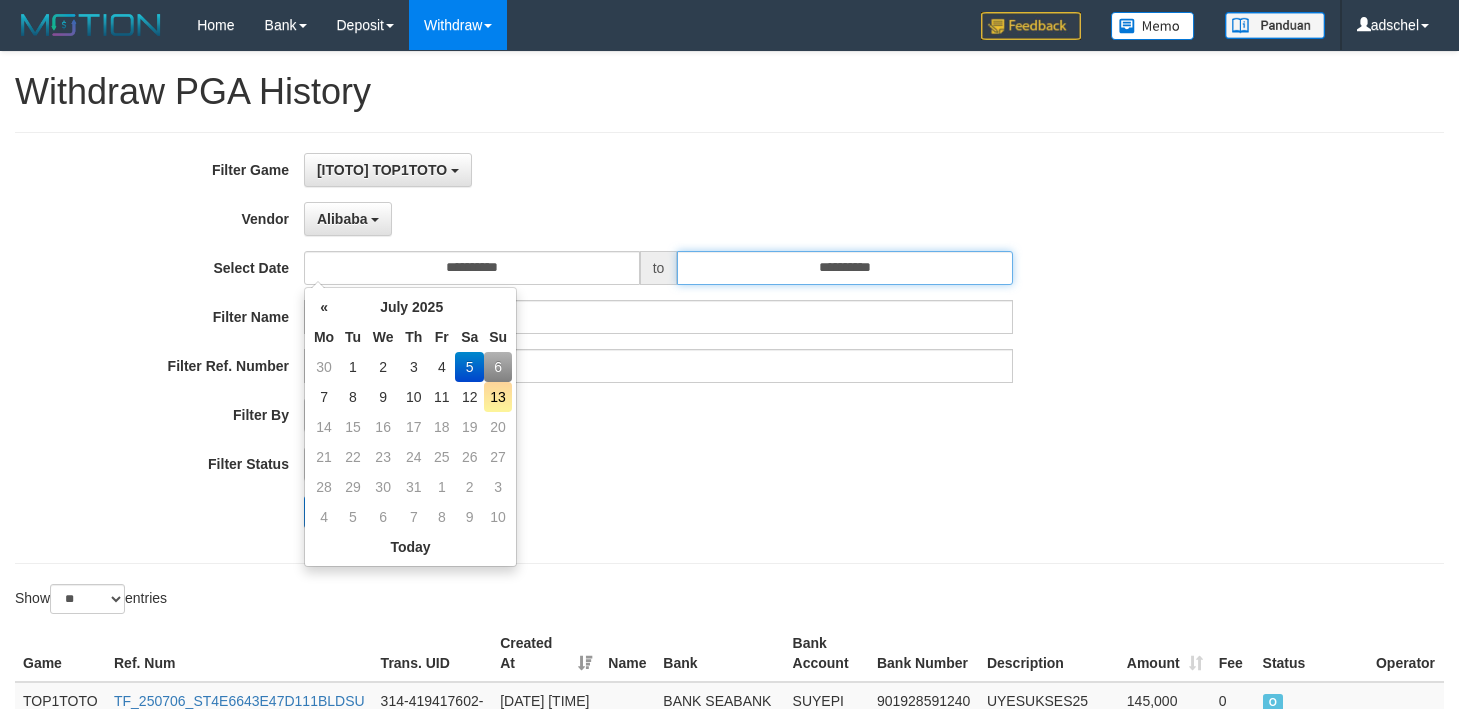 click on "**********" at bounding box center (845, 268) 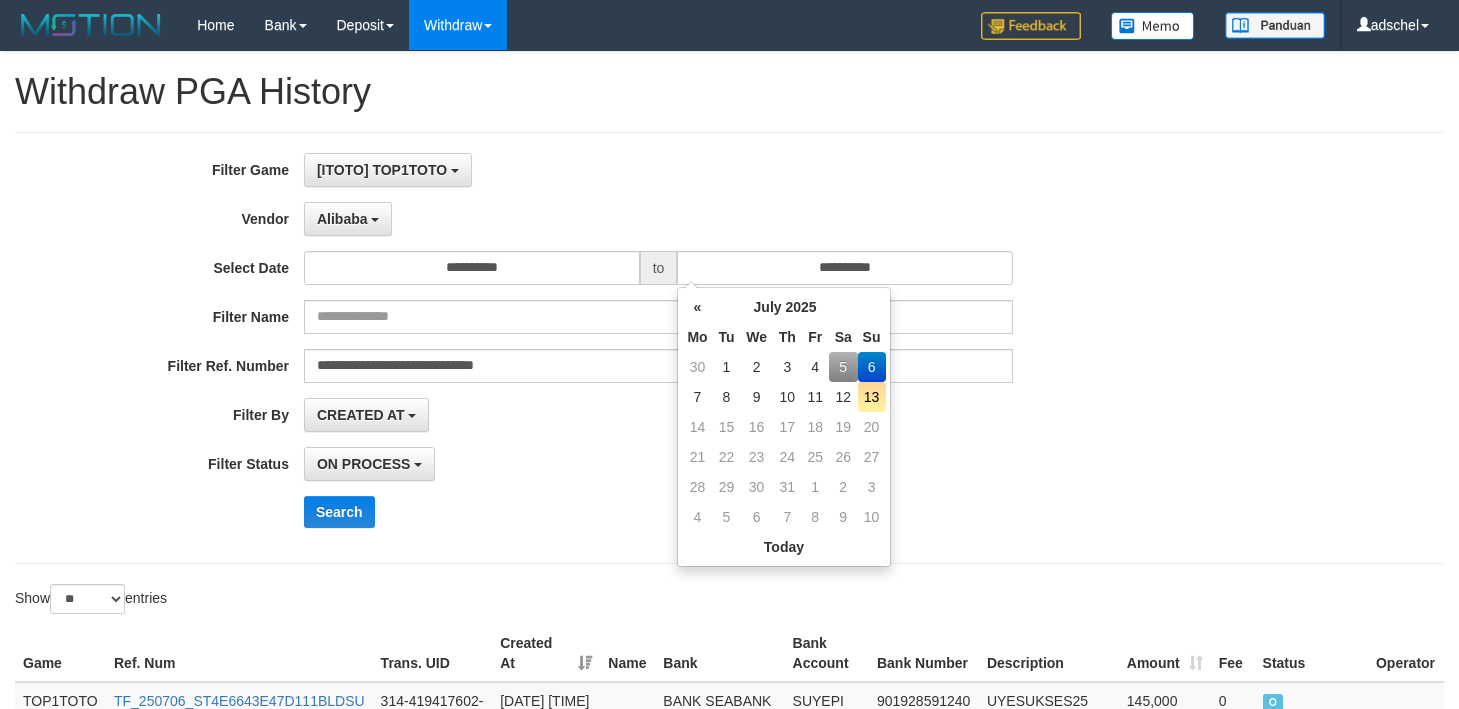 click on "5" at bounding box center [843, 367] 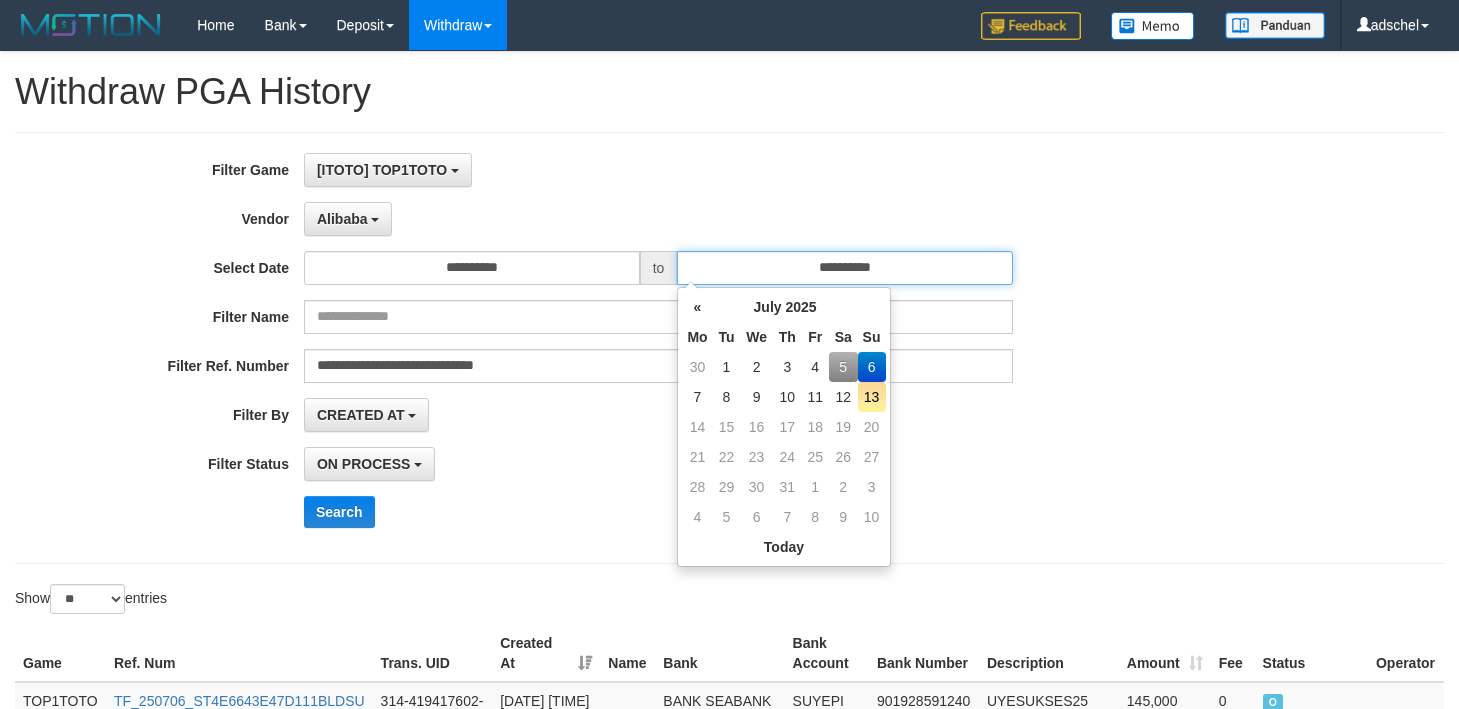 type on "**********" 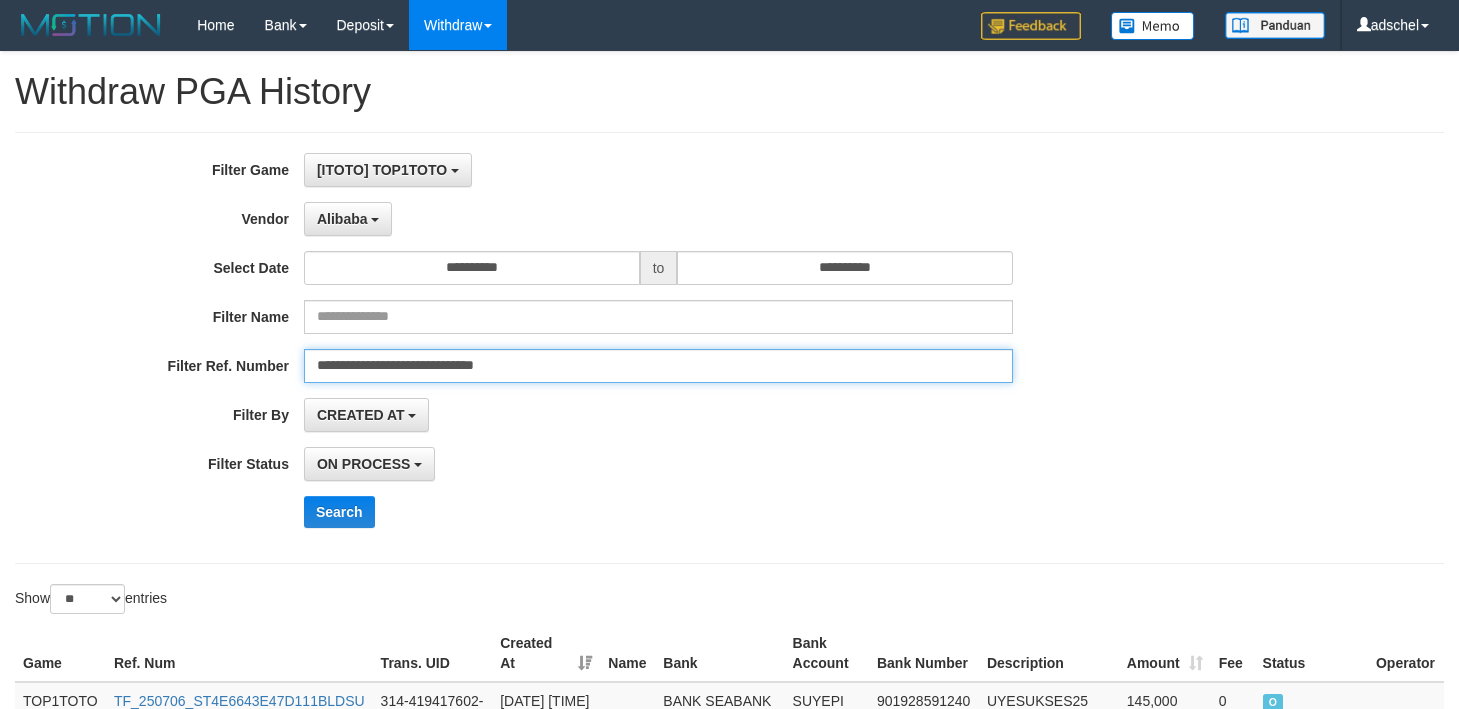 click on "**********" at bounding box center (658, 366) 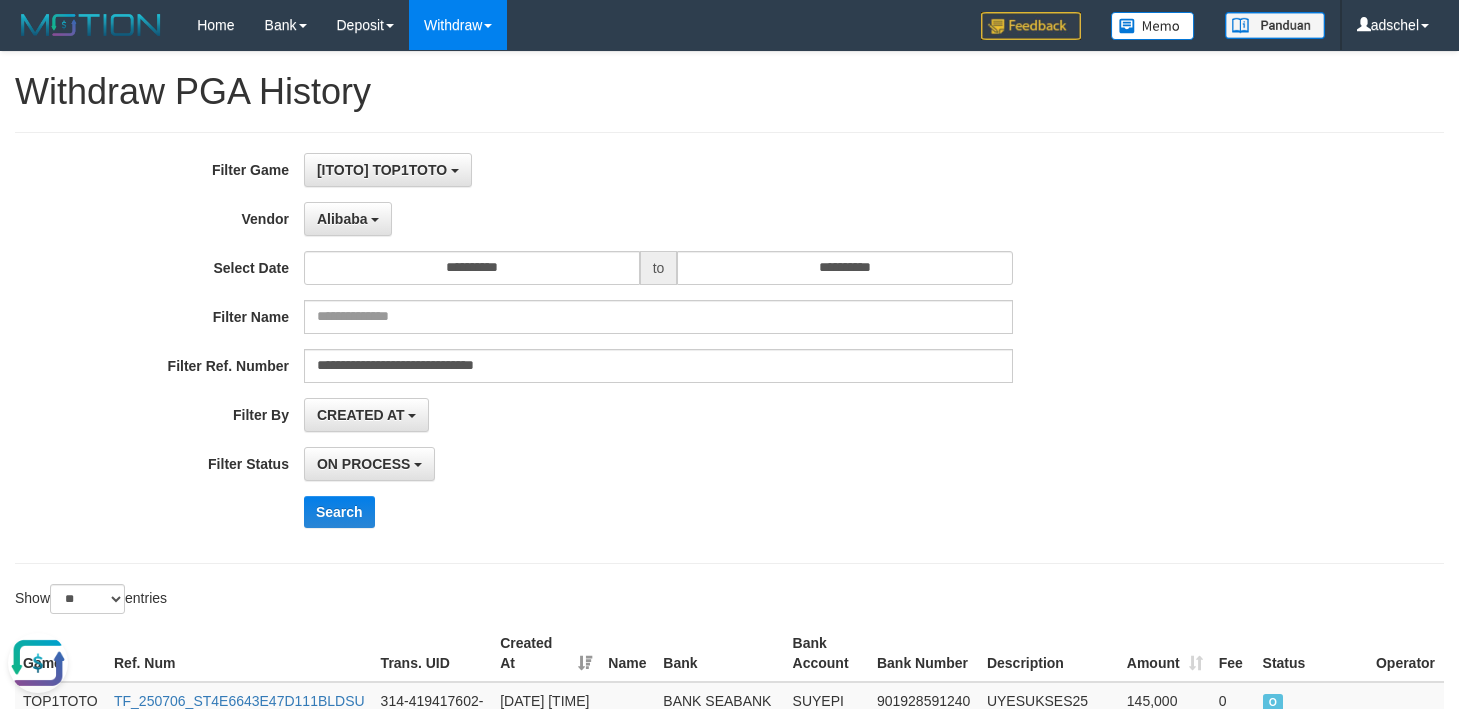click on "**********" at bounding box center [608, 348] 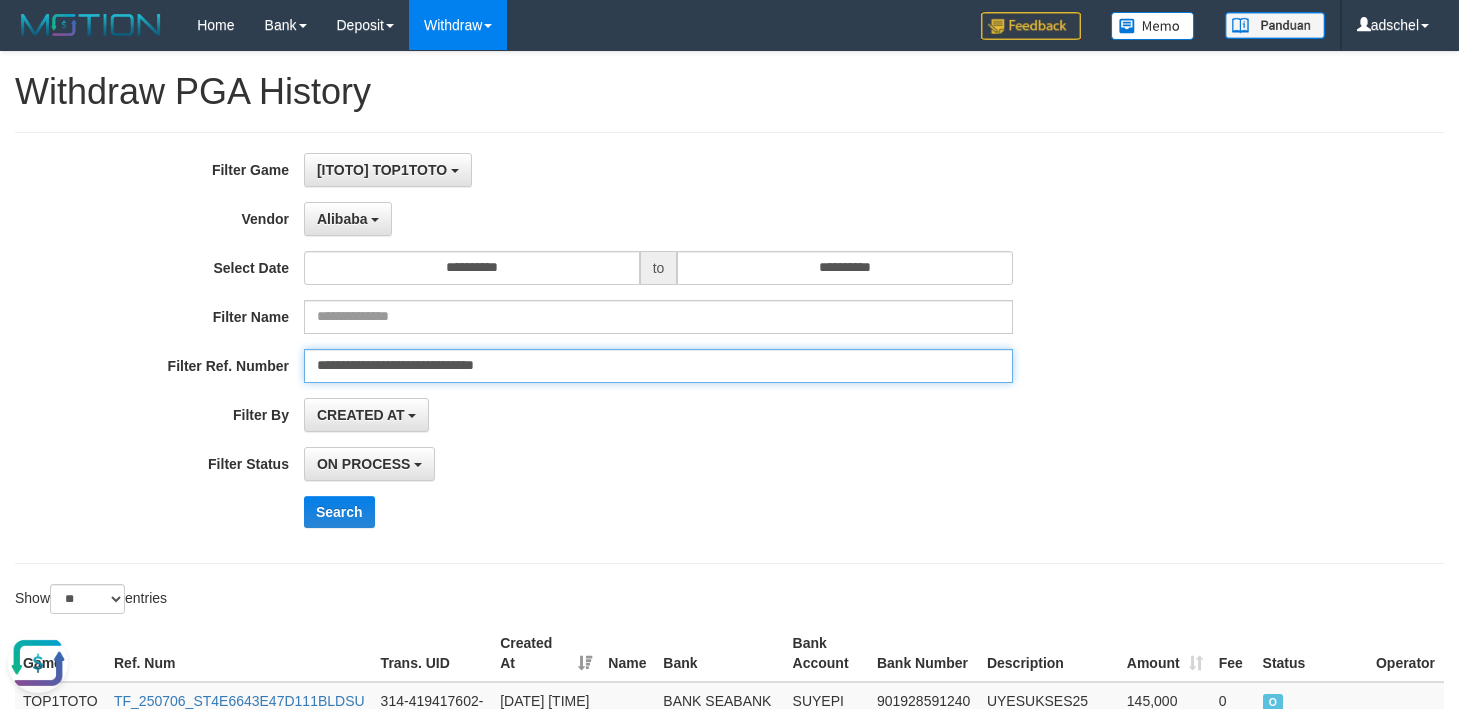 click on "**********" at bounding box center (658, 366) 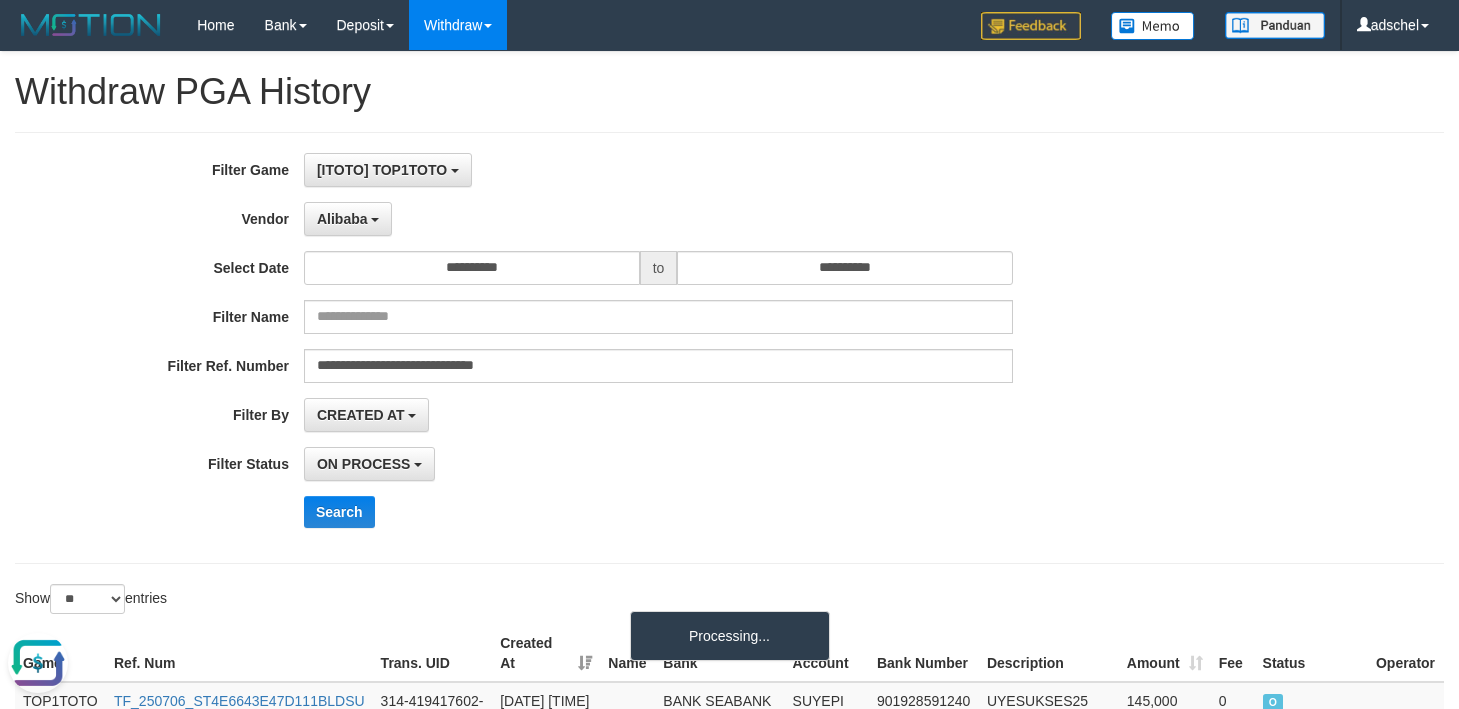 click at bounding box center [38, 663] 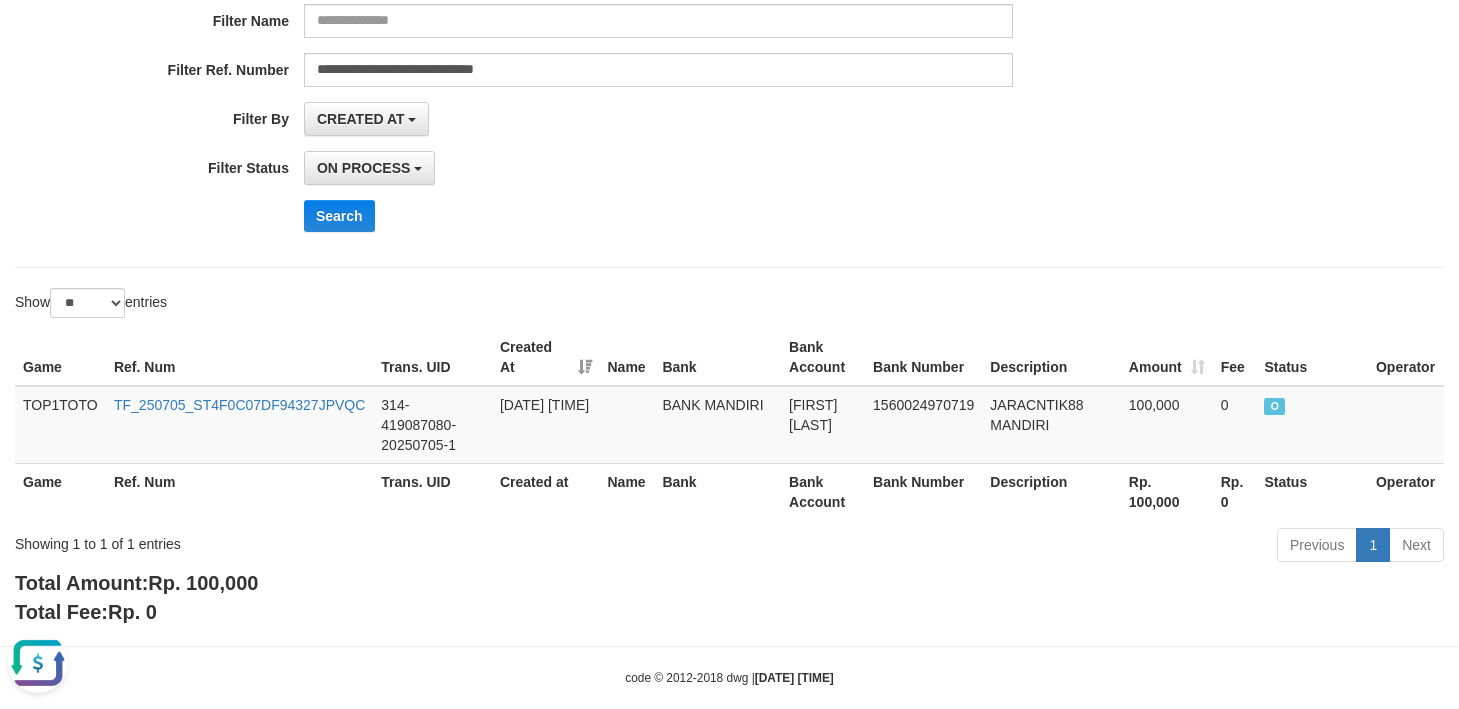 scroll, scrollTop: 324, scrollLeft: 0, axis: vertical 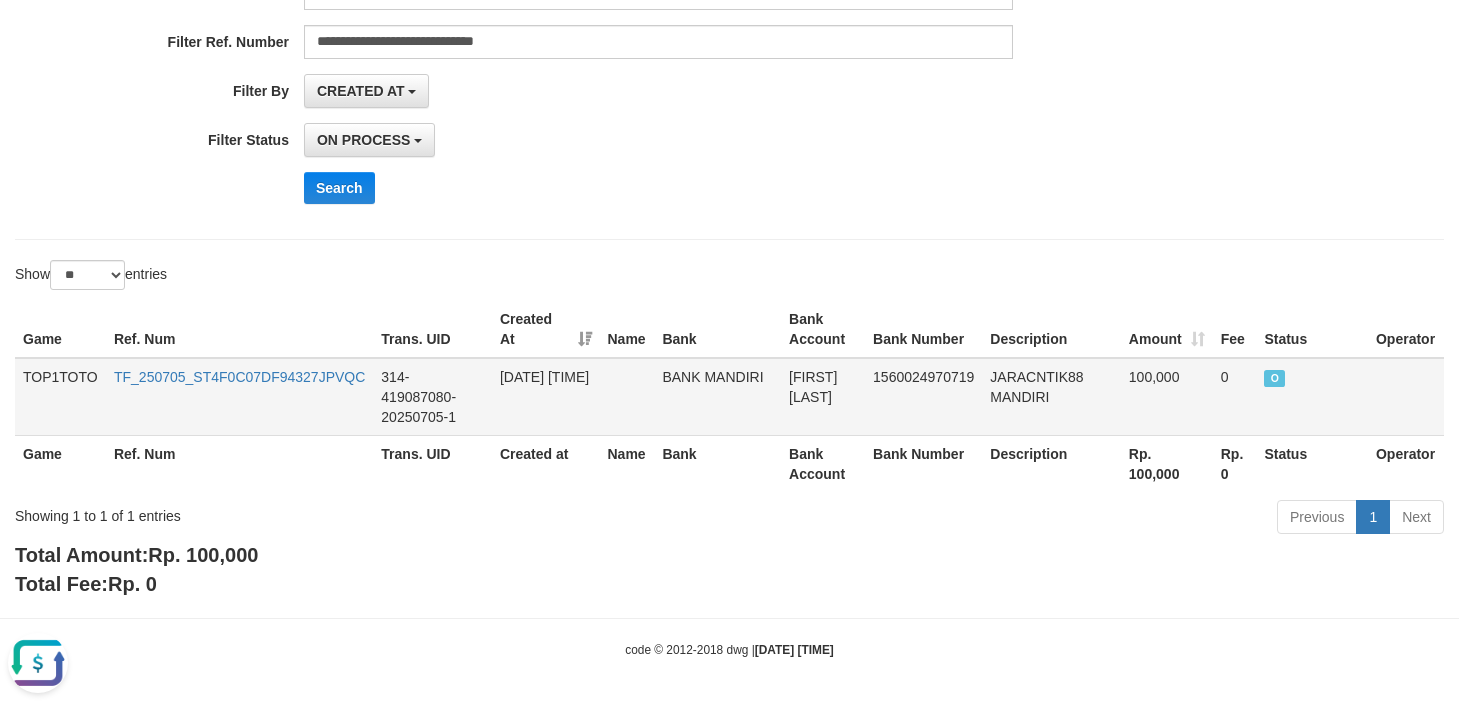 click on "JARACNTIK88 MANDIRI" at bounding box center (1051, 397) 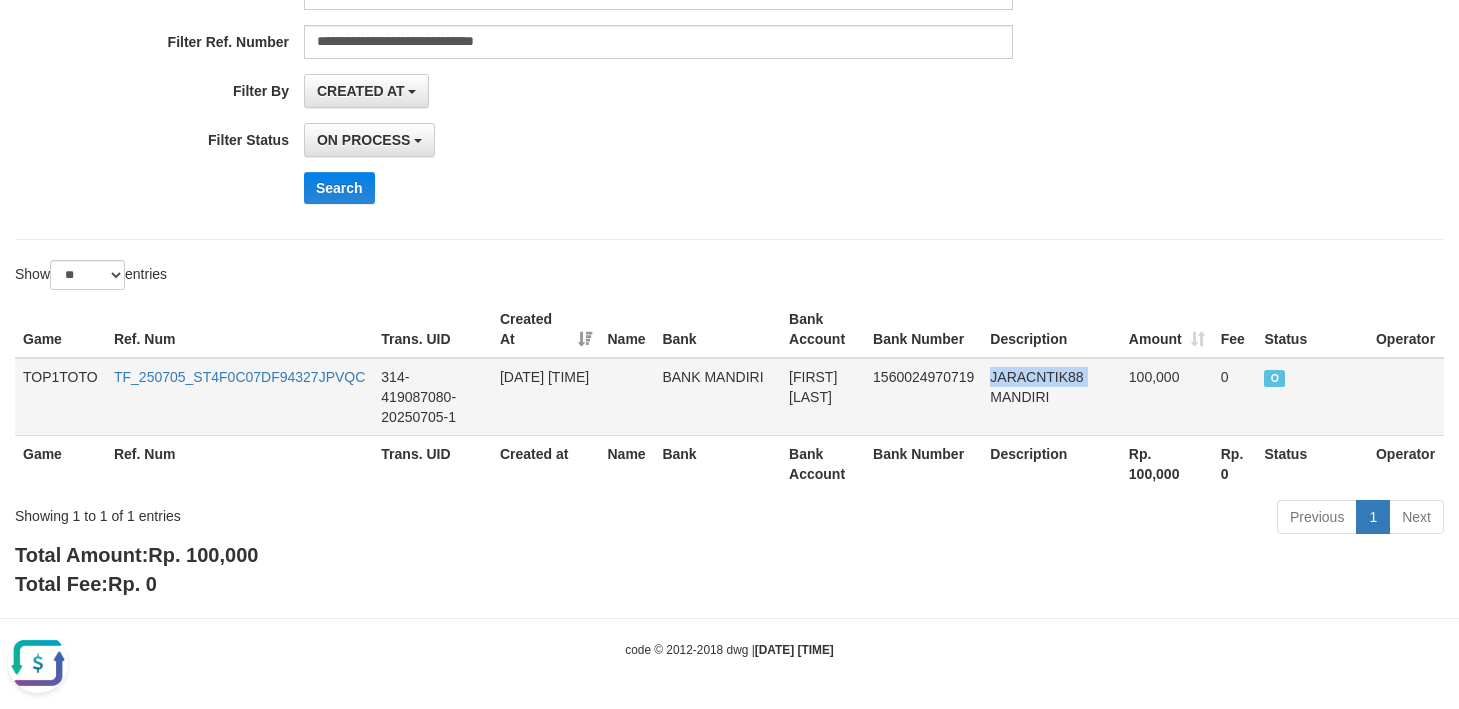 click on "JARACNTIK88 MANDIRI" at bounding box center (1051, 397) 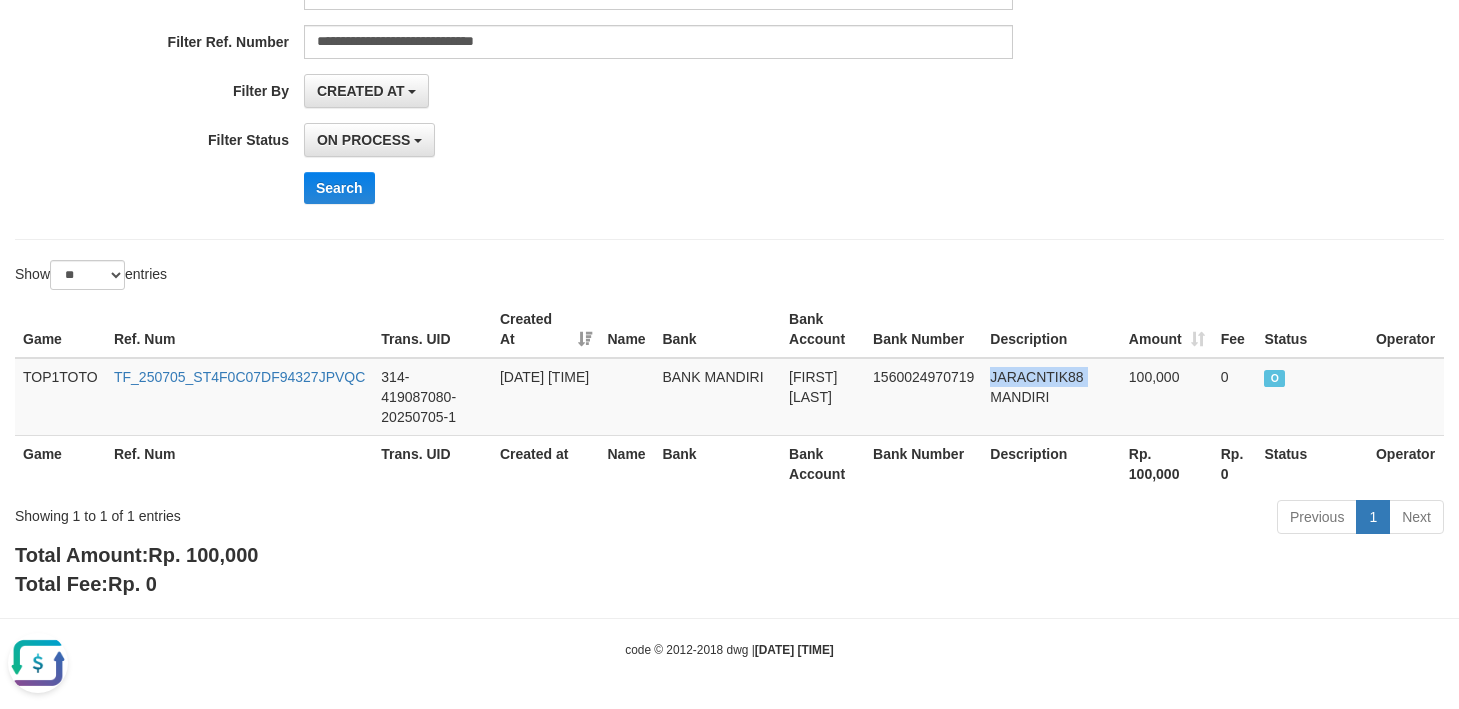 copy on "JARACNTIK88" 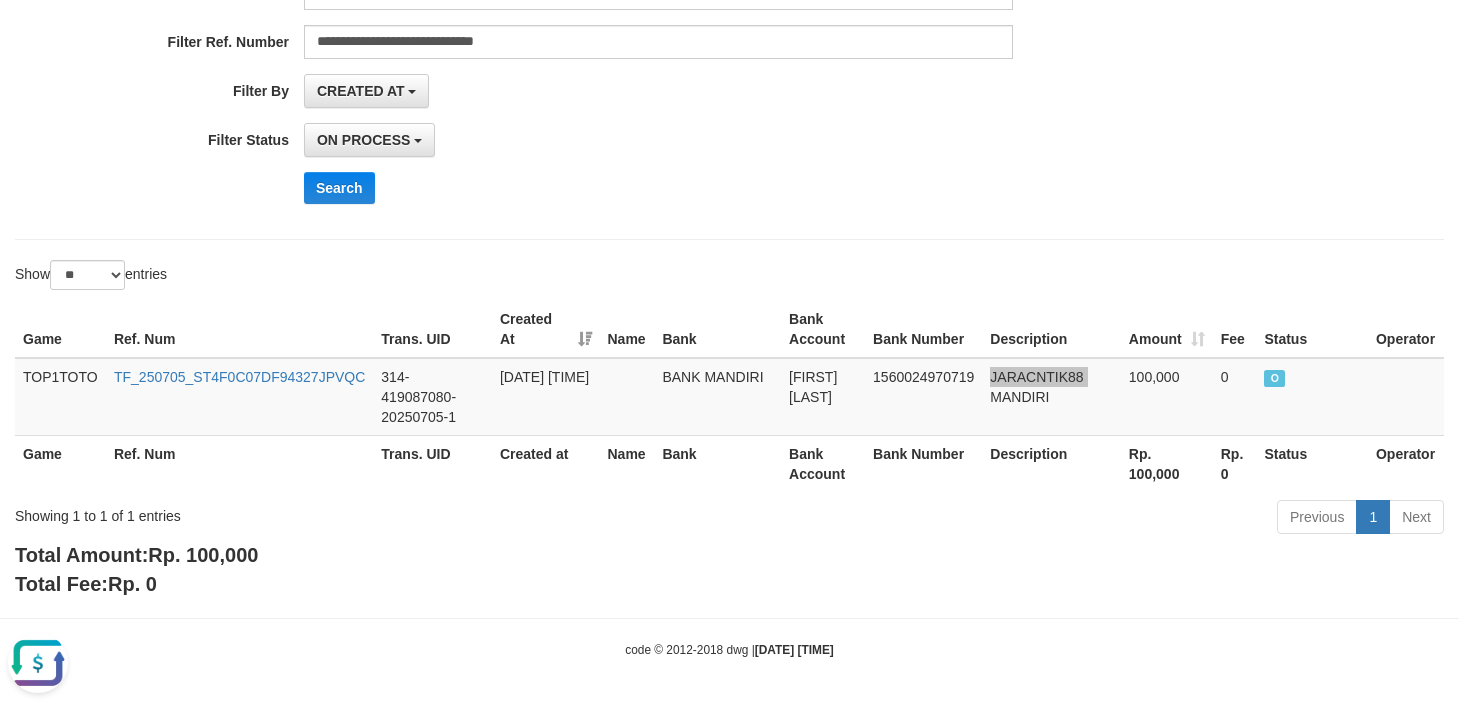 click at bounding box center [38, 663] 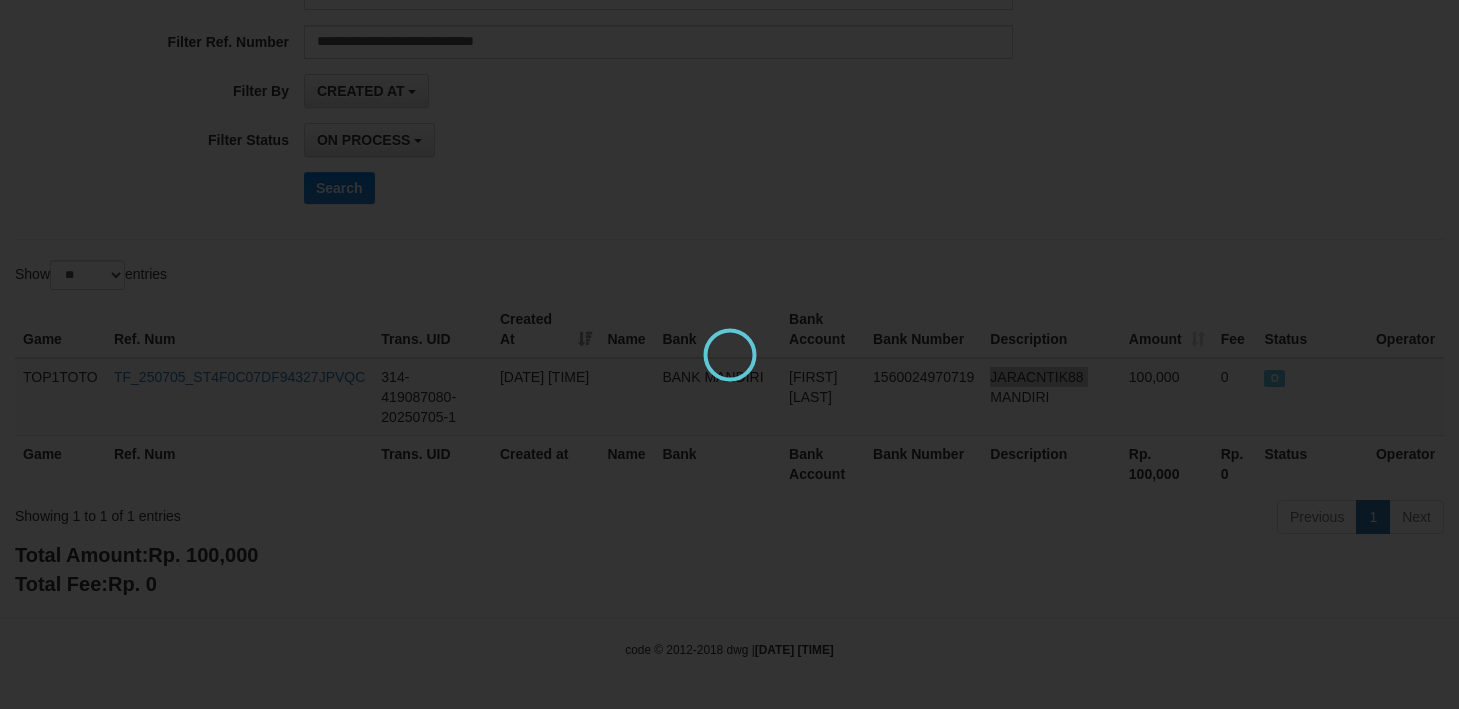 scroll, scrollTop: 0, scrollLeft: 0, axis: both 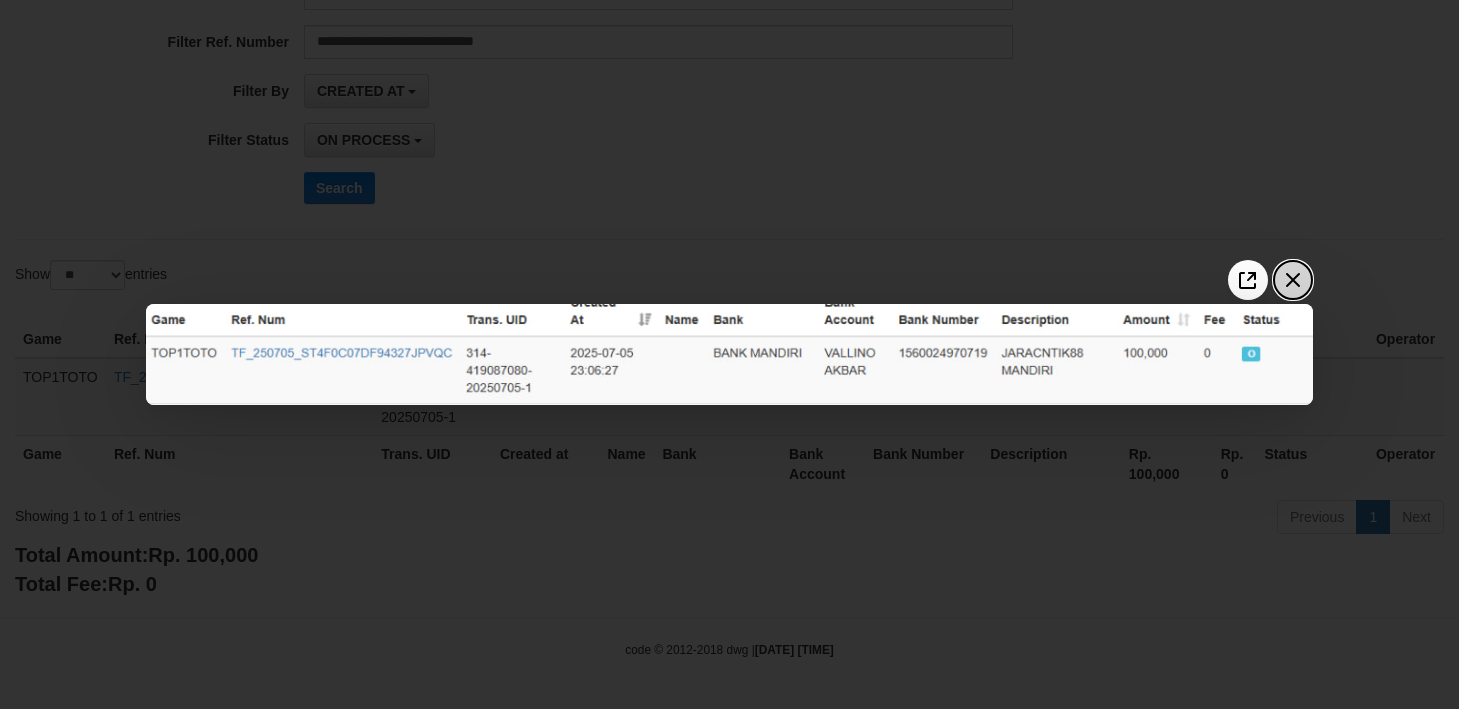click 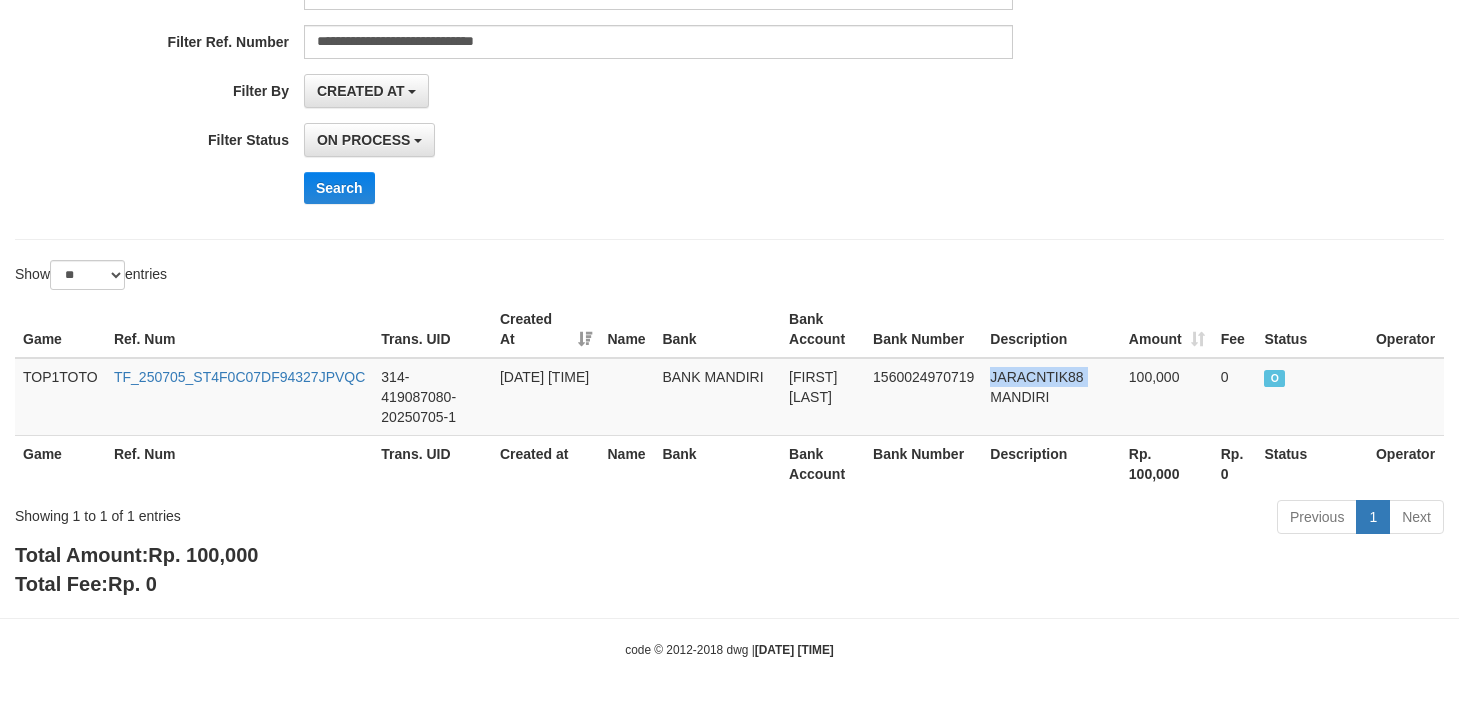 click on "**********" at bounding box center [608, 140] 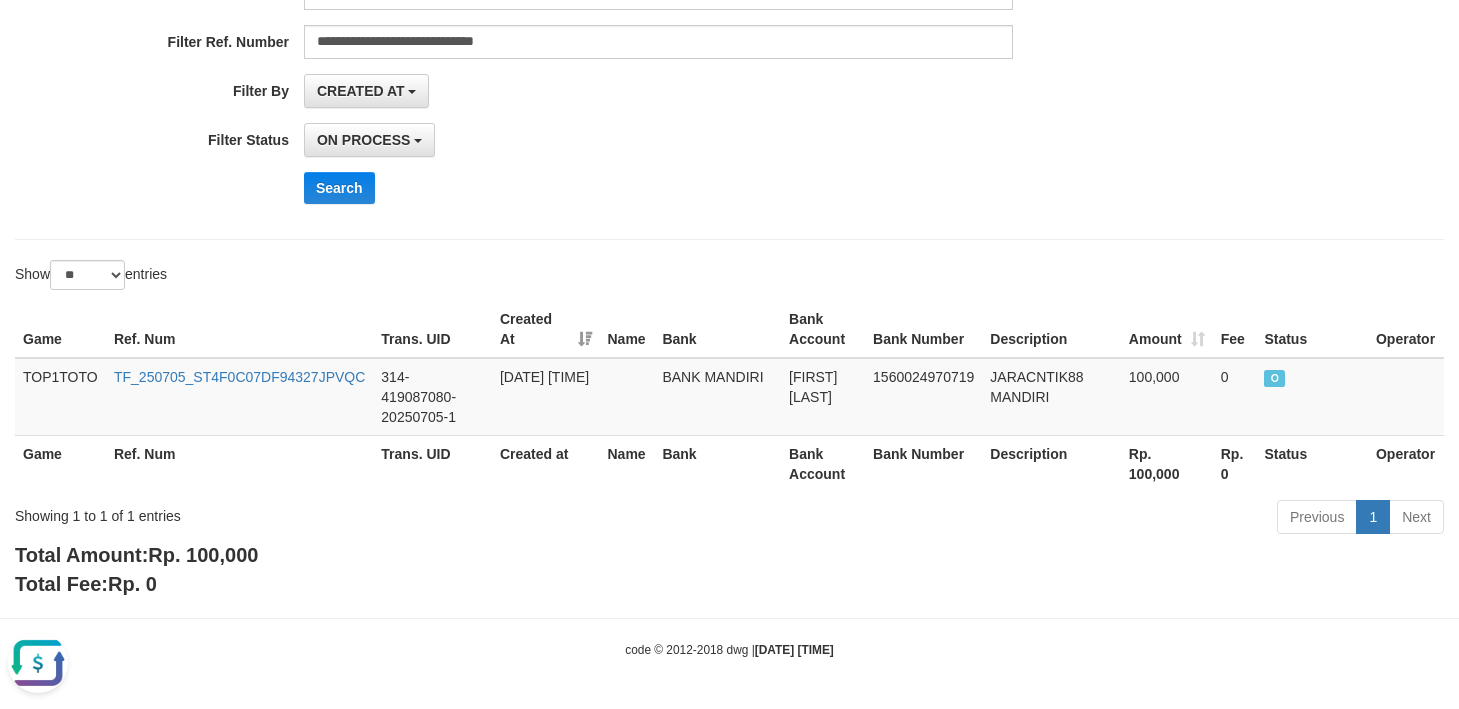 click at bounding box center [38, 663] 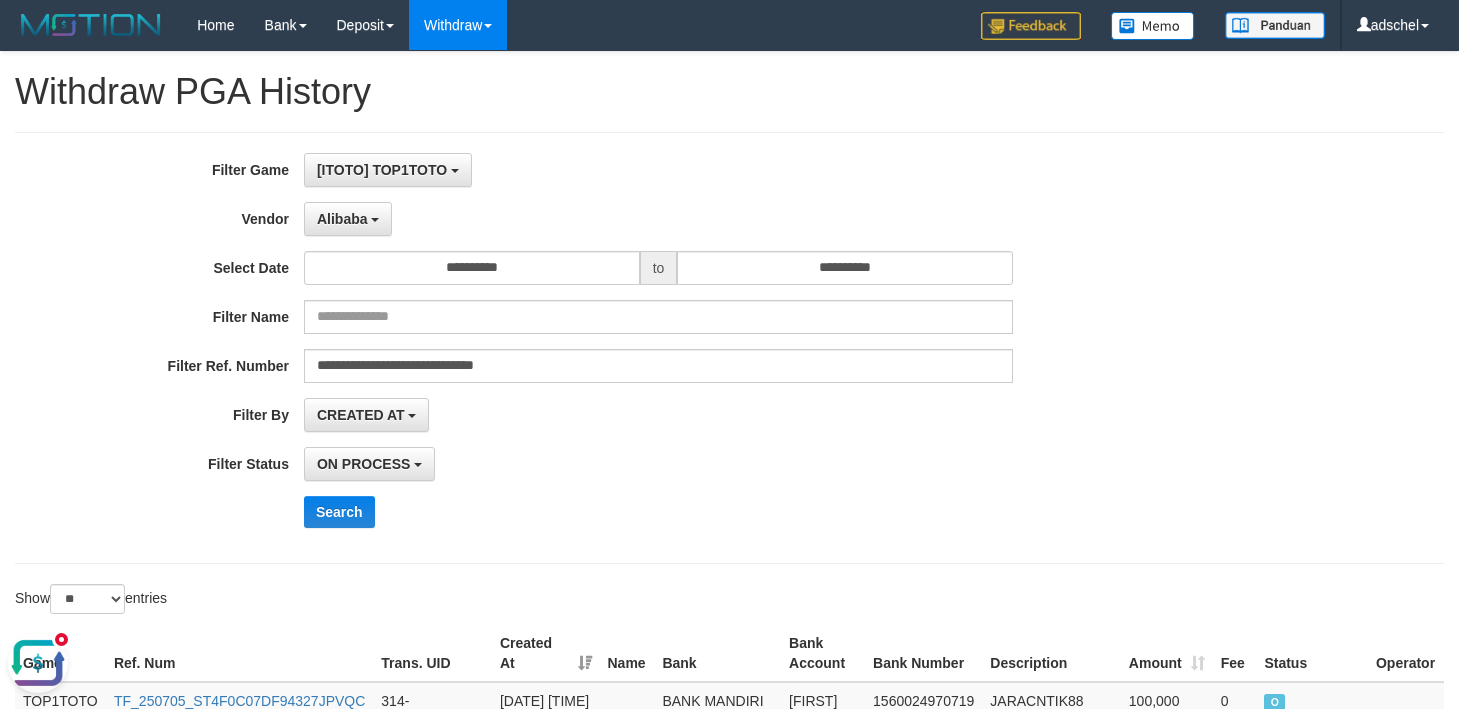 click at bounding box center [38, 663] 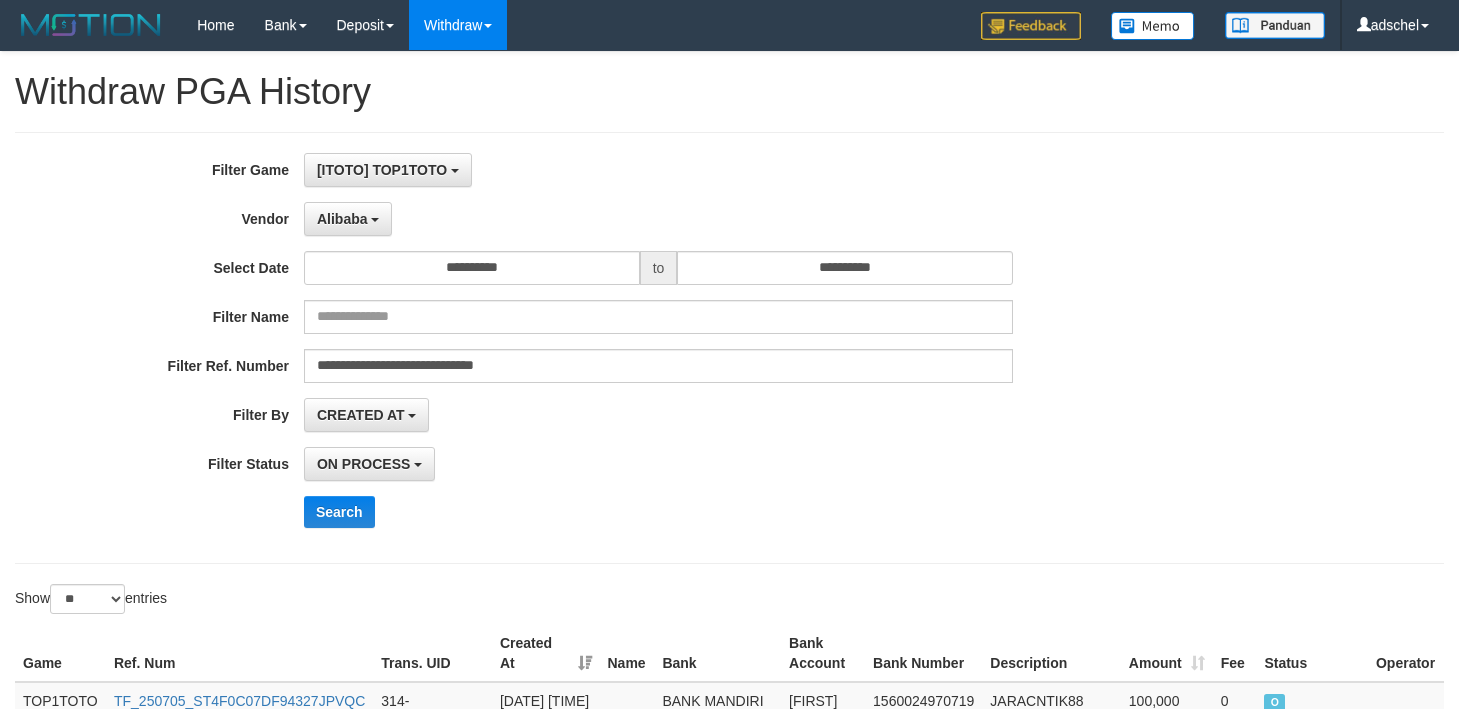 click on "**********" at bounding box center (729, 348) 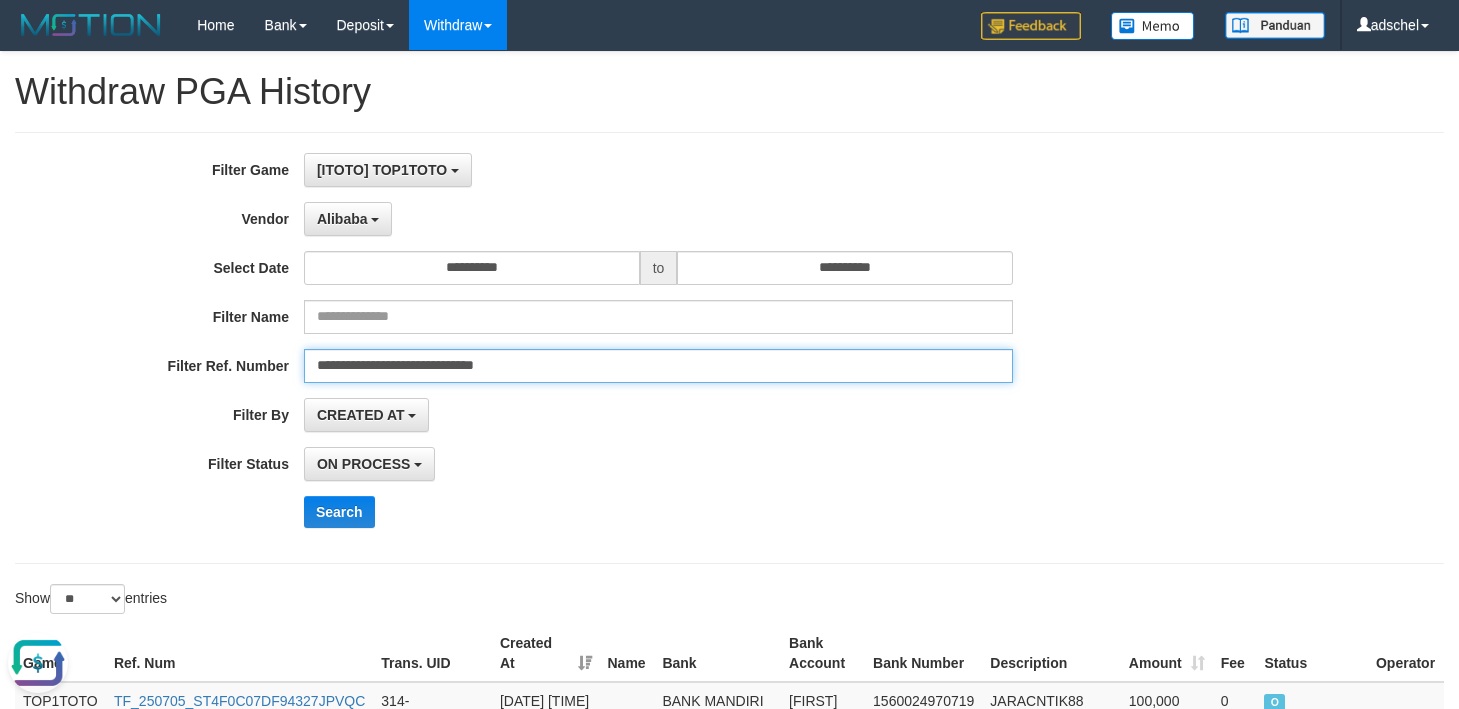 click on "**********" at bounding box center [658, 366] 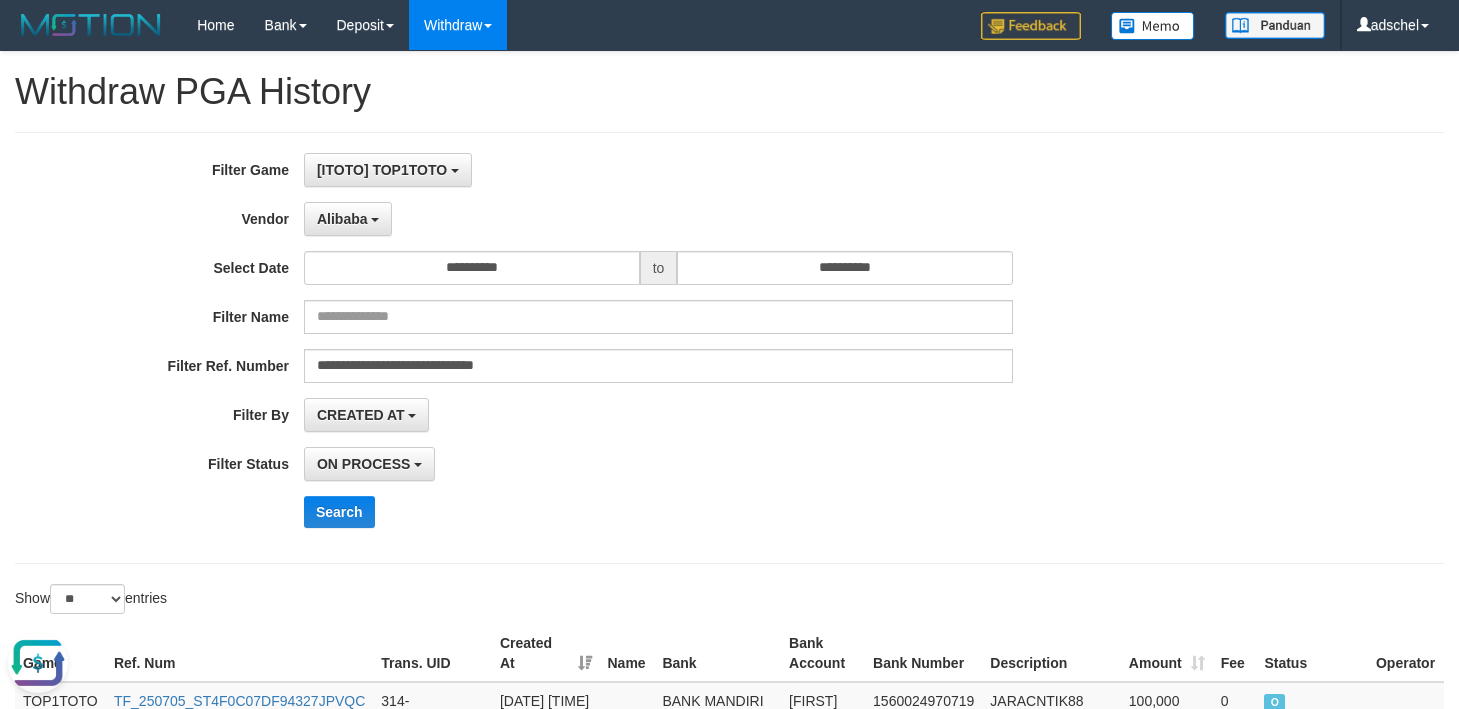 click on "ON PROCESS
SUCCESS
ON PROCESS
FAILED" at bounding box center (658, 464) 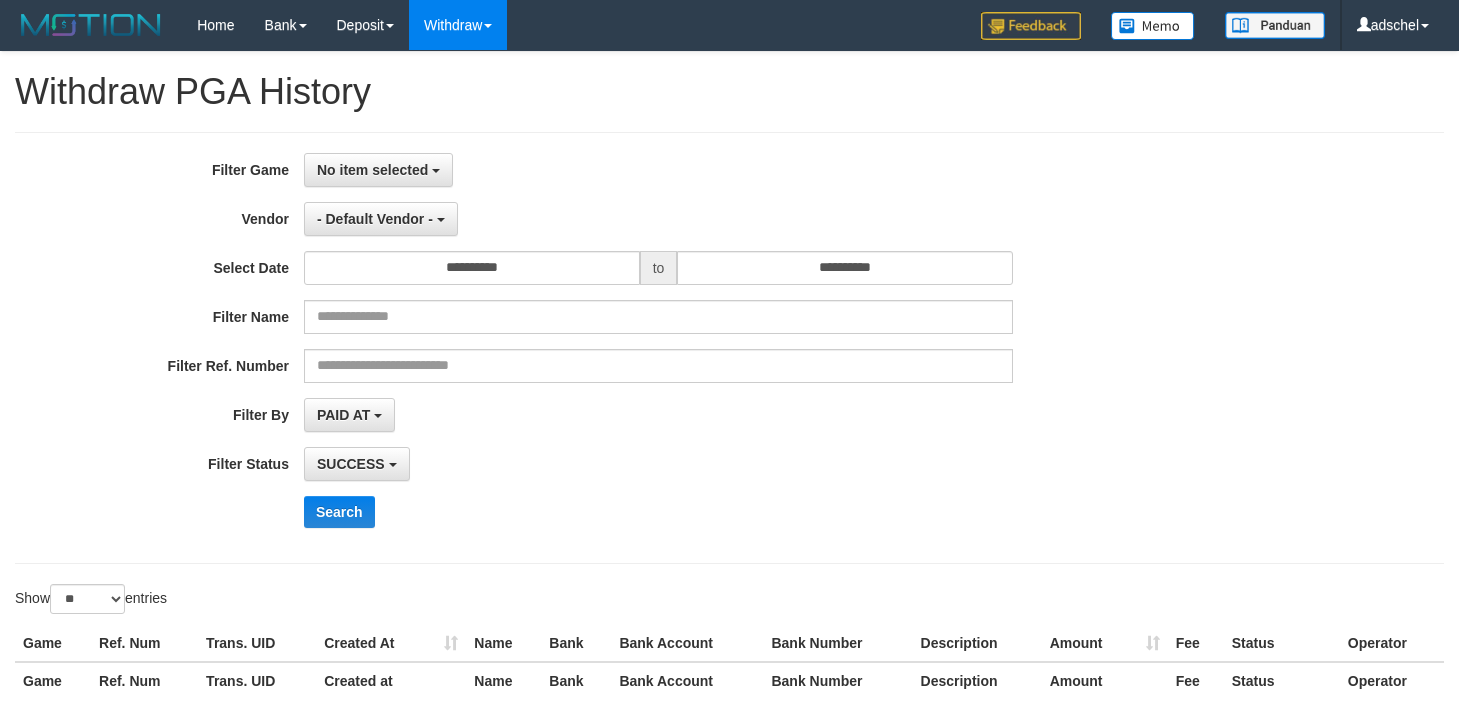 select 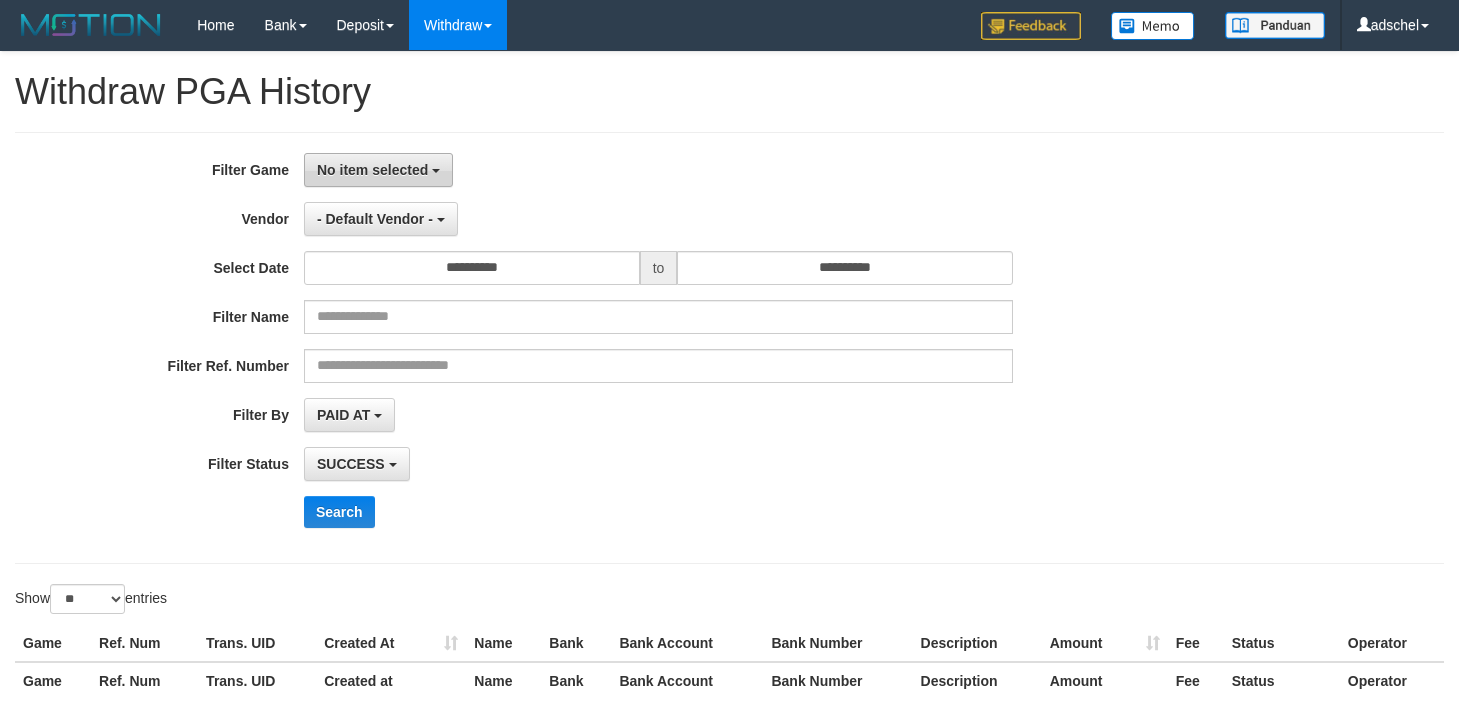 click on "No item selected" at bounding box center (372, 170) 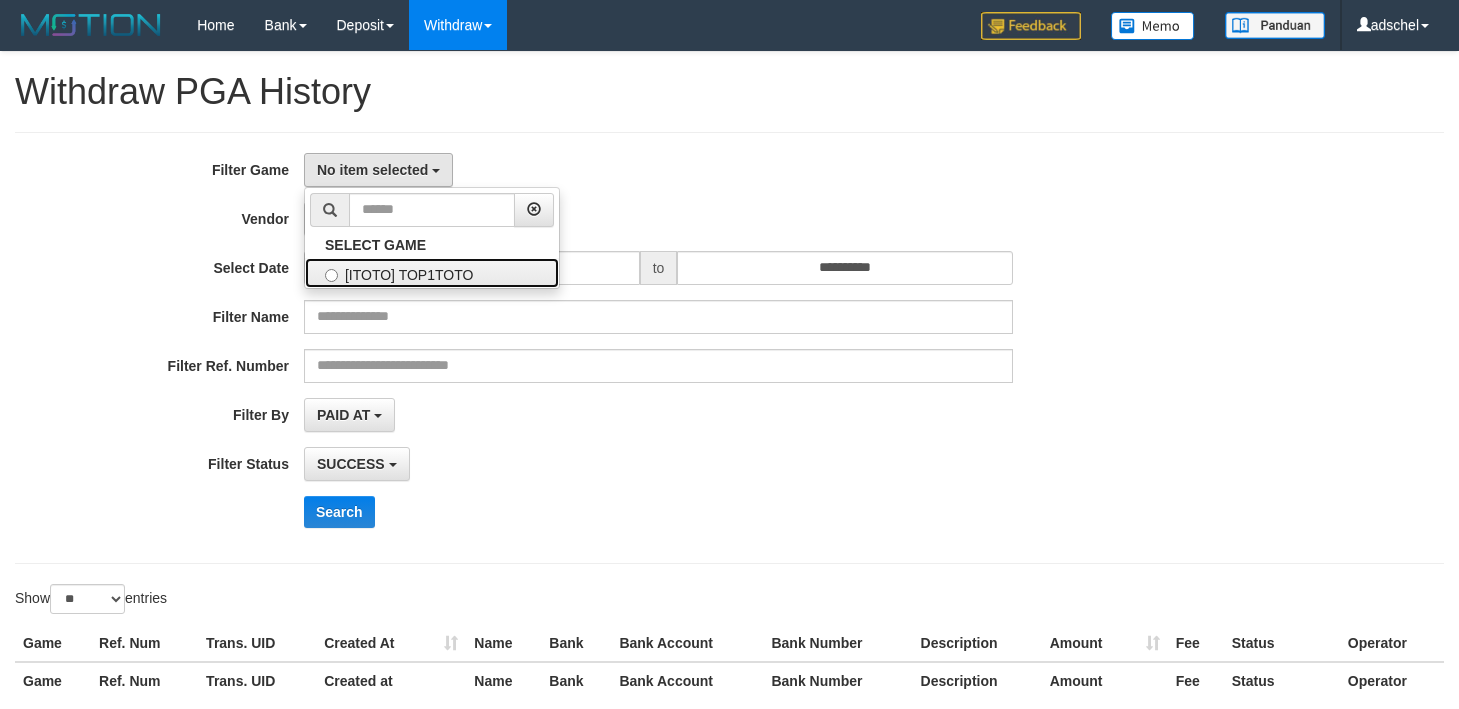drag, startPoint x: 382, startPoint y: 273, endPoint x: 518, endPoint y: 273, distance: 136 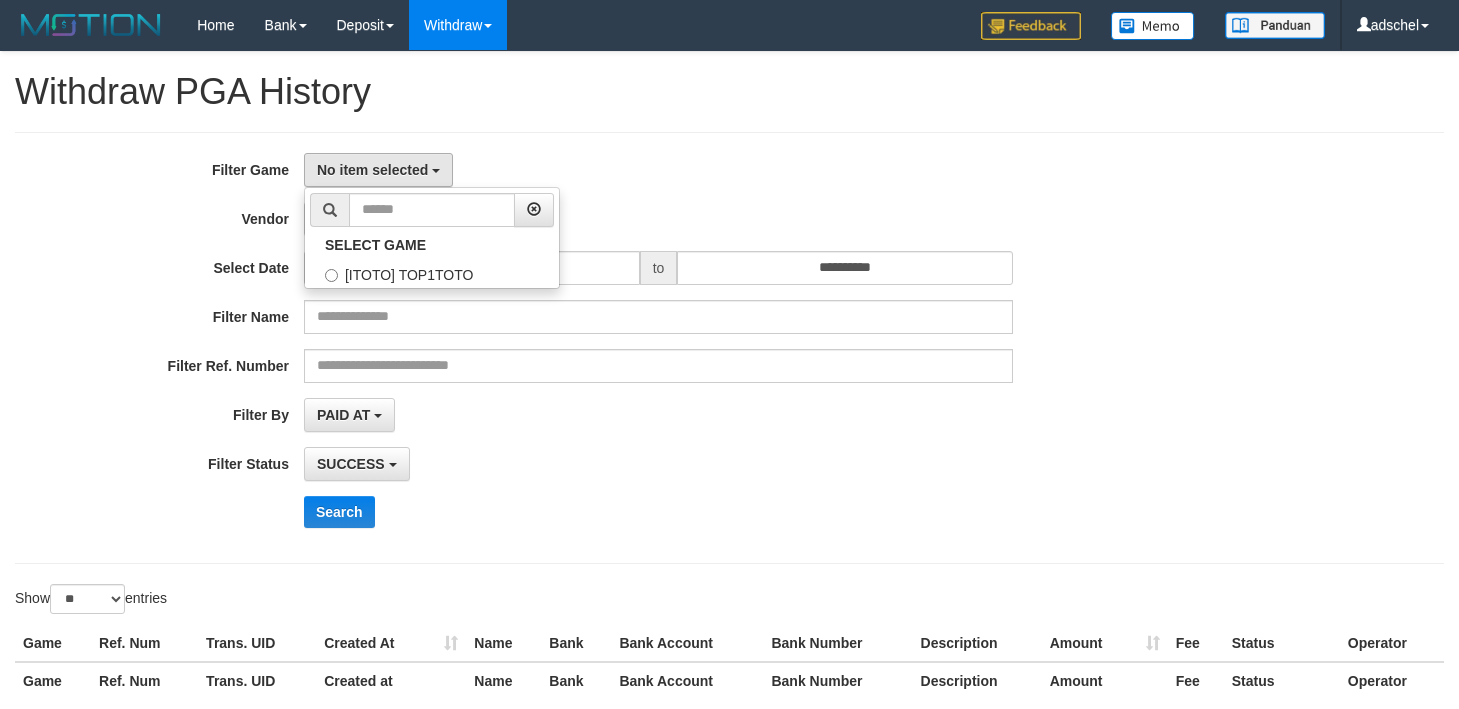select on "***" 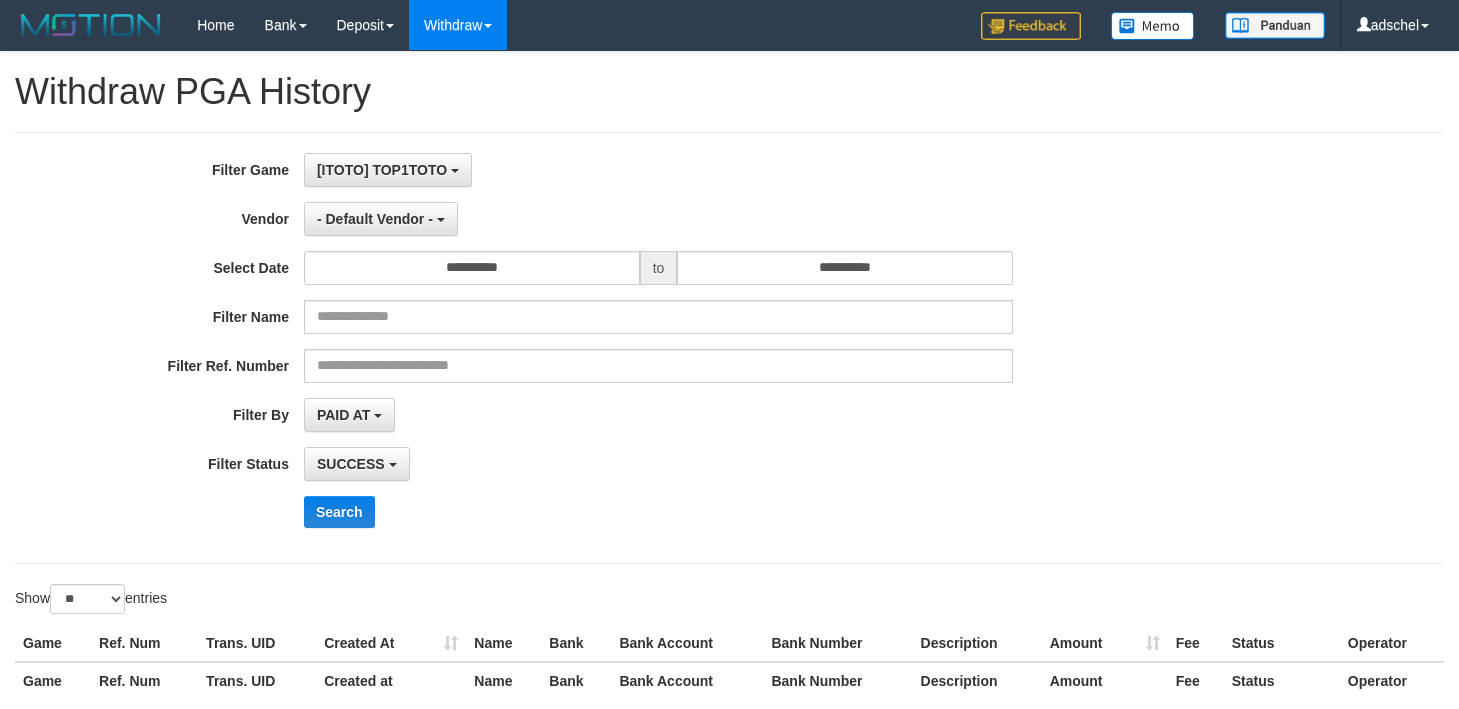 scroll, scrollTop: 18, scrollLeft: 0, axis: vertical 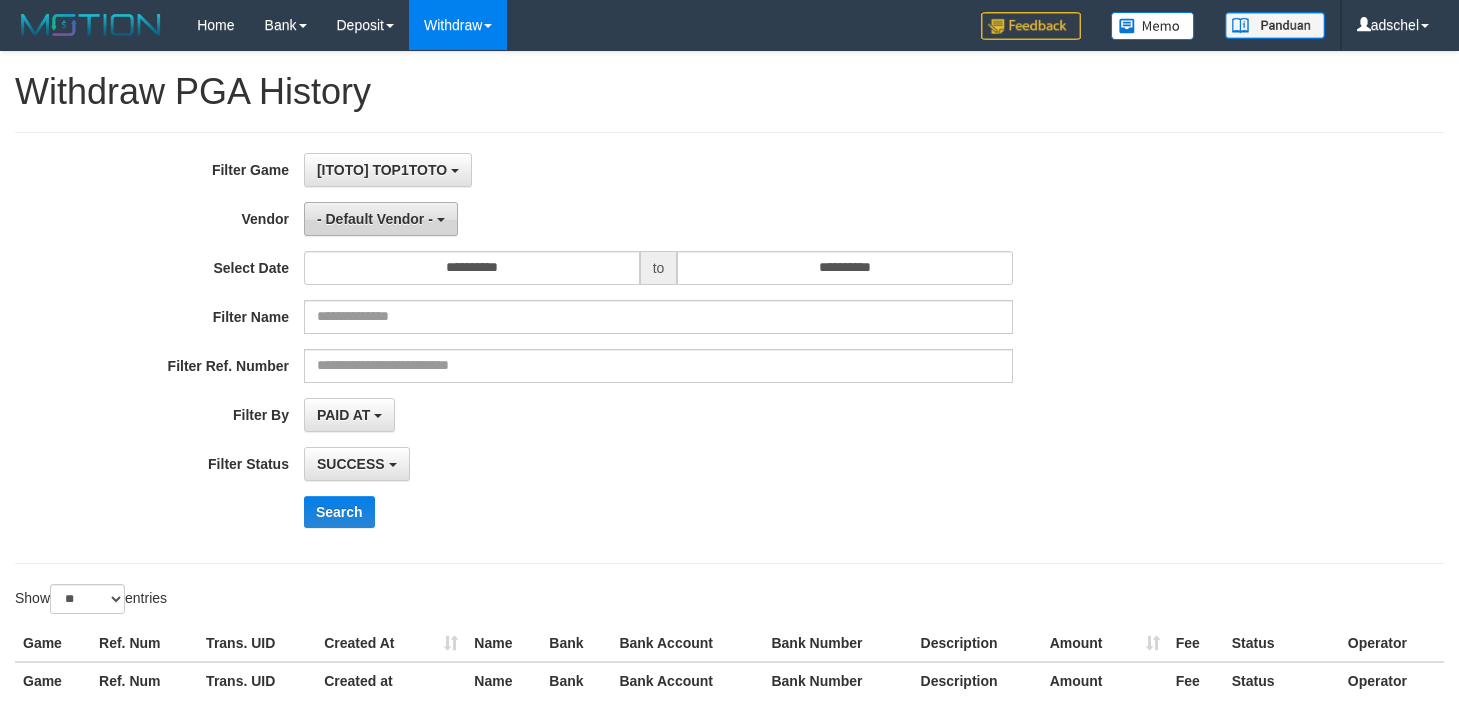 click on "- Default Vendor -" at bounding box center [375, 219] 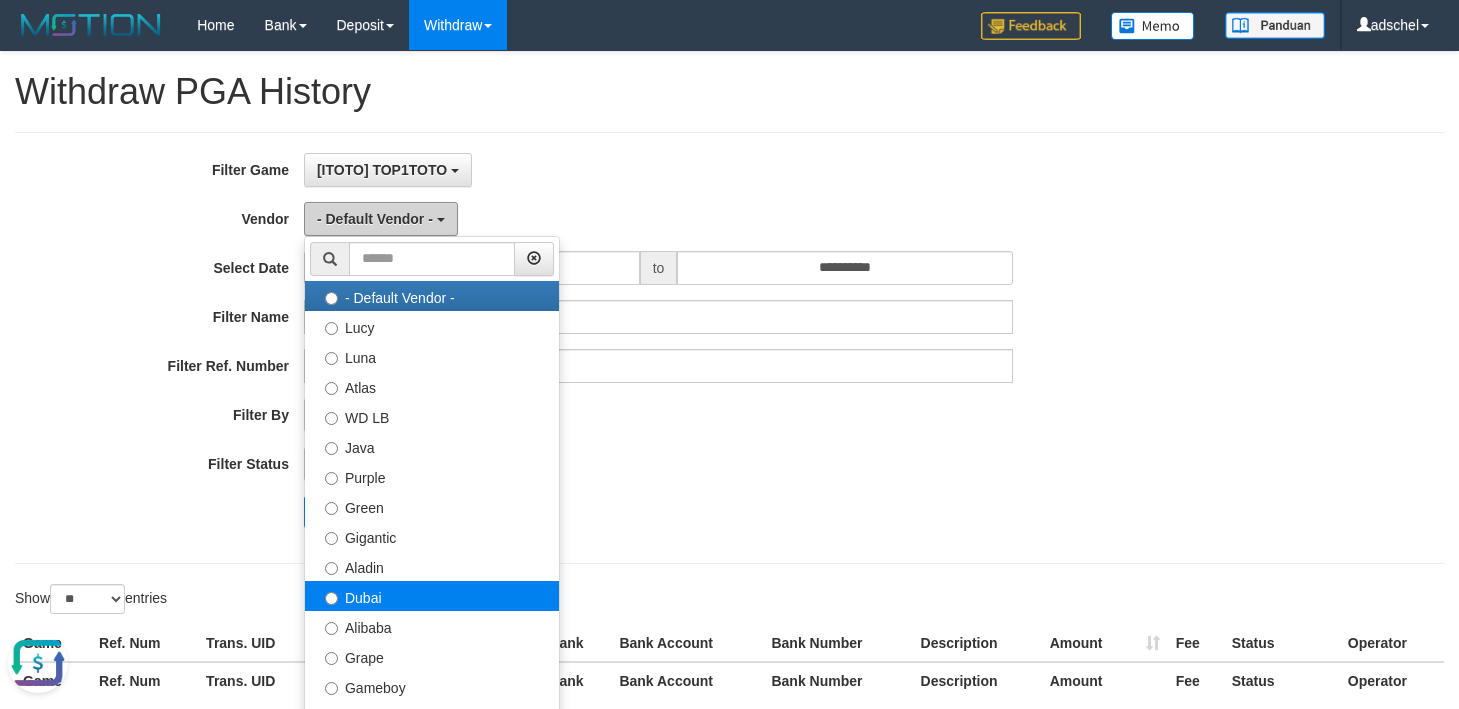 scroll, scrollTop: 0, scrollLeft: 0, axis: both 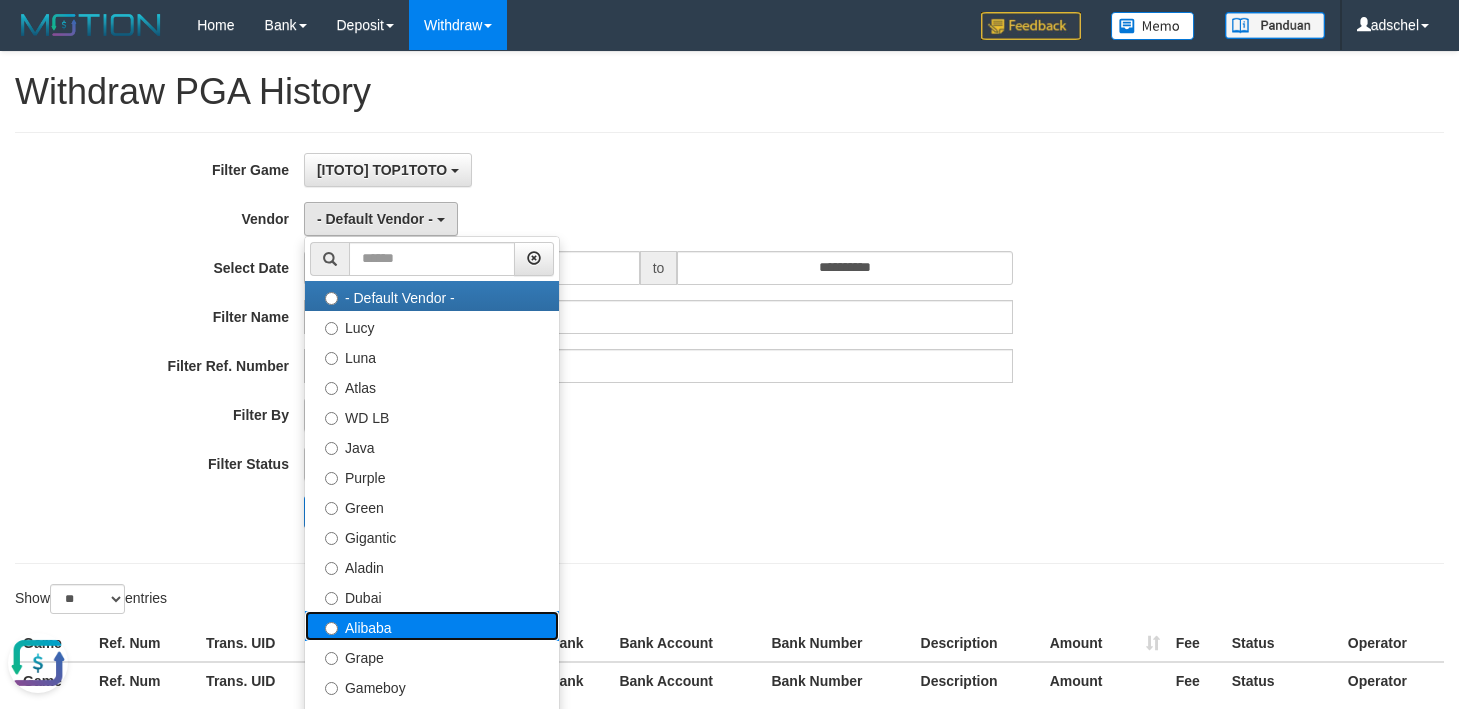 click on "Alibaba" at bounding box center [432, 626] 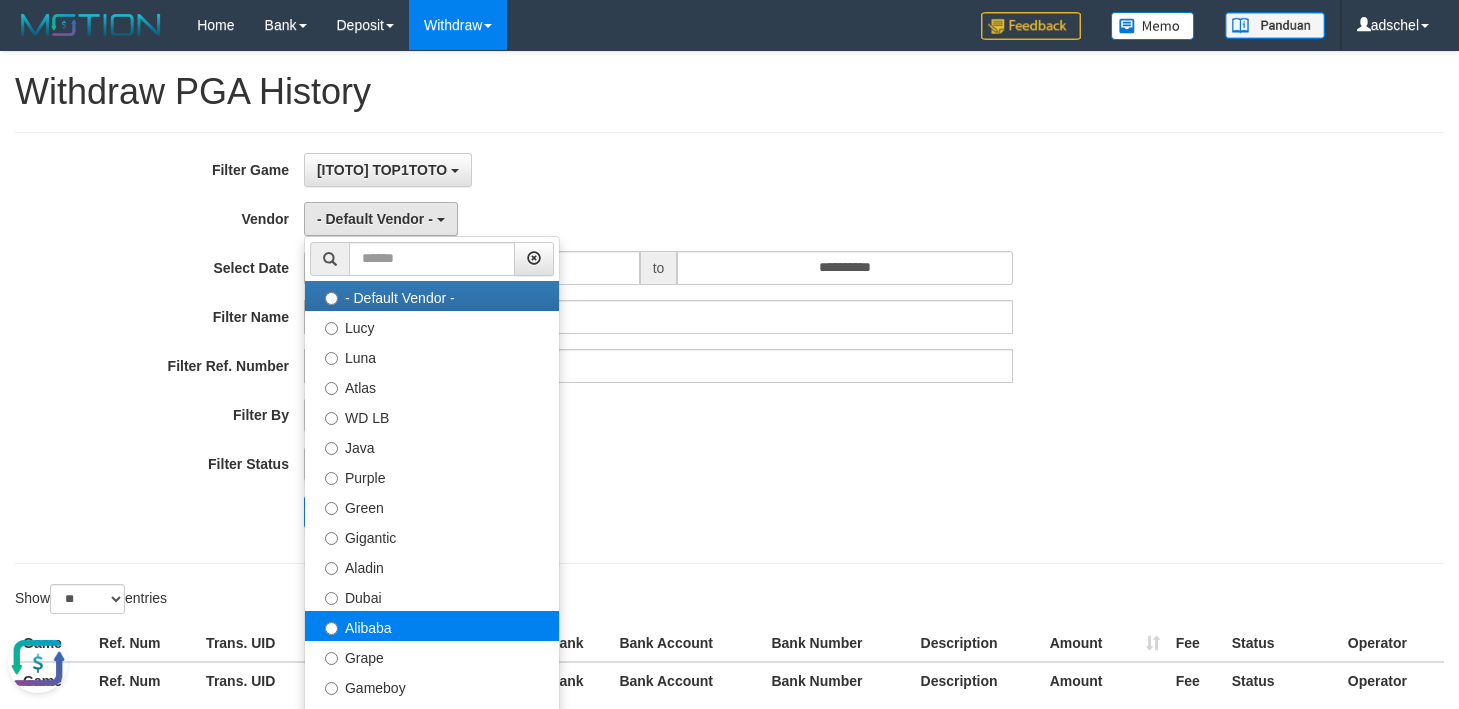 select on "**********" 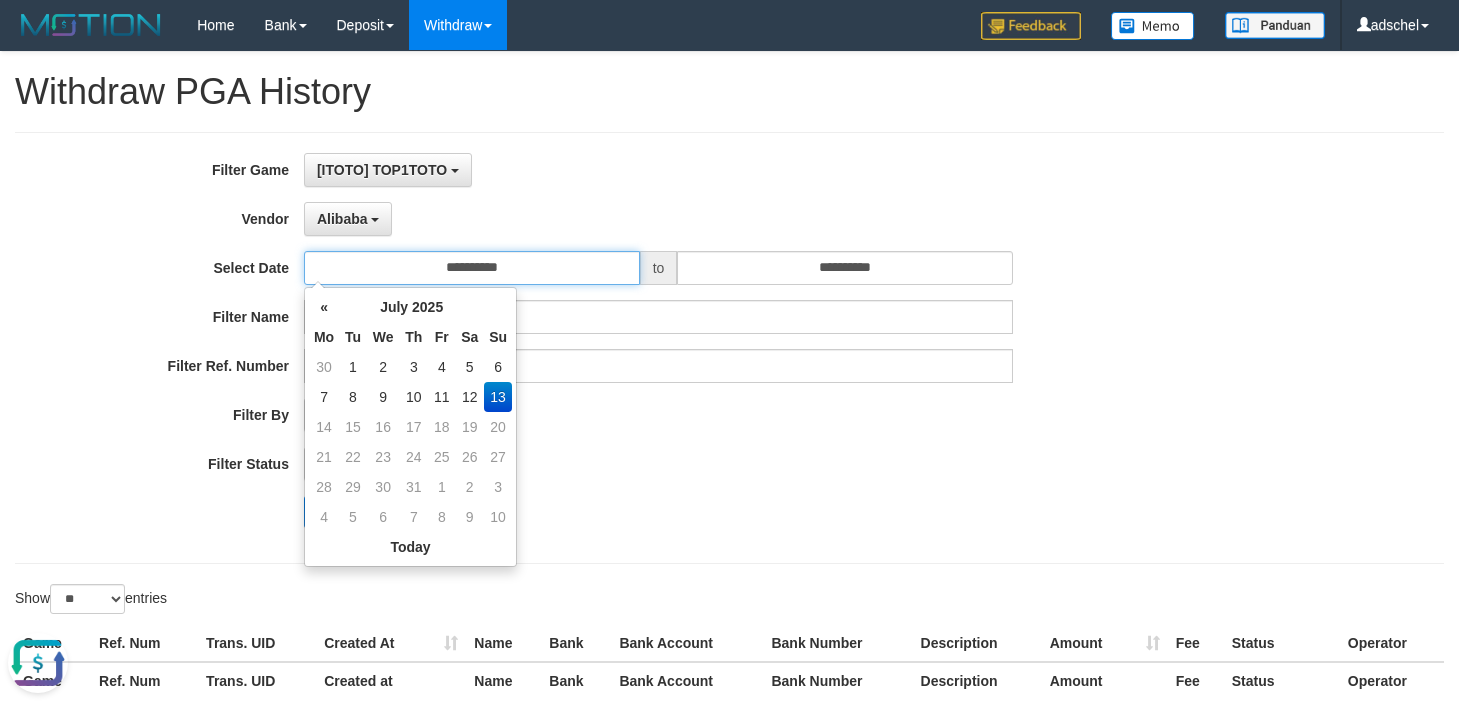 click on "**********" at bounding box center (472, 268) 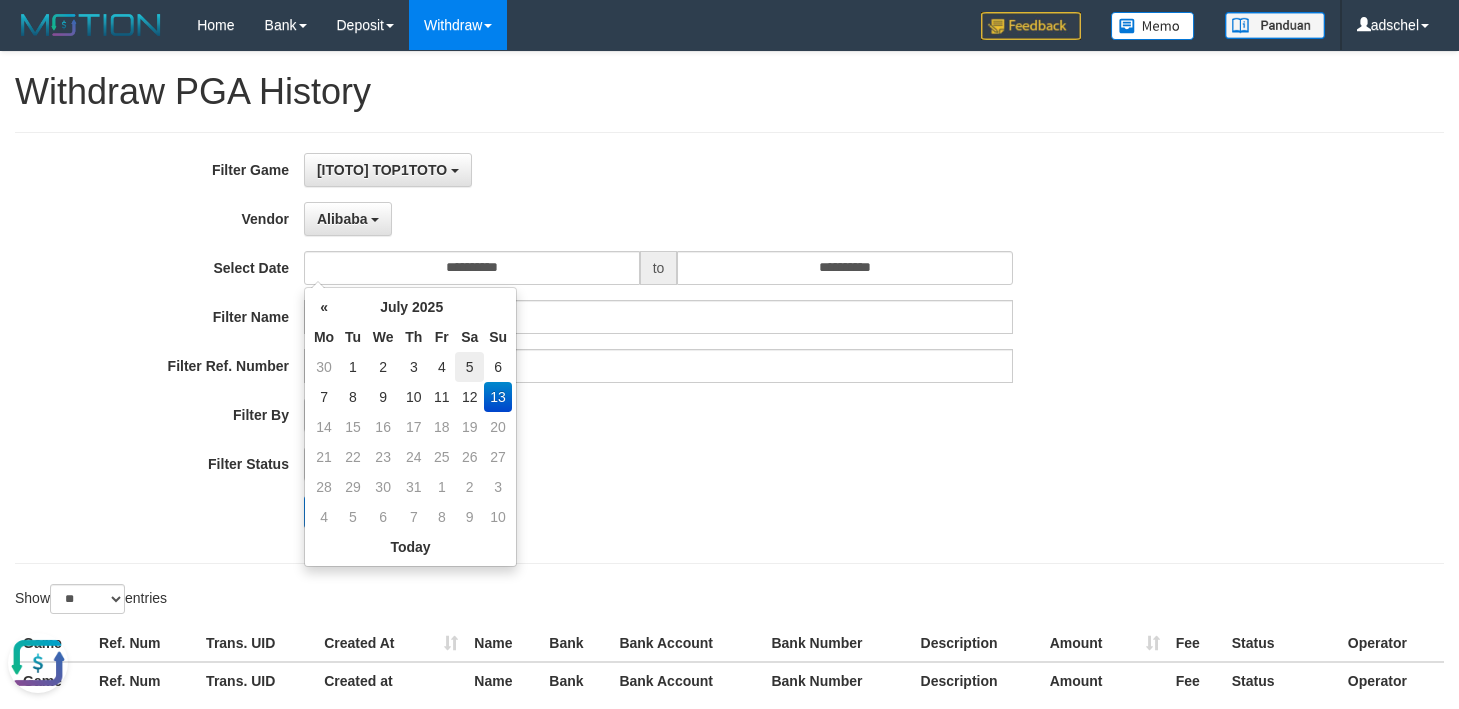 click on "5" at bounding box center [469, 367] 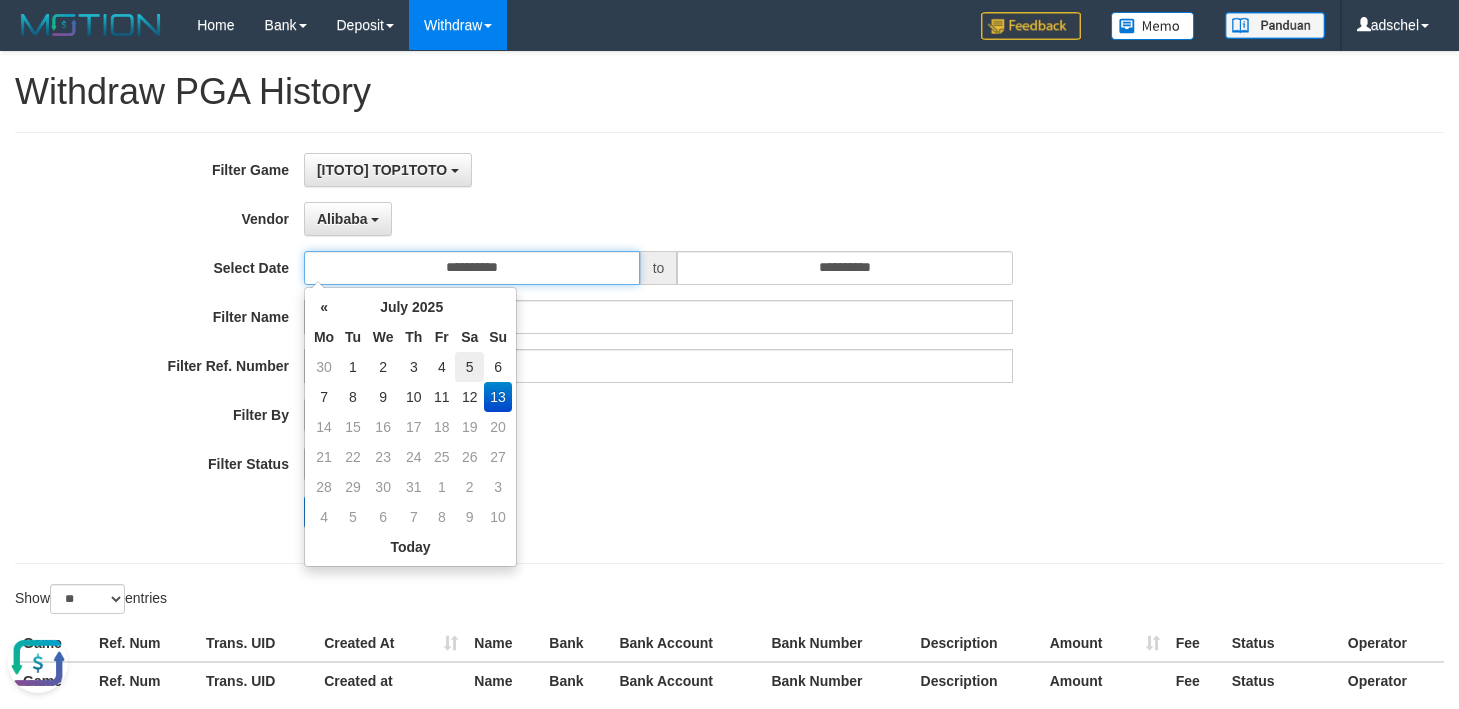 type on "**********" 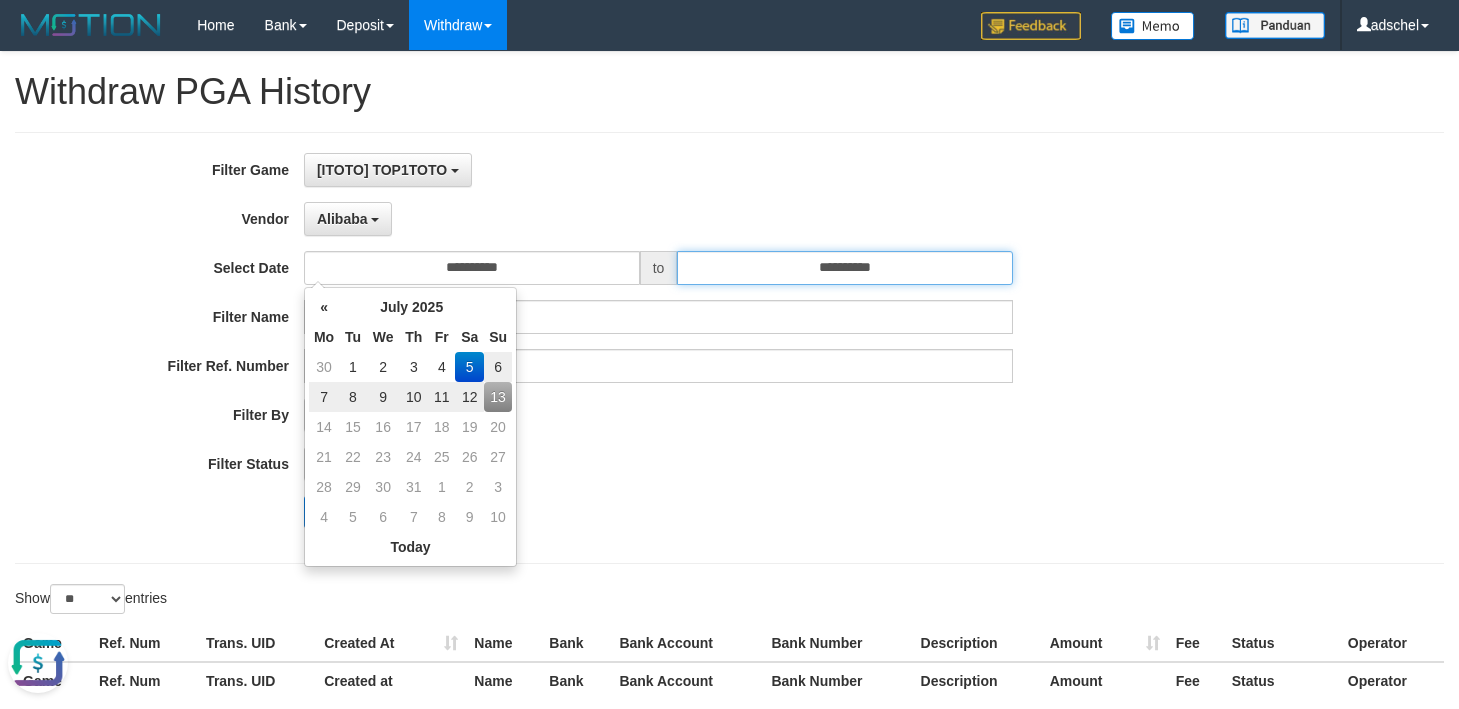 drag, startPoint x: 912, startPoint y: 271, endPoint x: 908, endPoint y: 281, distance: 10.770329 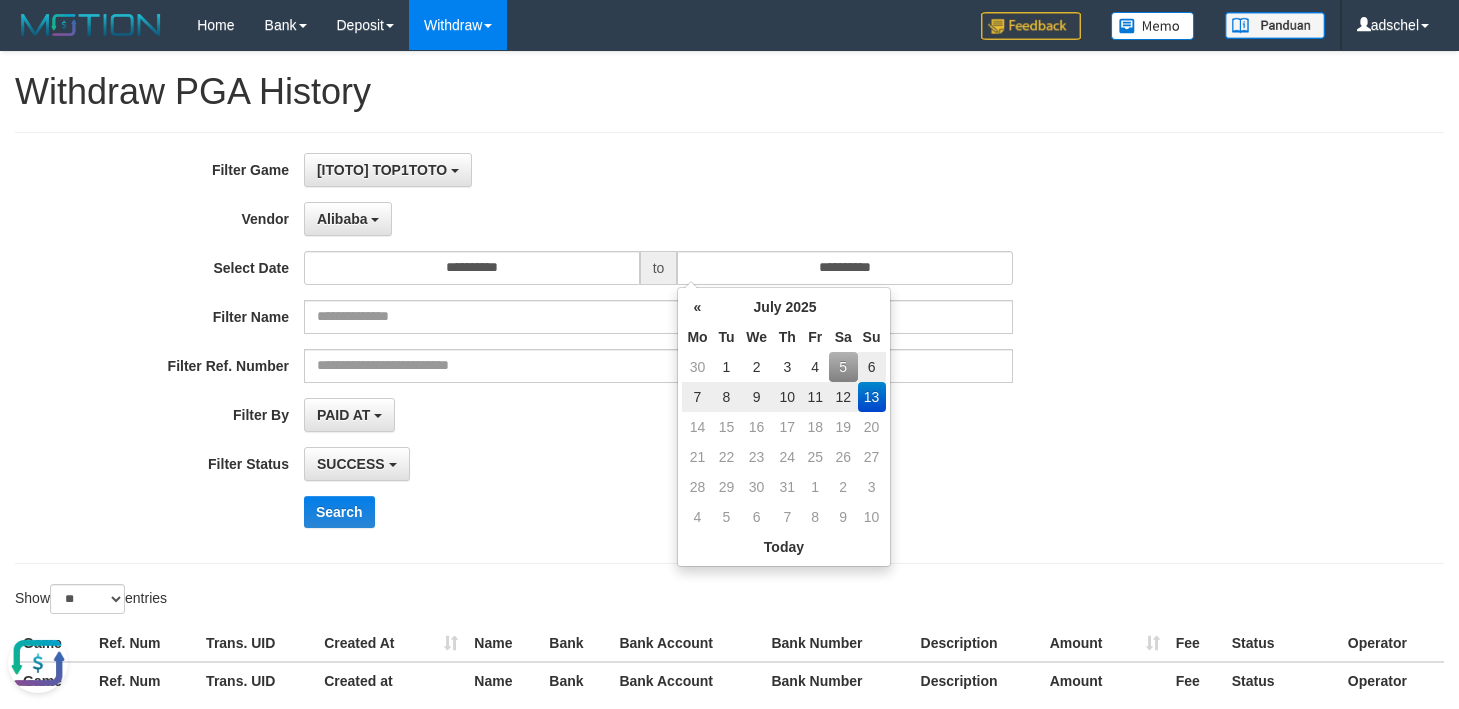 click on "5" at bounding box center [843, 367] 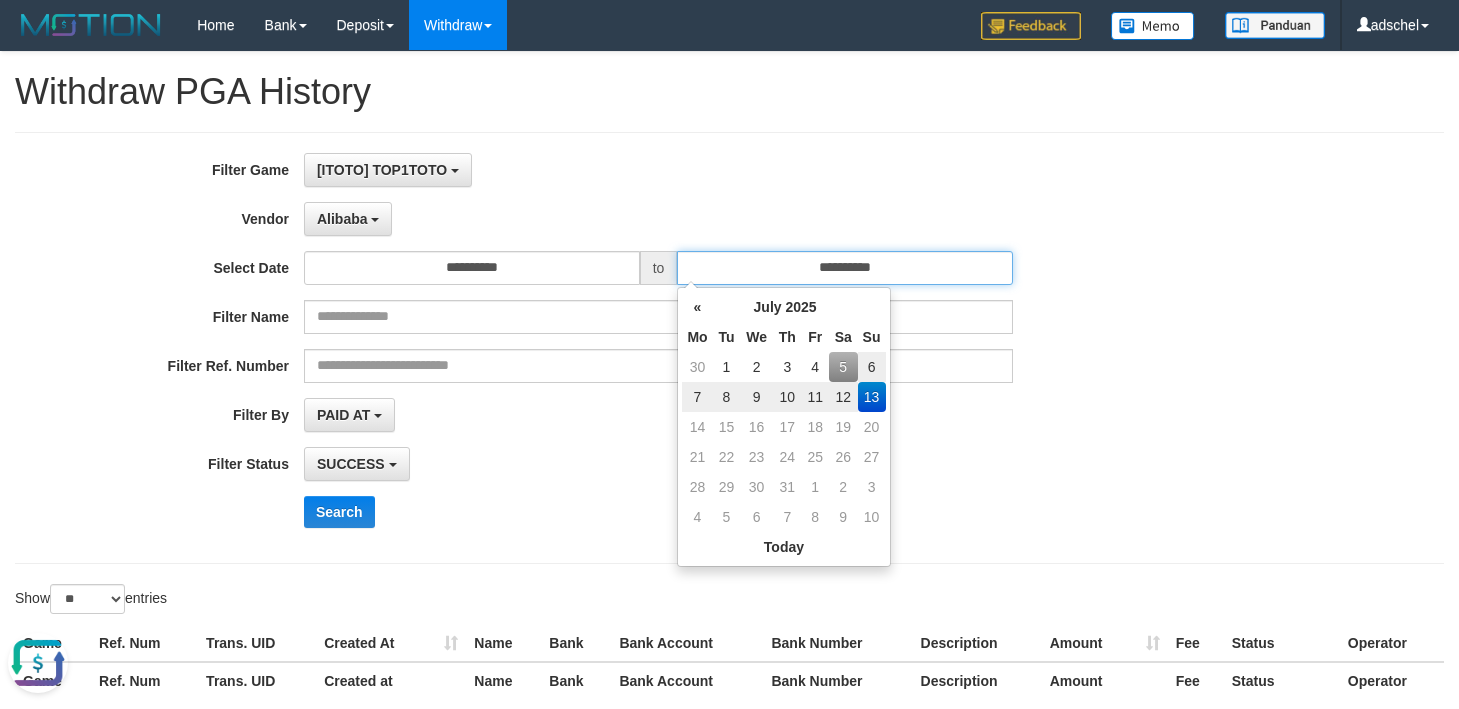 type on "**********" 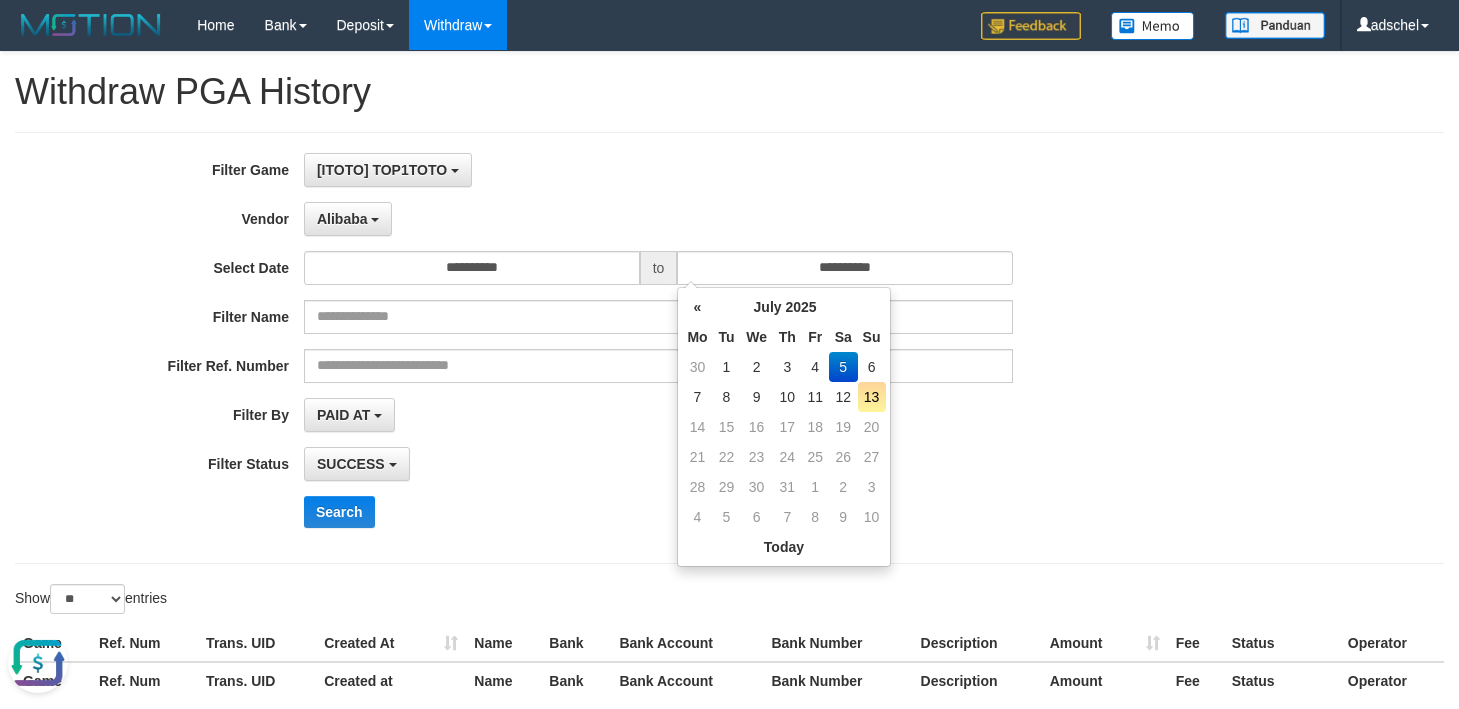 click on "**********" at bounding box center (608, 415) 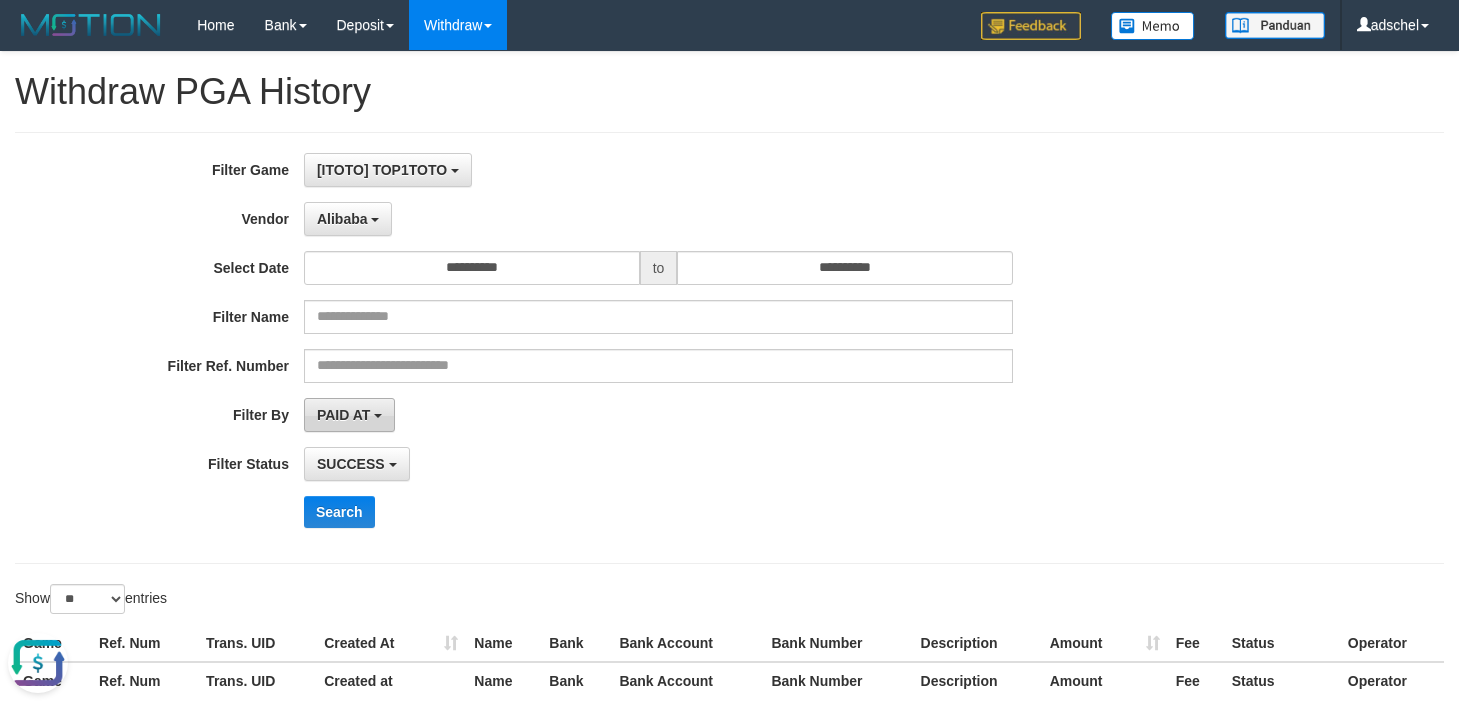 click on "PAID AT" at bounding box center (343, 415) 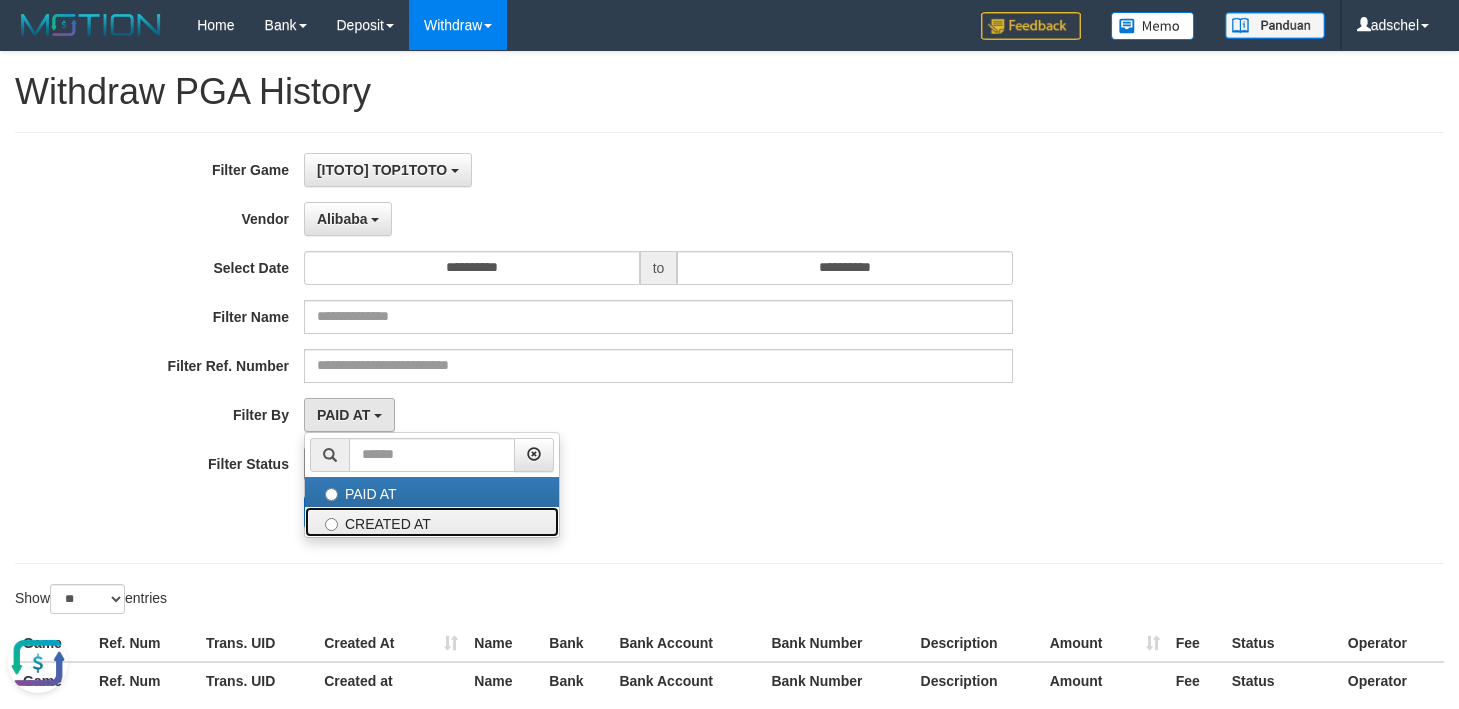 drag, startPoint x: 351, startPoint y: 522, endPoint x: 348, endPoint y: 469, distance: 53.08484 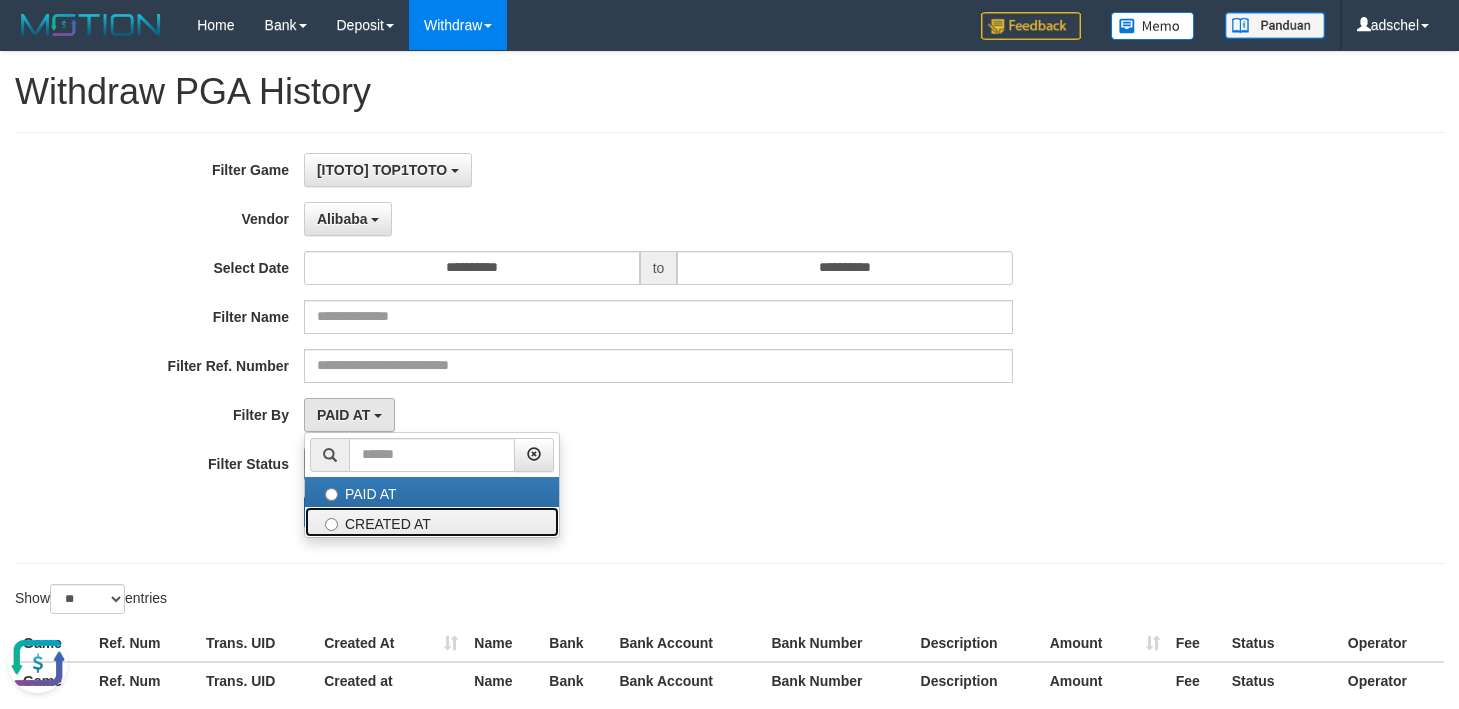 click on "CREATED AT" at bounding box center (432, 522) 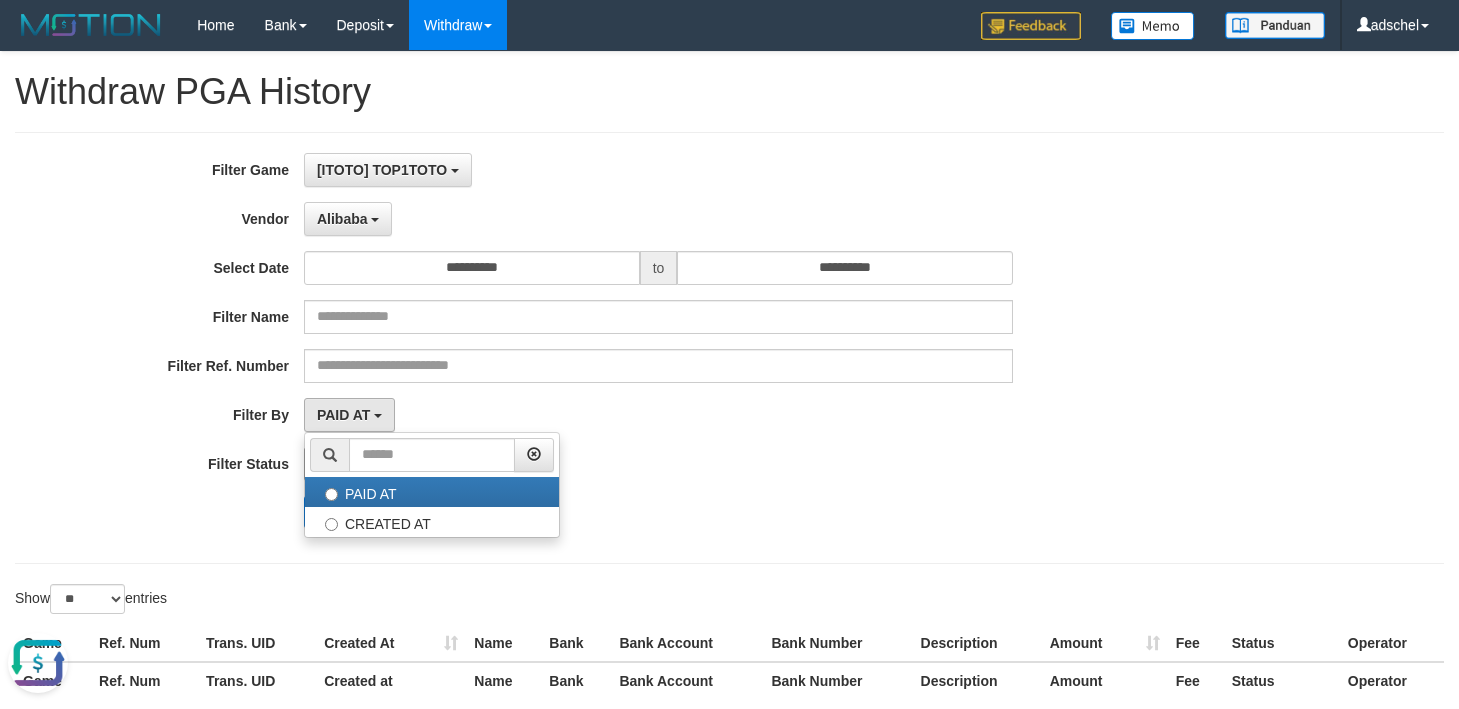 select on "*" 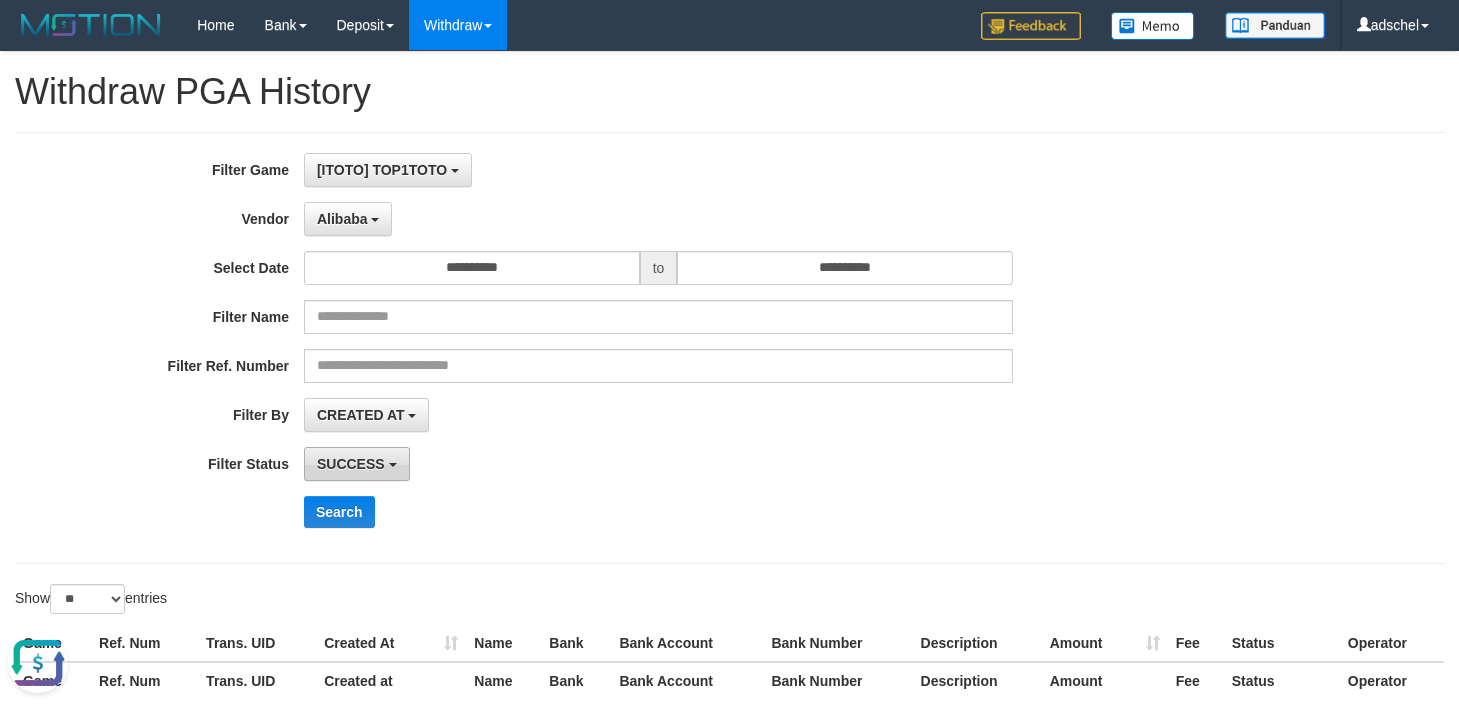click on "SUCCESS" at bounding box center (357, 464) 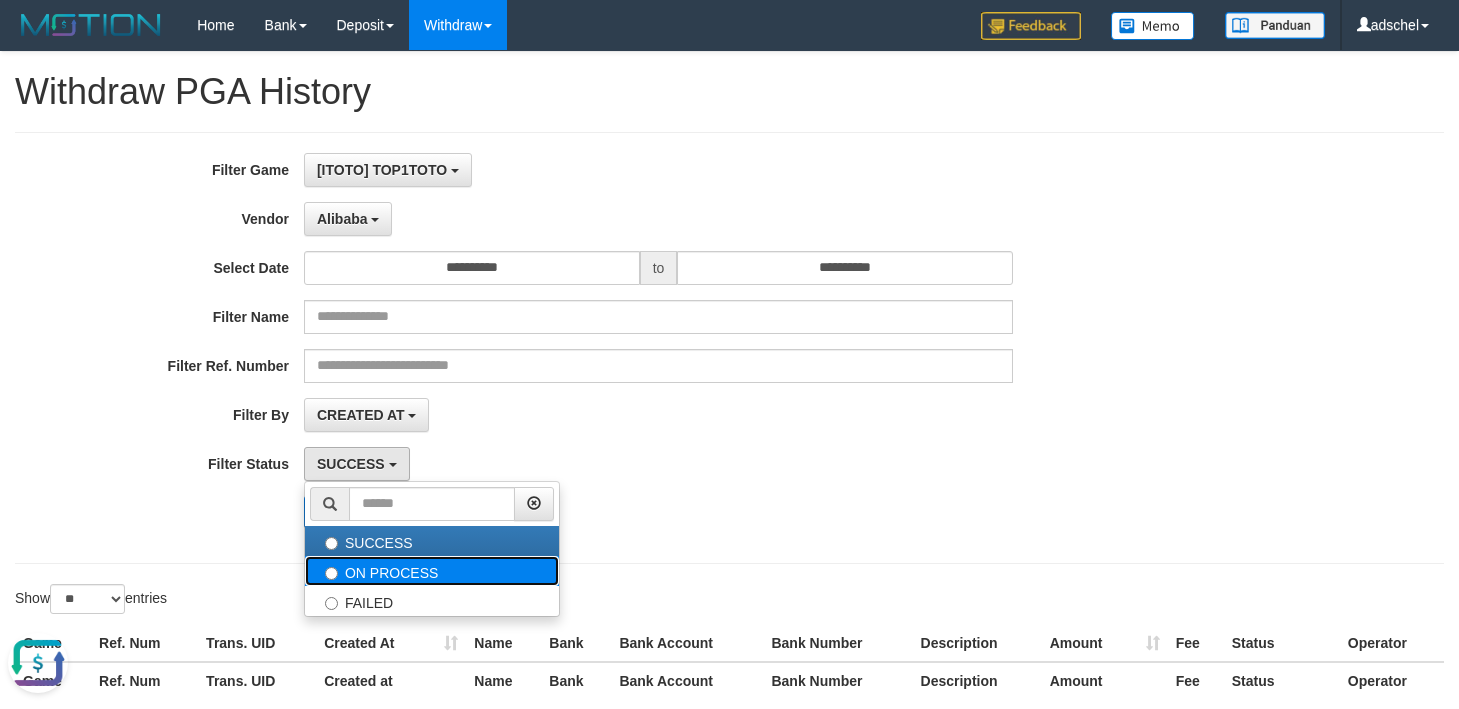 click on "ON PROCESS" at bounding box center (432, 571) 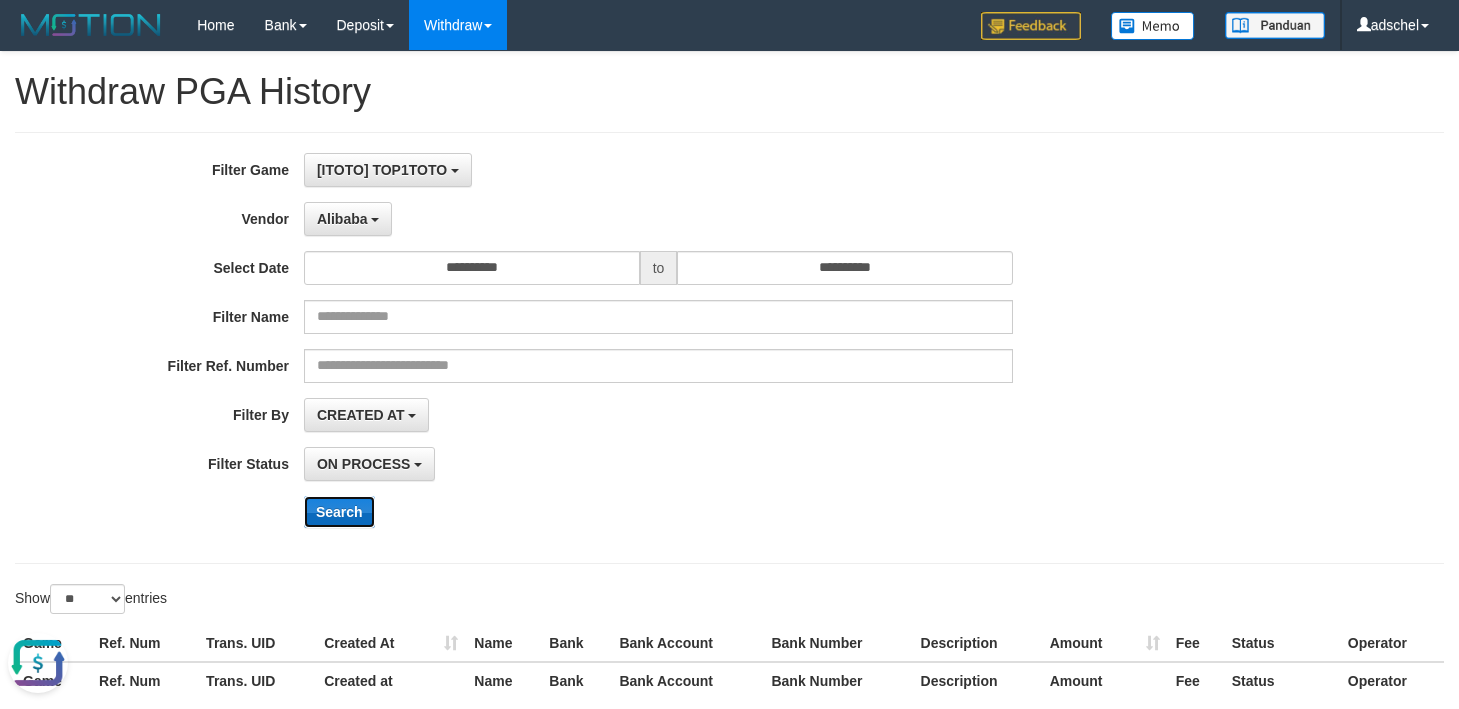 click on "Search" at bounding box center [339, 512] 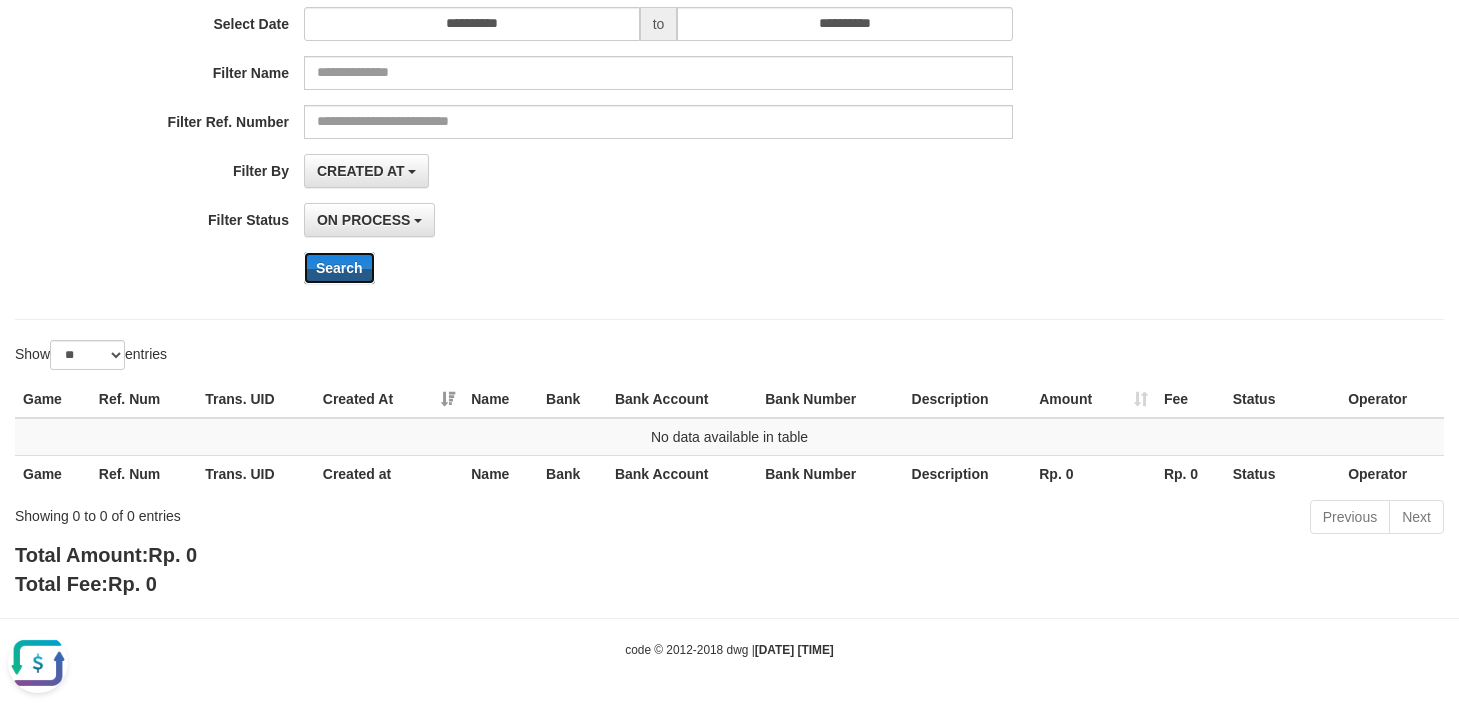 scroll, scrollTop: 0, scrollLeft: 0, axis: both 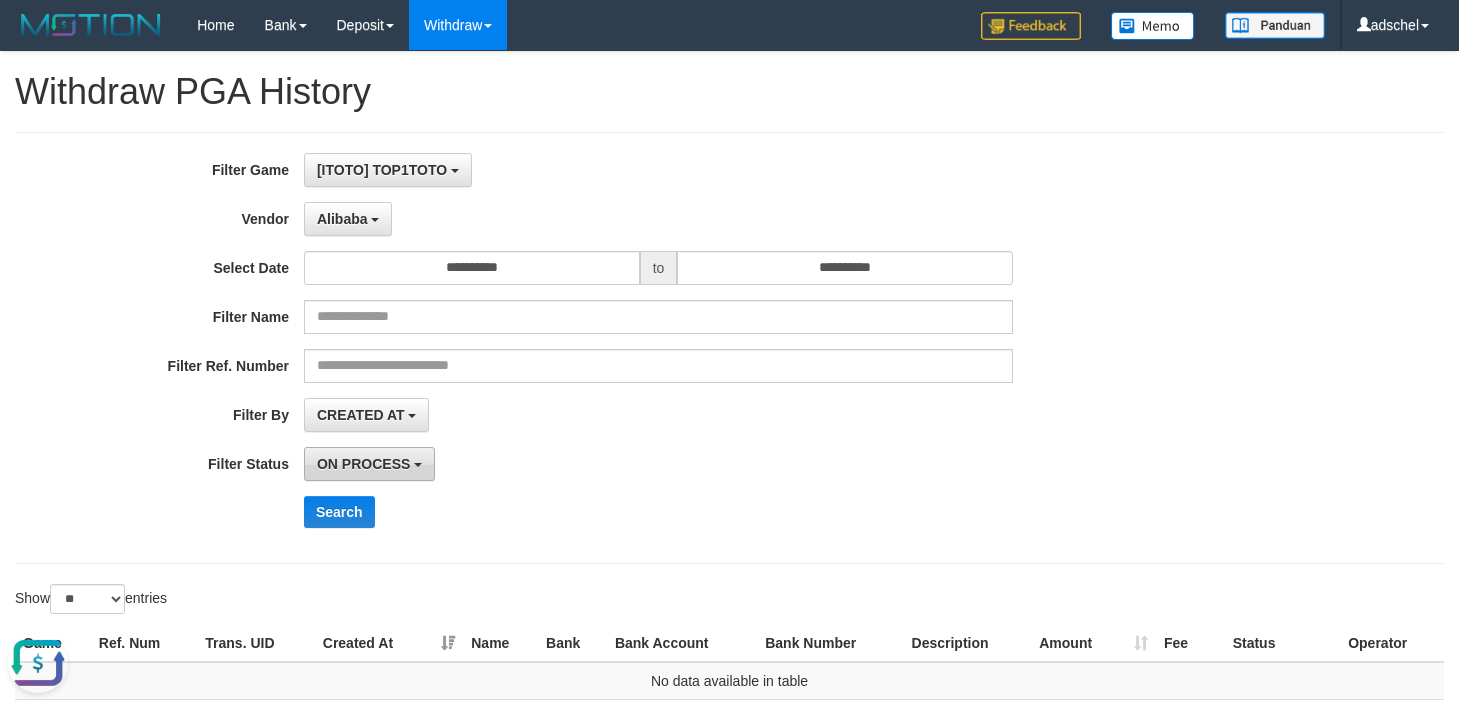 click on "ON PROCESS" at bounding box center (363, 464) 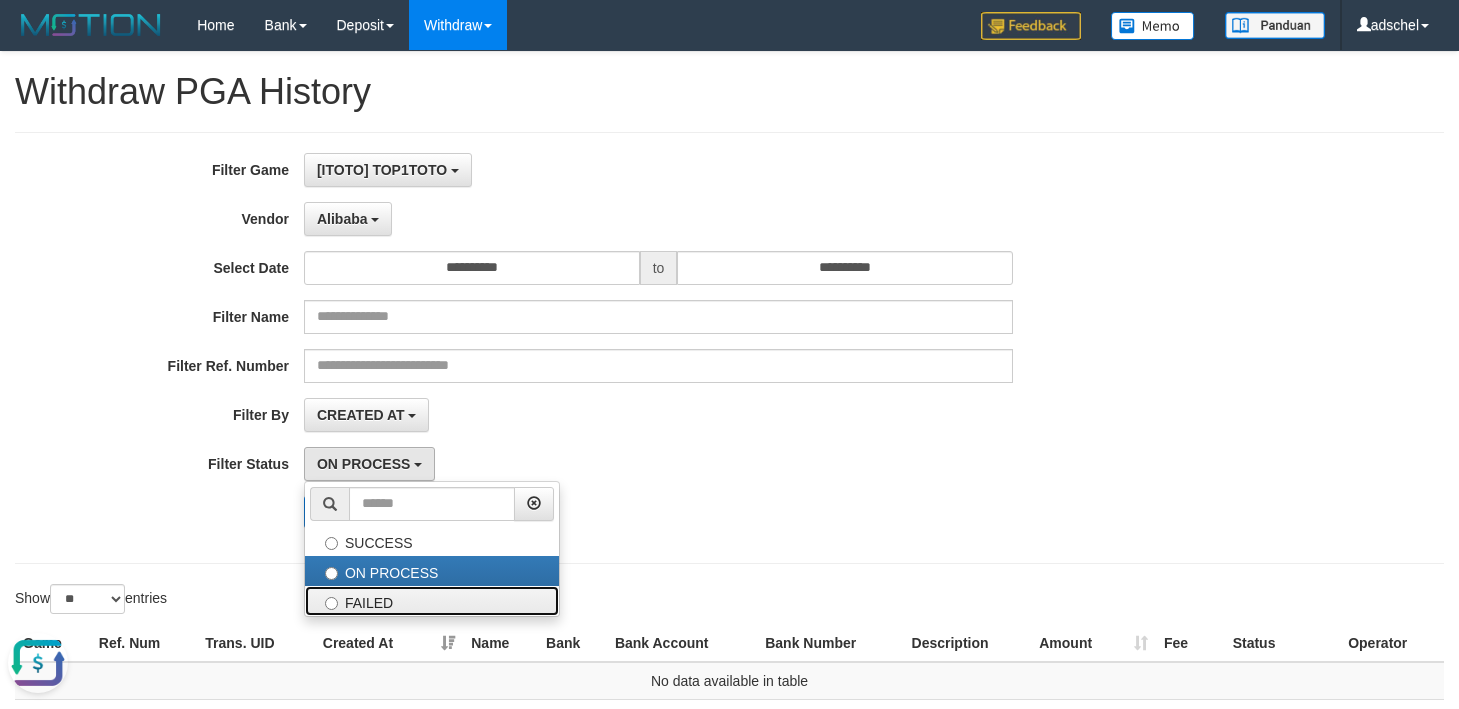 click on "FAILED" at bounding box center (432, 601) 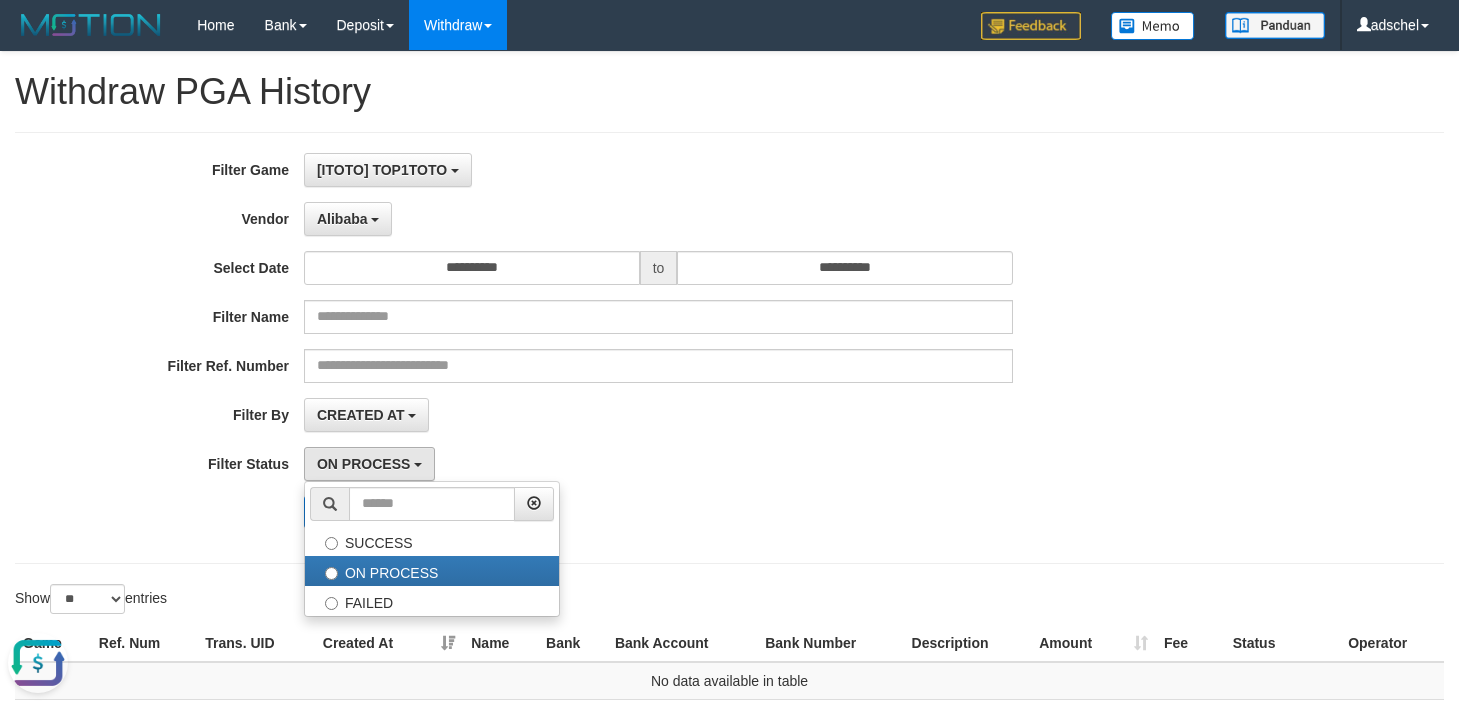 select on "*" 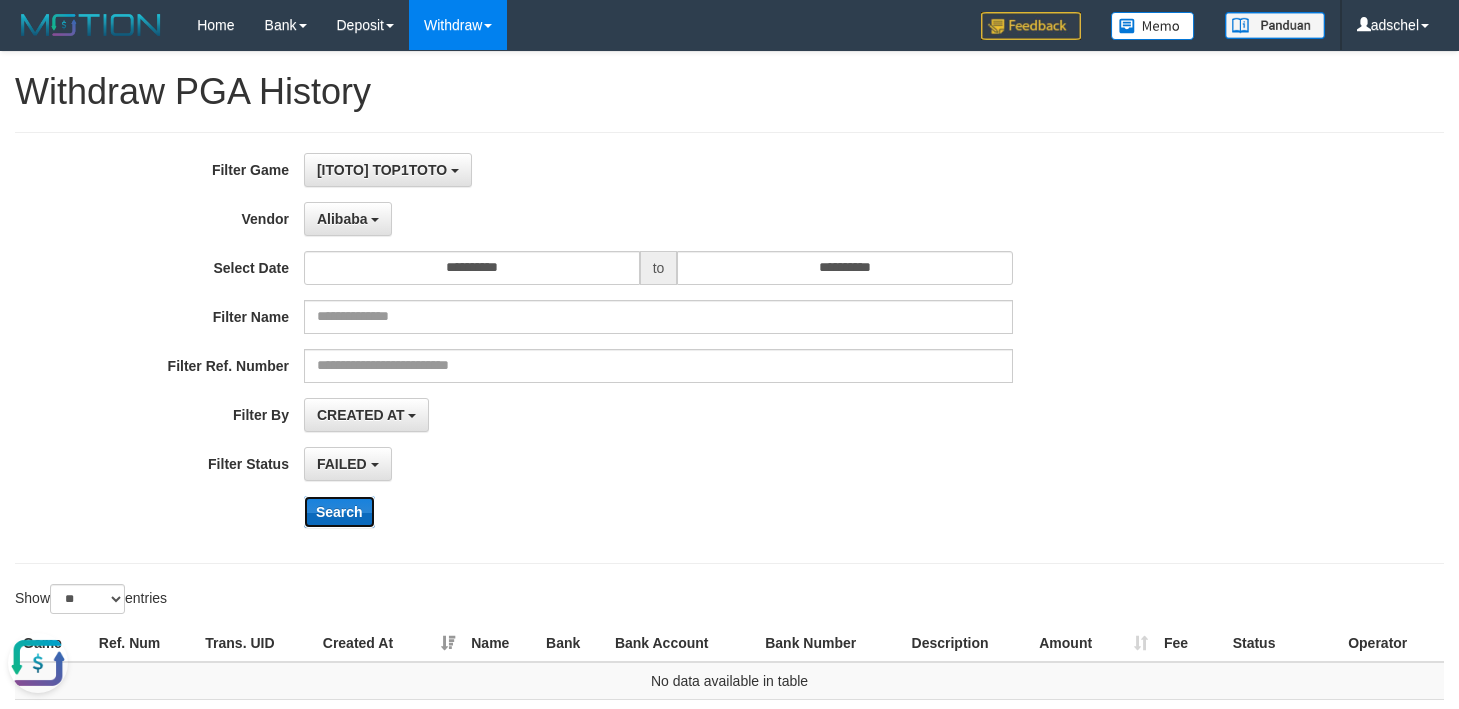 click on "Search" at bounding box center [339, 512] 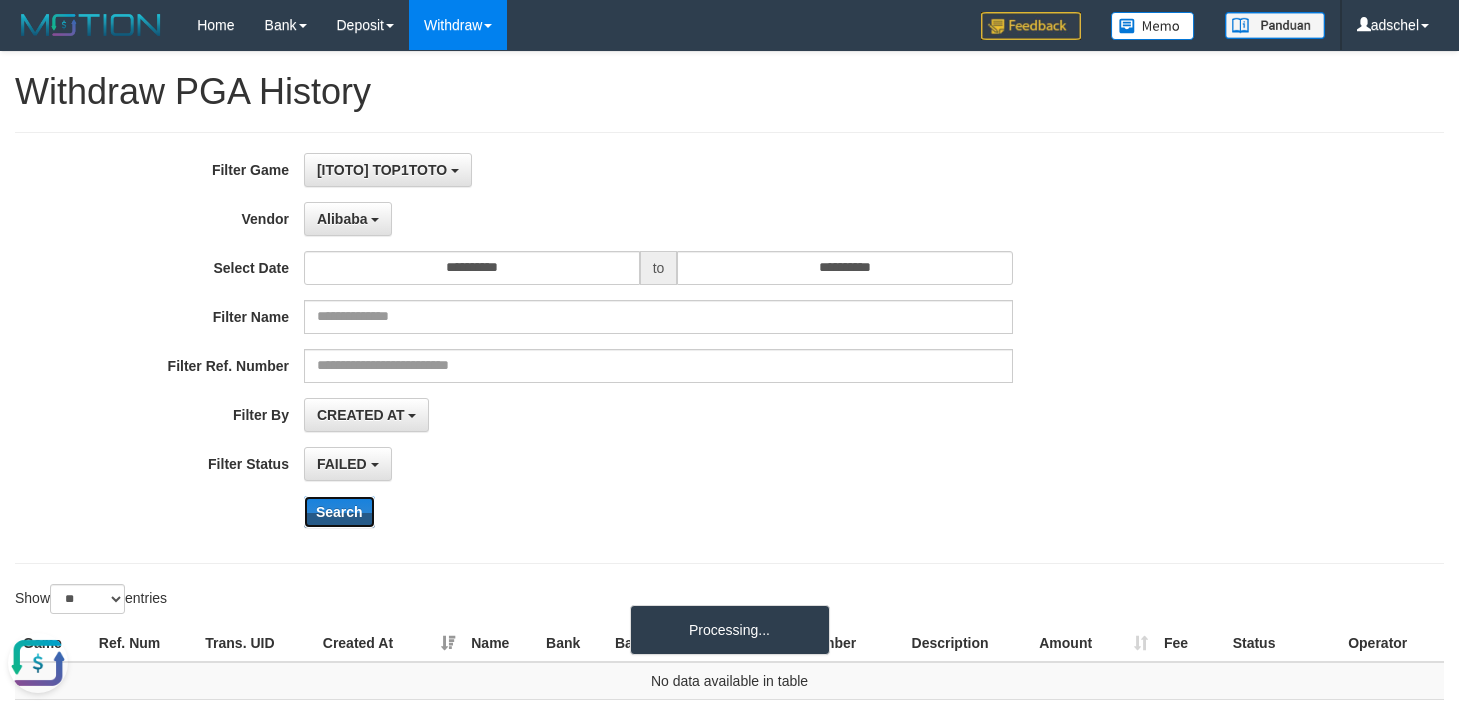 scroll, scrollTop: 244, scrollLeft: 0, axis: vertical 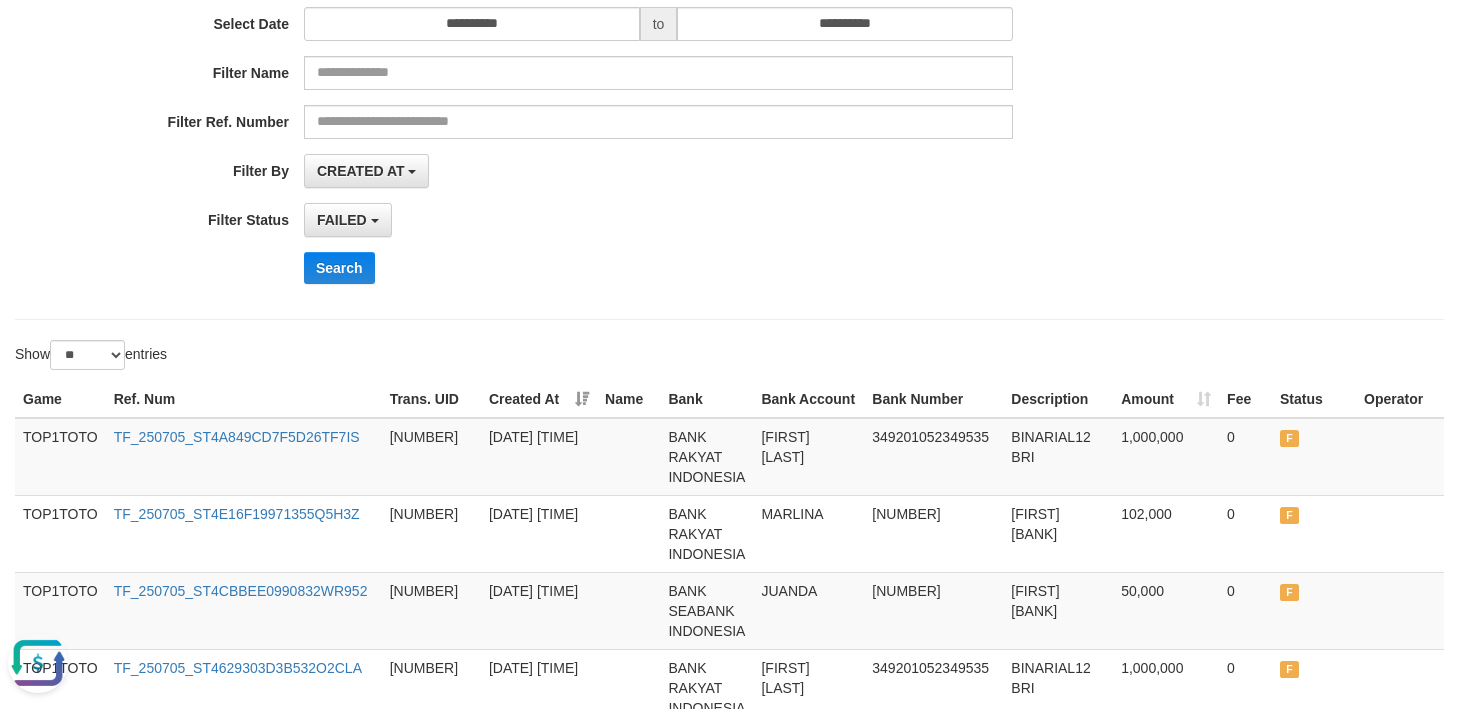 click on "FAILED
SUCCESS
ON PROCESS
FAILED" at bounding box center (658, 220) 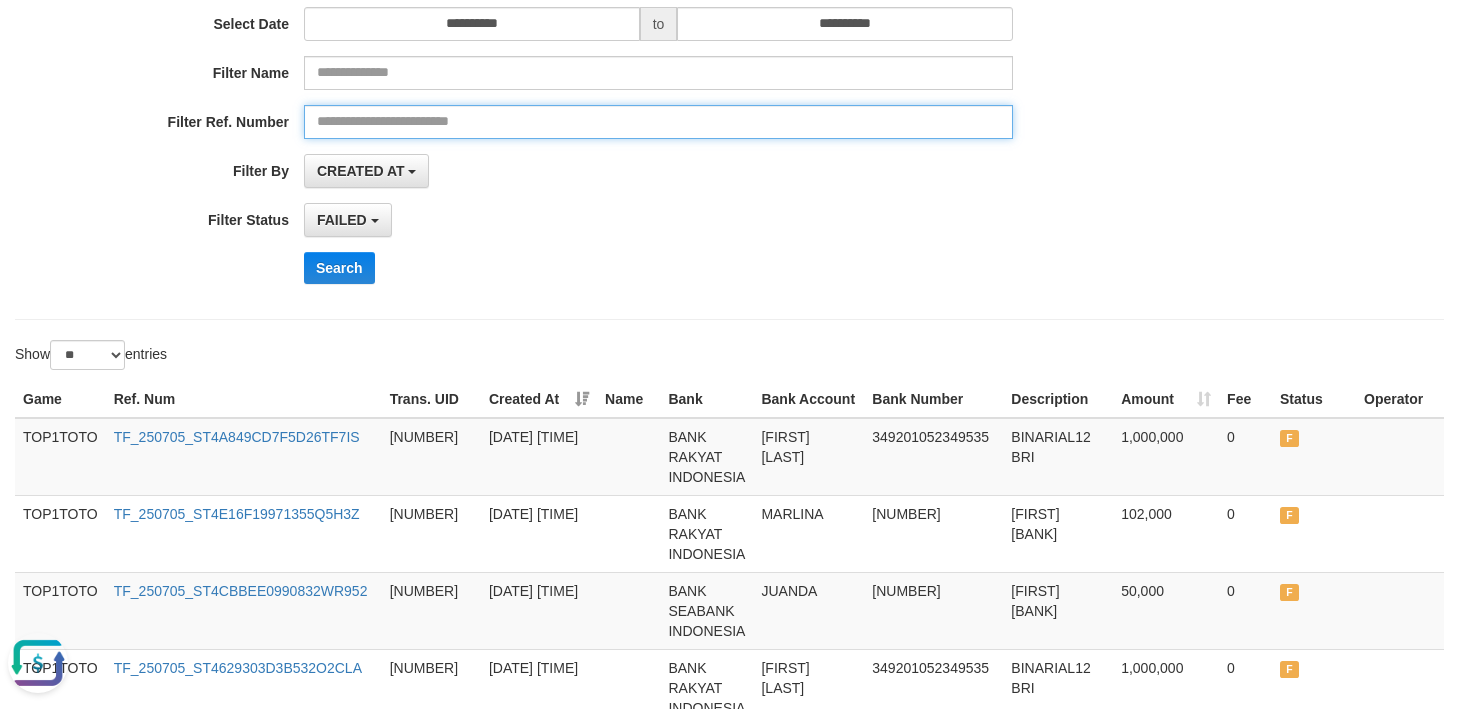 click at bounding box center (658, 122) 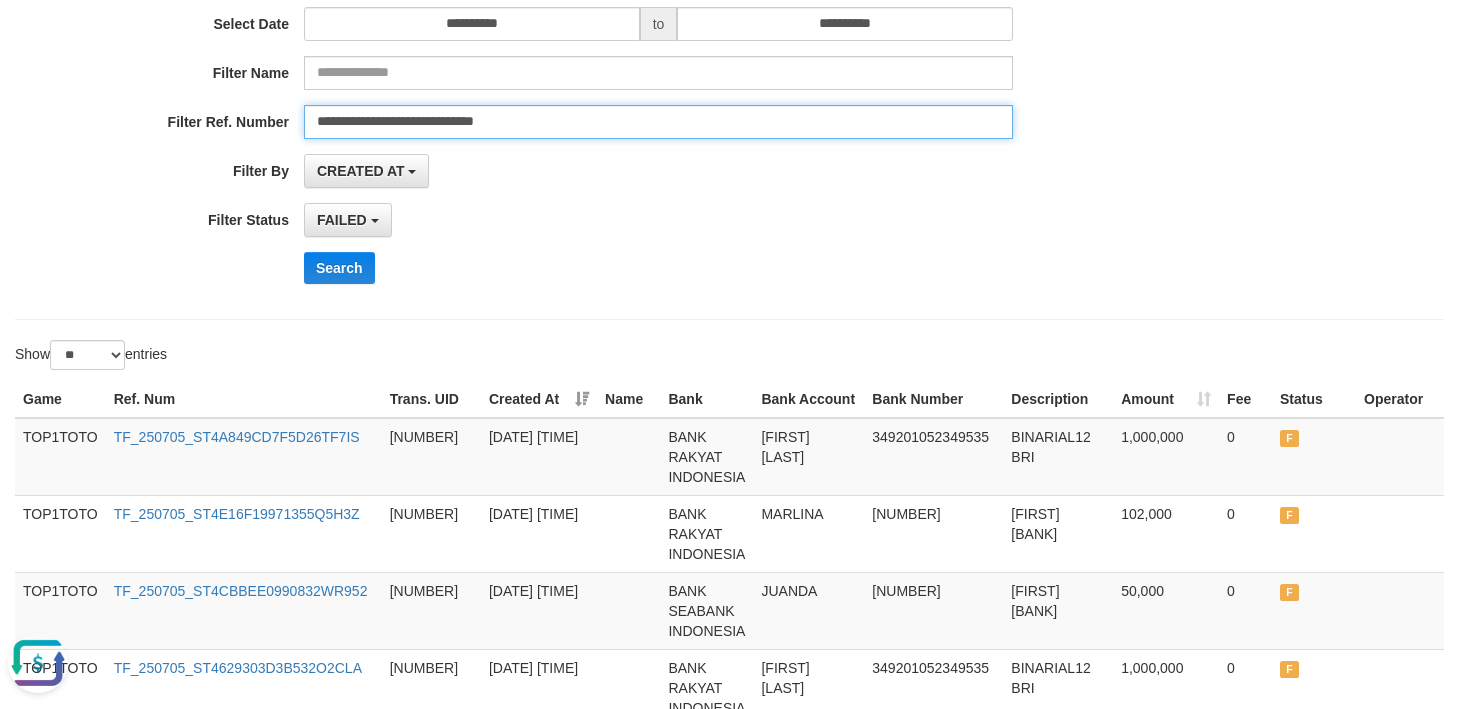 type on "**********" 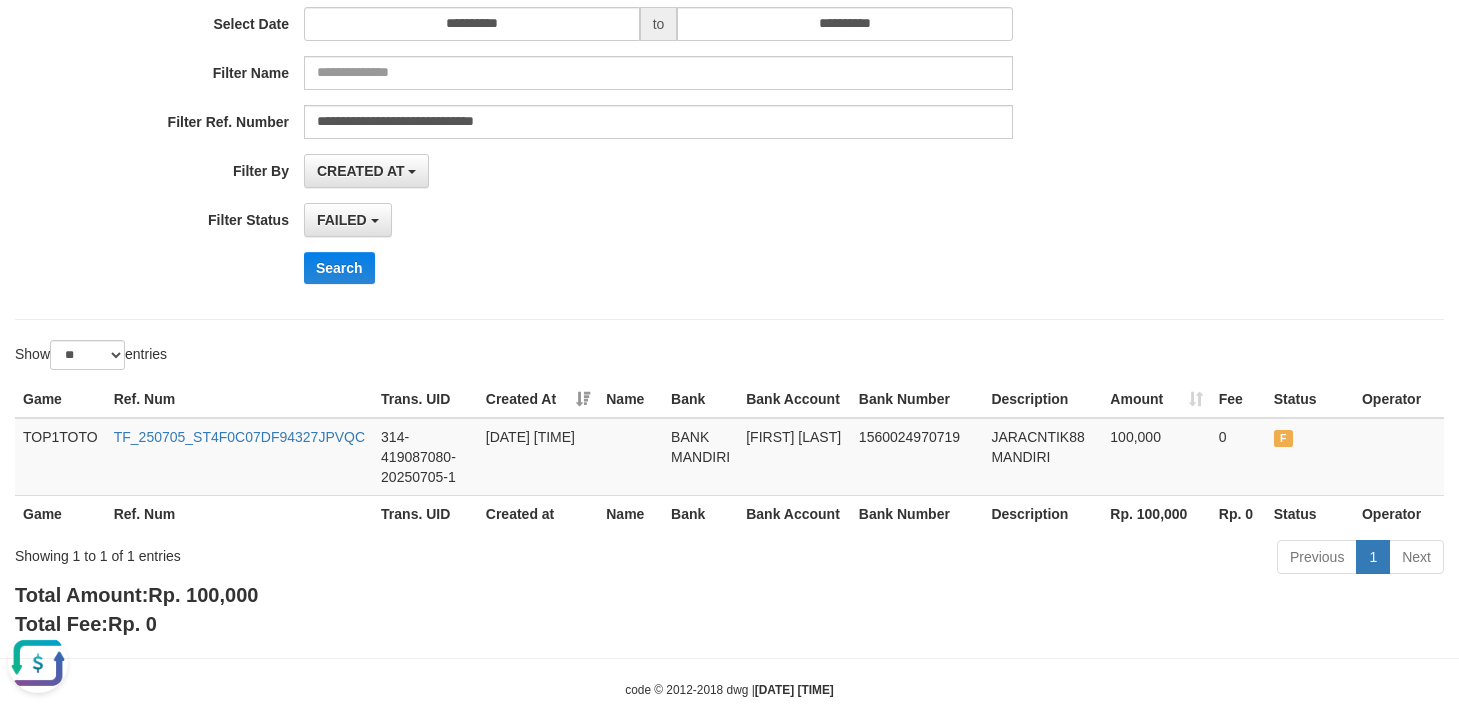 click at bounding box center [38, 663] 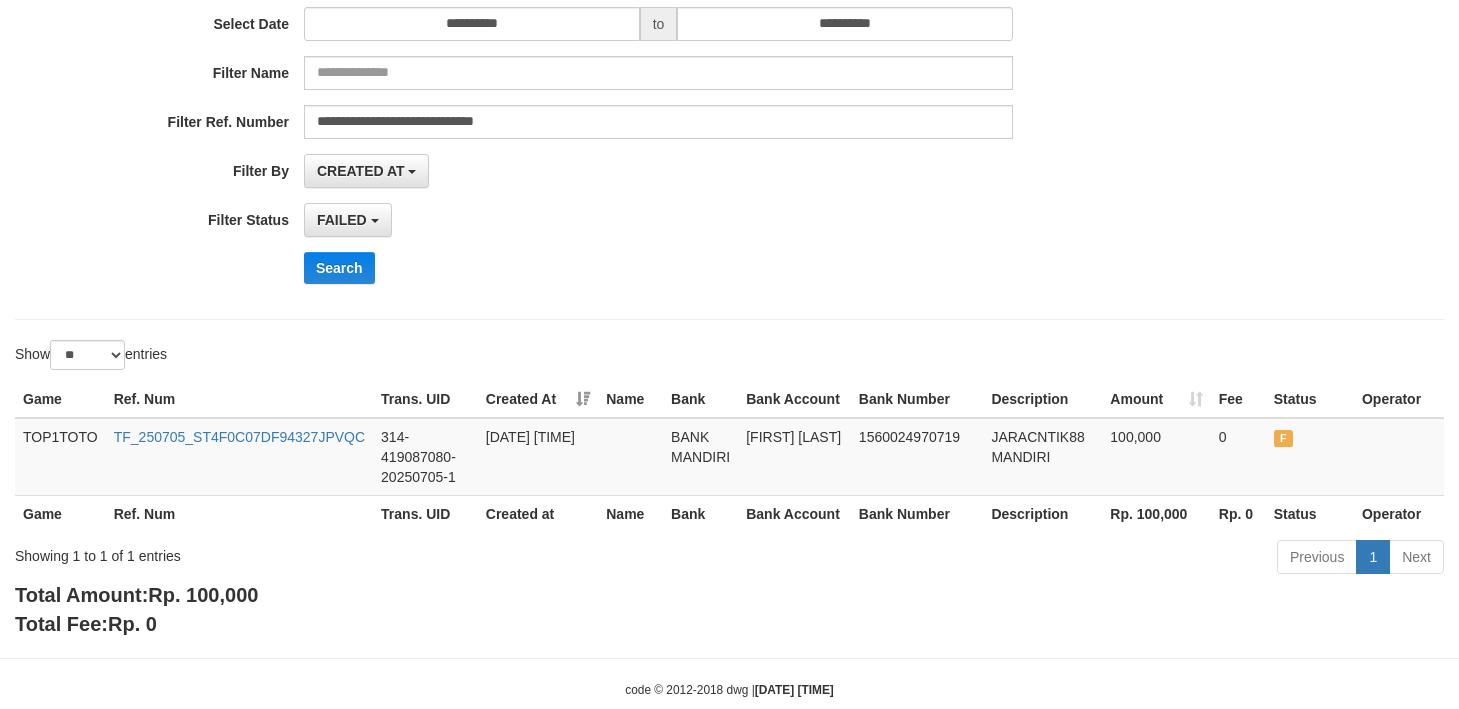 drag, startPoint x: 1263, startPoint y: 648, endPoint x: 361, endPoint y: 560, distance: 906.28253 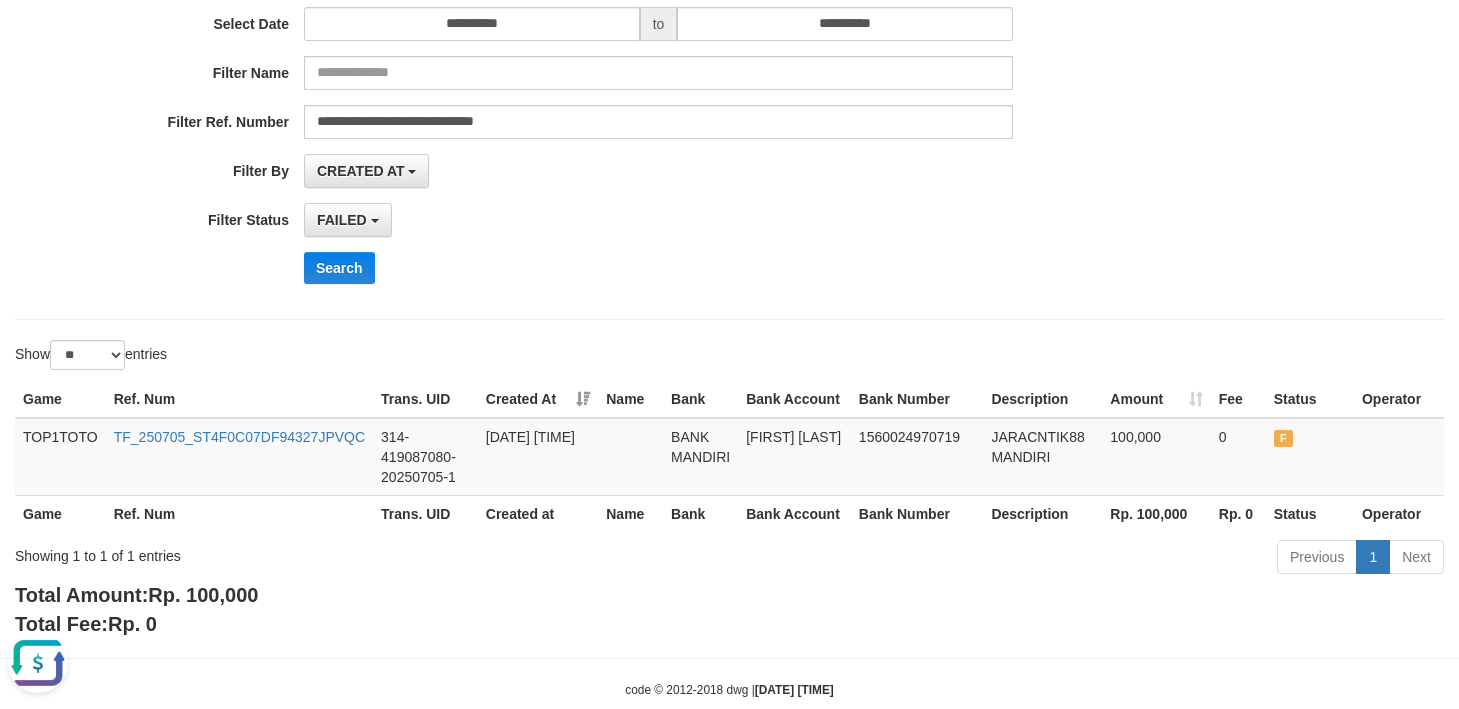 scroll, scrollTop: 0, scrollLeft: 0, axis: both 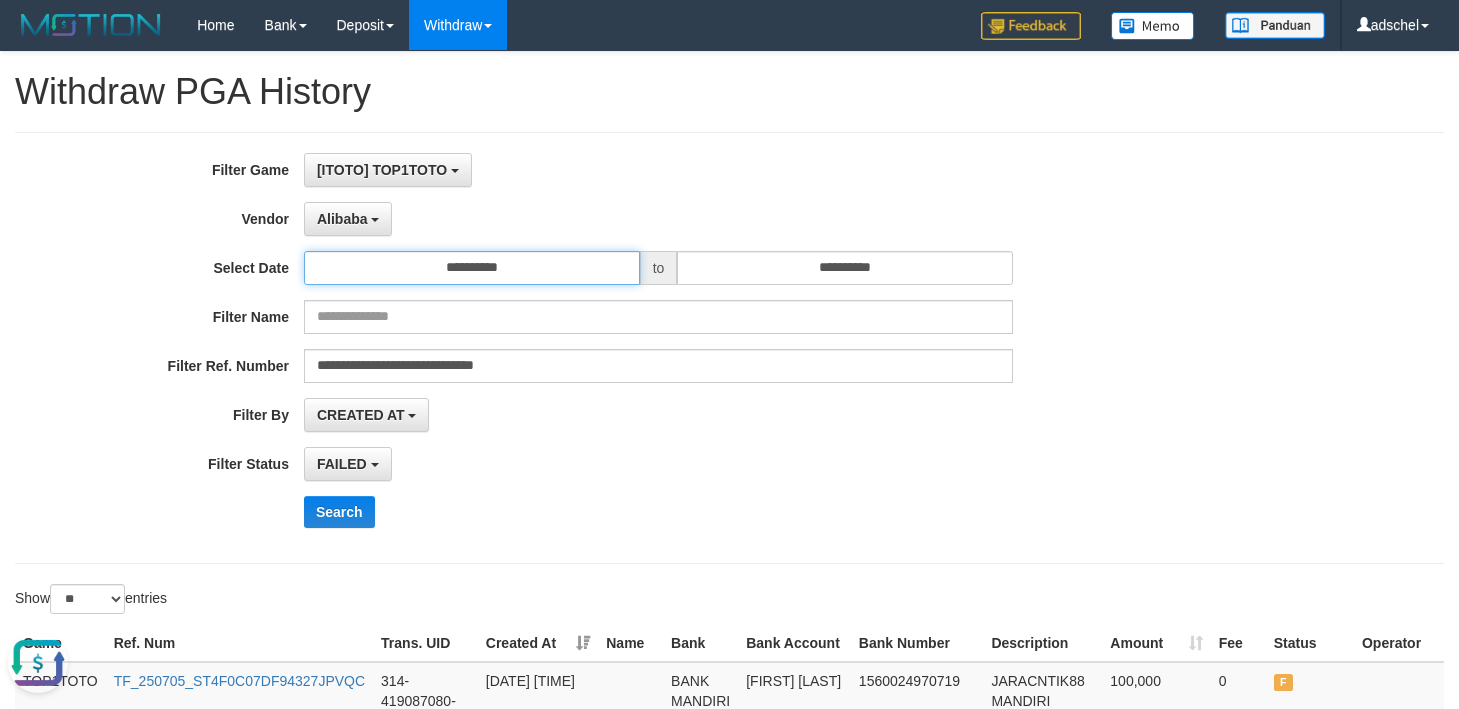 click on "**********" at bounding box center (472, 268) 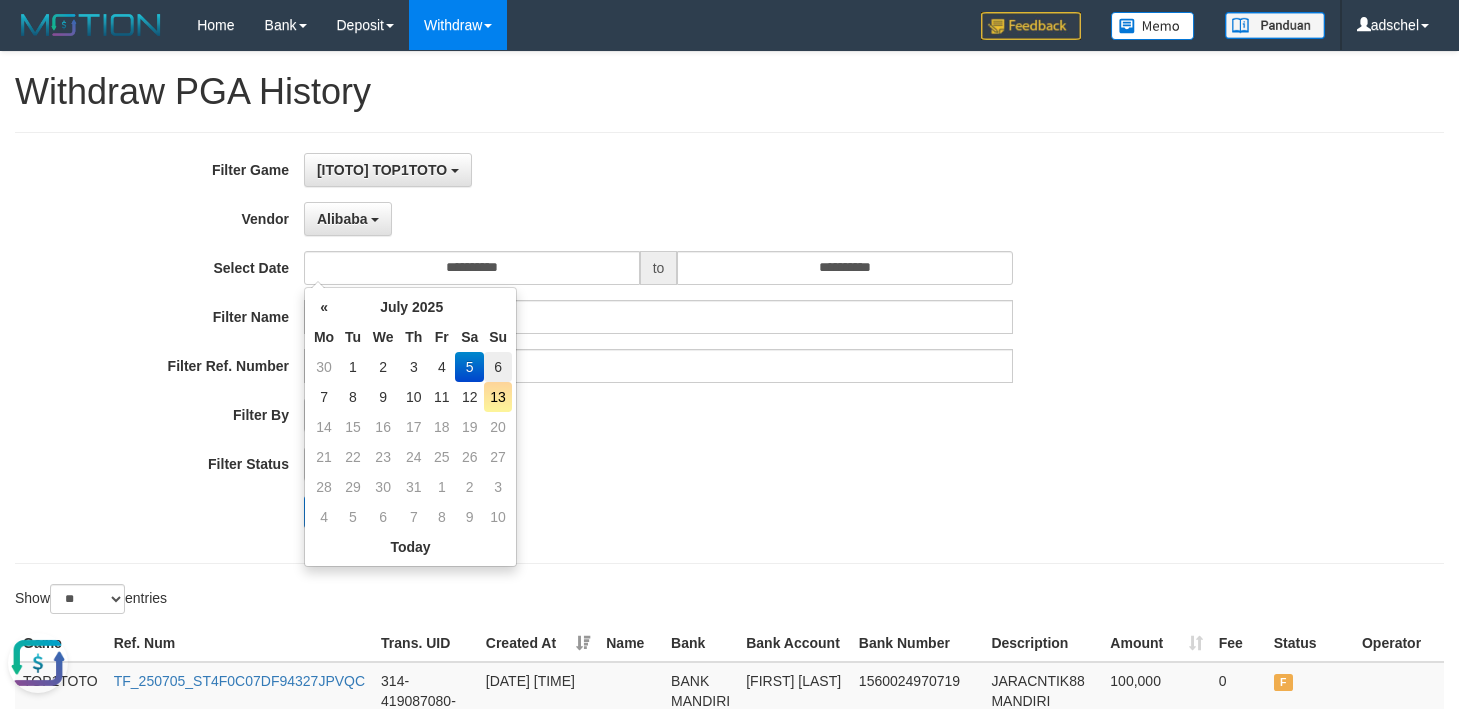 click on "6" at bounding box center (498, 367) 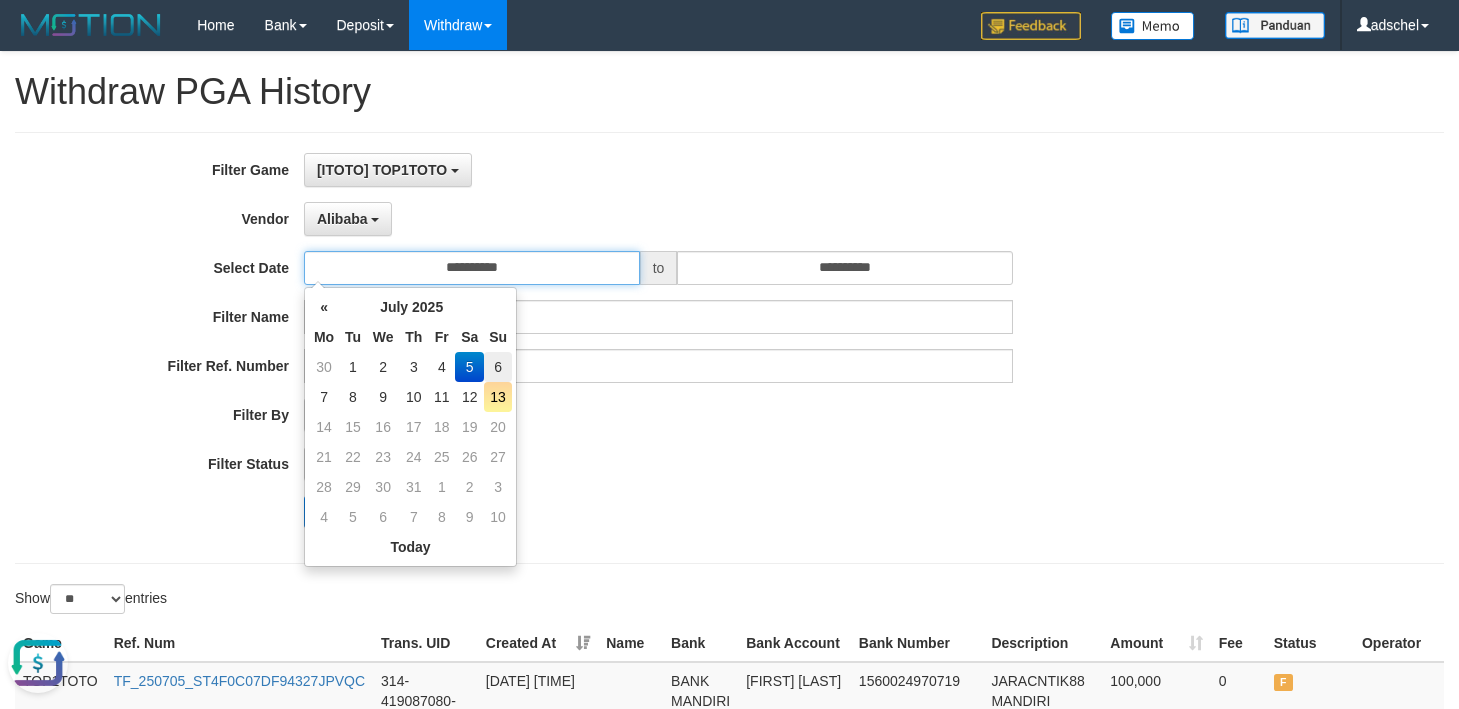 type on "**********" 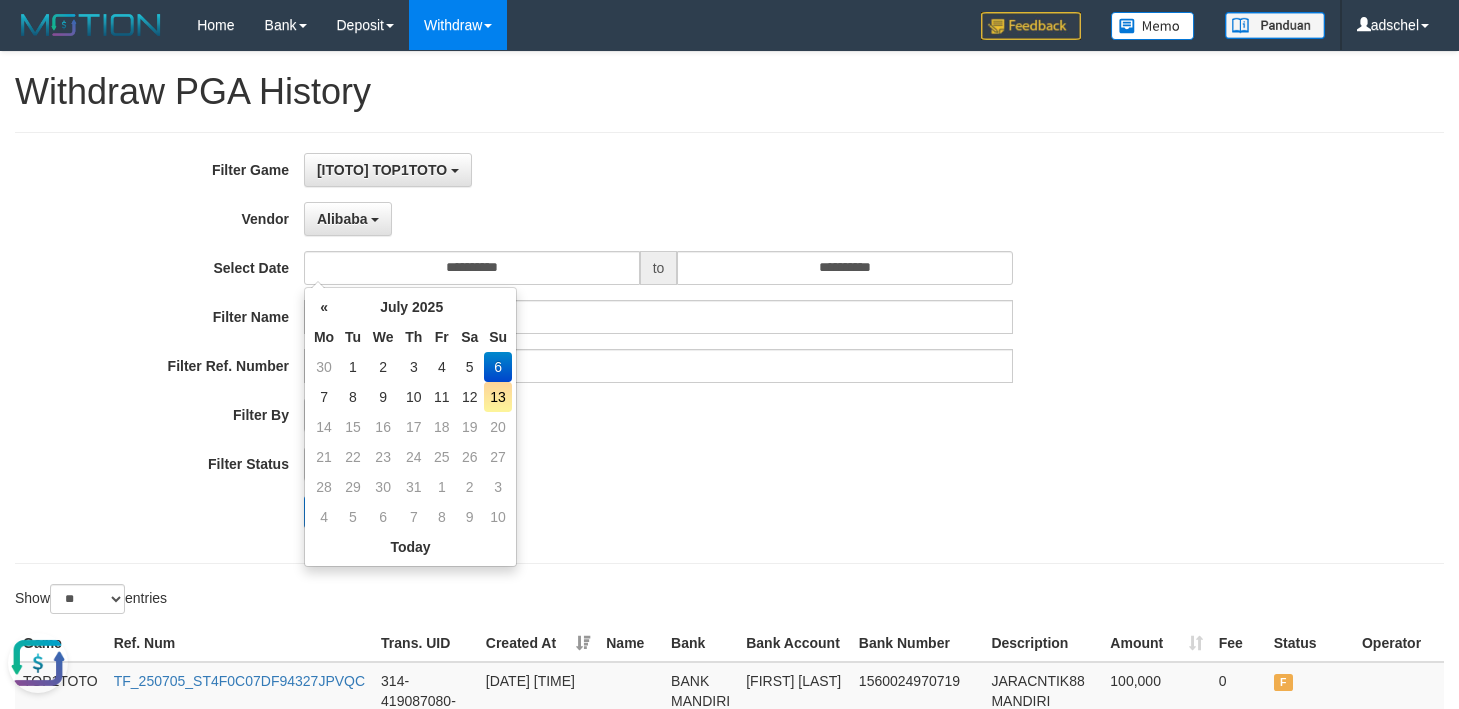 click on "**********" at bounding box center [608, 348] 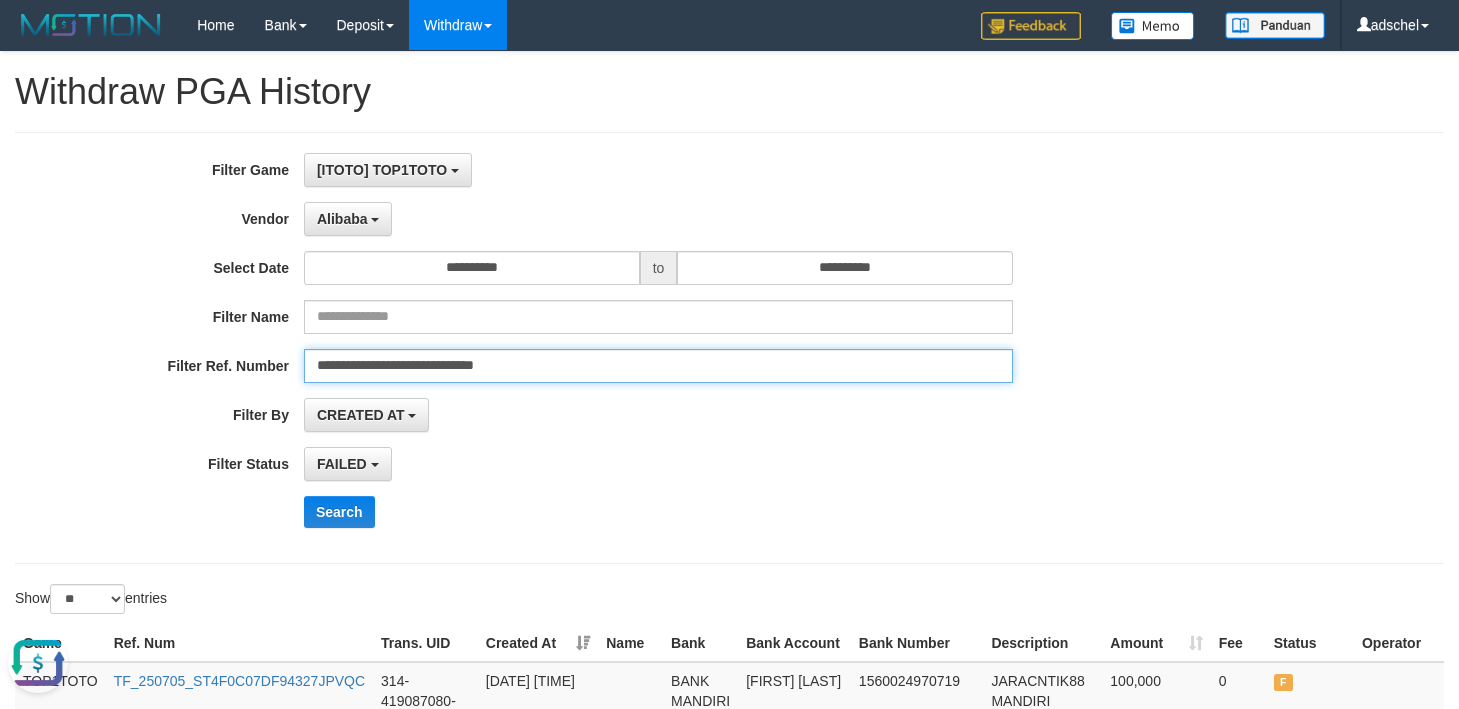 drag, startPoint x: 611, startPoint y: 367, endPoint x: 30, endPoint y: 346, distance: 581.3794 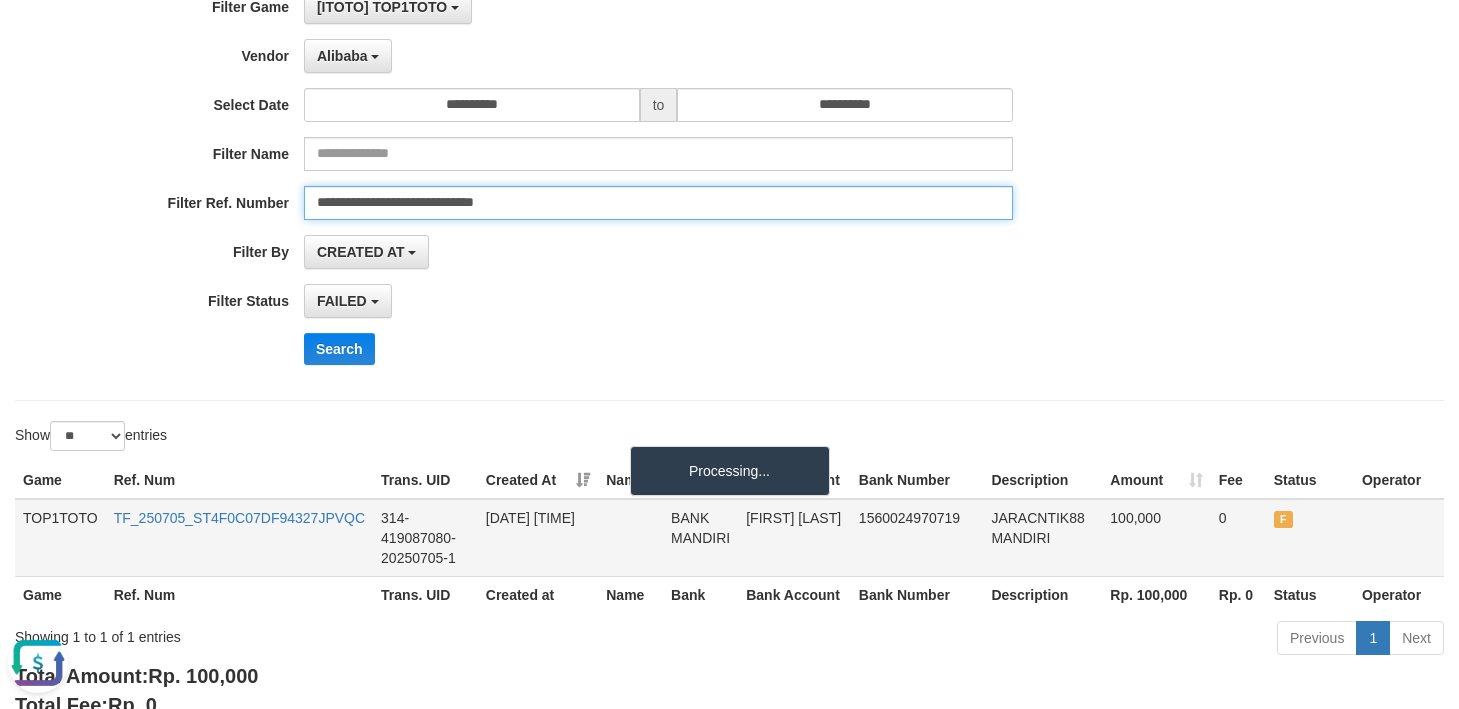 scroll, scrollTop: 284, scrollLeft: 0, axis: vertical 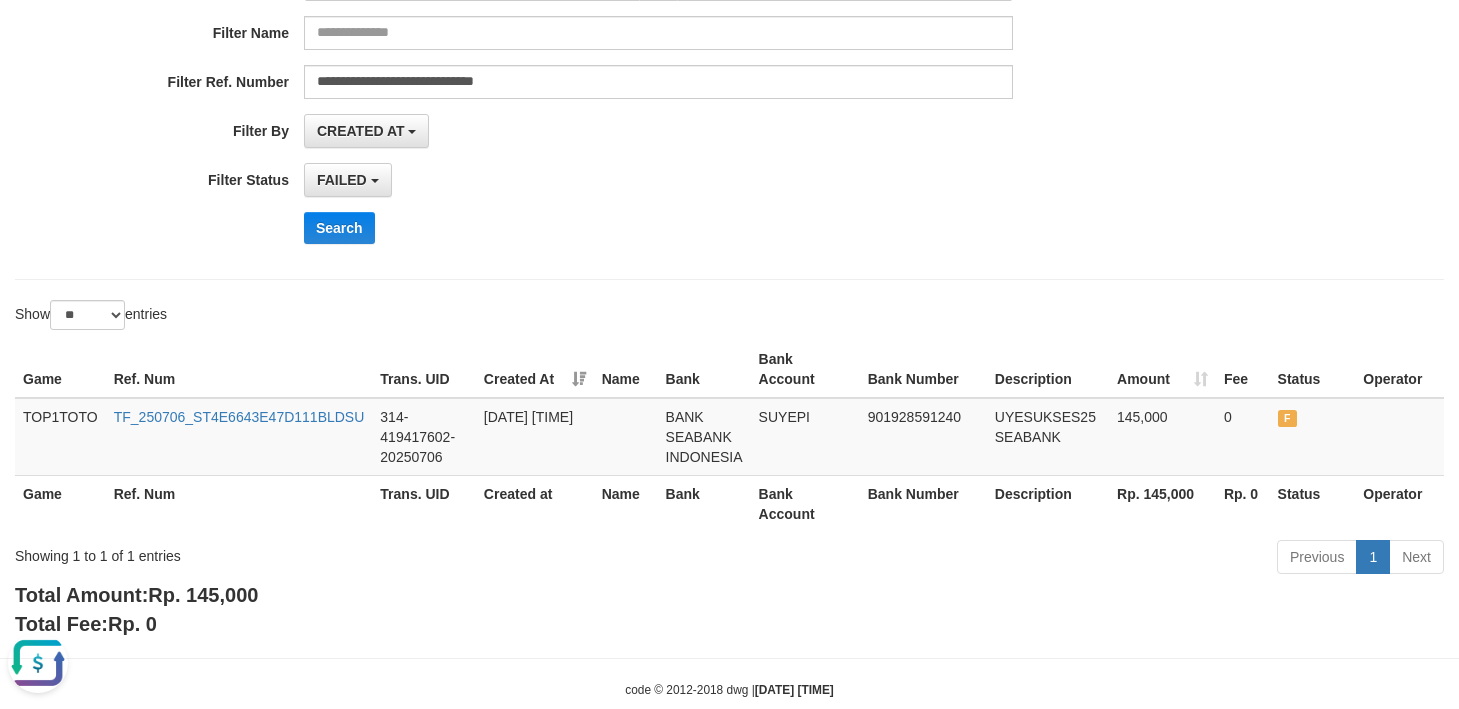 click on "**********" at bounding box center [729, 64] 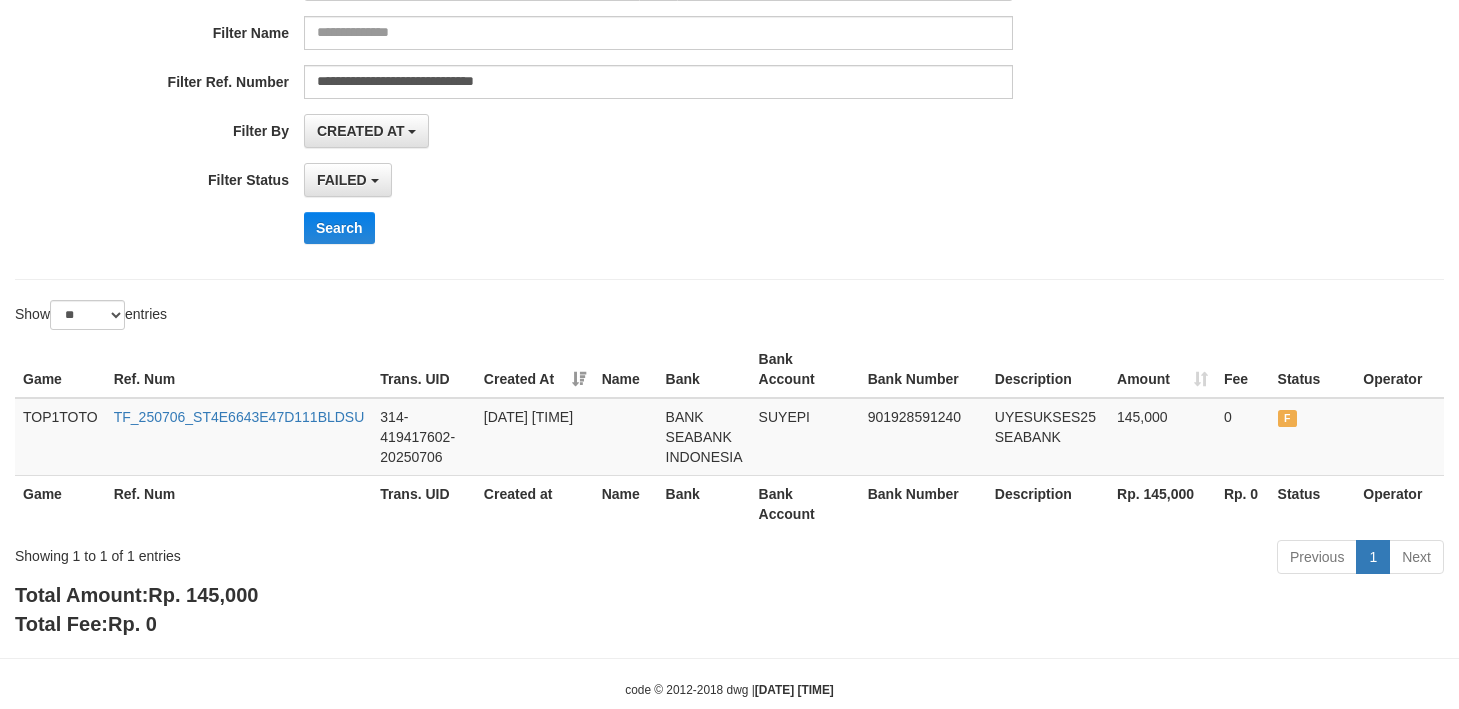 click on "**********" at bounding box center [729, 64] 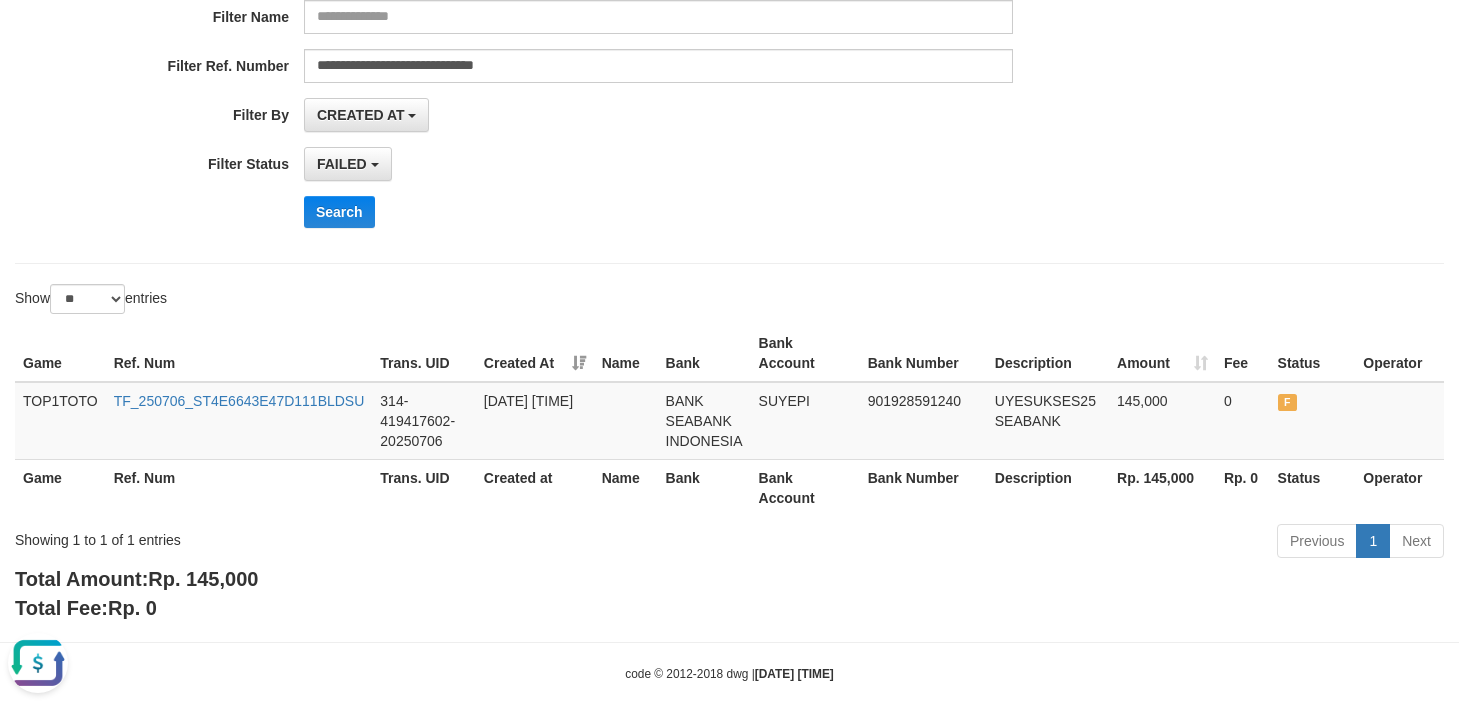 scroll, scrollTop: 0, scrollLeft: 0, axis: both 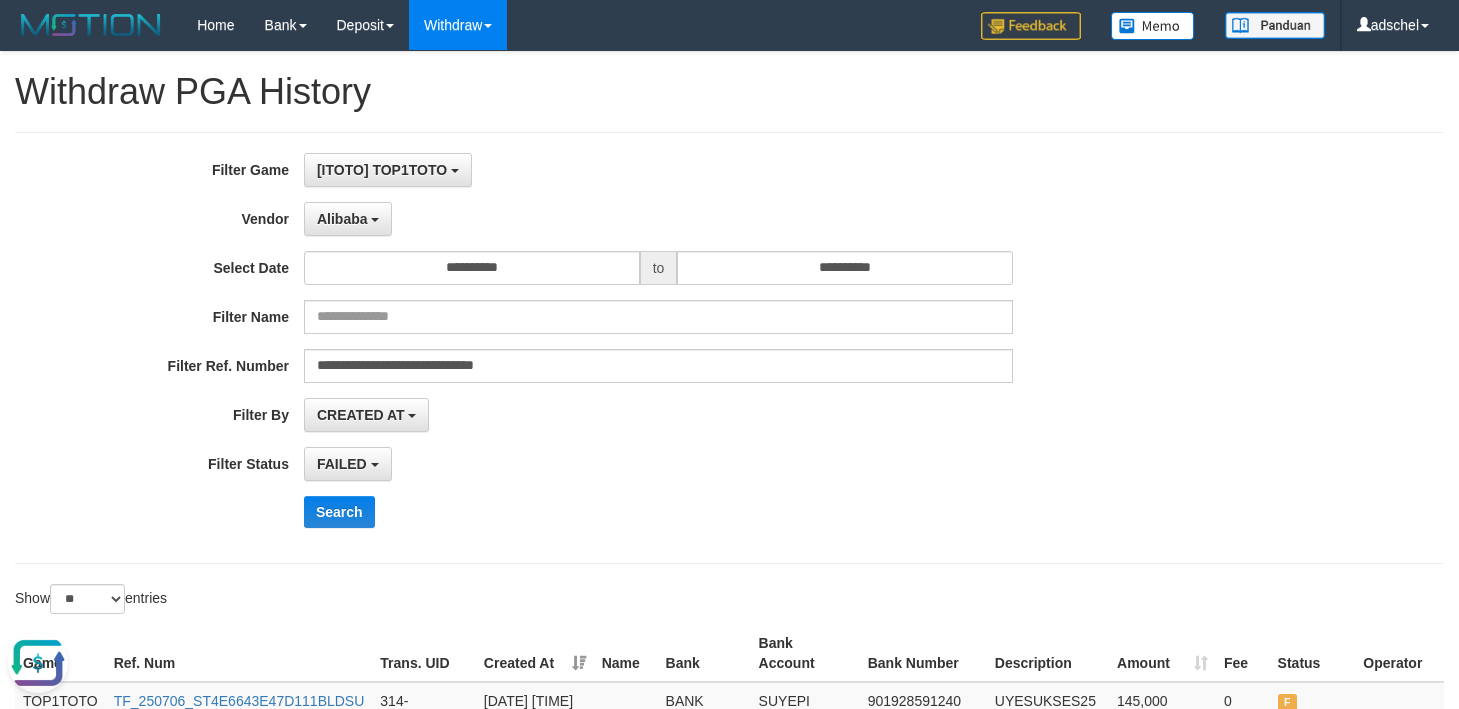 drag, startPoint x: 1262, startPoint y: 435, endPoint x: 1093, endPoint y: 333, distance: 197.39554 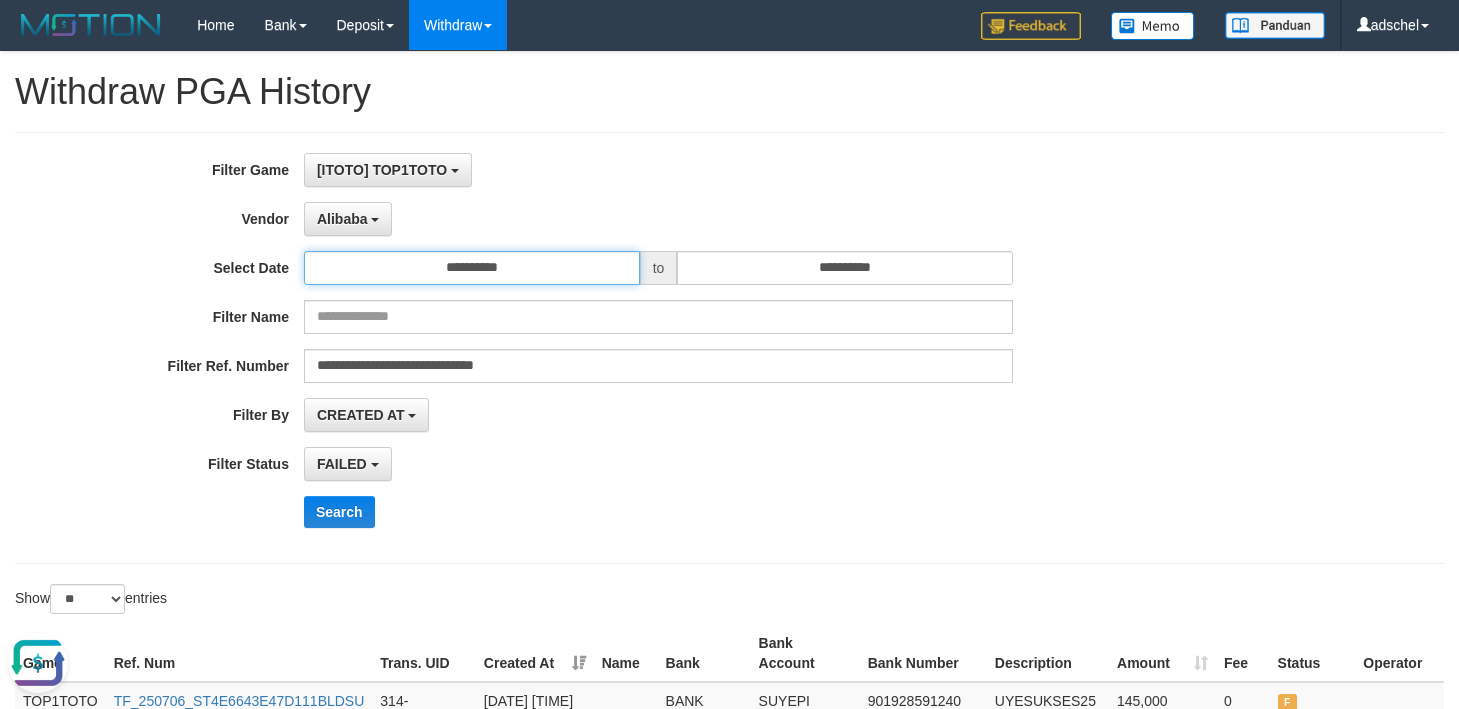 click on "**********" at bounding box center [472, 268] 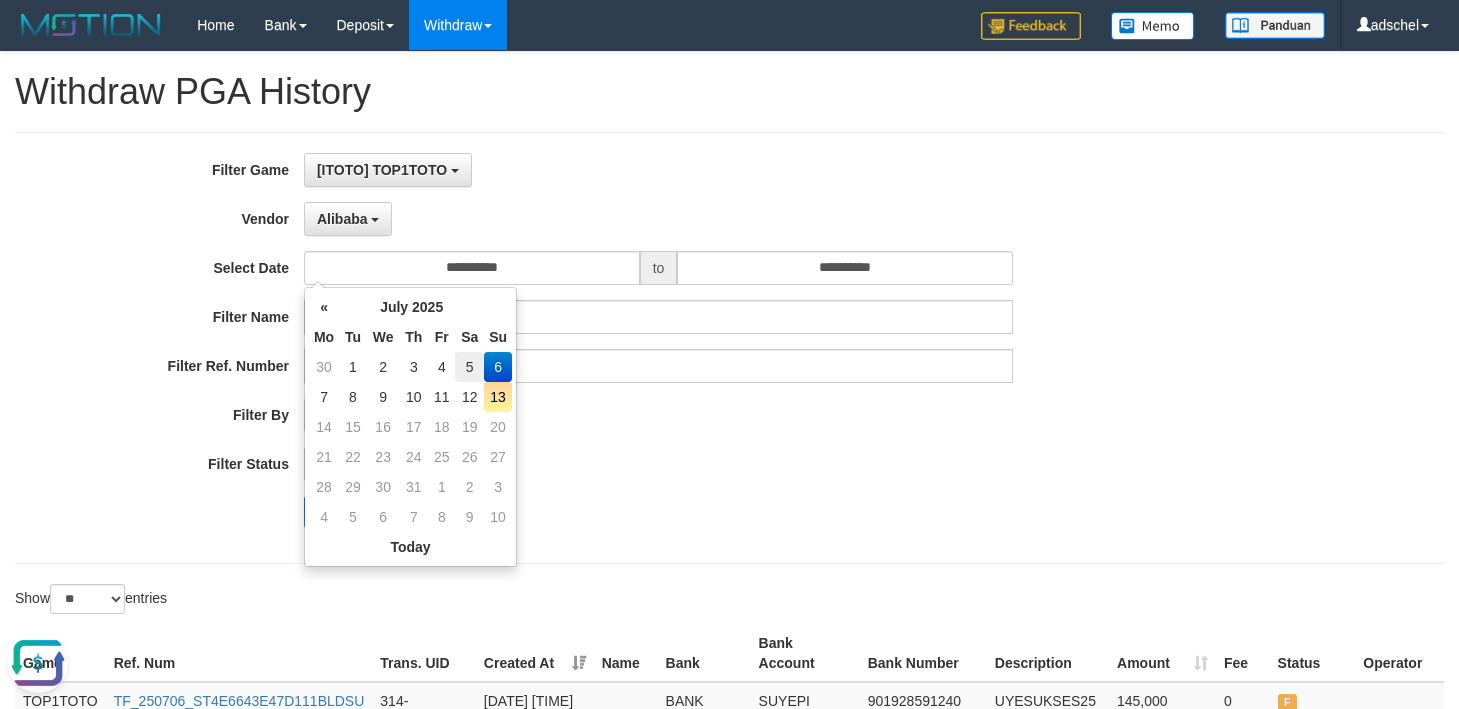 drag, startPoint x: 467, startPoint y: 368, endPoint x: 824, endPoint y: 318, distance: 360.4844 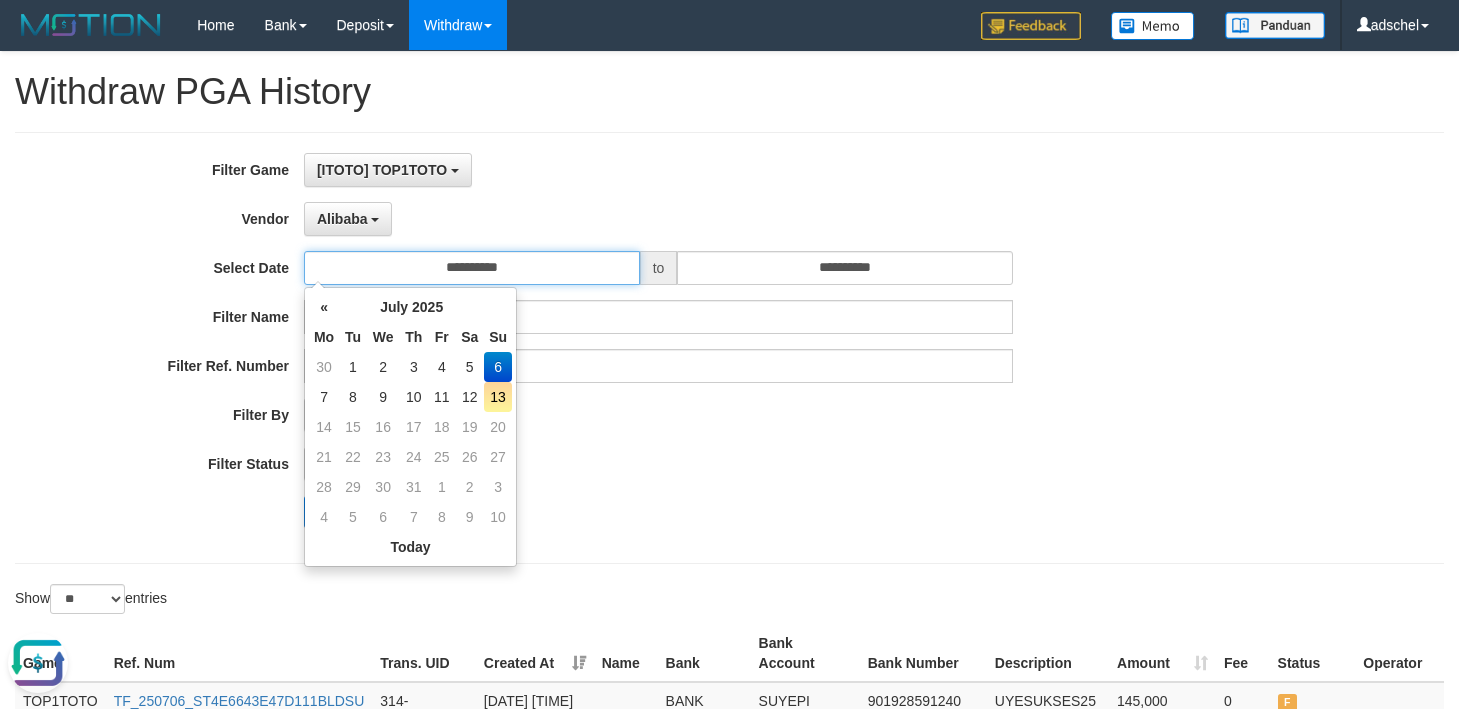 type on "**********" 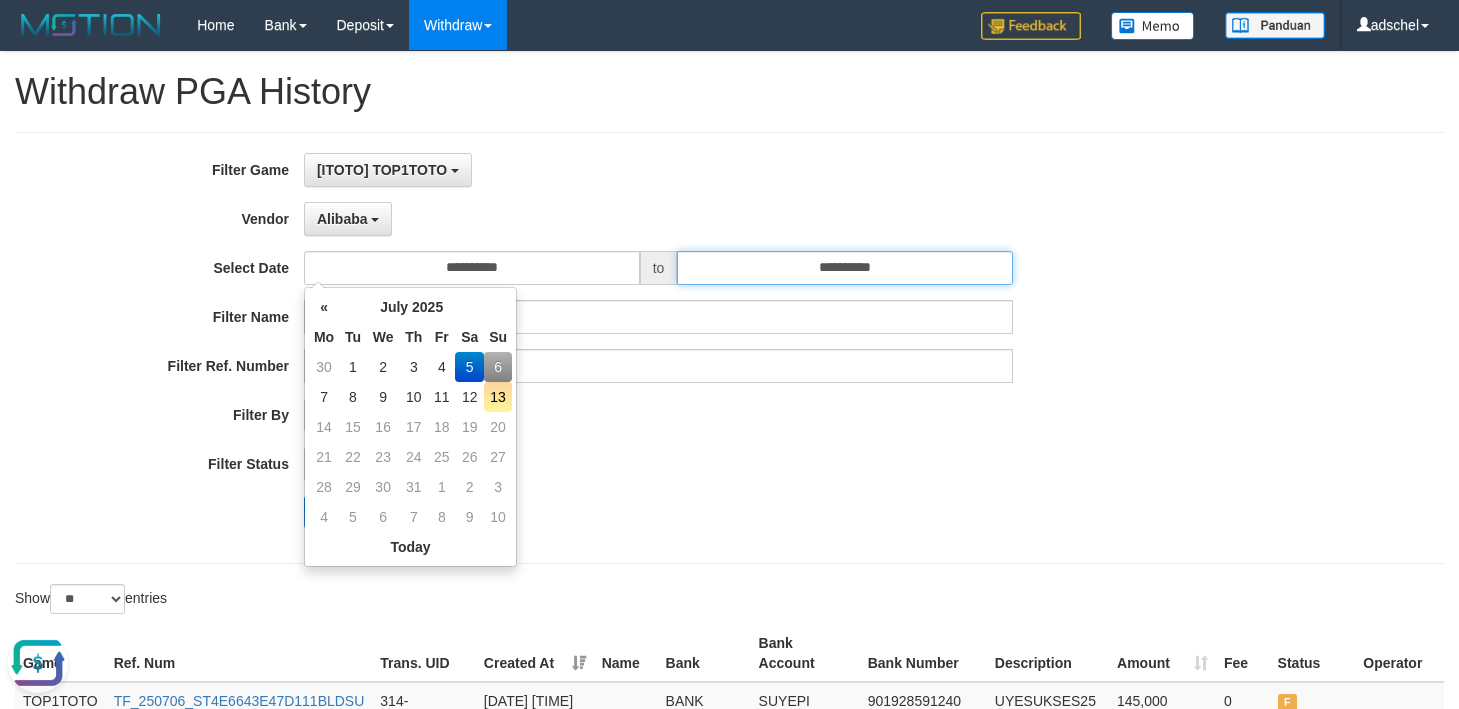 drag, startPoint x: 932, startPoint y: 268, endPoint x: 920, endPoint y: 275, distance: 13.892444 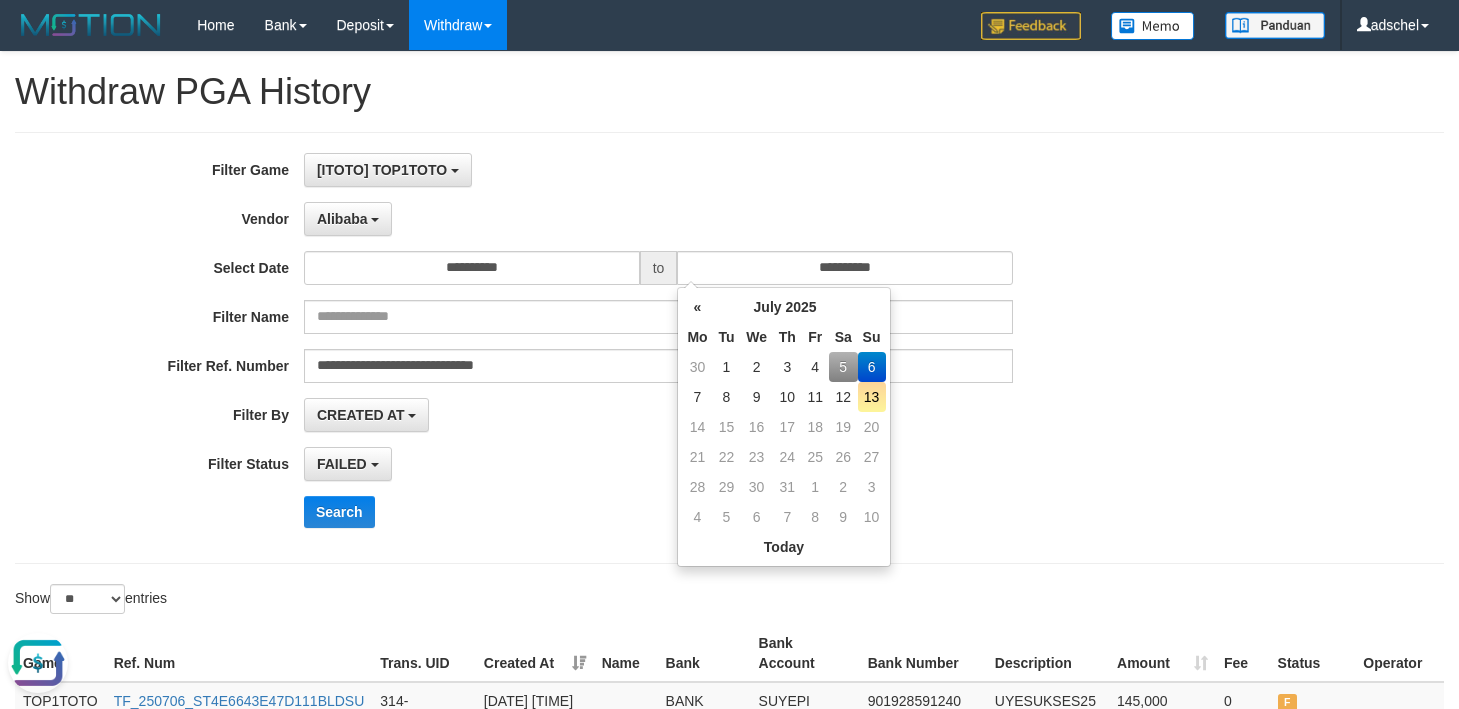 click on "5" at bounding box center [843, 367] 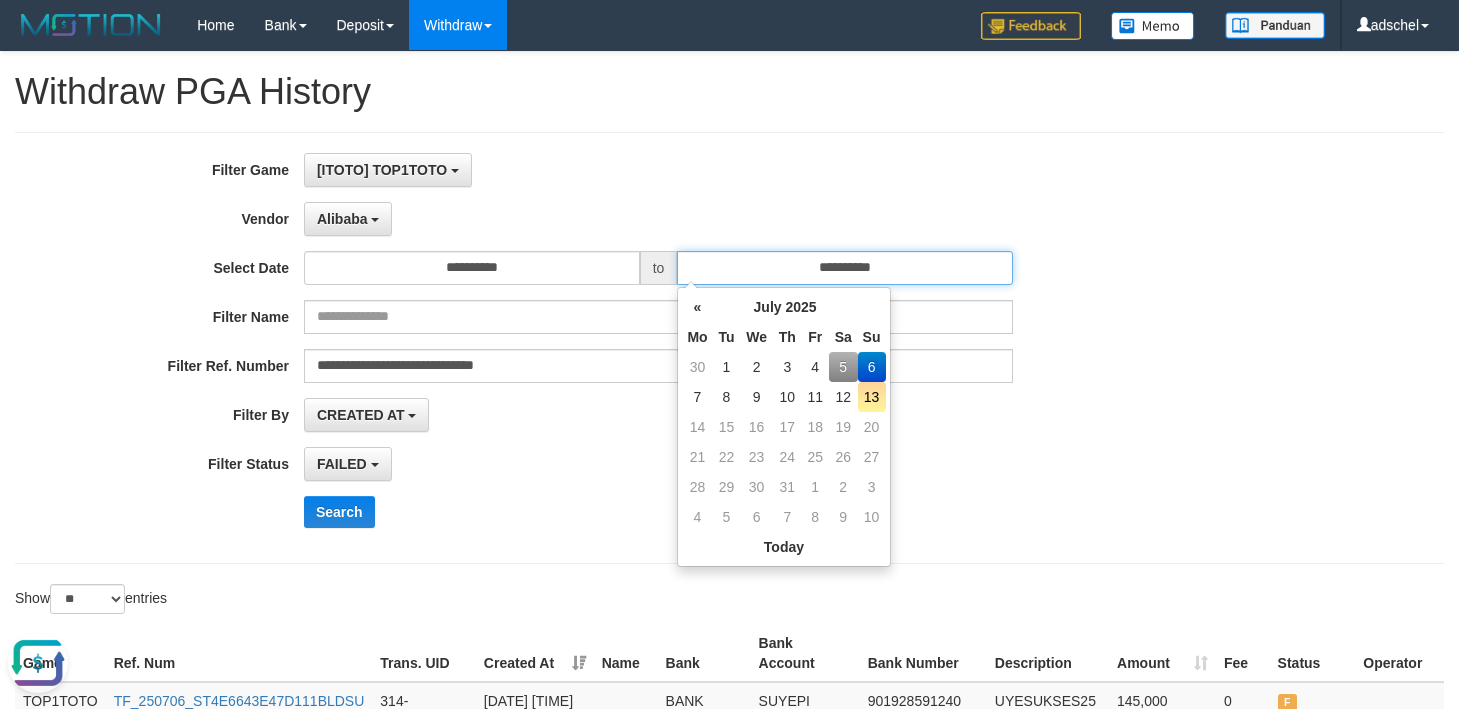 type on "**********" 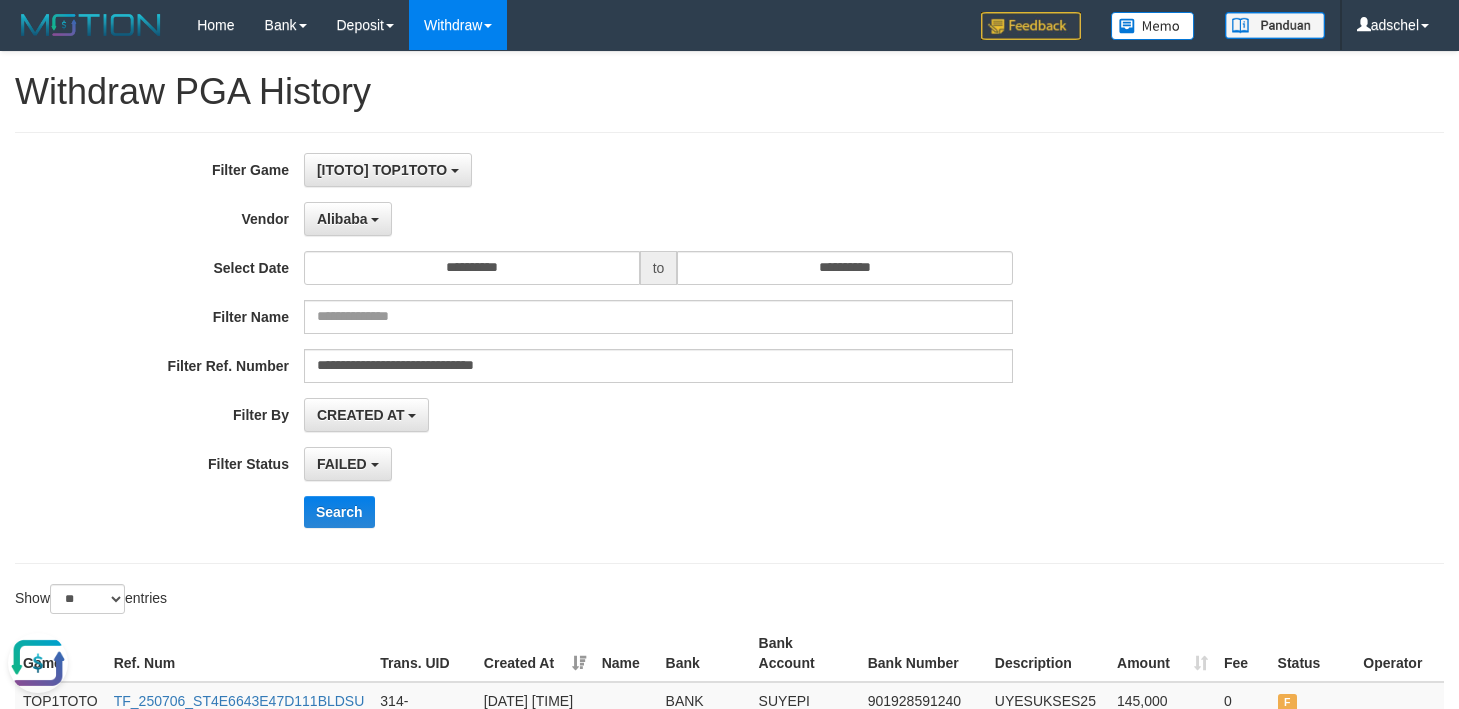 drag, startPoint x: 1288, startPoint y: 396, endPoint x: 714, endPoint y: 376, distance: 574.3483 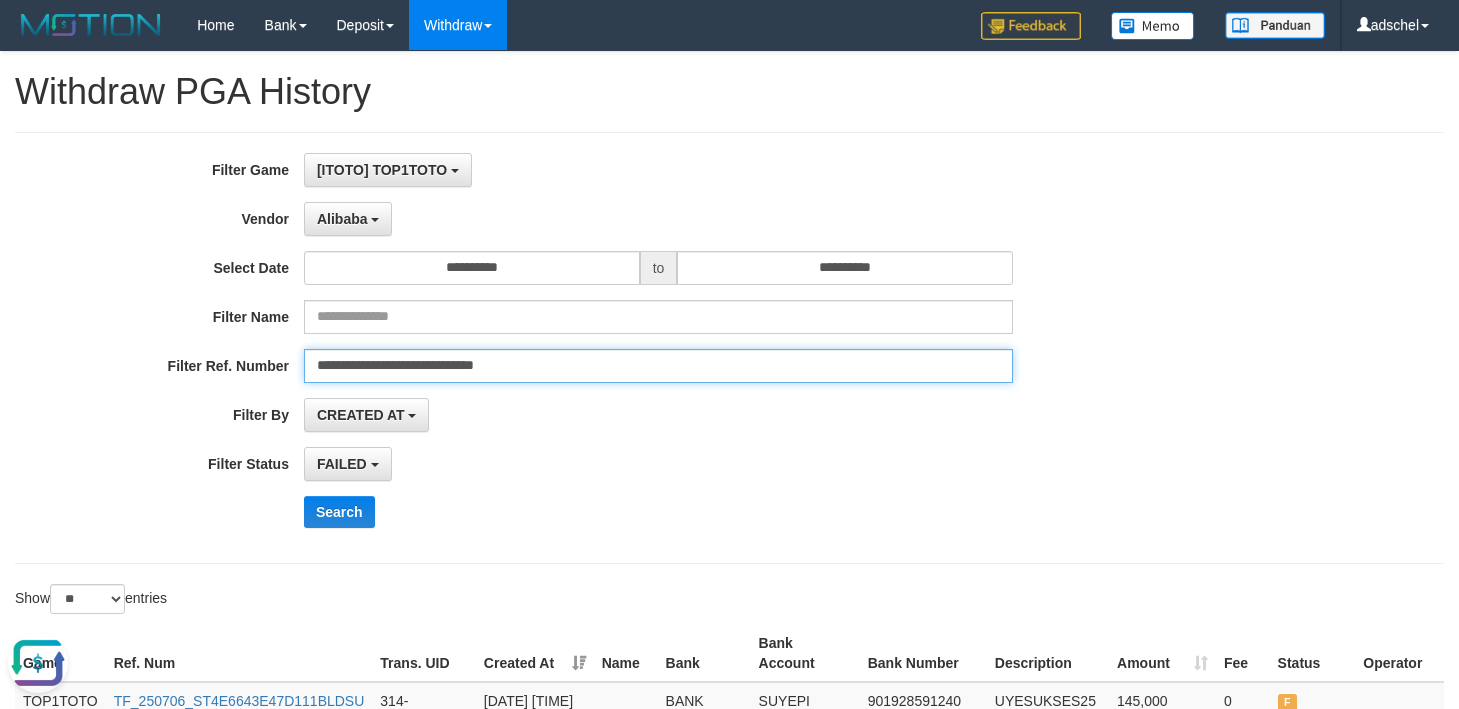 drag, startPoint x: 586, startPoint y: 367, endPoint x: -109, endPoint y: 368, distance: 695.00073 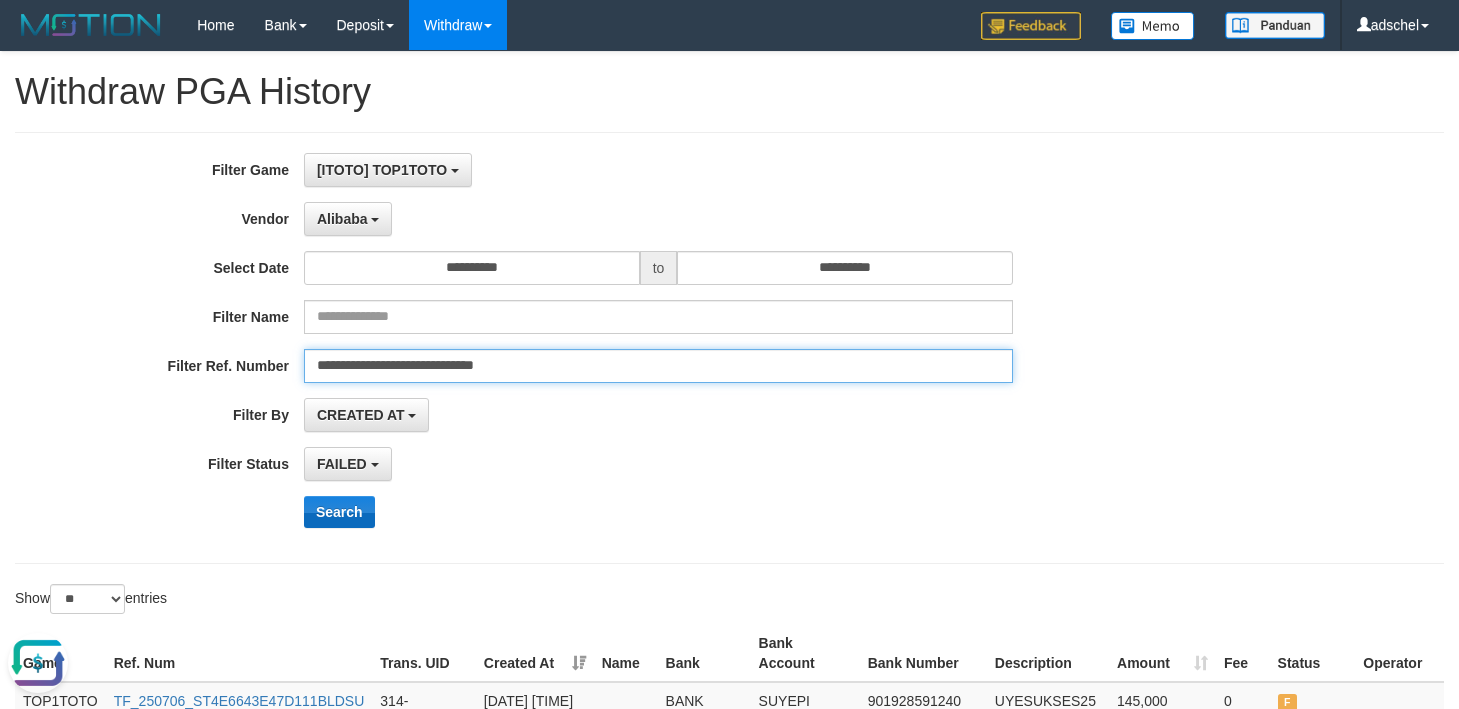 type on "**********" 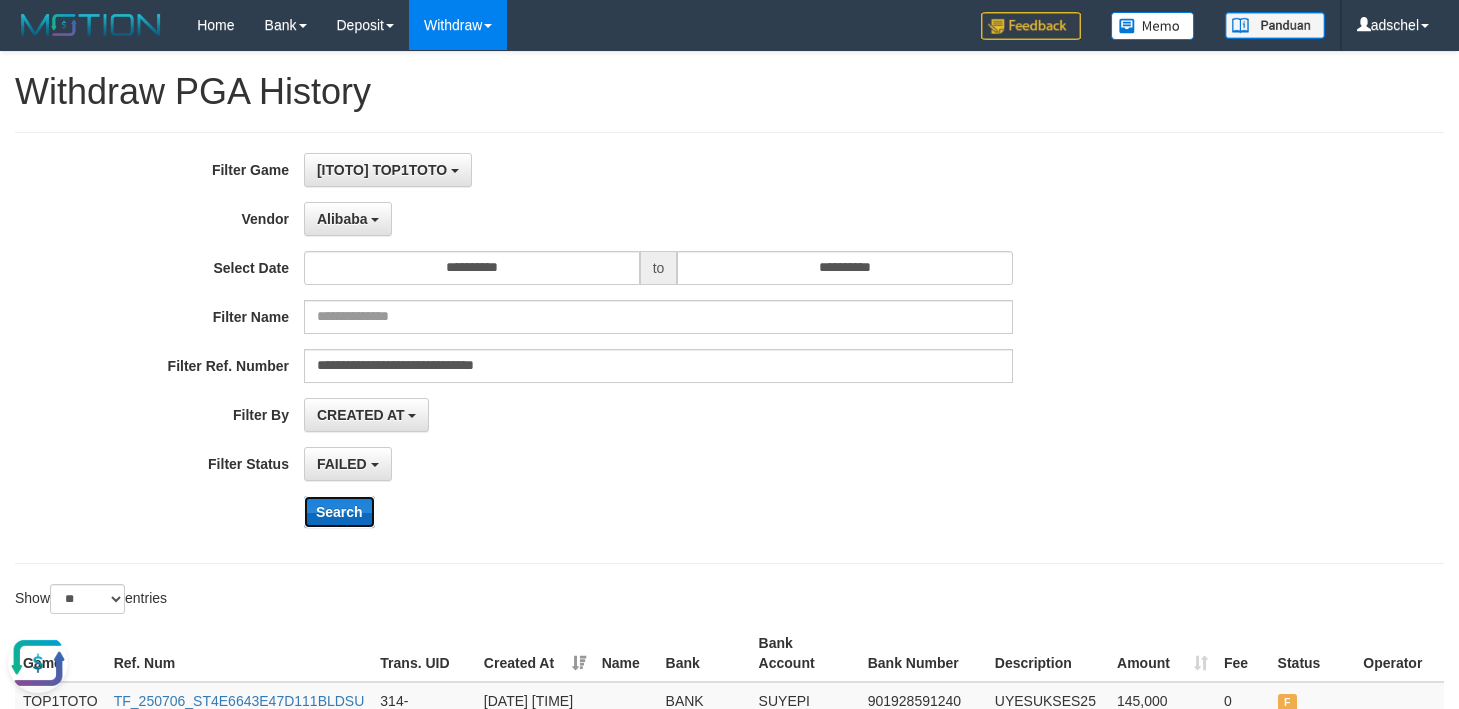 click on "Search" at bounding box center (339, 512) 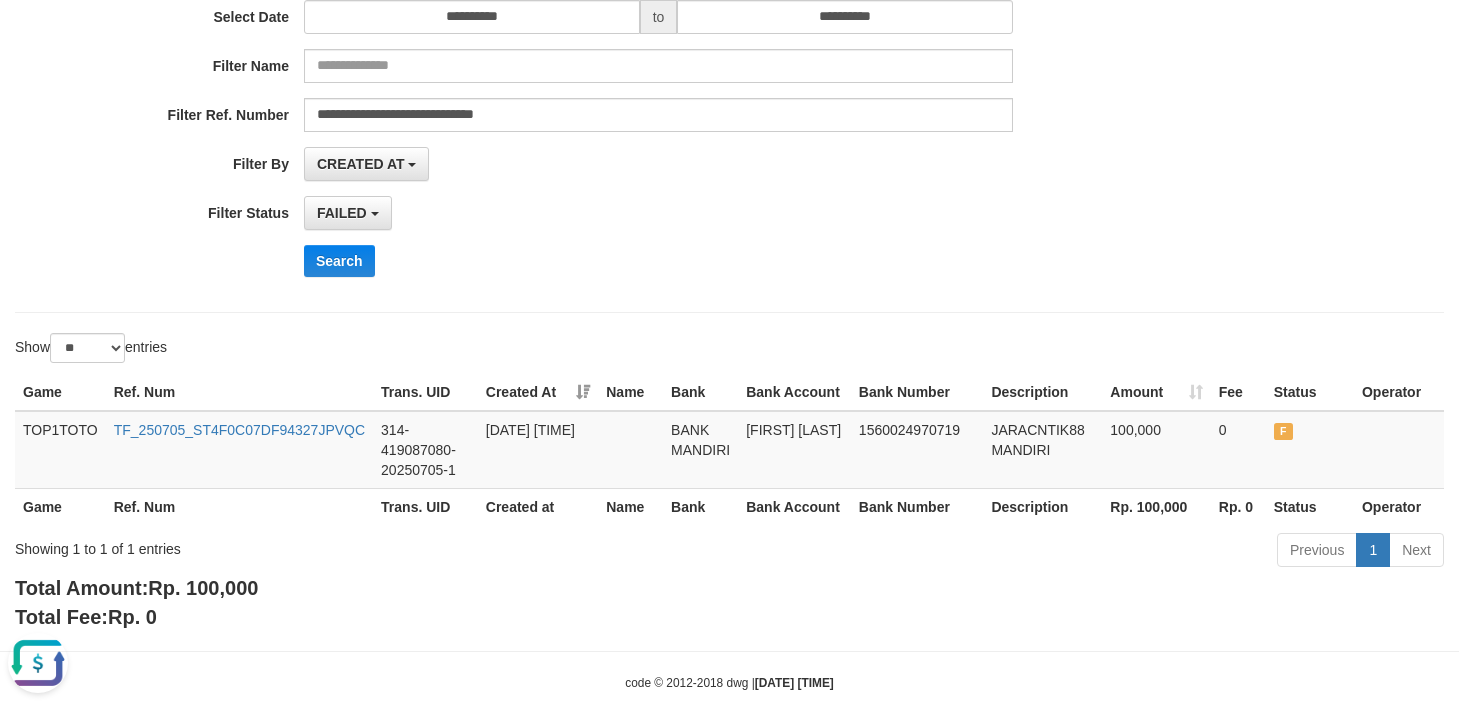 scroll, scrollTop: 284, scrollLeft: 0, axis: vertical 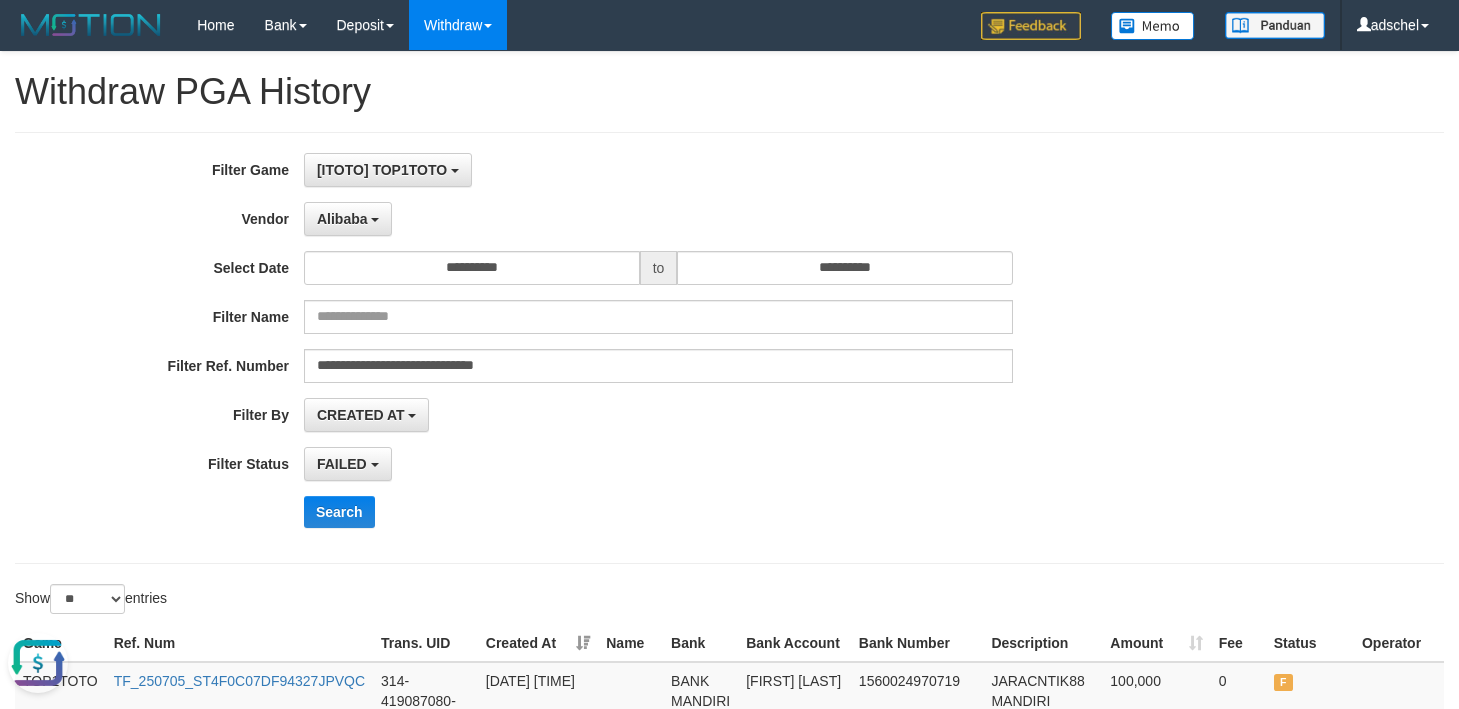 click on "**********" at bounding box center [608, 348] 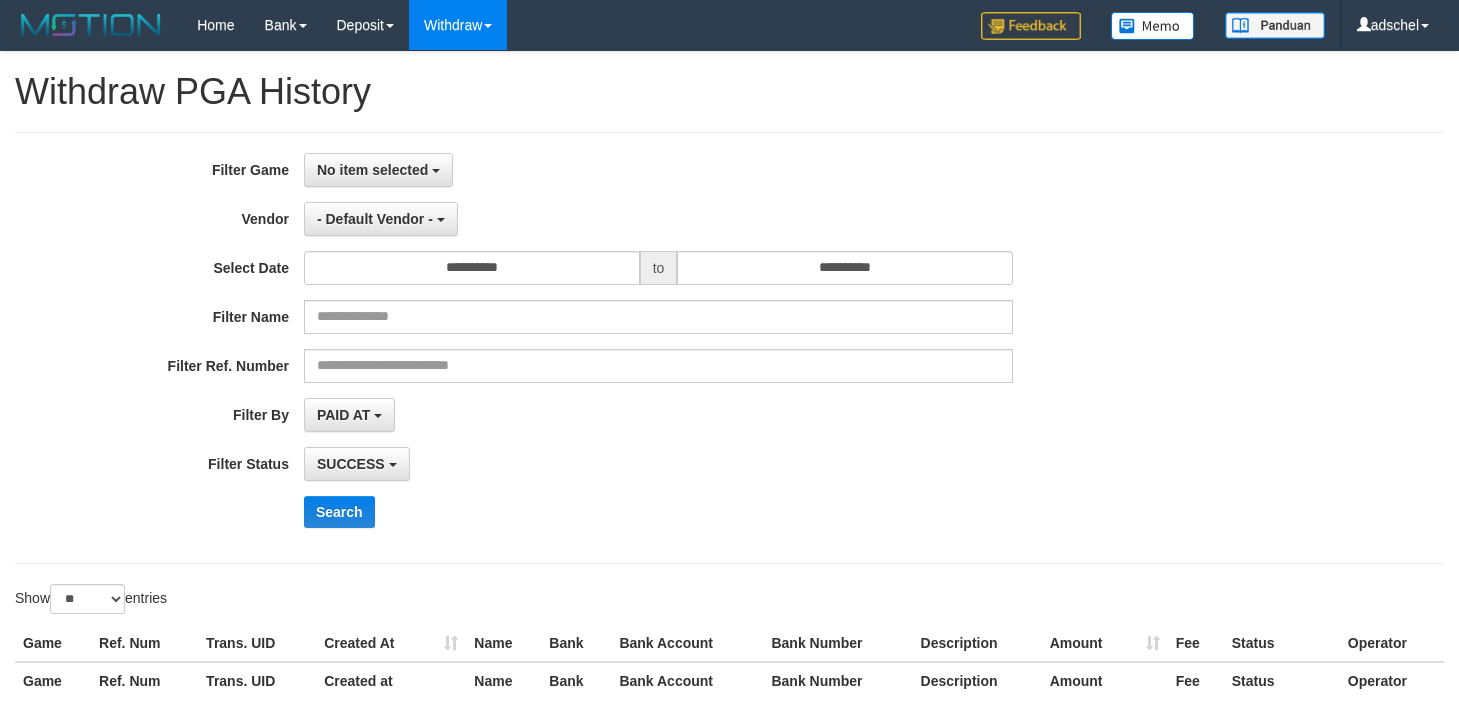 select 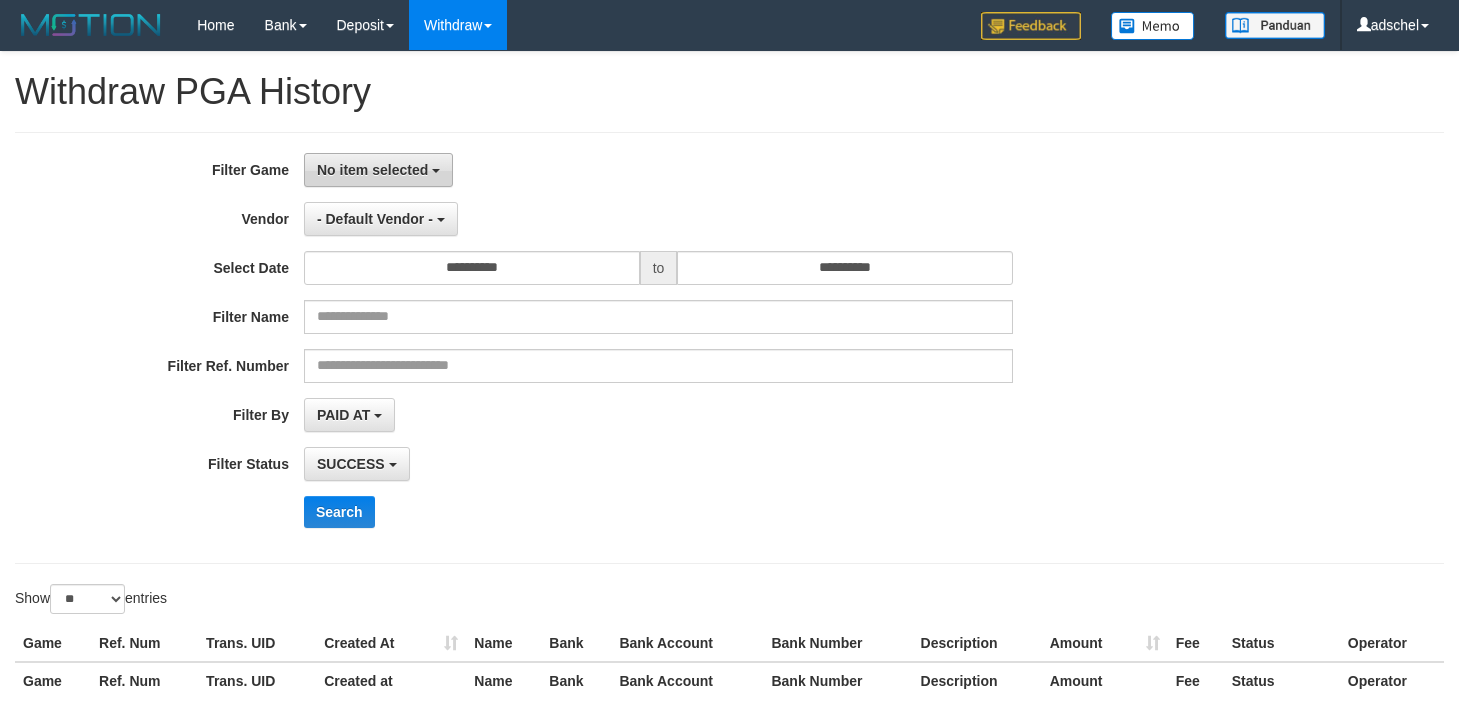 scroll, scrollTop: 0, scrollLeft: 0, axis: both 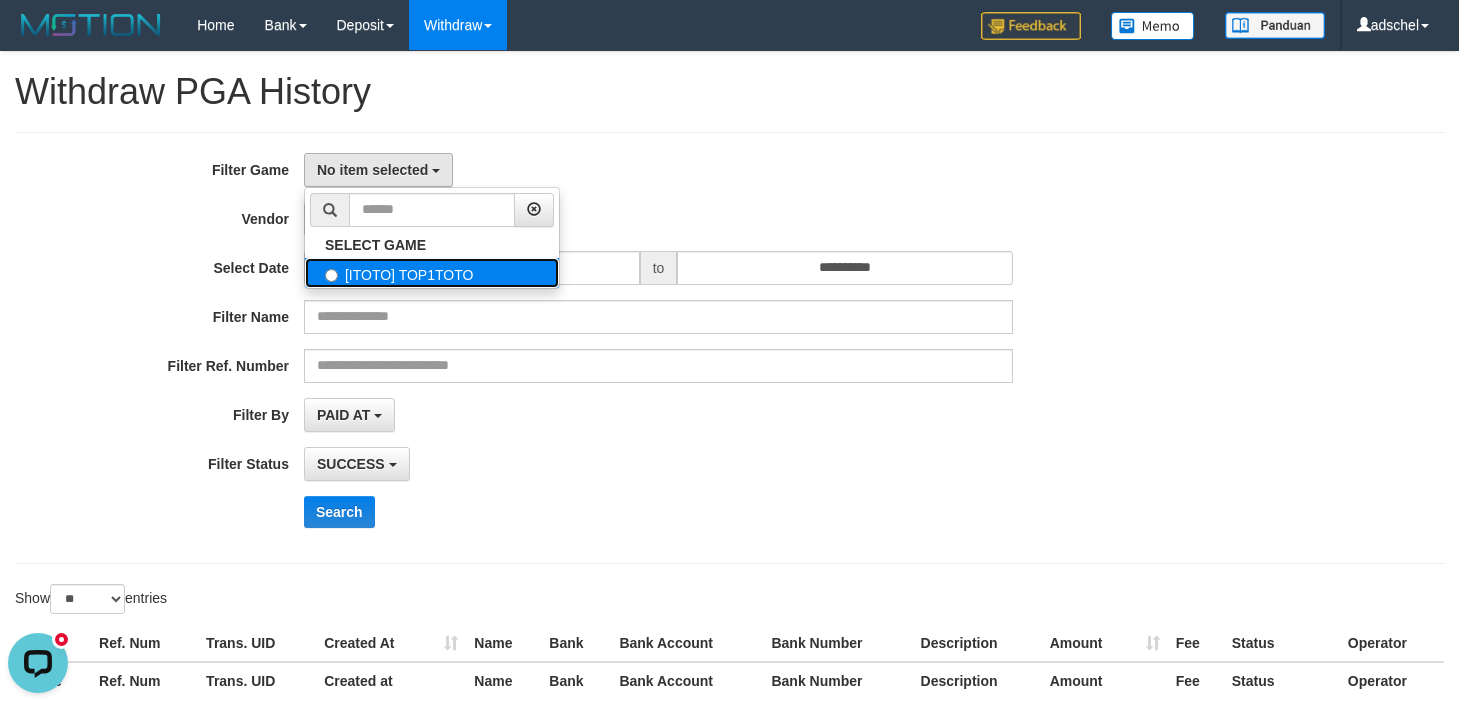 click on "[ITOTO] TOP1TOTO" at bounding box center (432, 273) 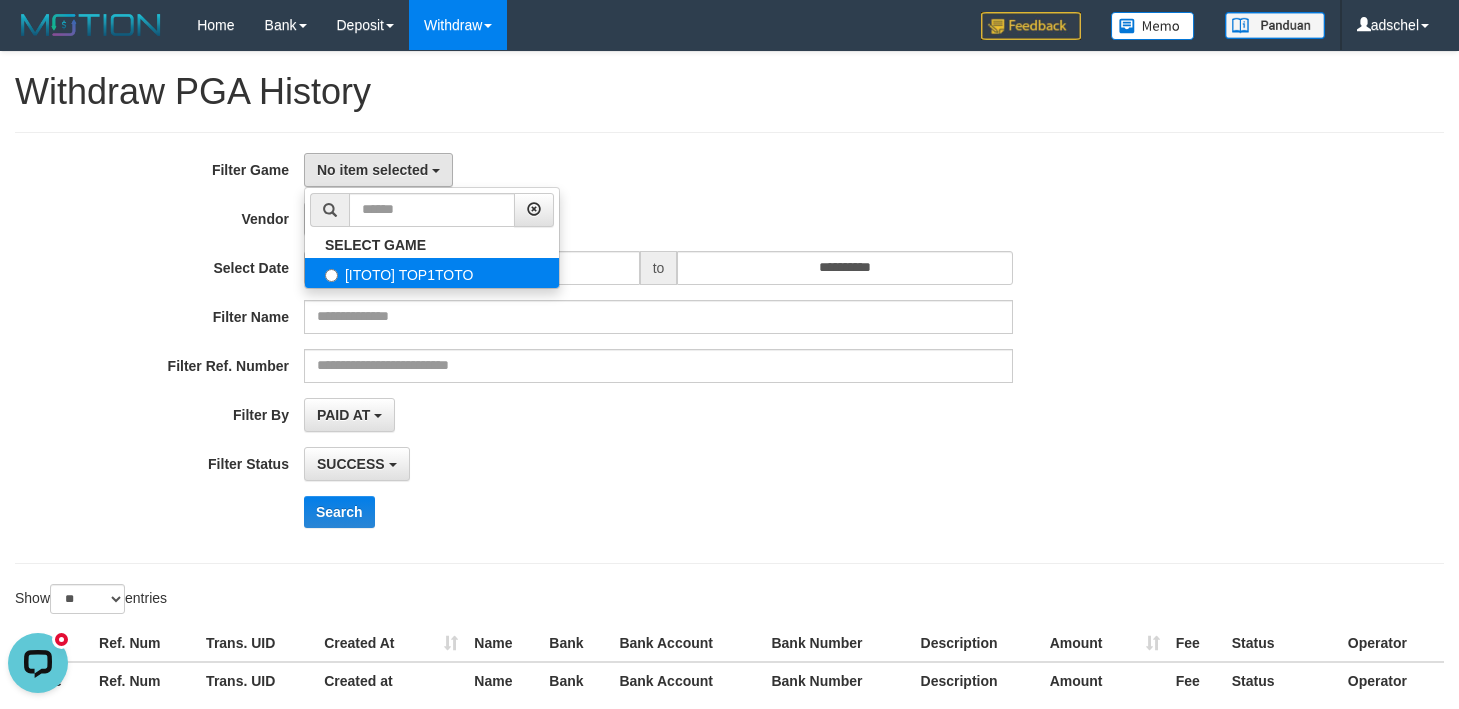 select on "***" 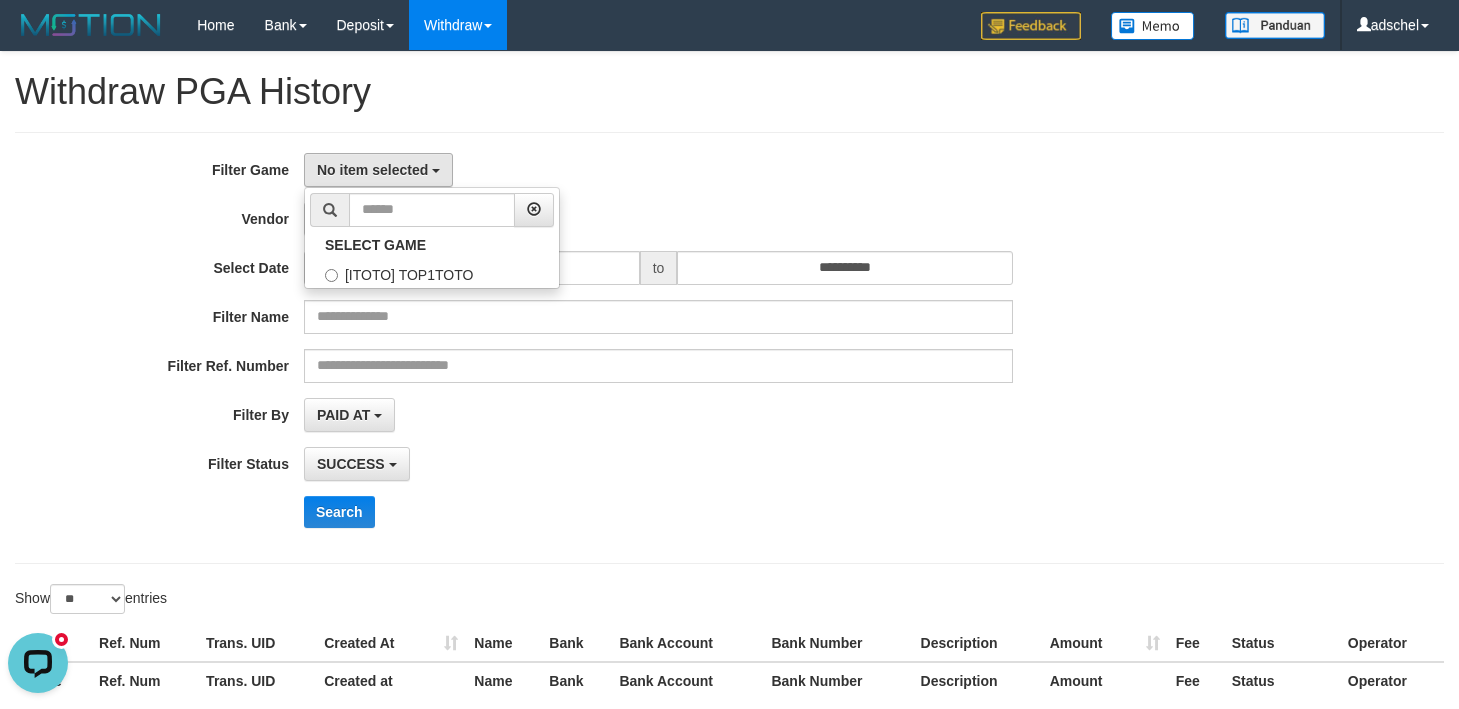 scroll, scrollTop: 18, scrollLeft: 0, axis: vertical 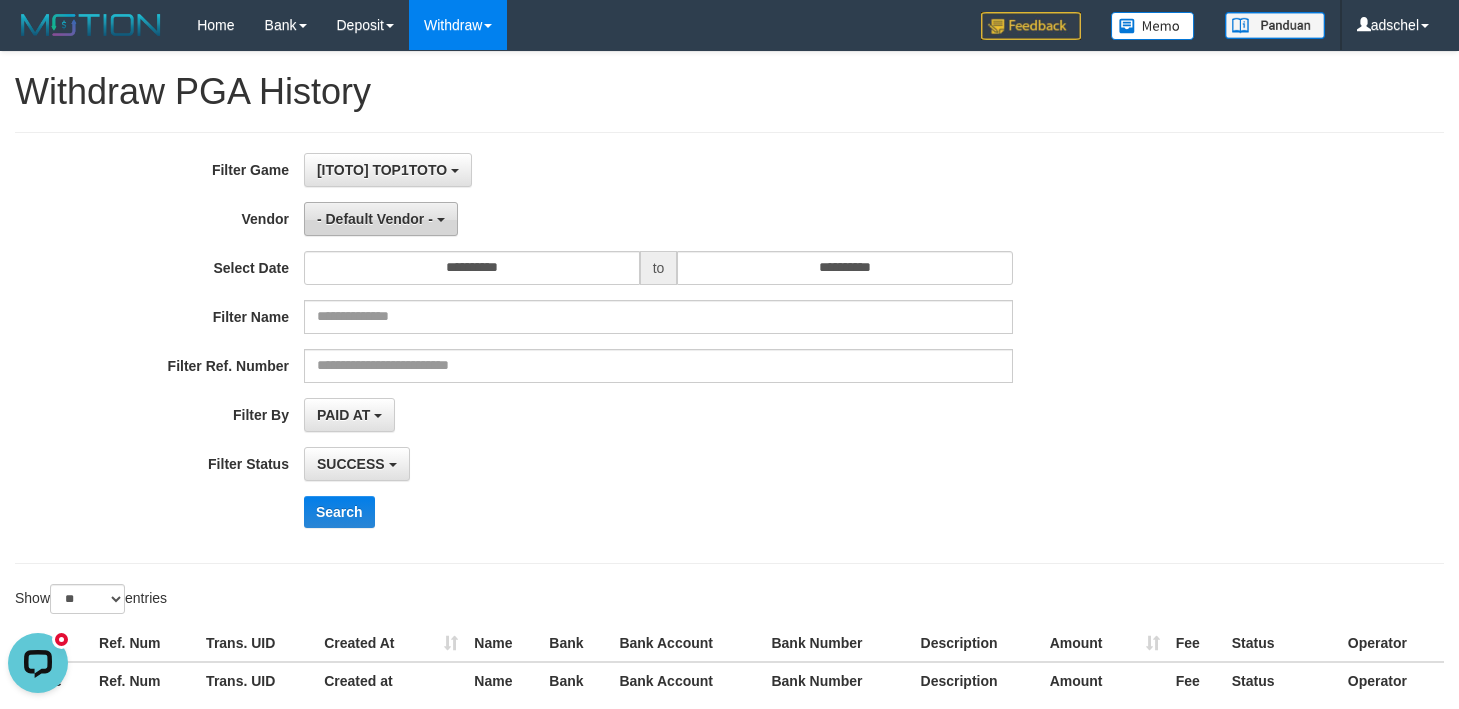 click on "- Default Vendor -" at bounding box center [375, 219] 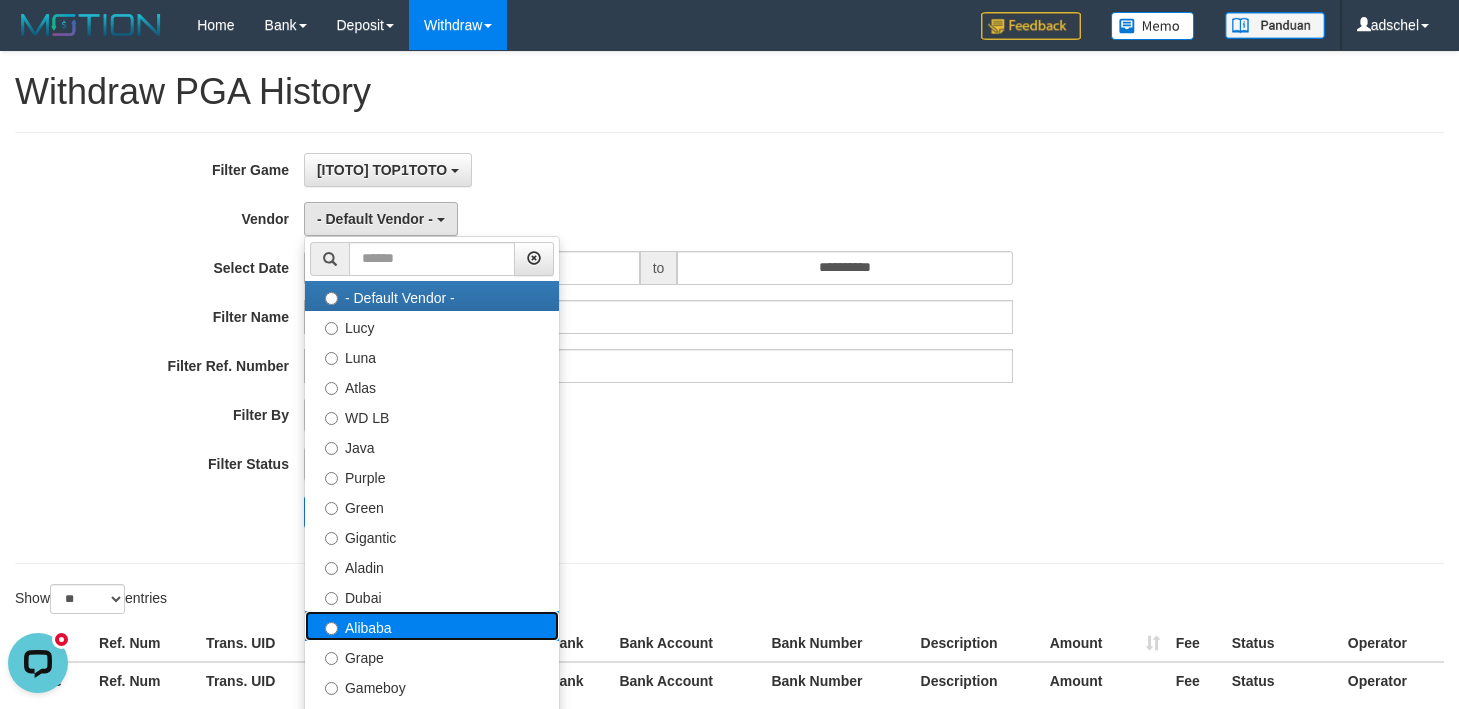 click on "Alibaba" at bounding box center [432, 626] 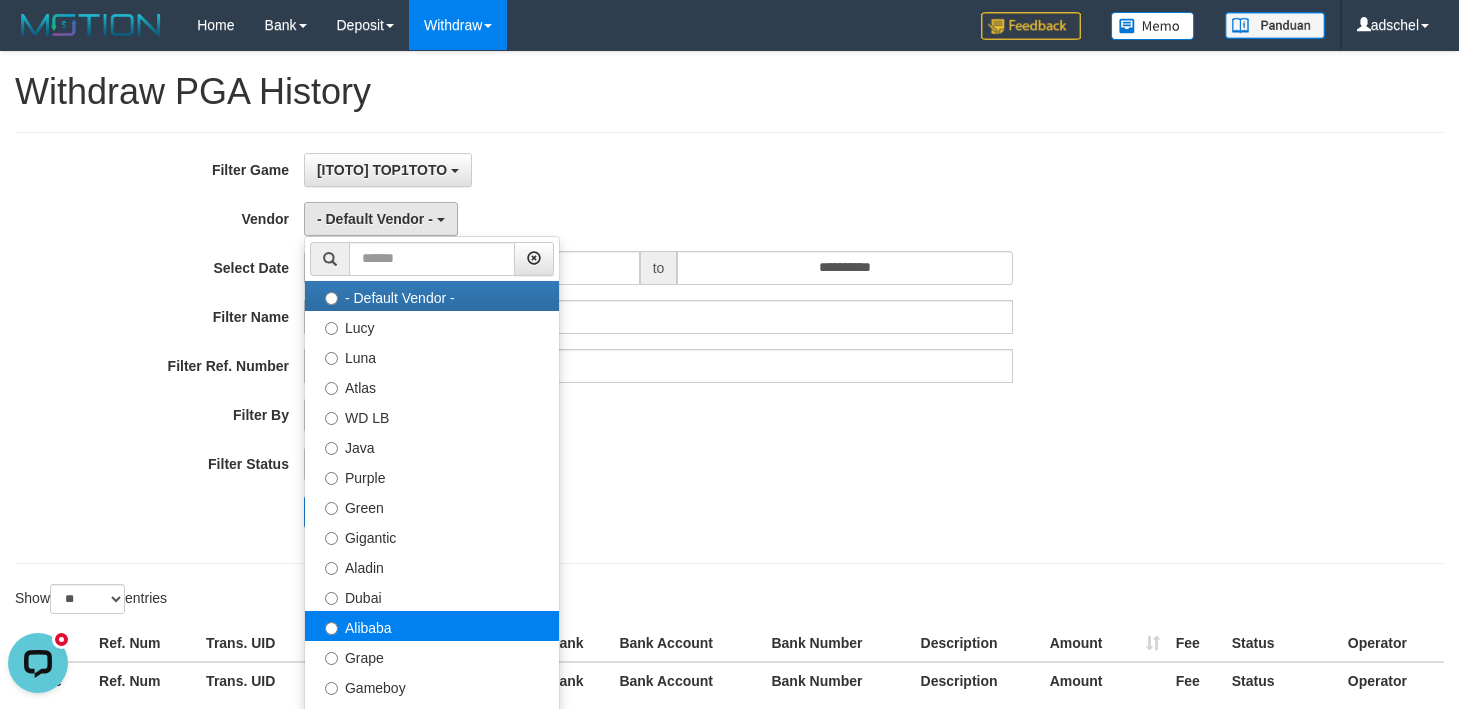 select on "**********" 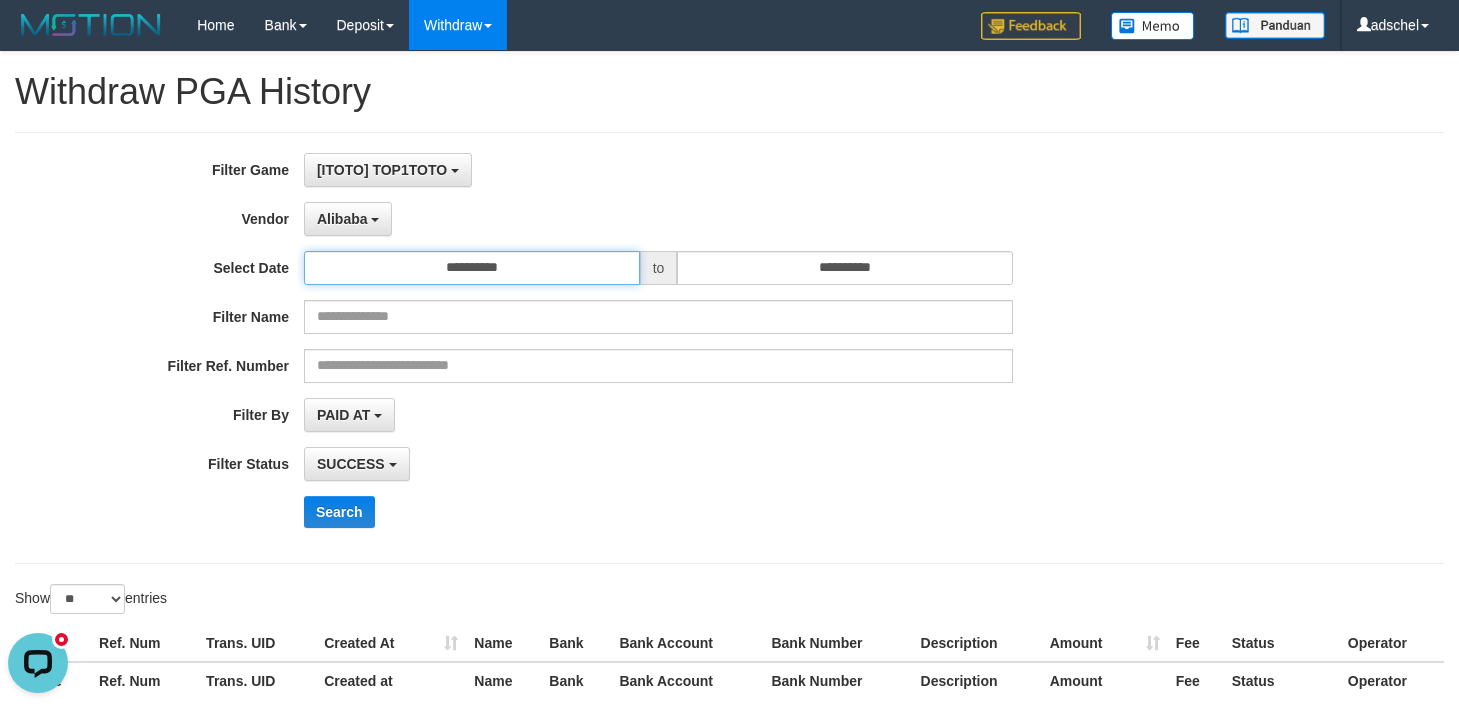 drag, startPoint x: 593, startPoint y: 262, endPoint x: 522, endPoint y: 361, distance: 121.82774 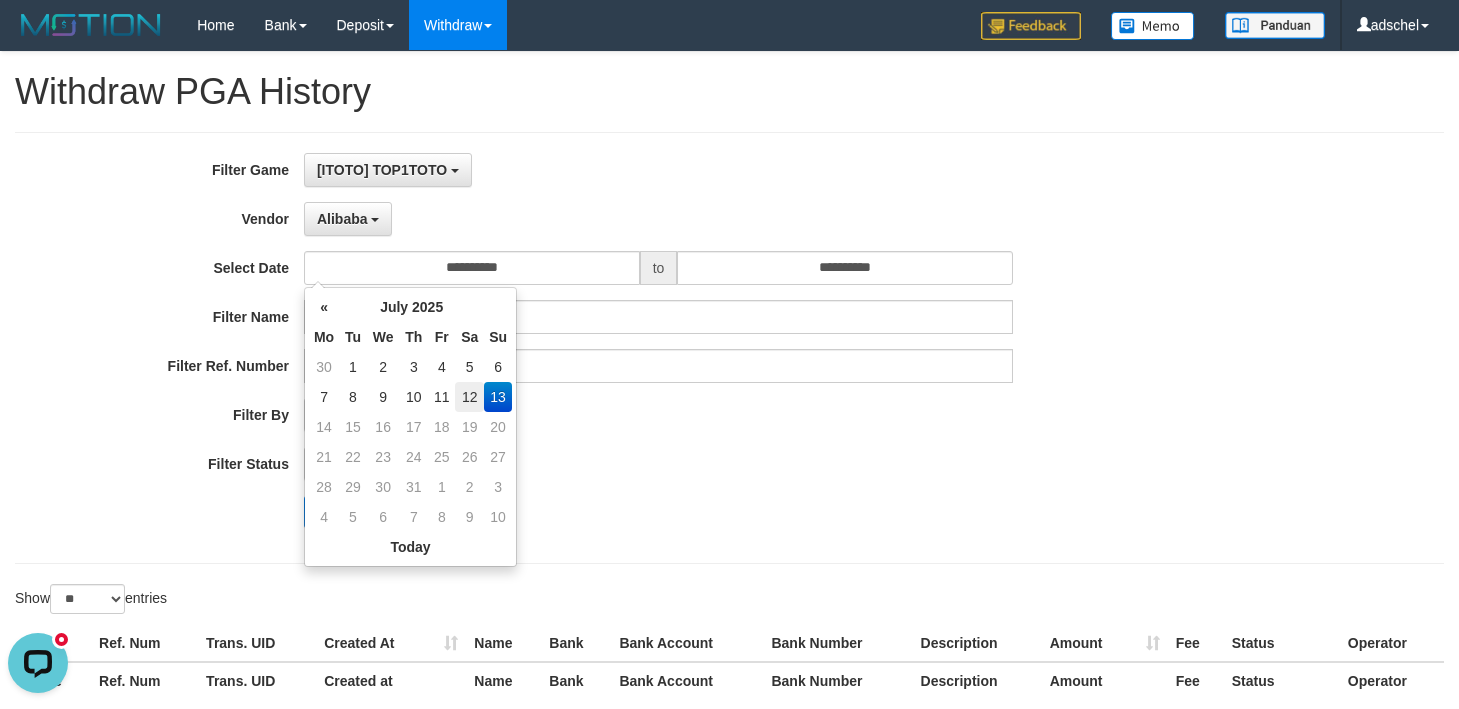 click on "12" at bounding box center (469, 397) 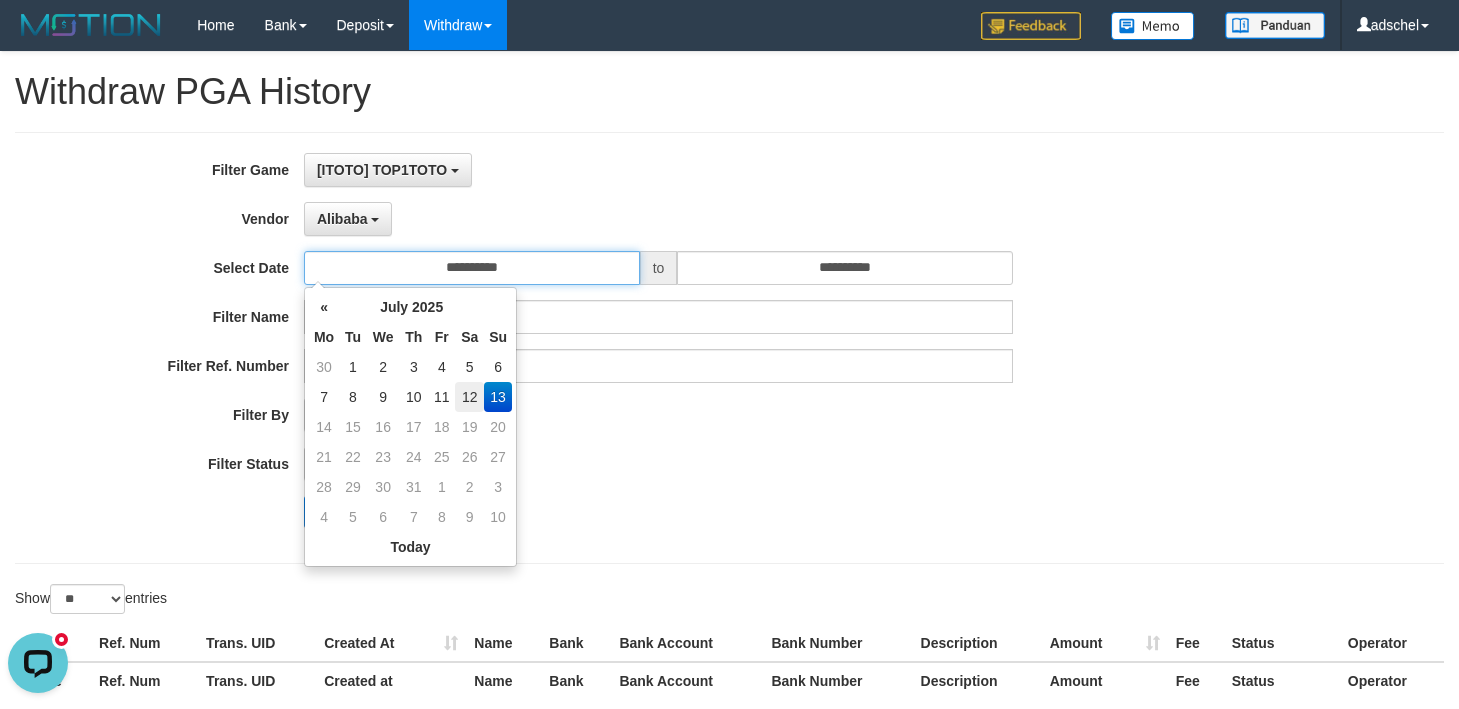 type on "**********" 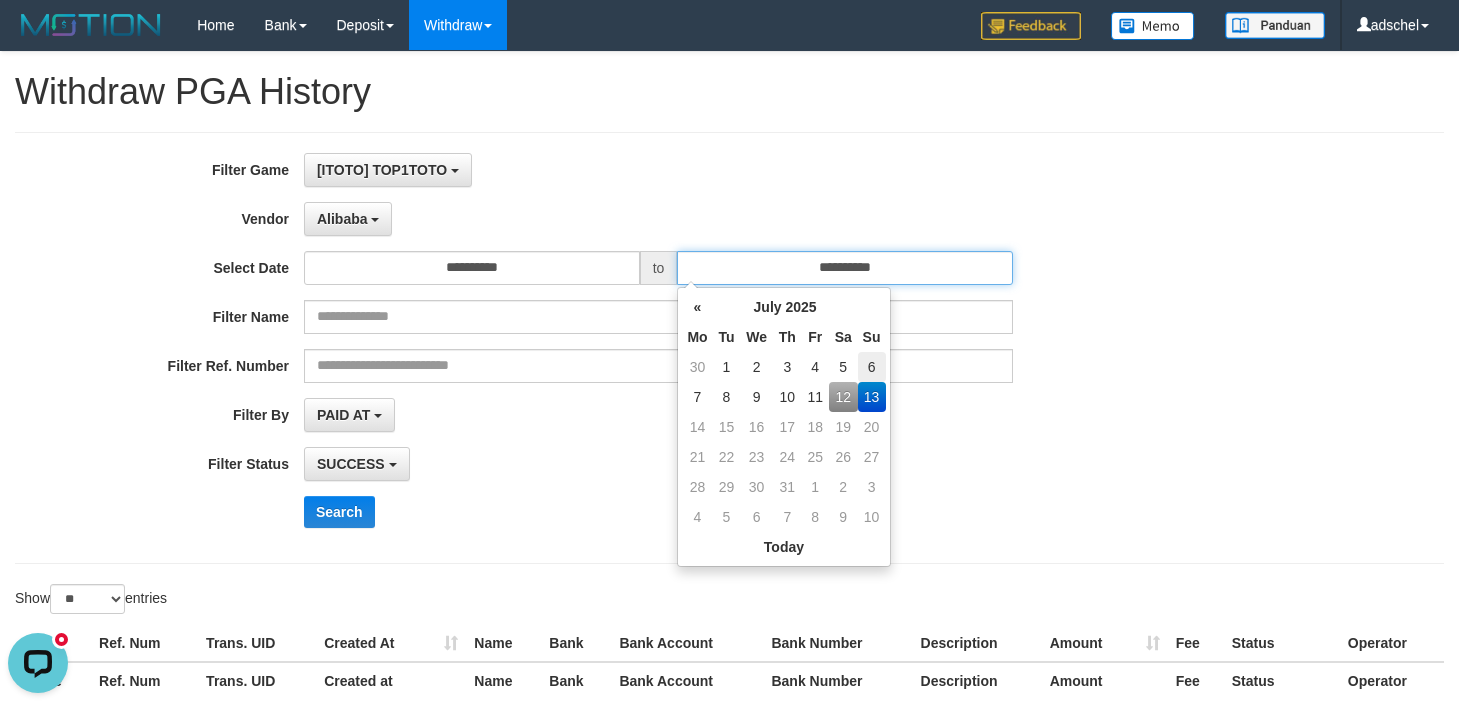 drag, startPoint x: 924, startPoint y: 264, endPoint x: 858, endPoint y: 357, distance: 114.03947 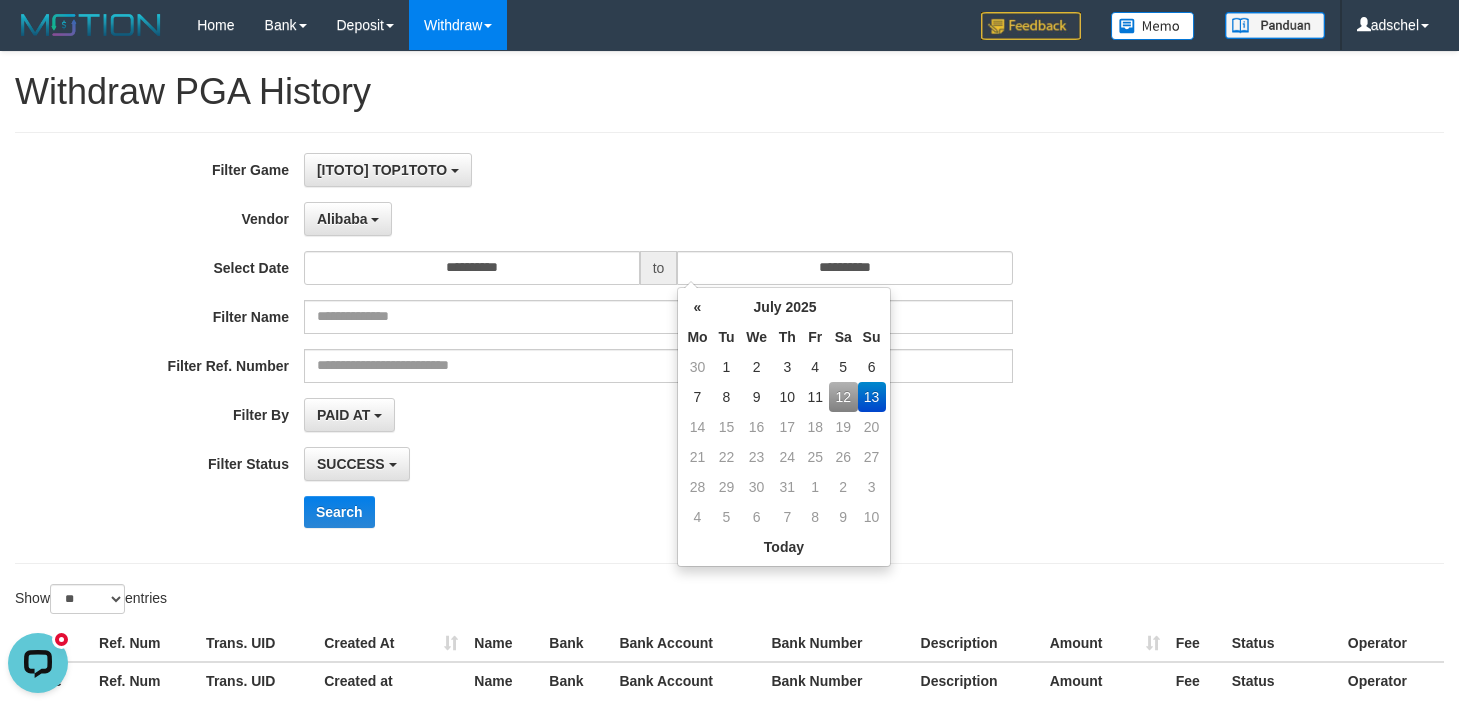 click on "12" at bounding box center (843, 397) 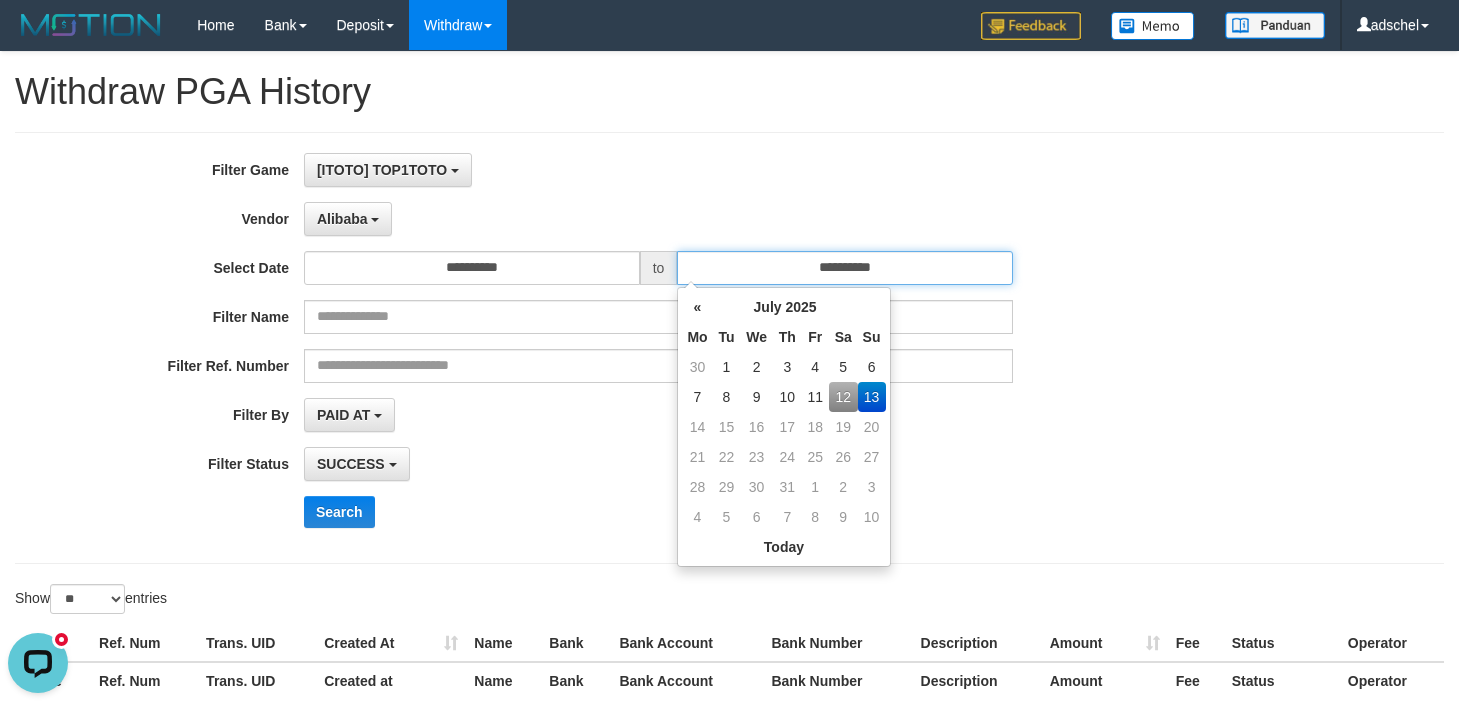 type on "**********" 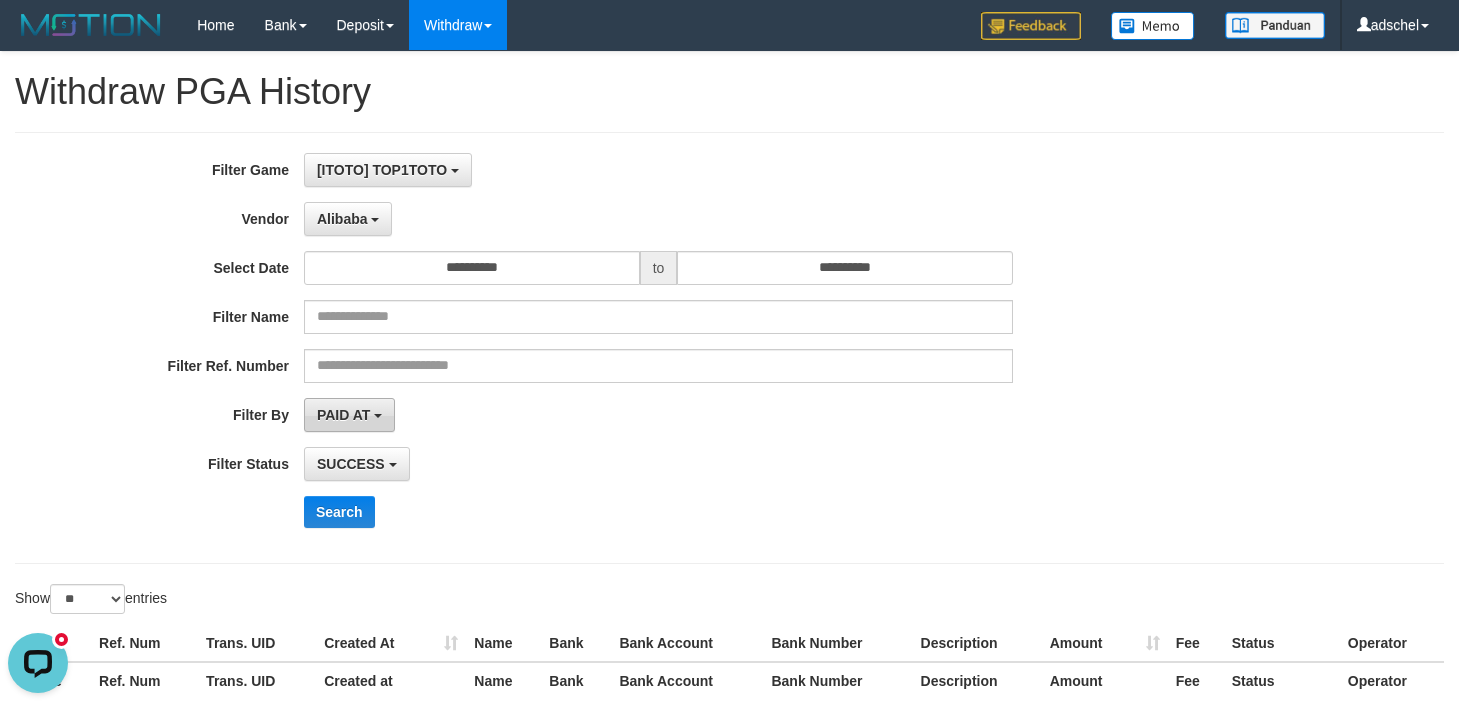 click on "PAID AT" at bounding box center (343, 415) 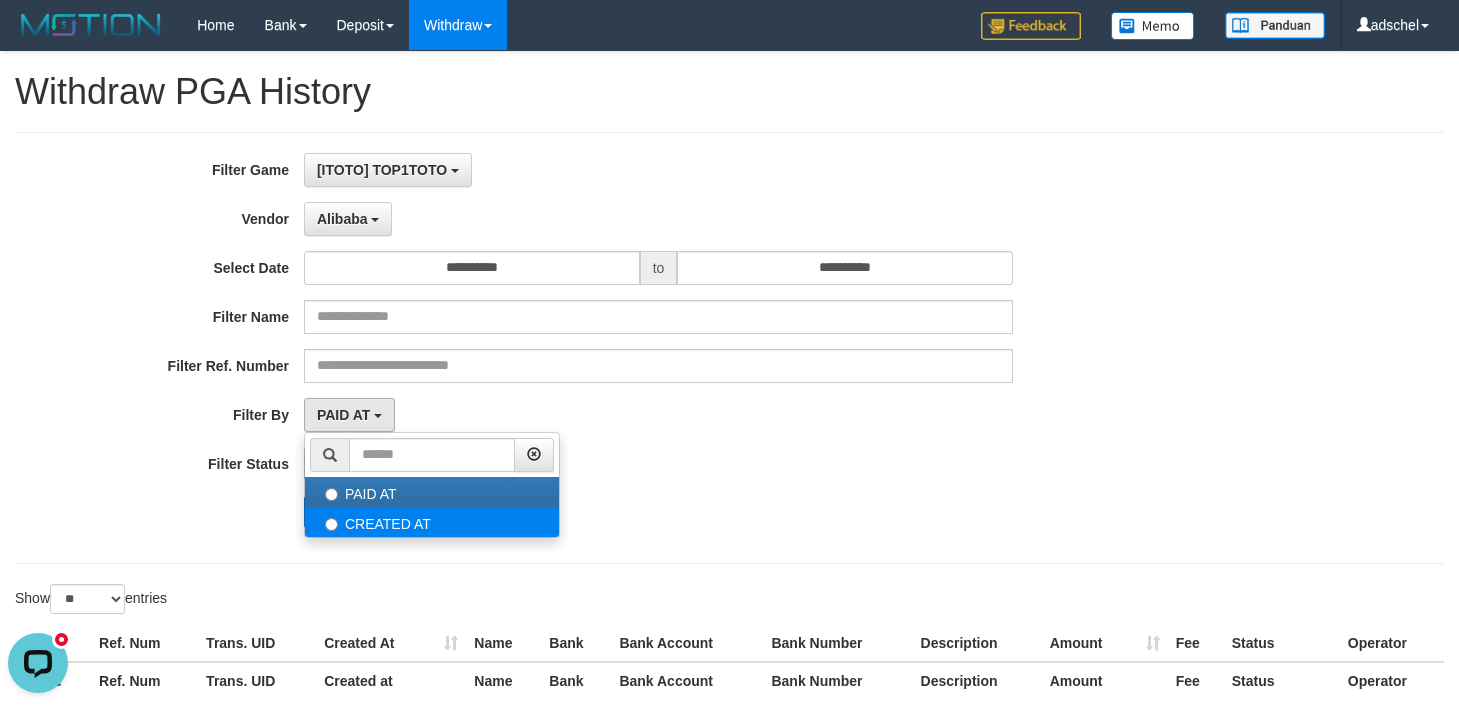 select on "*" 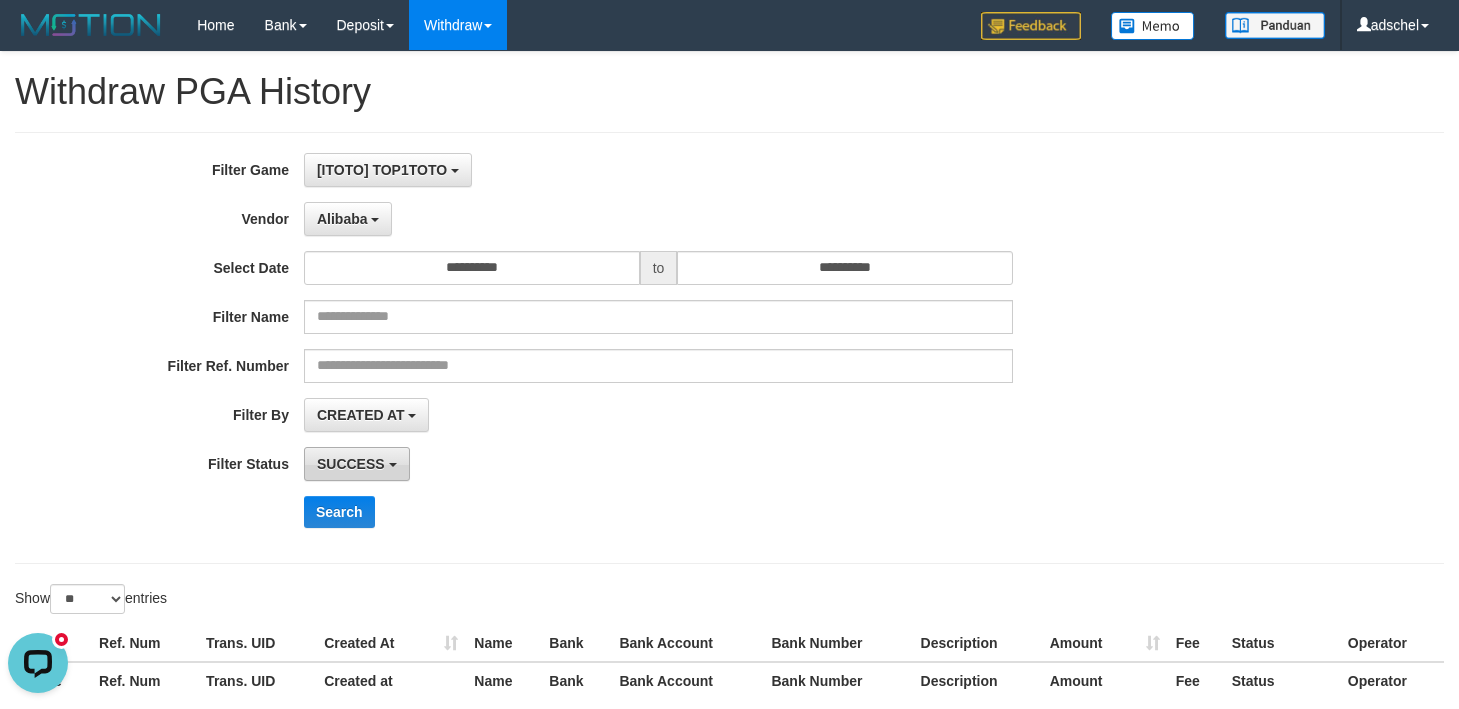 click on "SUCCESS" at bounding box center (351, 464) 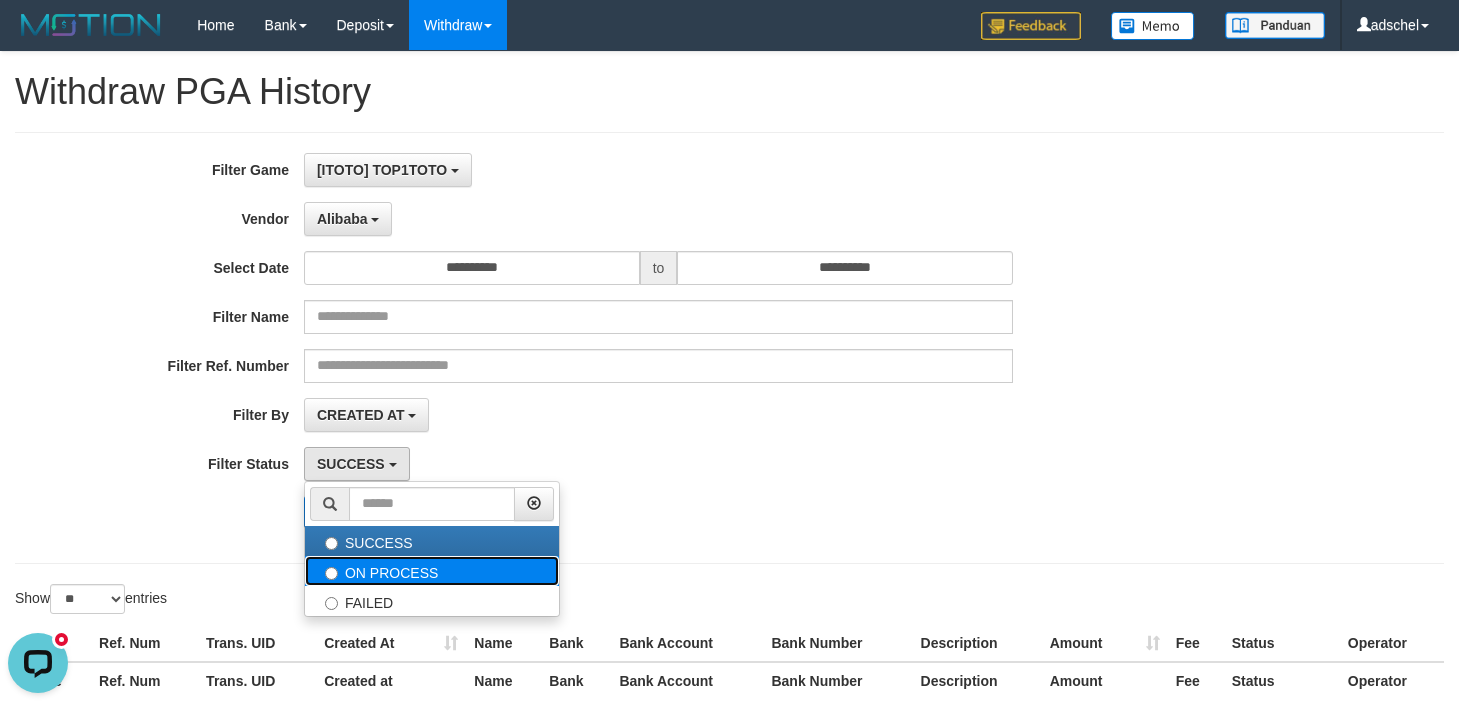 drag, startPoint x: 377, startPoint y: 569, endPoint x: 365, endPoint y: 578, distance: 15 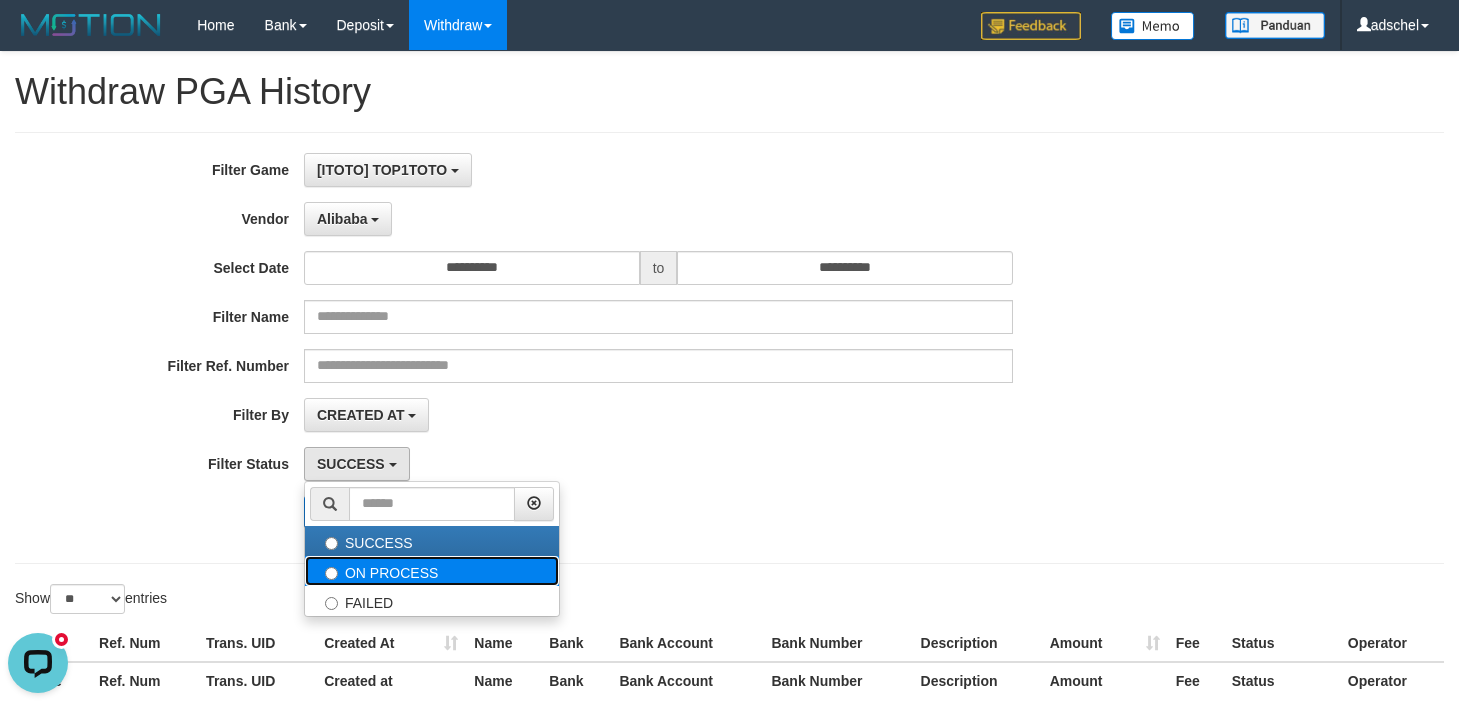 click on "ON PROCESS" at bounding box center [432, 571] 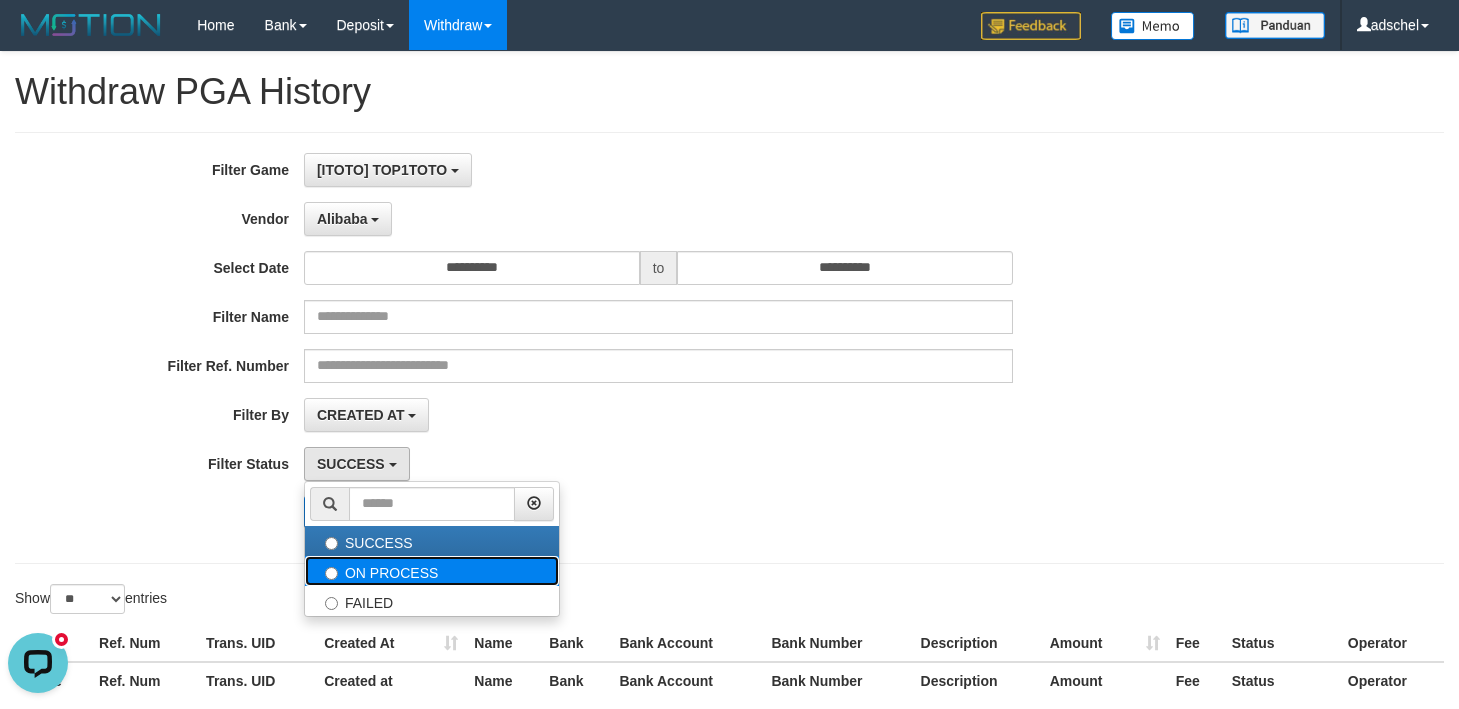 click on "ON PROCESS" at bounding box center [432, 571] 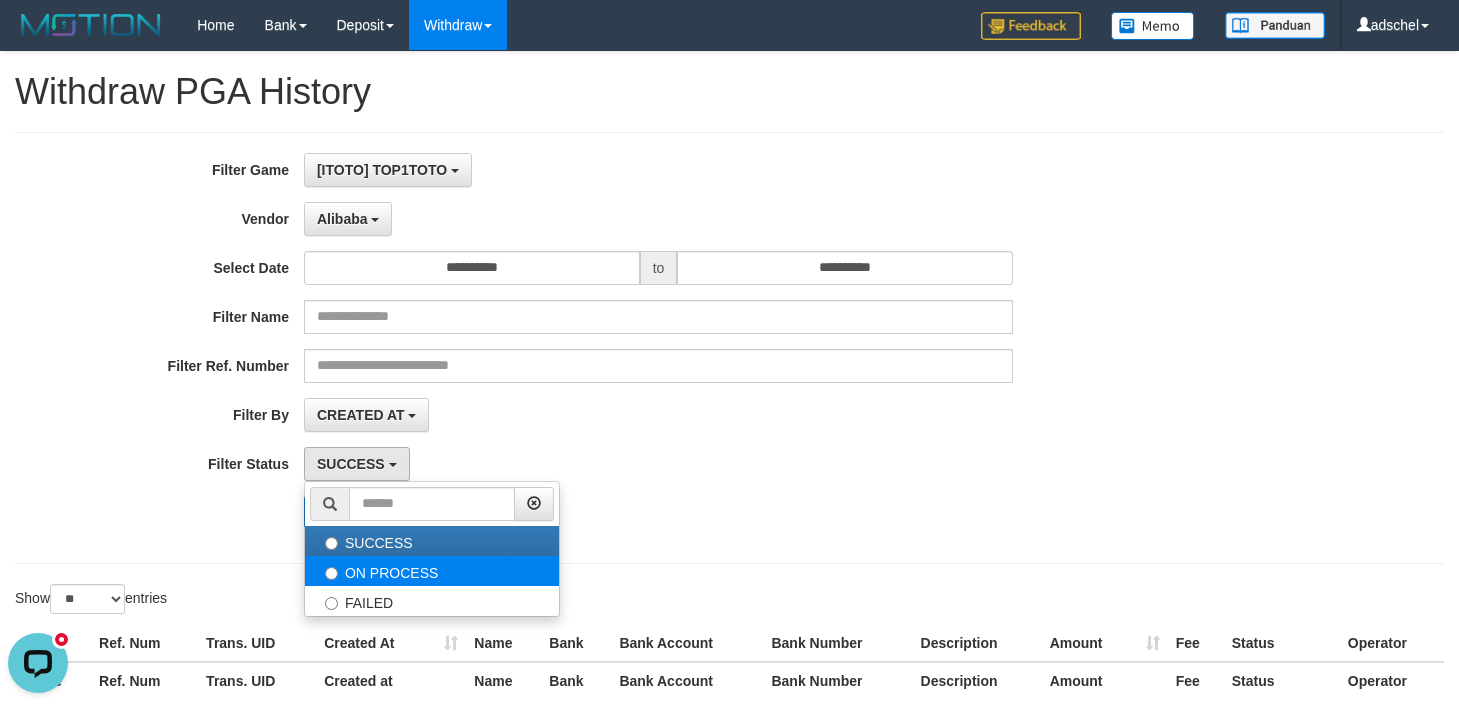 select on "*" 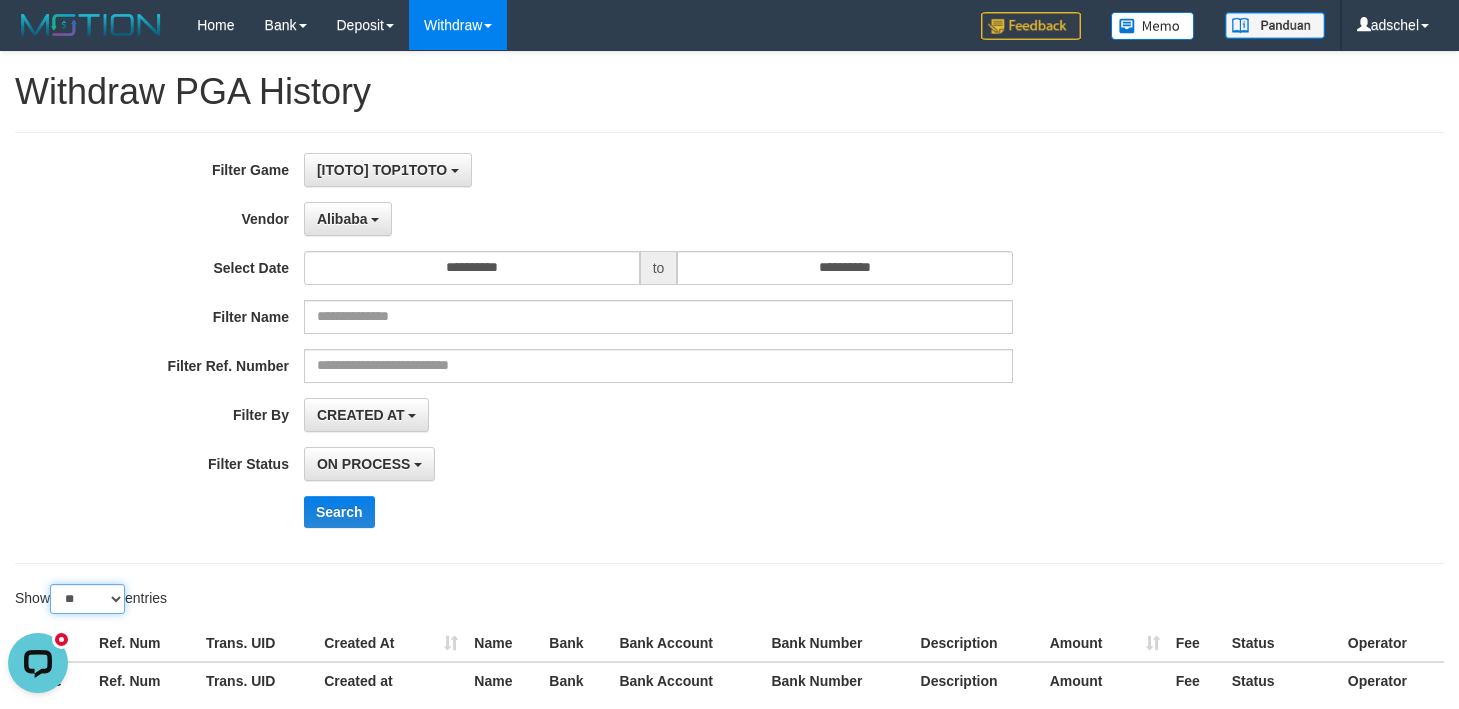 click on "** ** ** ***" at bounding box center [87, 599] 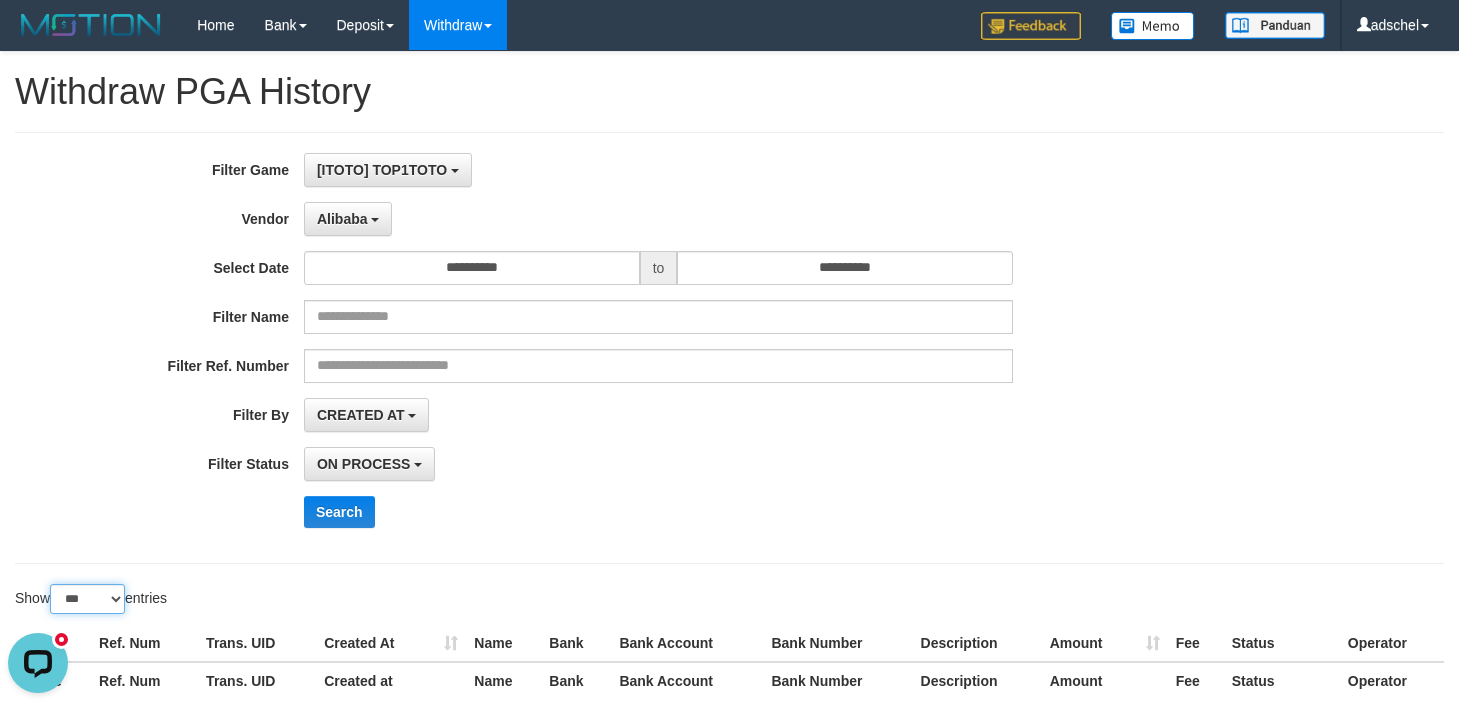 click on "** ** ** ***" at bounding box center (87, 599) 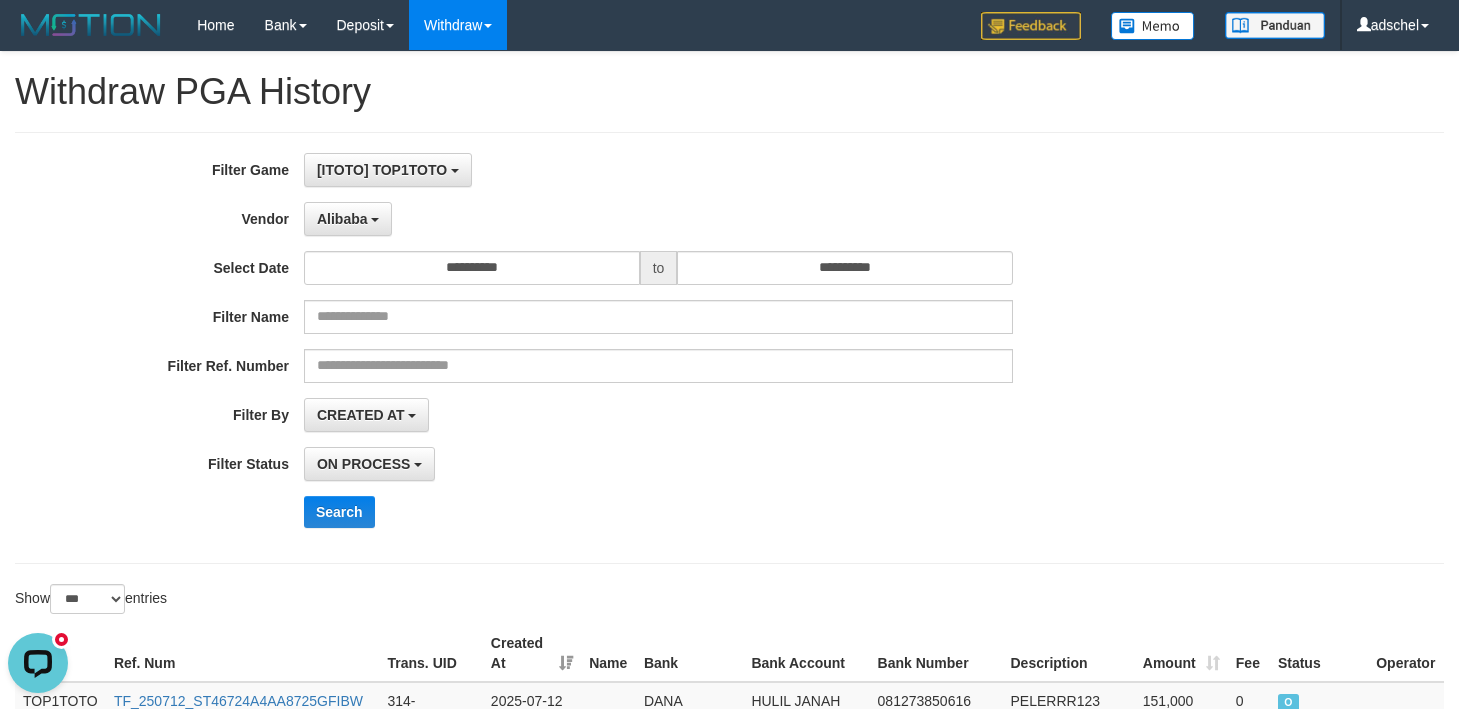 click on "**********" at bounding box center (608, 348) 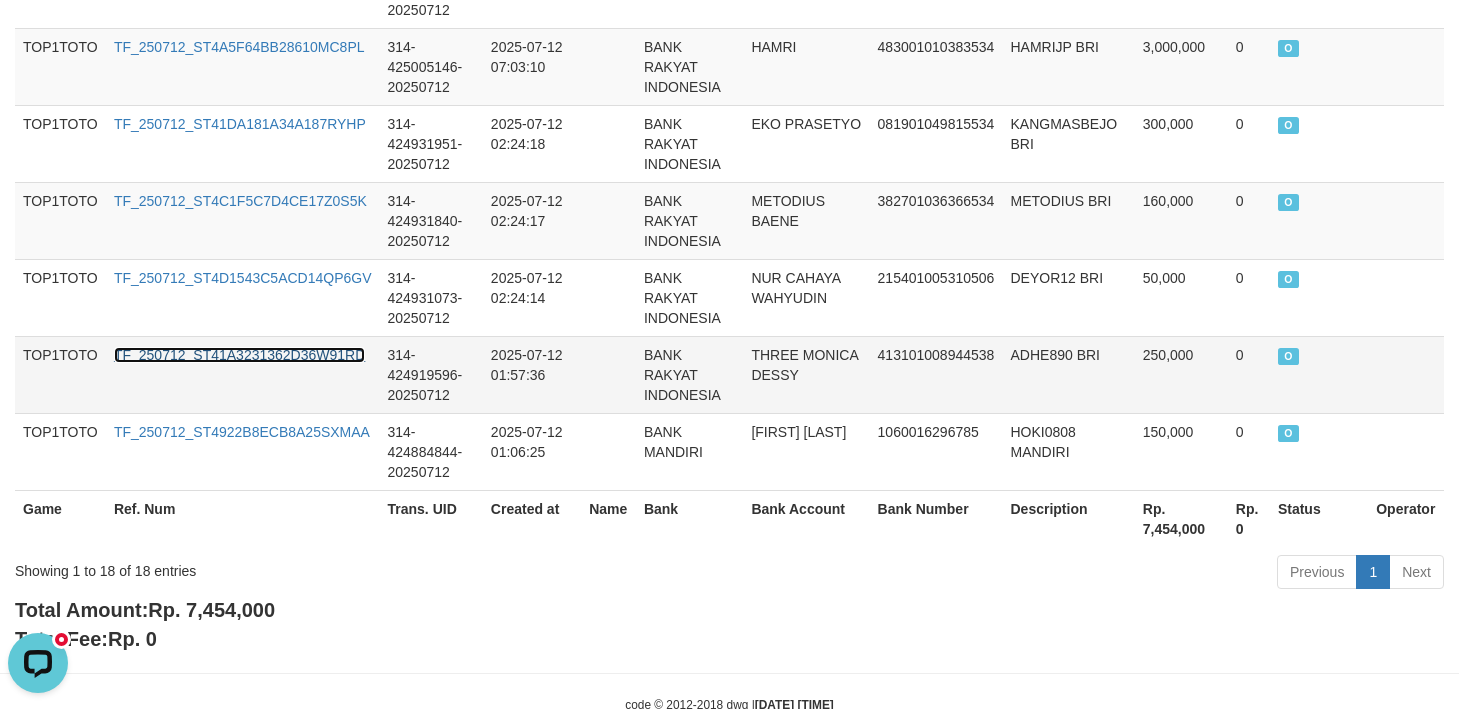 click on "TF_250712_ST41A3231362D36W91RD" at bounding box center (239, 355) 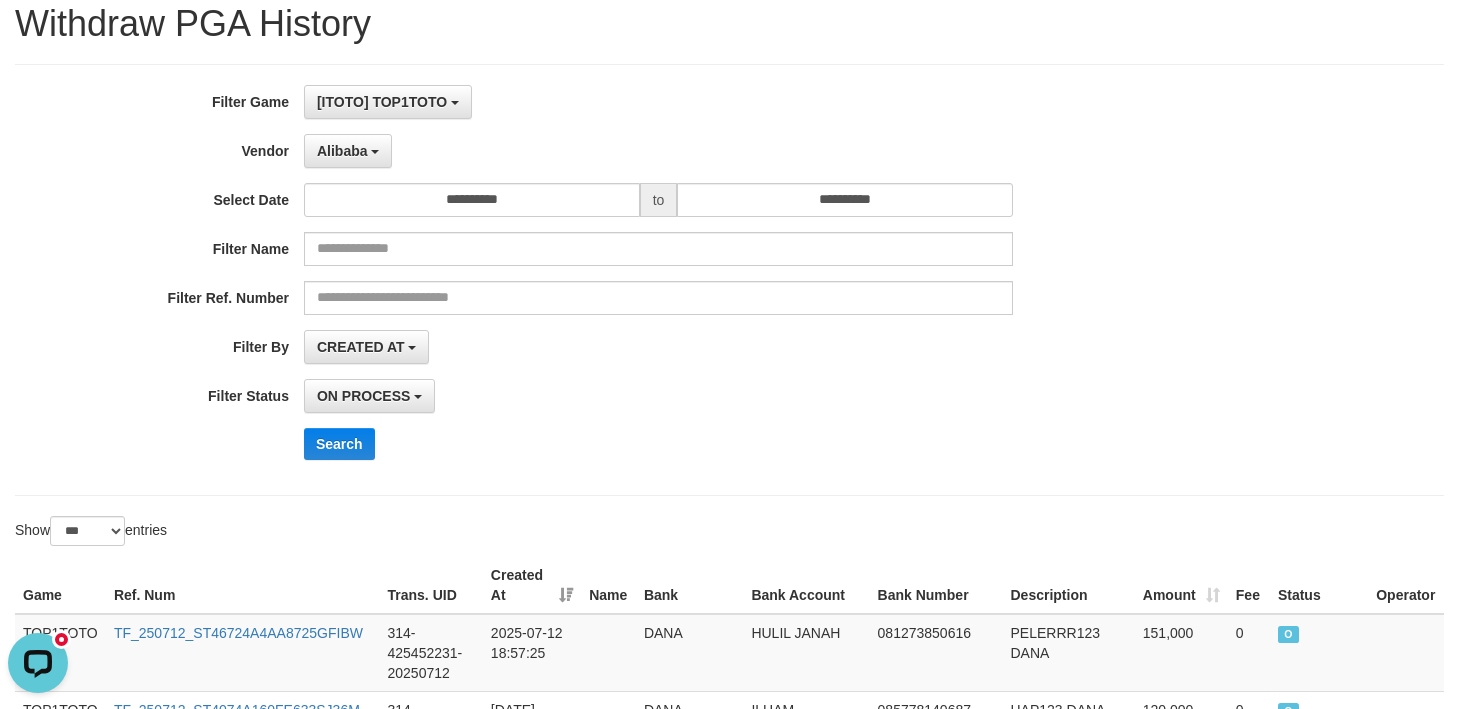 scroll, scrollTop: 0, scrollLeft: 0, axis: both 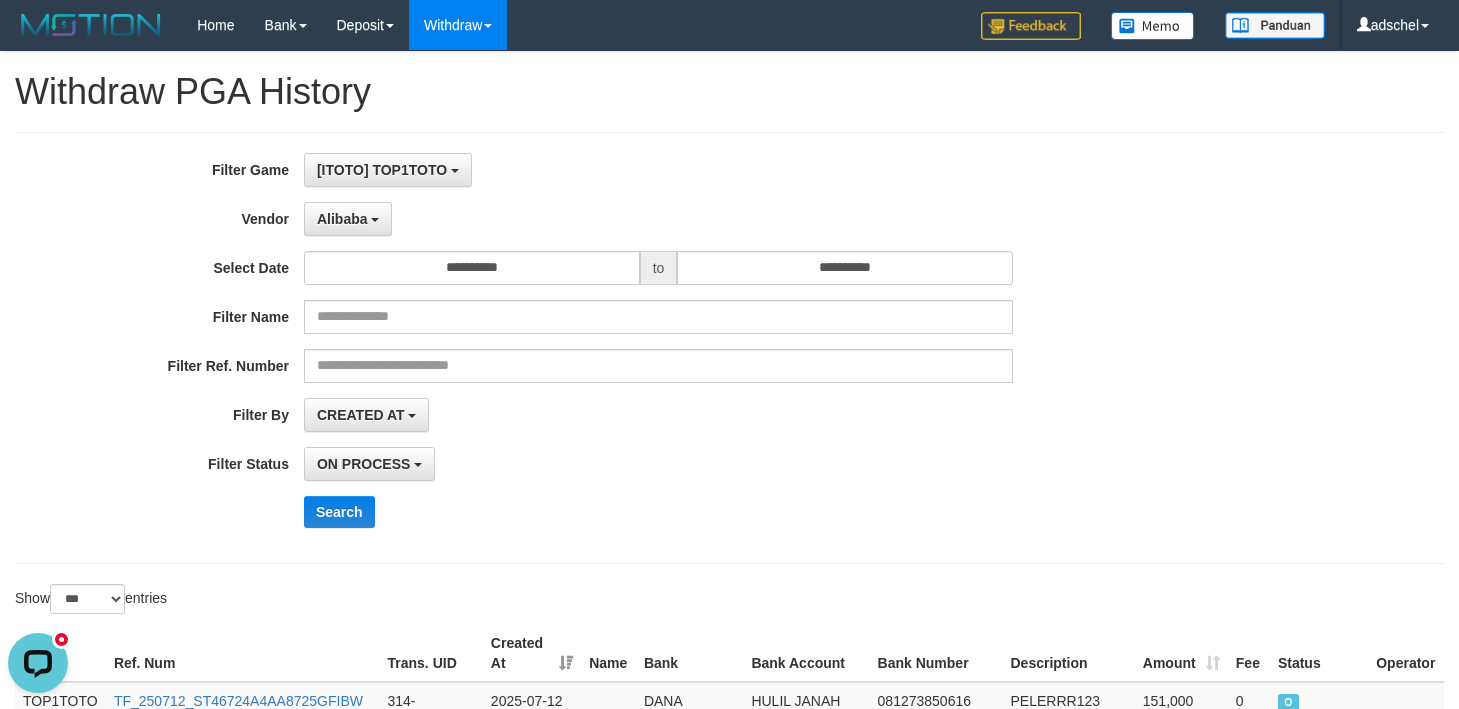 click on "**********" at bounding box center [608, 348] 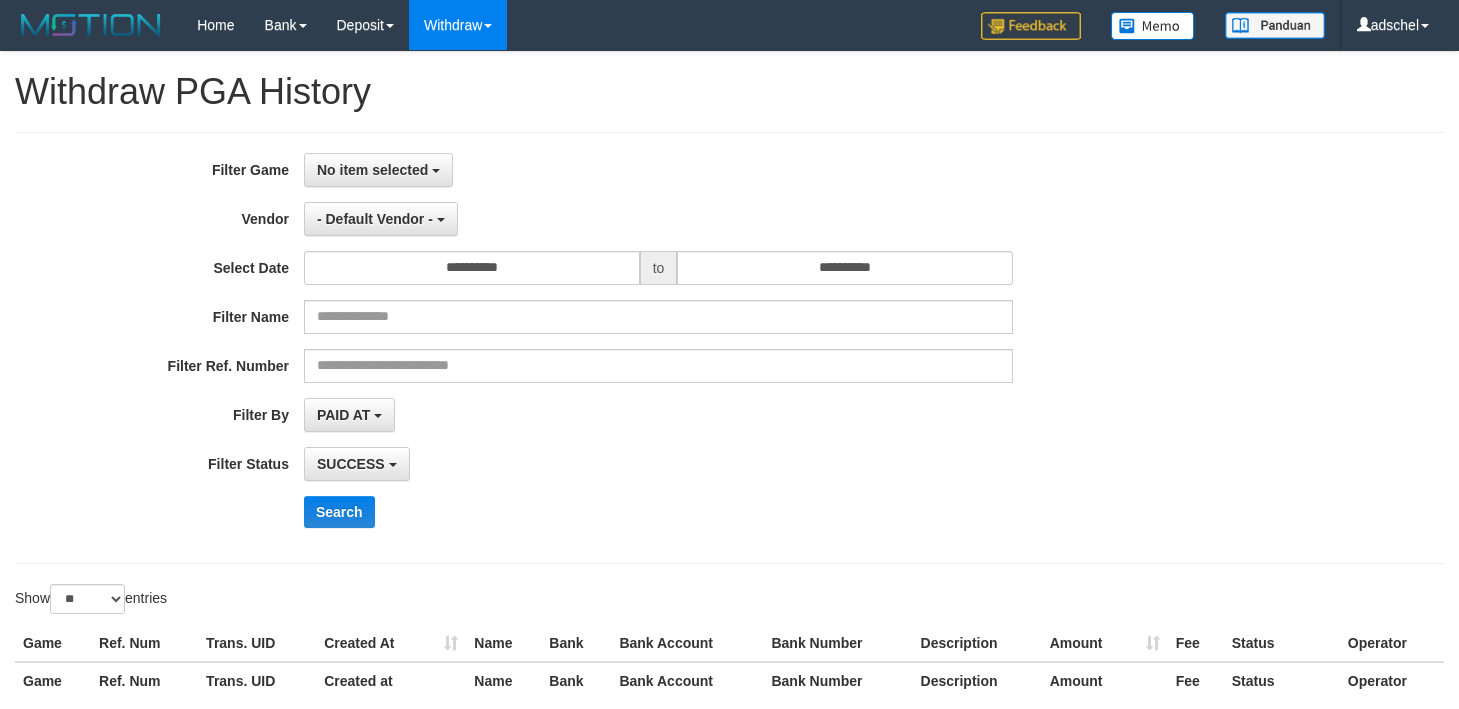 select 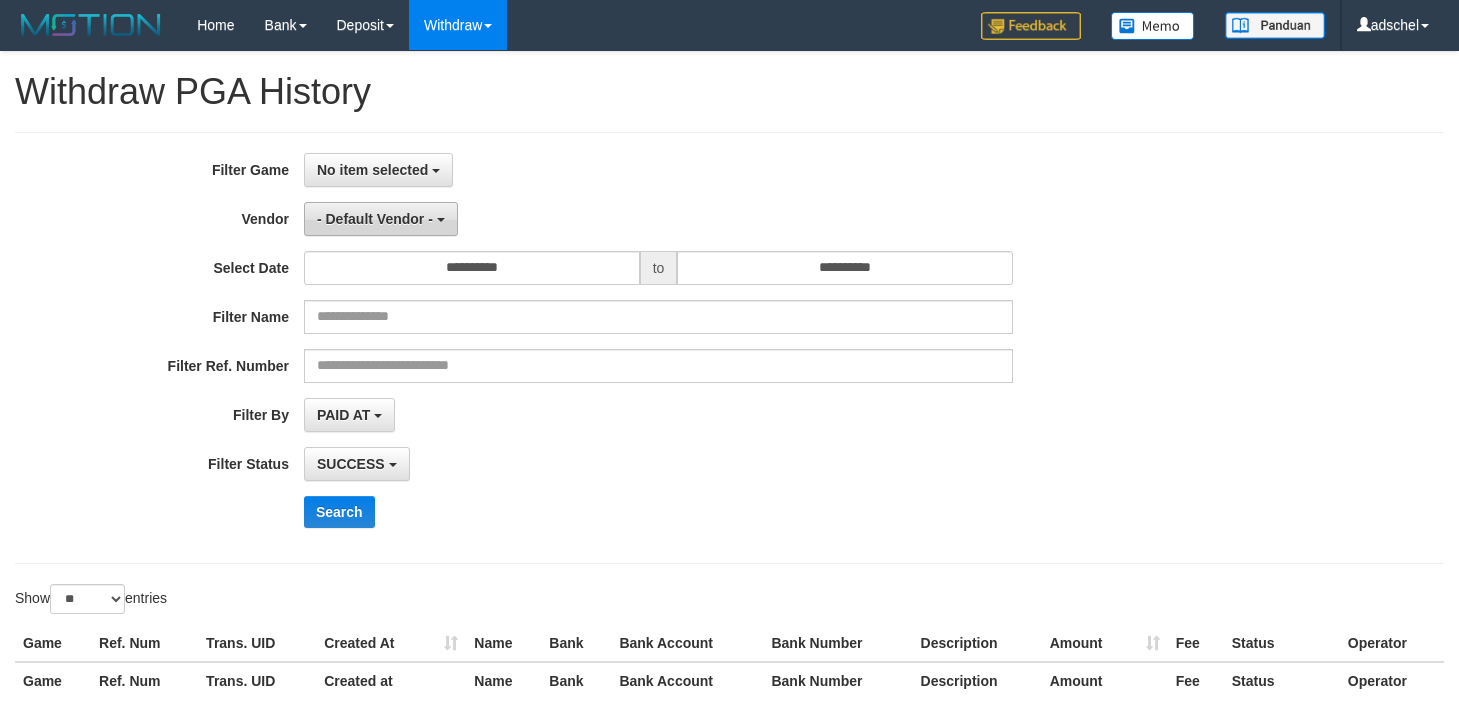 scroll, scrollTop: 0, scrollLeft: 0, axis: both 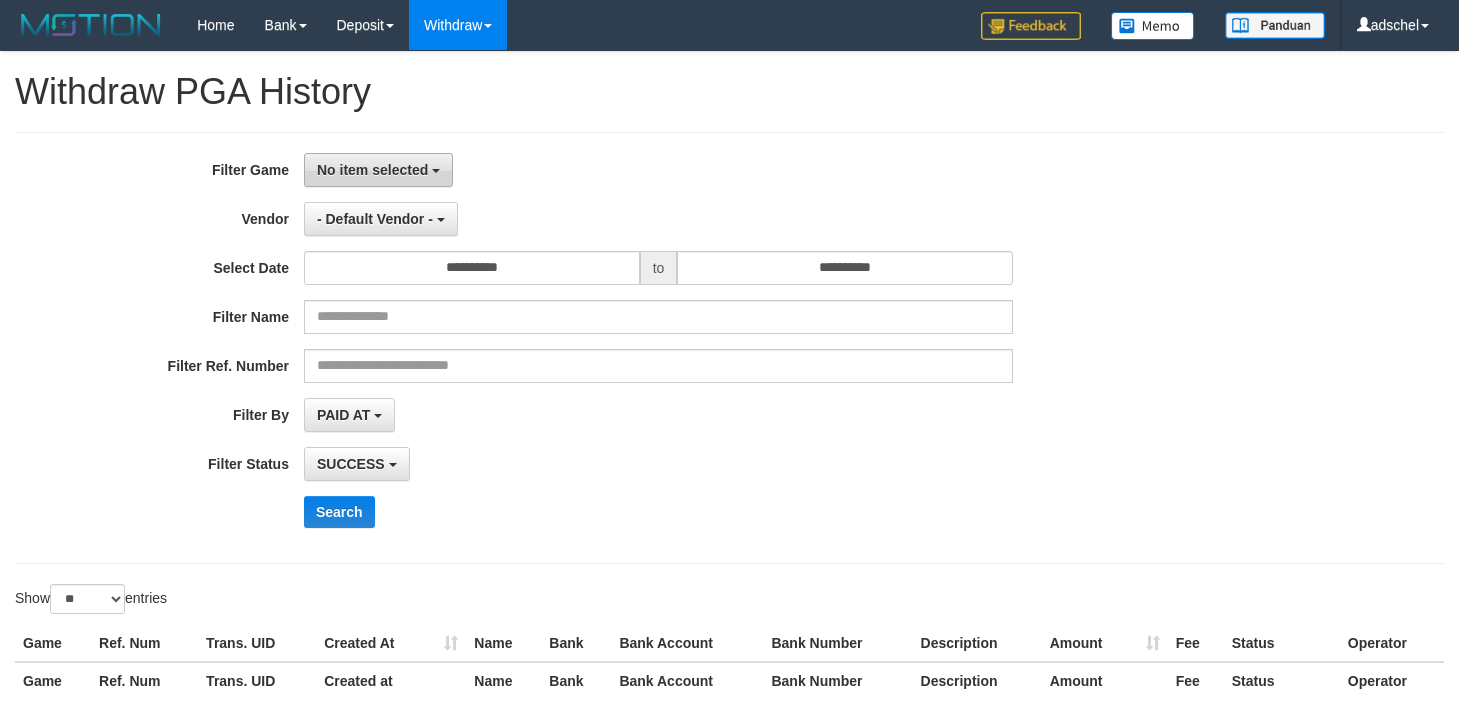 click on "No item selected" at bounding box center (378, 170) 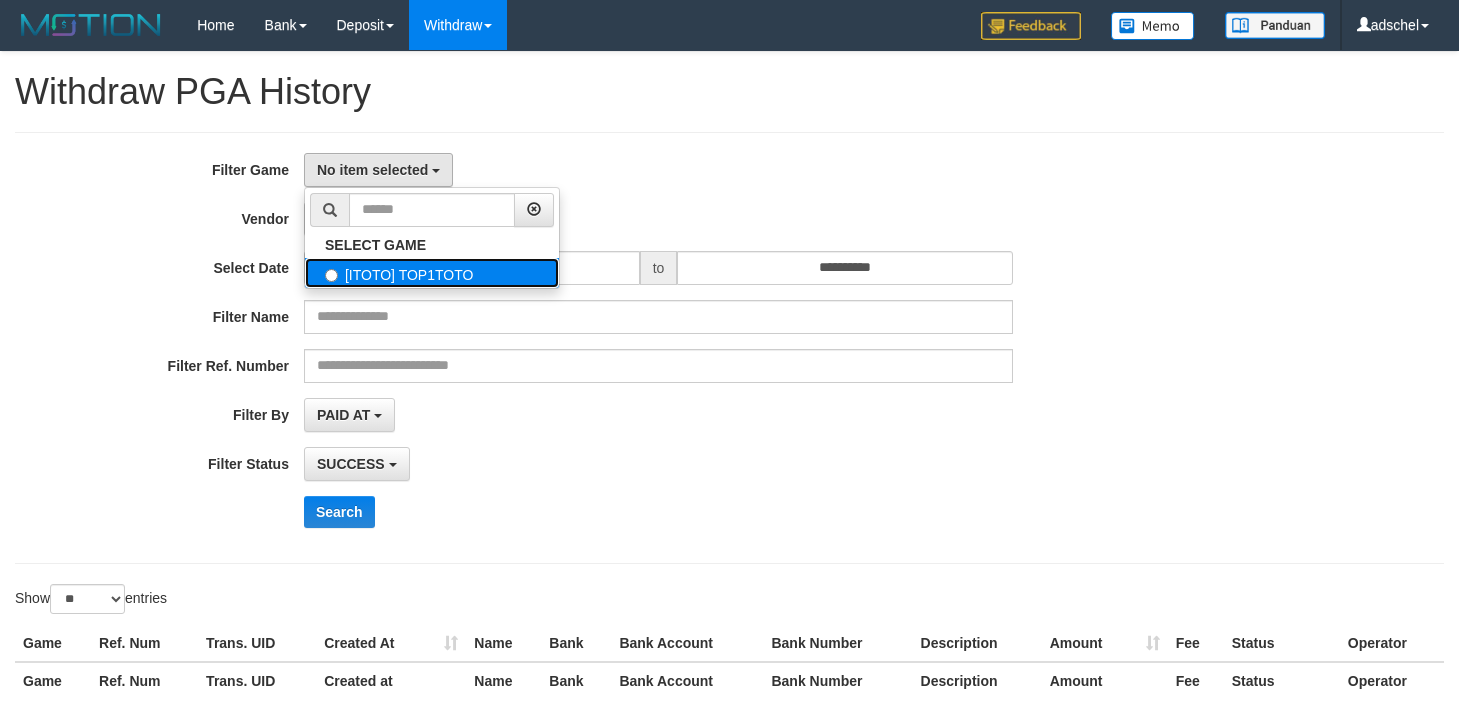 click on "[ITOTO] TOP1TOTO" at bounding box center [432, 273] 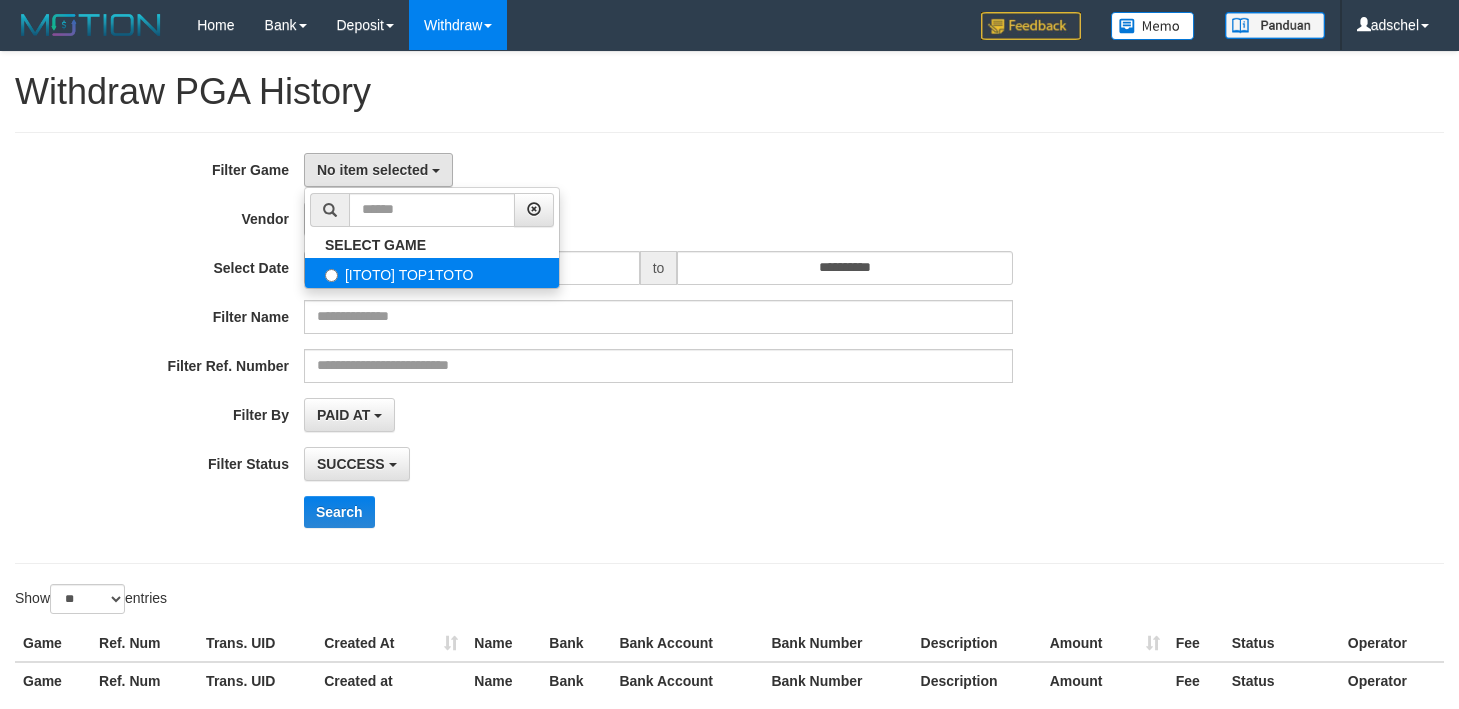select on "***" 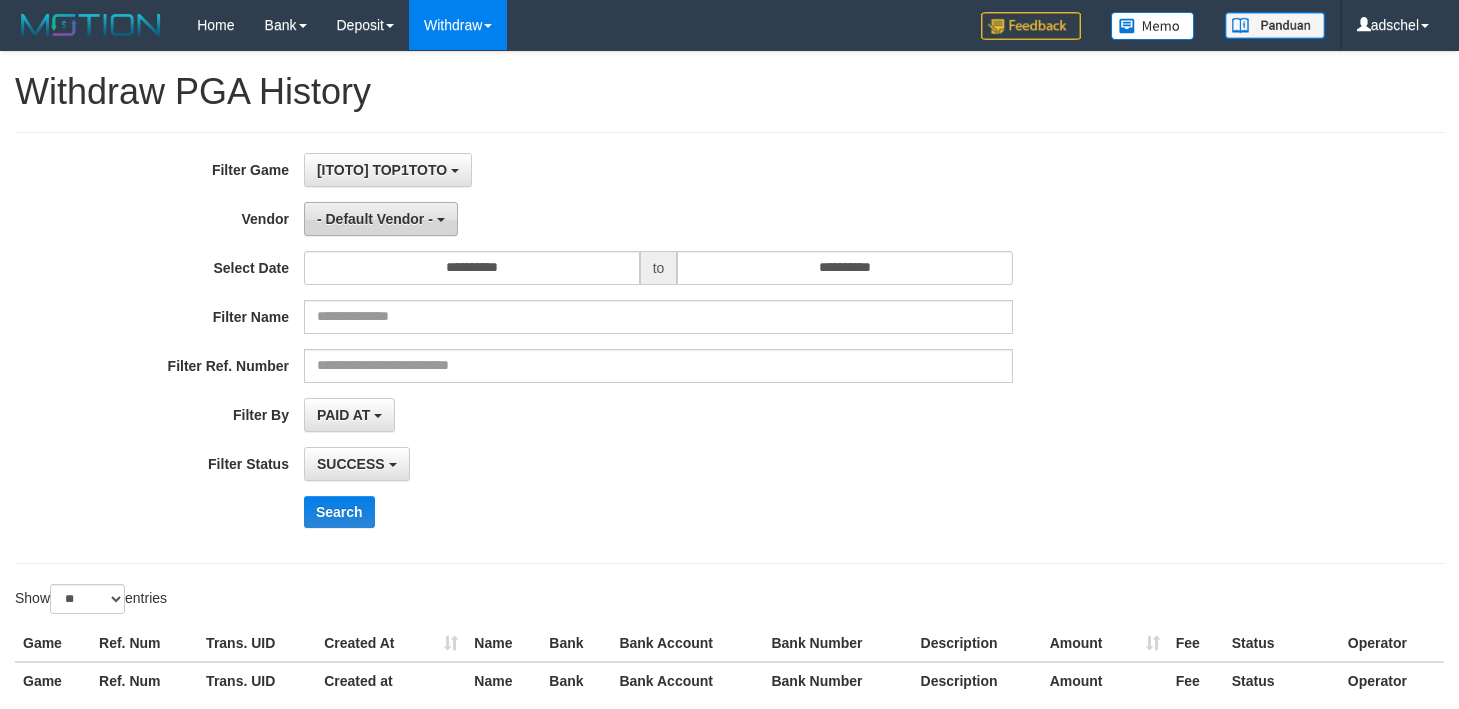 scroll, scrollTop: 18, scrollLeft: 0, axis: vertical 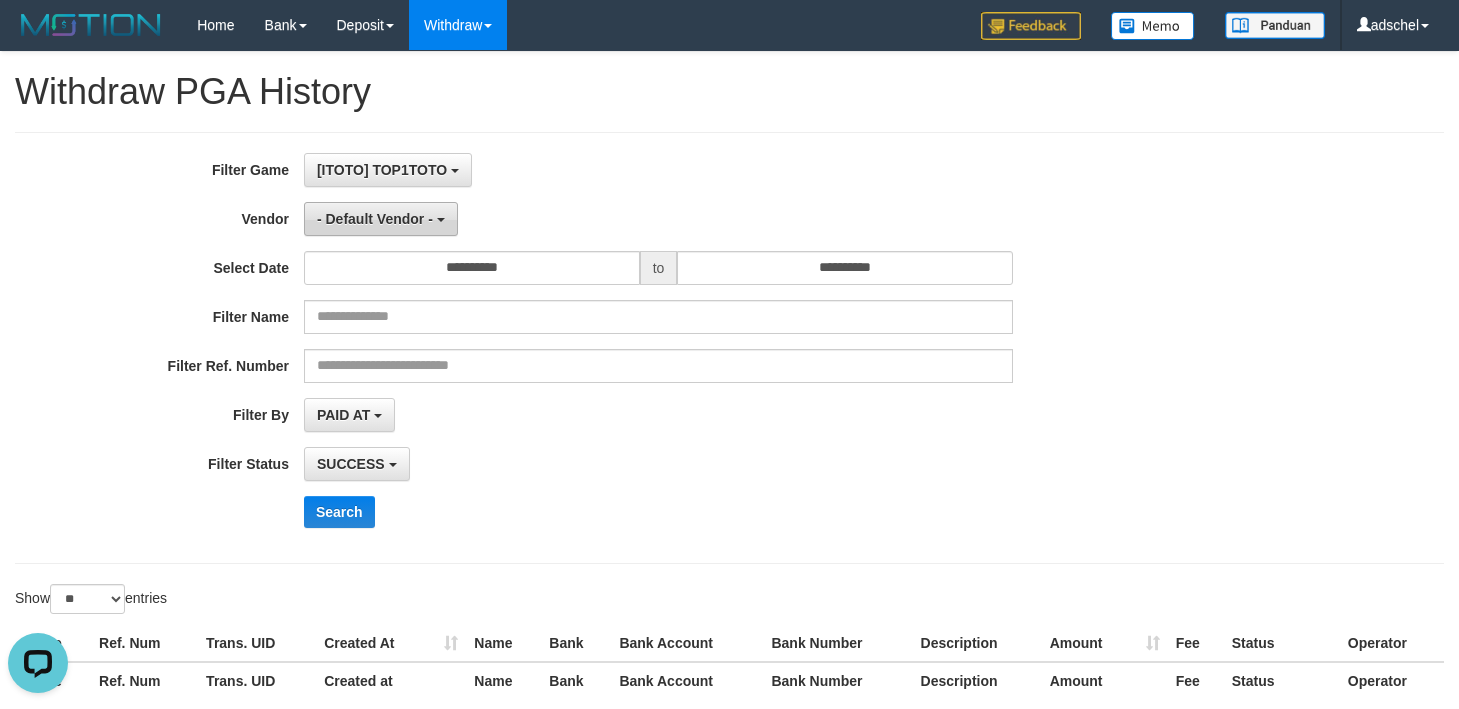 click on "- Default Vendor -" at bounding box center (375, 219) 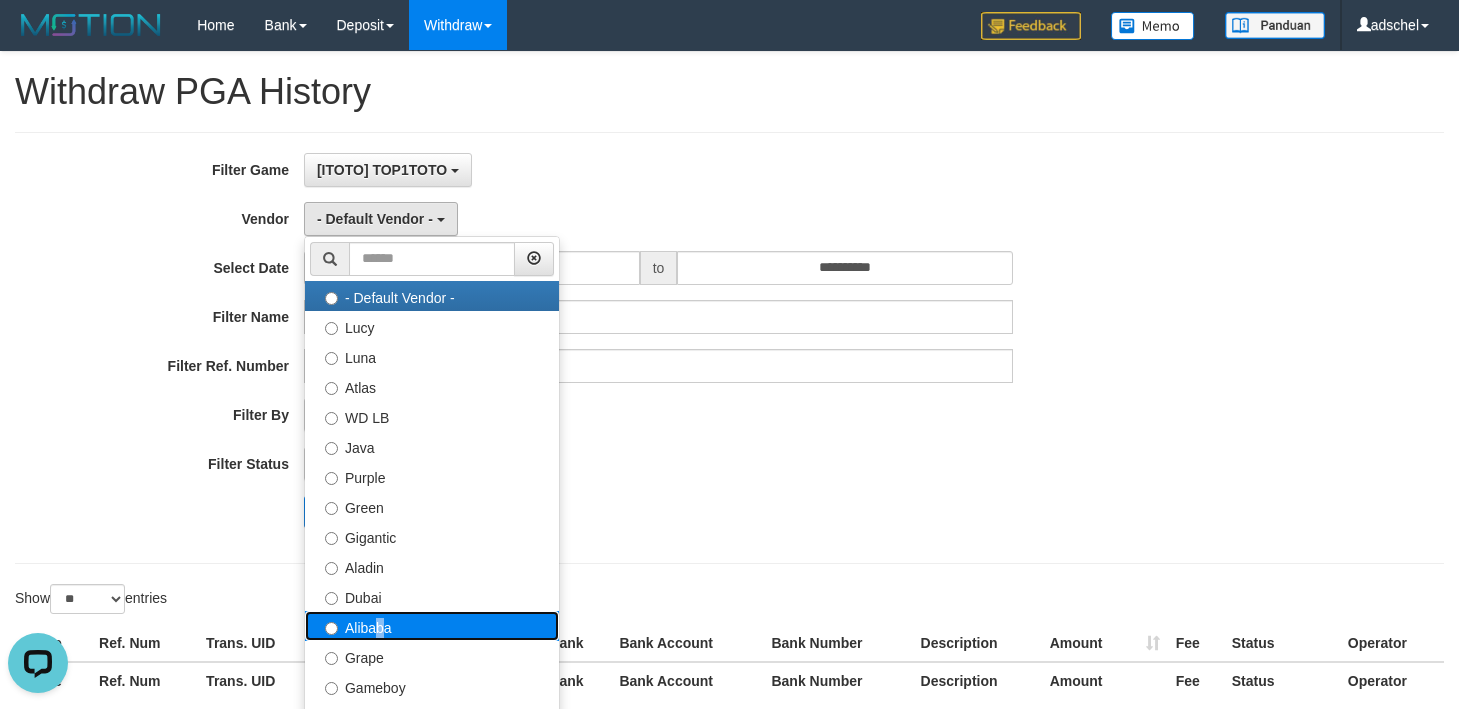 click on "Alibaba" at bounding box center [432, 626] 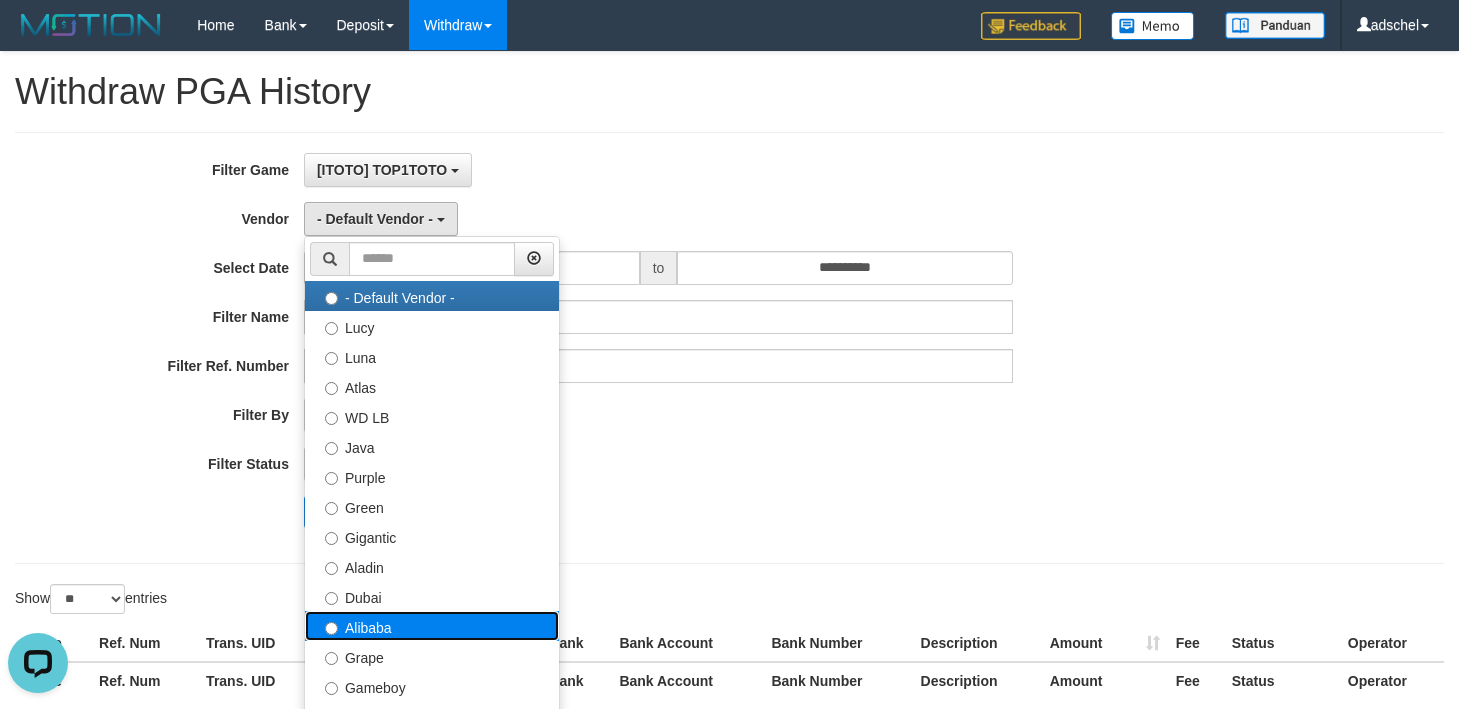 click on "Alibaba" at bounding box center [432, 626] 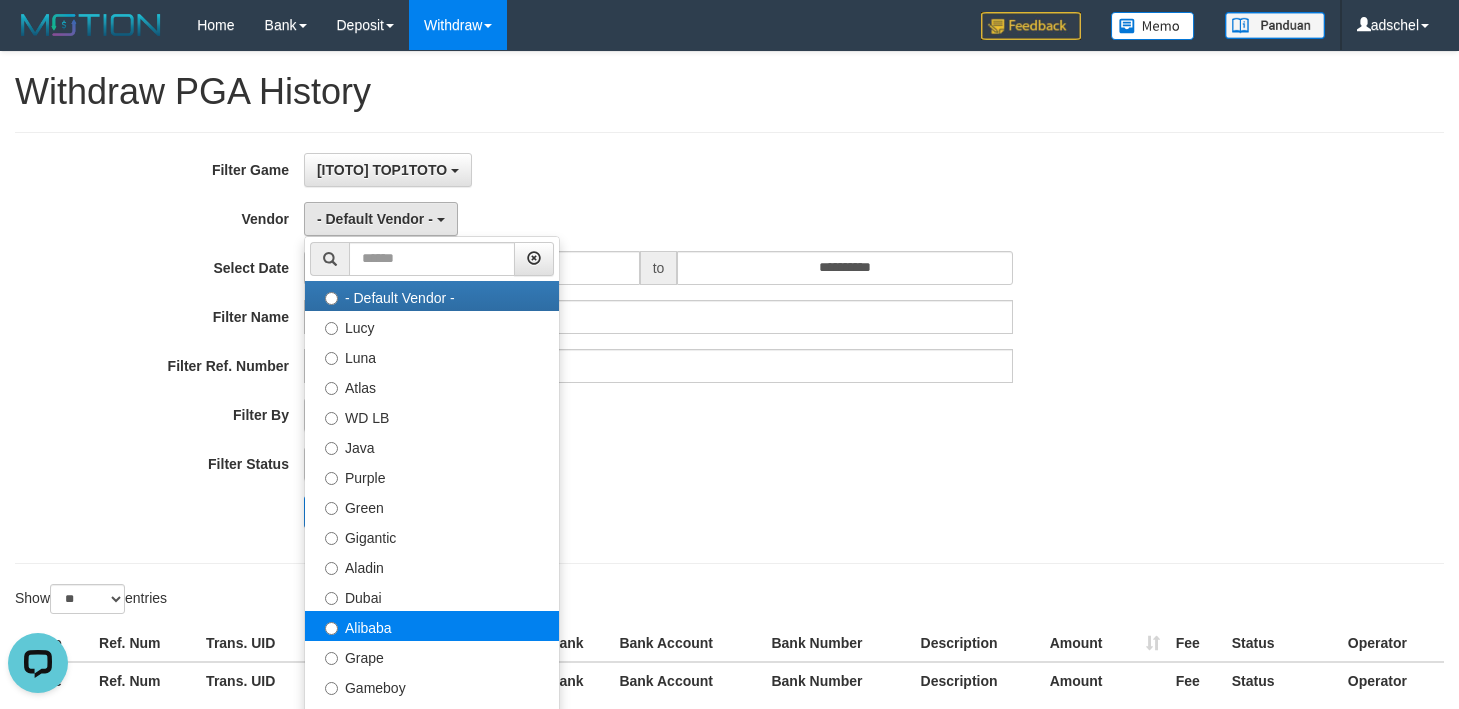 select on "**********" 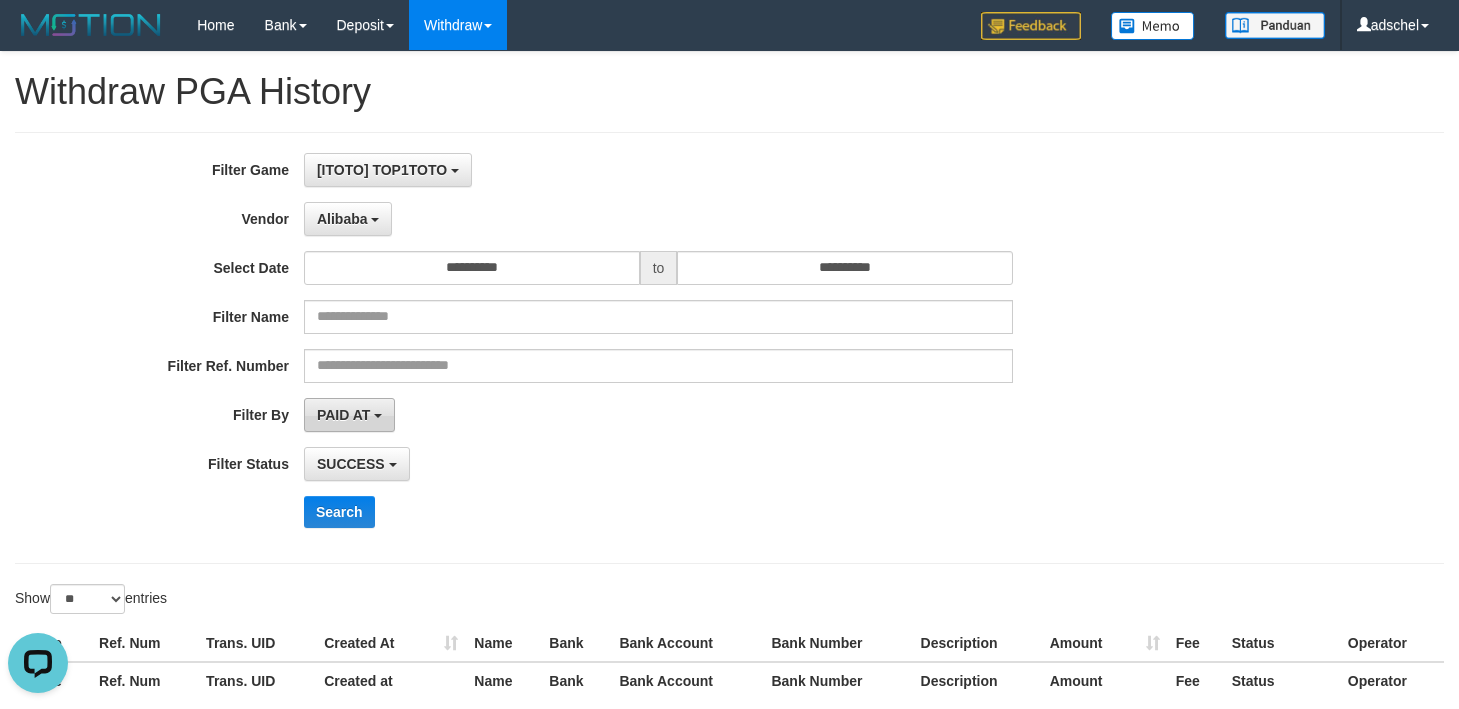 click on "PAID AT" at bounding box center [349, 415] 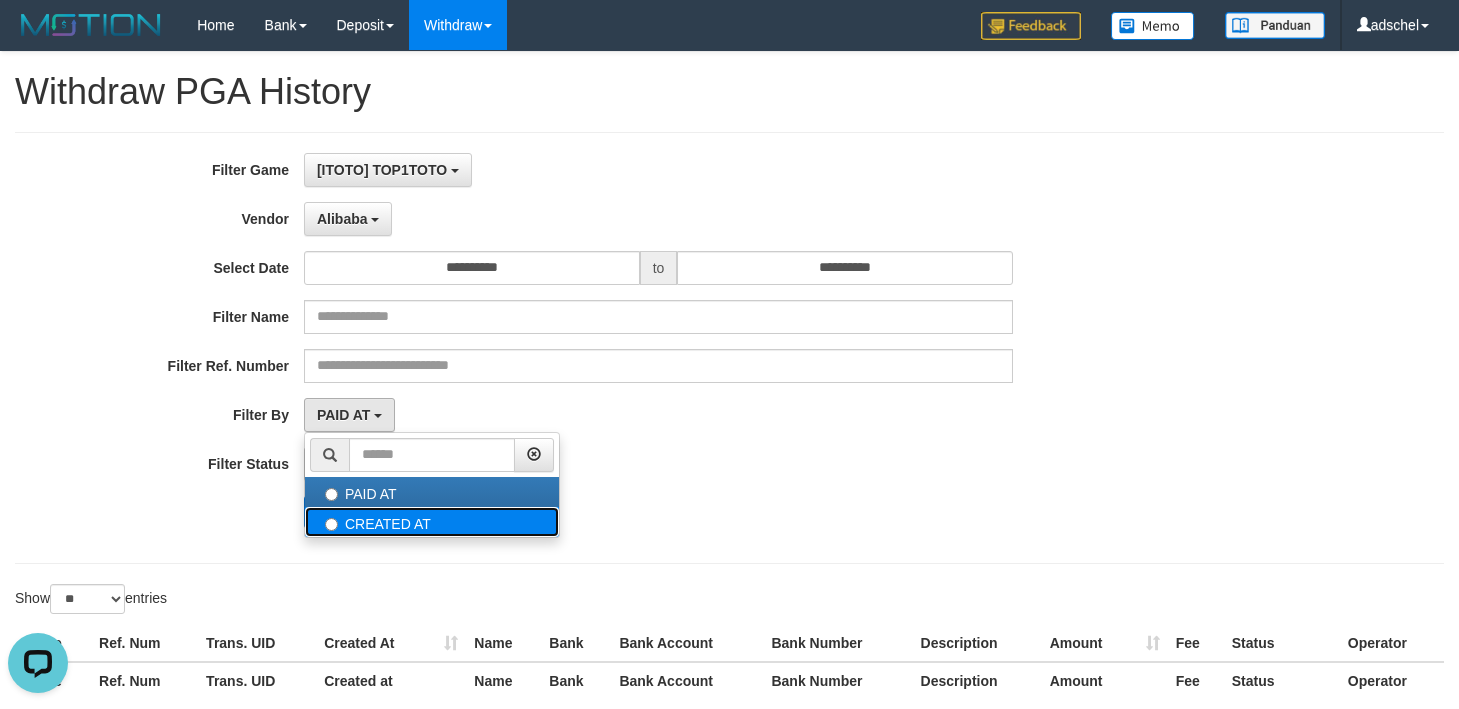 click on "CREATED AT" at bounding box center [432, 522] 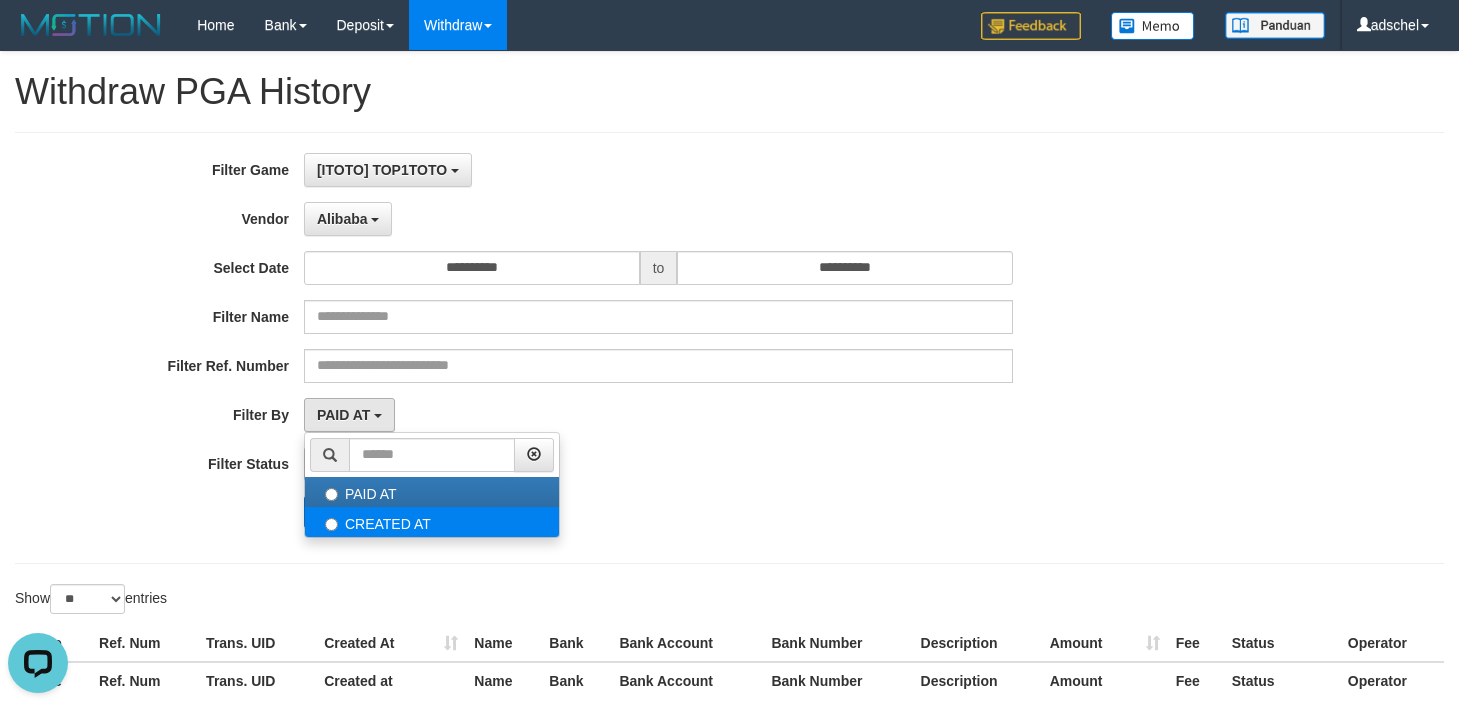 select on "*" 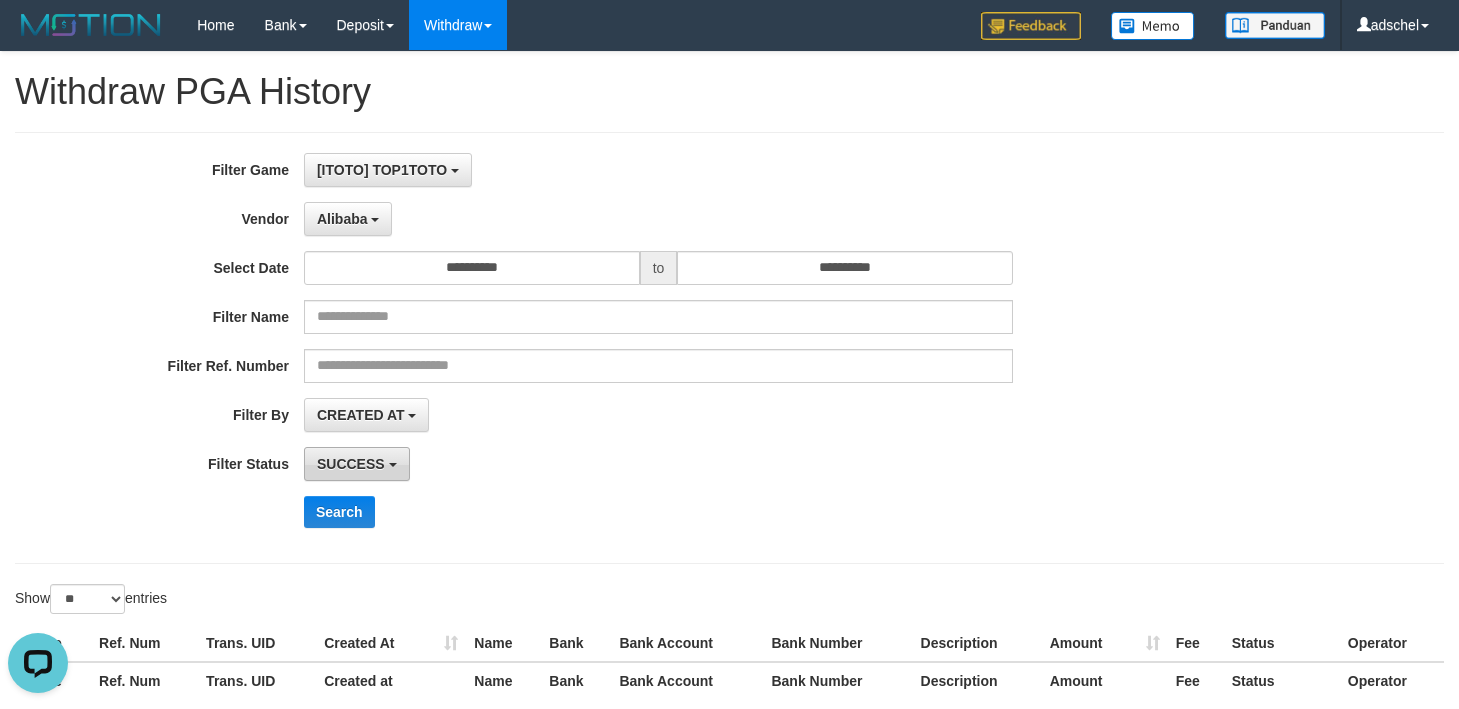 click on "SUCCESS" at bounding box center [351, 464] 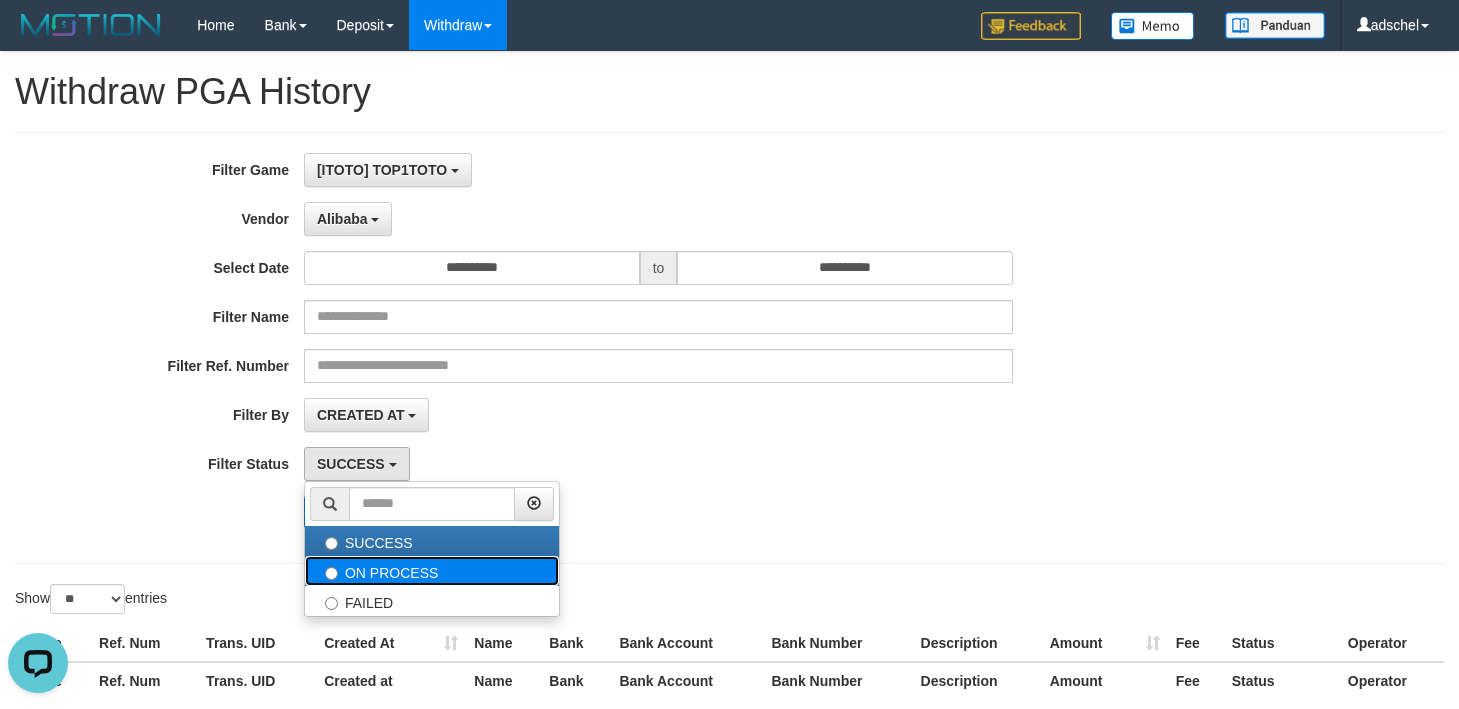 click on "ON PROCESS" at bounding box center [432, 571] 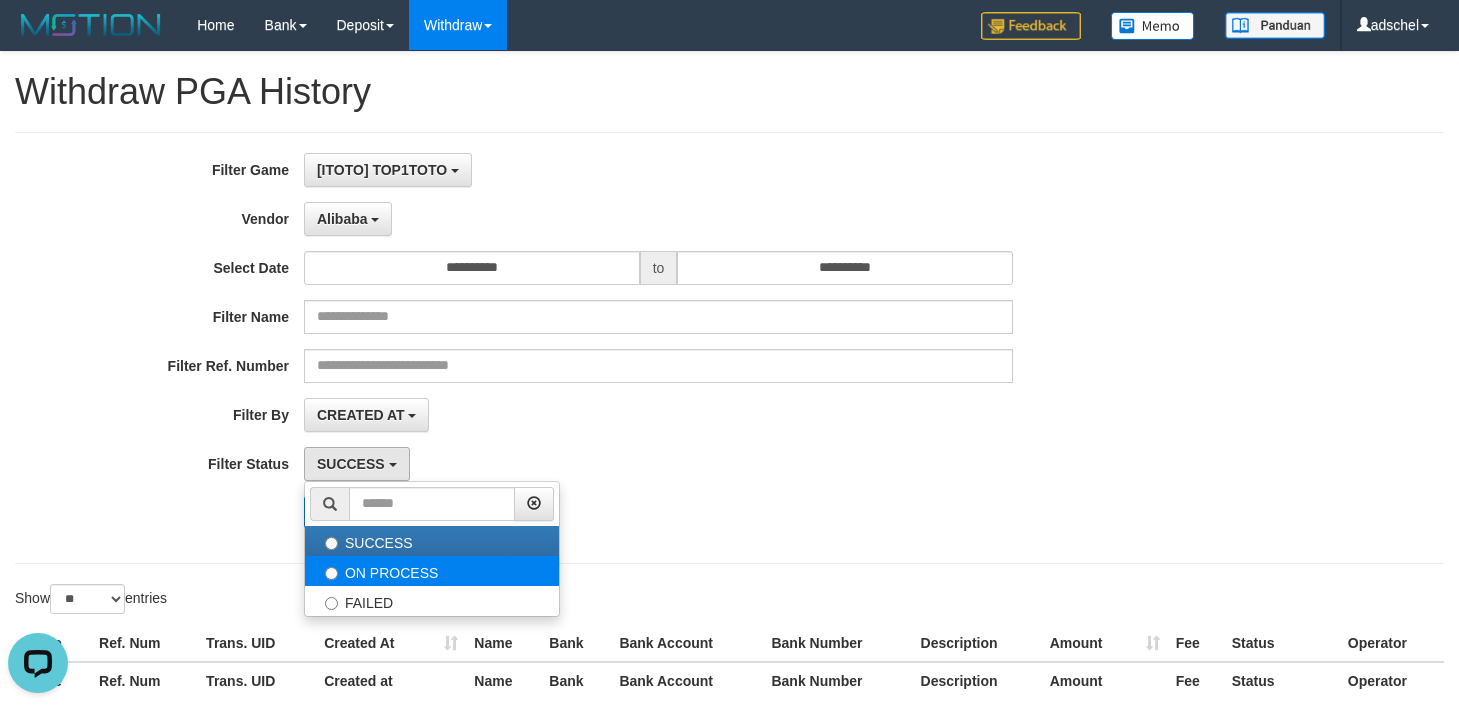 select on "*" 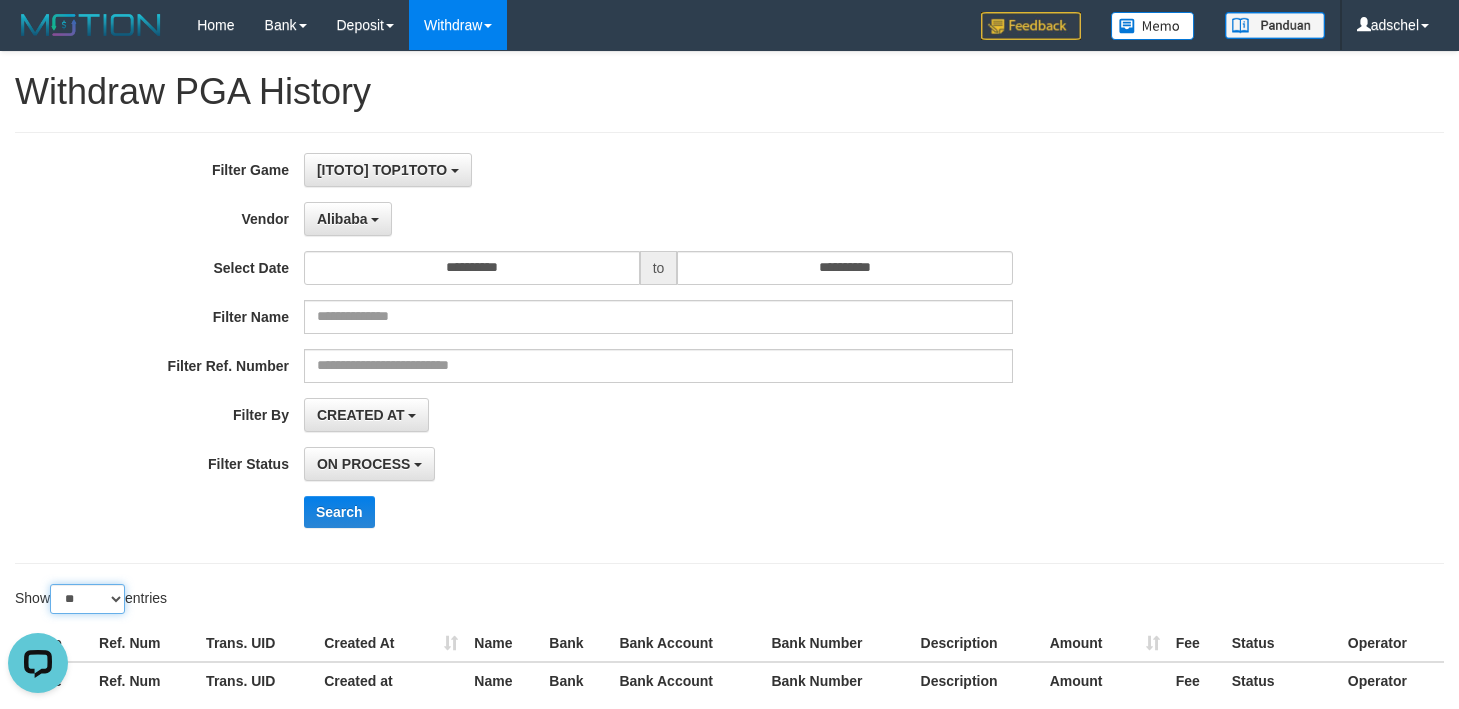 click on "** ** ** ***" at bounding box center (87, 599) 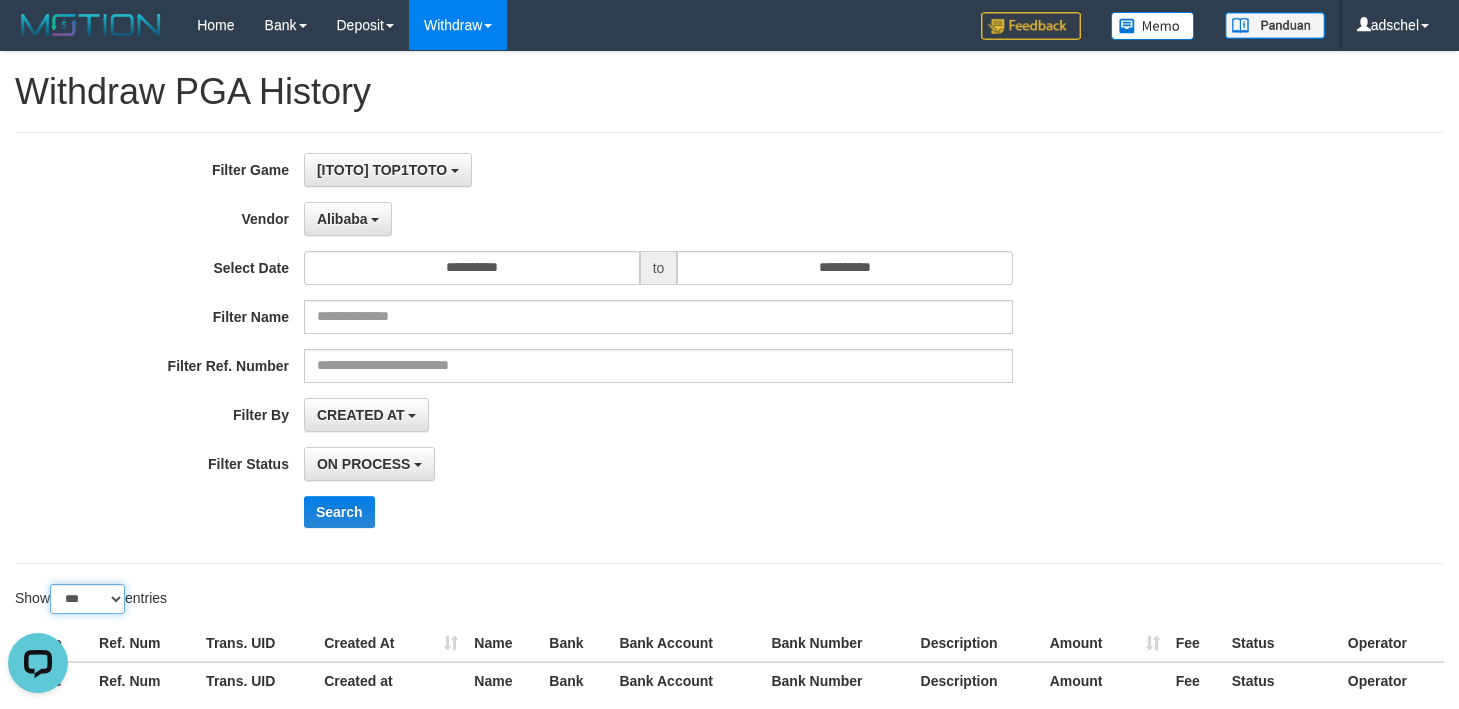click on "** ** ** ***" at bounding box center (87, 599) 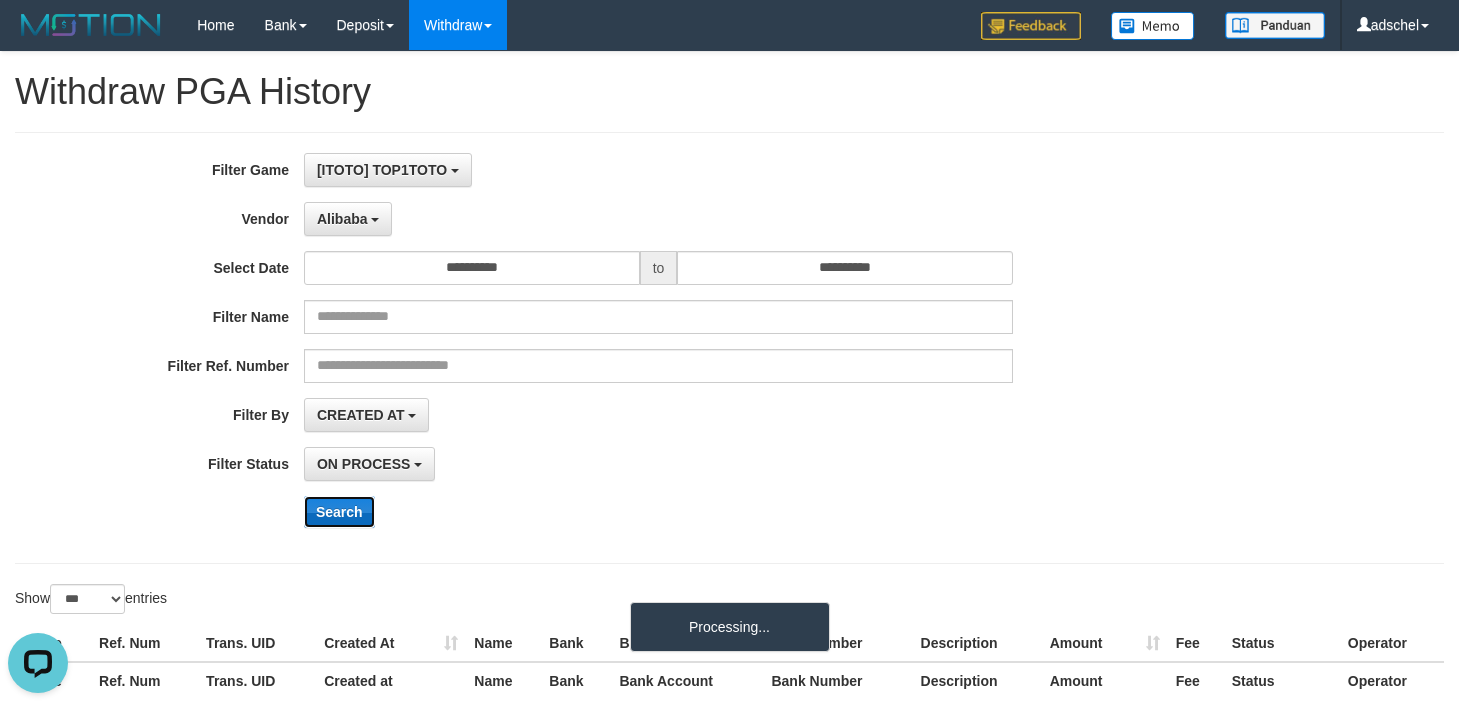 click on "Search" at bounding box center (339, 512) 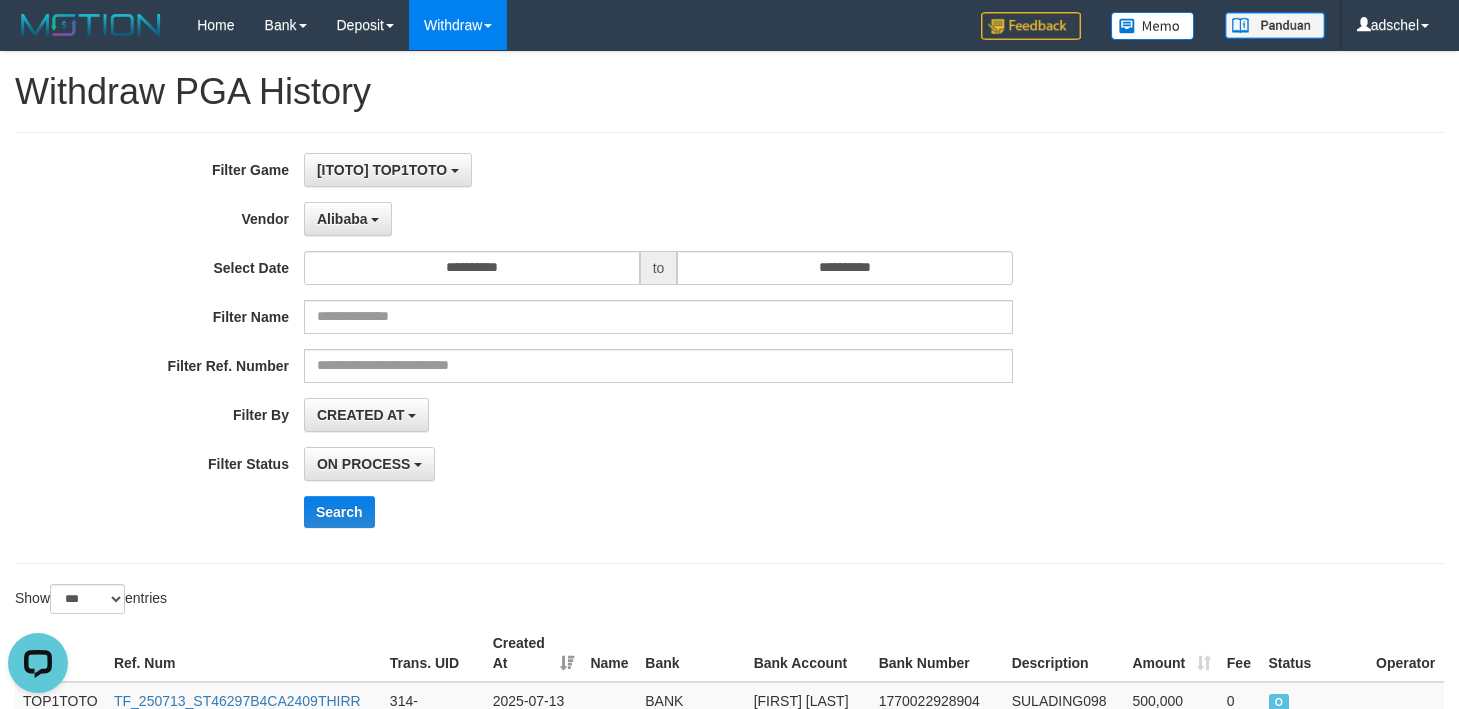 click on "ON PROCESS
SUCCESS
ON PROCESS
FAILED" at bounding box center (658, 464) 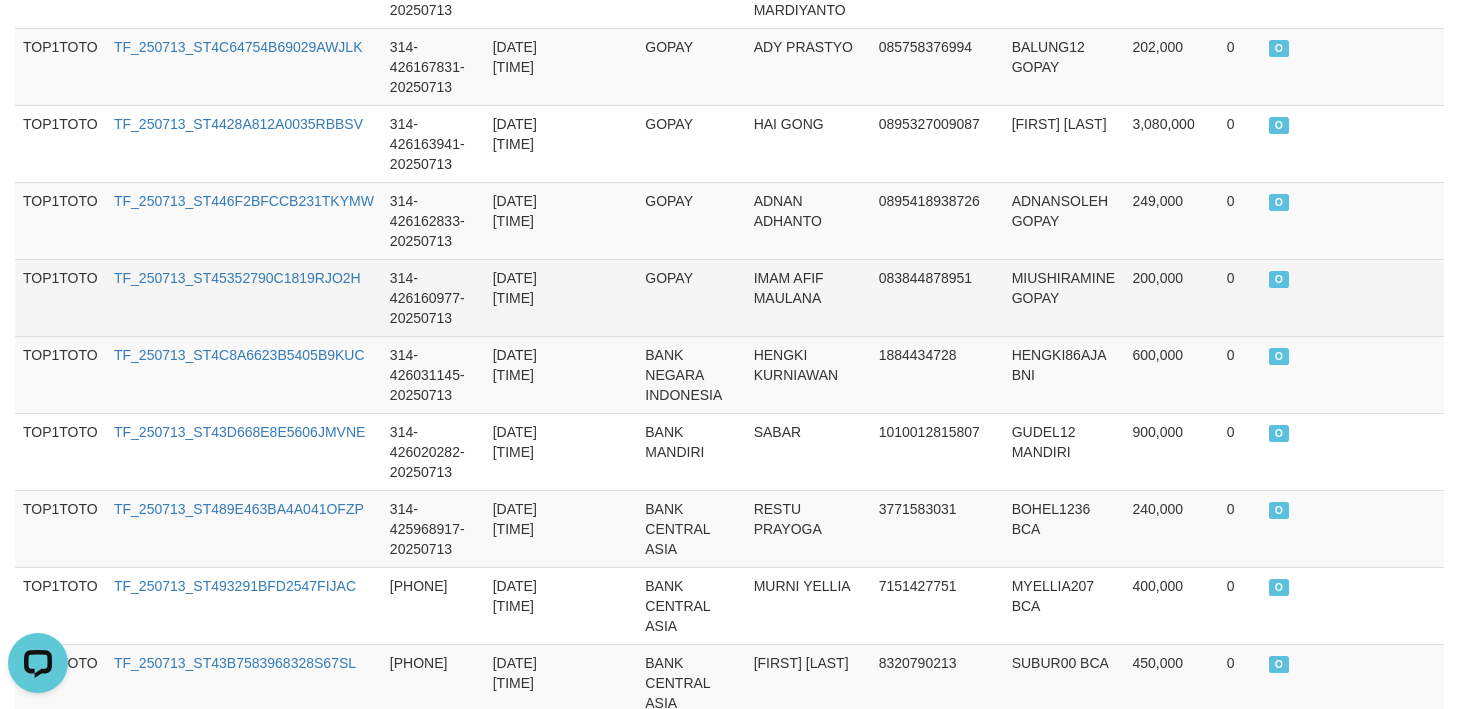 click on "GOPAY" at bounding box center (691, 297) 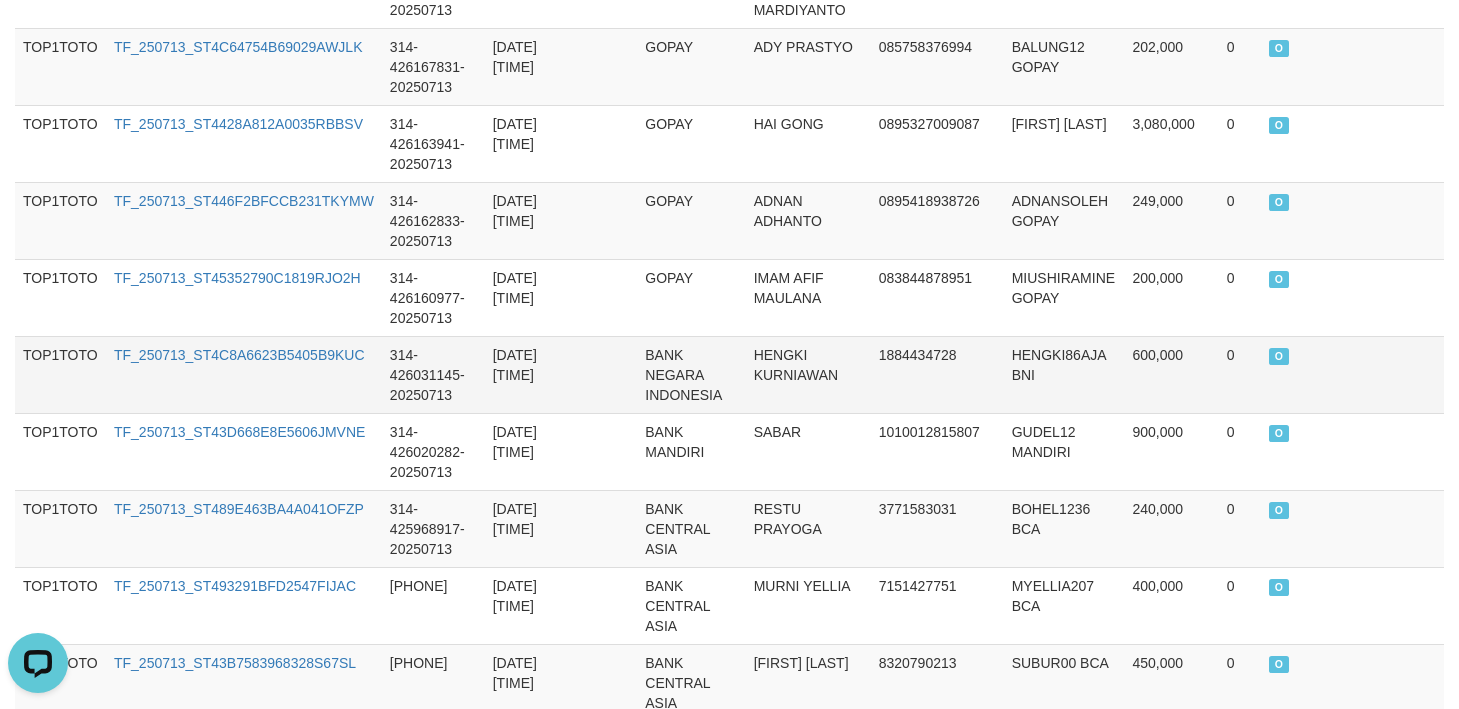click at bounding box center (1406, 374) 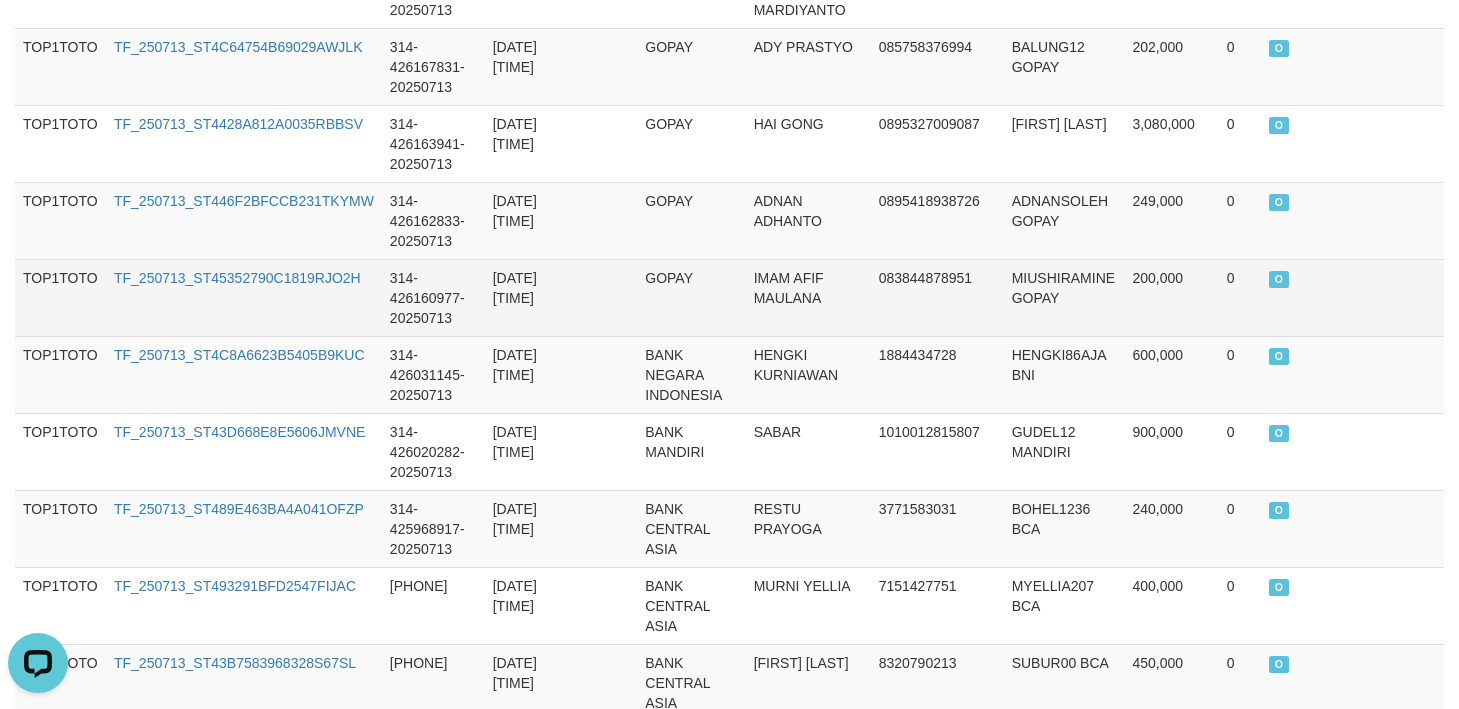 drag, startPoint x: 1352, startPoint y: 275, endPoint x: 1086, endPoint y: 314, distance: 268.8438 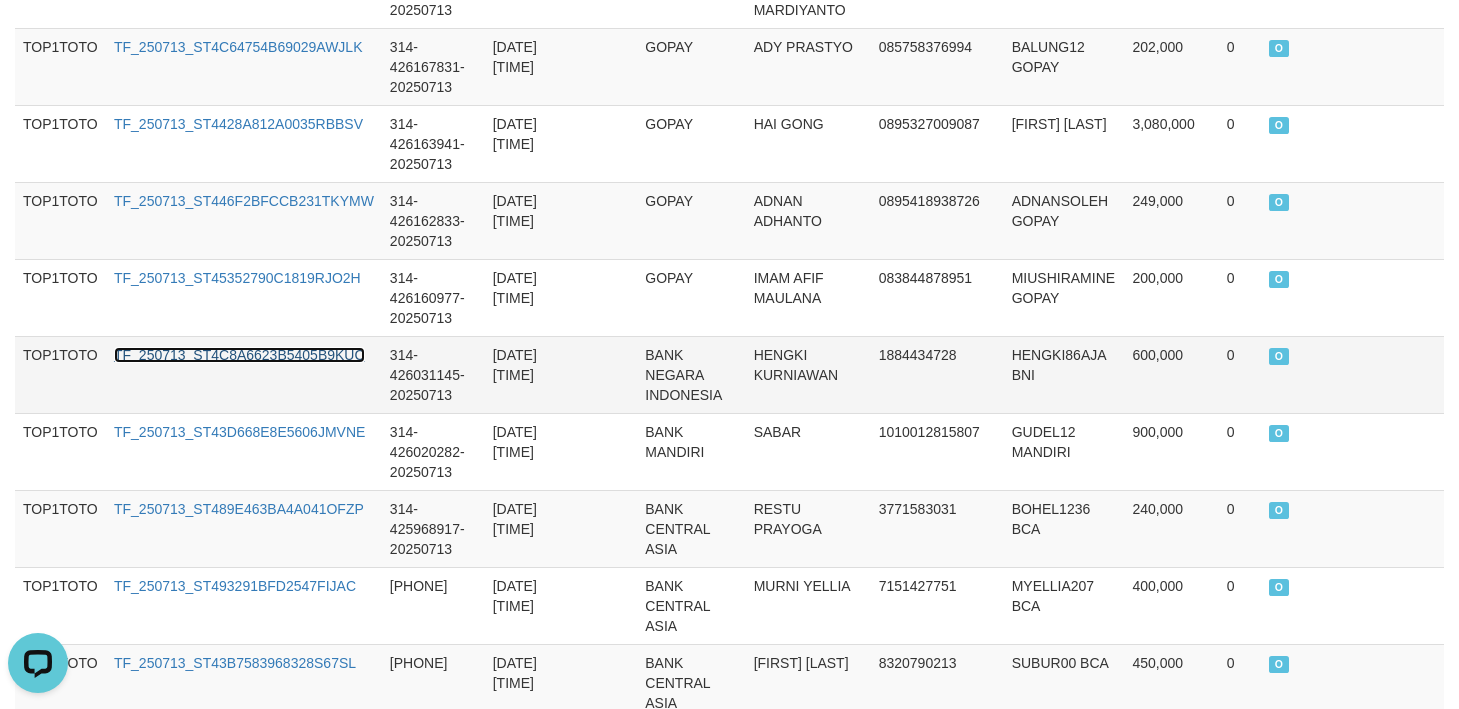 click on "TF_250713_ST4C8A6623B5405B9KUC" at bounding box center (239, 355) 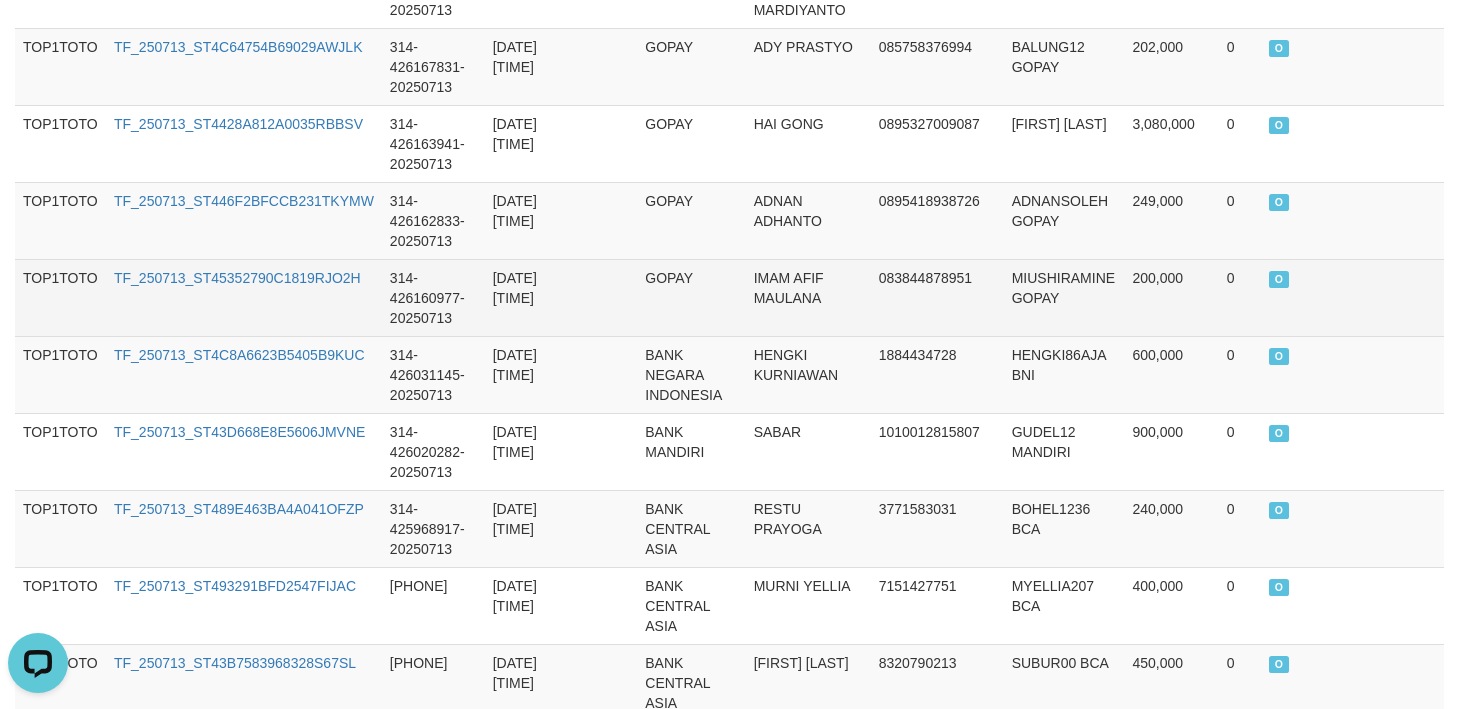 scroll, scrollTop: 0, scrollLeft: 0, axis: both 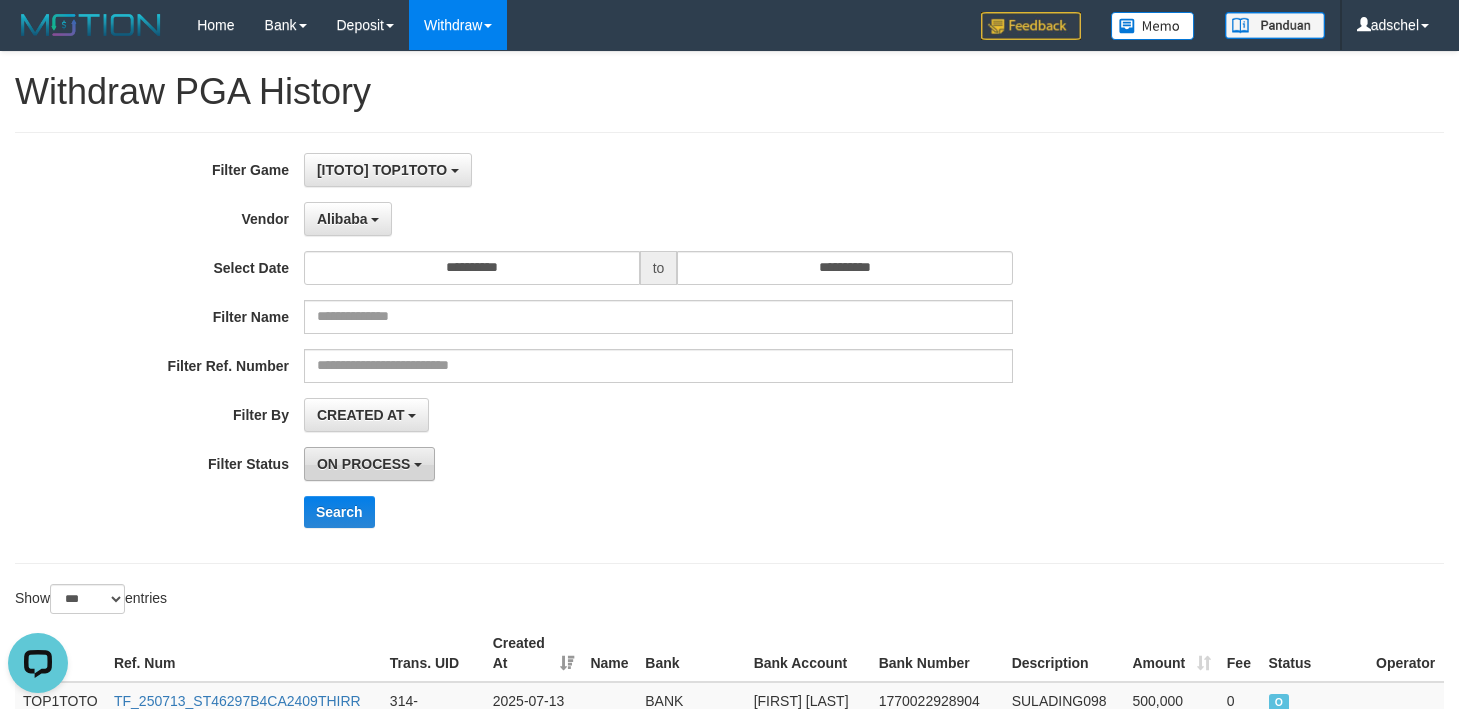 click on "ON PROCESS" at bounding box center (363, 464) 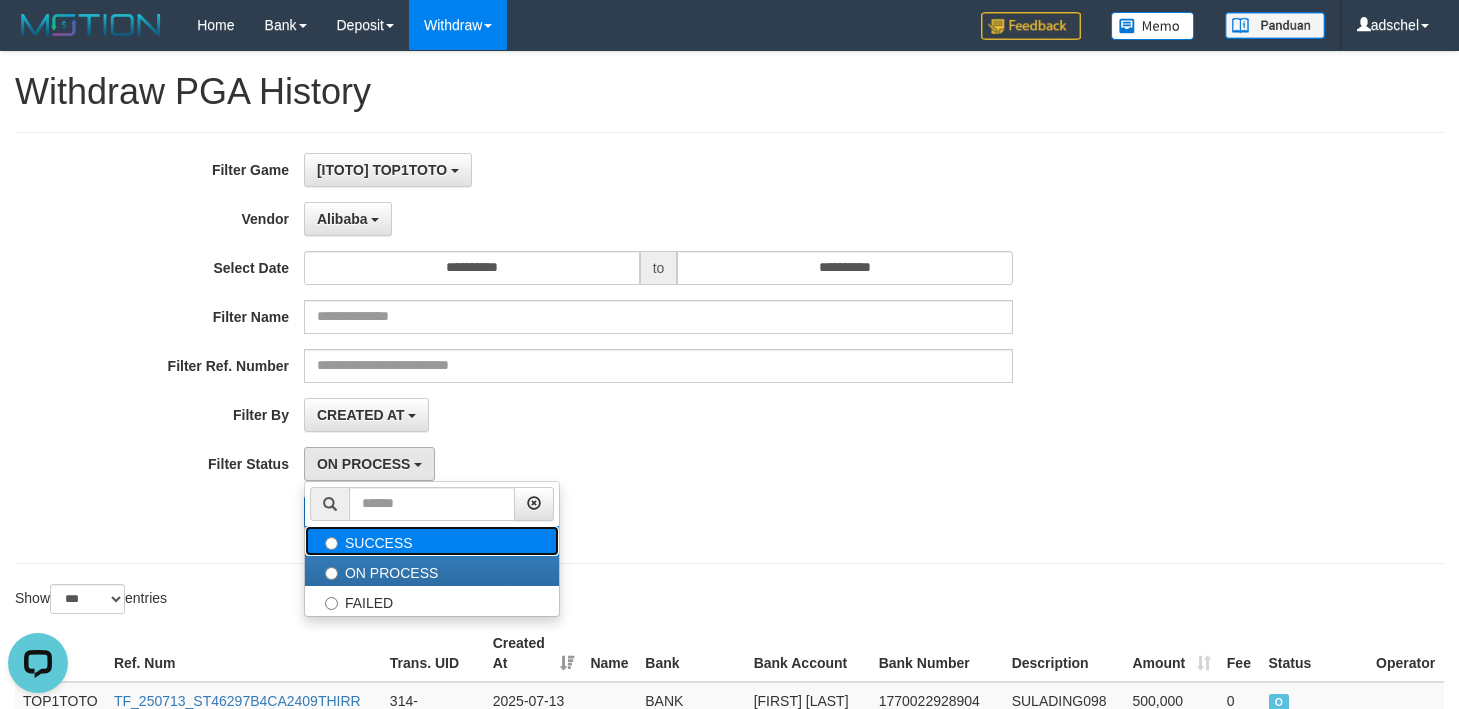 click on "SUCCESS" at bounding box center [432, 541] 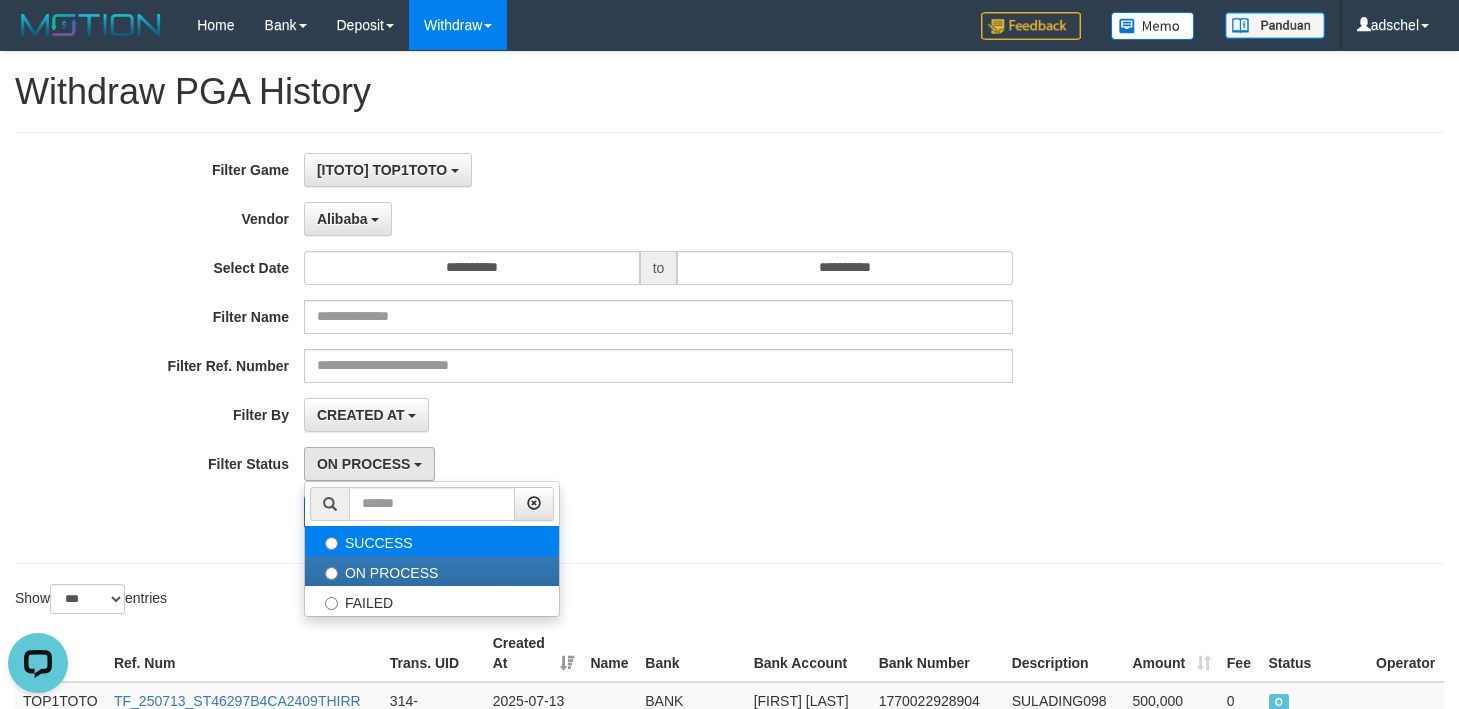 select on "*" 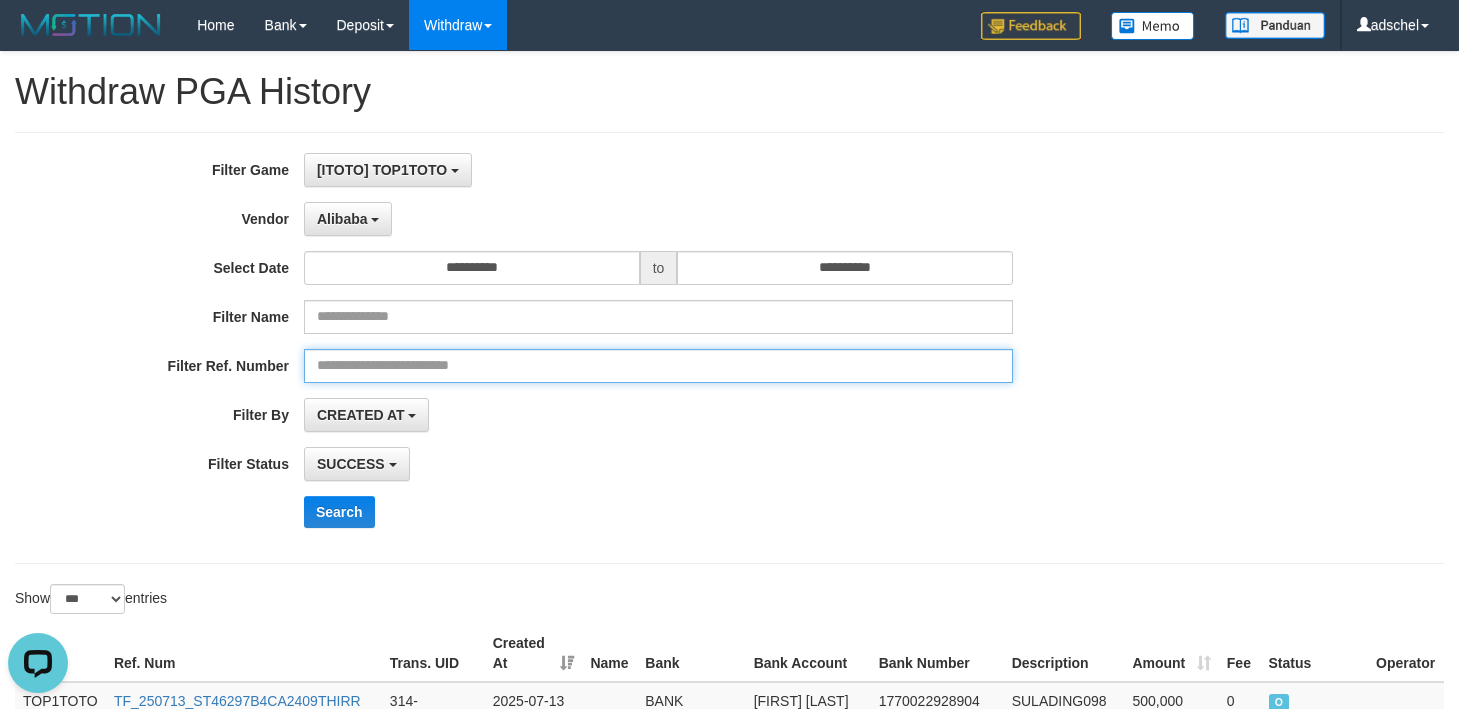 click at bounding box center [658, 366] 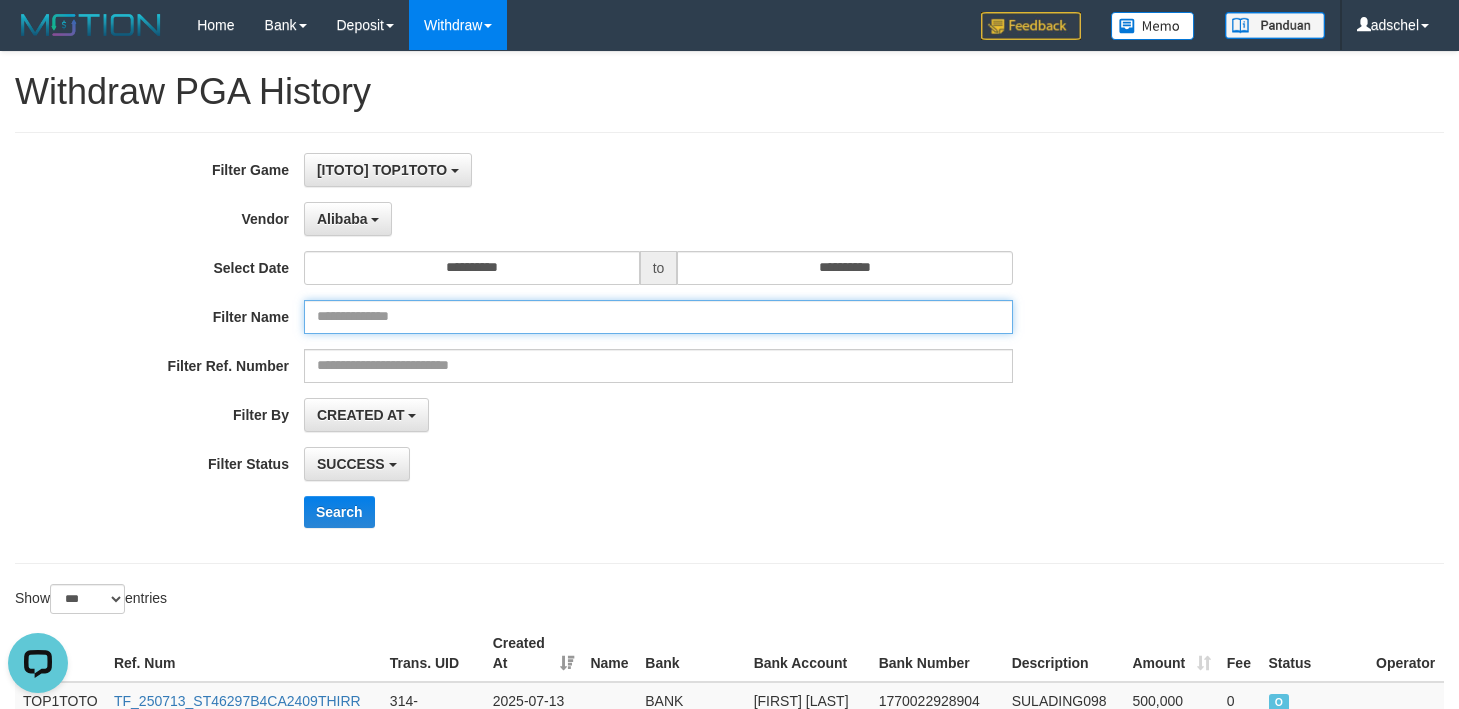 click at bounding box center [658, 317] 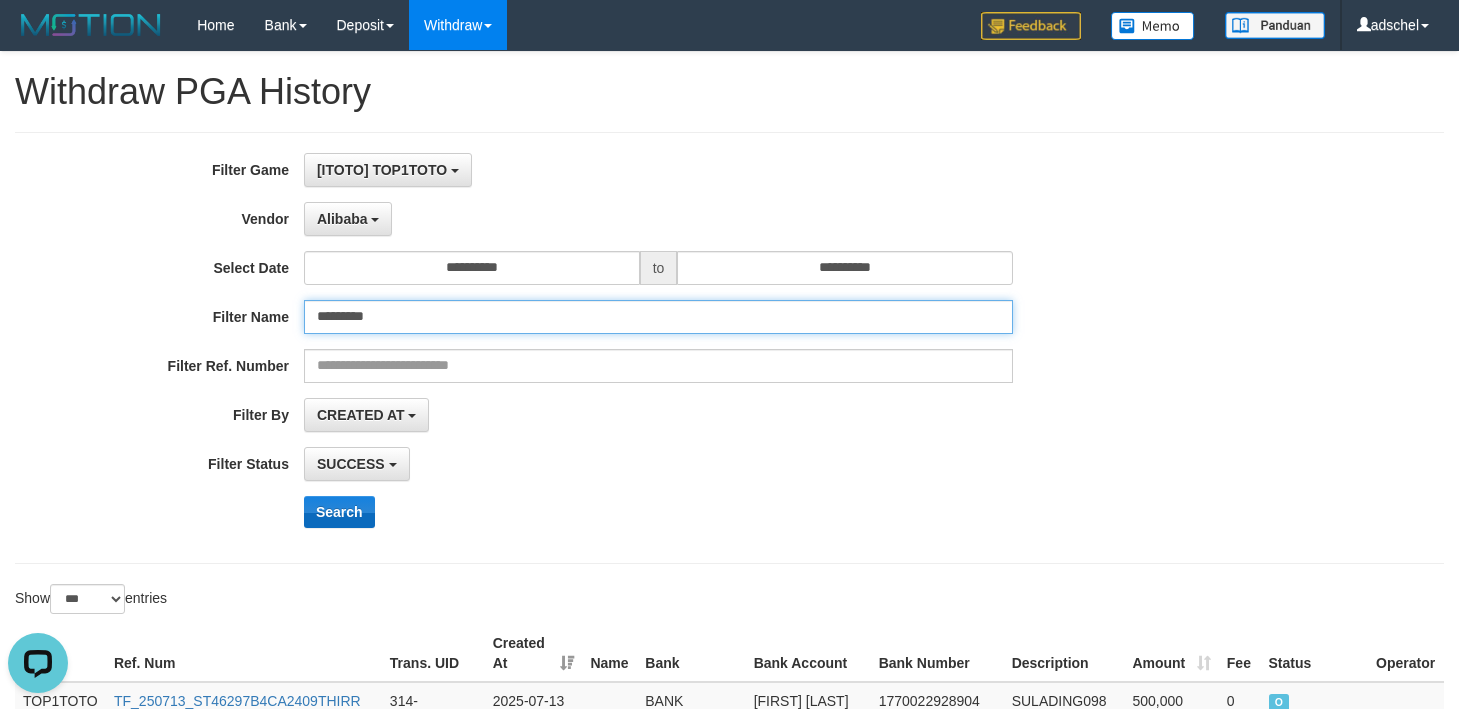 type on "********" 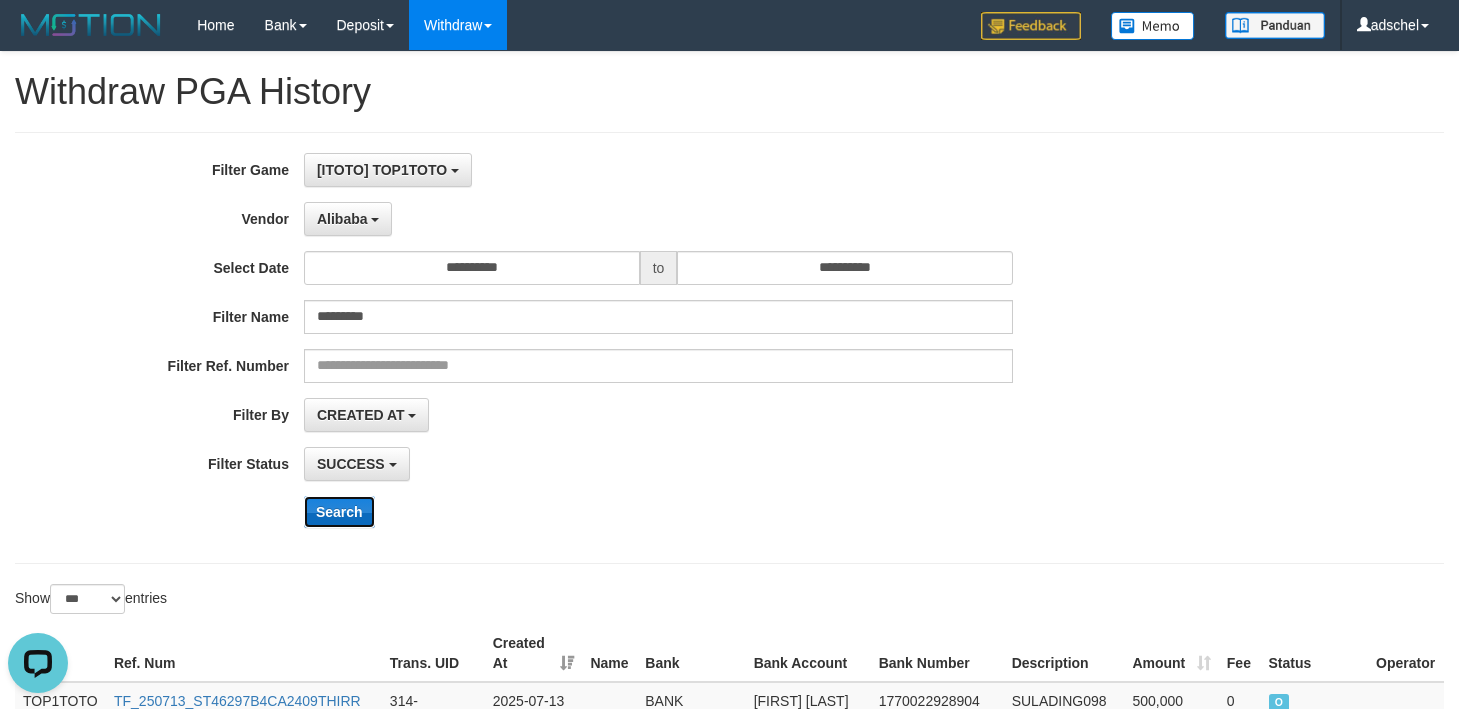 click on "Search" at bounding box center (339, 512) 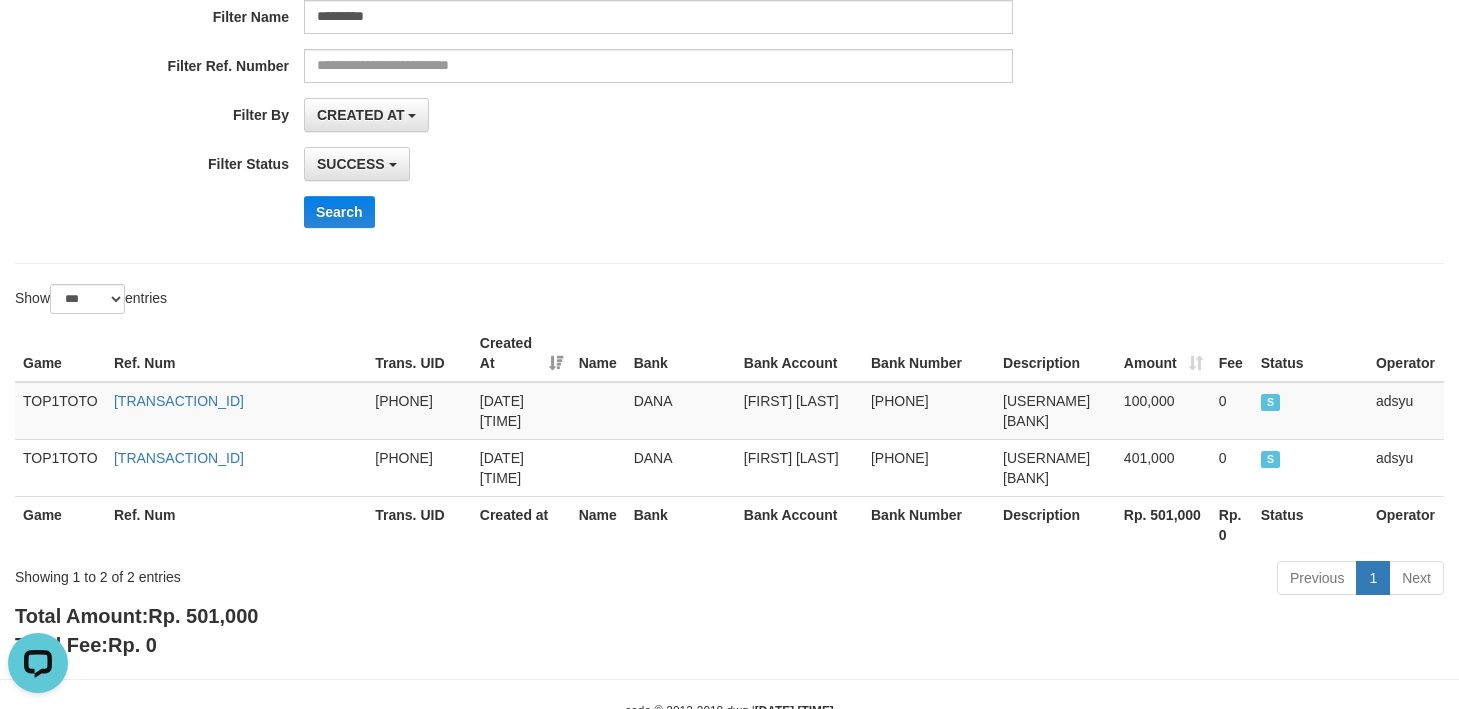 scroll, scrollTop: 0, scrollLeft: 0, axis: both 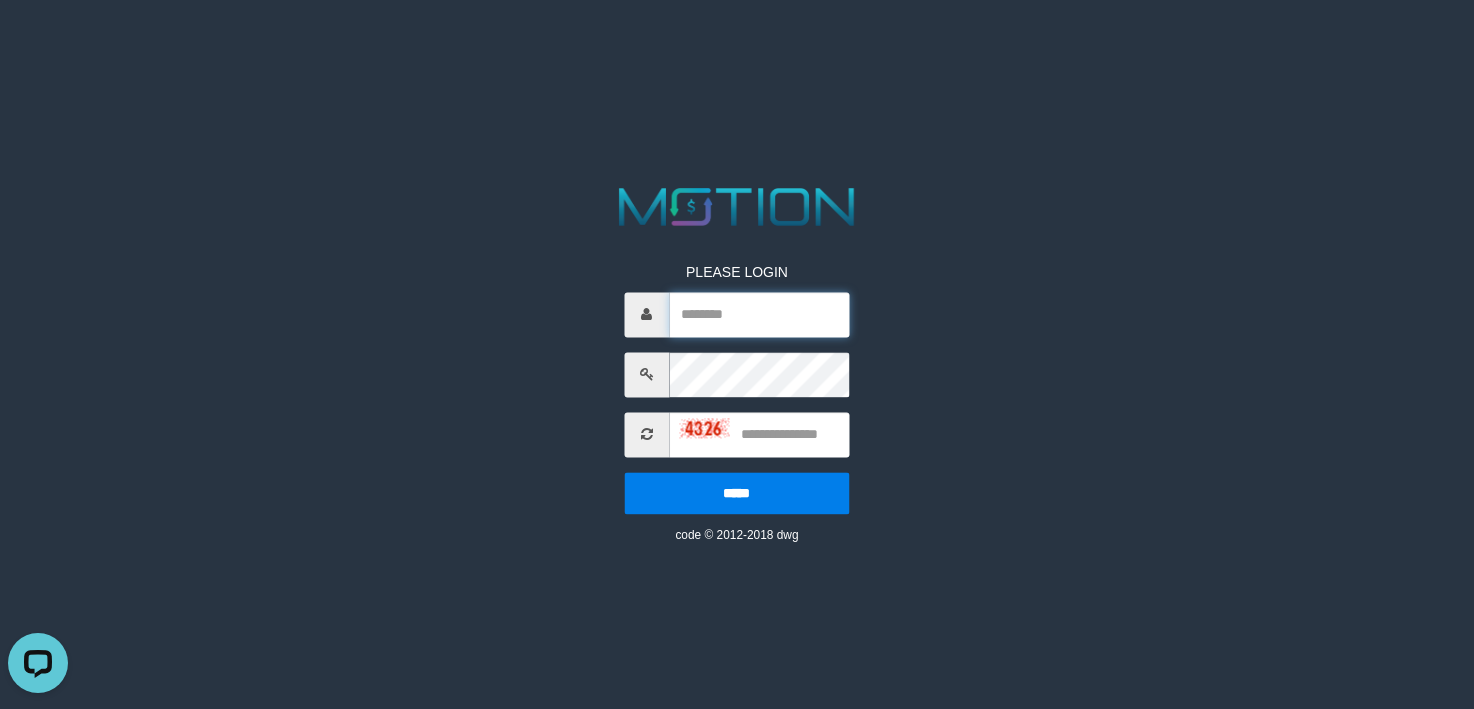 click at bounding box center [759, 314] 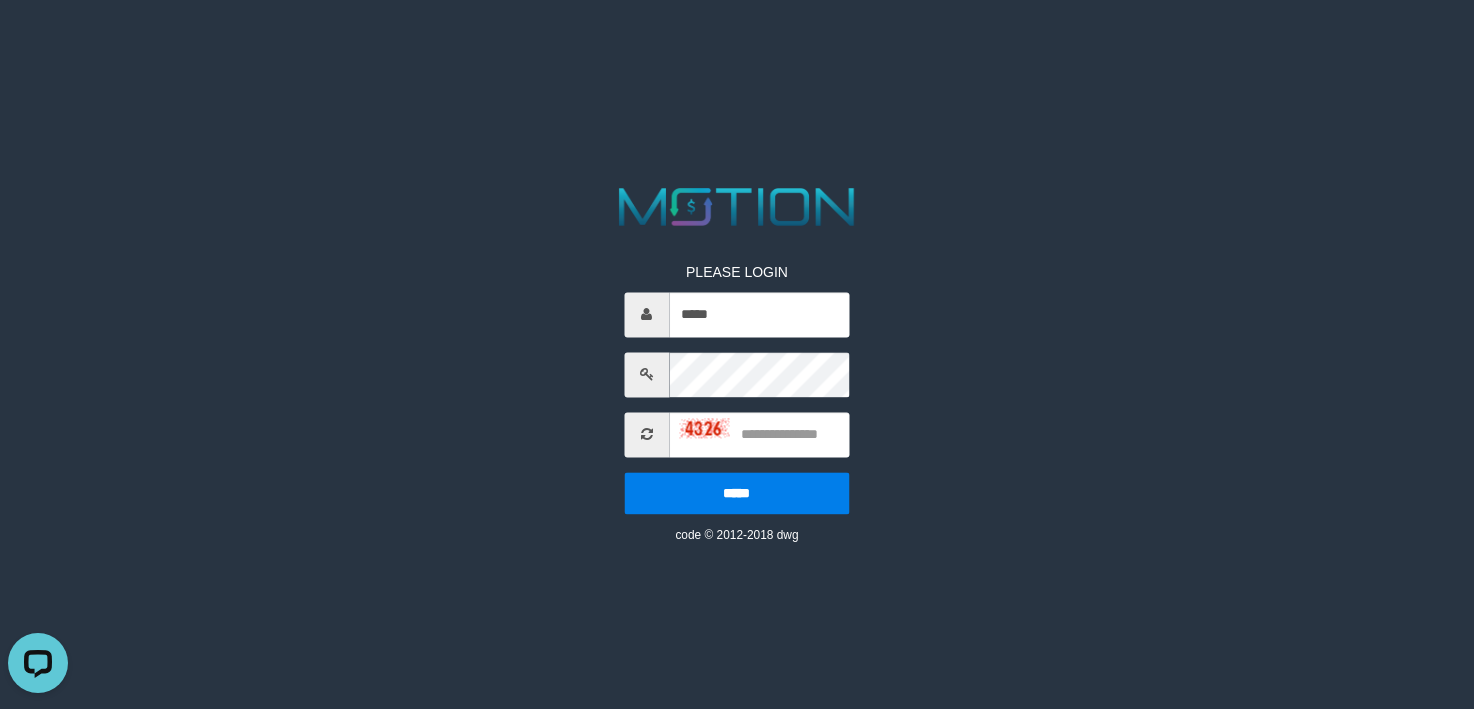 type on "*****" 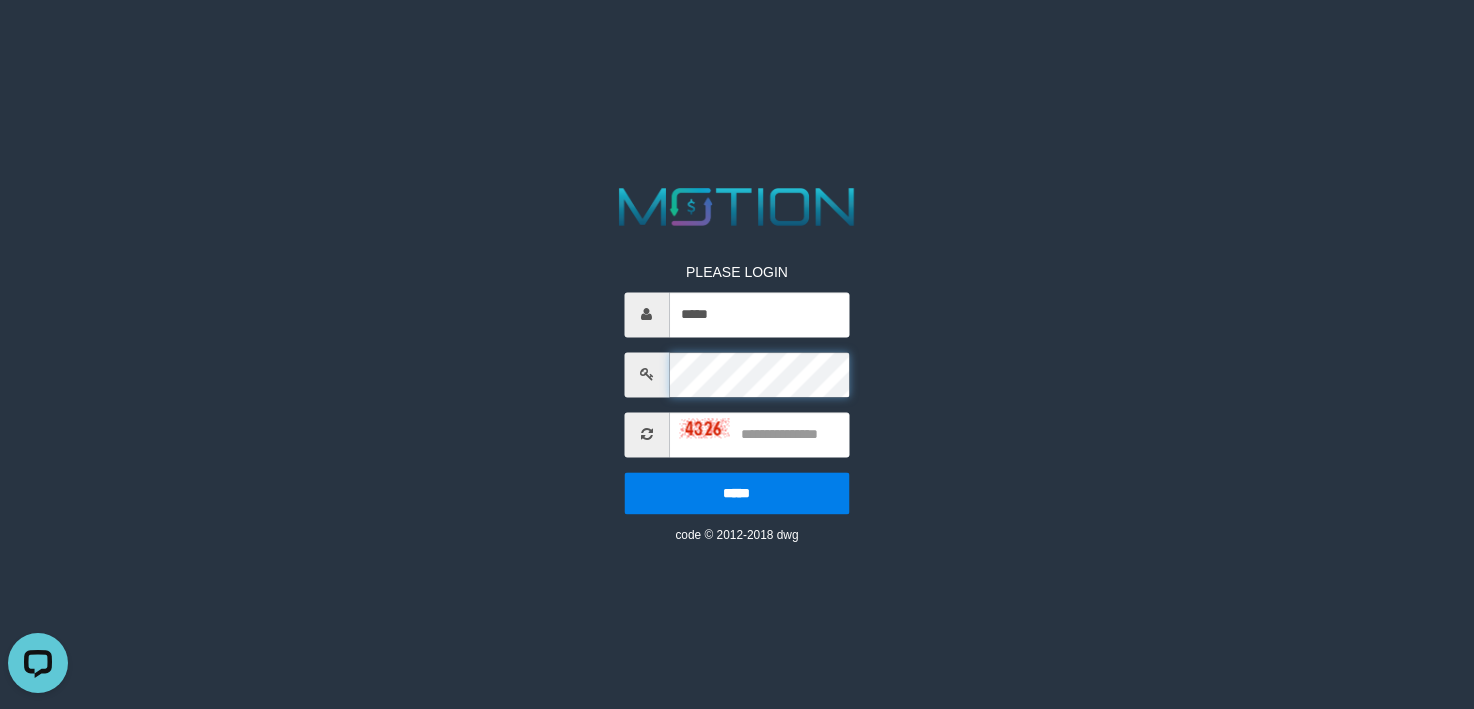 click on "PLEASE LOGIN
[PASSWORD]
[PASSWORD]
code © [YEAR]-[YEAR] dwg" at bounding box center [737, 25] 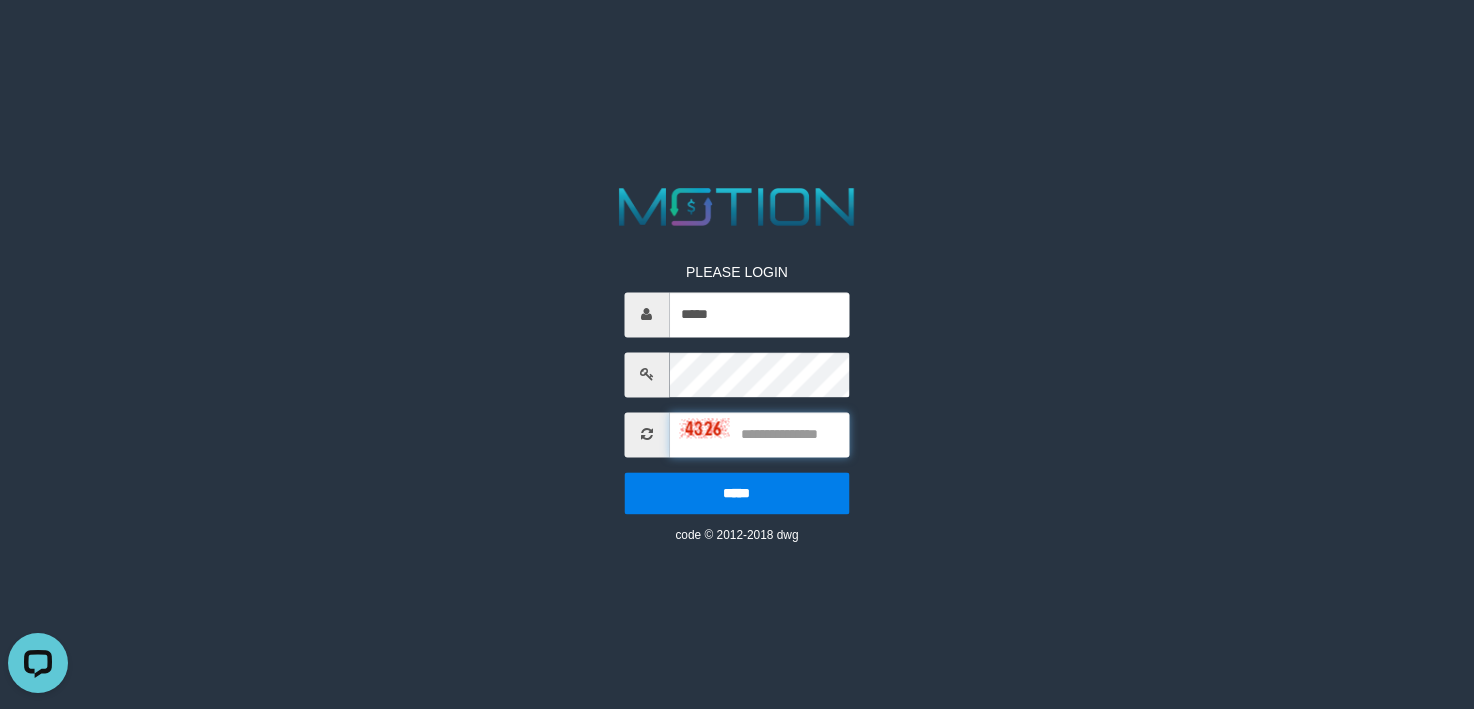 click at bounding box center [759, 434] 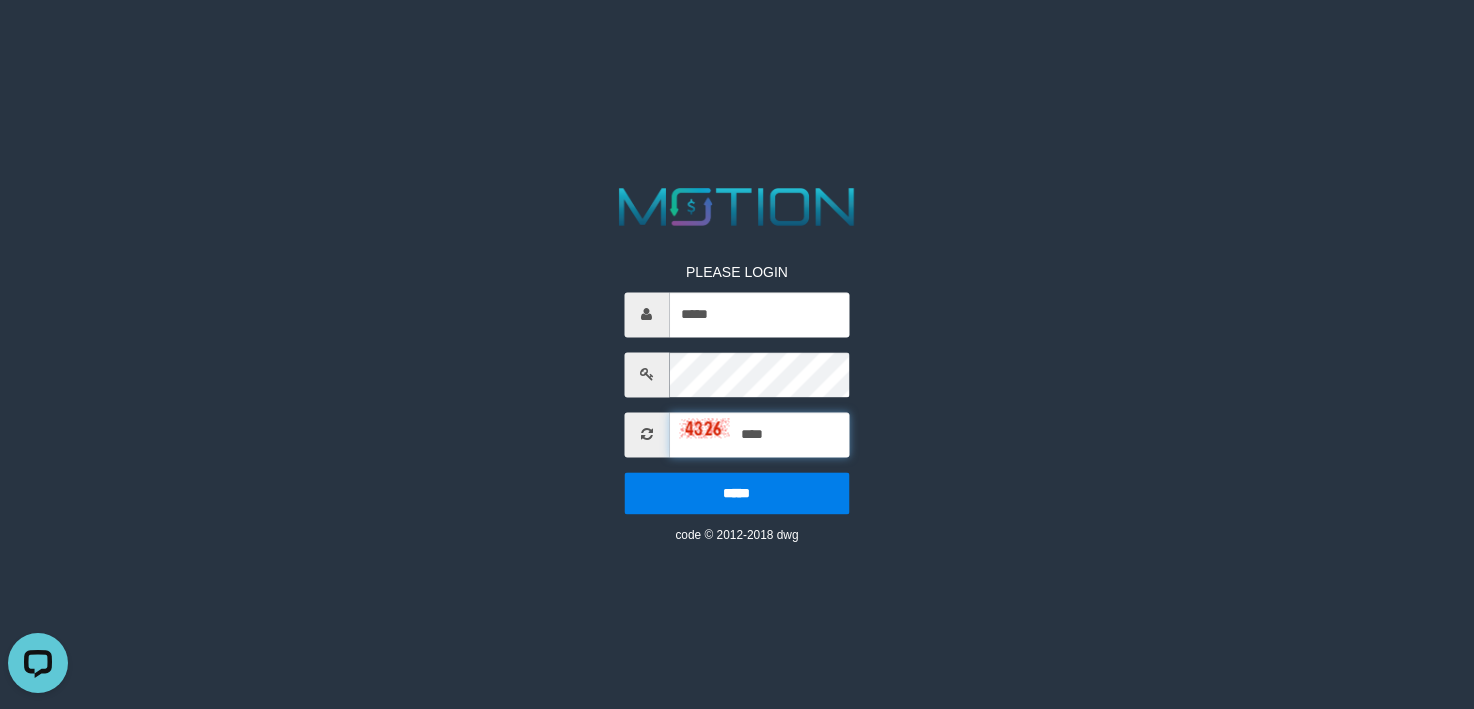 type on "****" 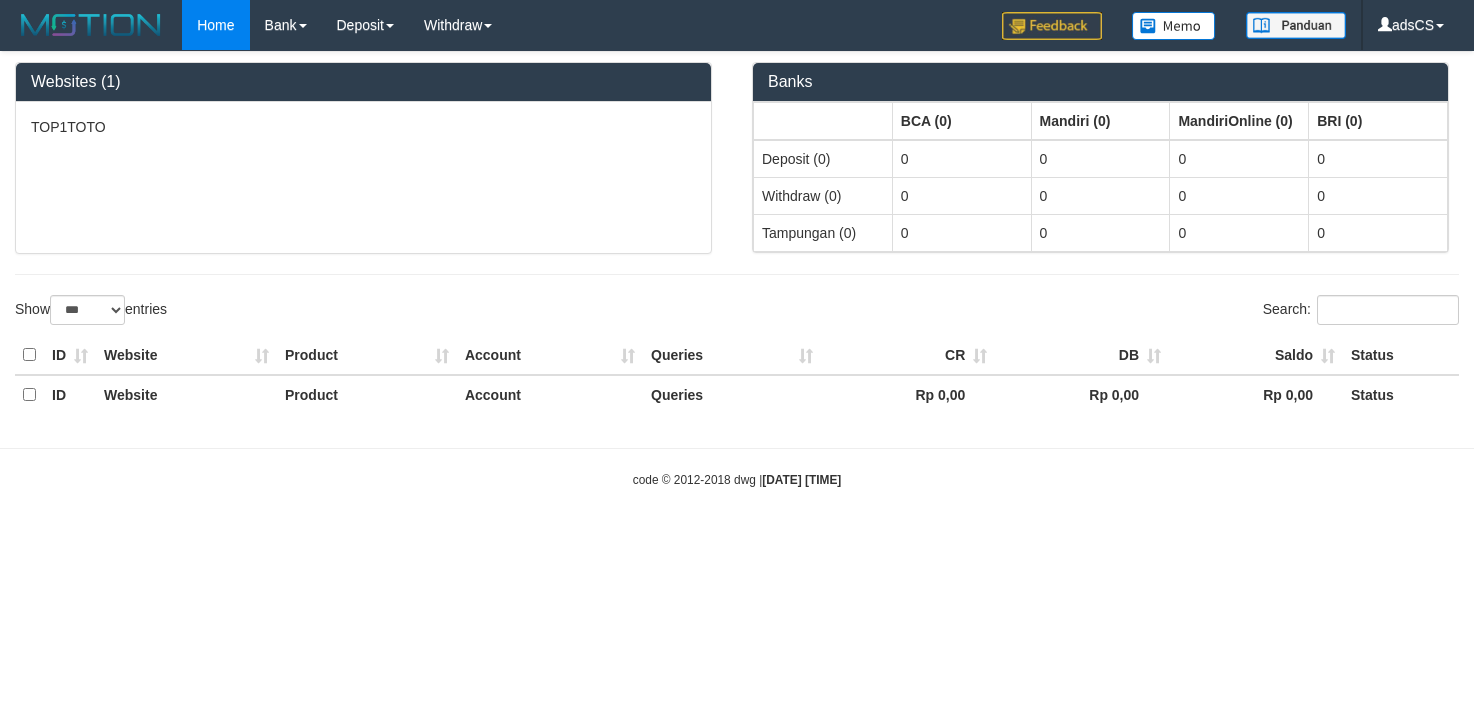 select on "***" 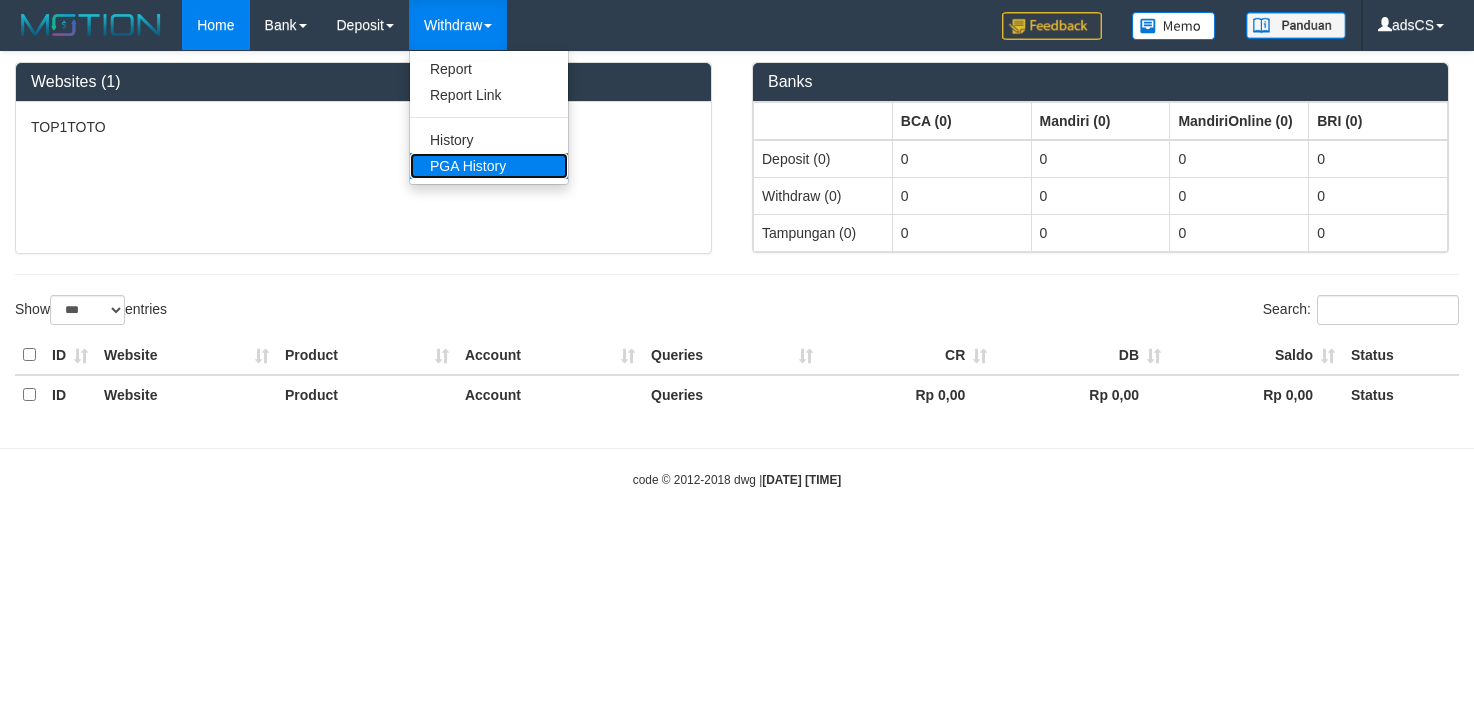 click on "PGA History" at bounding box center [489, 166] 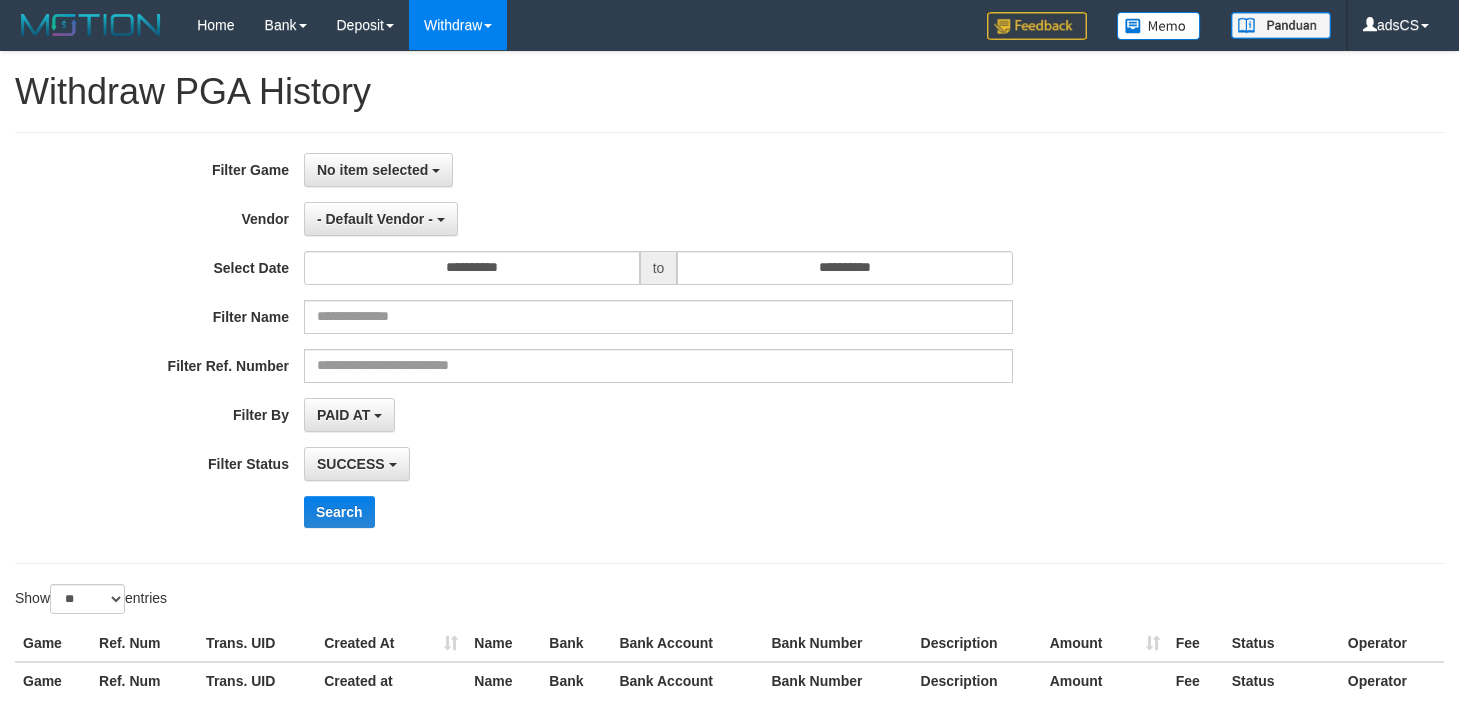 select 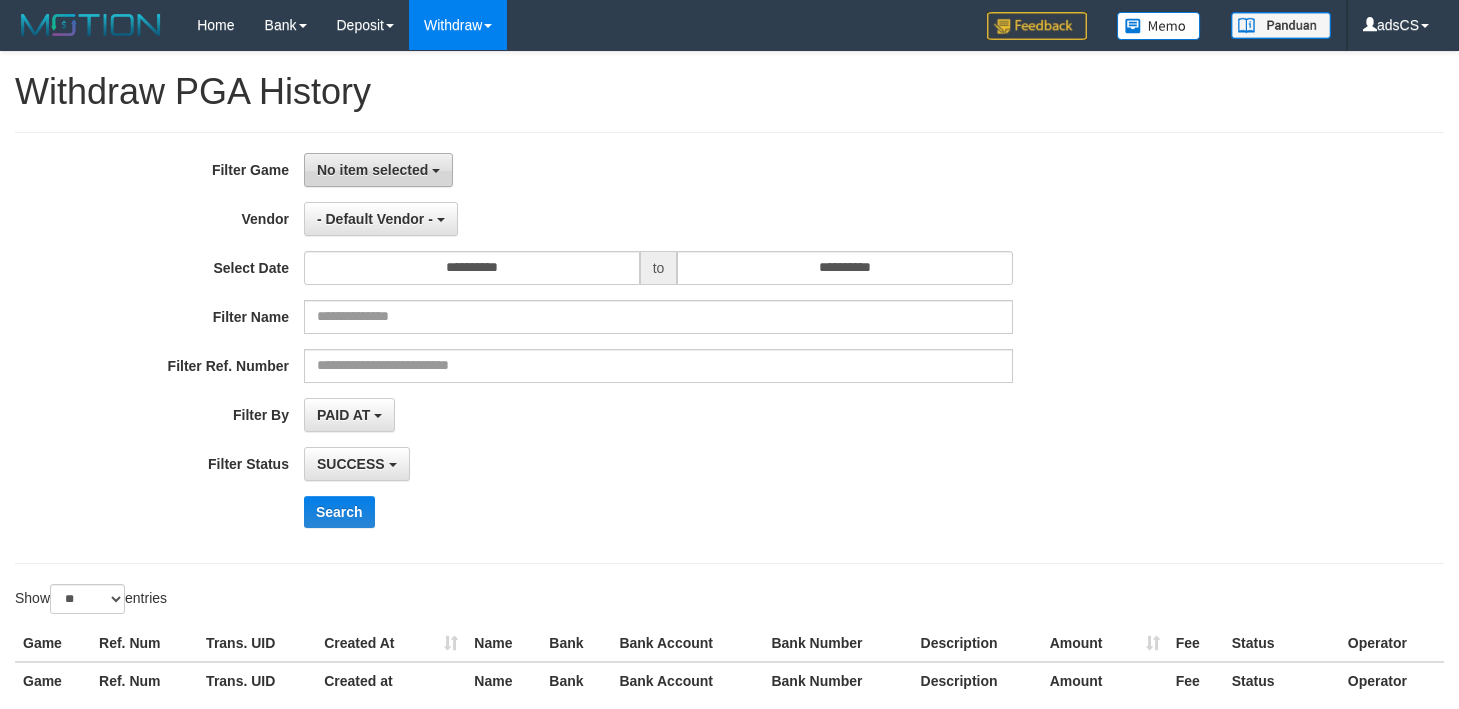 click on "No item selected" at bounding box center (378, 170) 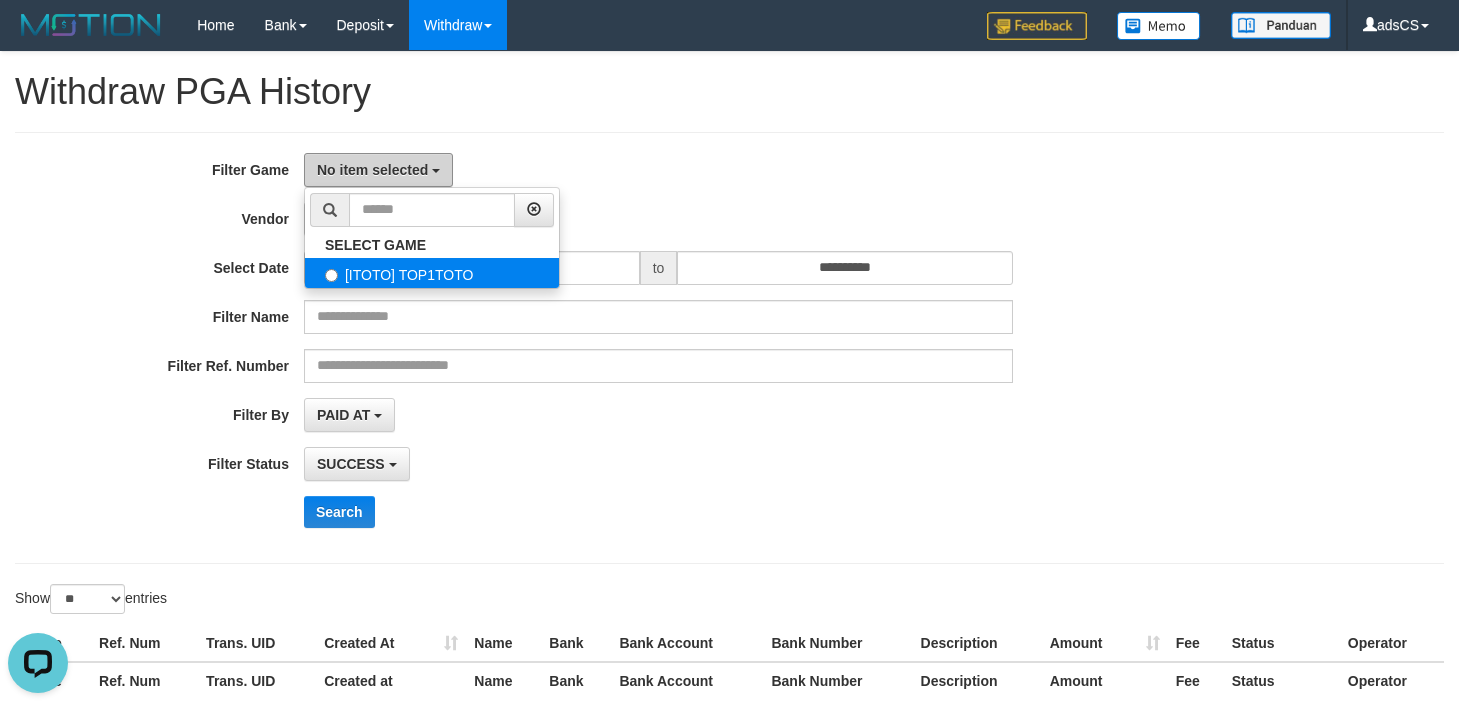 scroll, scrollTop: 0, scrollLeft: 0, axis: both 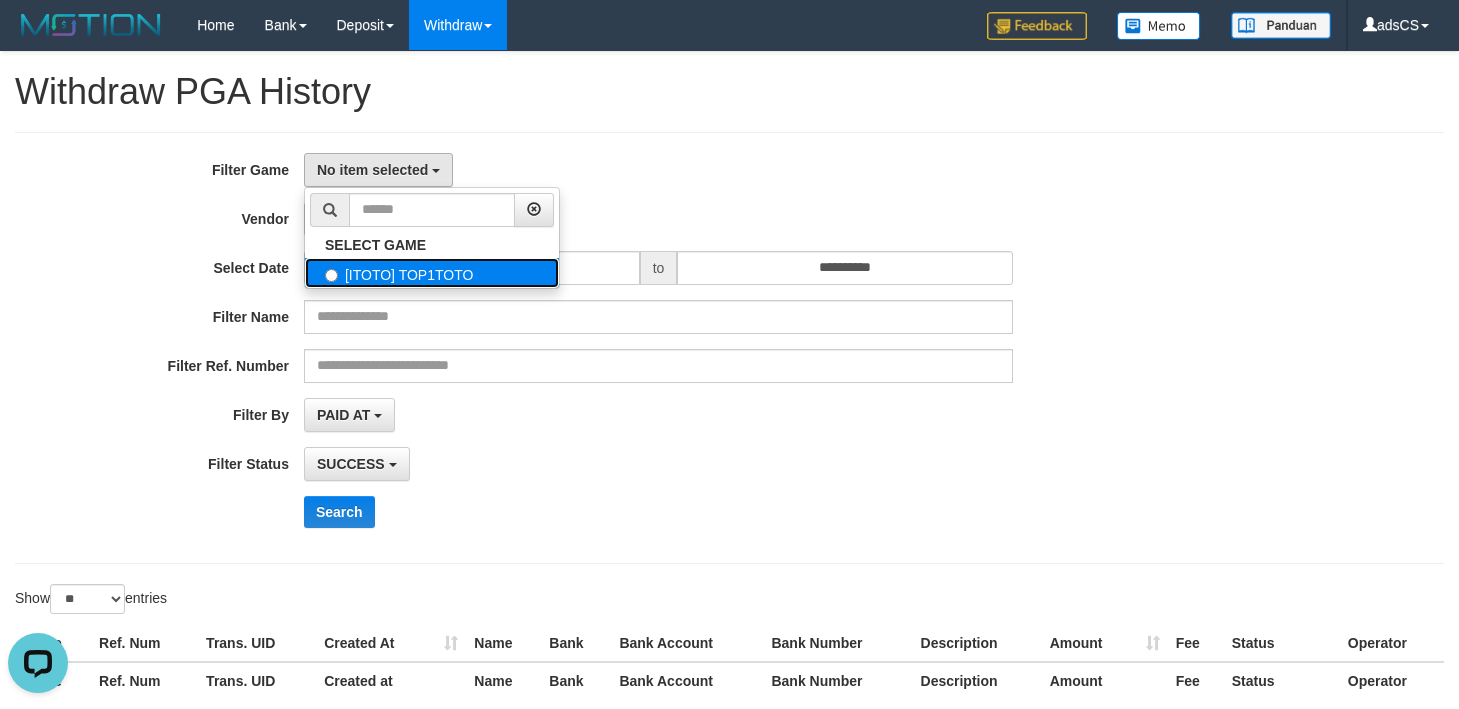 click on "[ITOTO] TOP1TOTO" at bounding box center [432, 273] 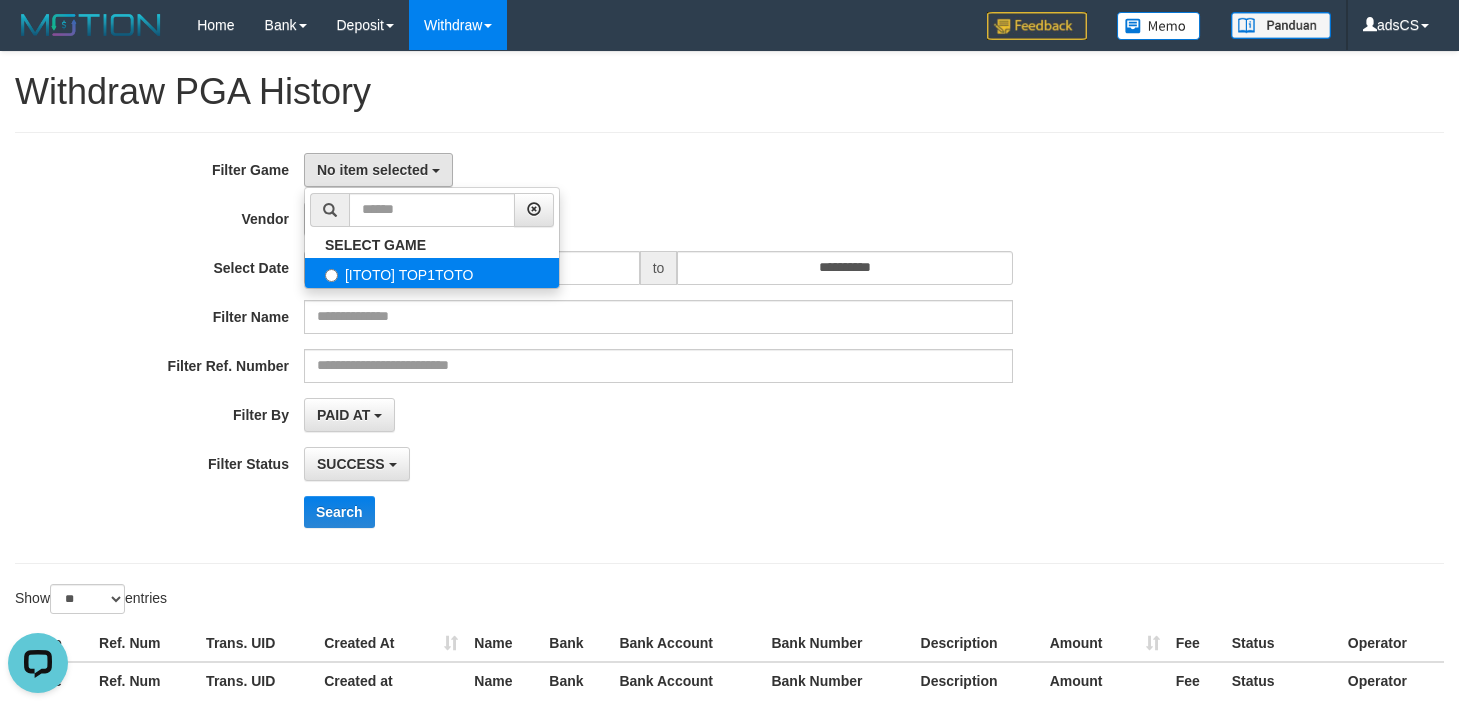 select on "***" 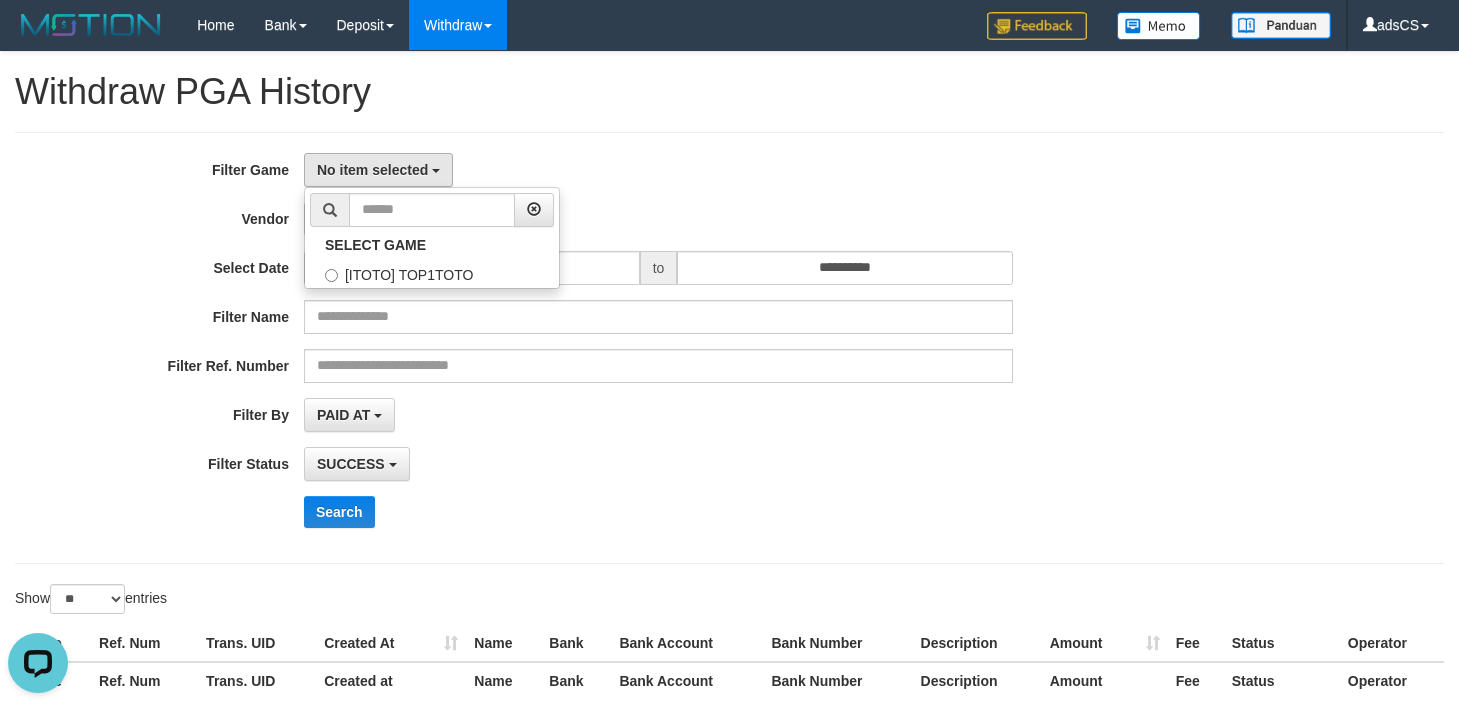 scroll, scrollTop: 18, scrollLeft: 0, axis: vertical 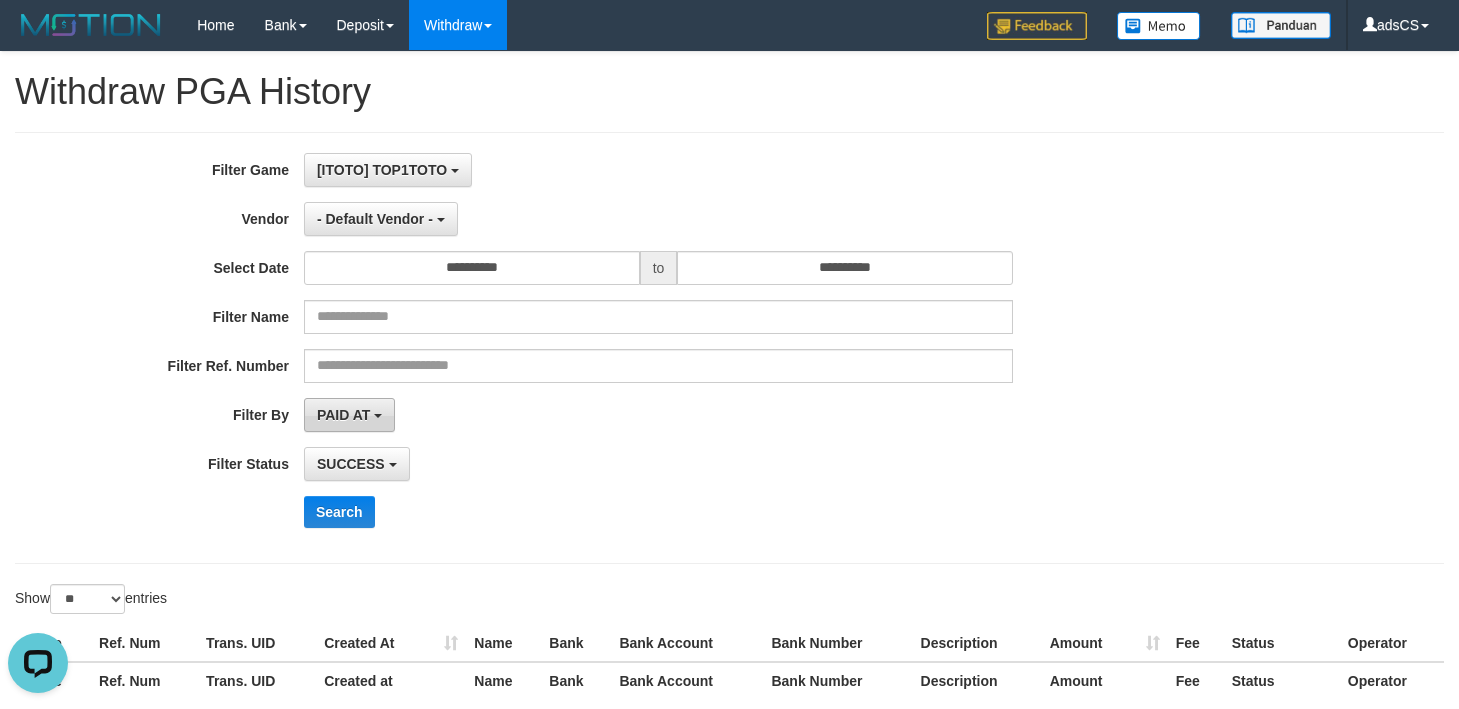click on "PAID AT" at bounding box center (349, 415) 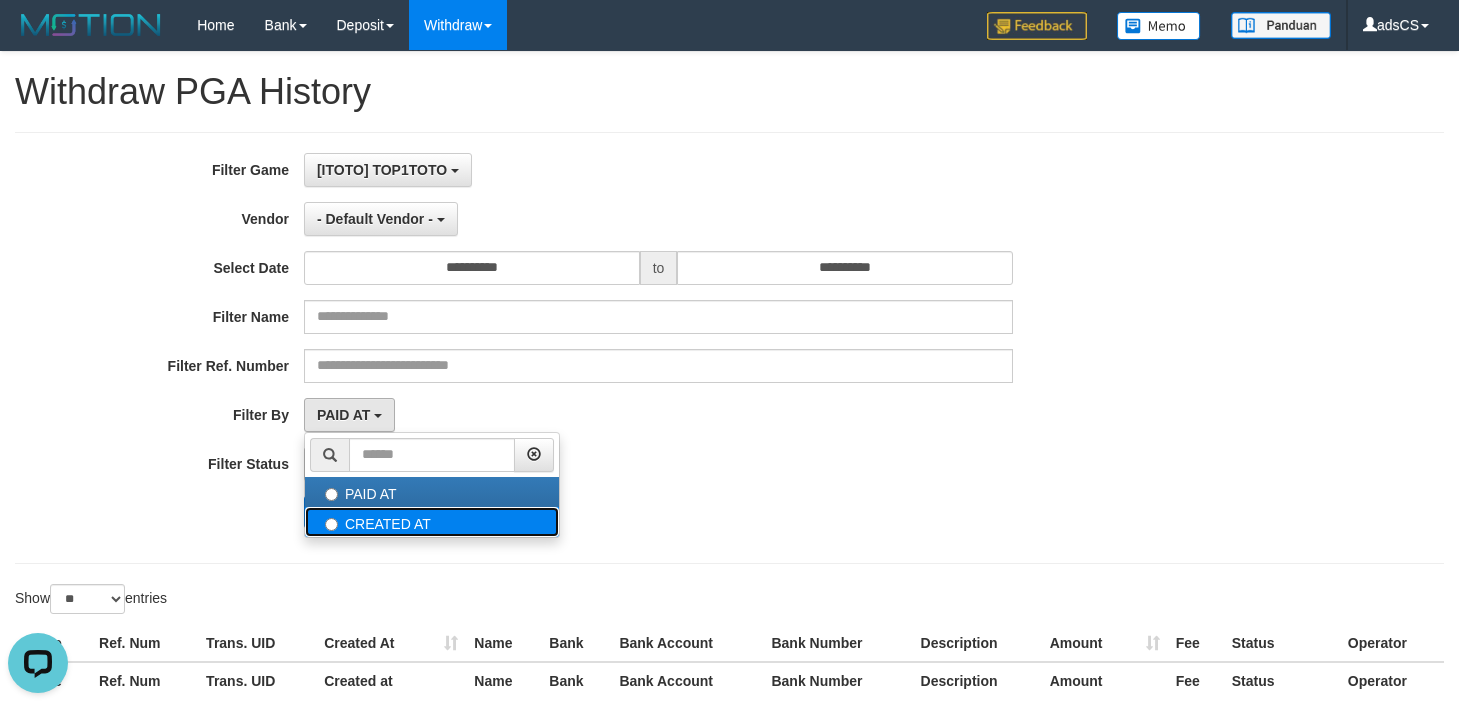 click on "CREATED AT" at bounding box center (432, 522) 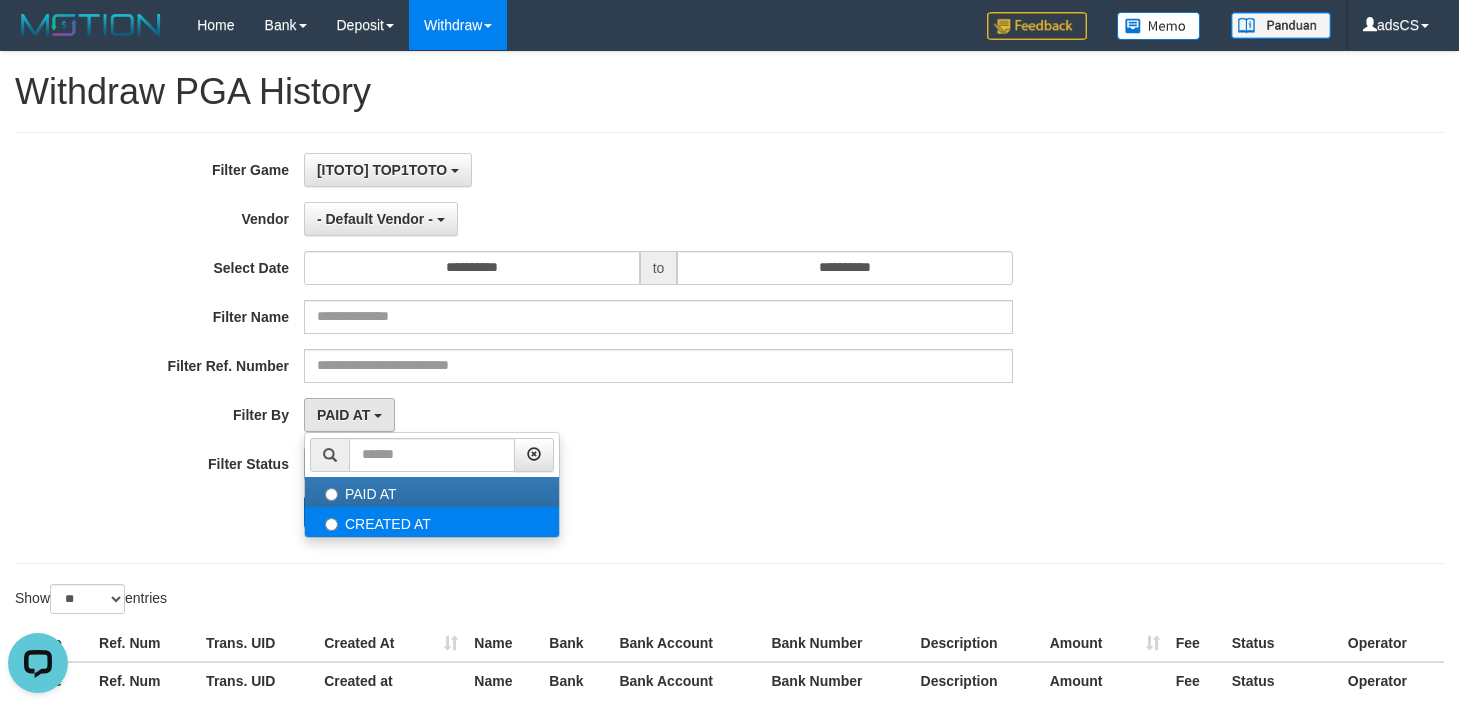 select on "*" 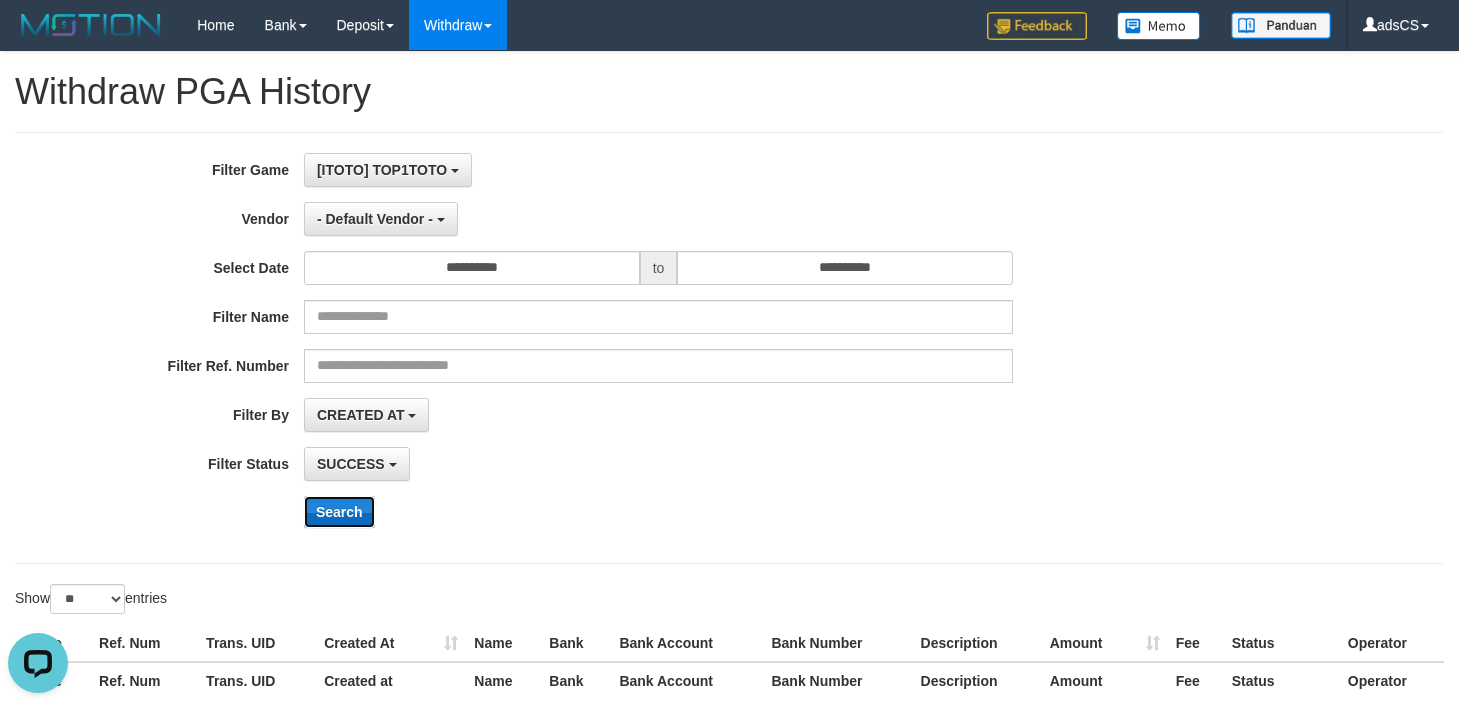 click on "Search" at bounding box center [339, 512] 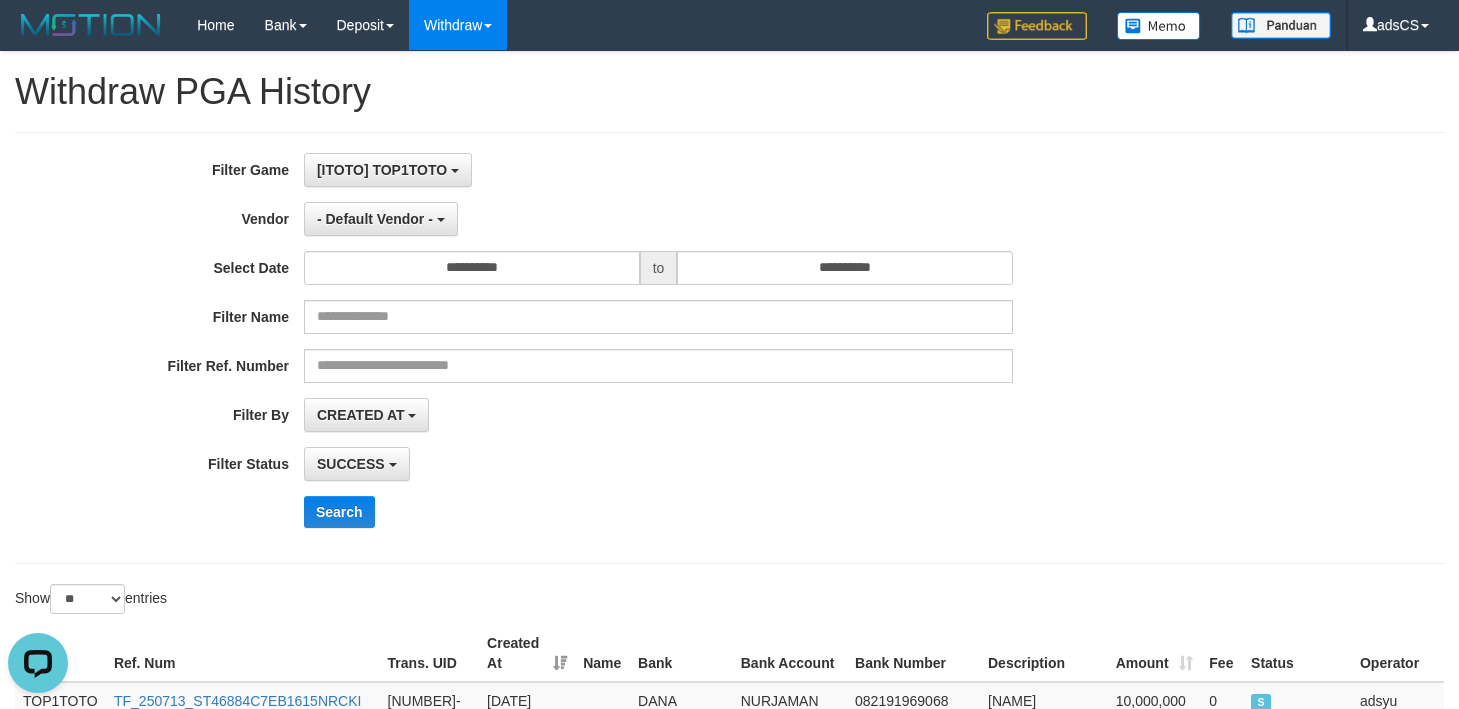 click on "**********" at bounding box center [608, 348] 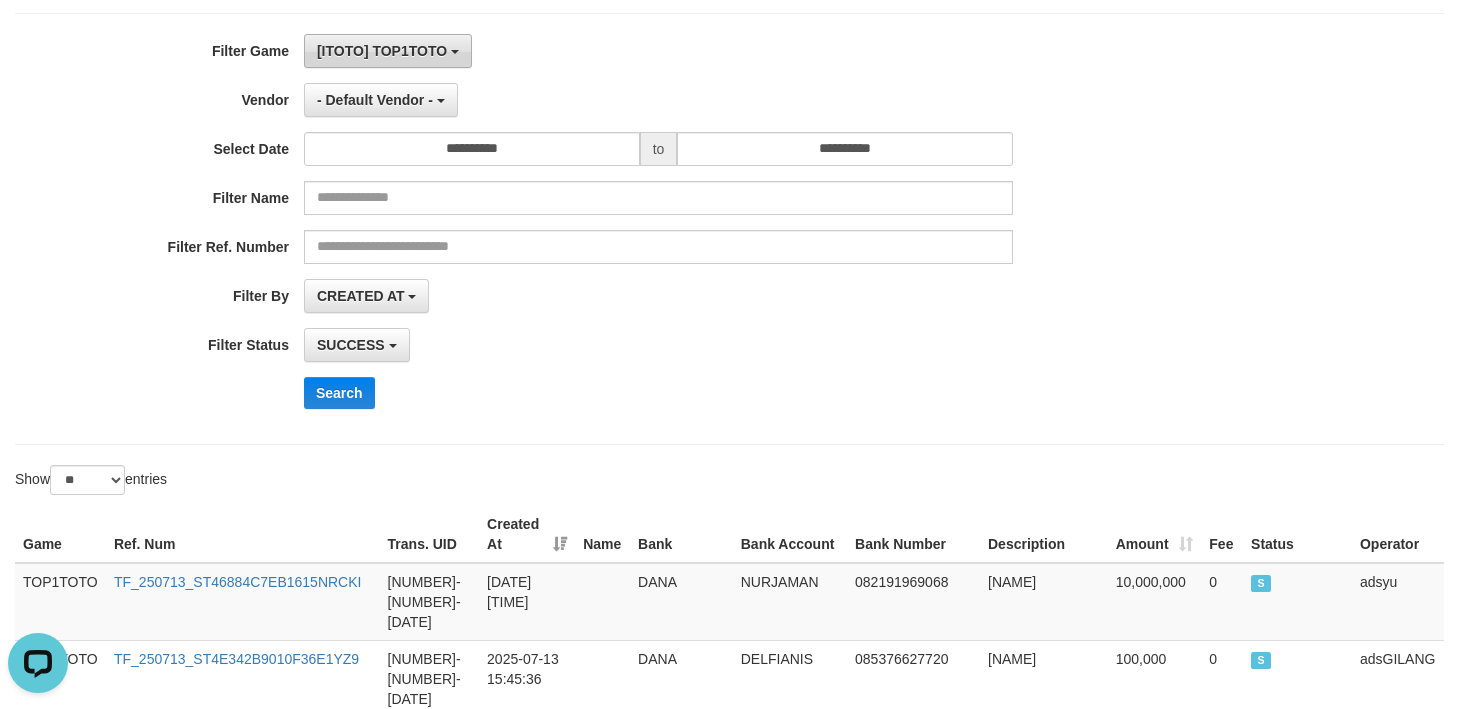 scroll, scrollTop: 0, scrollLeft: 0, axis: both 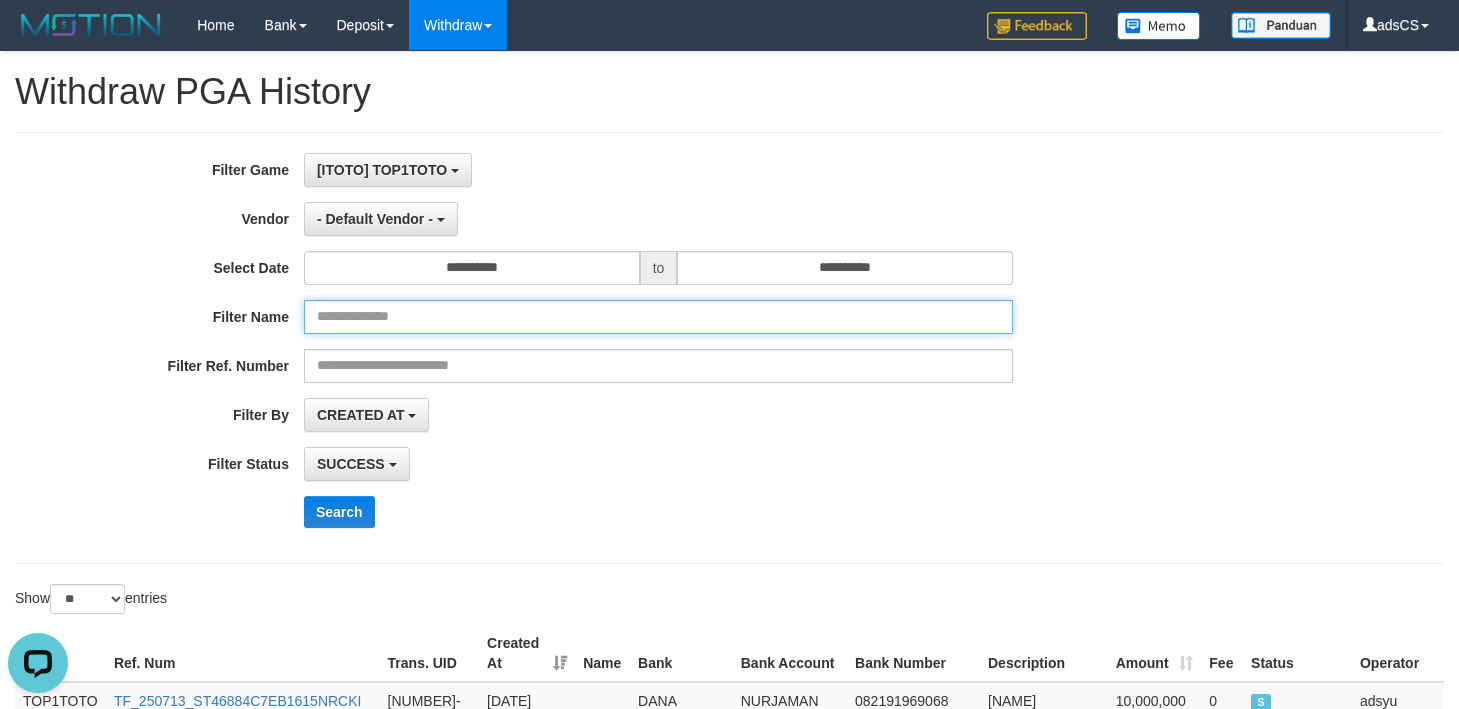 click at bounding box center (658, 317) 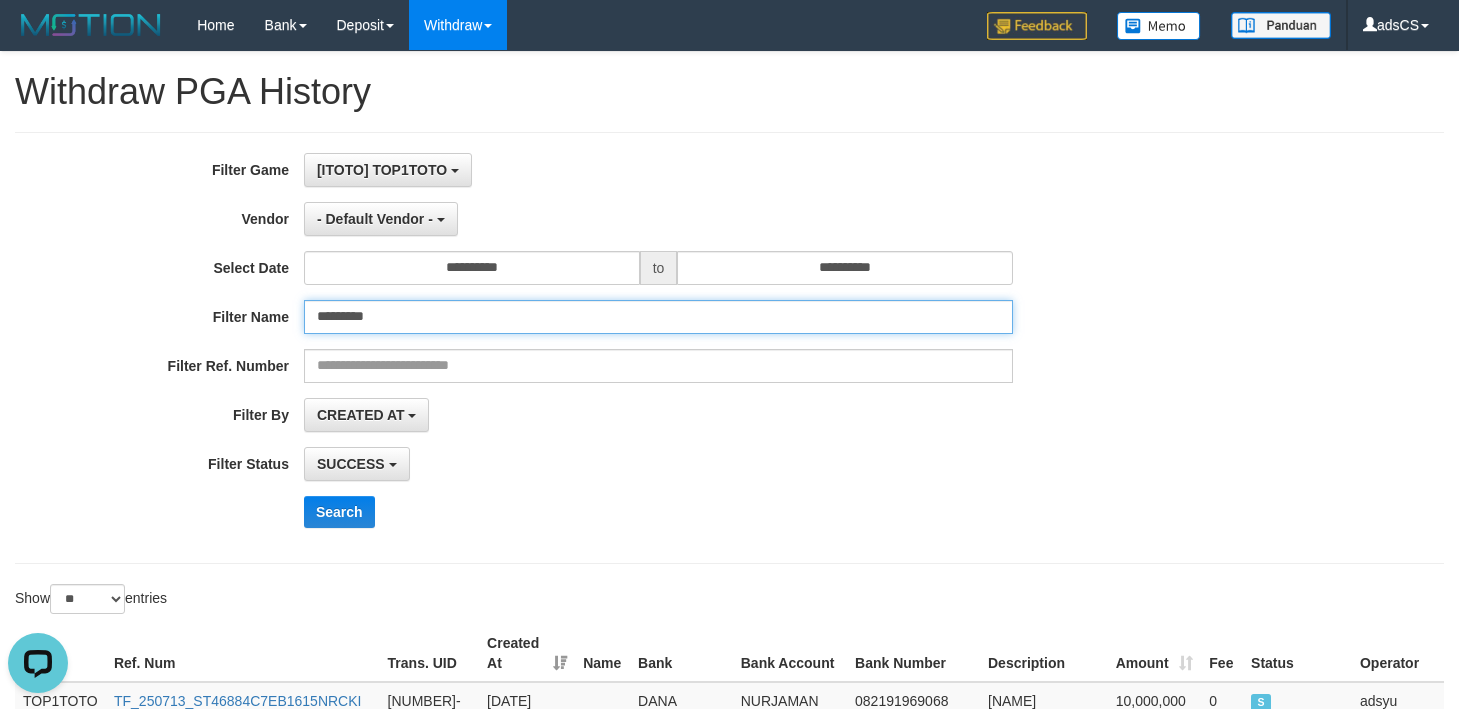 type on "********" 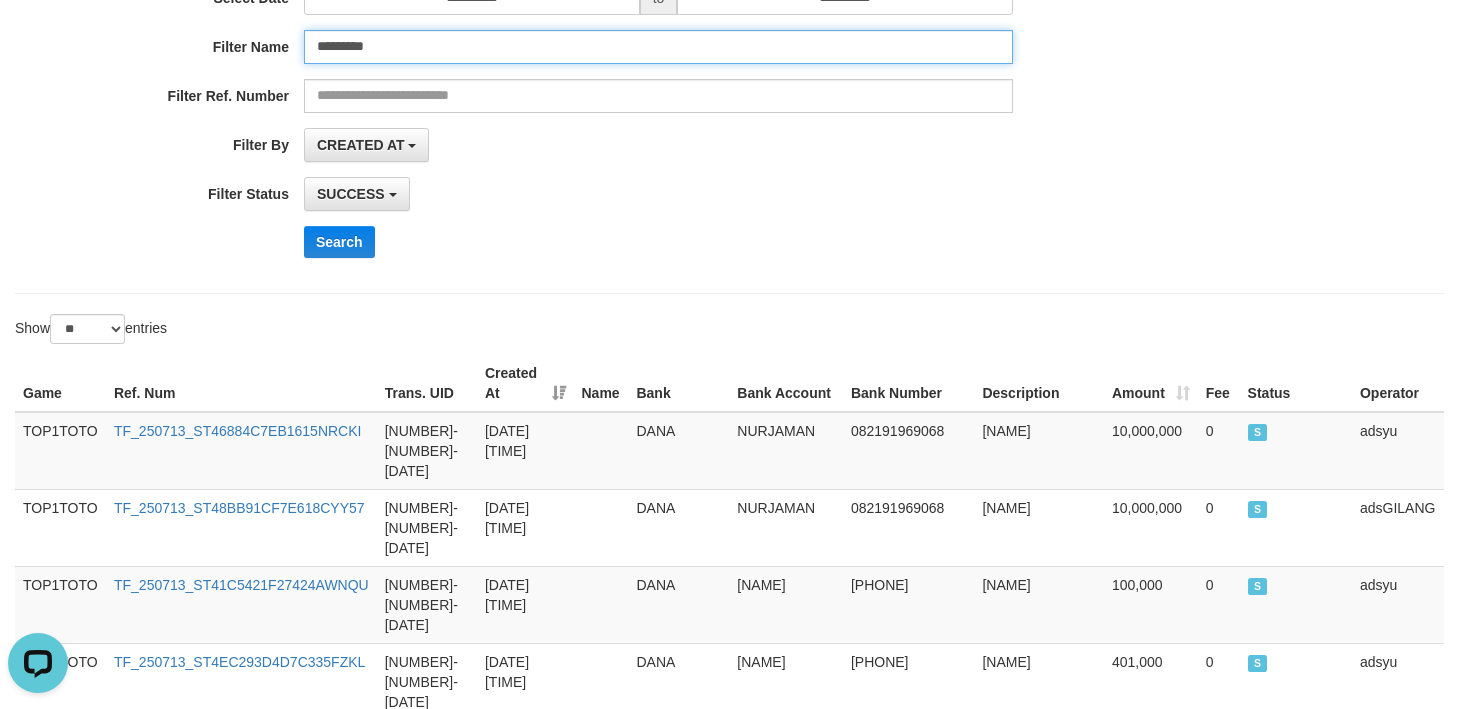 scroll, scrollTop: 300, scrollLeft: 0, axis: vertical 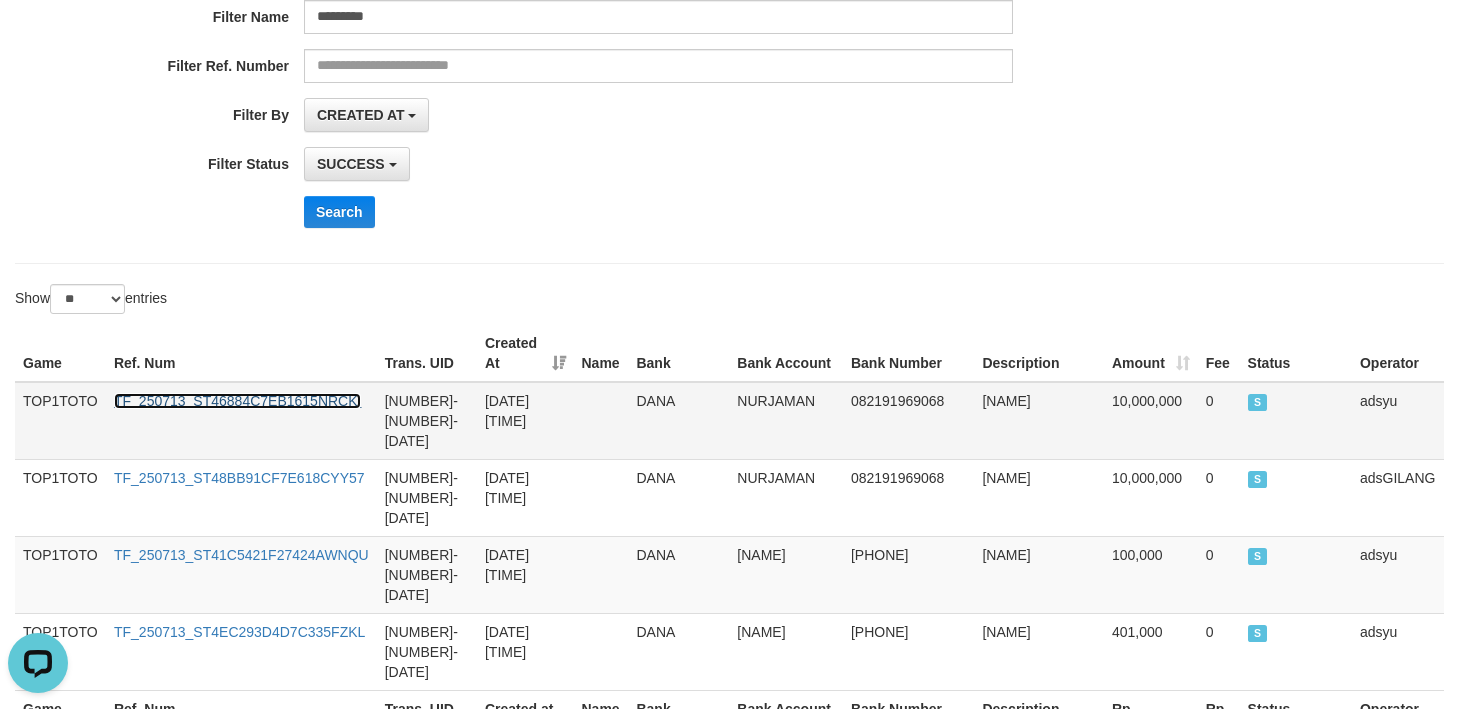 click on "TF_250713_ST46884C7EB1615NRCKI" at bounding box center (238, 401) 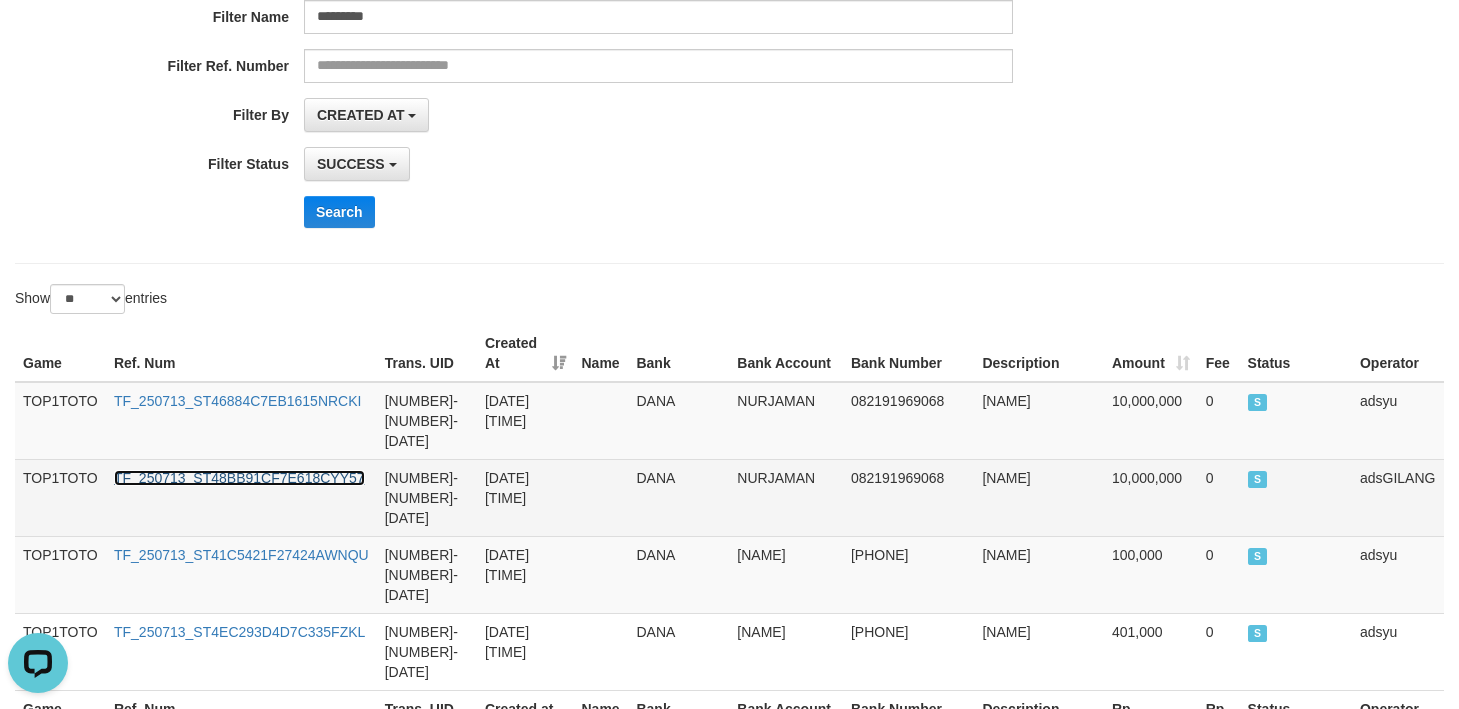 click on "TF_250713_ST48BB91CF7E618CYY57" at bounding box center (239, 478) 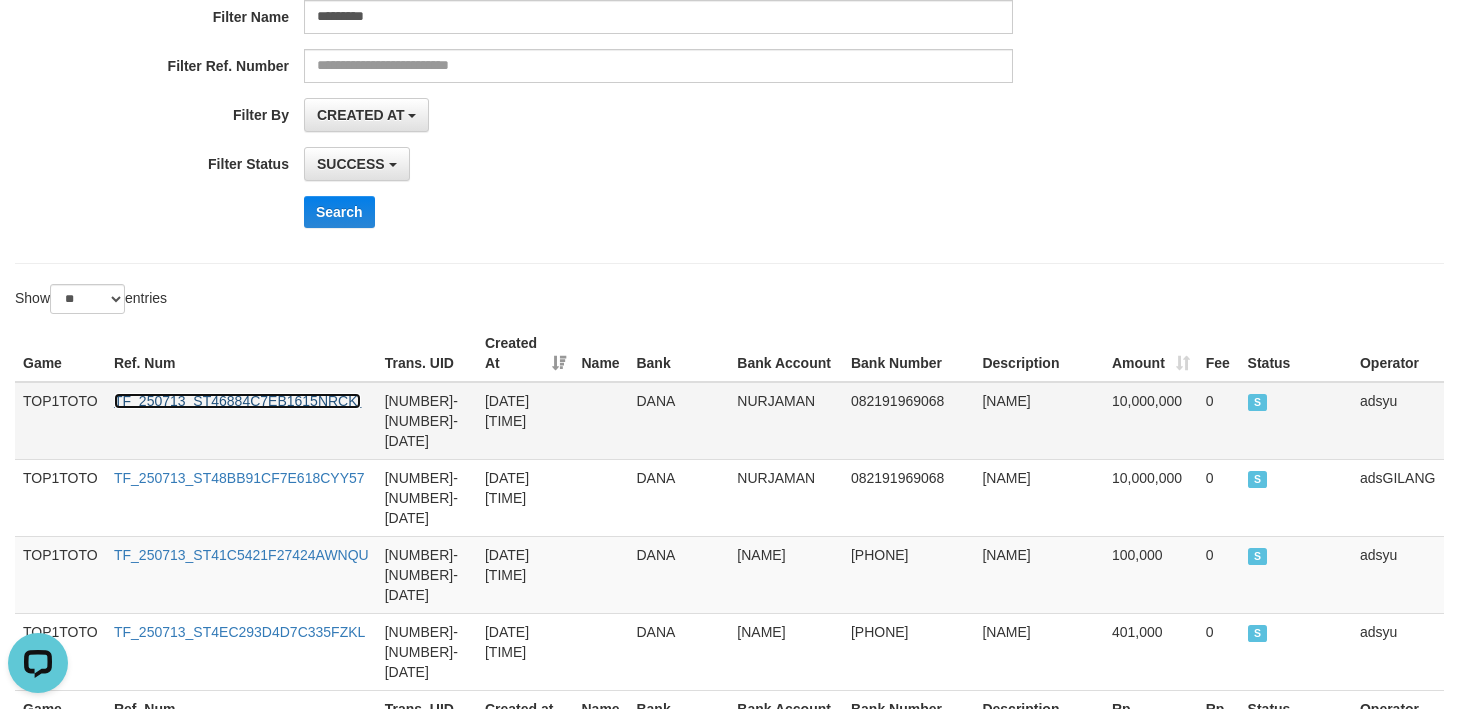 click on "TF_250713_ST46884C7EB1615NRCKI" at bounding box center [238, 401] 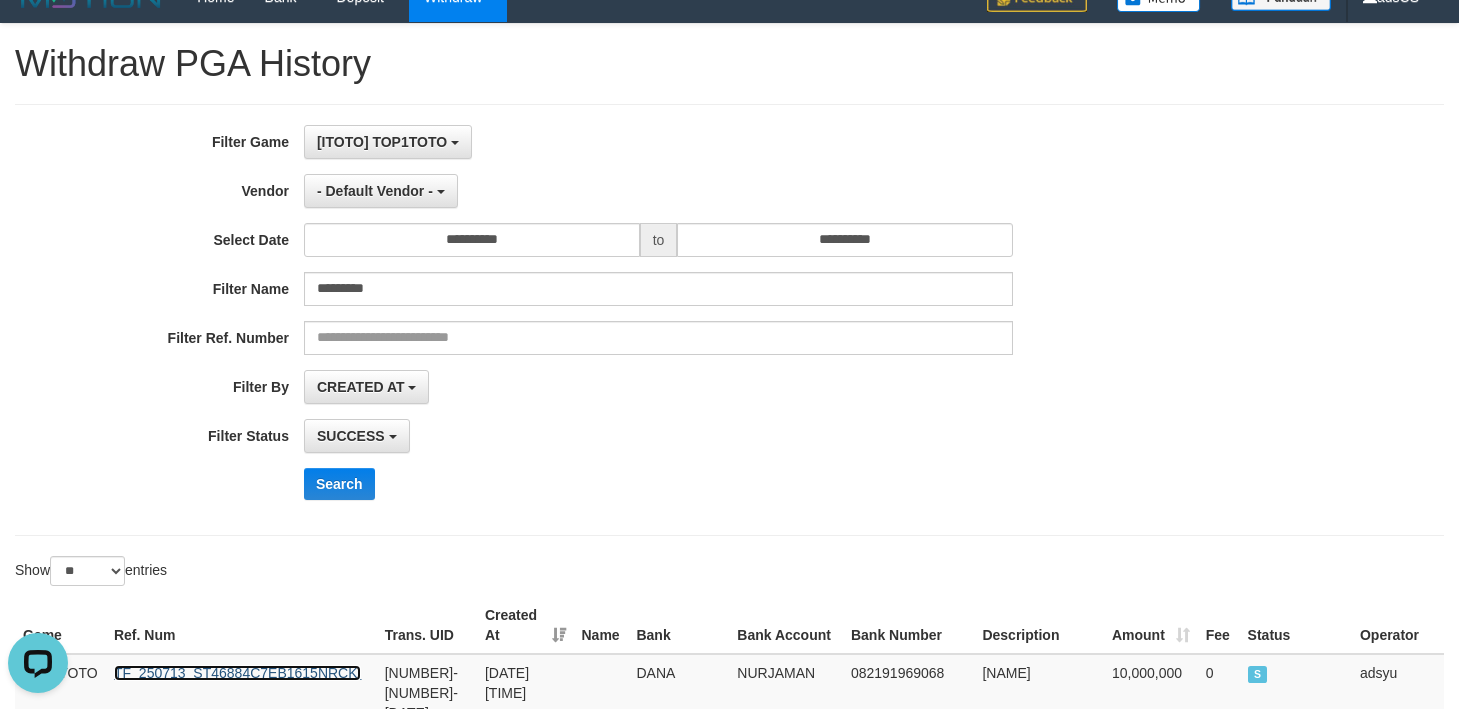 scroll, scrollTop: 0, scrollLeft: 0, axis: both 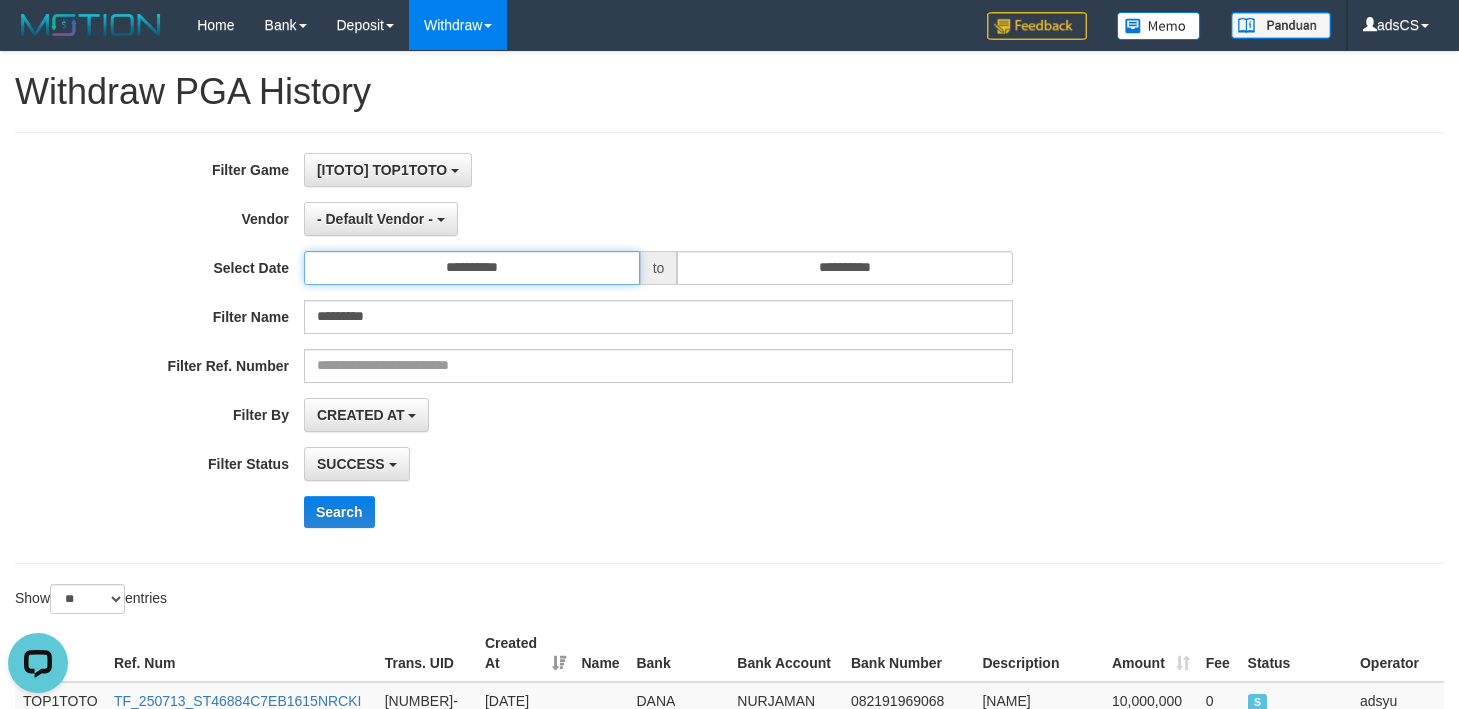 click on "**********" at bounding box center [472, 268] 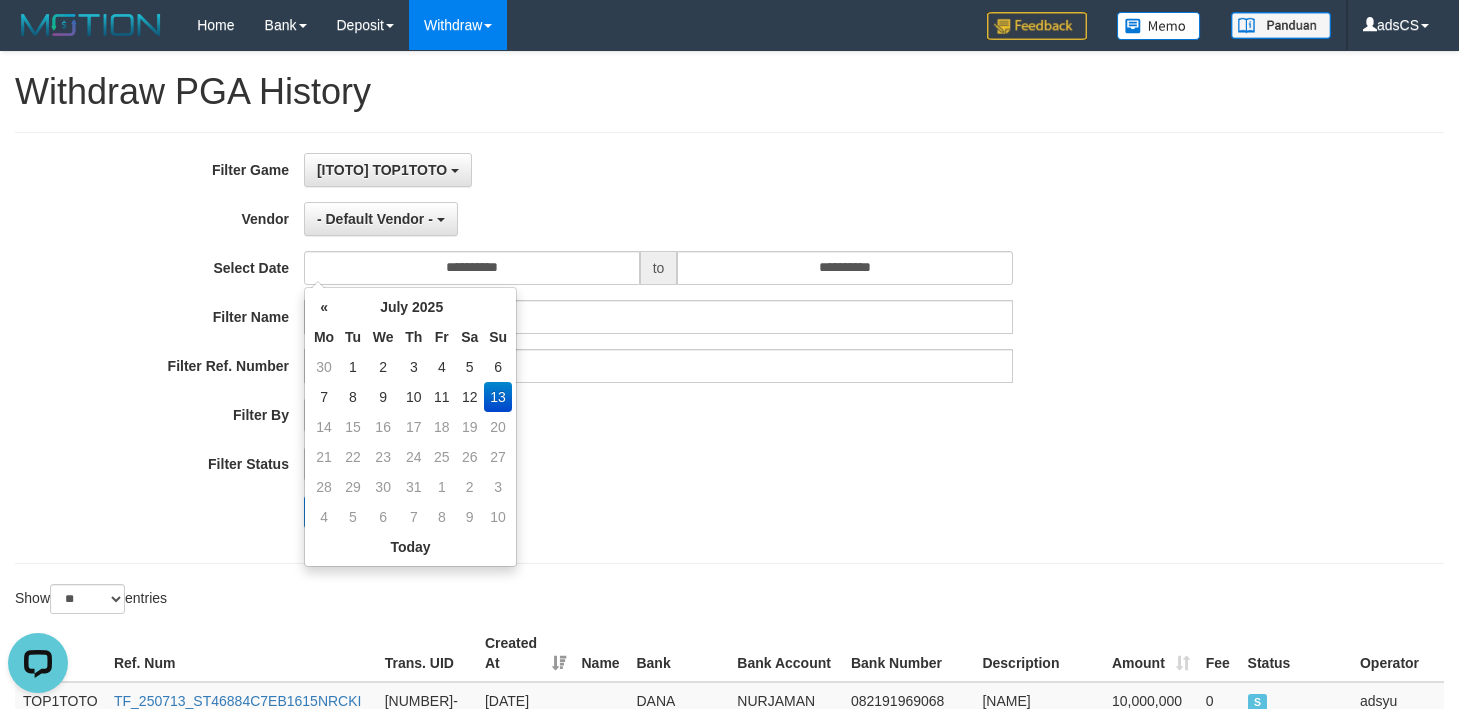 click on "SUCCESS
SUCCESS
ON PROCESS
FAILED" at bounding box center (658, 464) 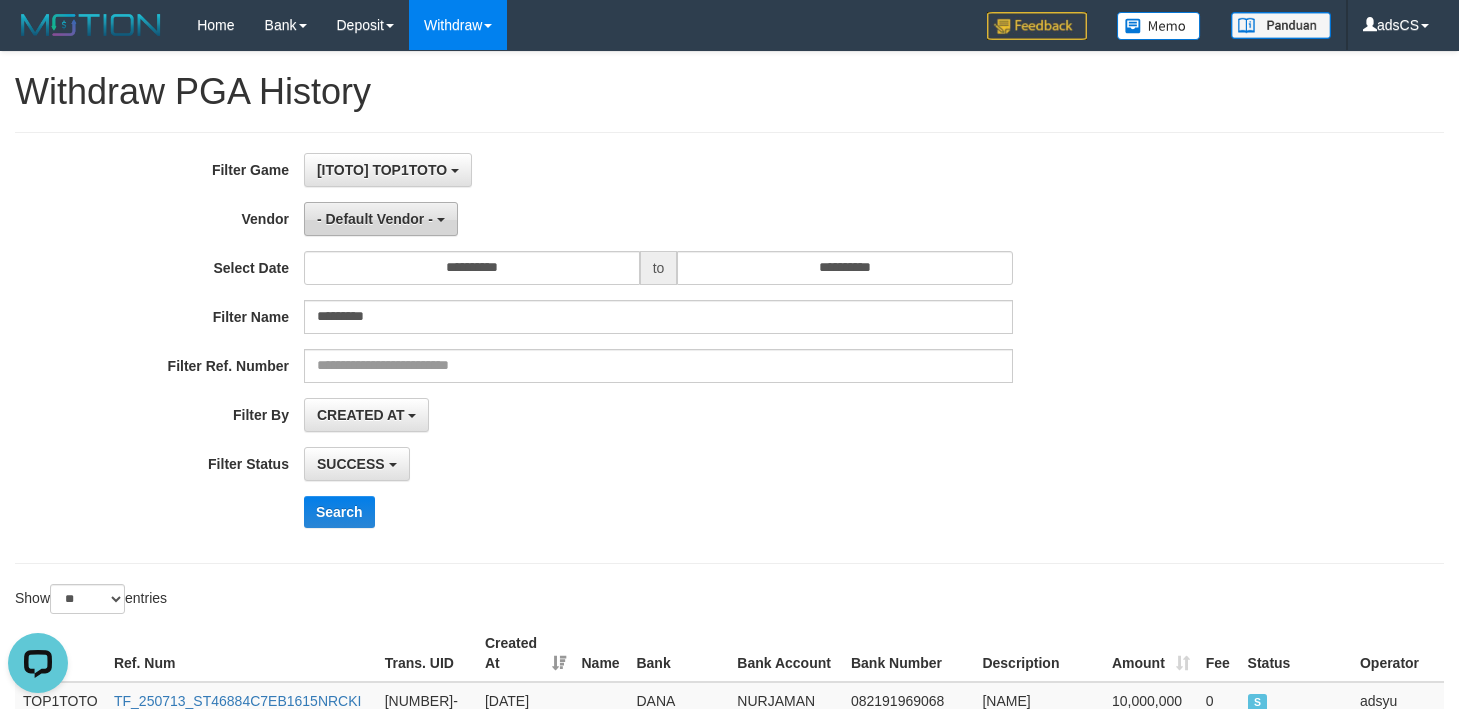 click on "- Default Vendor -" at bounding box center [381, 219] 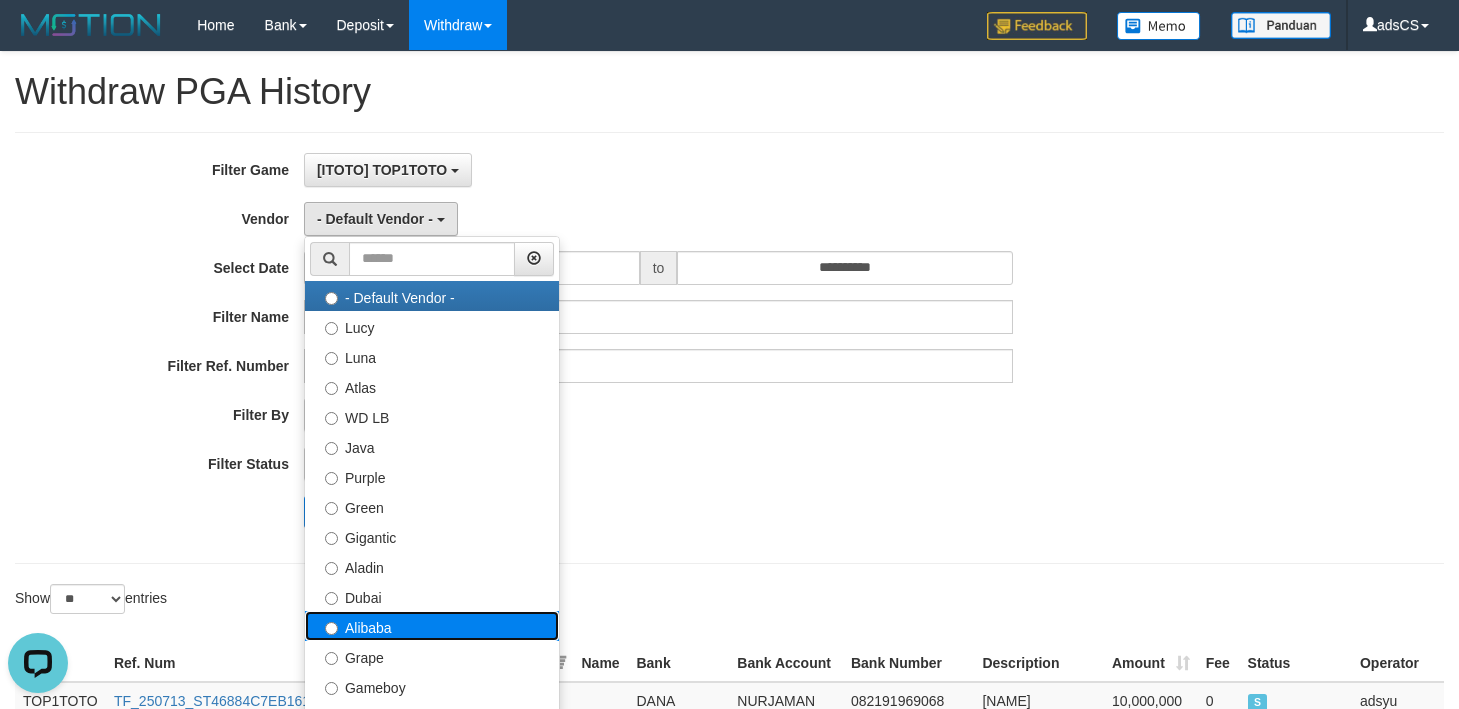 click on "Alibaba" at bounding box center [432, 626] 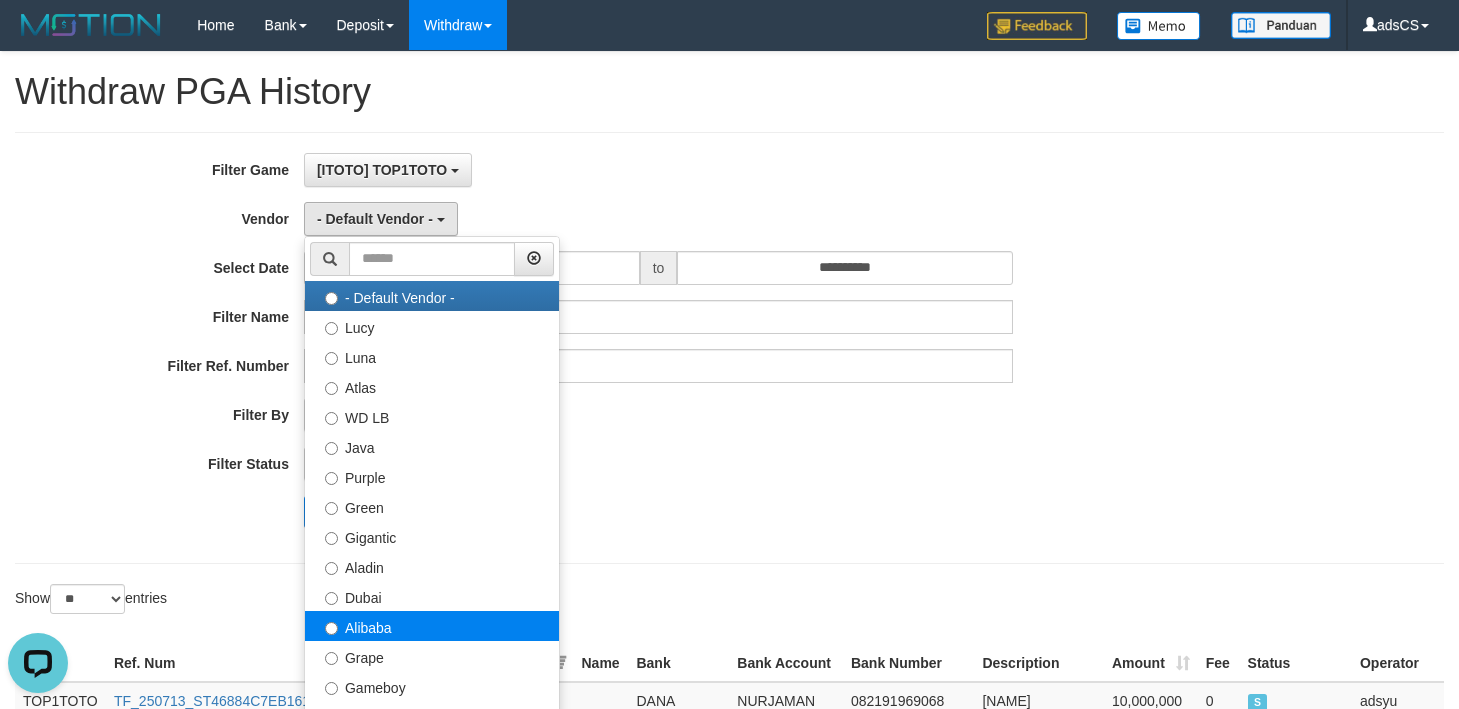 select on "**********" 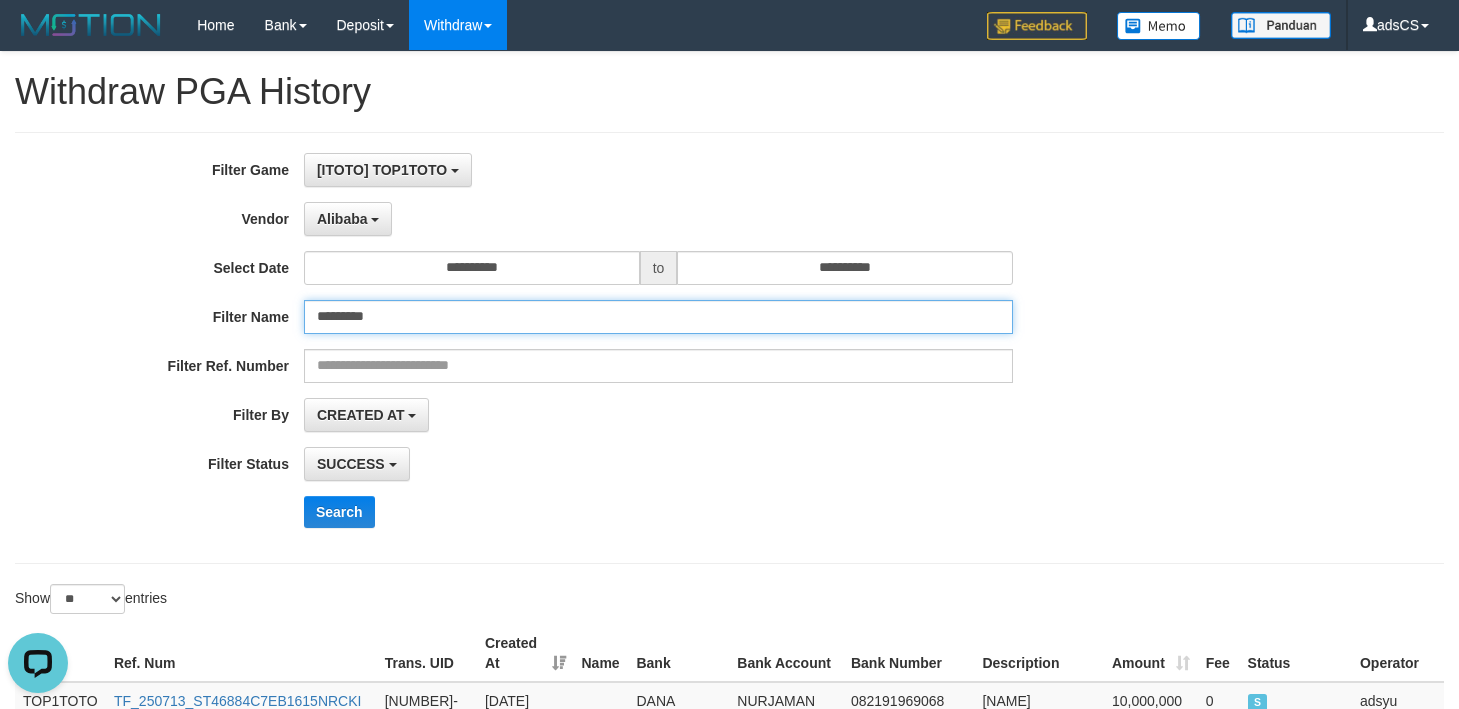 drag, startPoint x: 405, startPoint y: 310, endPoint x: 229, endPoint y: 263, distance: 182.16751 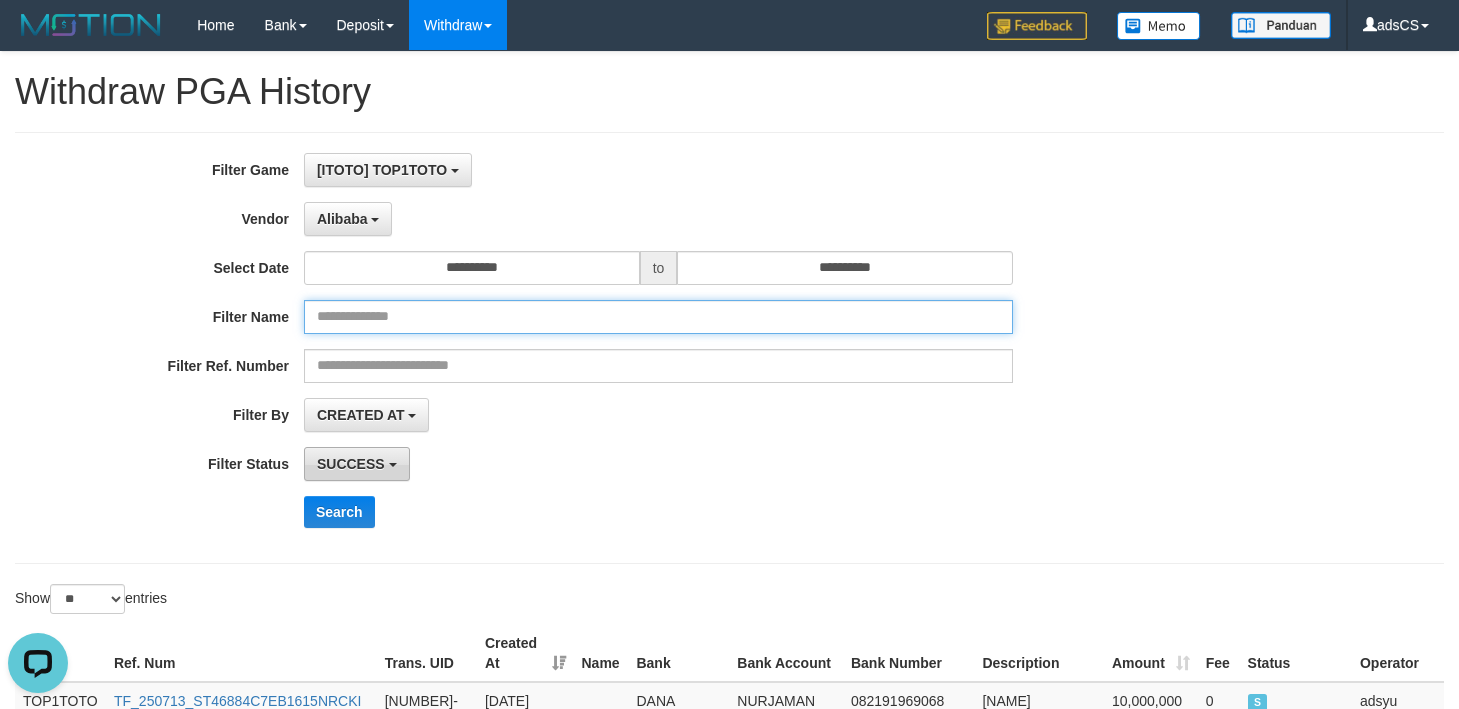 type 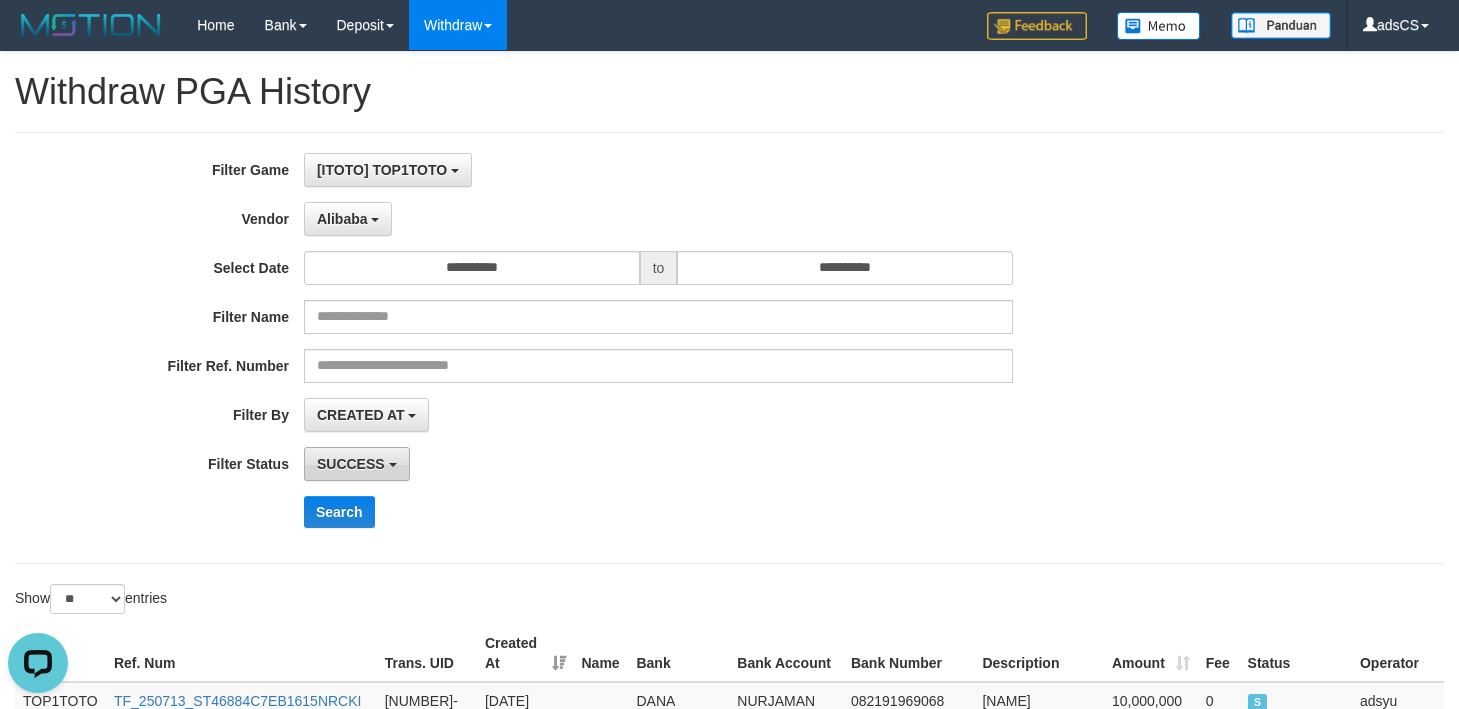 click on "SUCCESS" at bounding box center [351, 464] 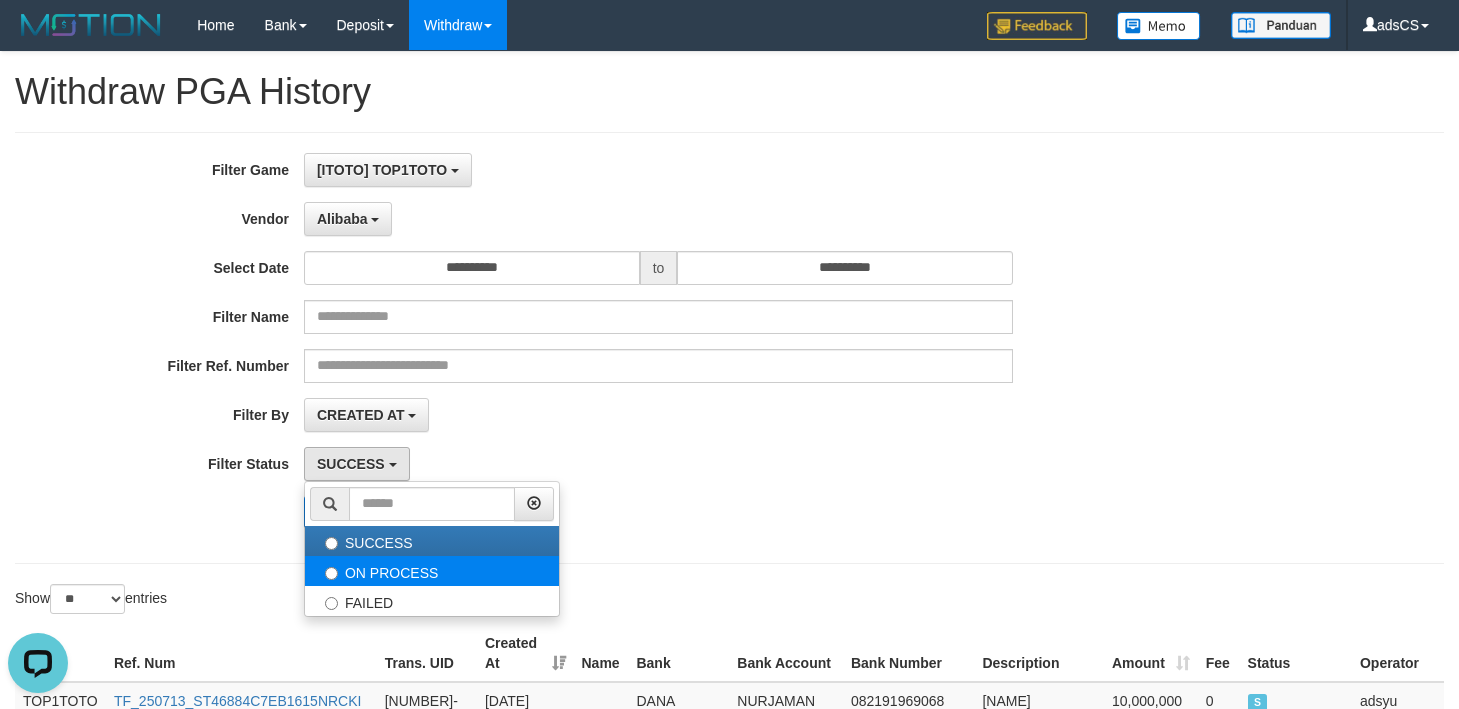 select on "*" 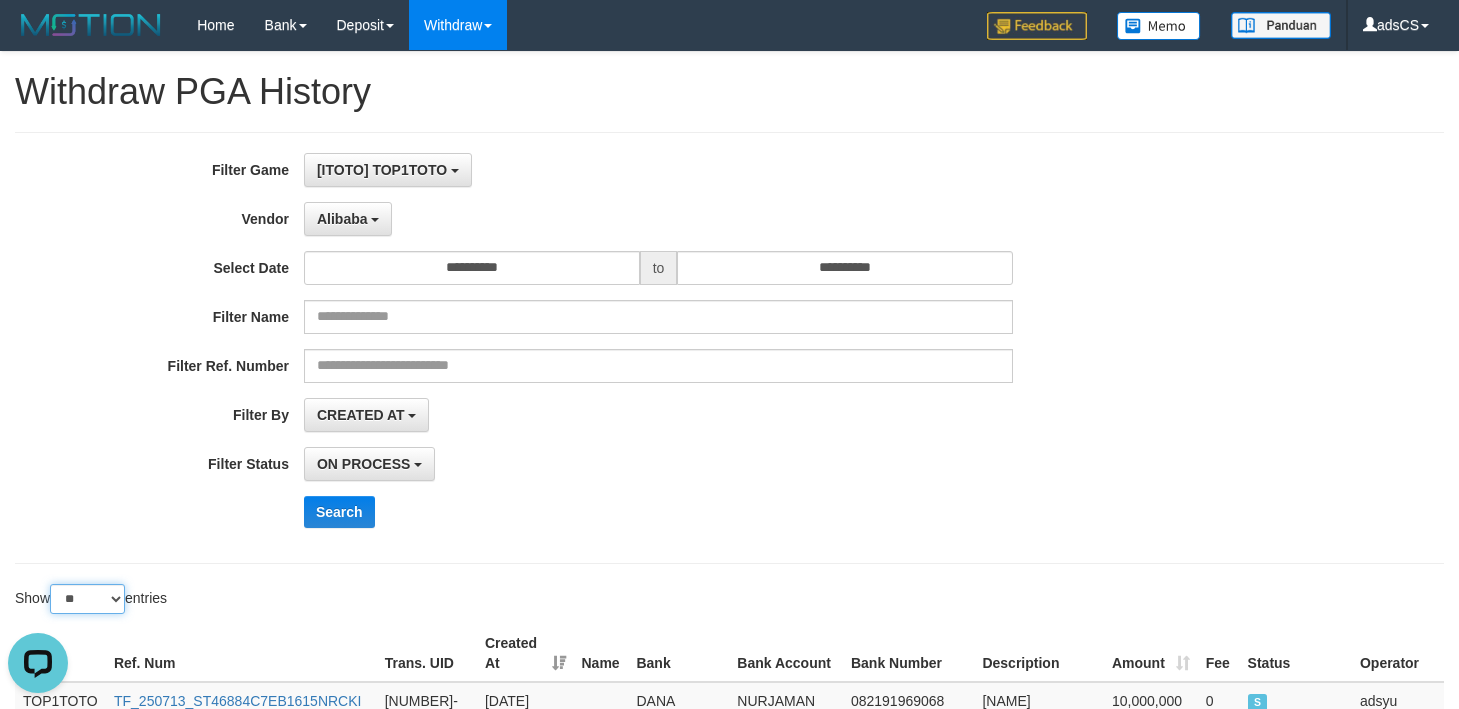click on "** ** ** ***" at bounding box center (87, 599) 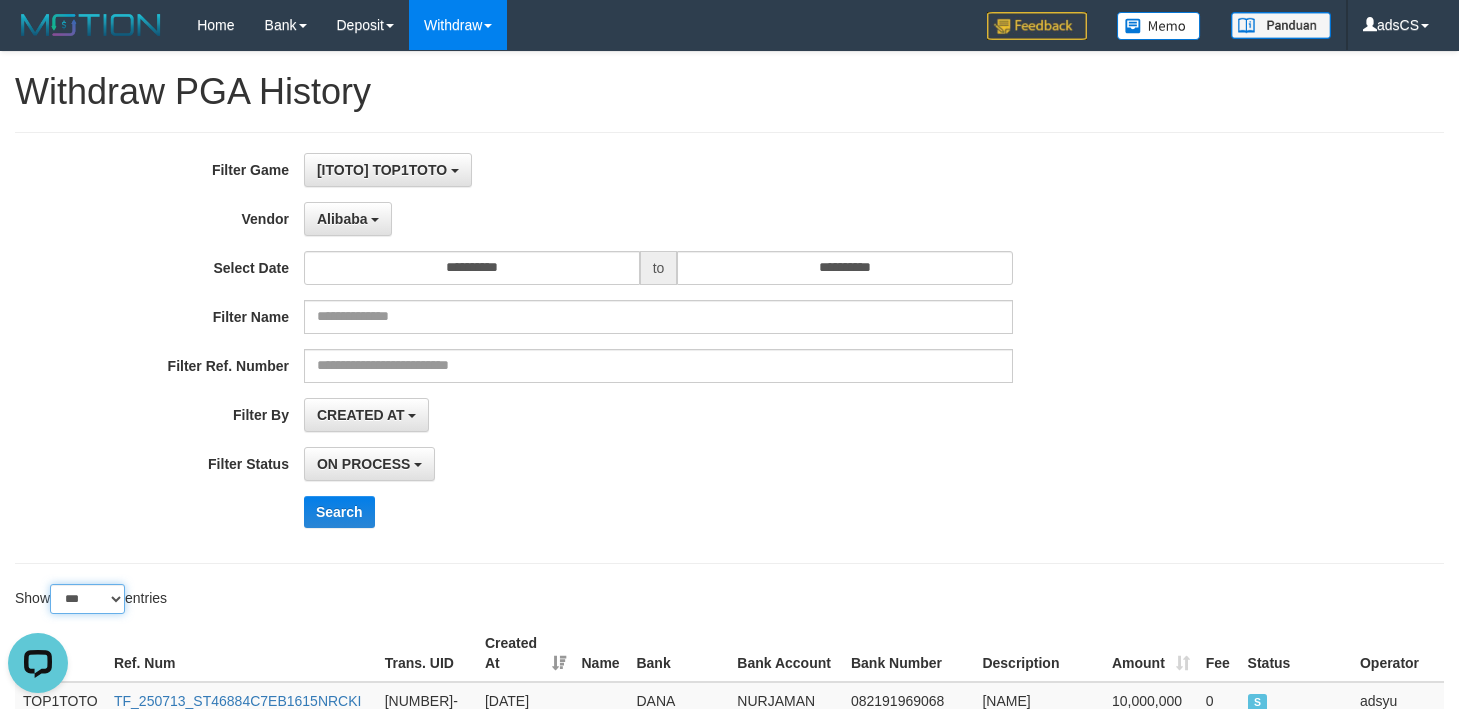 click on "** ** ** ***" at bounding box center [87, 599] 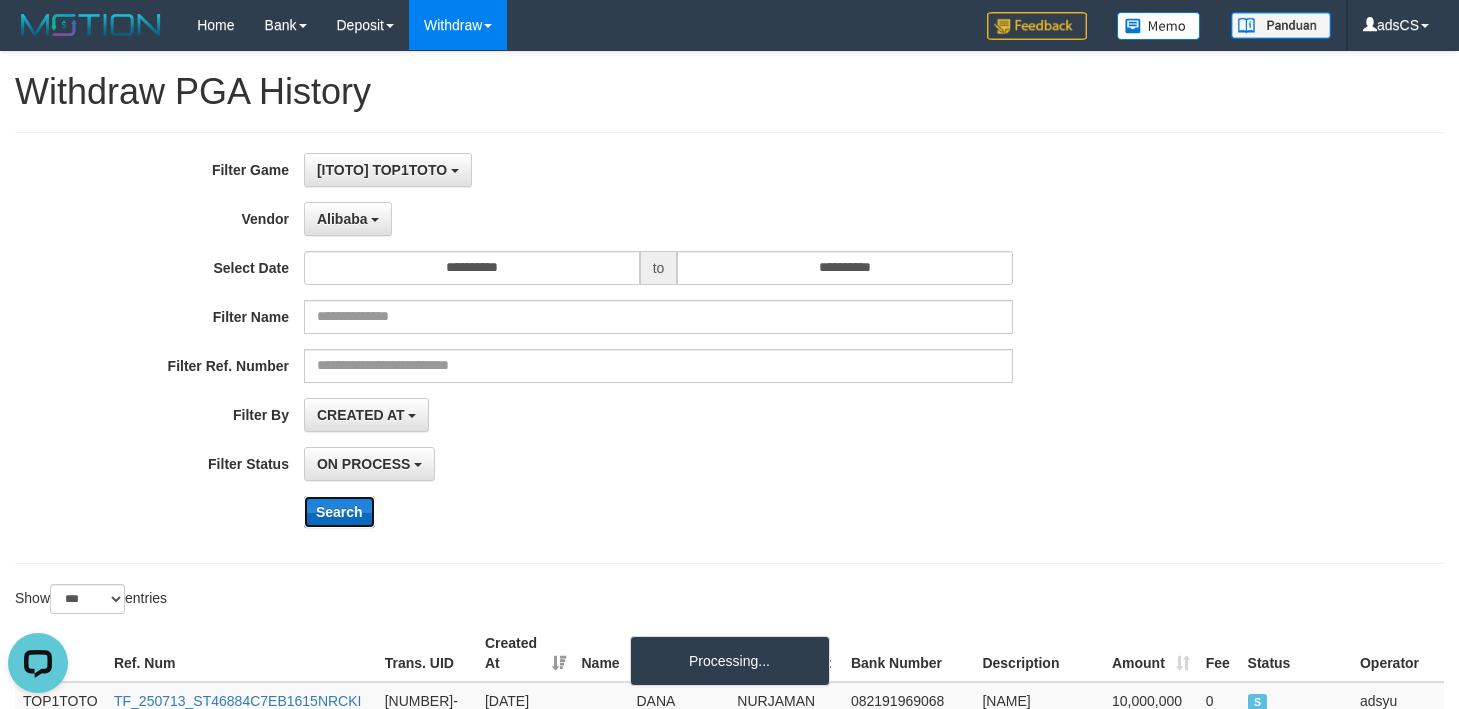 click on "Search" at bounding box center (339, 512) 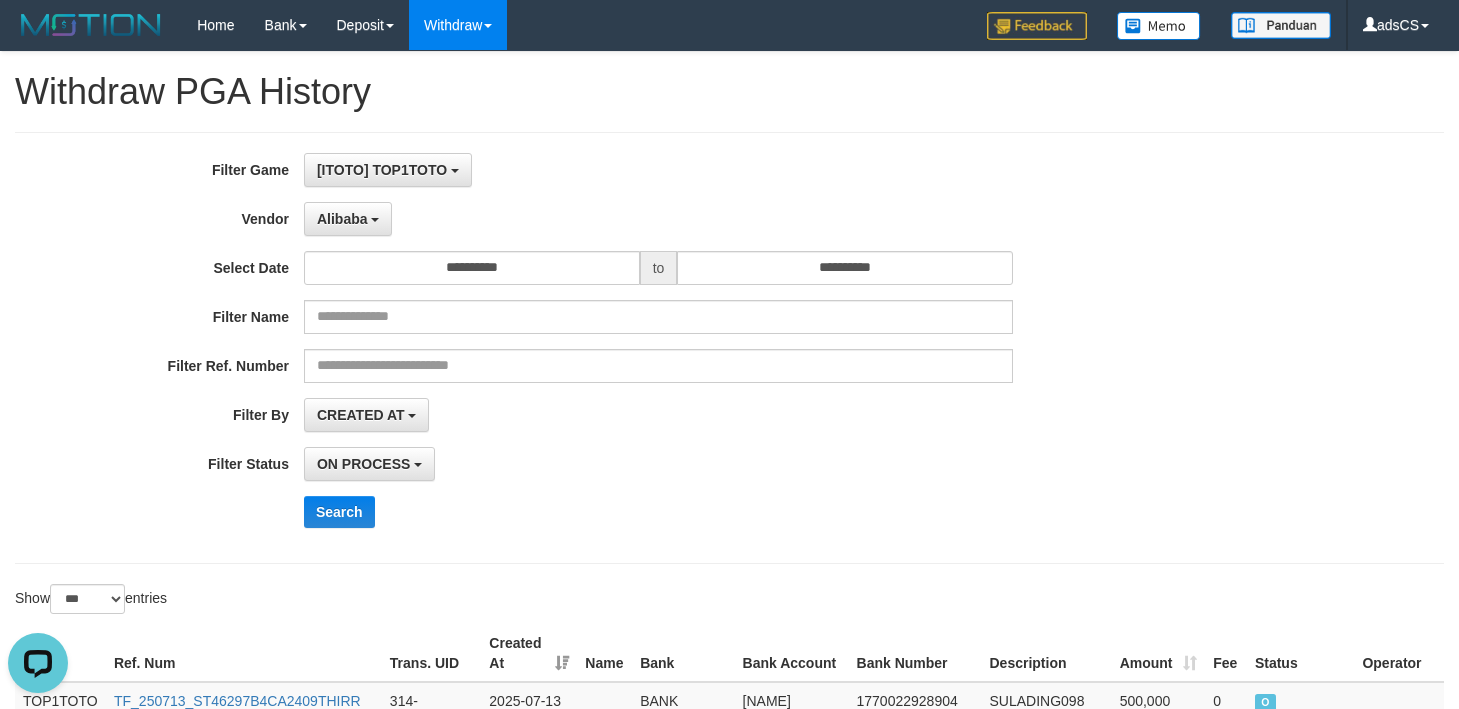 click on "**********" at bounding box center (729, 348) 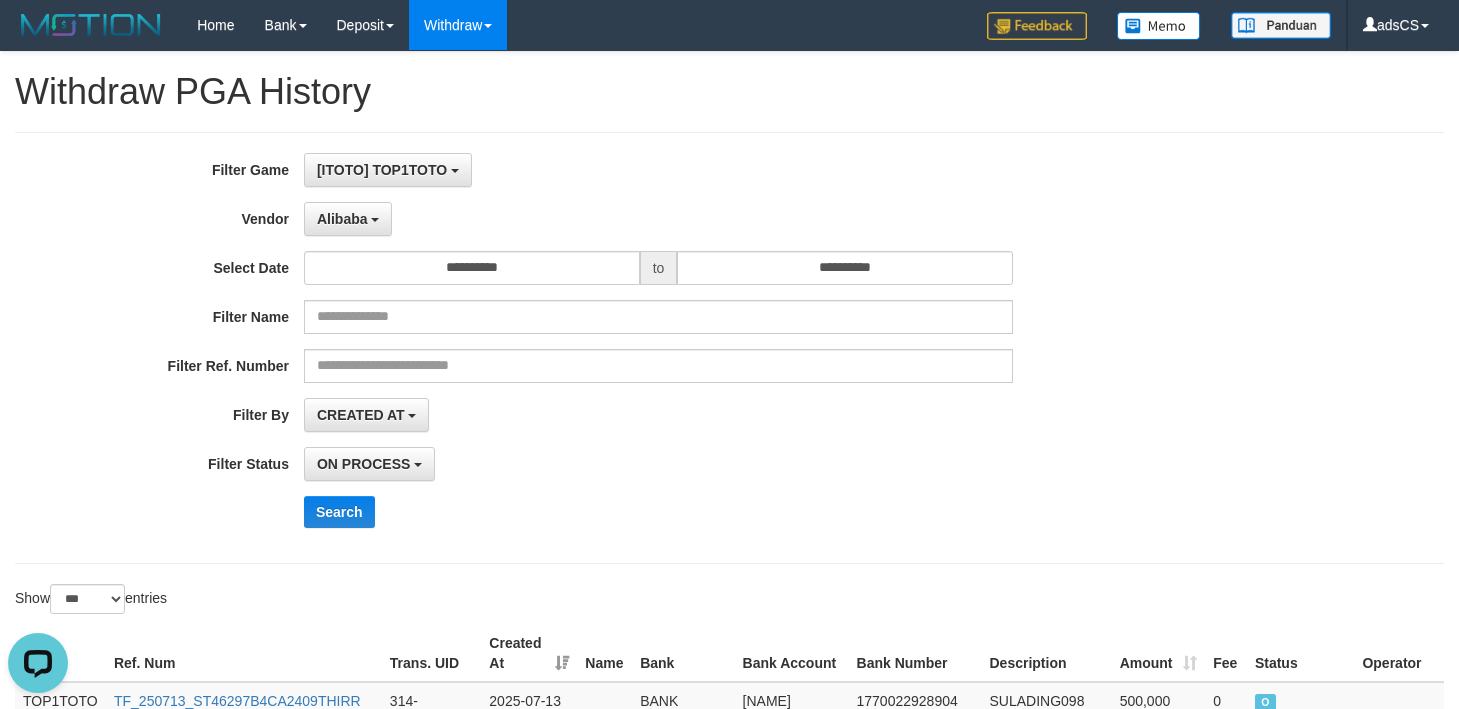 scroll, scrollTop: 500, scrollLeft: 0, axis: vertical 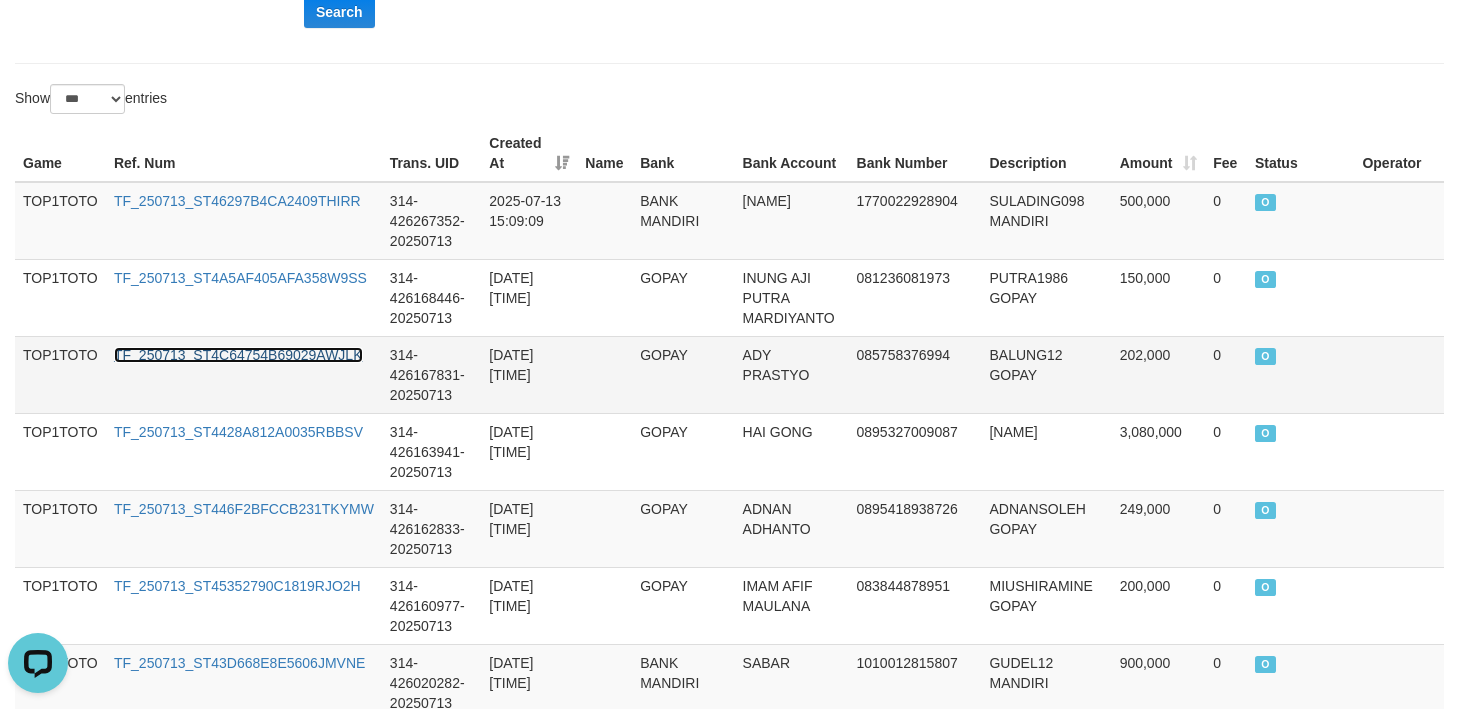 click on "TF_250713_ST4C64754B69029AWJLK" at bounding box center [238, 355] 